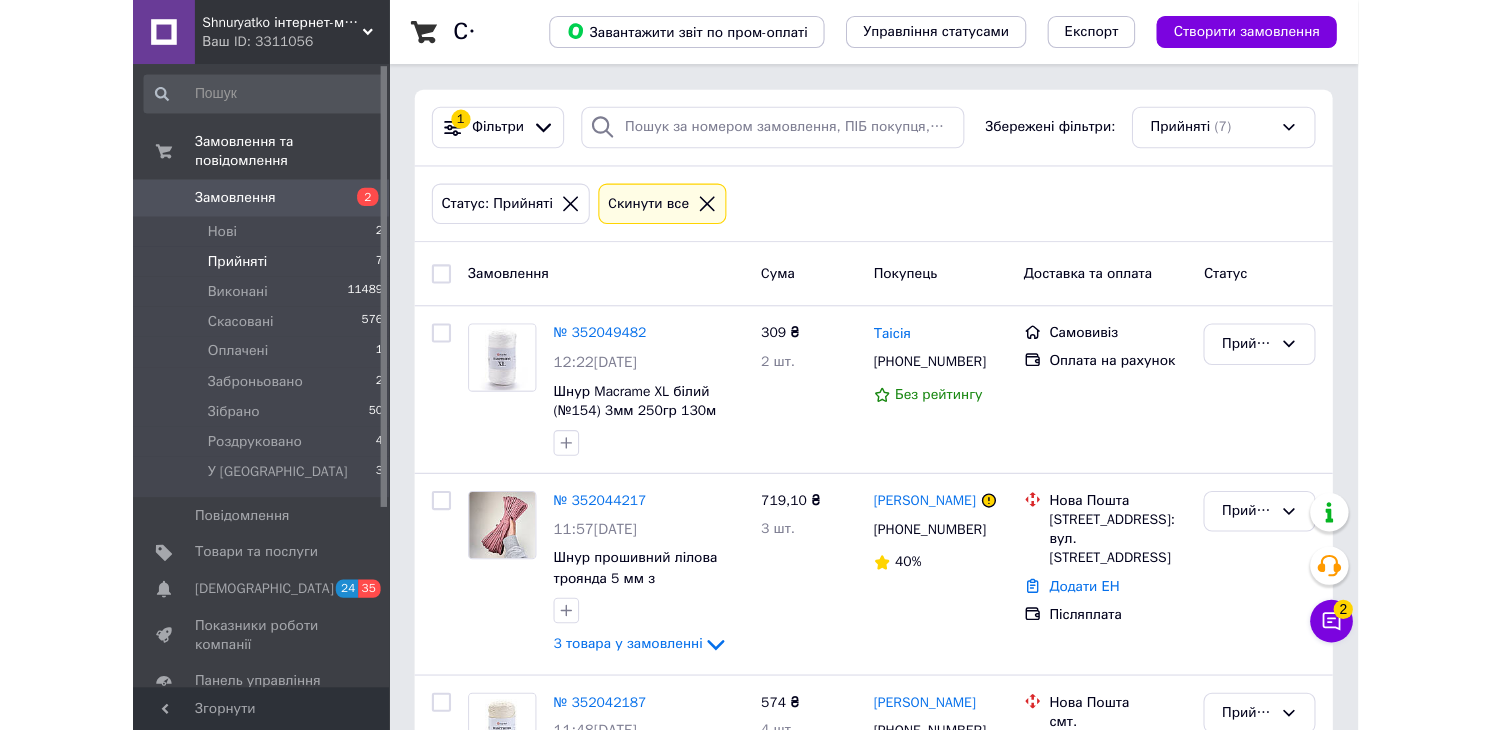 scroll, scrollTop: 0, scrollLeft: 0, axis: both 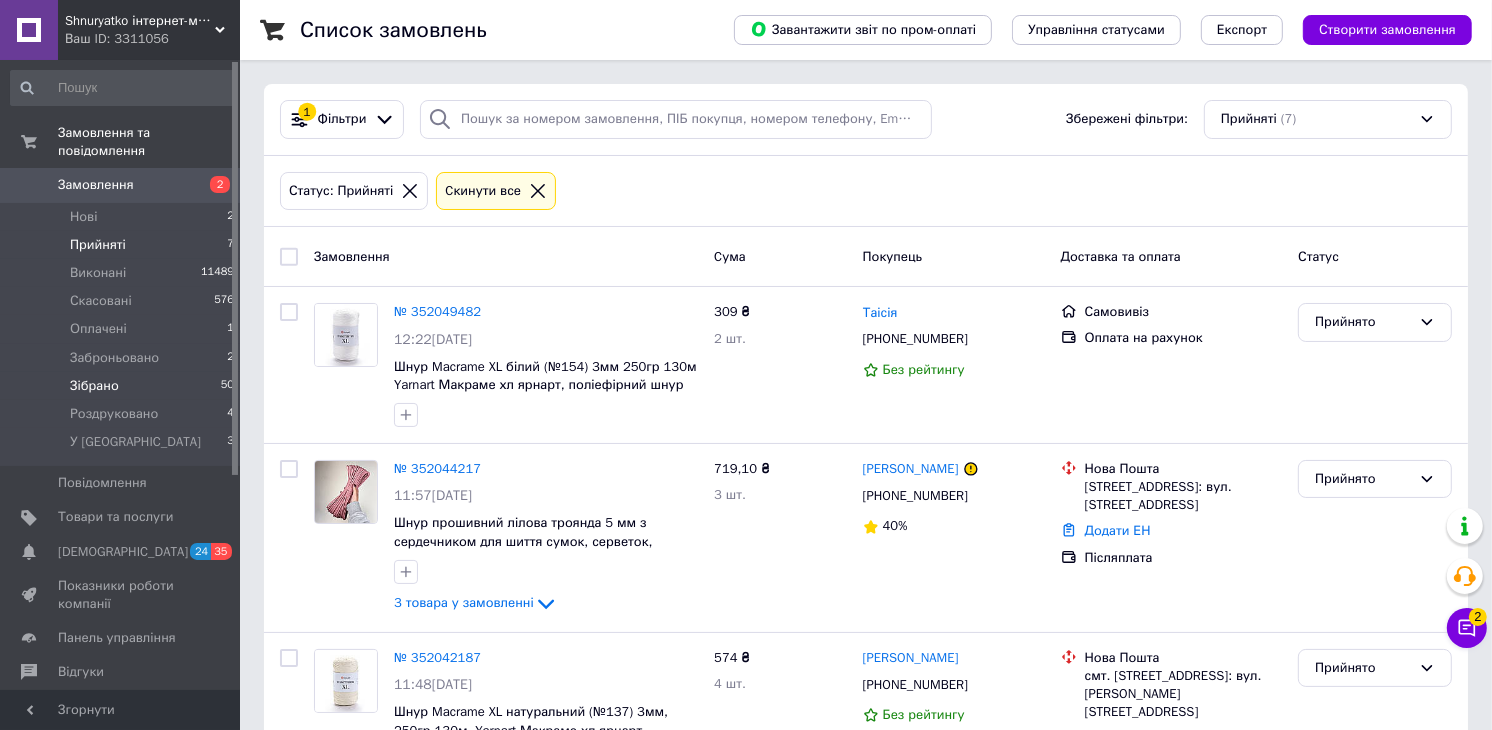 click on "Зібрано 50" at bounding box center (123, 386) 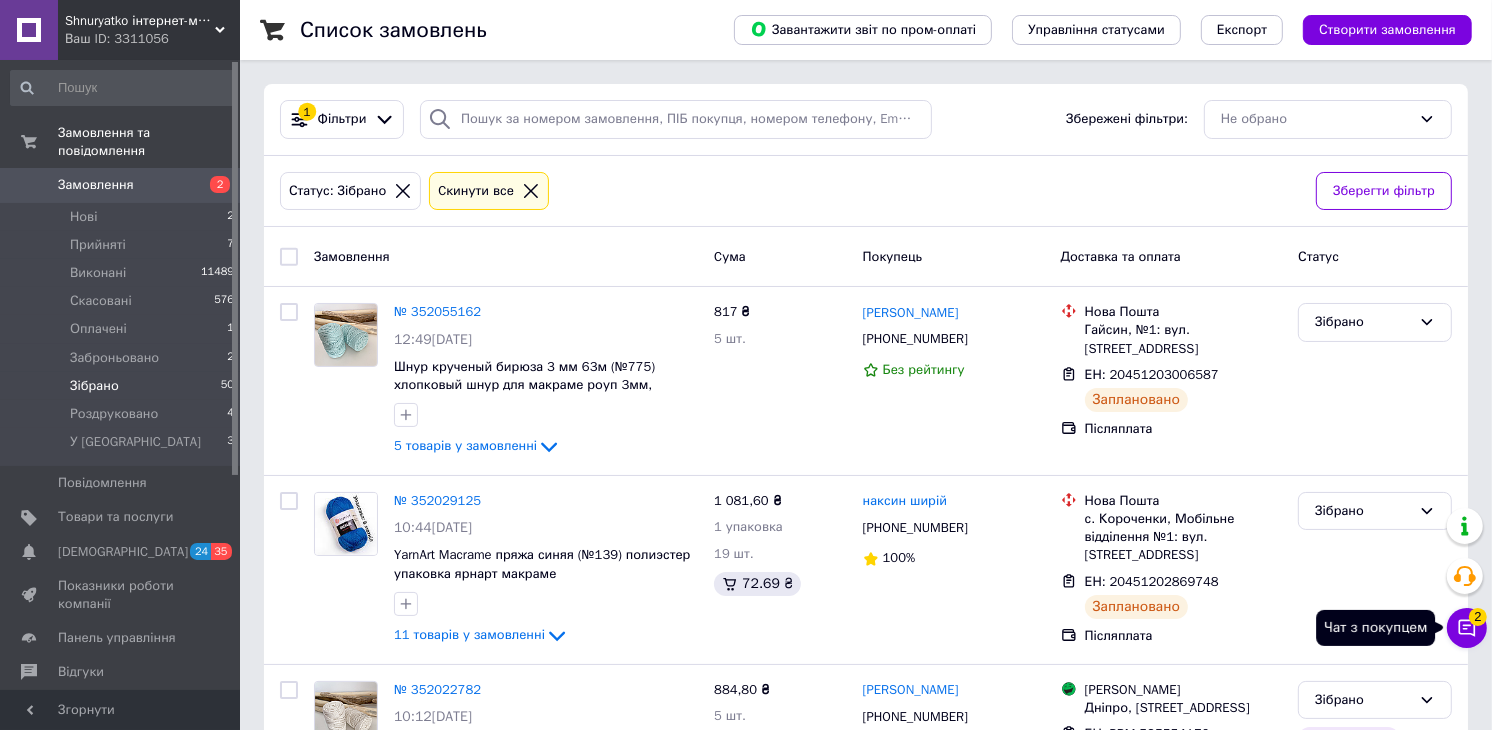 click 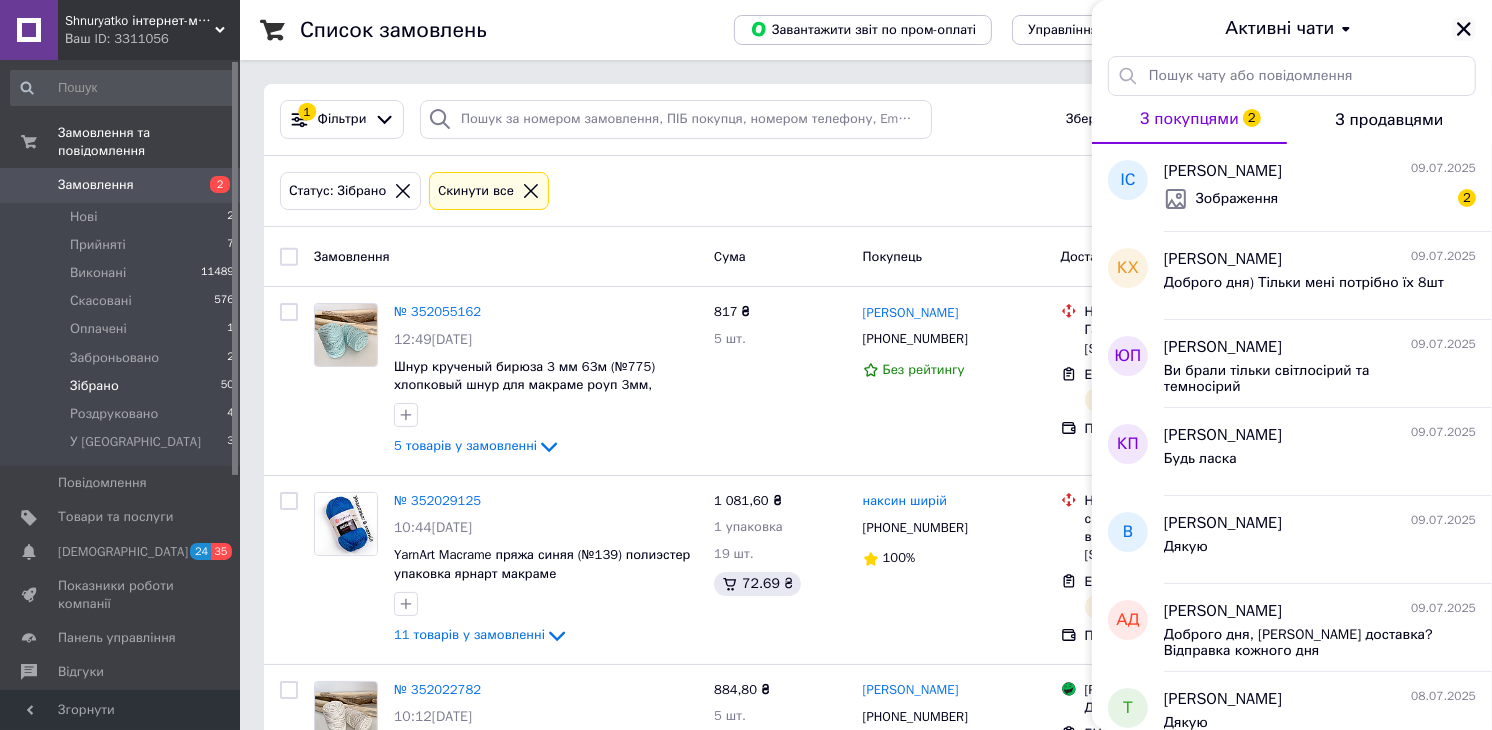 click 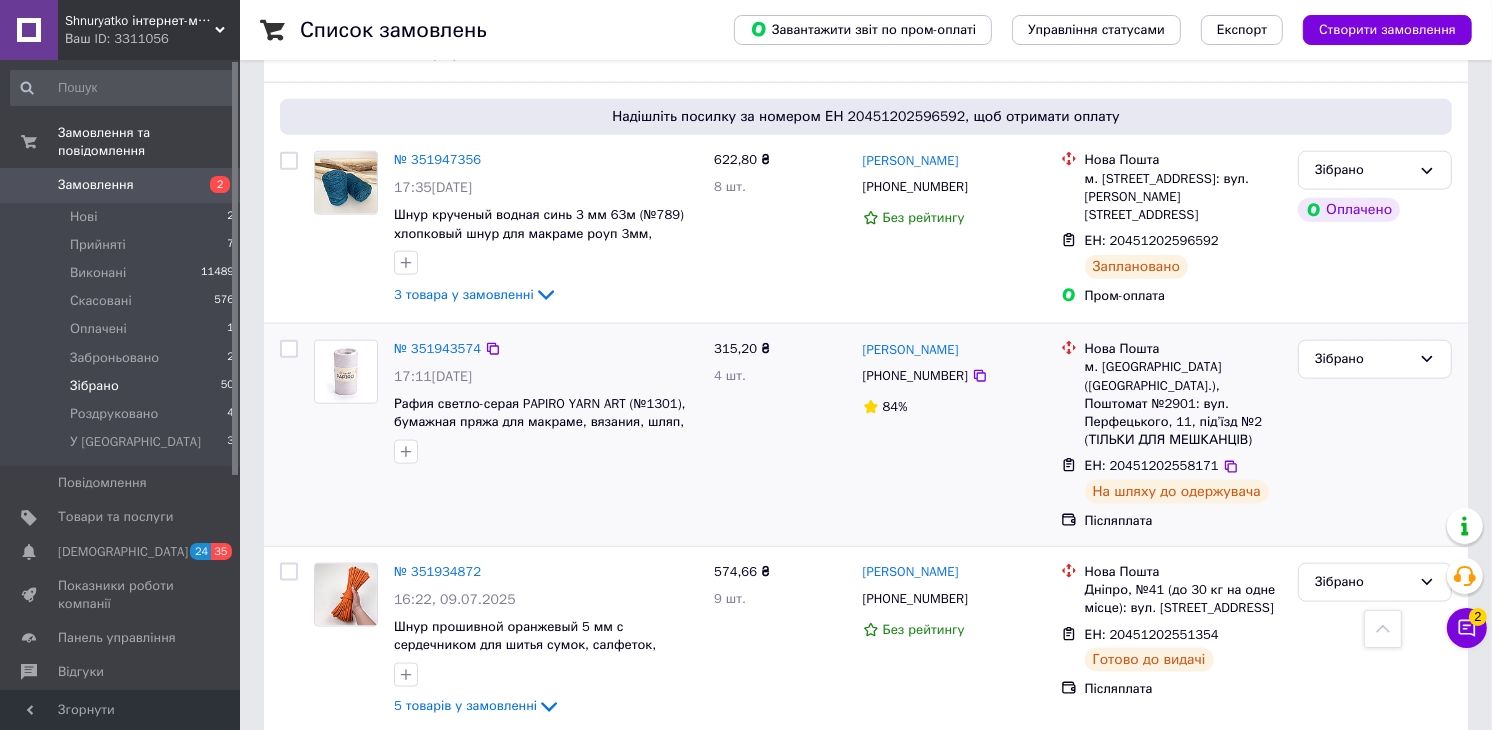 scroll, scrollTop: 2111, scrollLeft: 0, axis: vertical 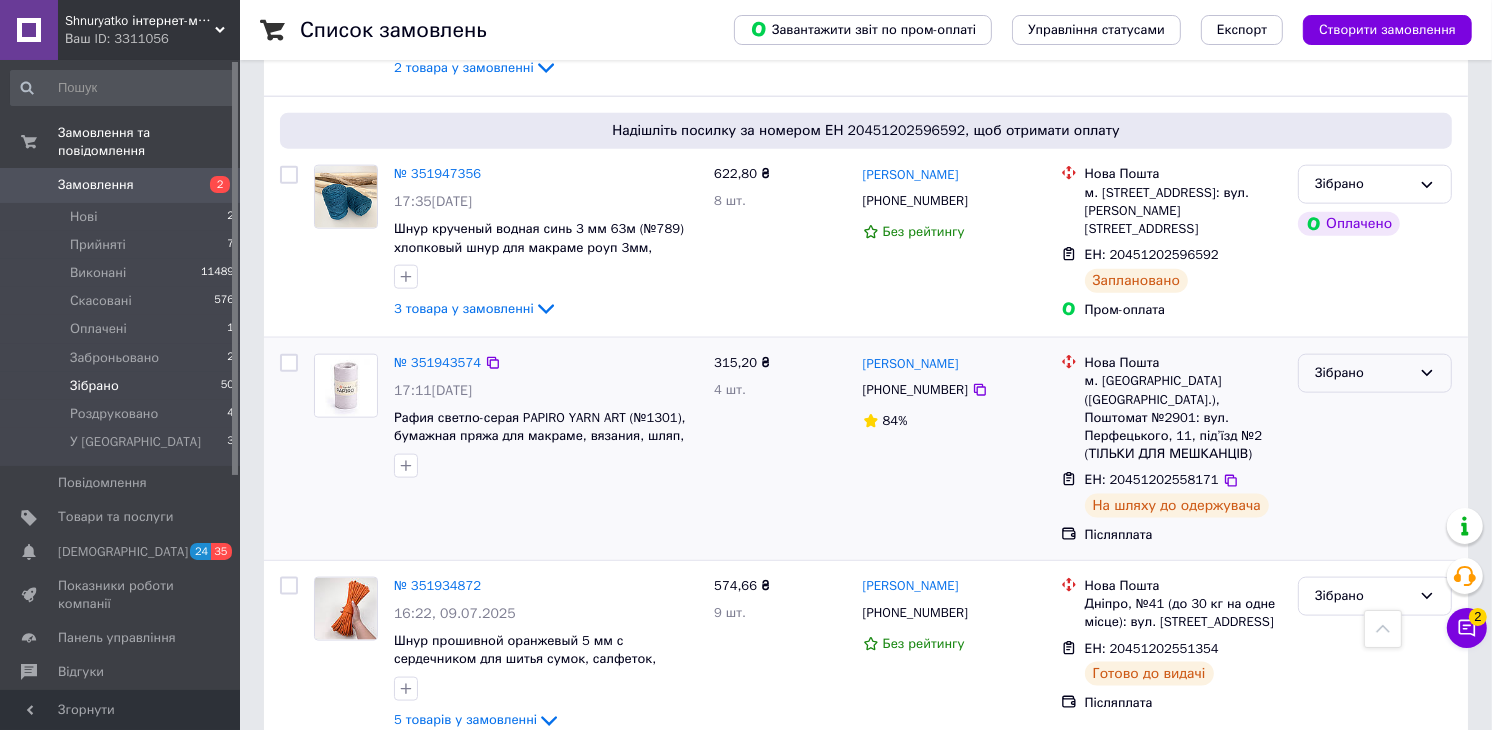 click on "Зібрано" at bounding box center (1363, 373) 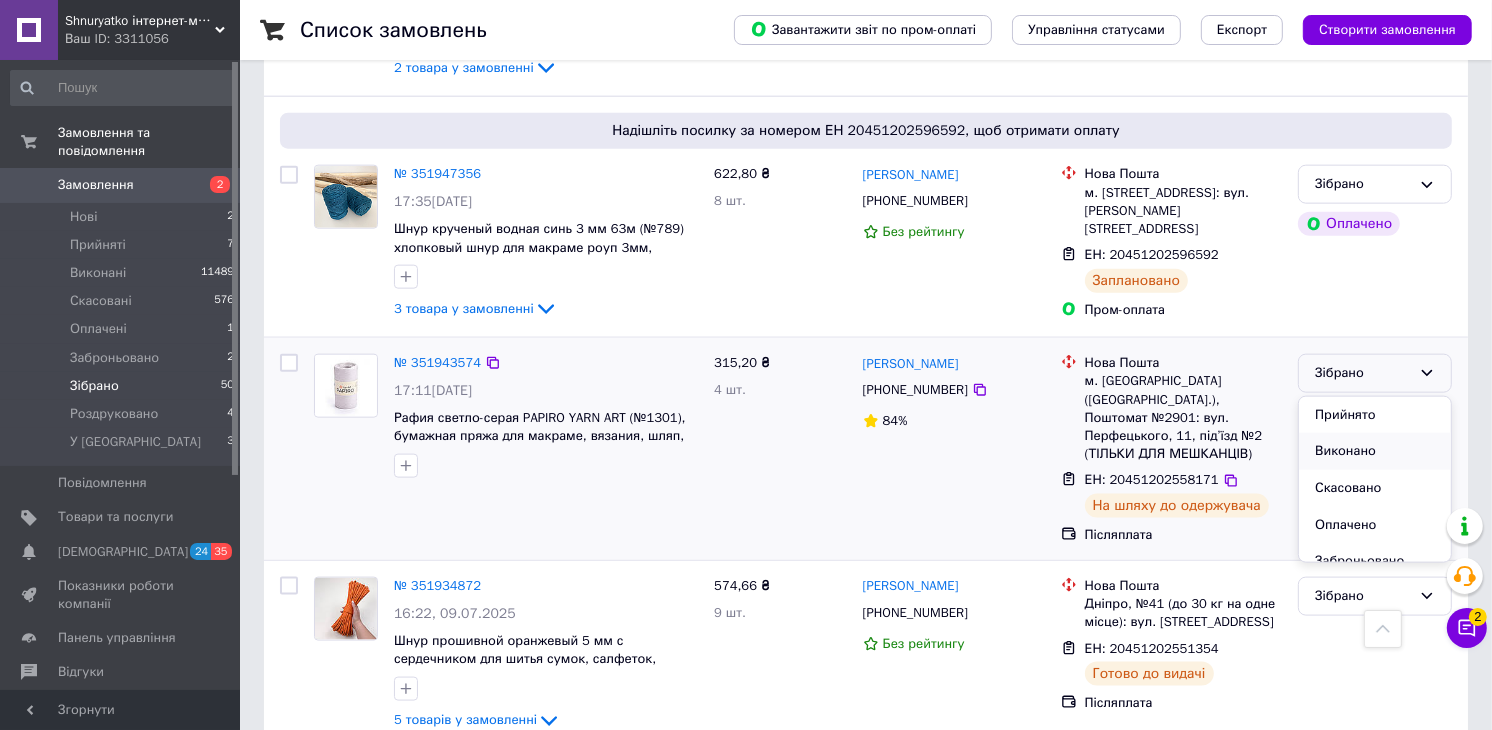 click on "Виконано" at bounding box center [1375, 451] 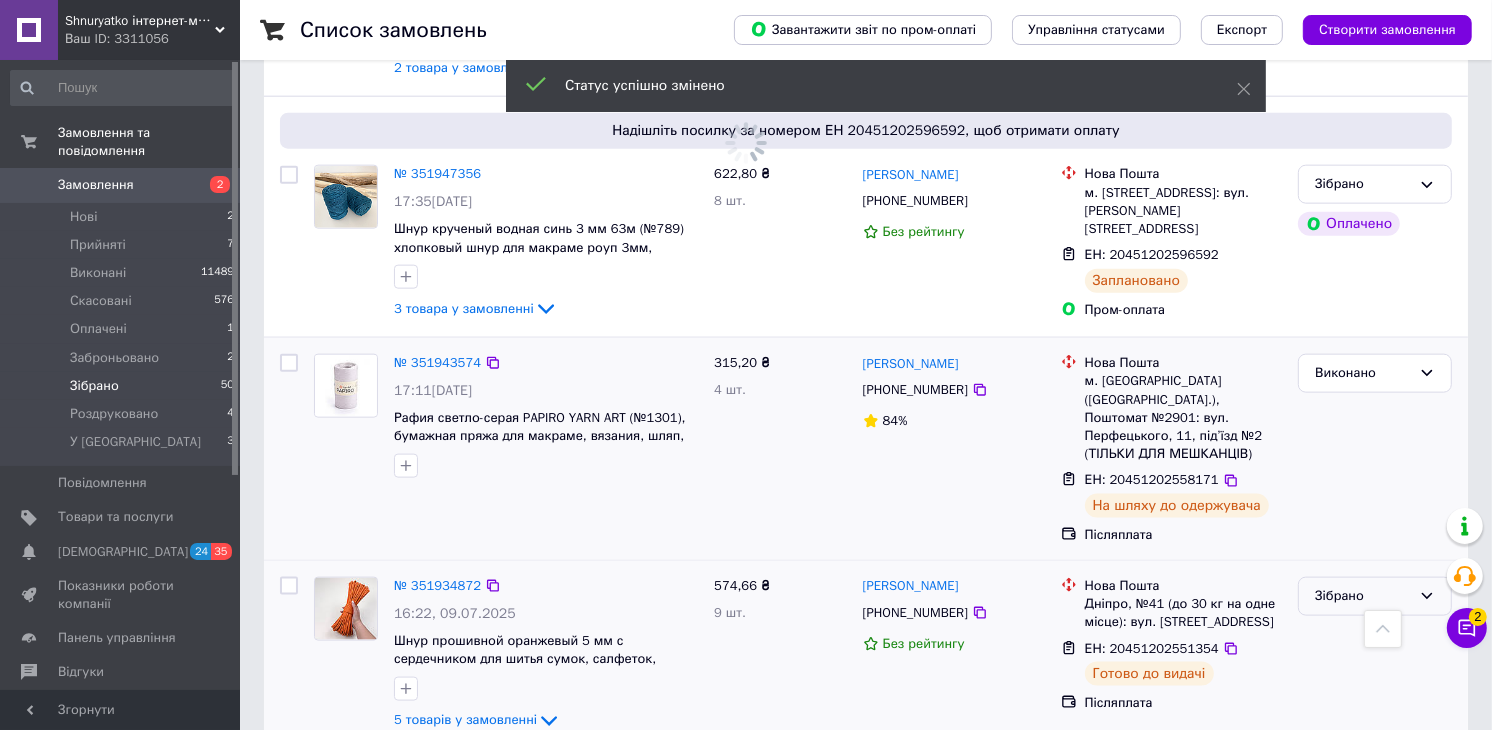 click on "Зібрано" at bounding box center (1363, 596) 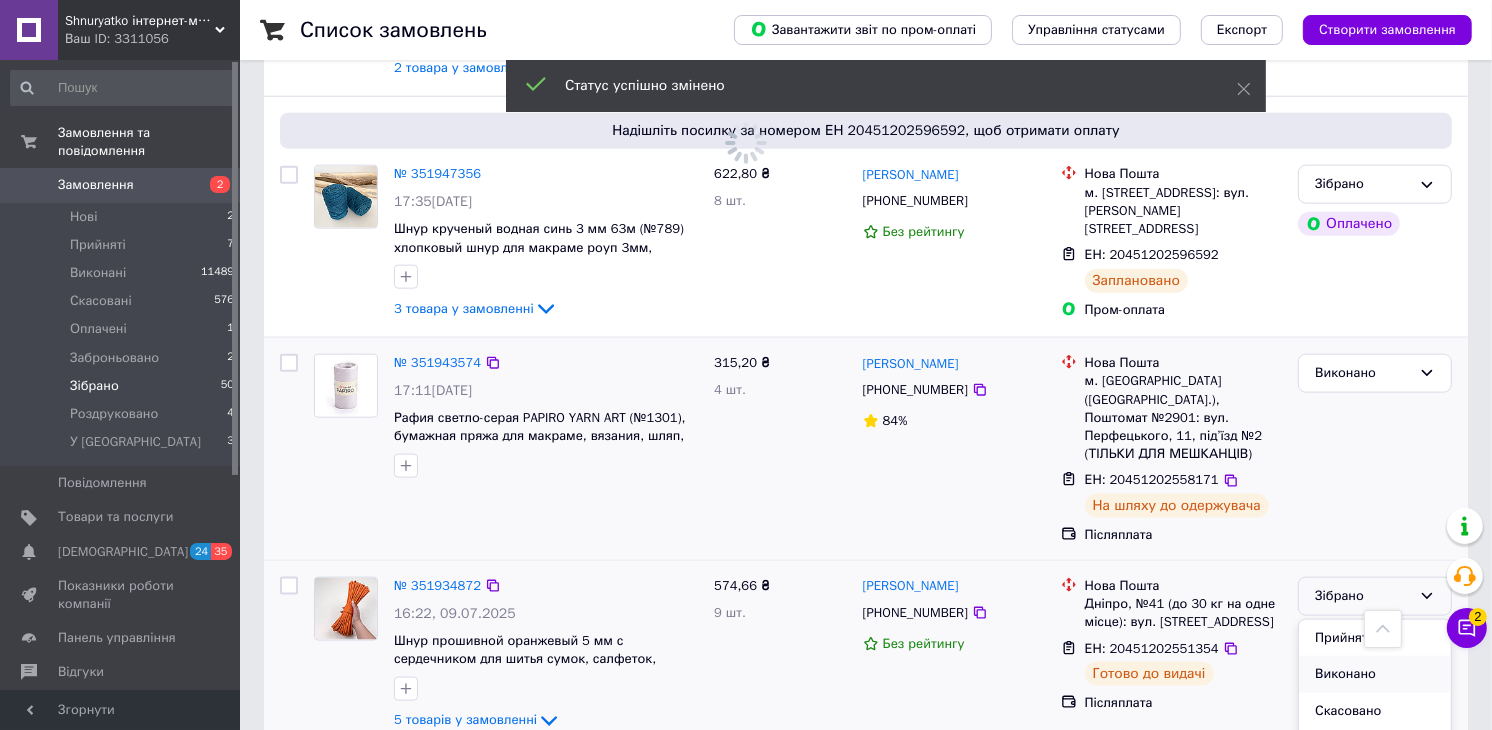 click on "Виконано" at bounding box center (1375, 674) 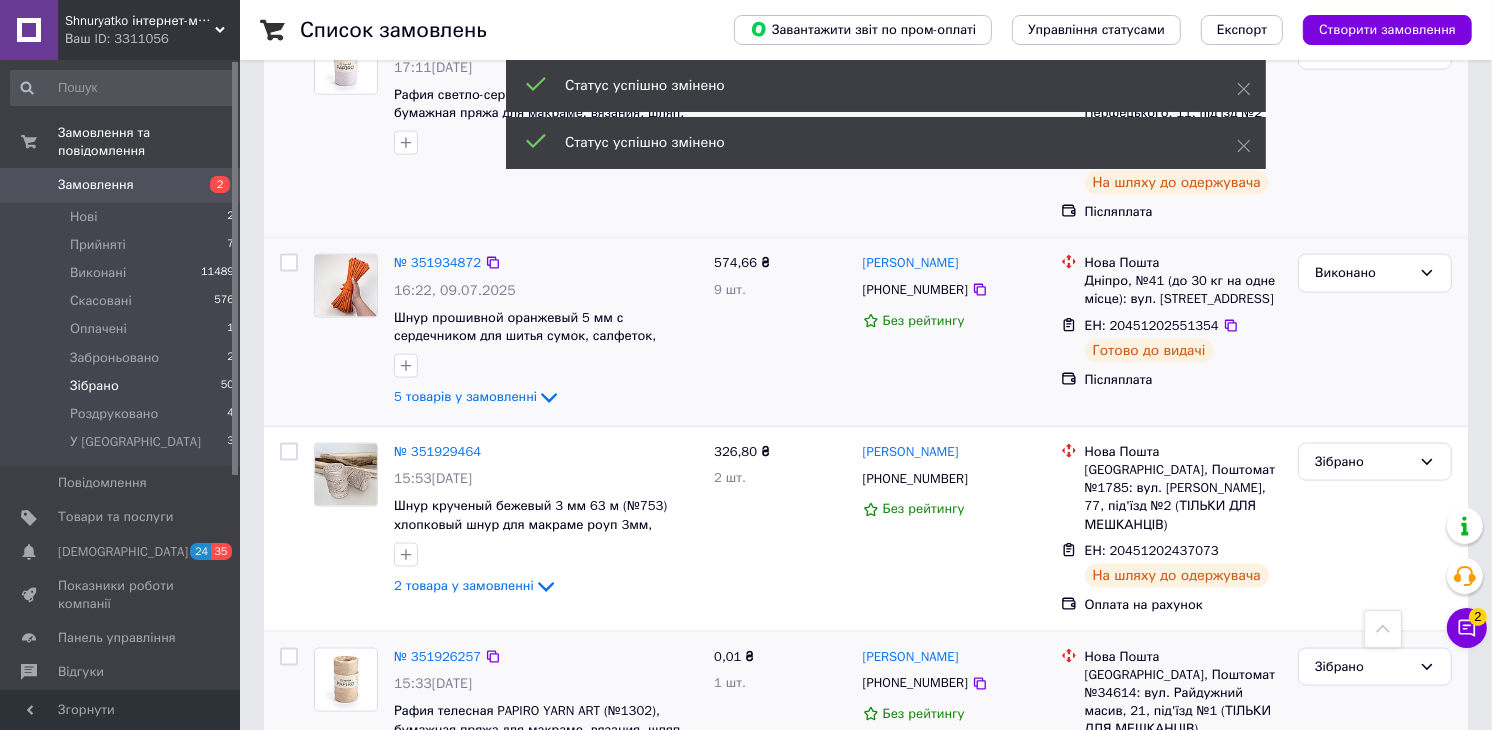 scroll, scrollTop: 2437, scrollLeft: 0, axis: vertical 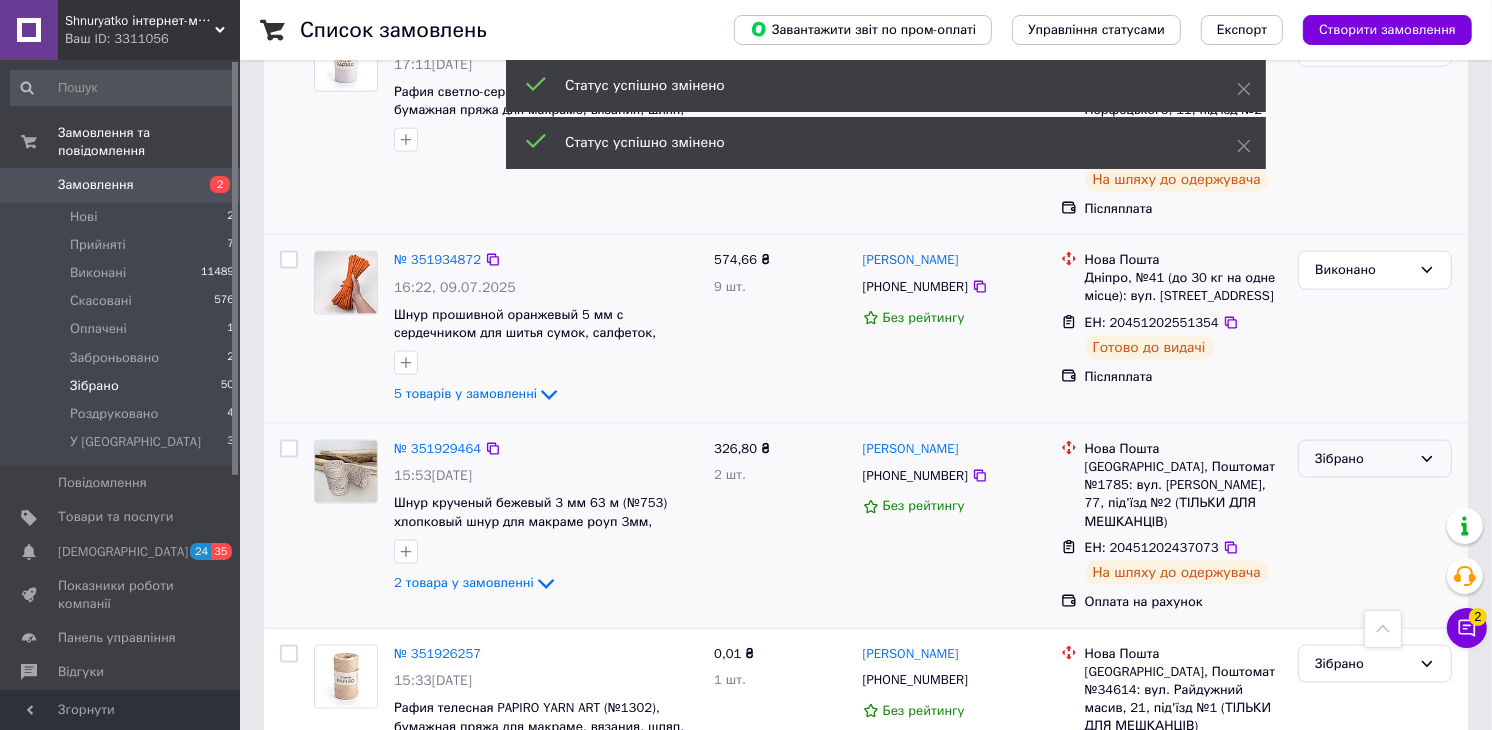click on "Зібрано" at bounding box center [1375, 459] 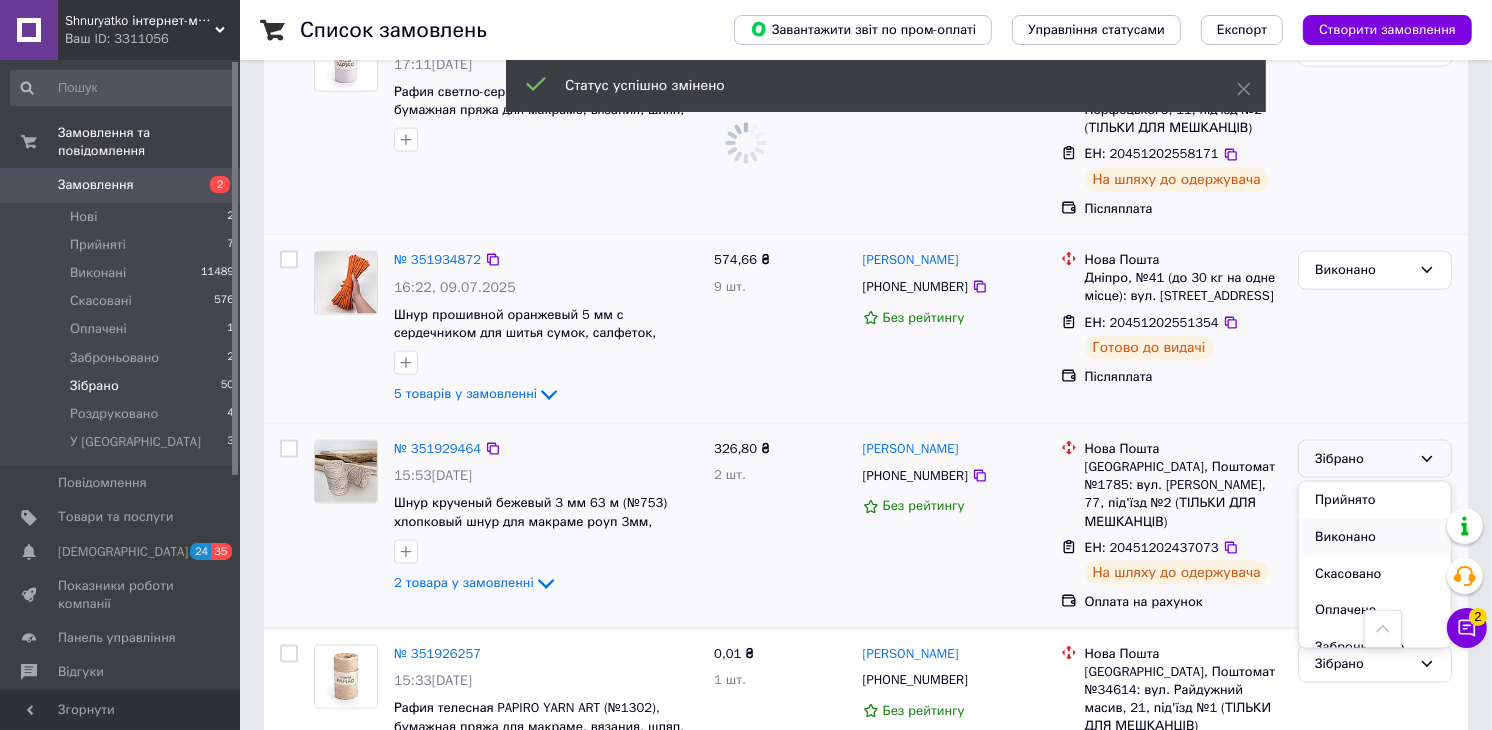 click on "Виконано" at bounding box center (1375, 537) 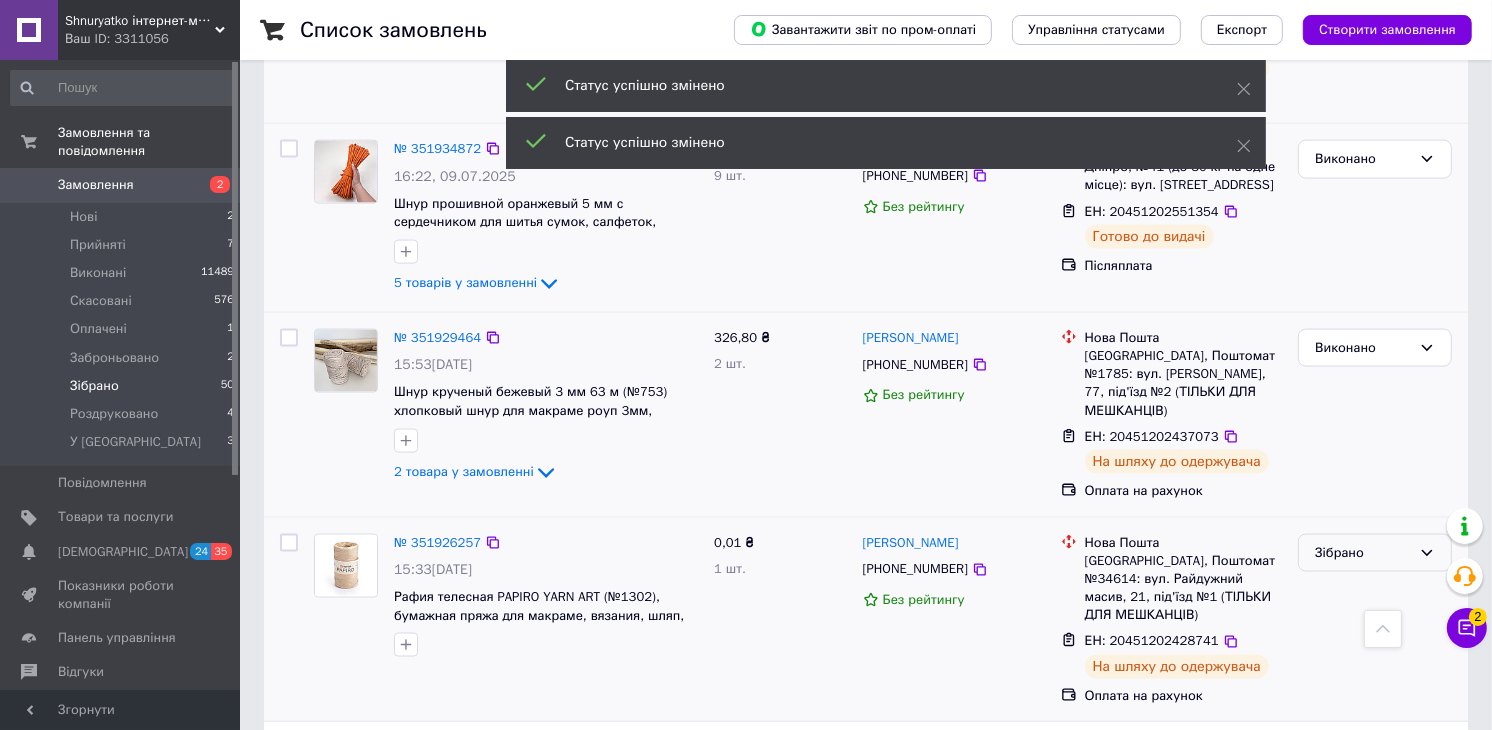 click on "Зібрано" at bounding box center (1363, 553) 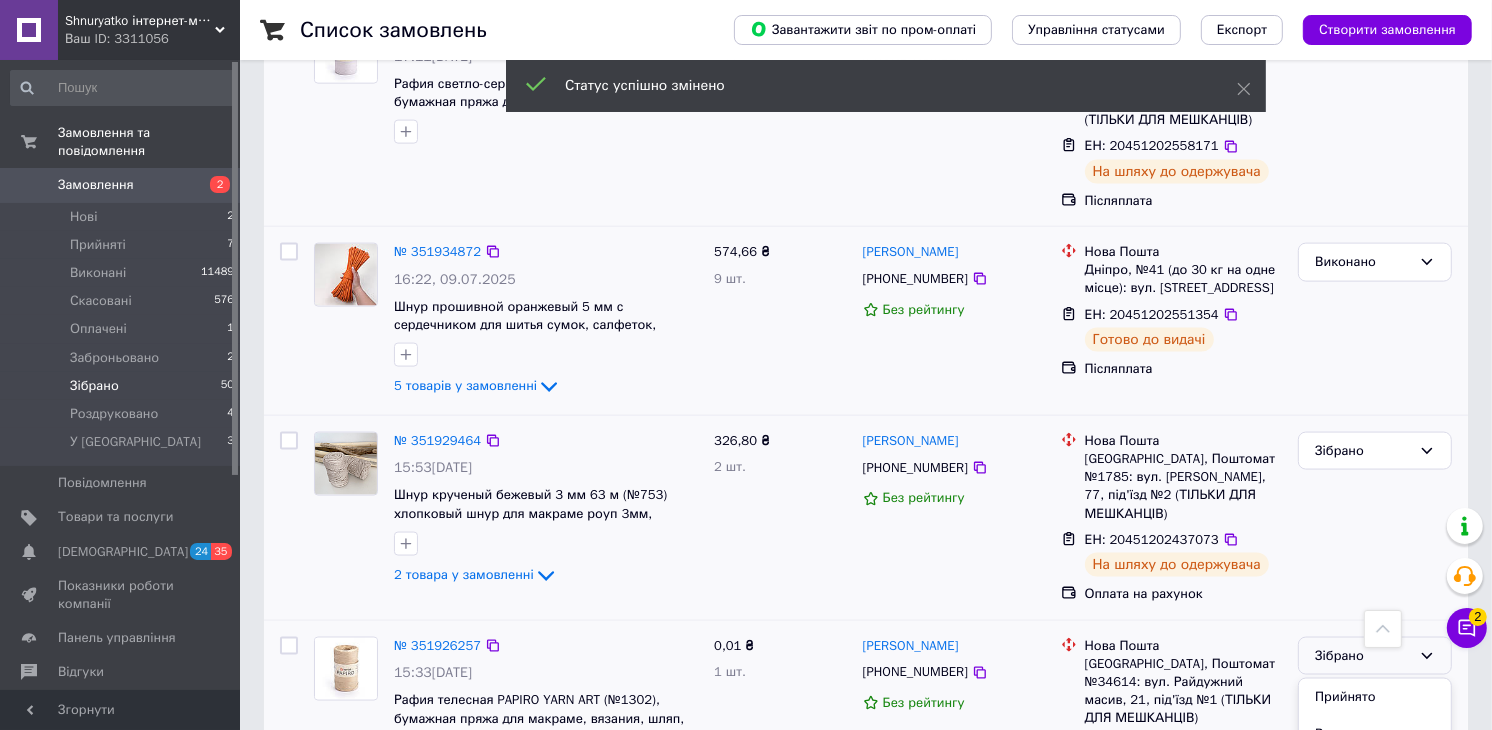 click on "Виконано" at bounding box center [1375, 734] 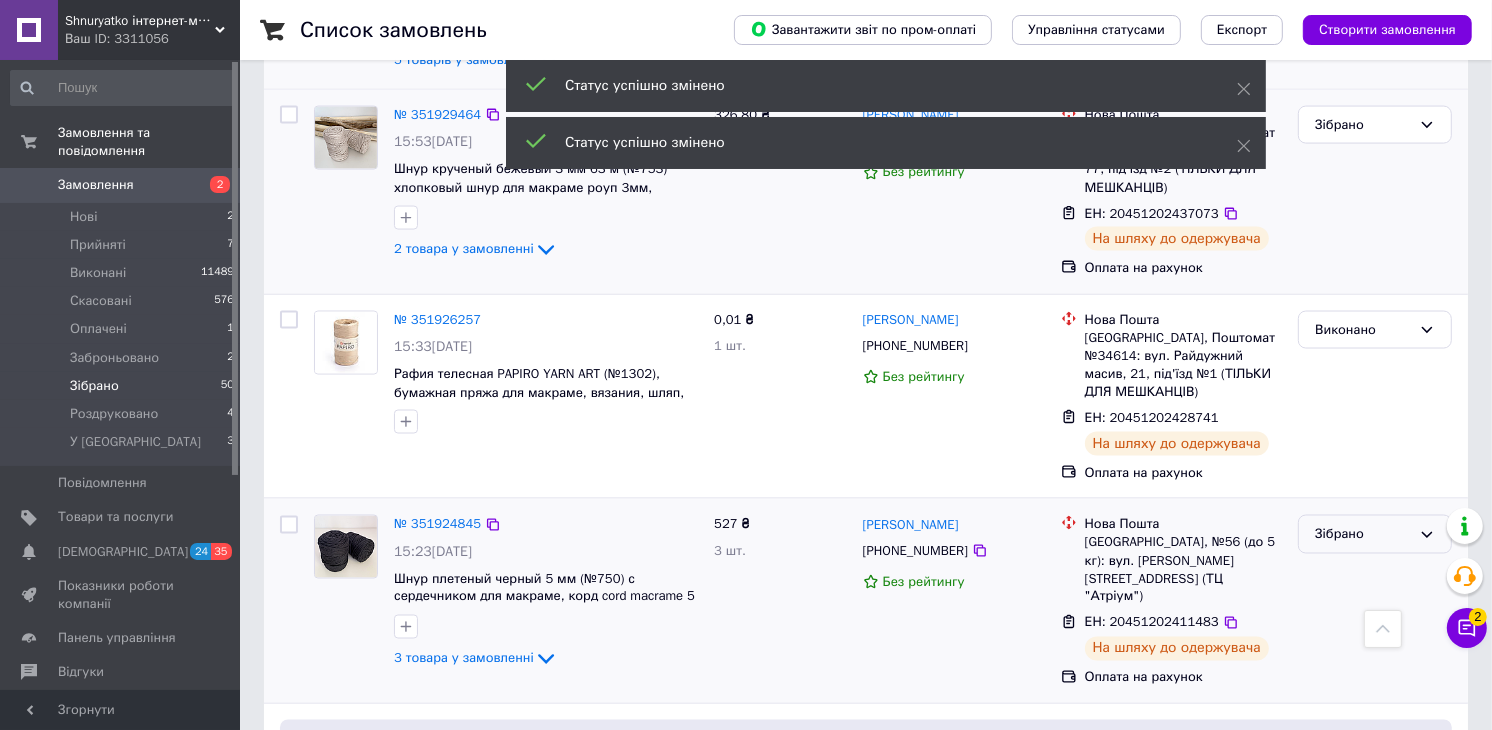 click on "Зібрано" at bounding box center [1363, 534] 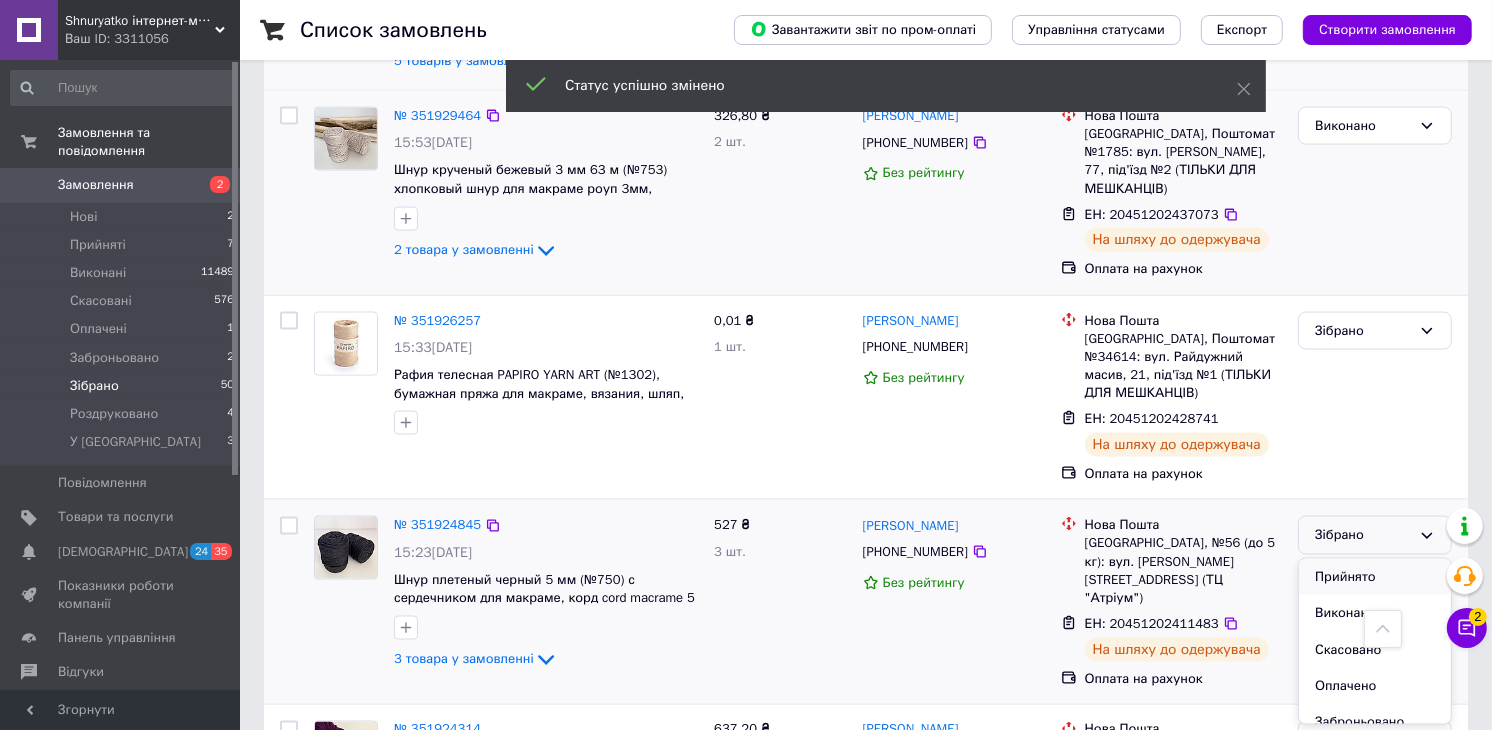 scroll, scrollTop: 2771, scrollLeft: 0, axis: vertical 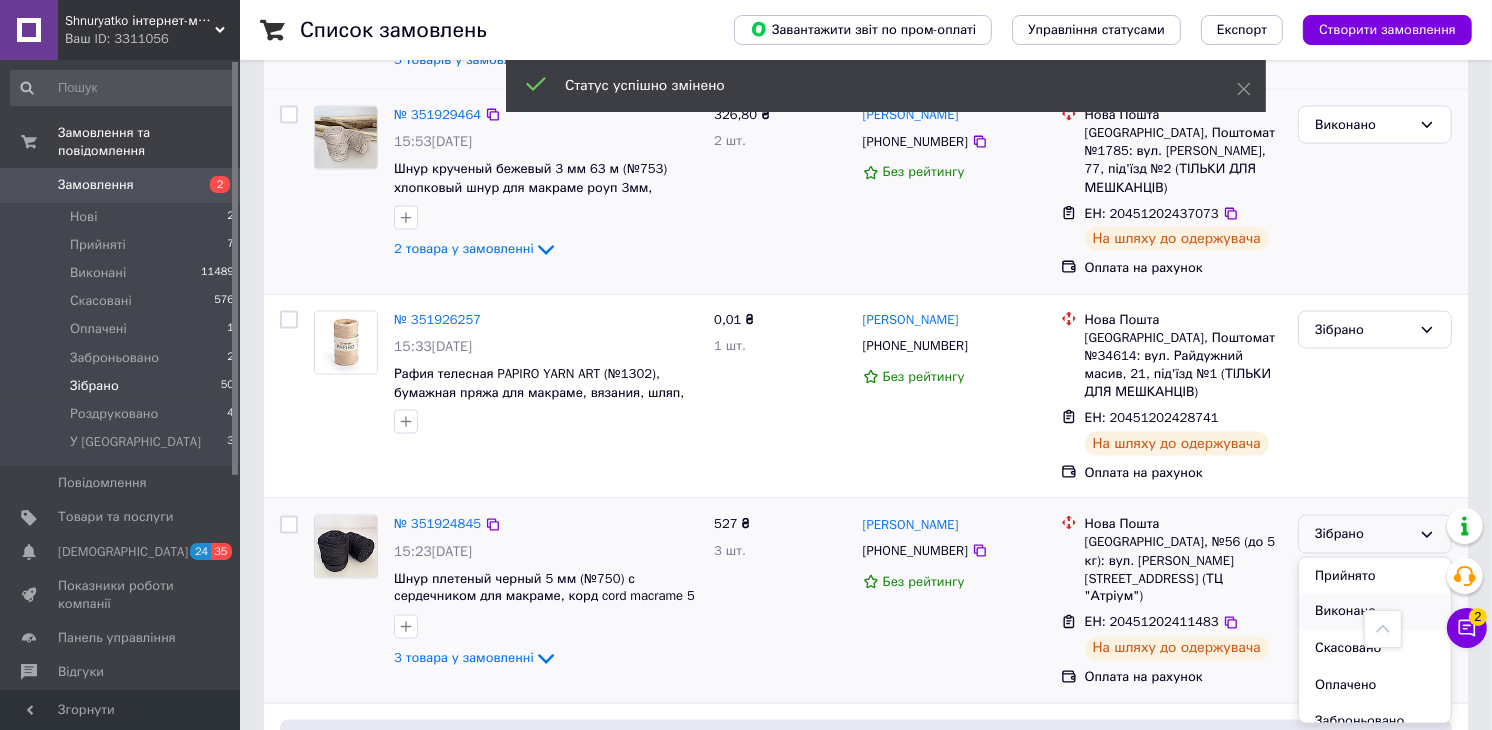click on "Виконано" at bounding box center [1375, 612] 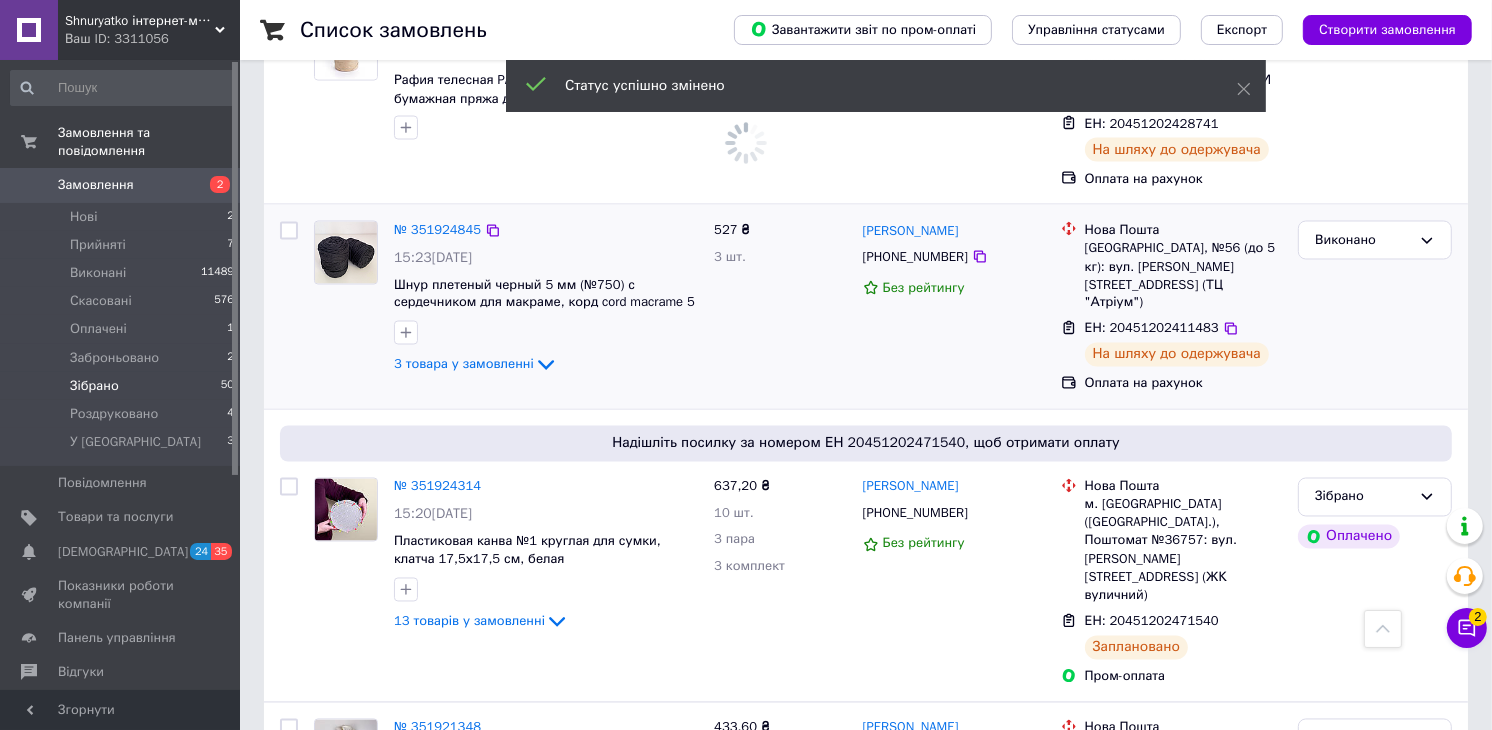 scroll, scrollTop: 3104, scrollLeft: 0, axis: vertical 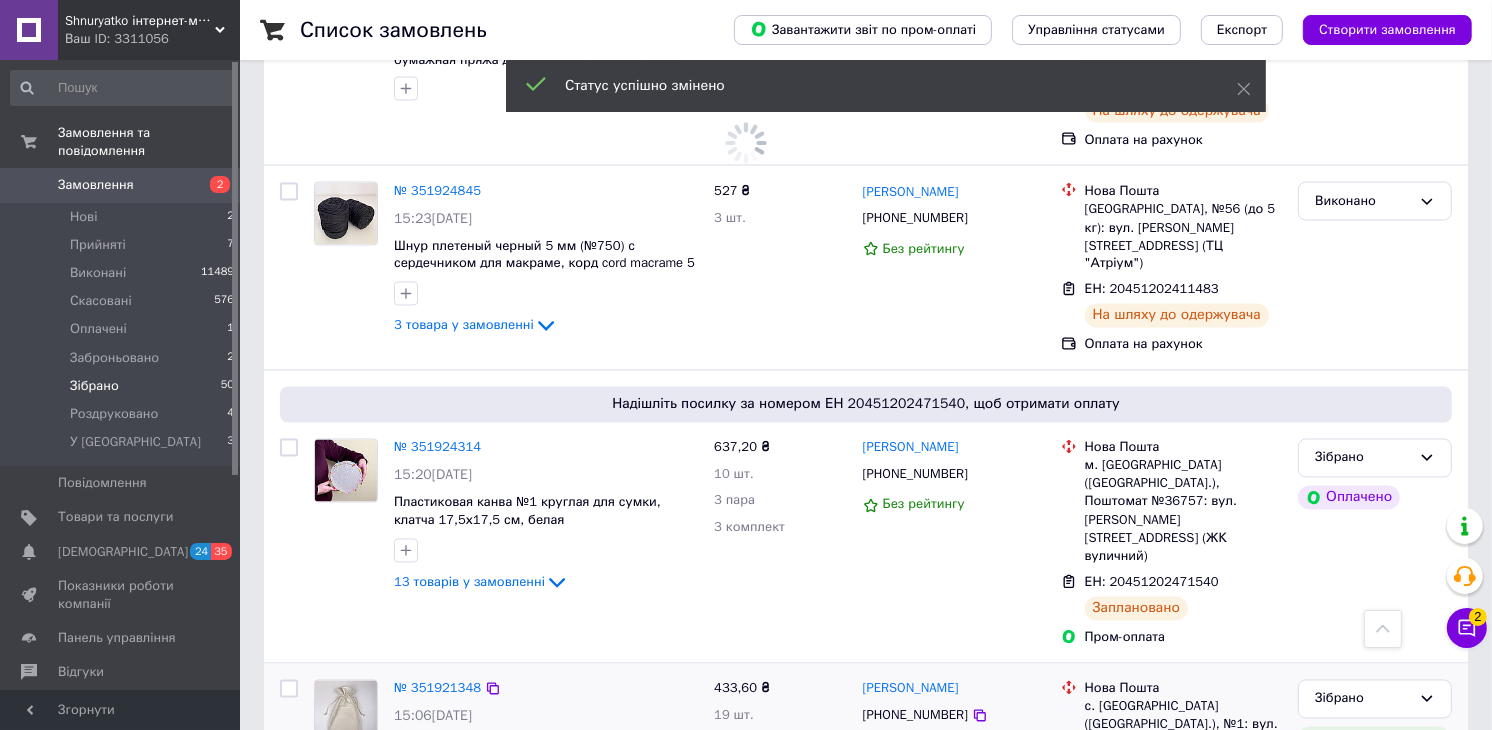 click on "Дешева доставка" at bounding box center (1375, 739) 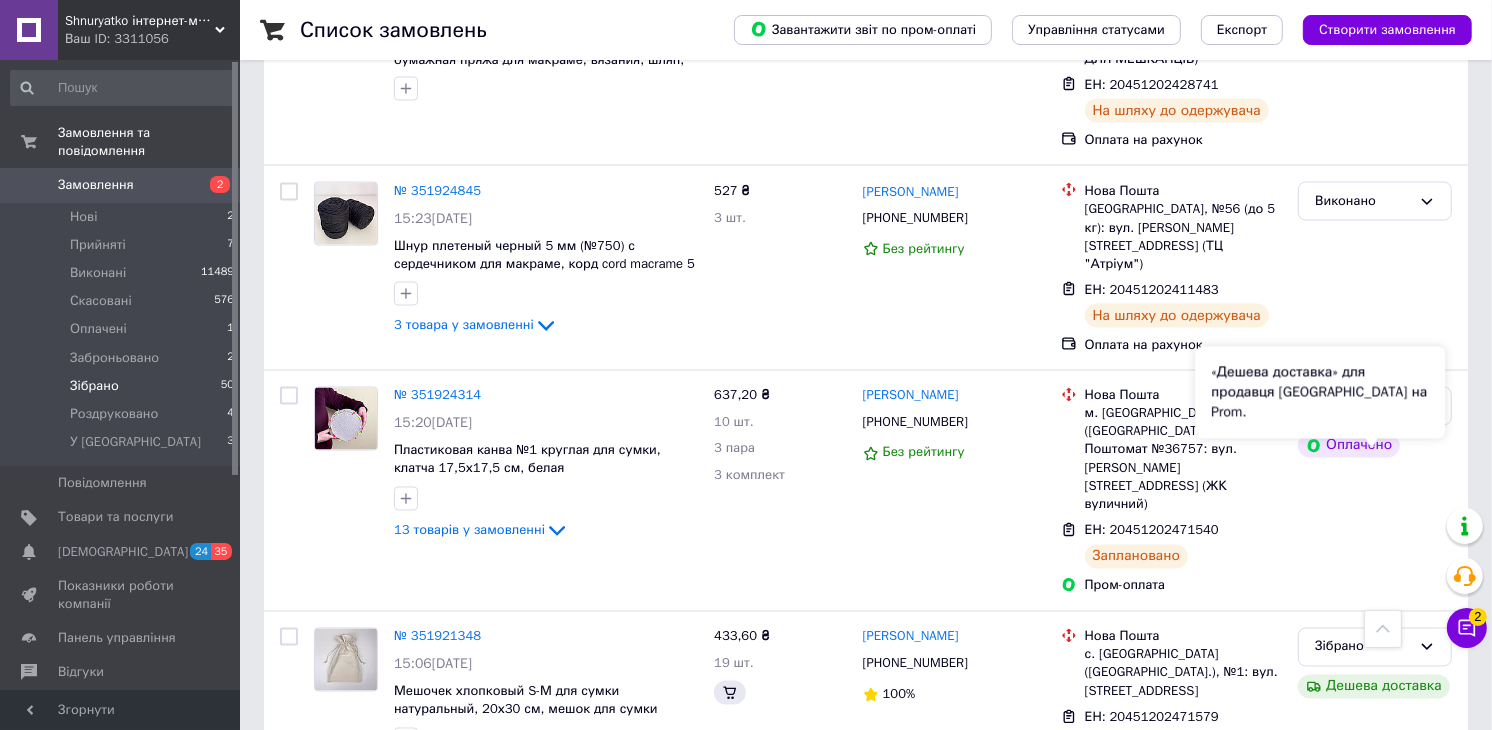 scroll, scrollTop: 3104, scrollLeft: 0, axis: vertical 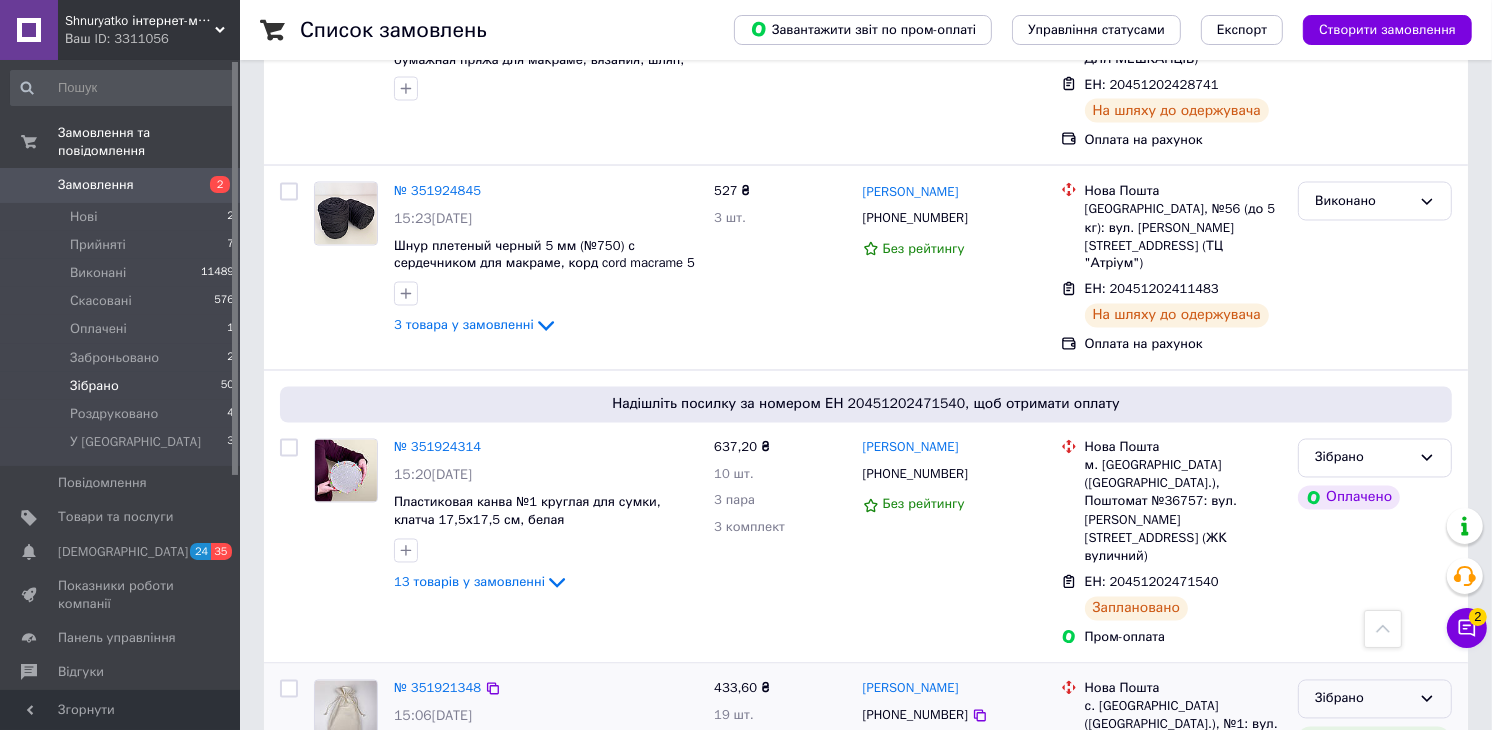 click 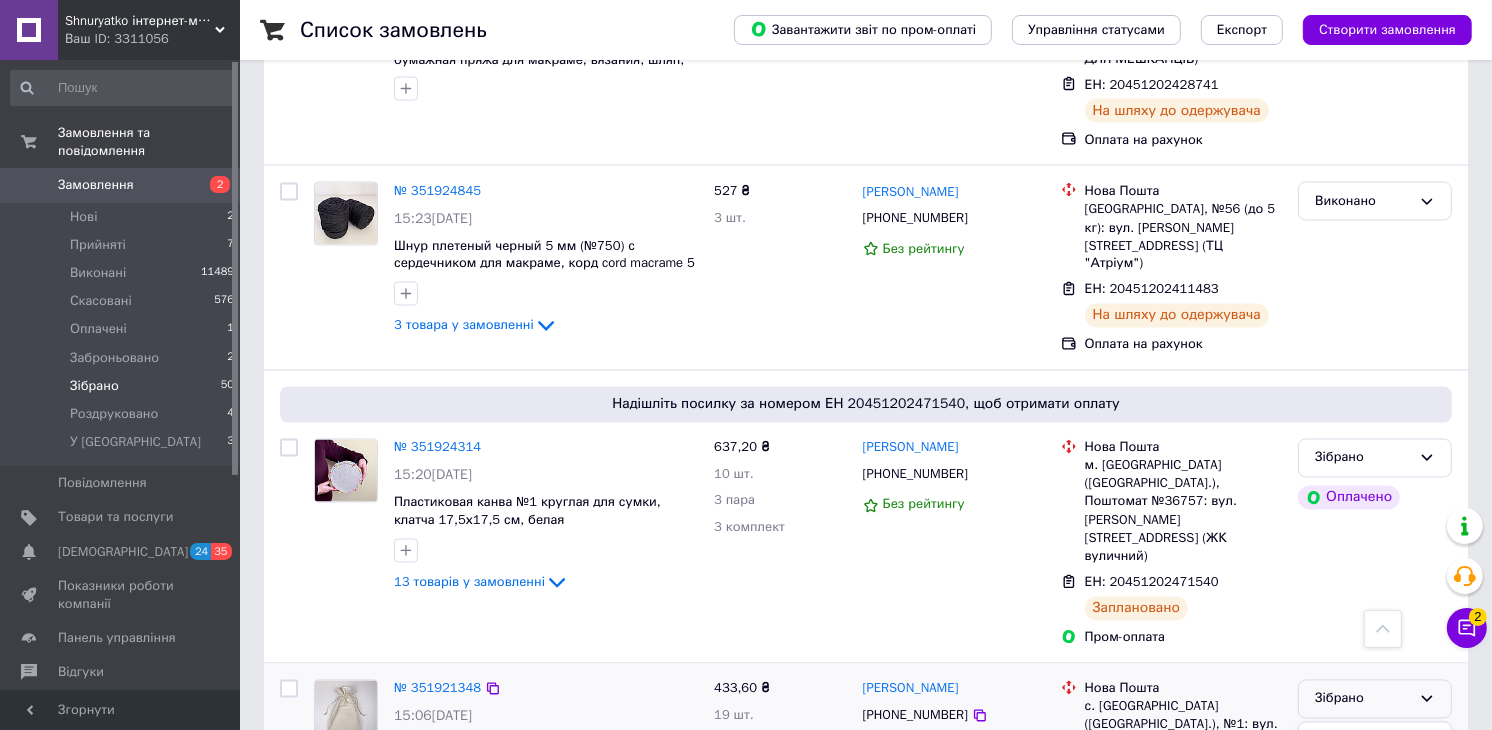 click on "Виконано" at bounding box center (1375, 777) 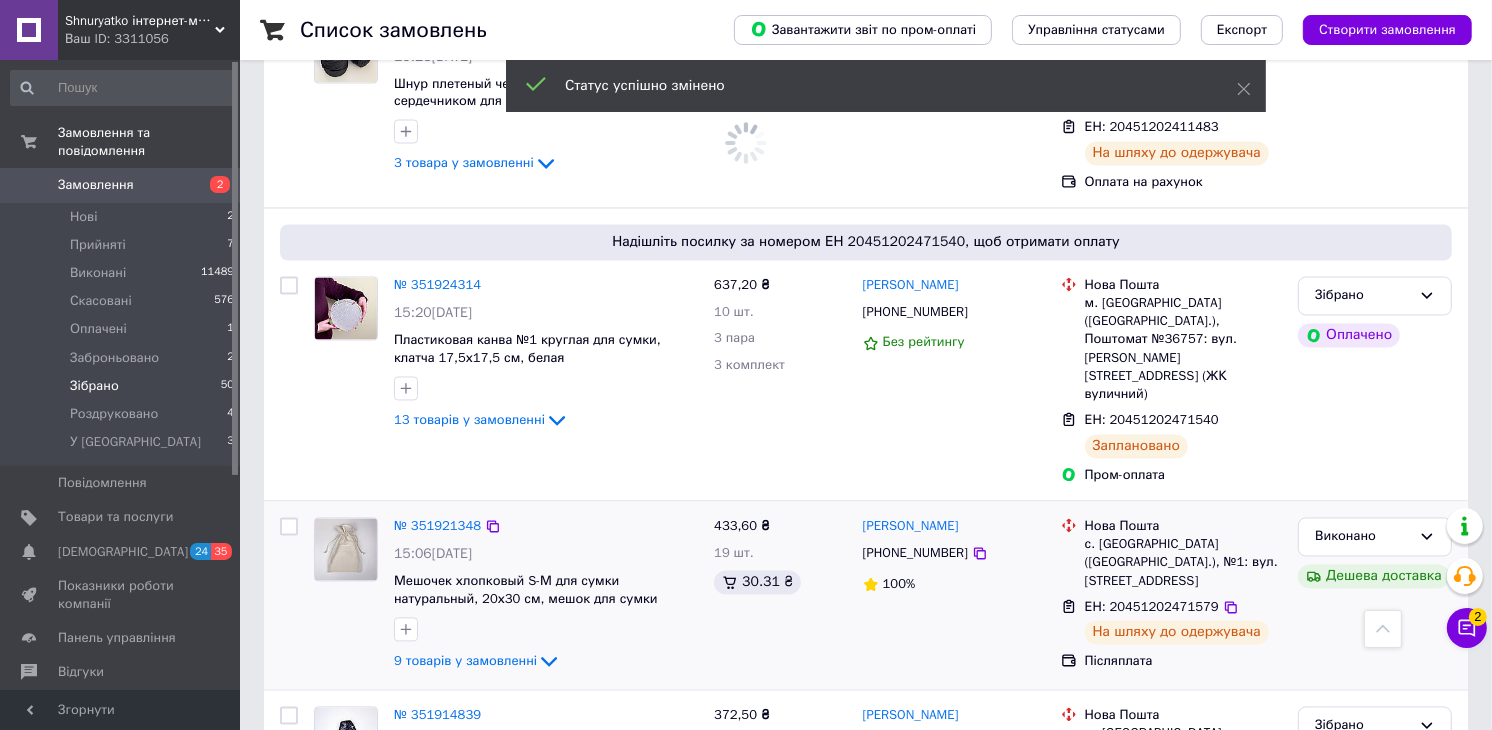 scroll, scrollTop: 3437, scrollLeft: 0, axis: vertical 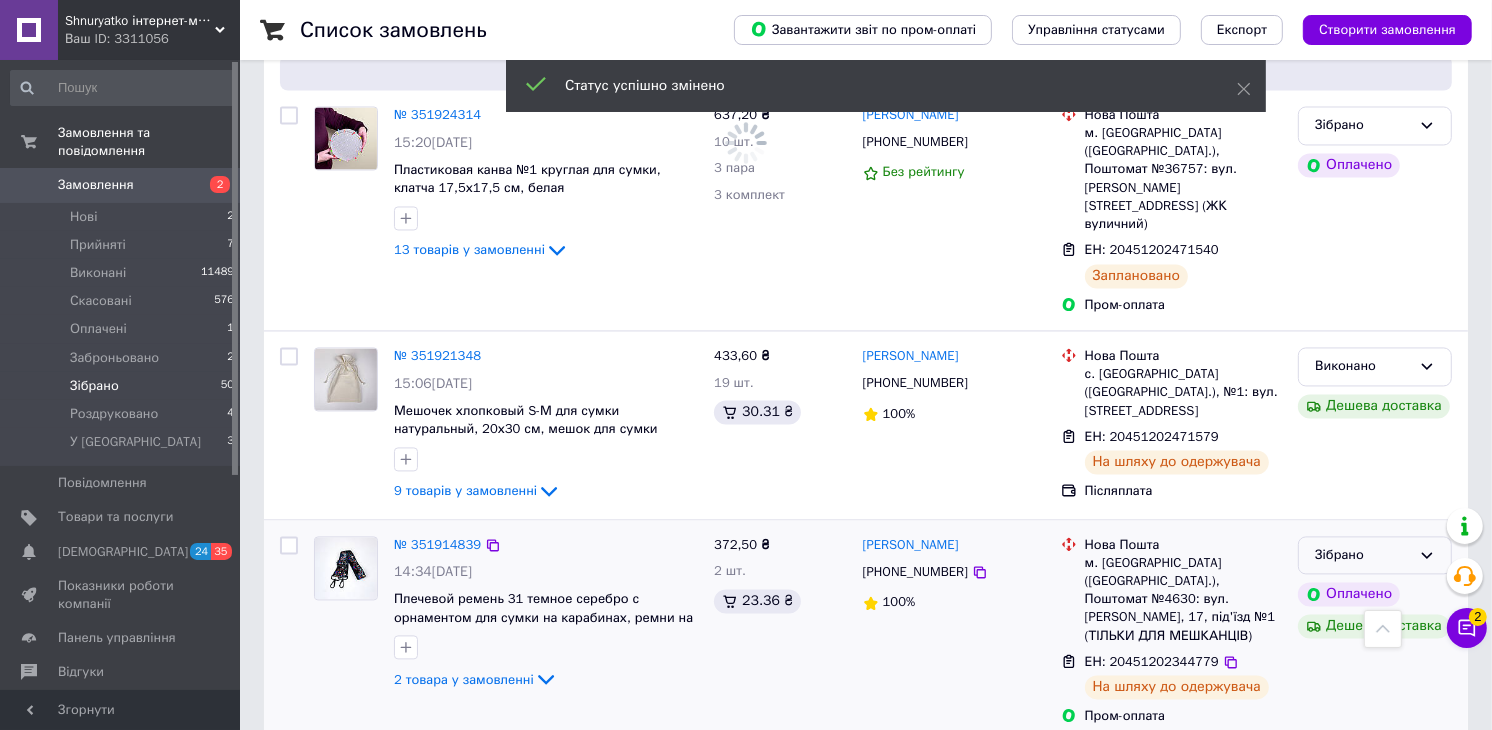 click 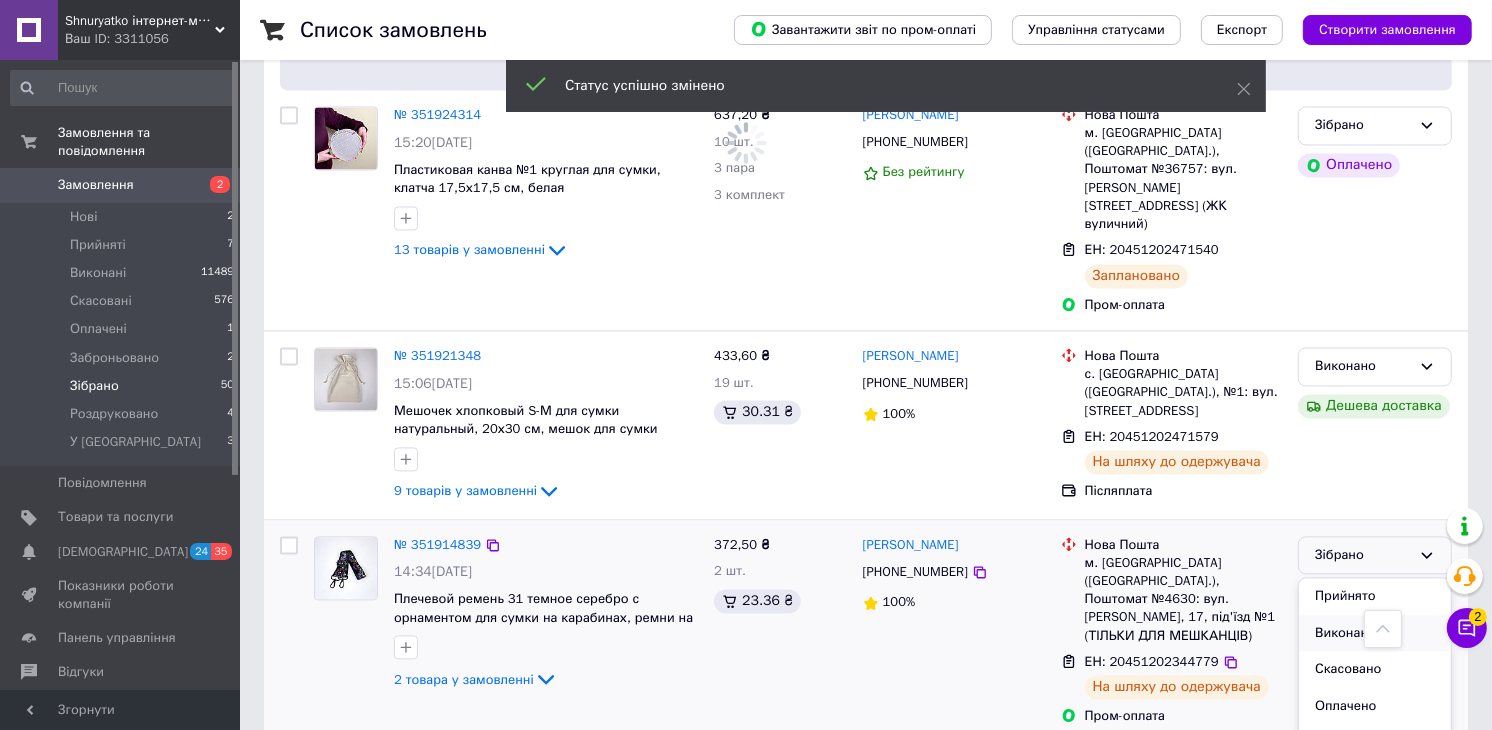 click on "Виконано" at bounding box center (1375, 633) 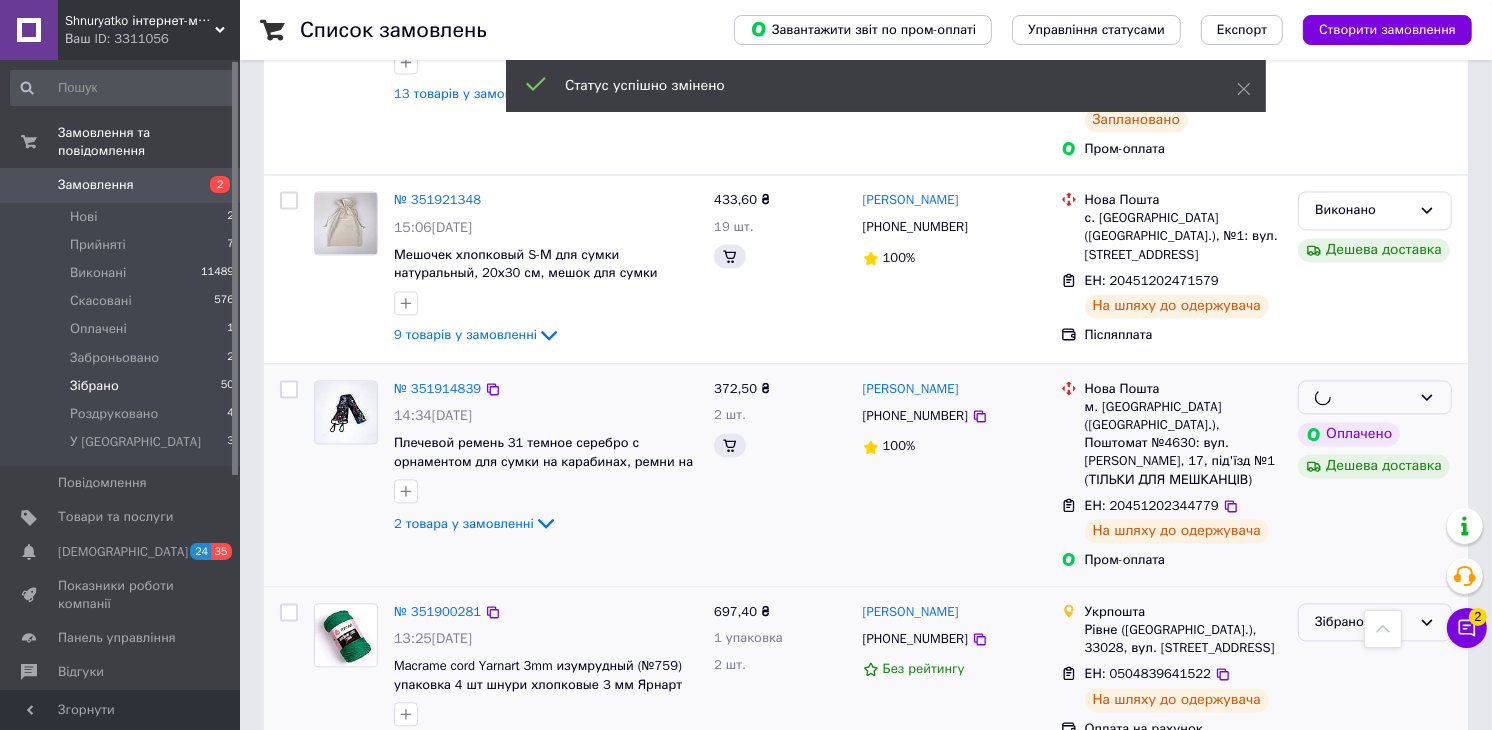 click on "Зібрано" at bounding box center [1363, 622] 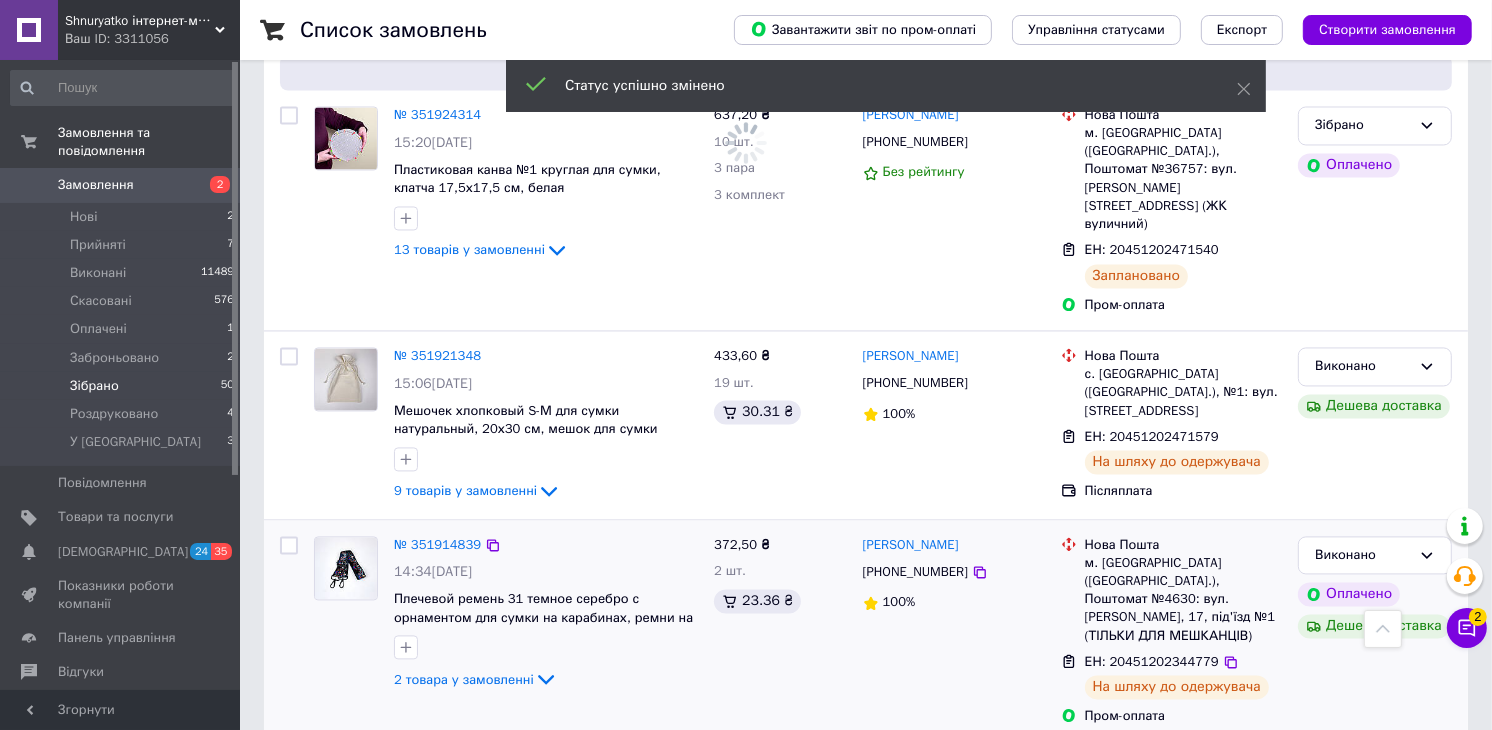 drag, startPoint x: 1304, startPoint y: 612, endPoint x: 1288, endPoint y: 598, distance: 21.260292 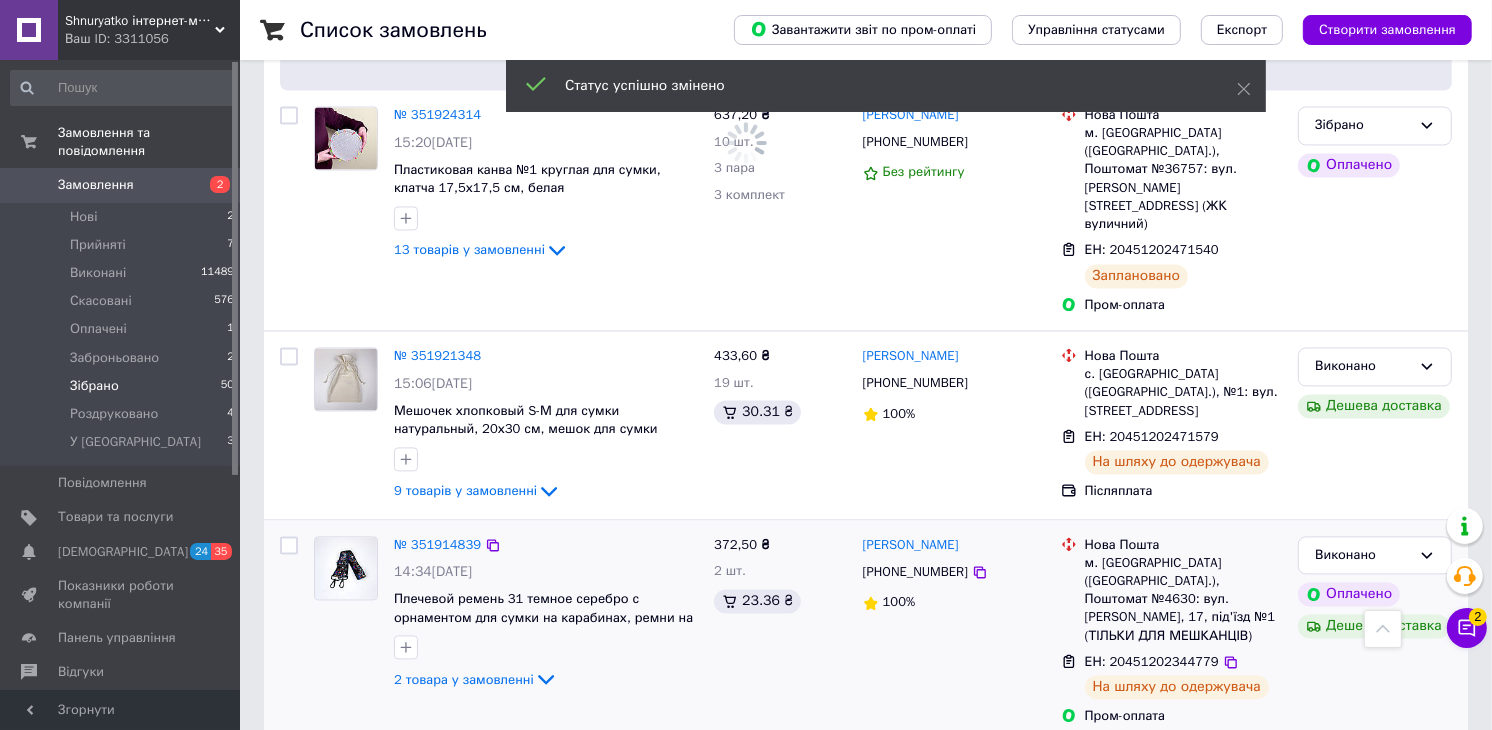 click on "Виконано" at bounding box center [1375, 856] 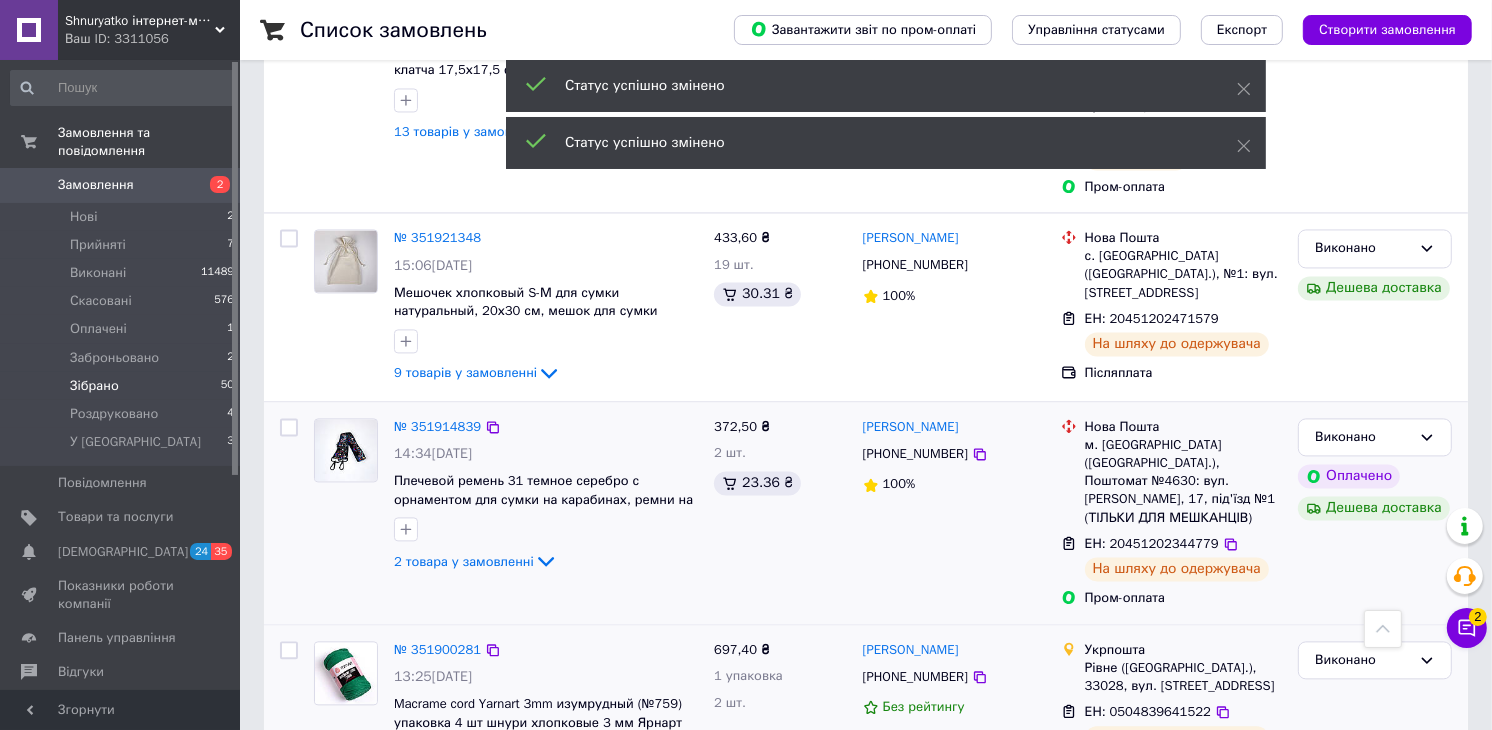 scroll, scrollTop: 3651, scrollLeft: 0, axis: vertical 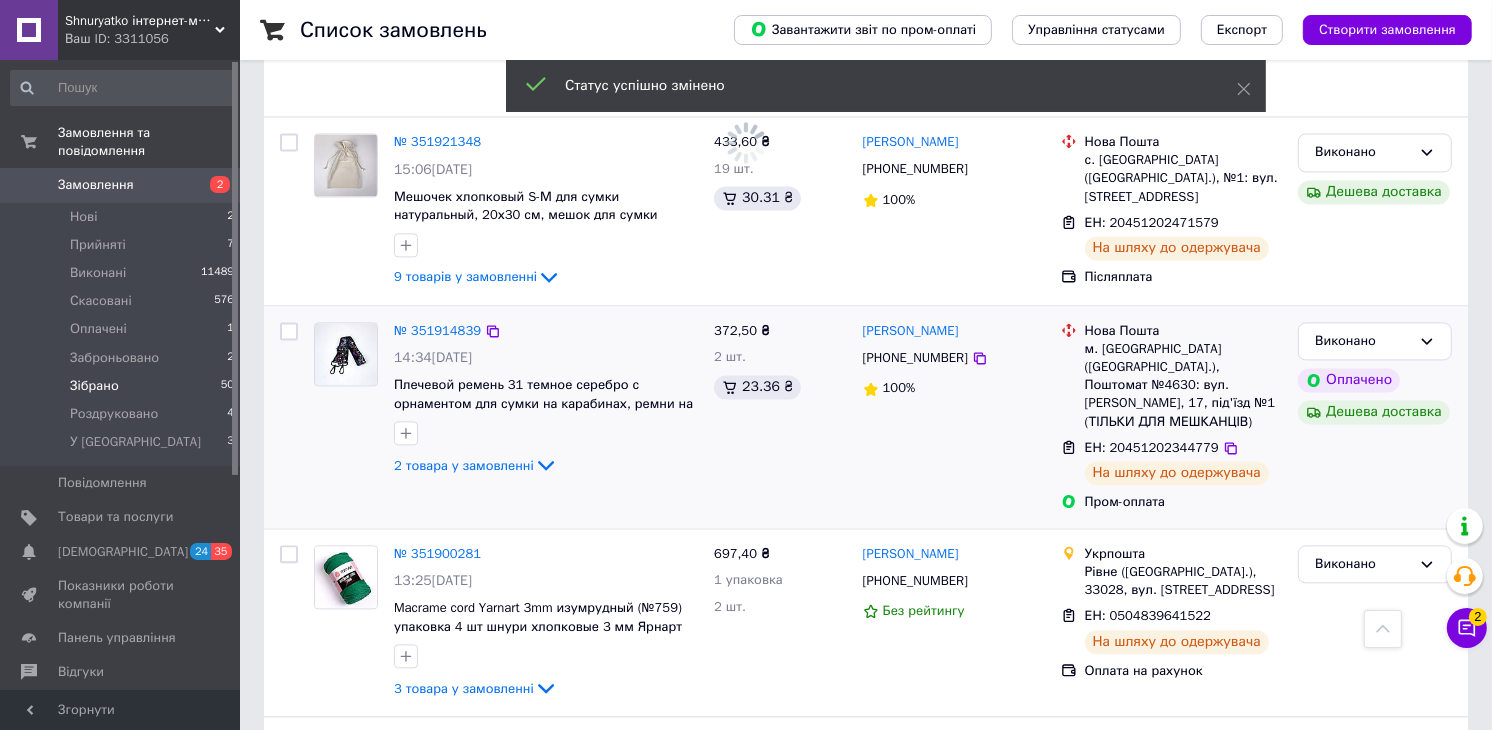 click on "Наступна" at bounding box center (450, 948) 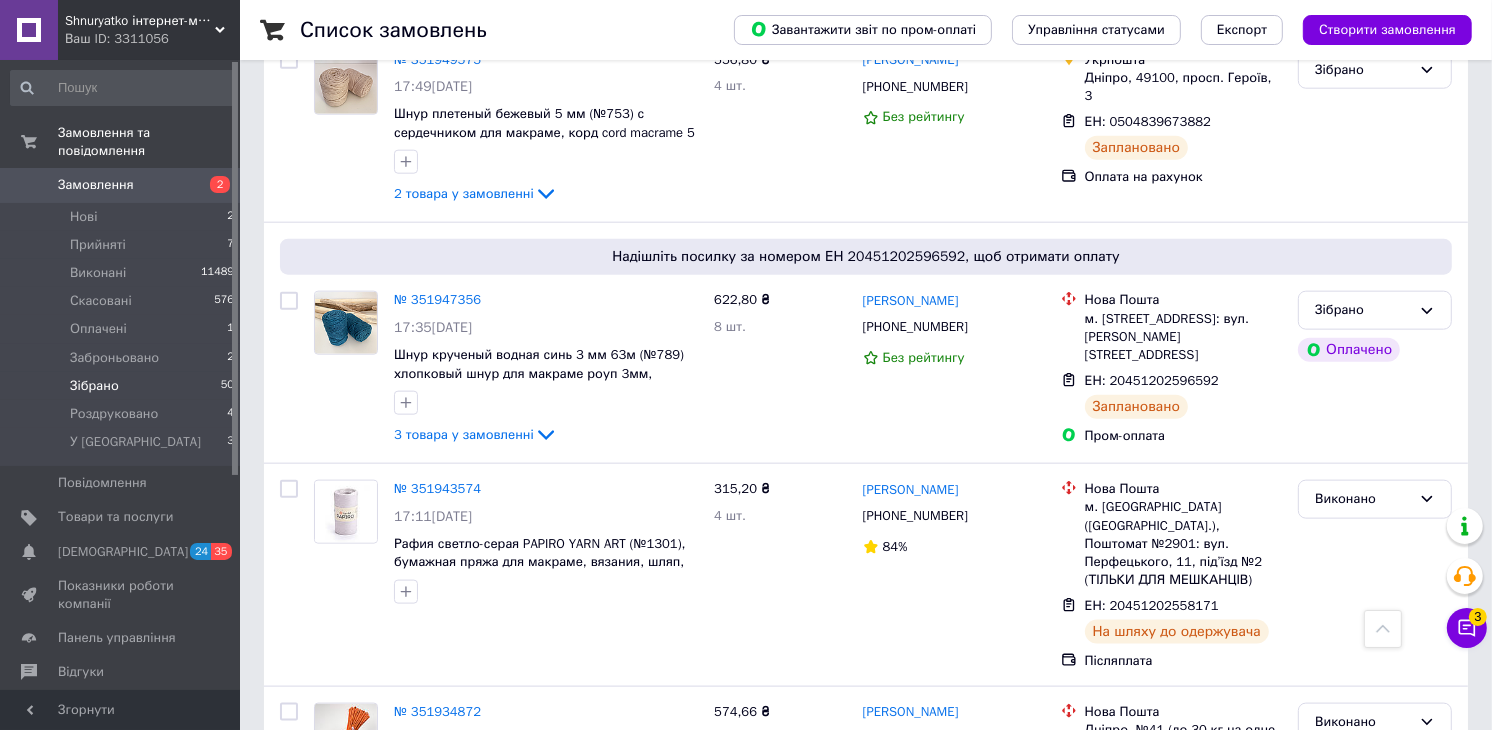 scroll, scrollTop: 2000, scrollLeft: 0, axis: vertical 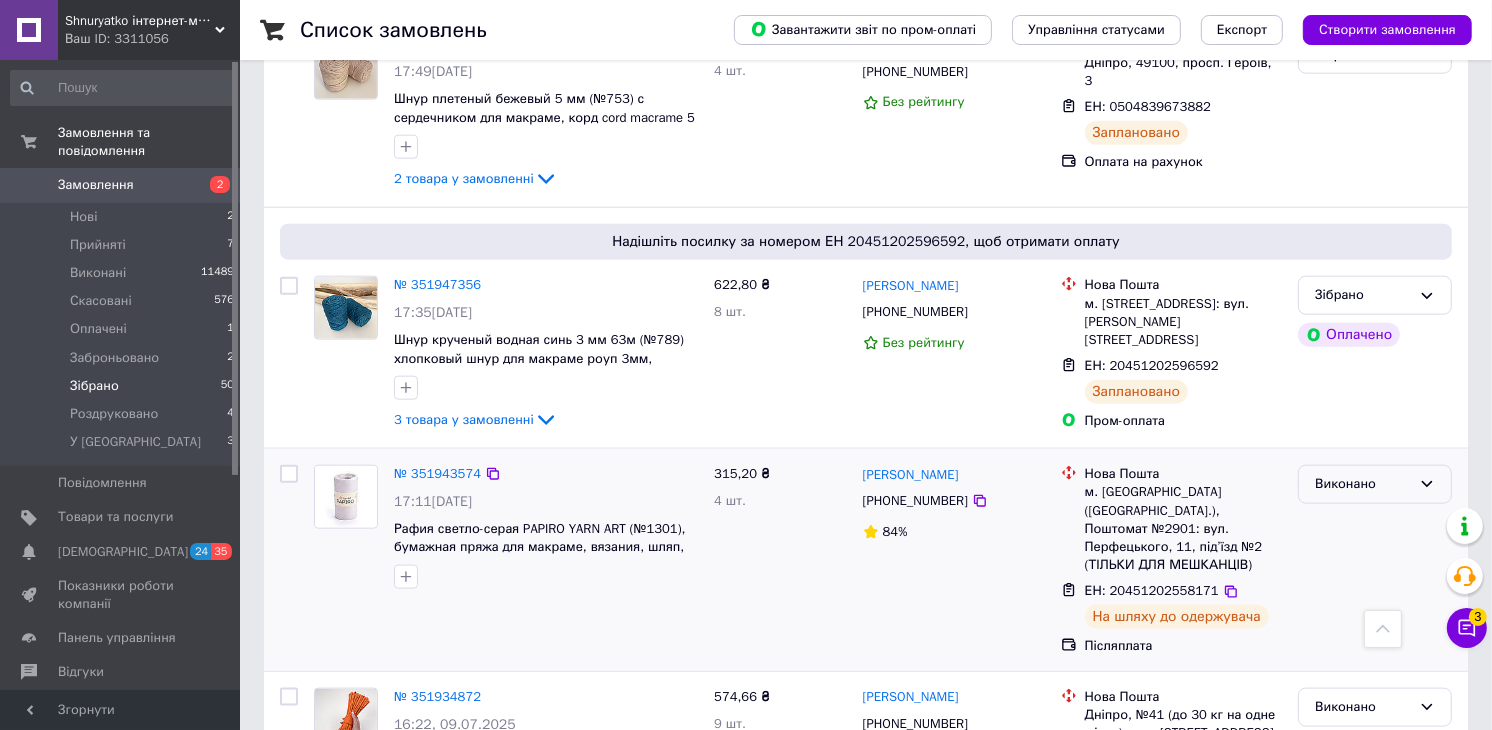 click on "Виконано" at bounding box center (1363, 484) 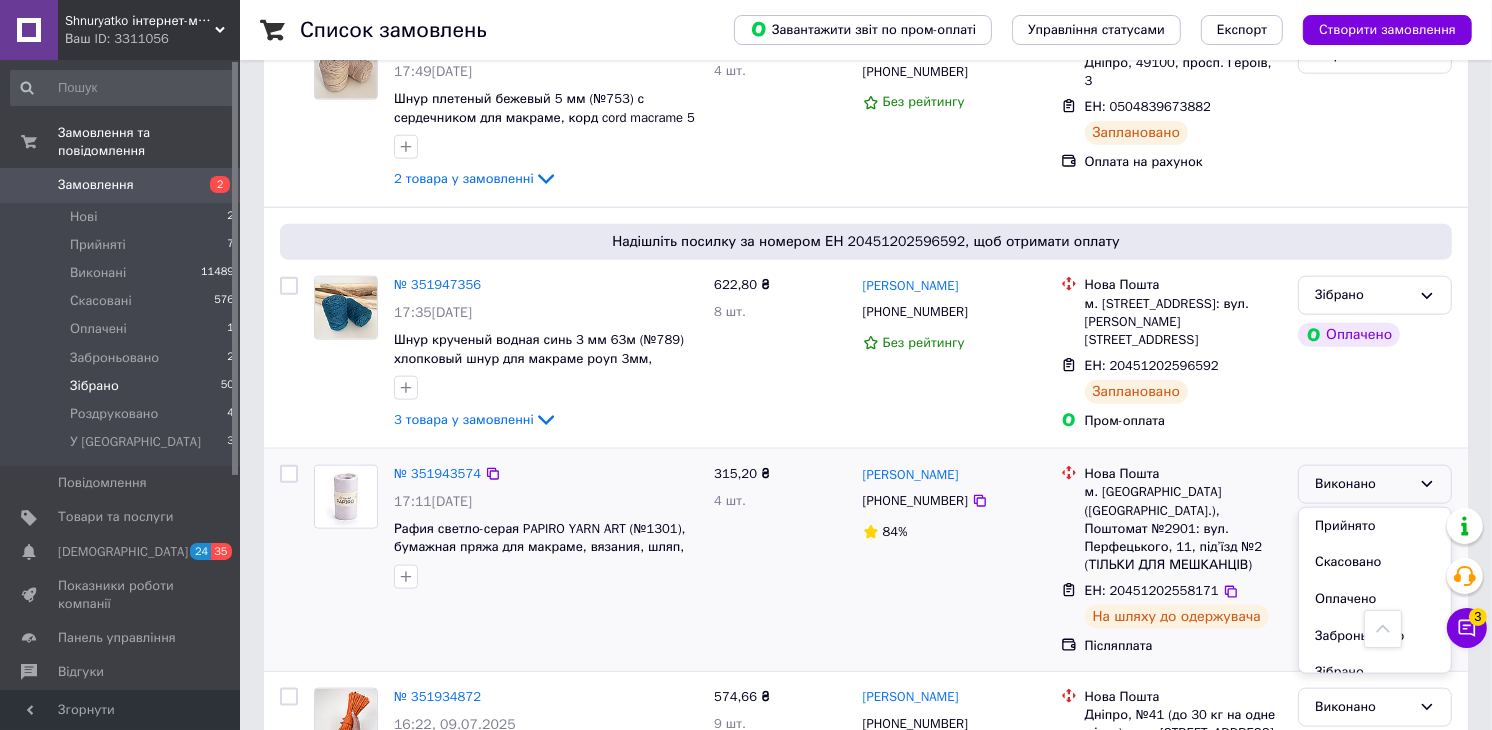 click on "Нова Пошта" at bounding box center [1184, 474] 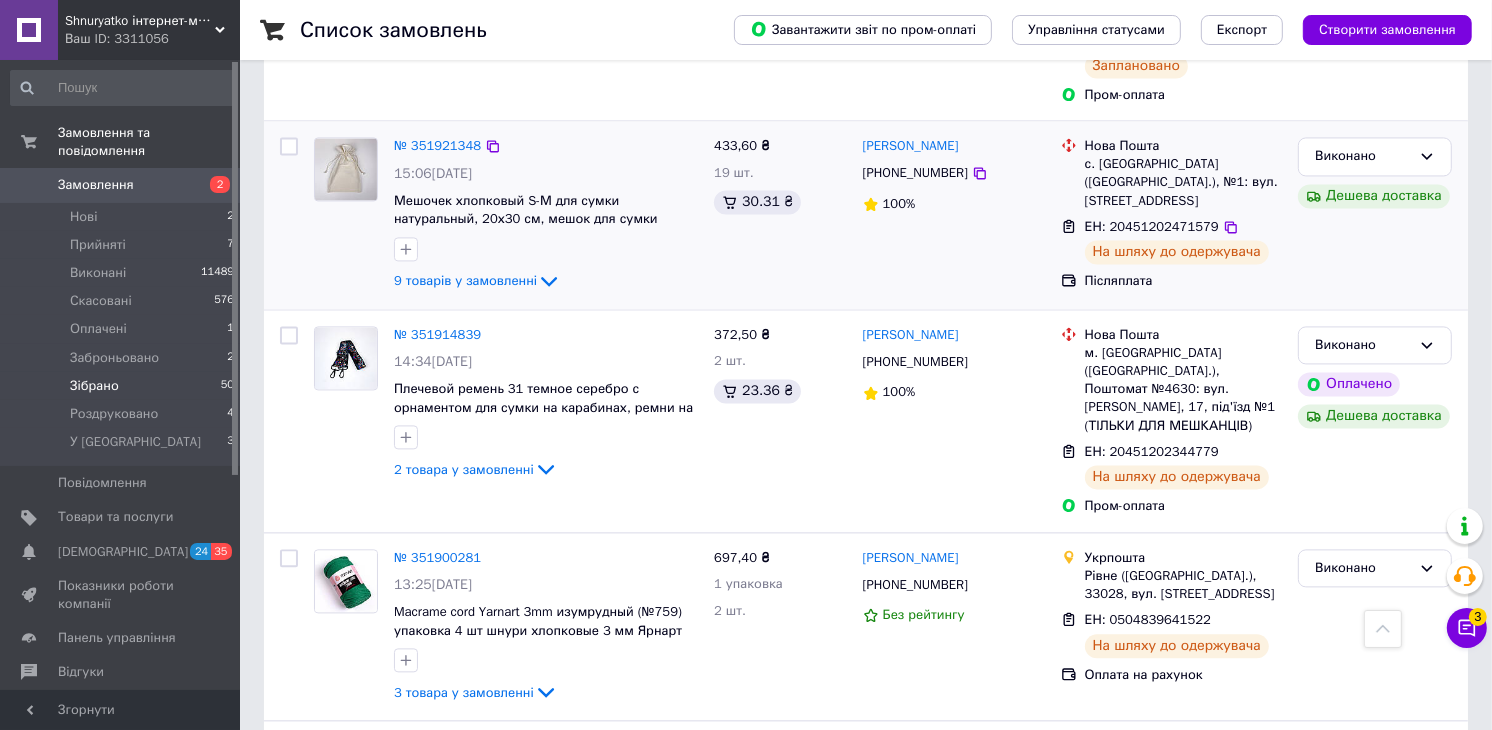 scroll, scrollTop: 3651, scrollLeft: 0, axis: vertical 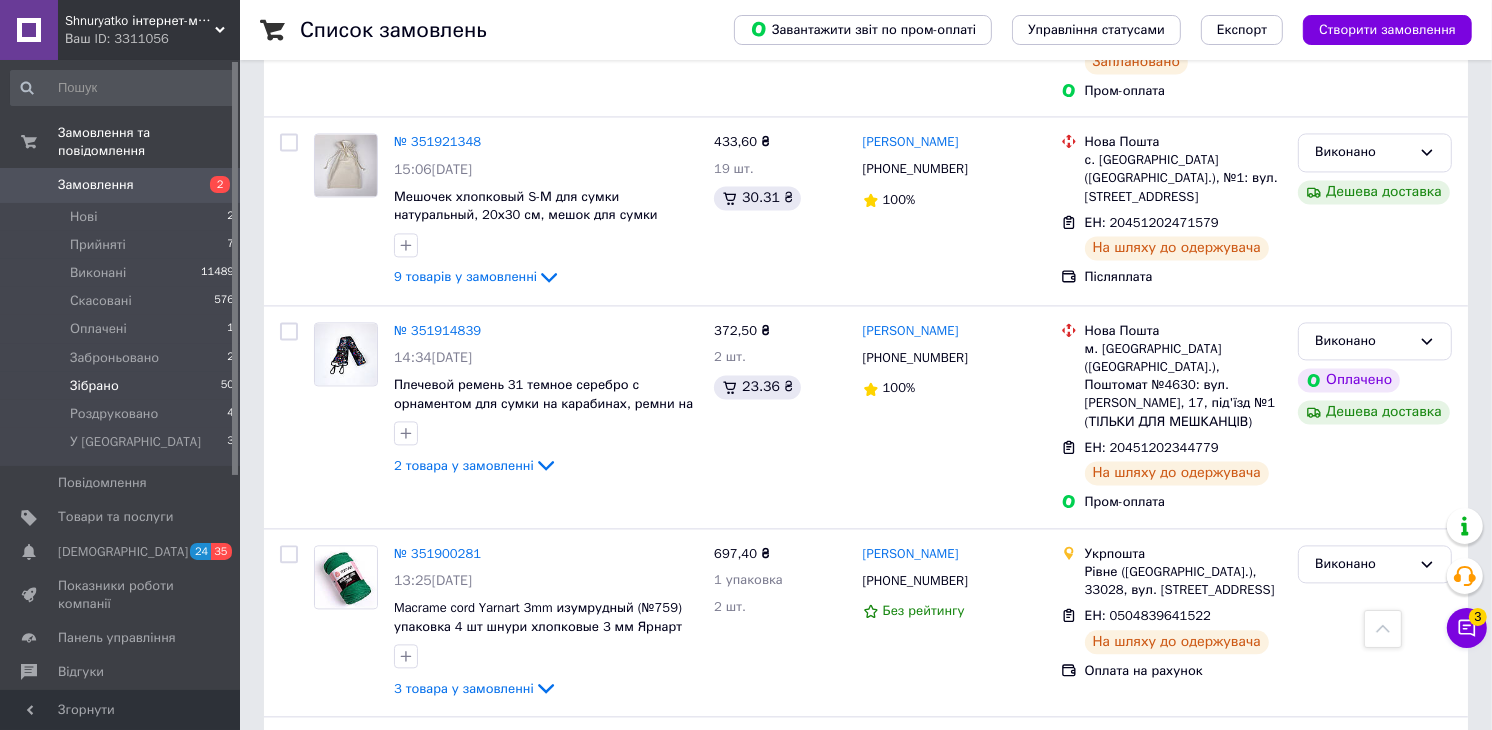 click on "Наступна" at bounding box center [450, 948] 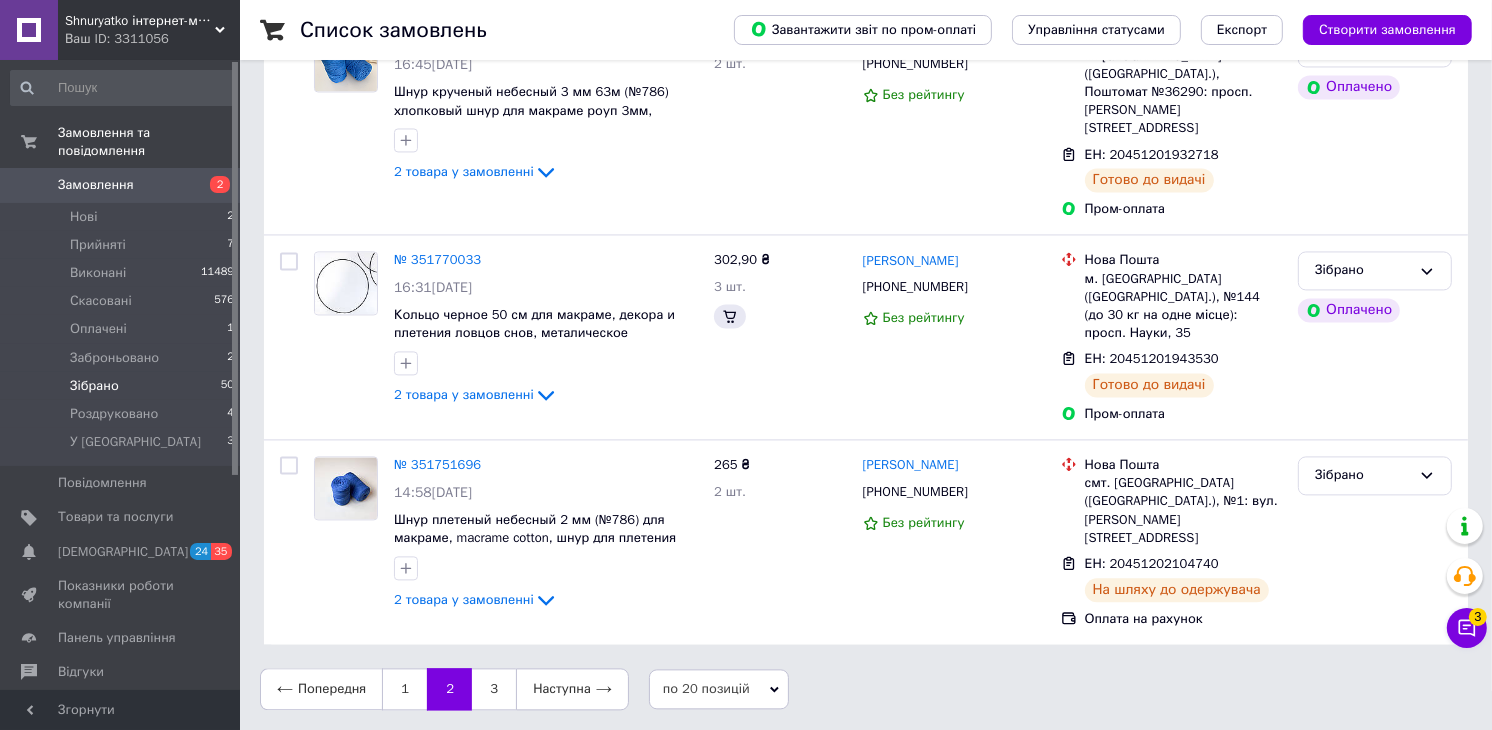 scroll, scrollTop: 0, scrollLeft: 0, axis: both 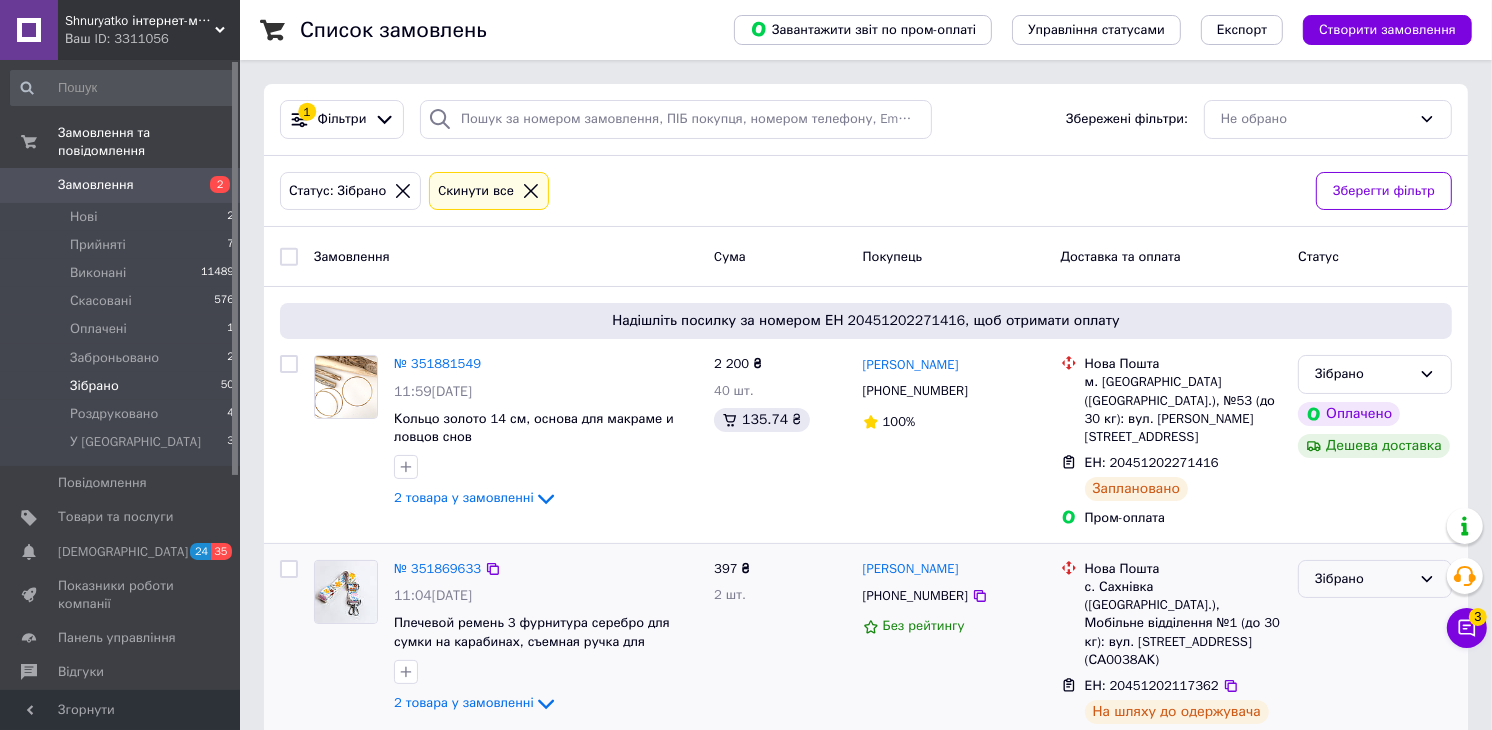 click on "Зібрано" at bounding box center (1363, 579) 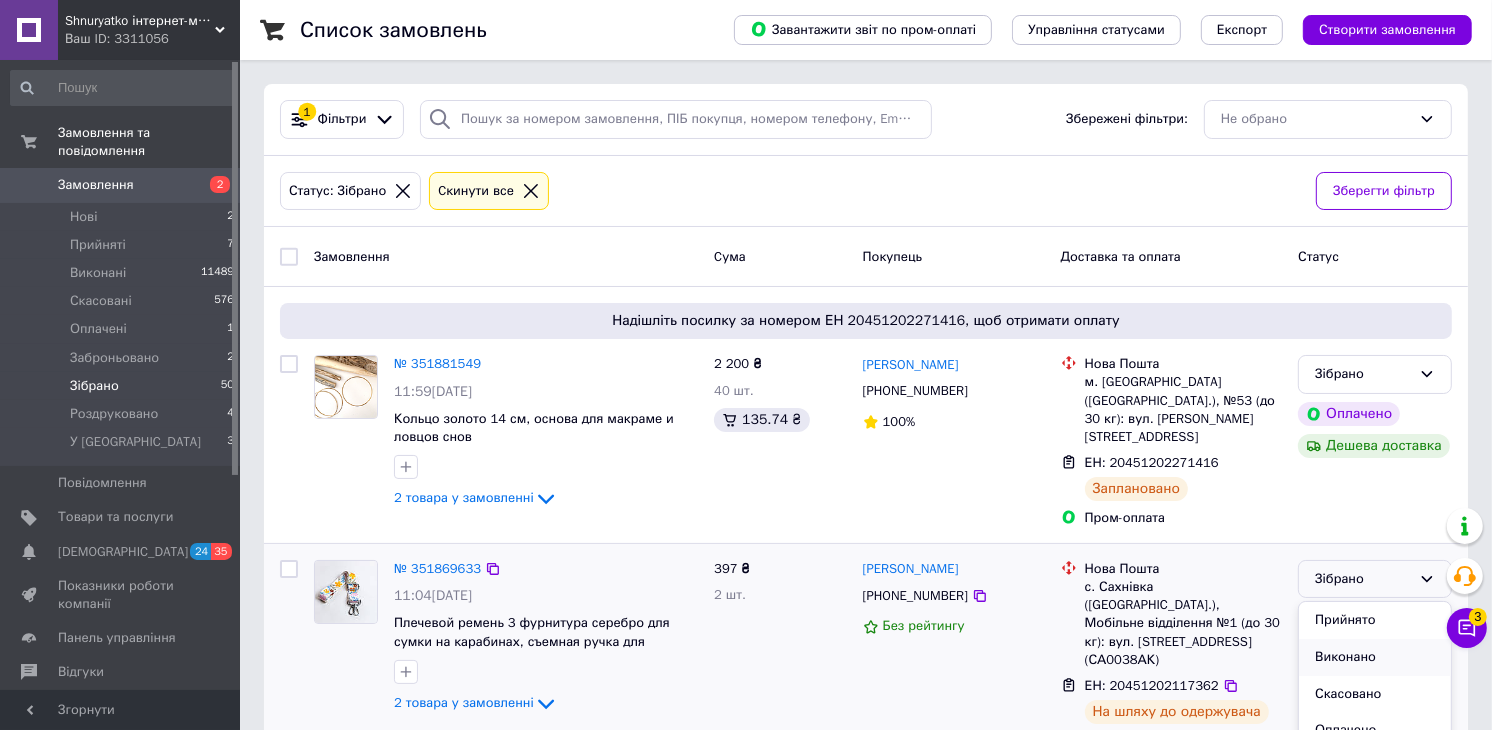 click on "Виконано" at bounding box center (1375, 657) 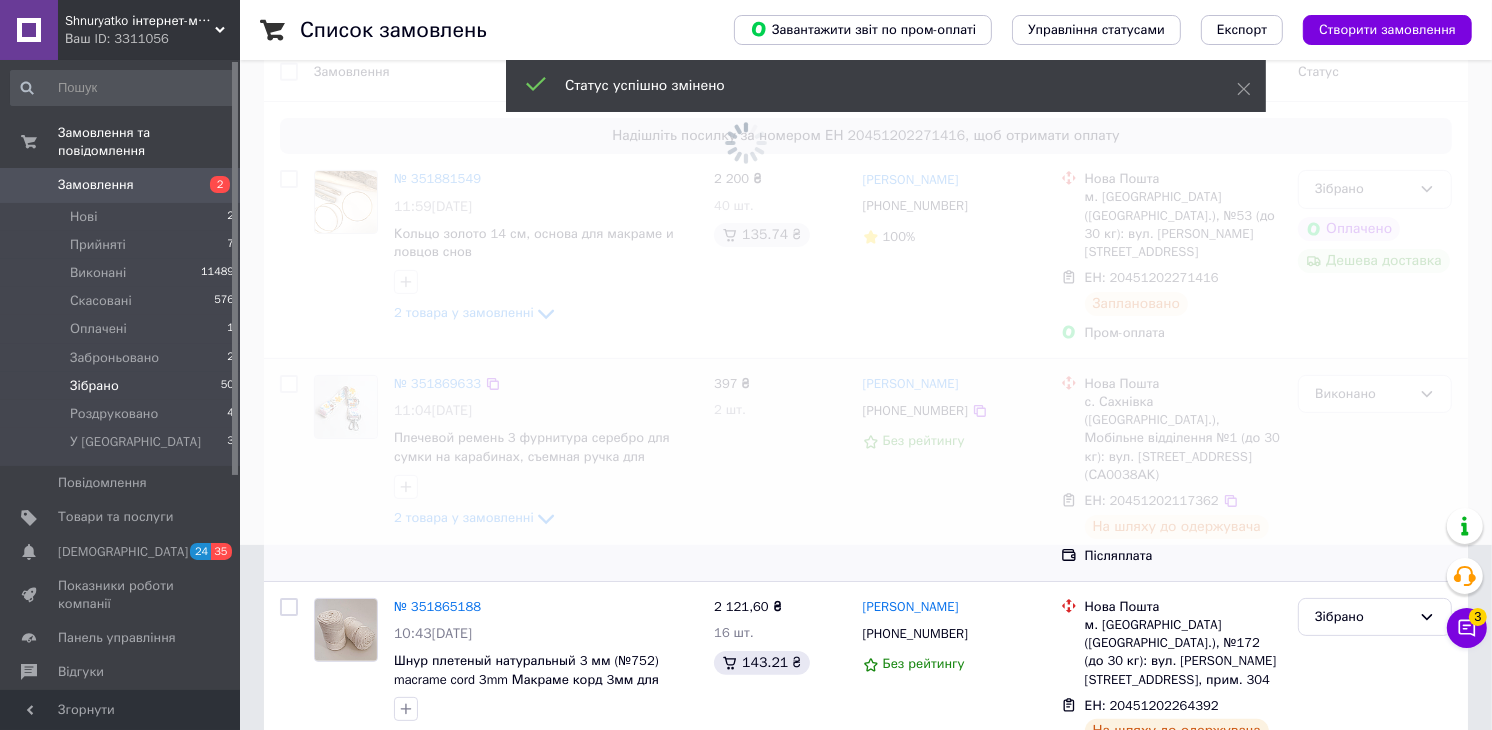 scroll, scrollTop: 222, scrollLeft: 0, axis: vertical 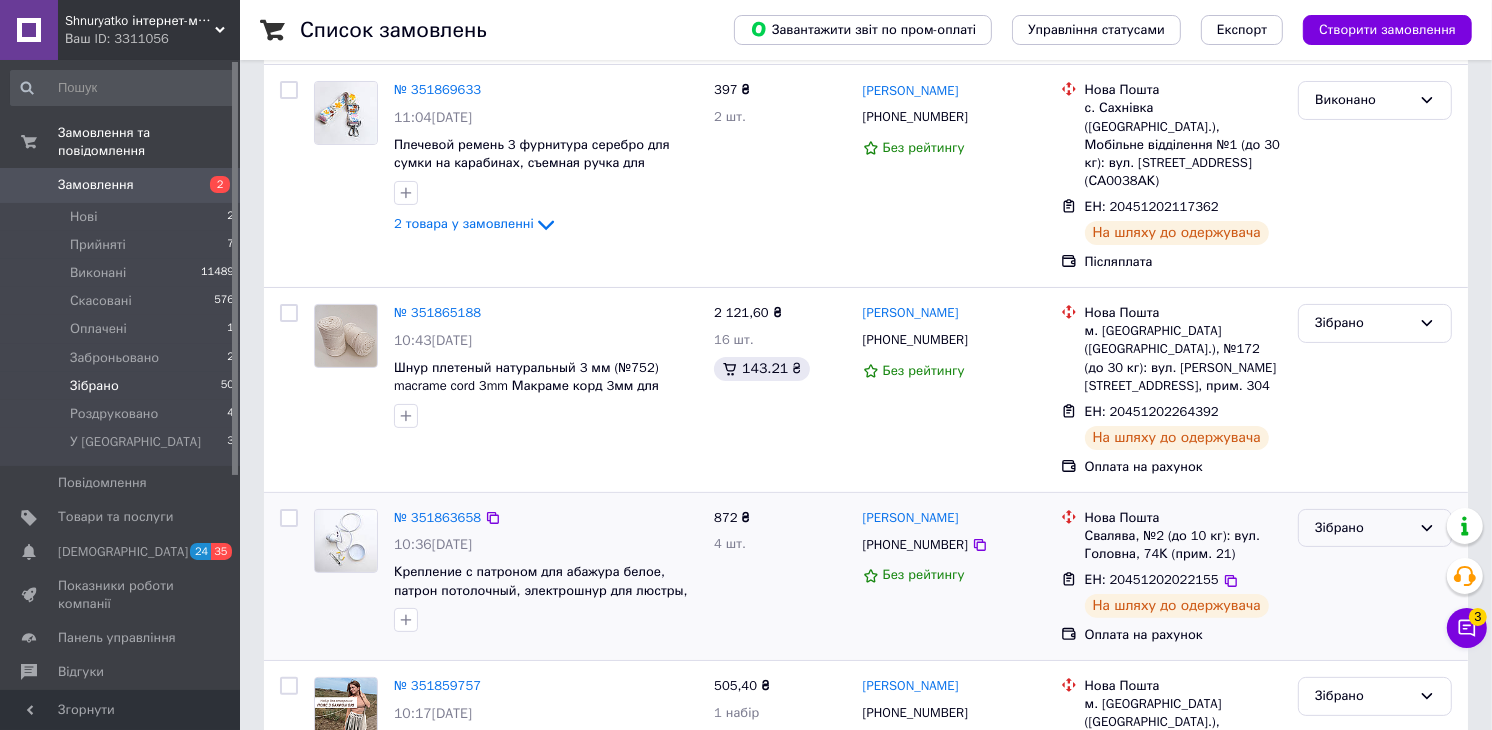 click on "Зібрано" at bounding box center (1363, 528) 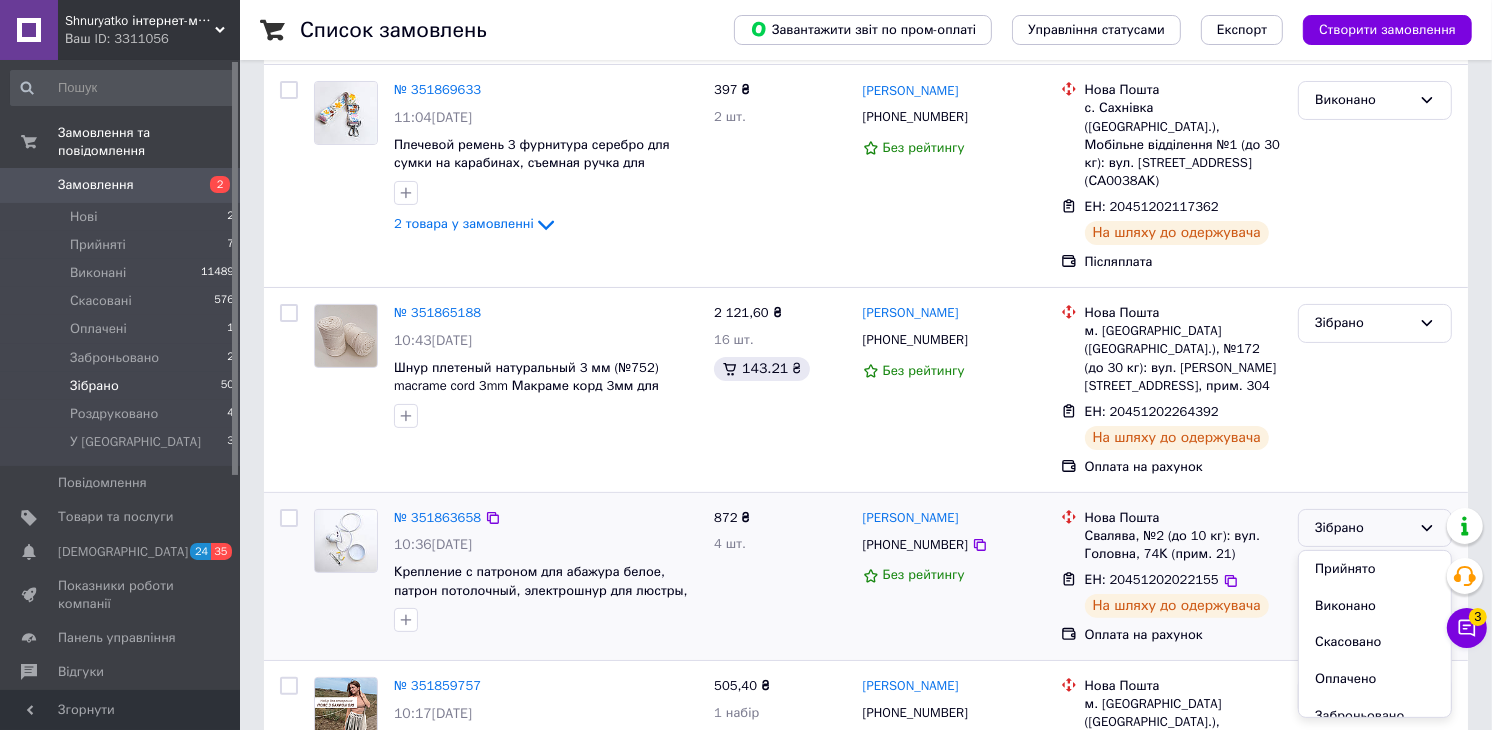 drag, startPoint x: 1332, startPoint y: 564, endPoint x: 1335, endPoint y: 553, distance: 11.401754 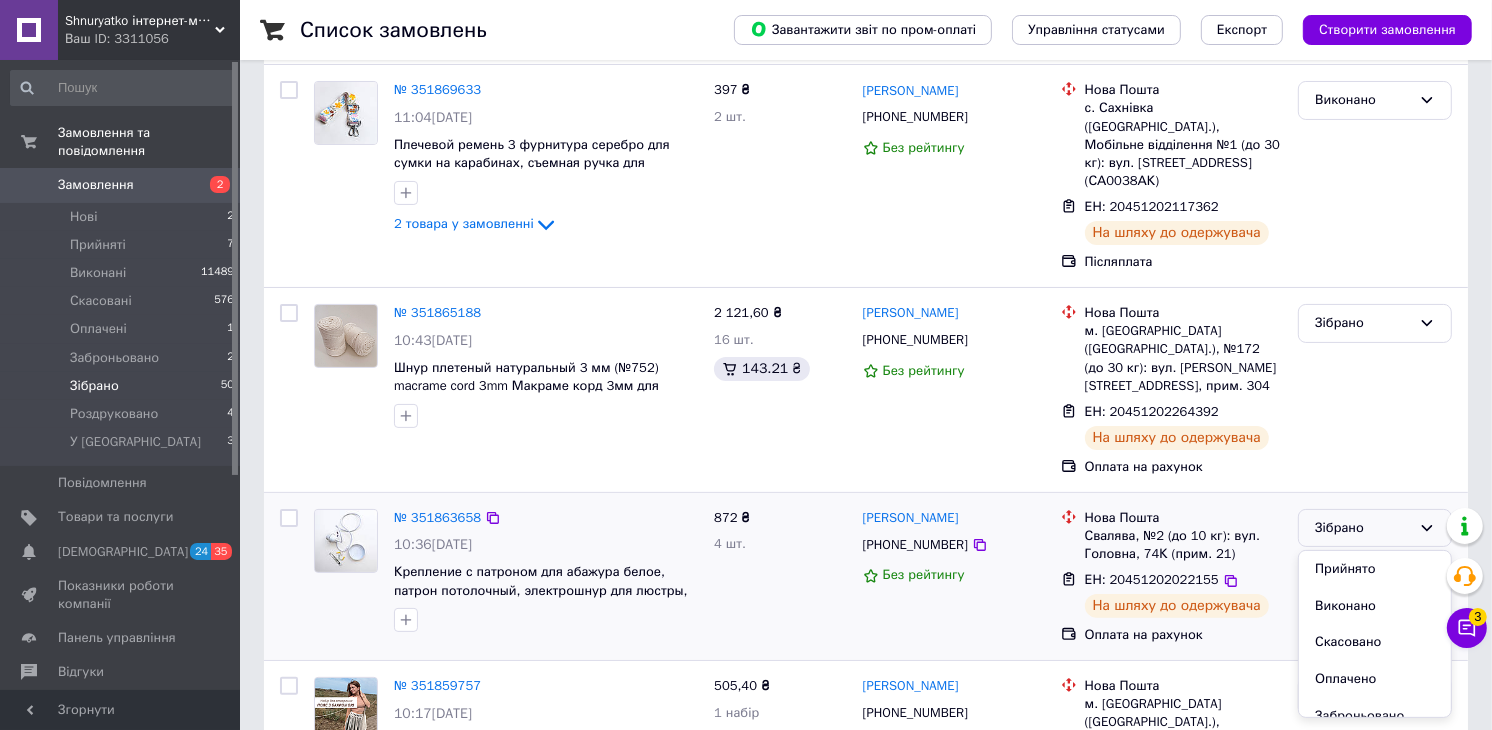click on "Виконано" at bounding box center (1375, 606) 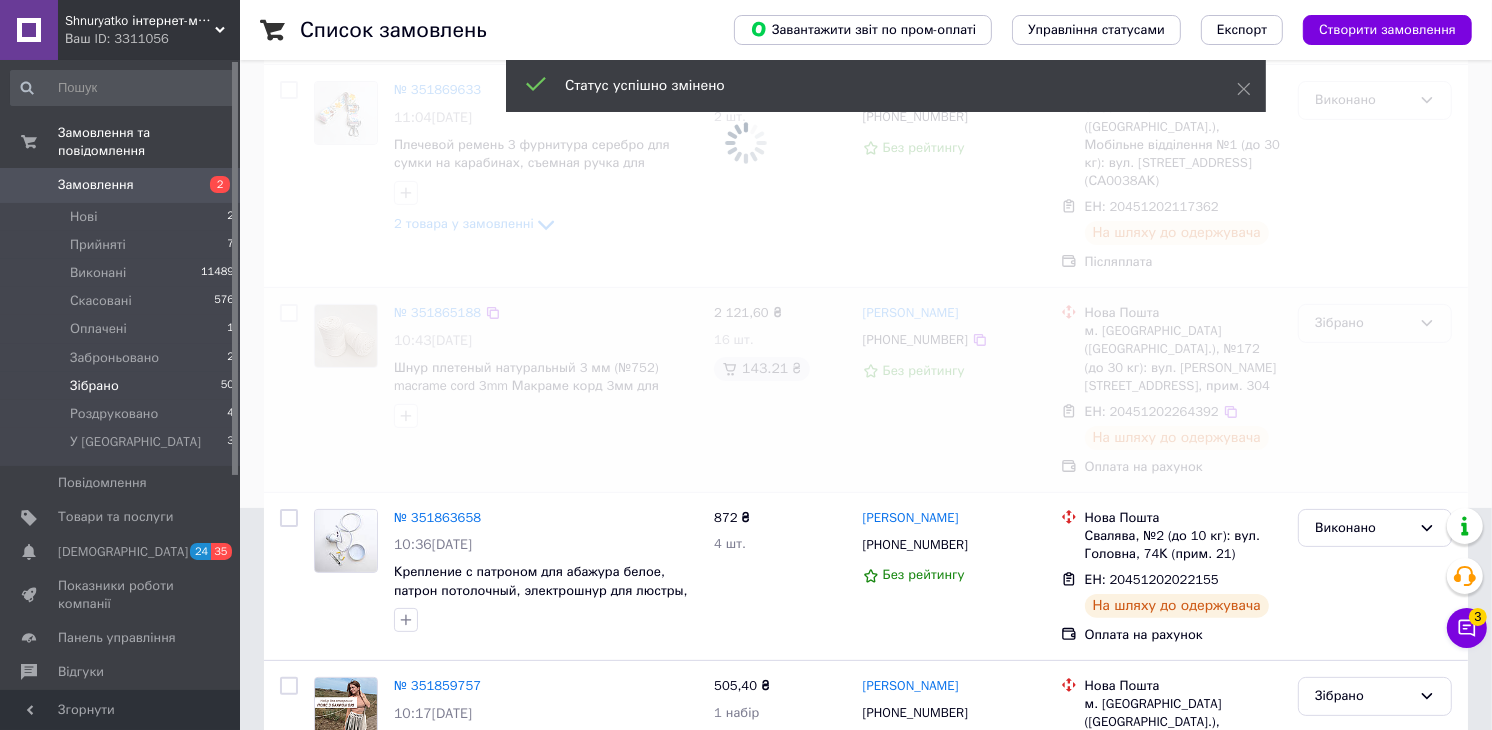 click at bounding box center (746, 143) 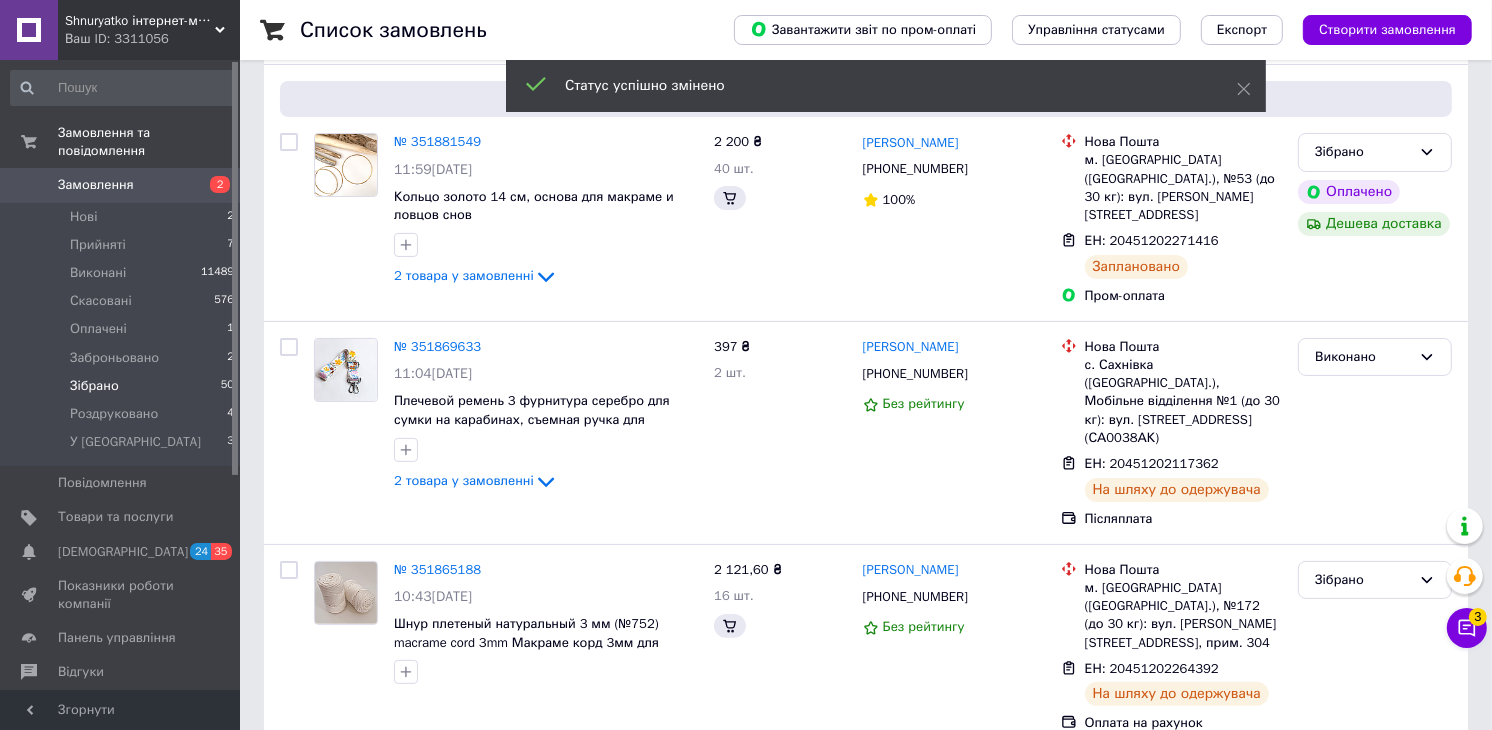 click on "№ 351869633 11:04, 09.07.2025 Плечевой ремень 3 фурнитура серебро для сумки на карабинах, съемная ручка для сумки(№7008/н) 2 товара у замовленні 397 ₴ 2 шт. Наталія Несен +380969626821 Без рейтингу Нова Пошта с. Сахнівка (Черкаська обл.), Мобільне відділення №1 (до 30 кг): вул. Героїв майдану, 264 (СА0038АК) ЕН: 20451202117362 На шляху до одержувача Післяплата Виконано" at bounding box center [866, 433] 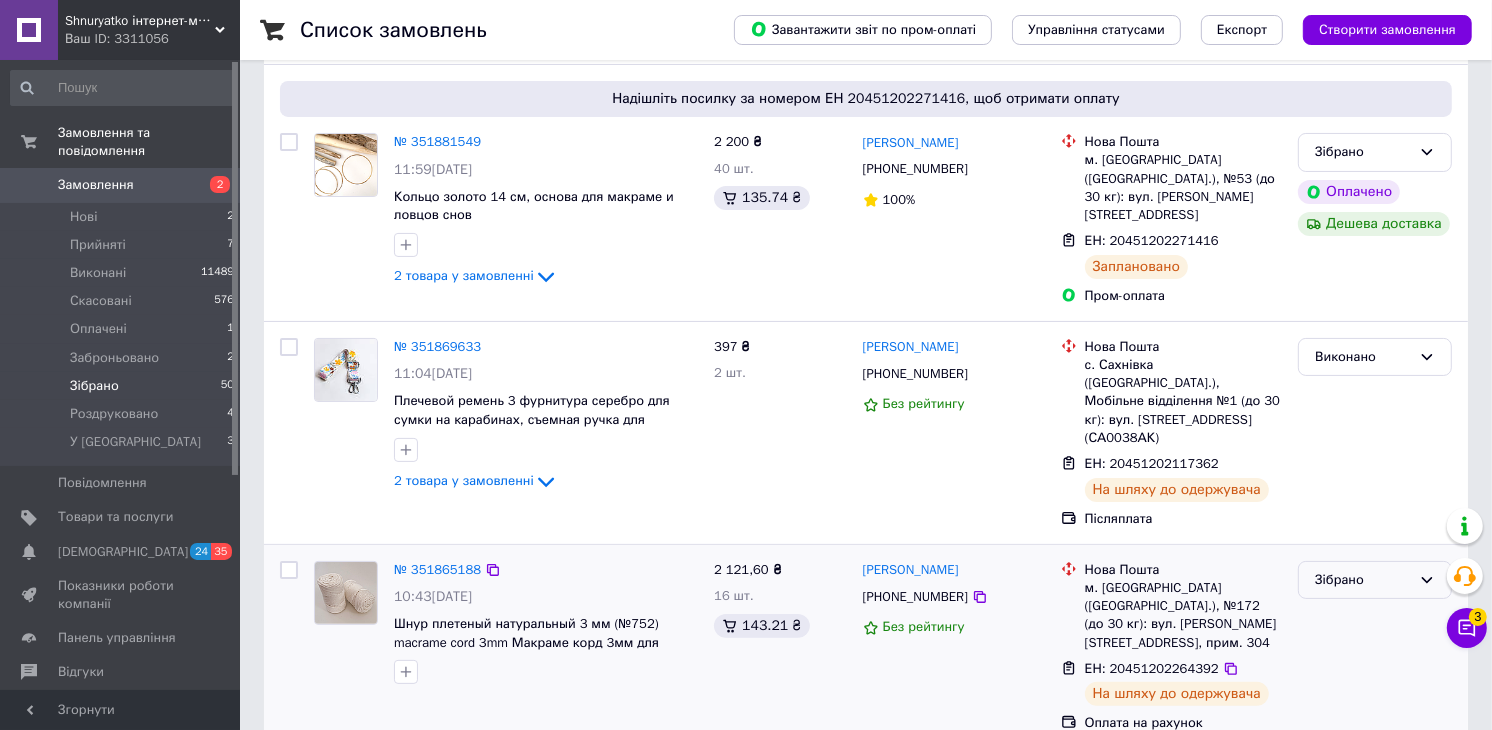 click on "Зібрано" at bounding box center [1363, 580] 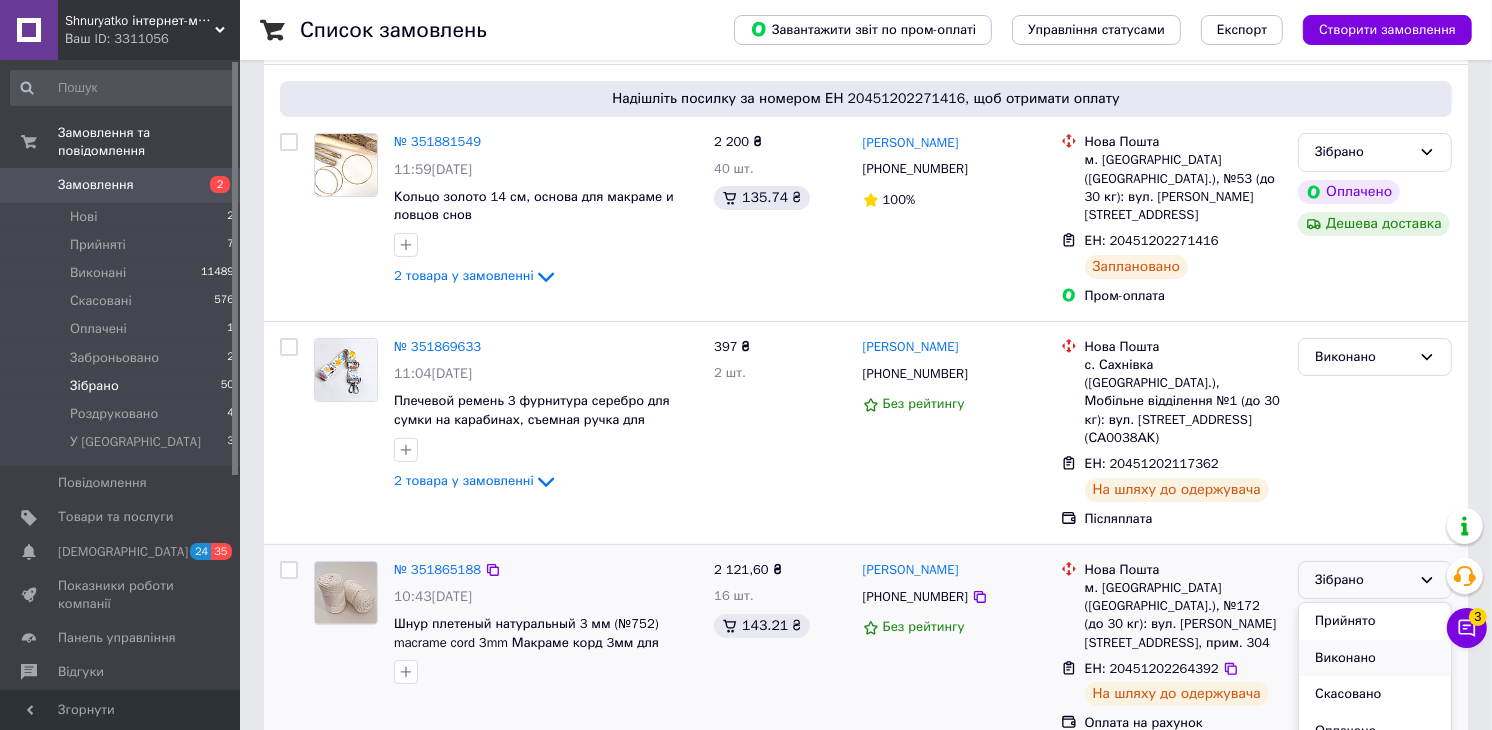 click on "Виконано" at bounding box center (1375, 658) 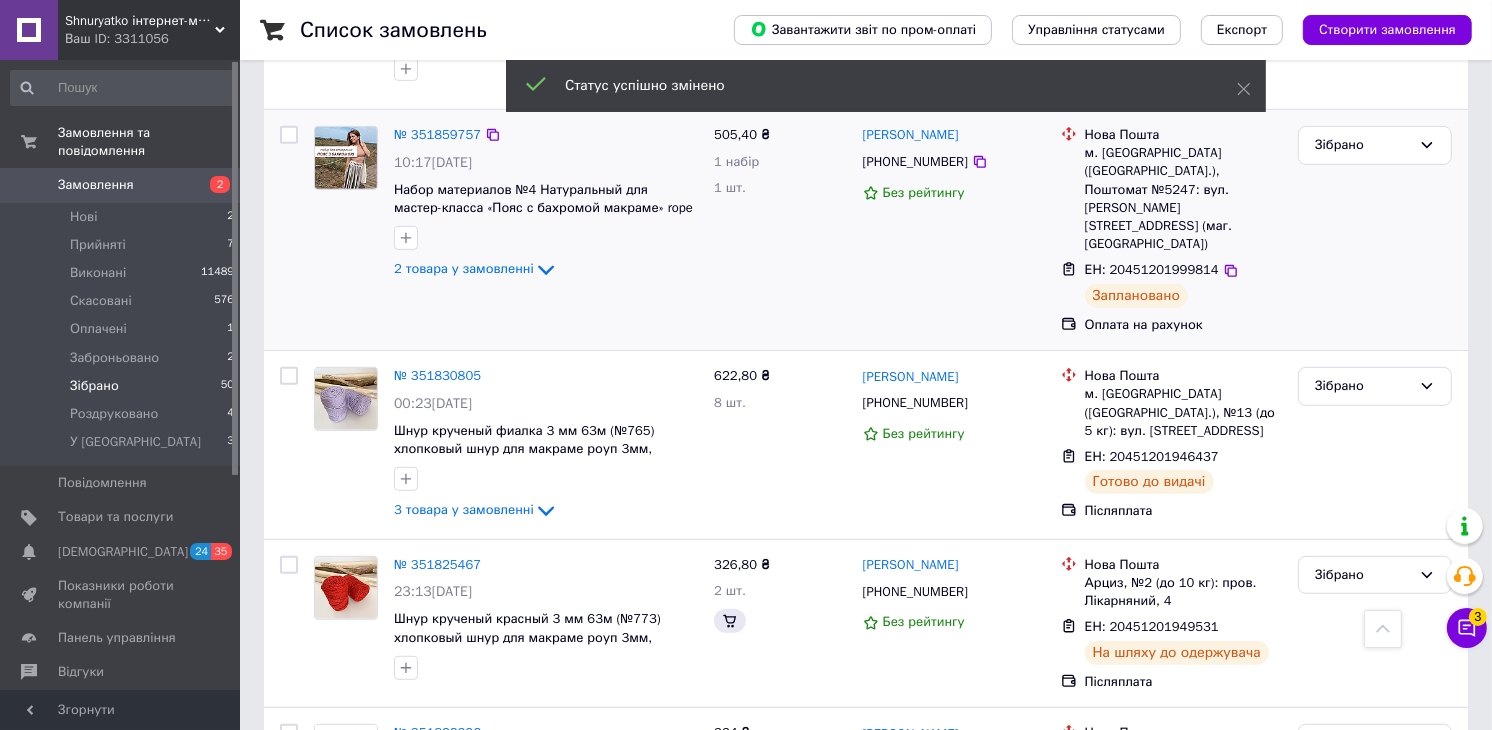 scroll, scrollTop: 647, scrollLeft: 0, axis: vertical 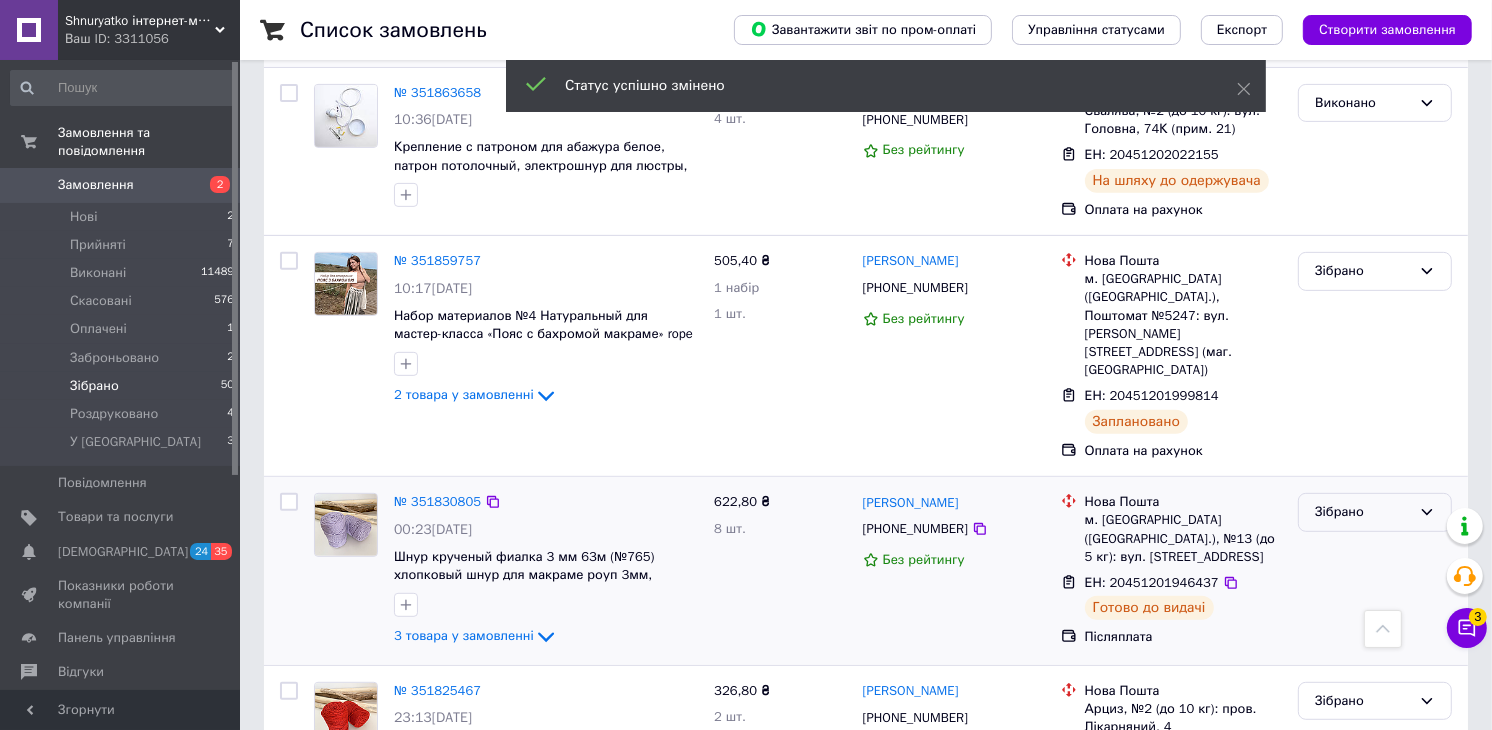 click on "Зібрано" at bounding box center [1363, 512] 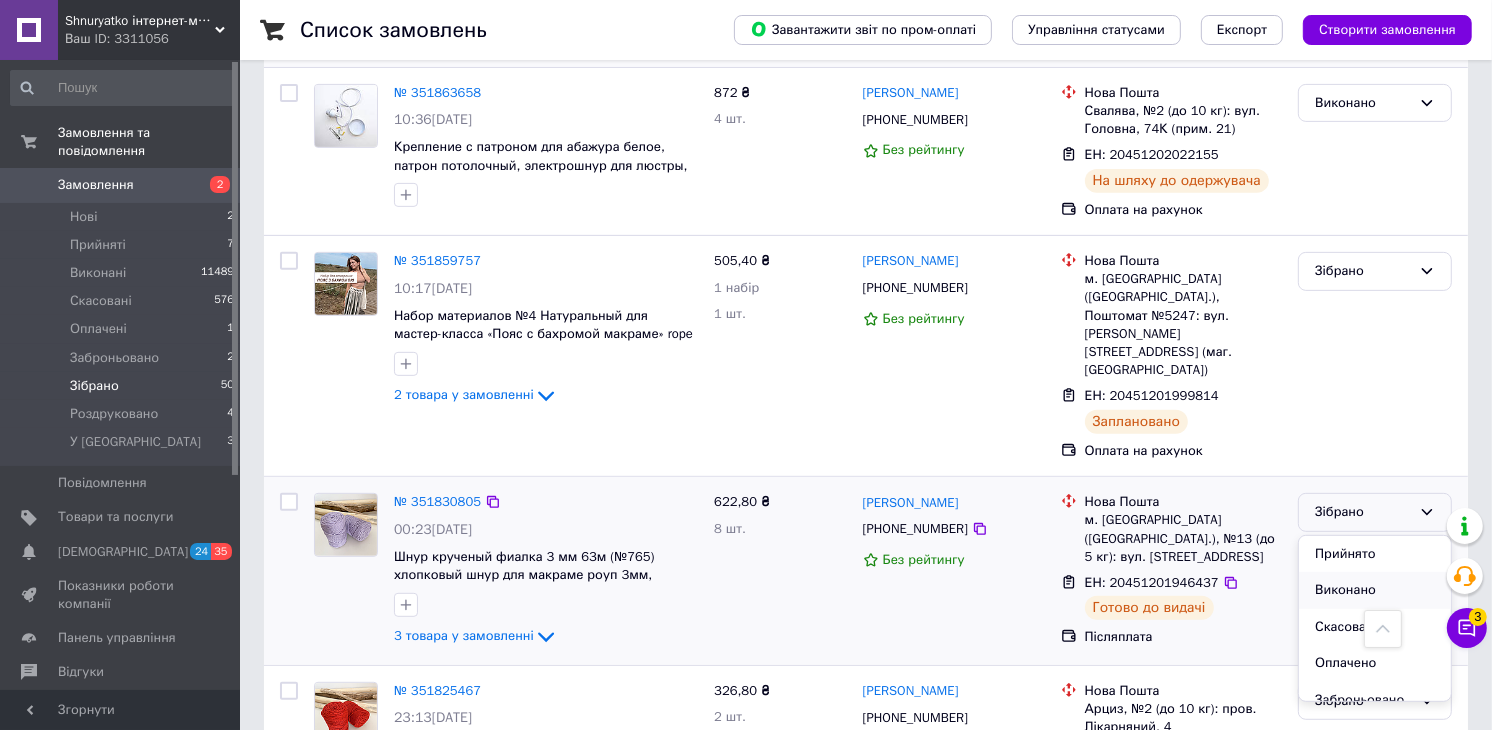 click on "Виконано" at bounding box center (1375, 590) 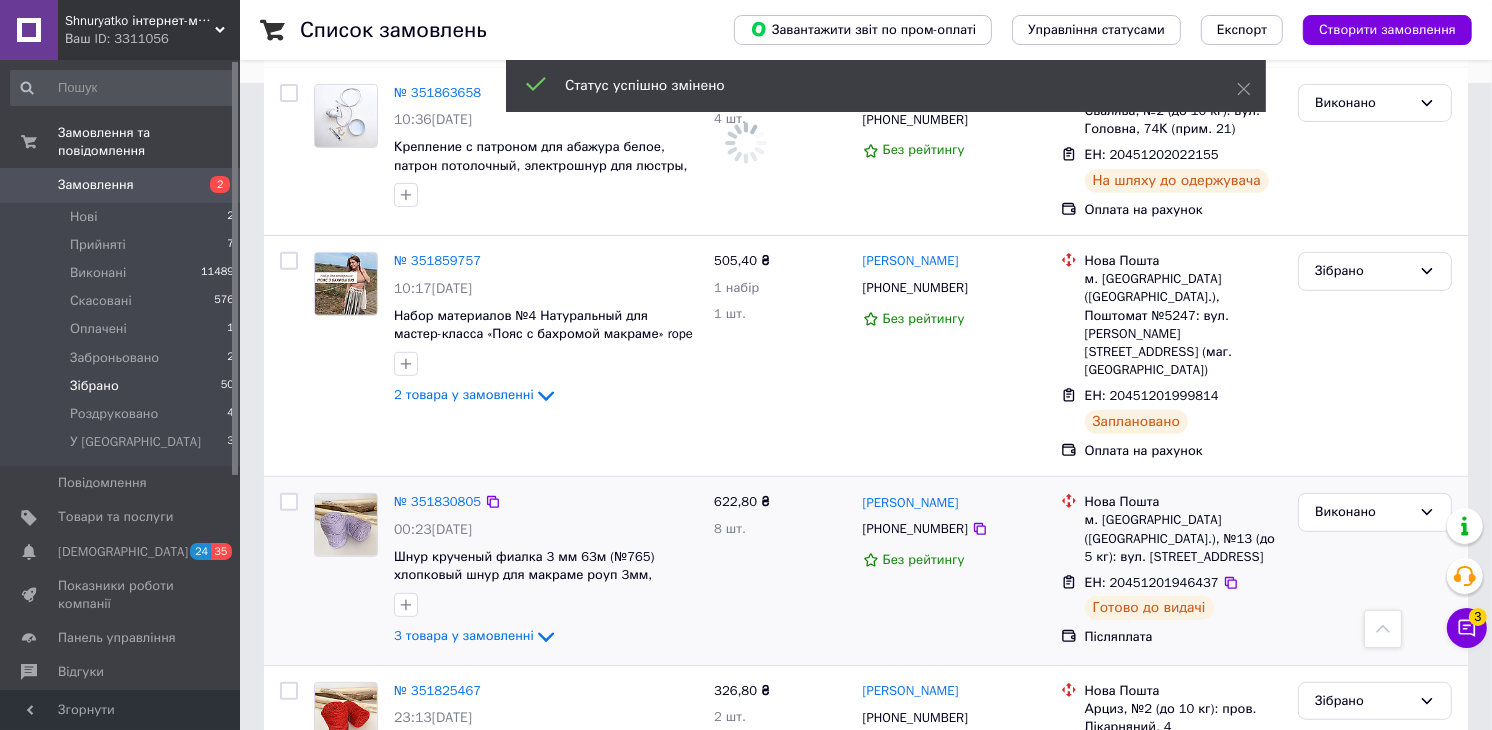 scroll, scrollTop: 758, scrollLeft: 0, axis: vertical 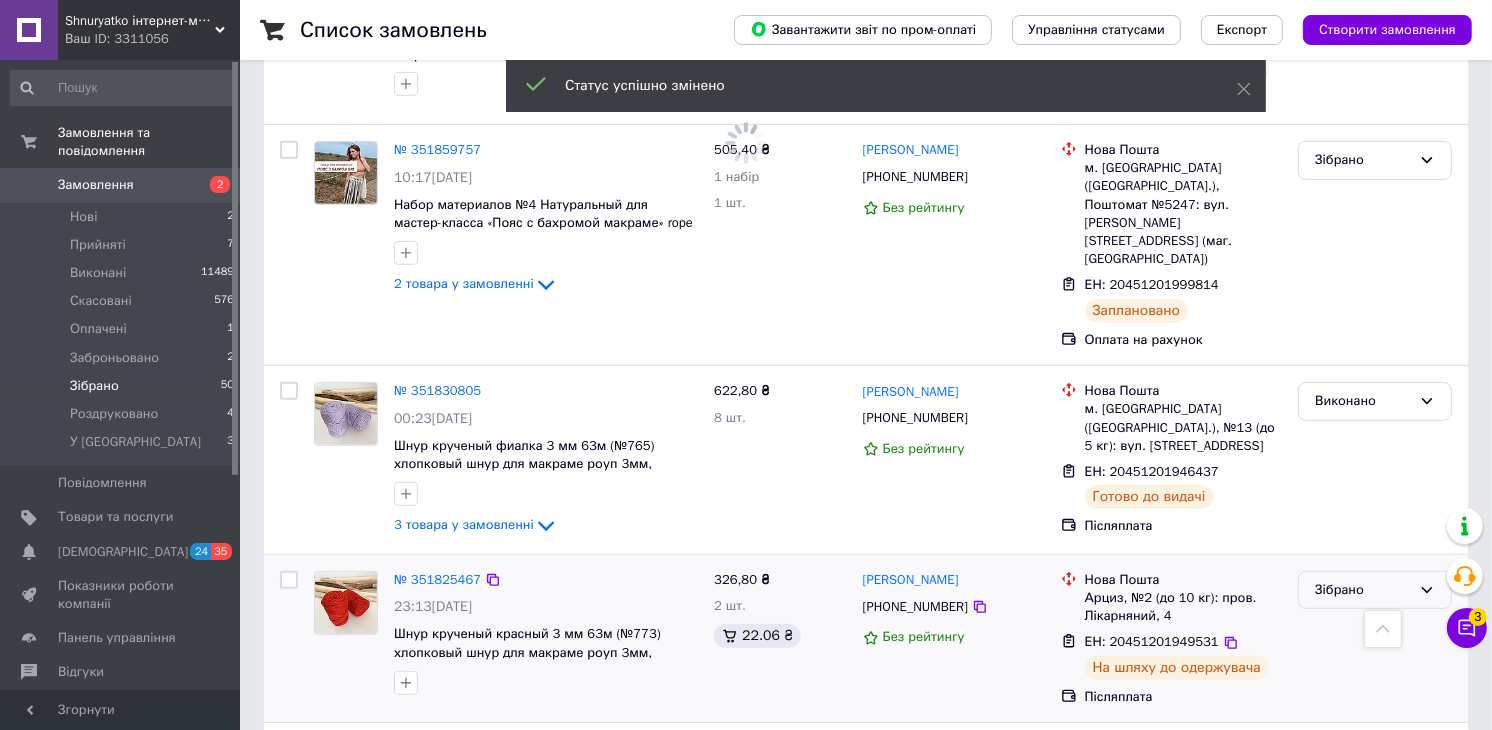 click on "Зібрано" at bounding box center (1363, 590) 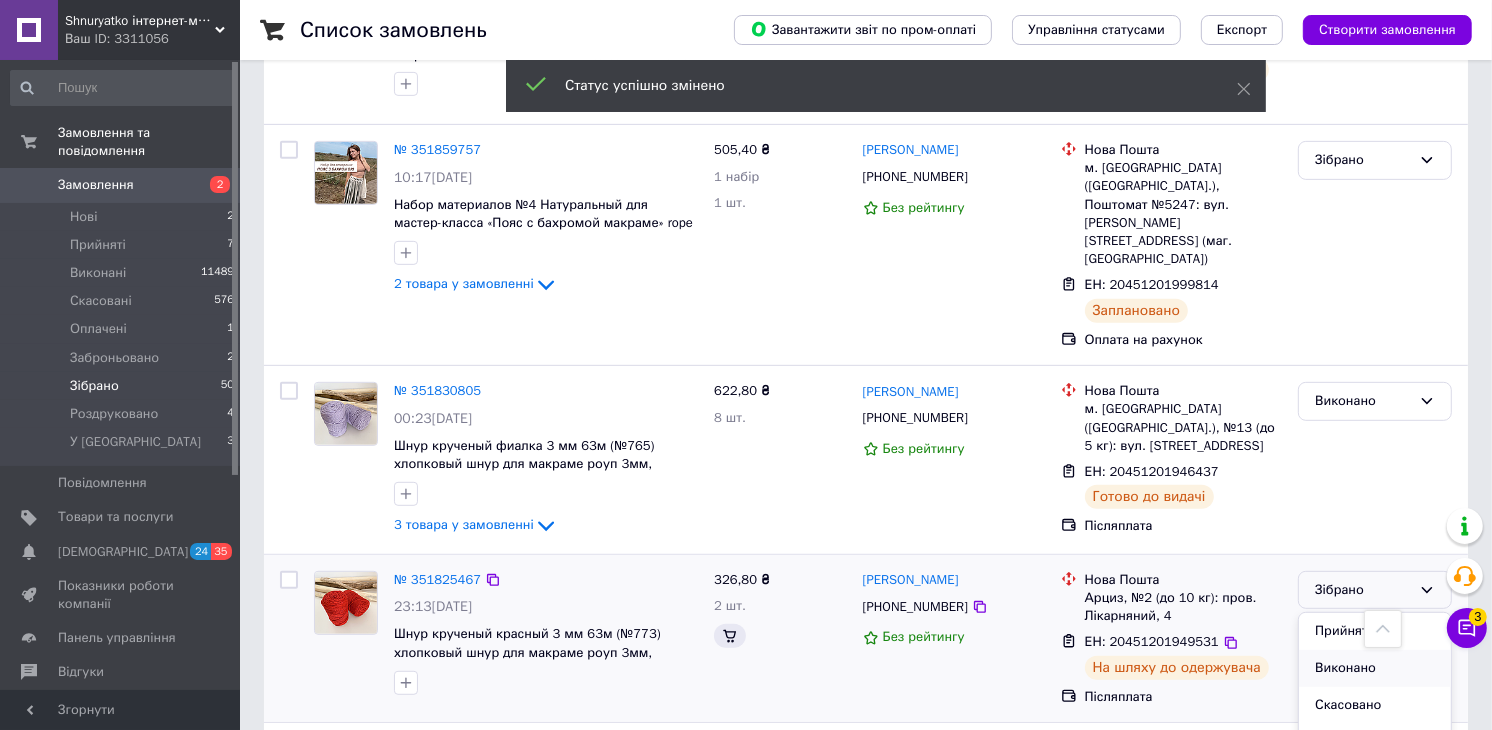 click on "Виконано" at bounding box center [1375, 668] 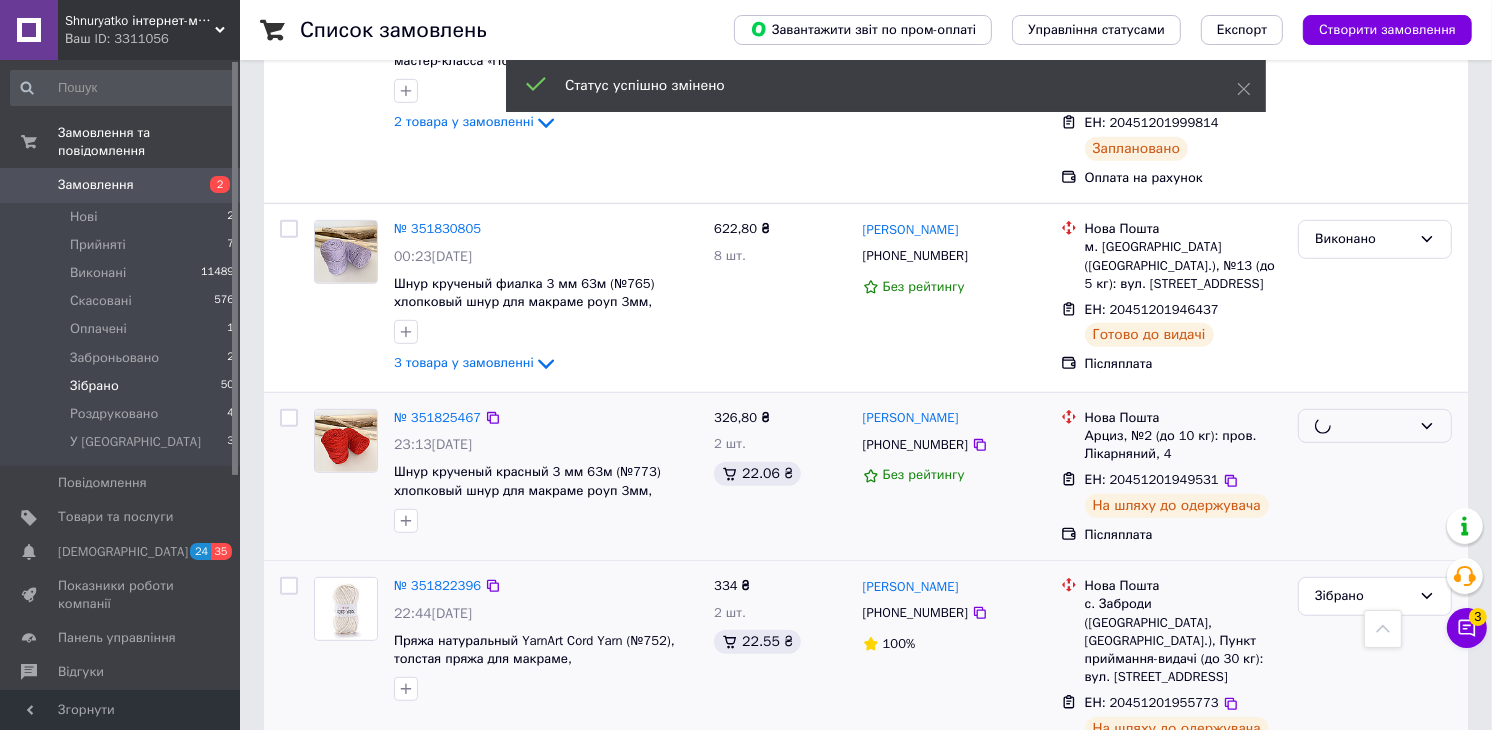 scroll, scrollTop: 981, scrollLeft: 0, axis: vertical 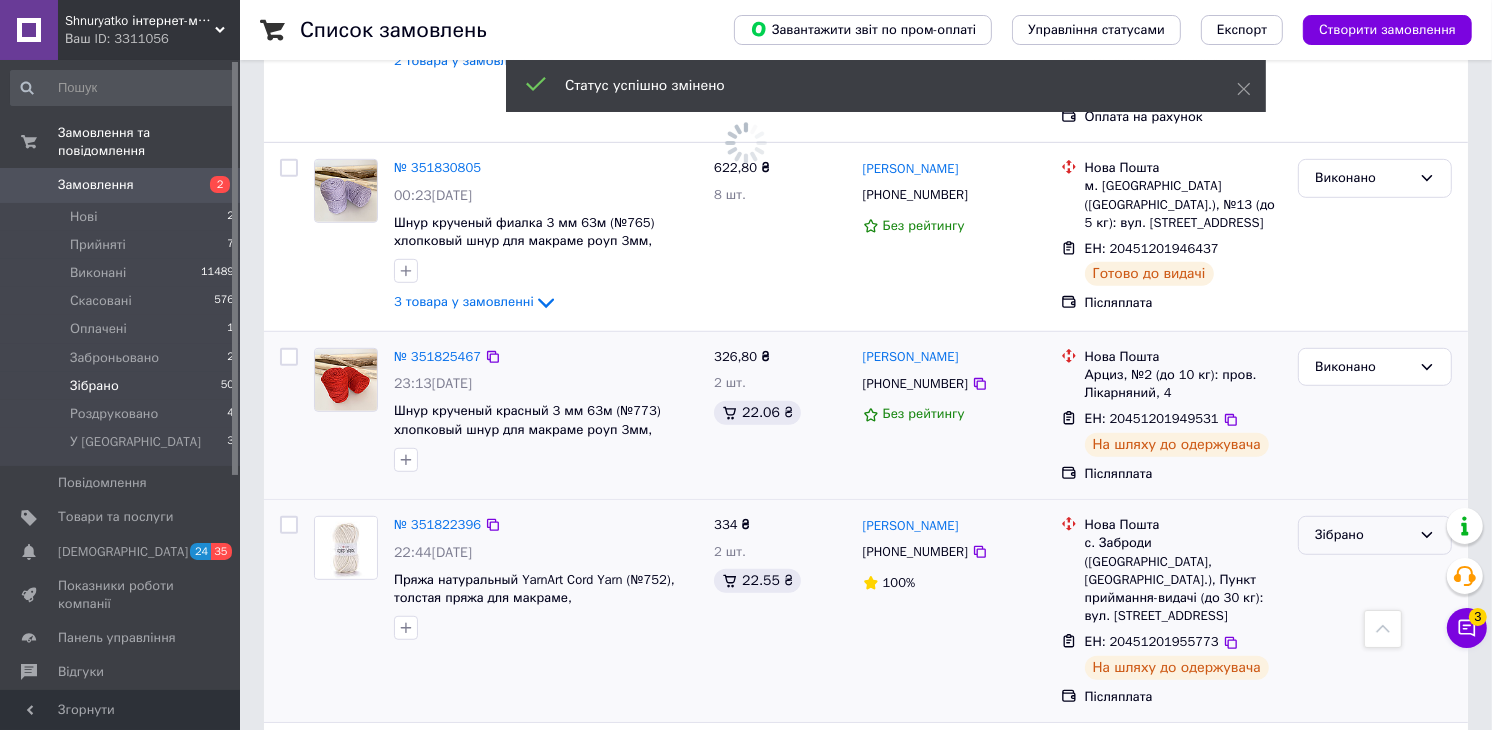 click on "Зібрано" at bounding box center [1363, 535] 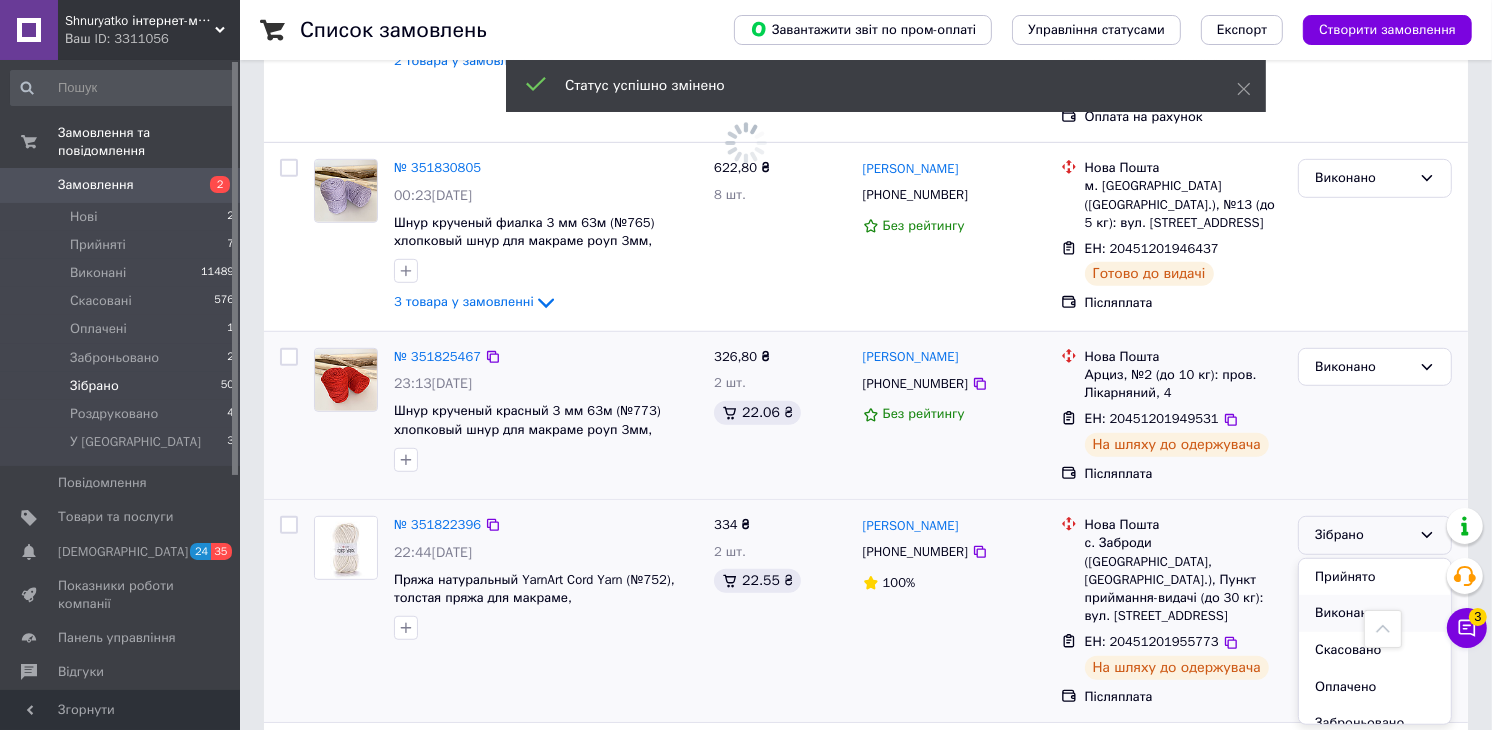 click on "Виконано" at bounding box center [1375, 613] 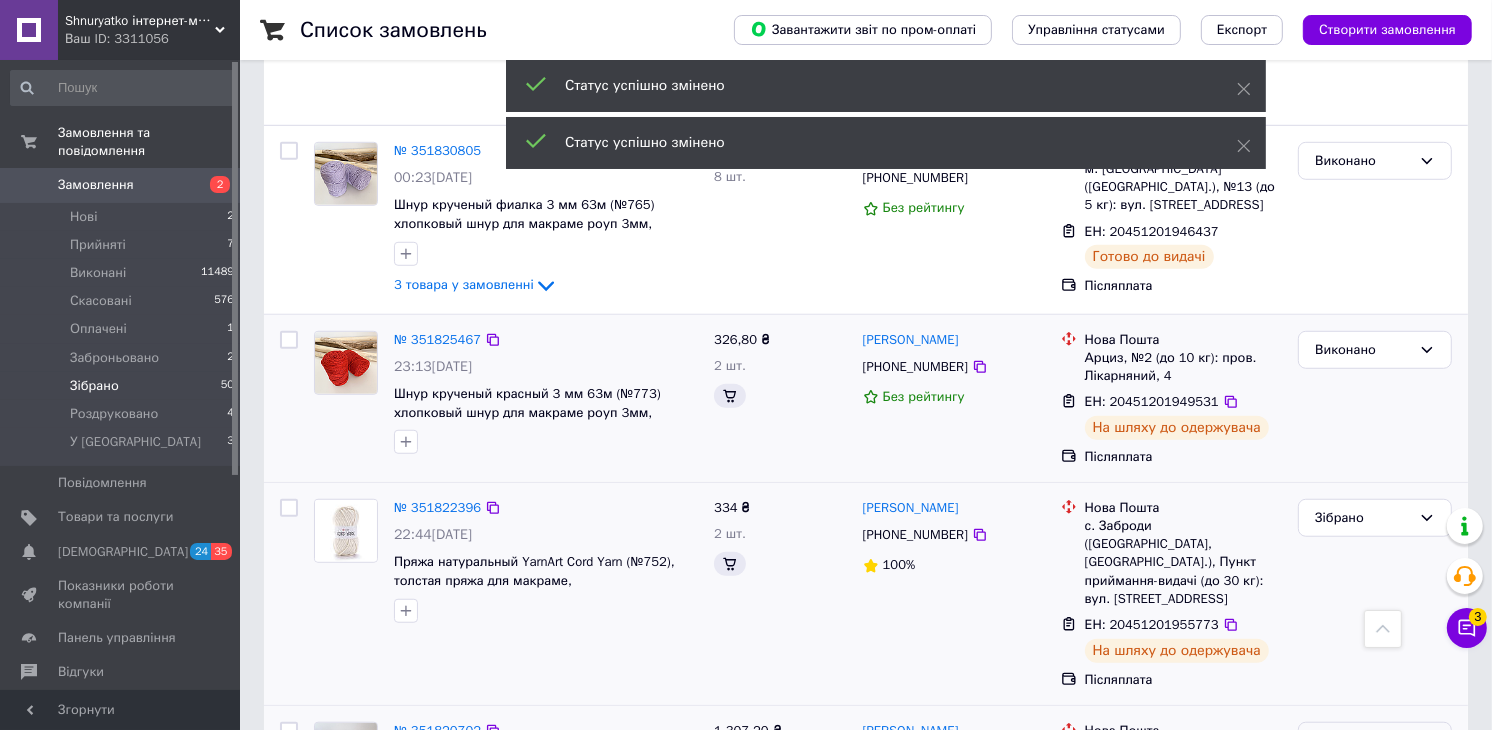 scroll, scrollTop: 1443, scrollLeft: 0, axis: vertical 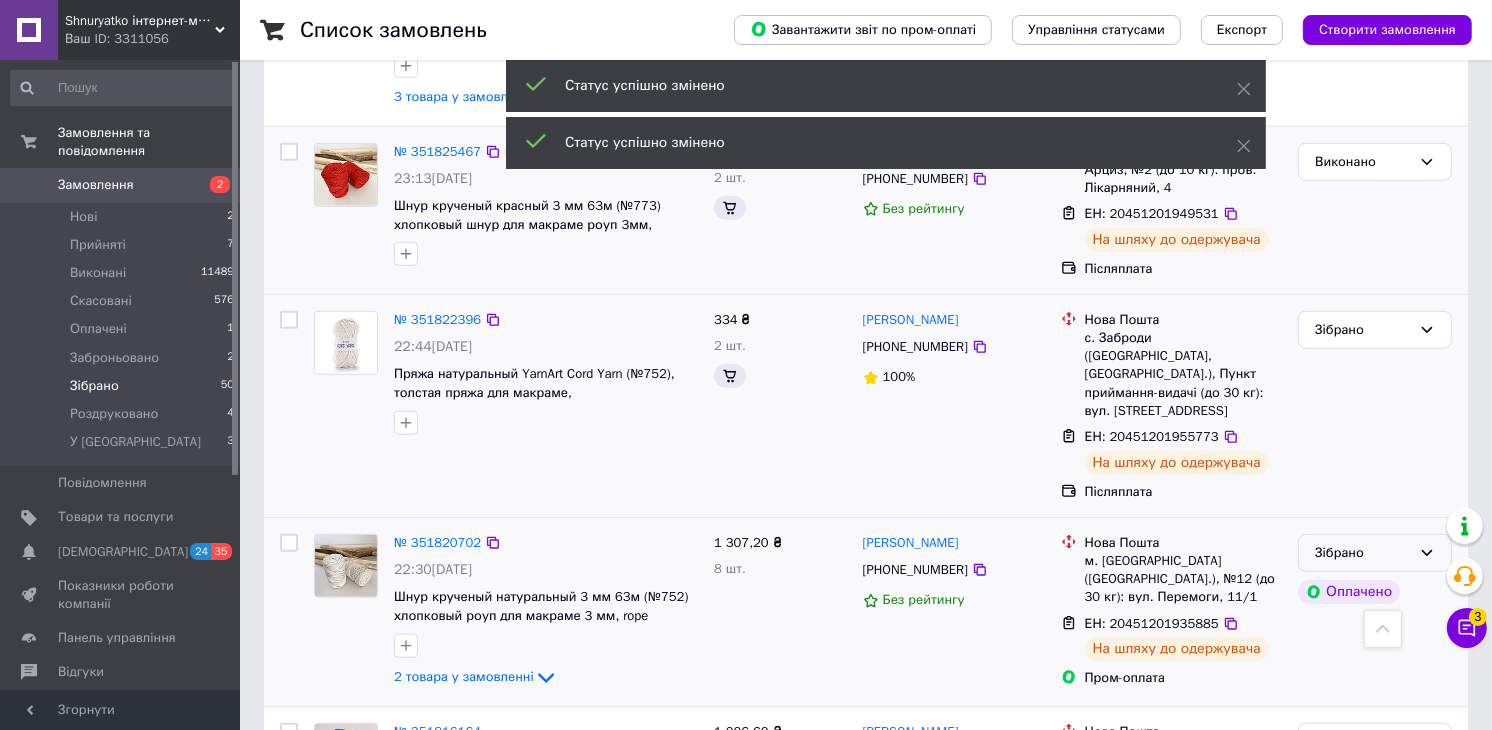 click 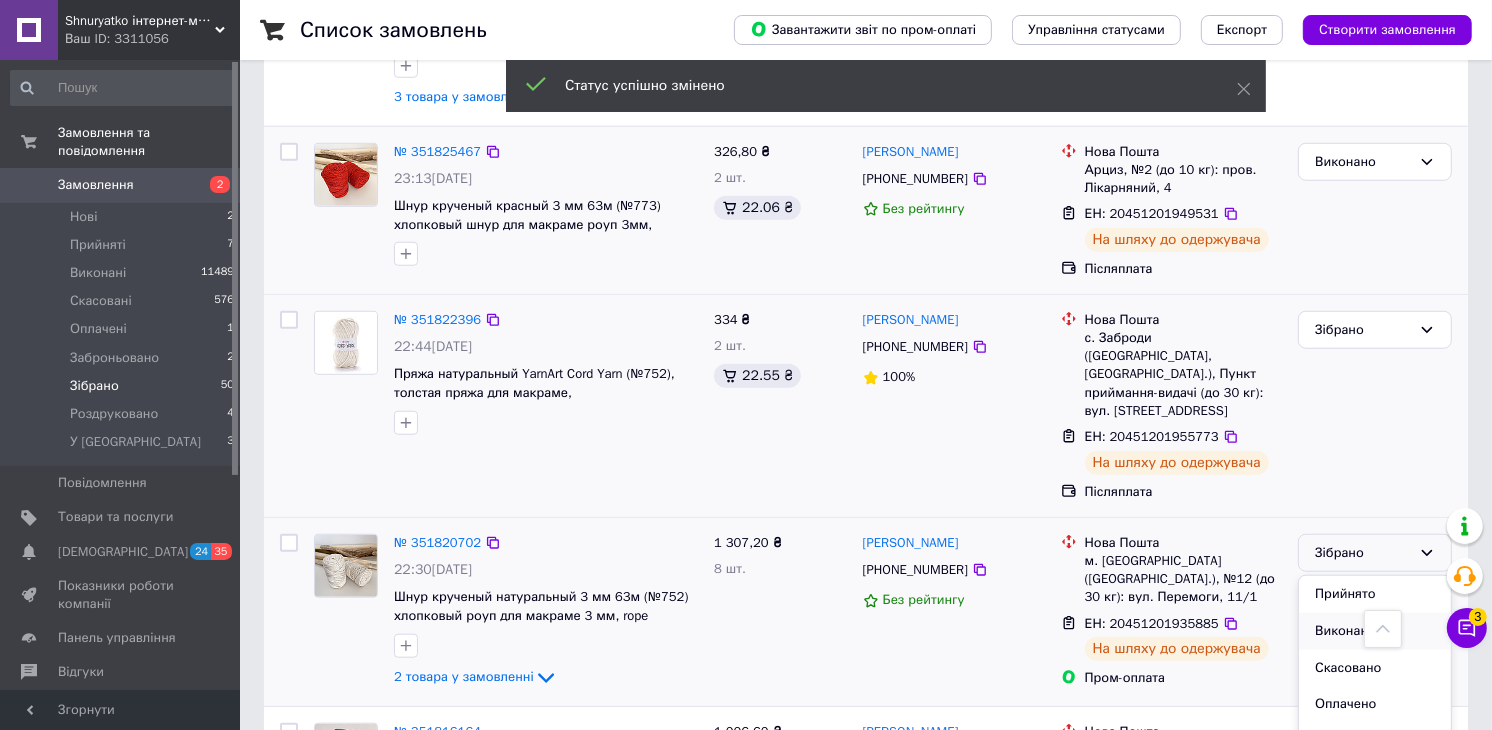 click on "Виконано" at bounding box center (1375, 631) 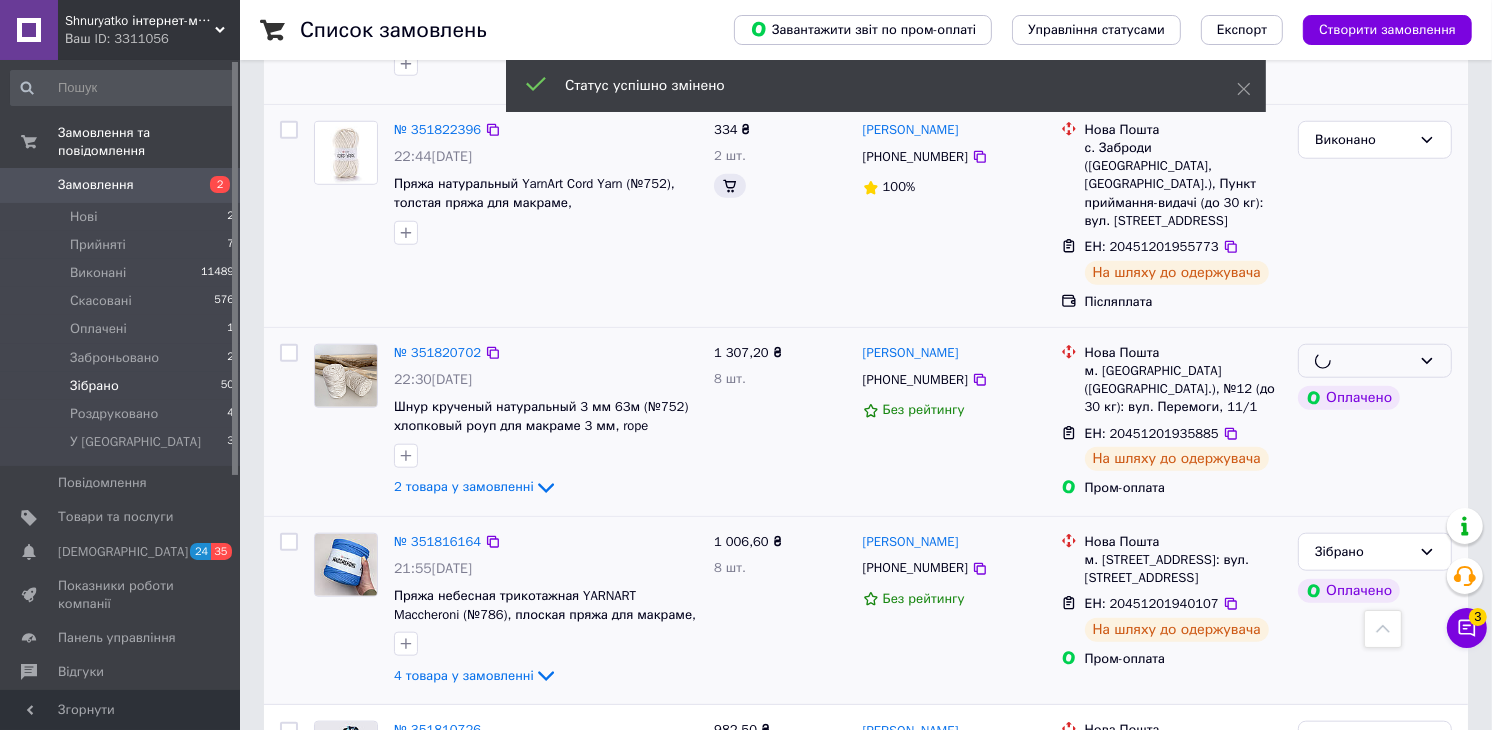 scroll, scrollTop: 1664, scrollLeft: 0, axis: vertical 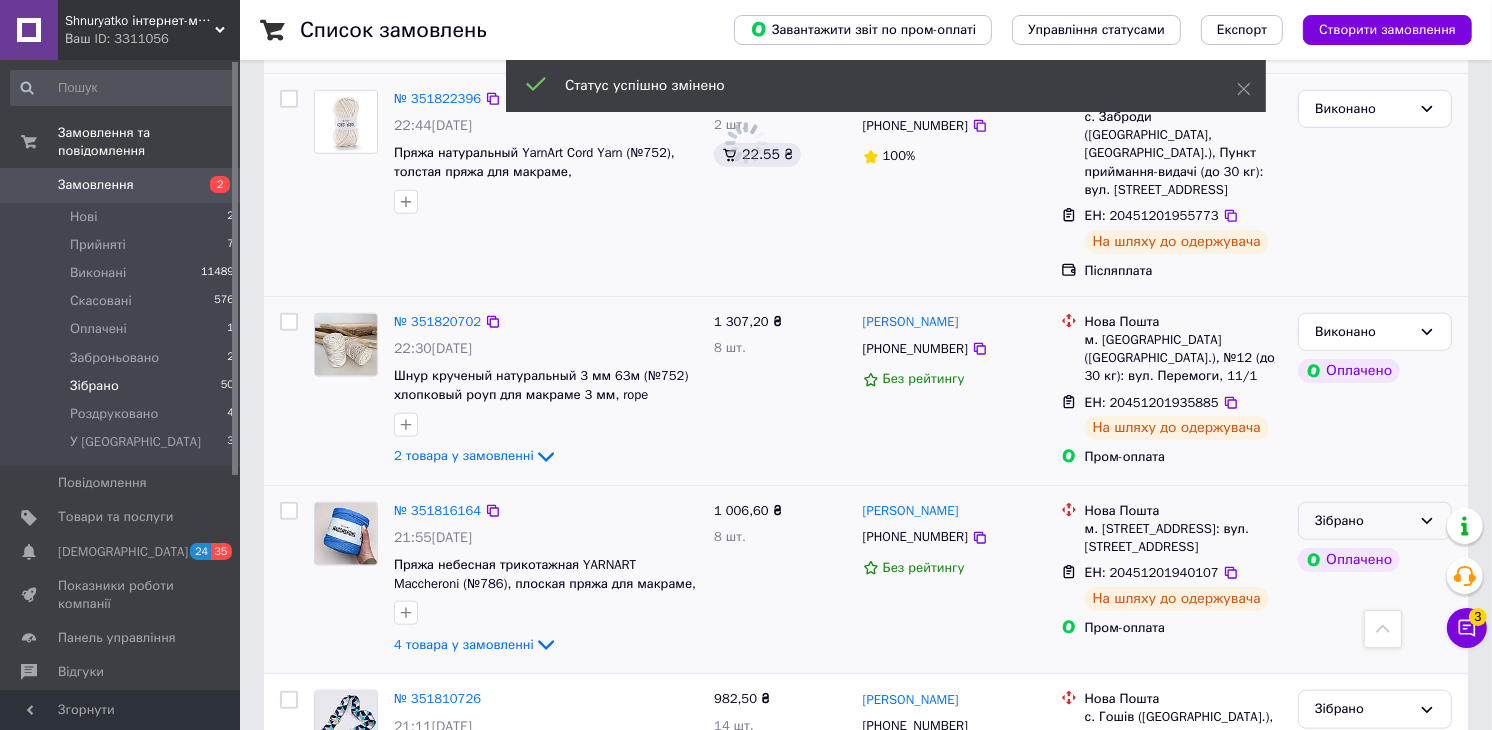 click 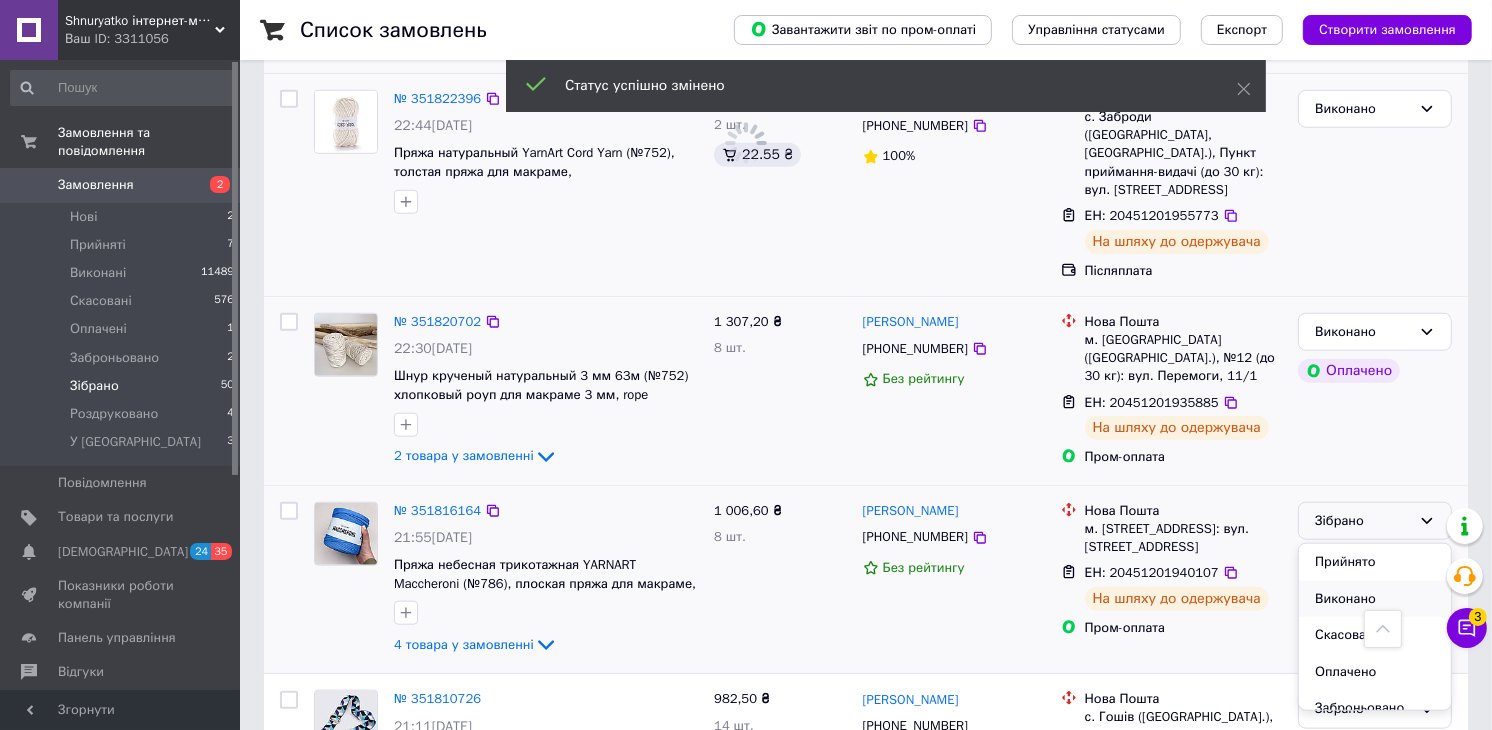 click on "Виконано" at bounding box center (1375, 599) 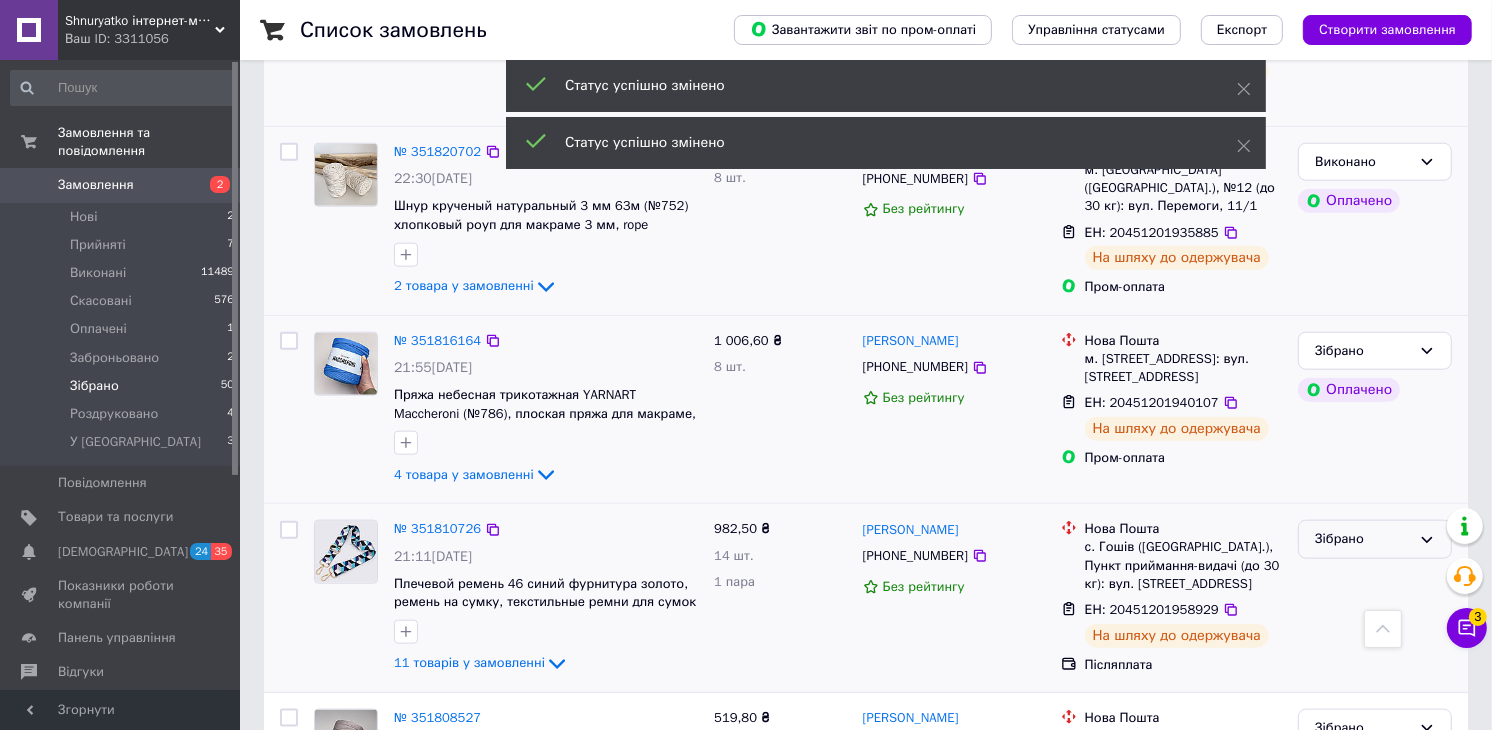 scroll, scrollTop: 1886, scrollLeft: 0, axis: vertical 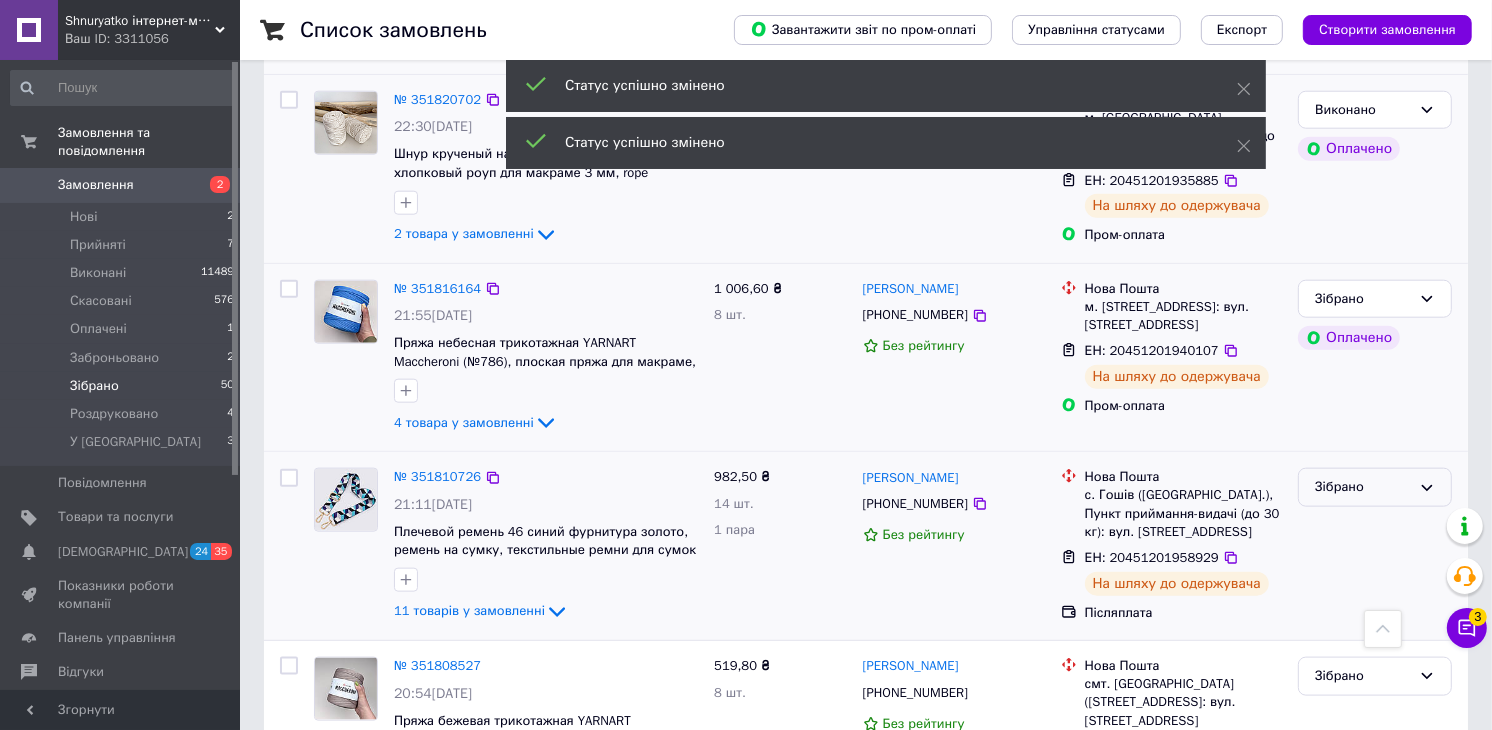 click on "Зібрано" at bounding box center (1363, 487) 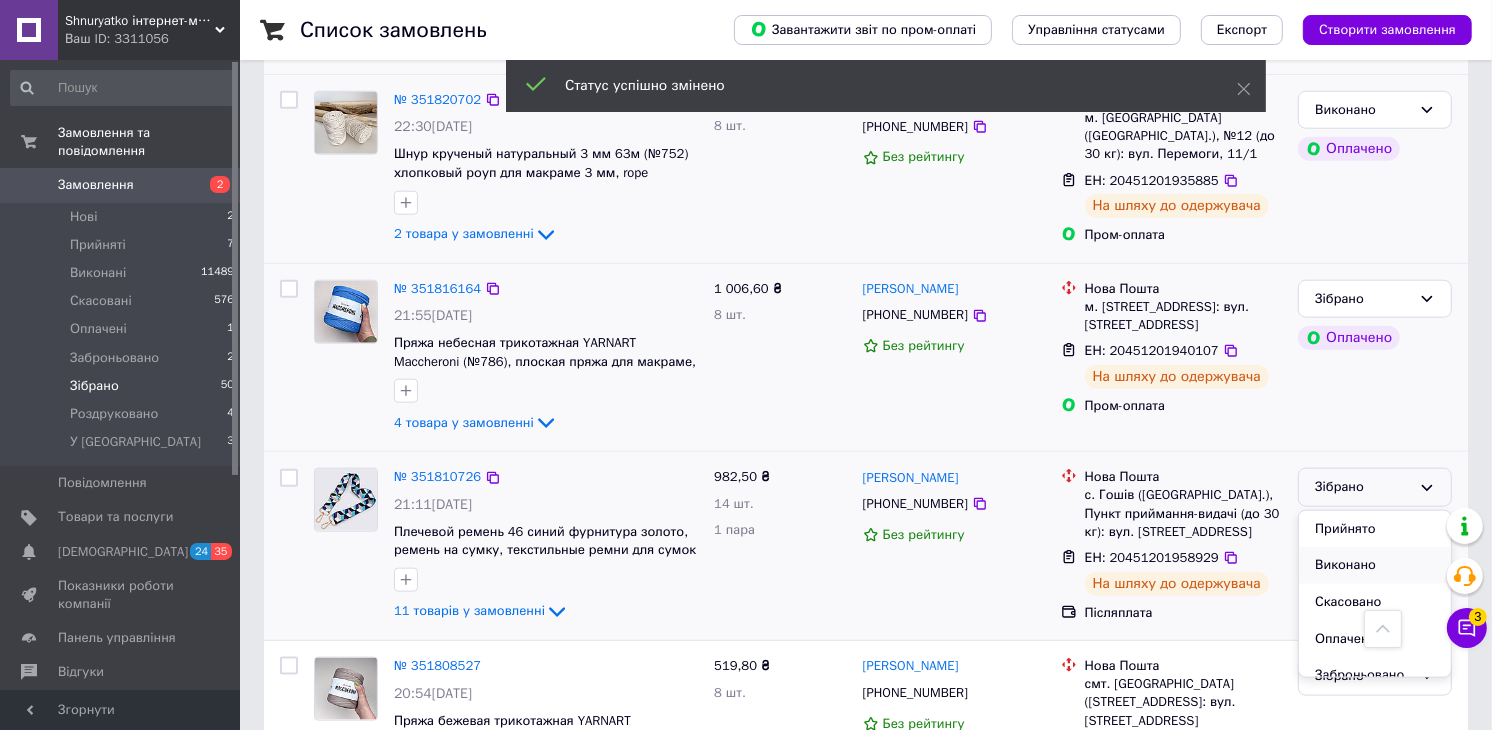 click on "Виконано" at bounding box center (1375, 565) 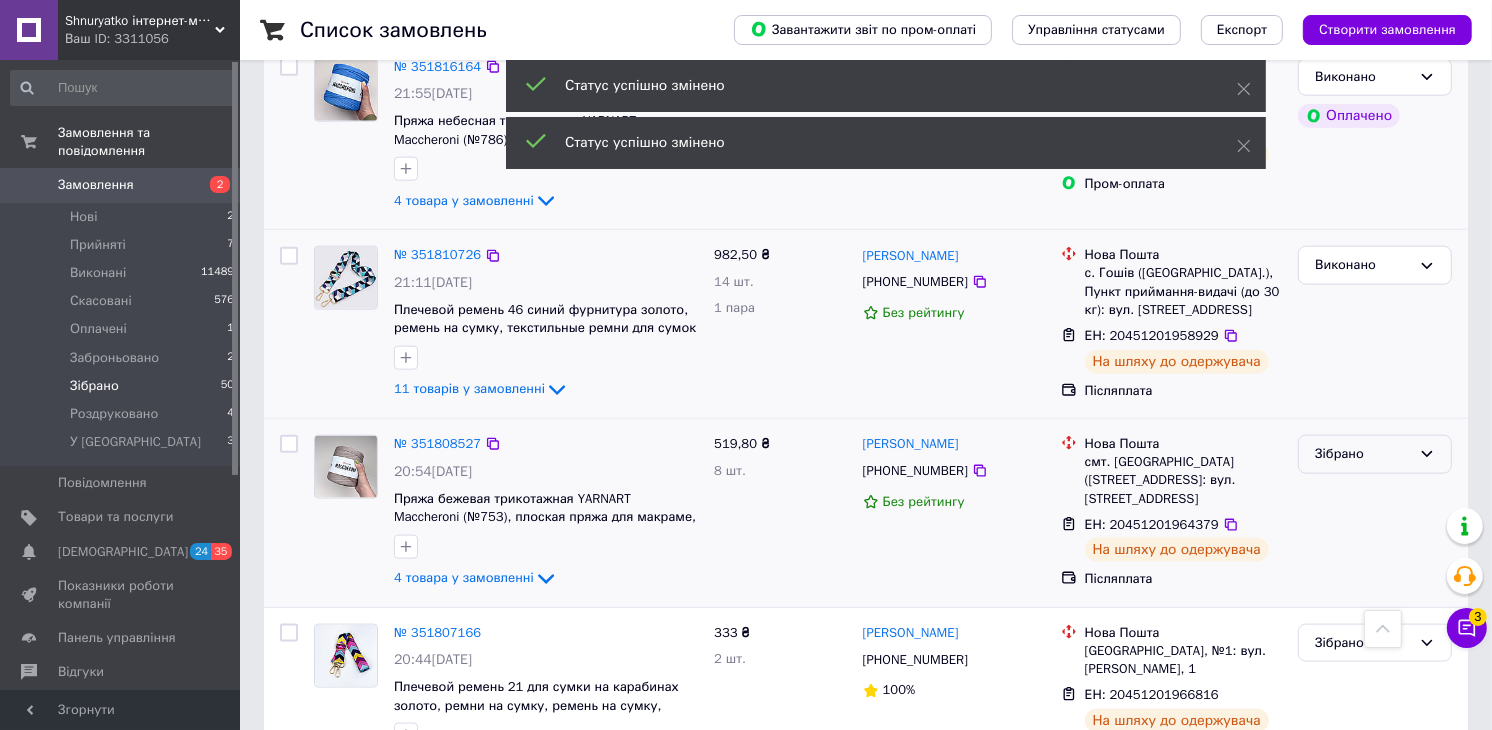 scroll, scrollTop: 2108, scrollLeft: 0, axis: vertical 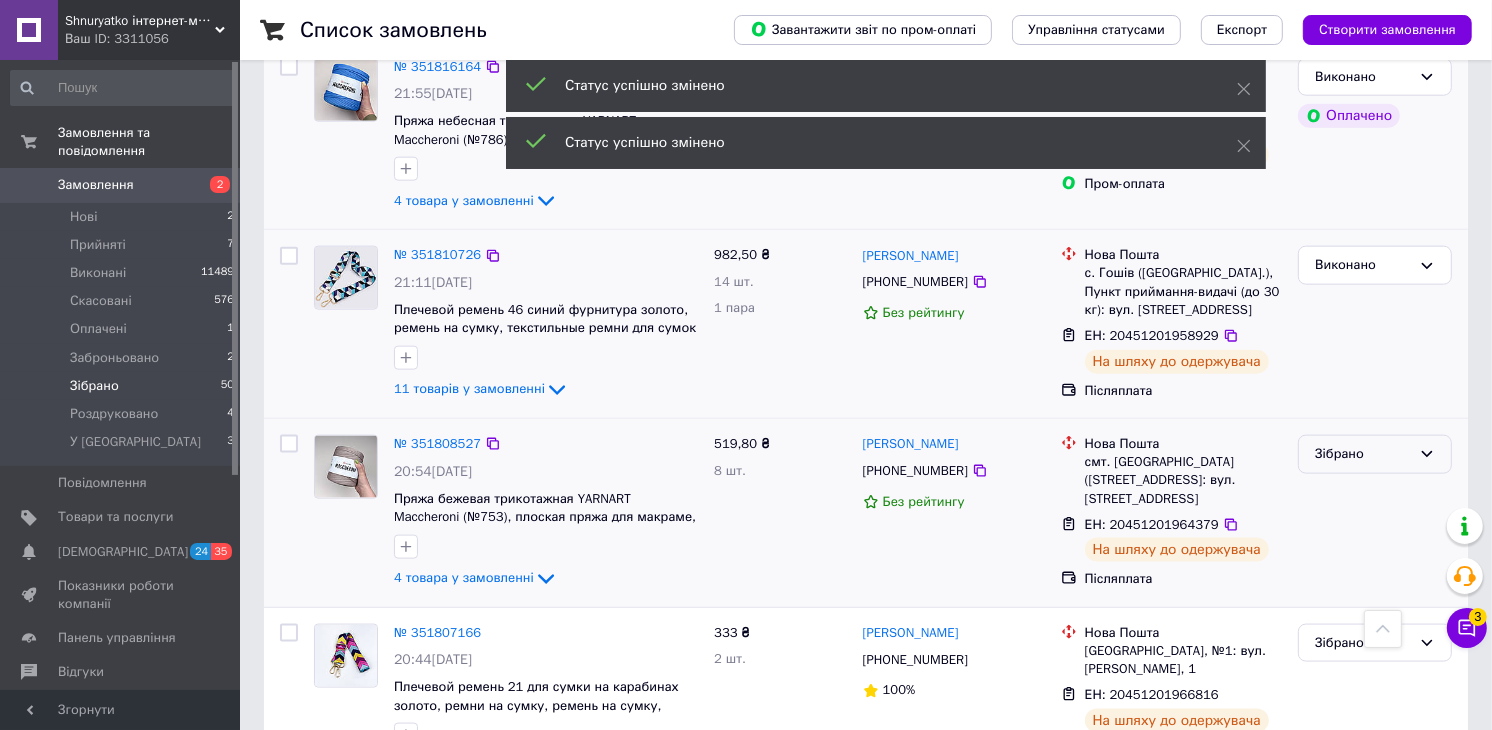 click on "Зібрано" at bounding box center [1363, 454] 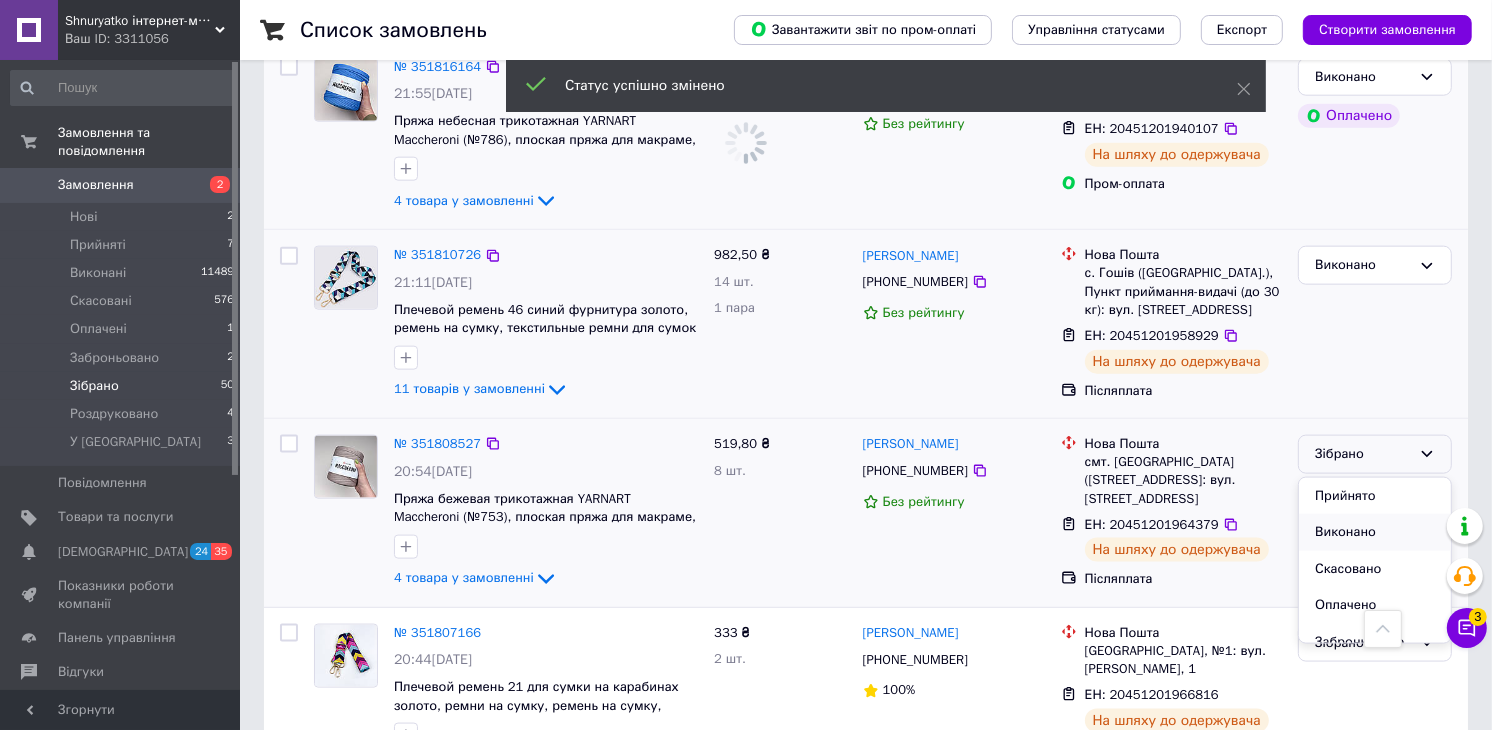 click on "Виконано" at bounding box center (1375, 532) 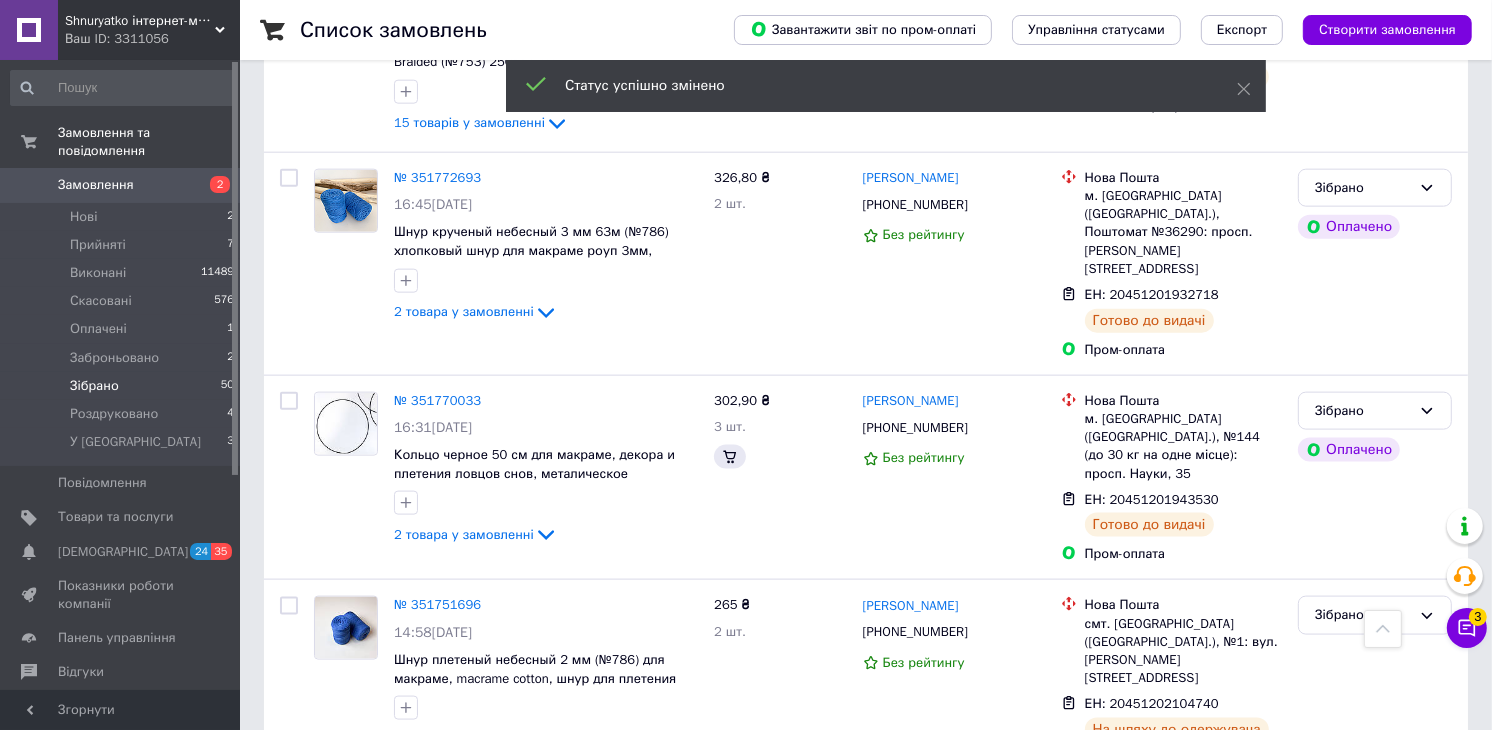 click on "Зібрано" at bounding box center [1375, -790] 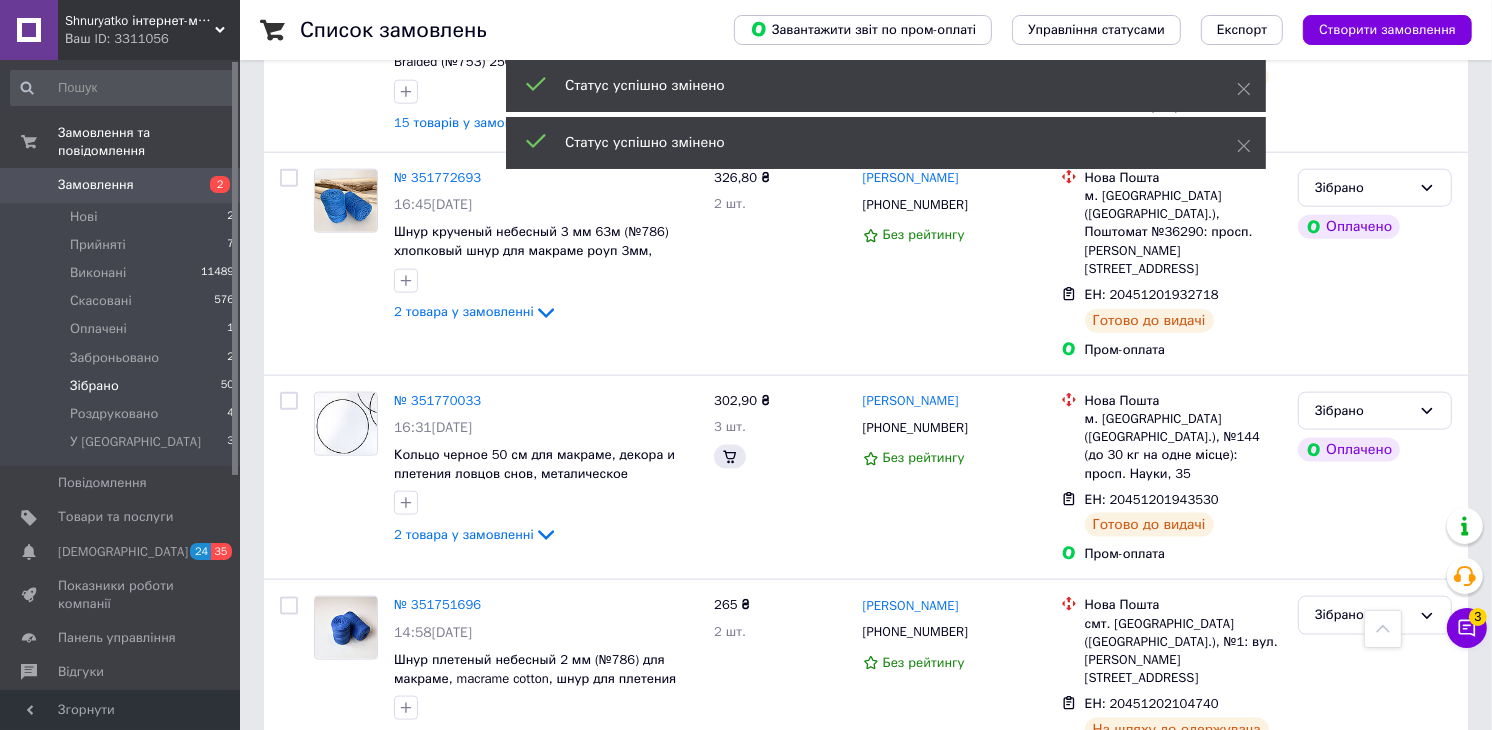 scroll, scrollTop: 746, scrollLeft: 0, axis: vertical 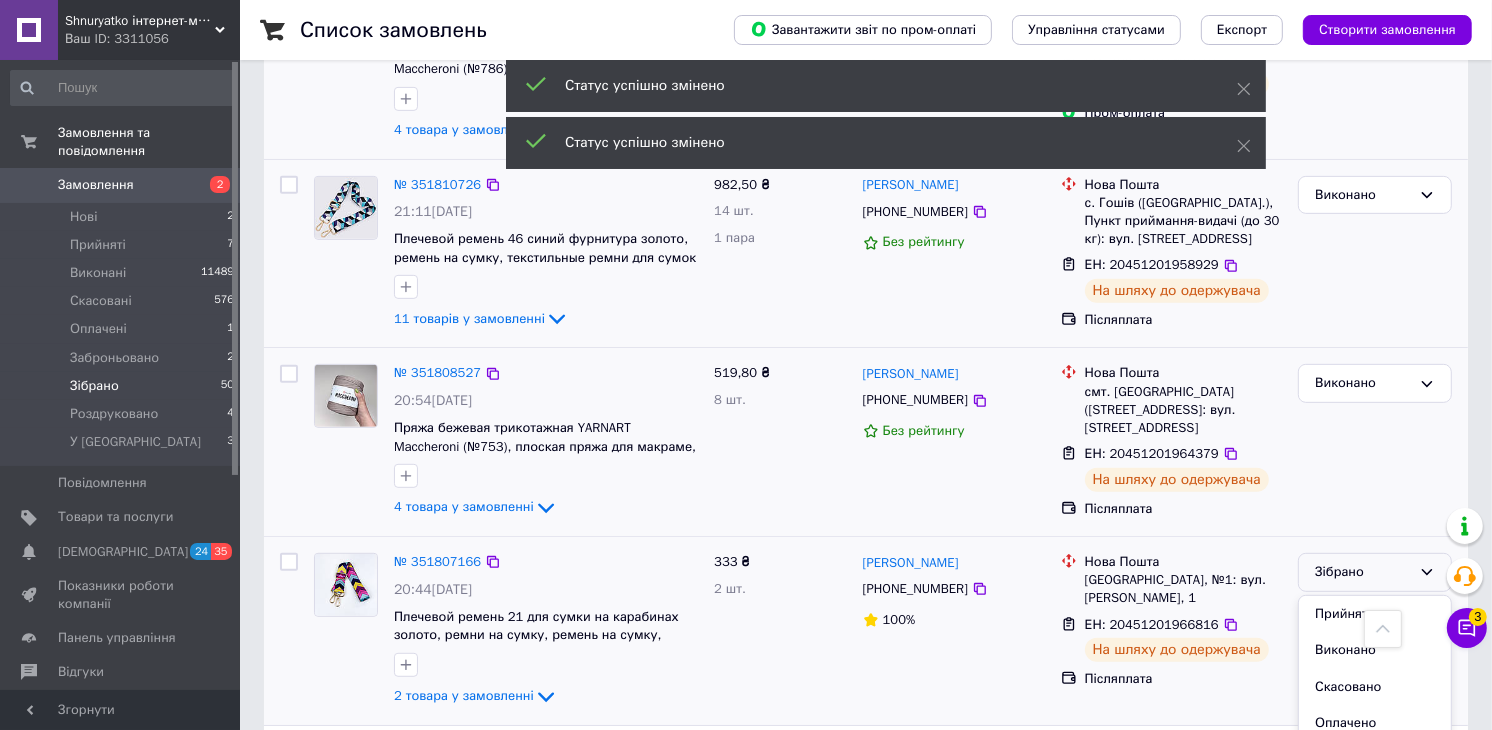 click on "Виконано" at bounding box center [1375, 650] 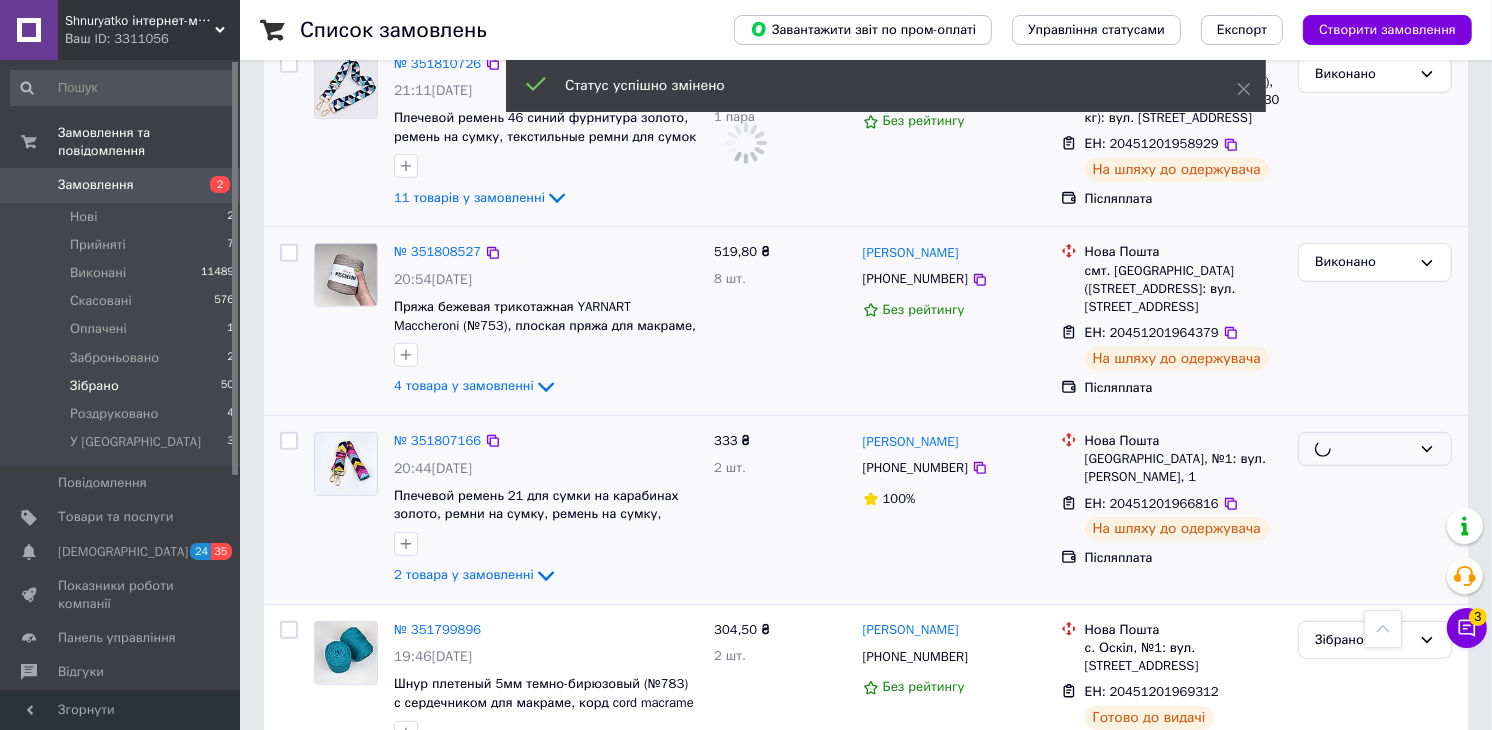 scroll, scrollTop: 968, scrollLeft: 0, axis: vertical 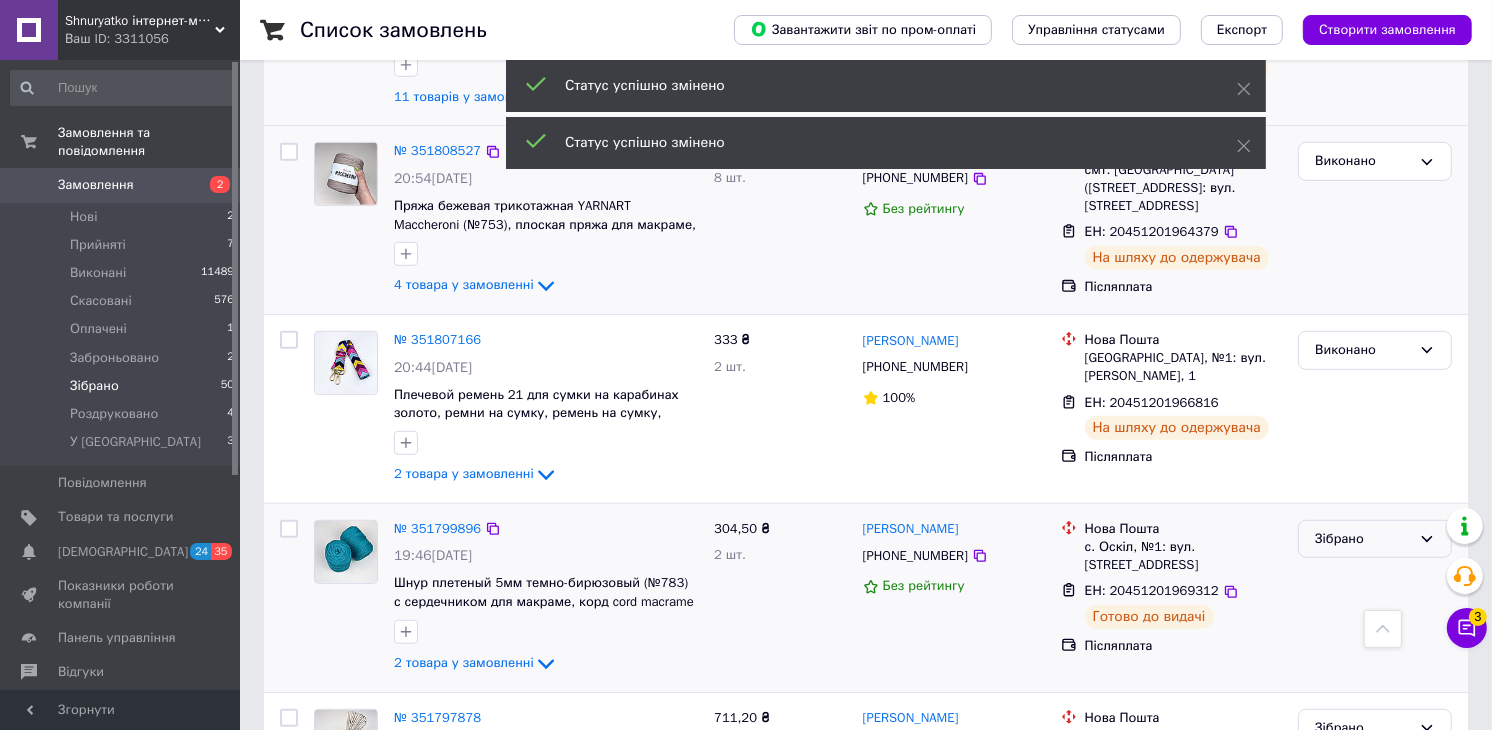 click on "Зібрано" at bounding box center [1363, 539] 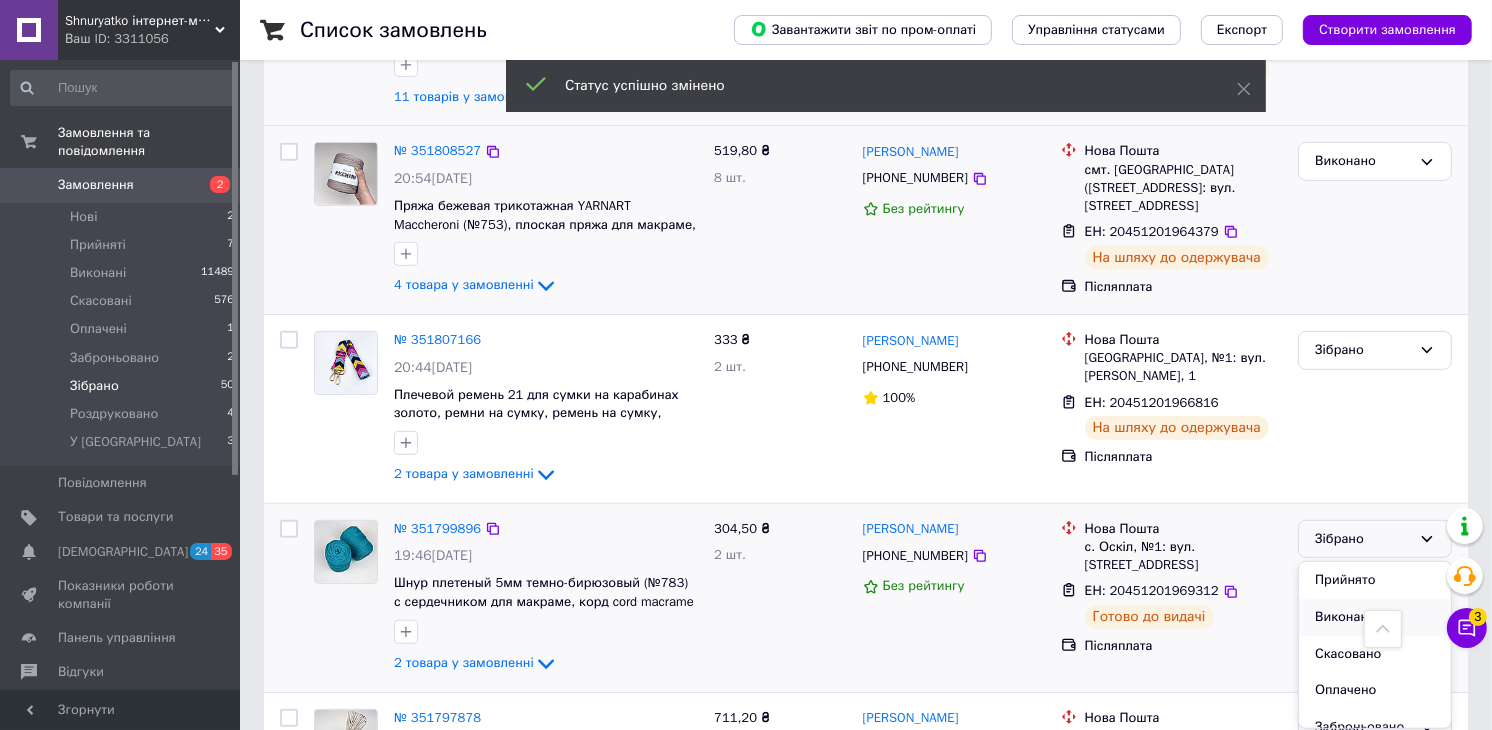 click on "Виконано" at bounding box center [1375, 617] 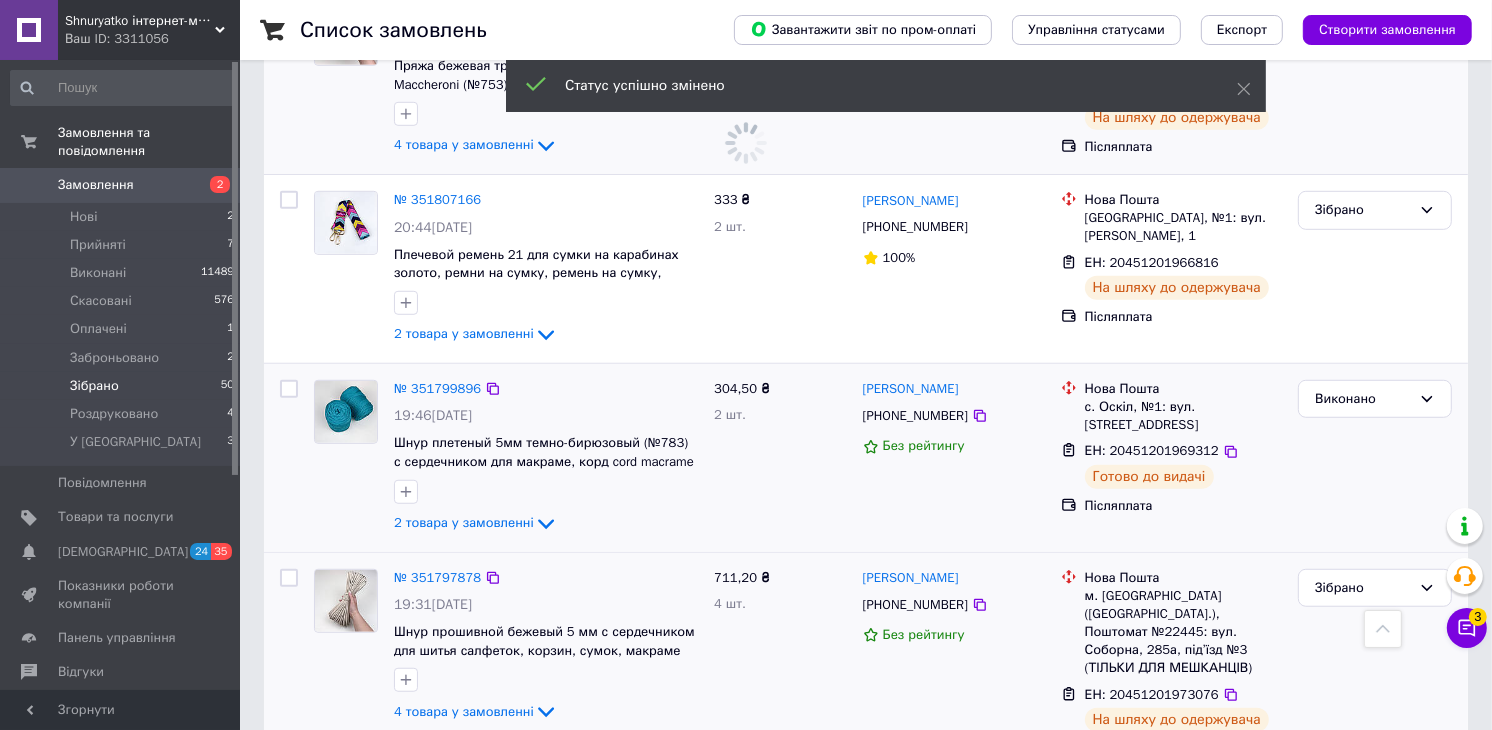 scroll, scrollTop: 1191, scrollLeft: 0, axis: vertical 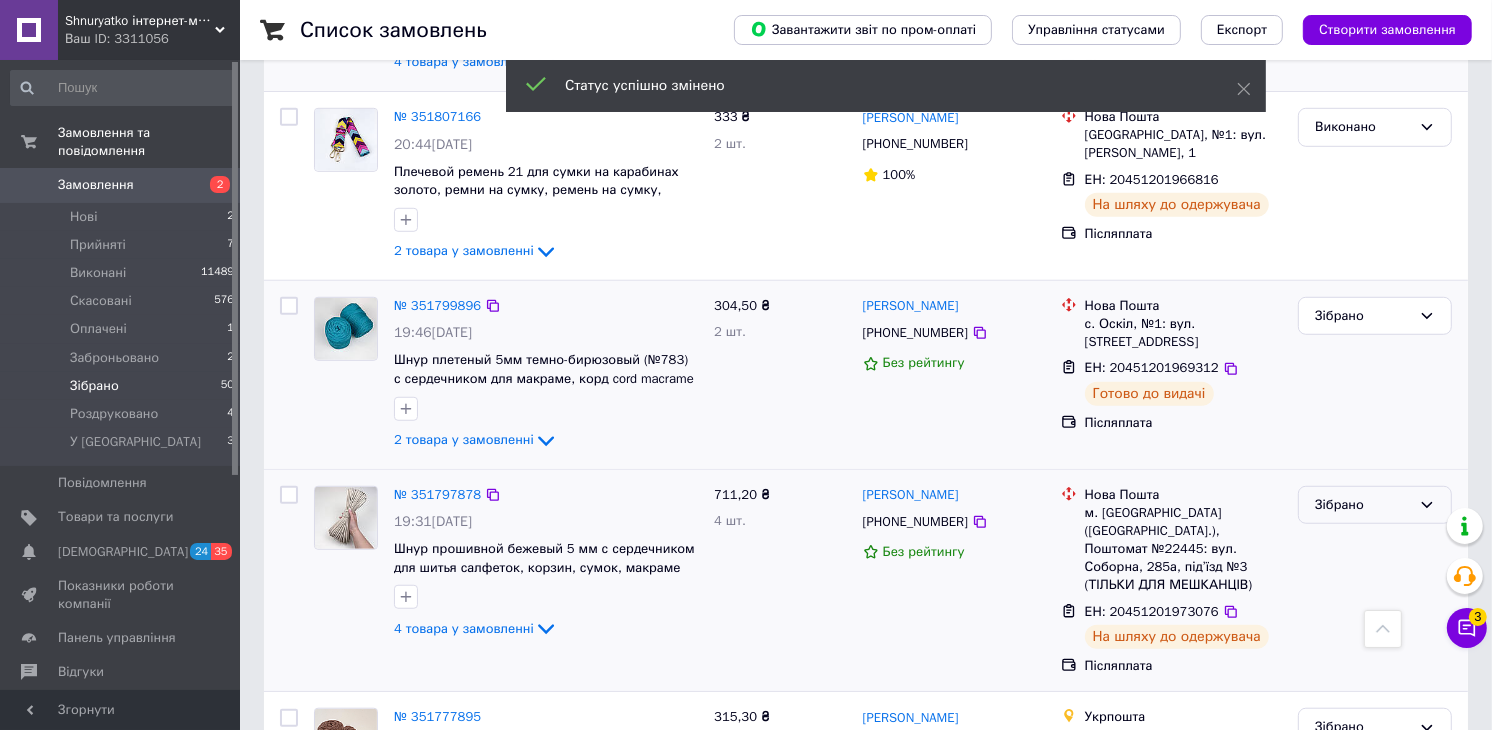 click on "Зібрано" at bounding box center (1363, 505) 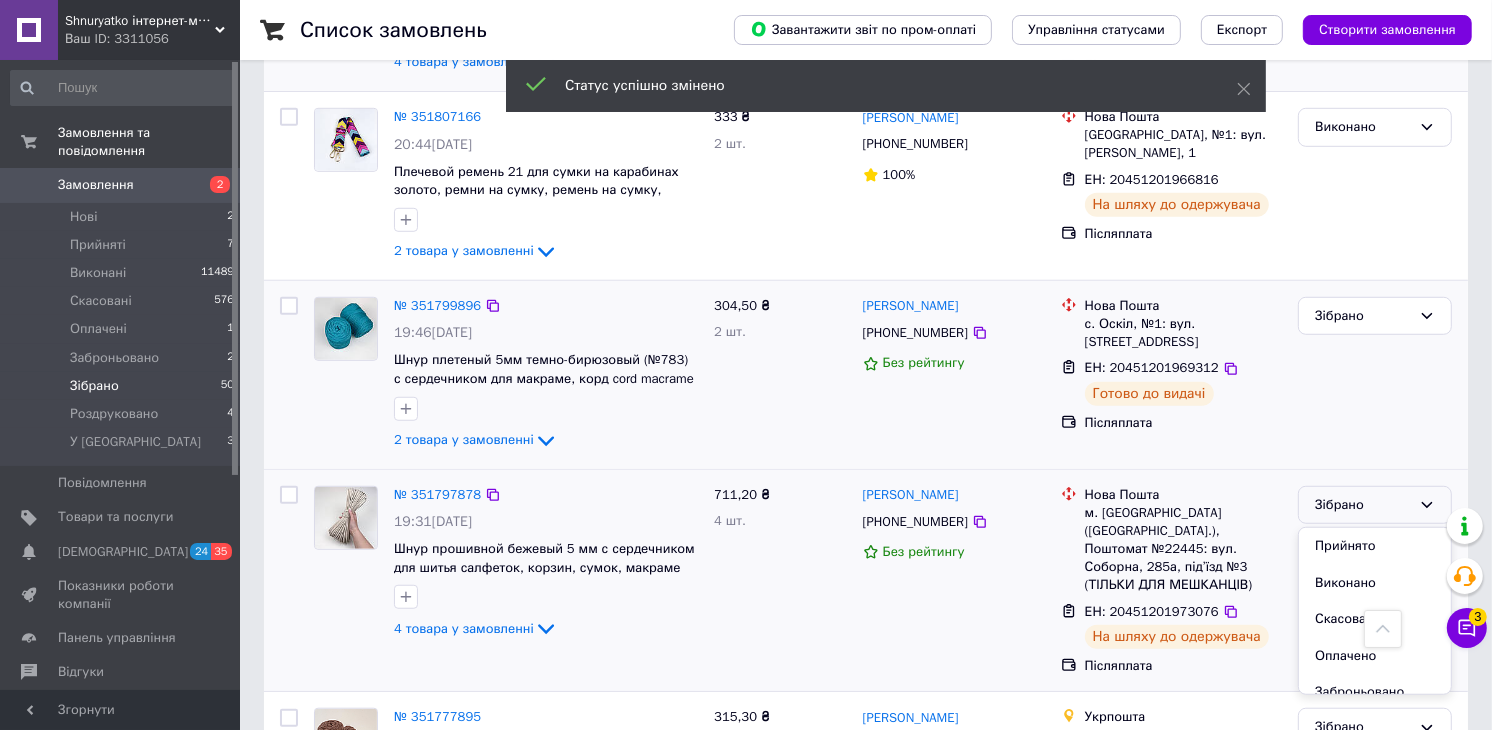 click on "Виконано" at bounding box center [1375, 583] 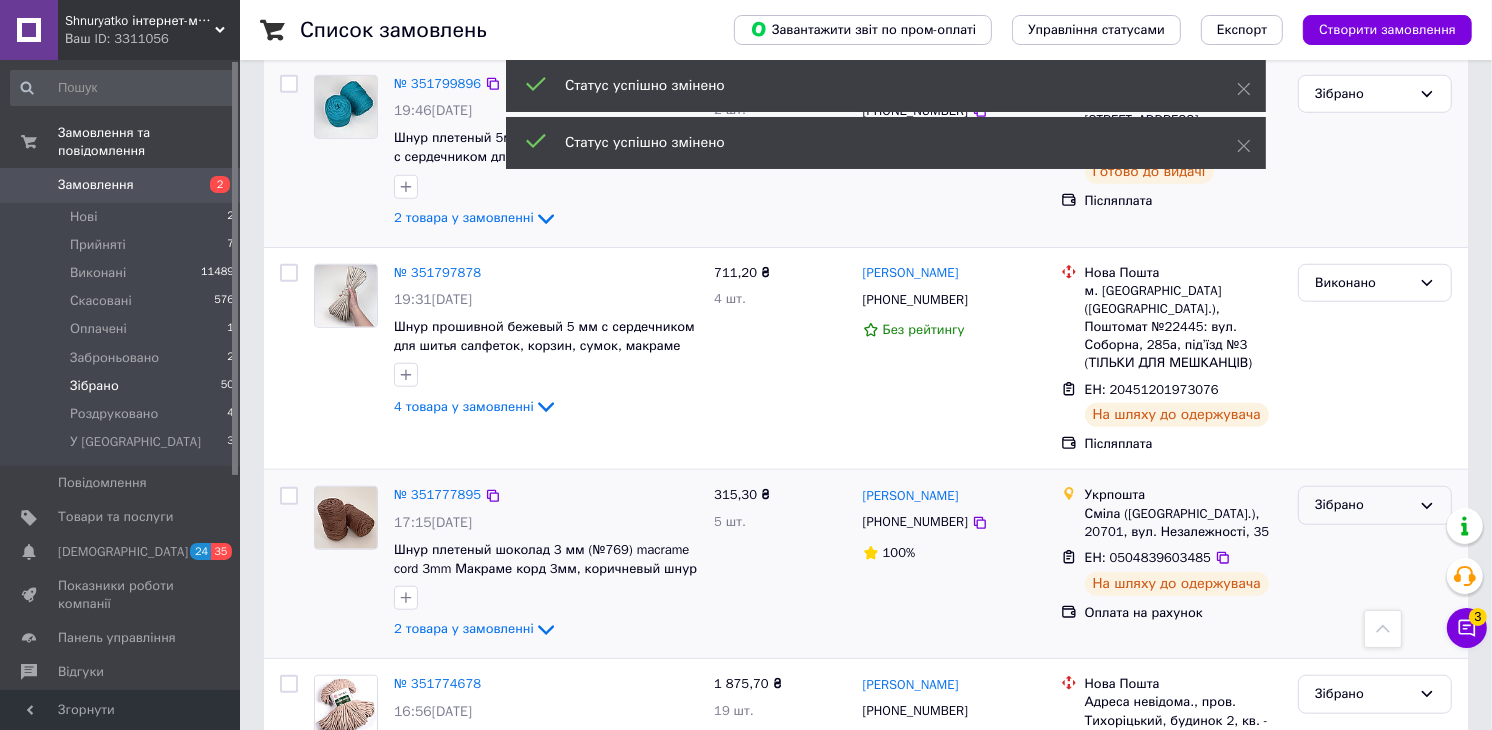 scroll, scrollTop: 2535, scrollLeft: 0, axis: vertical 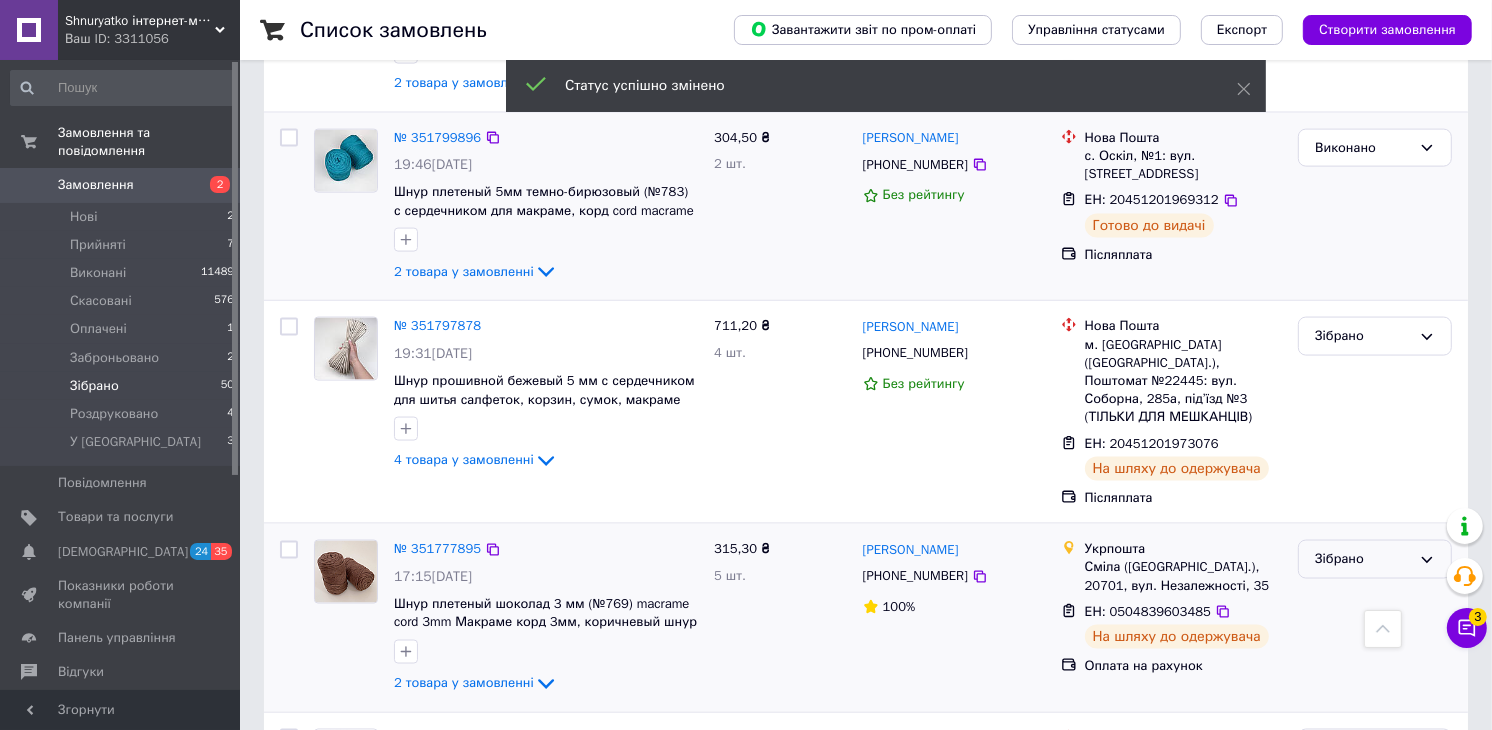 click on "Зібрано" at bounding box center (1363, 559) 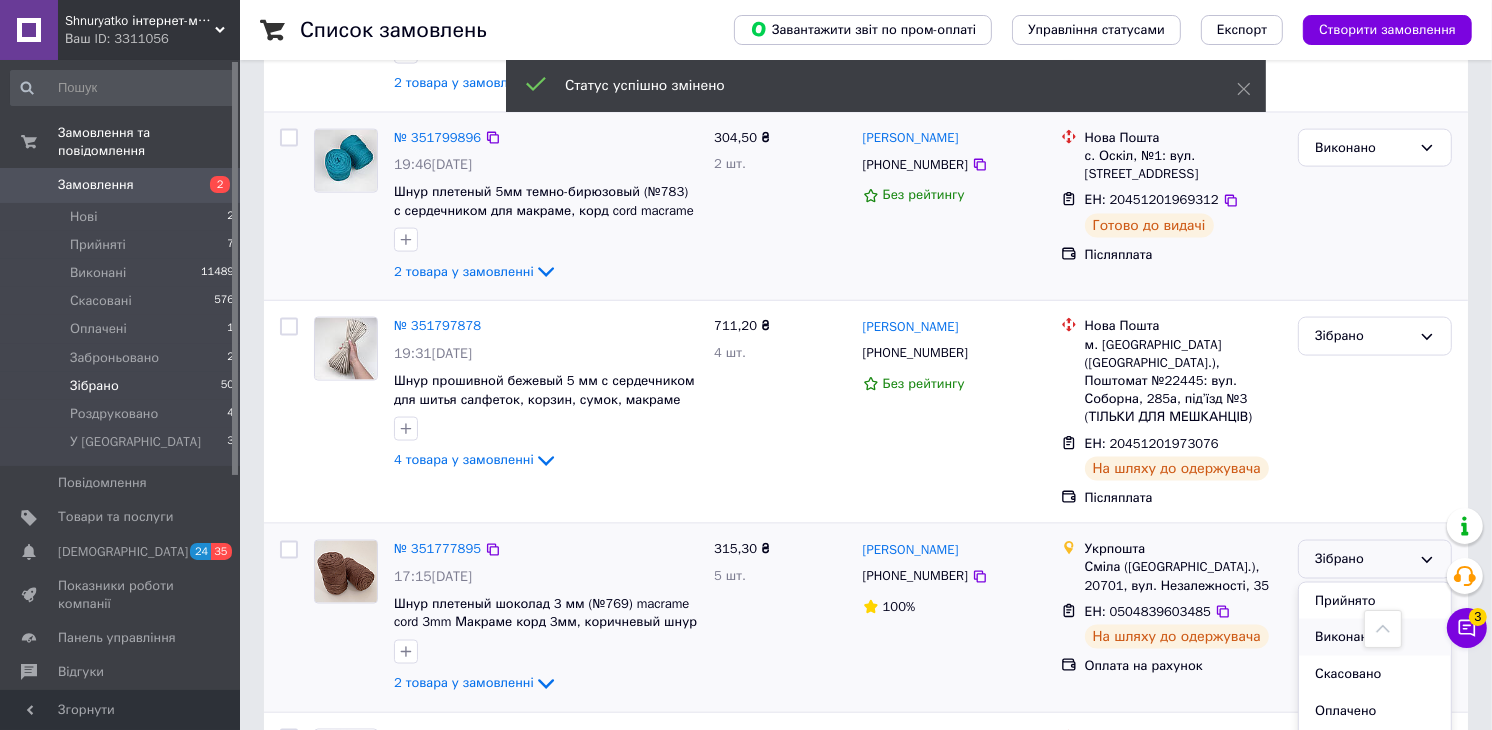 click on "Виконано" at bounding box center (1375, 637) 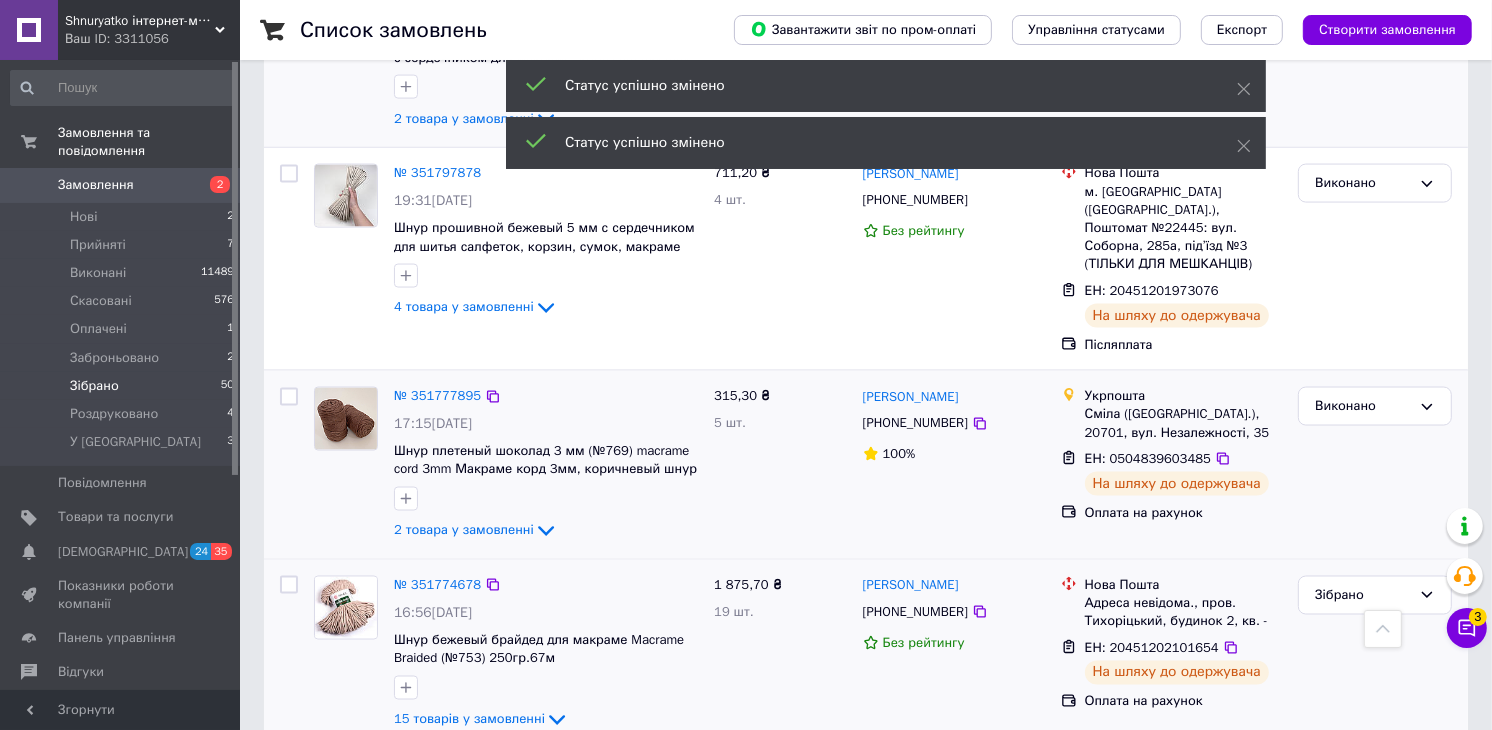 scroll, scrollTop: 2757, scrollLeft: 0, axis: vertical 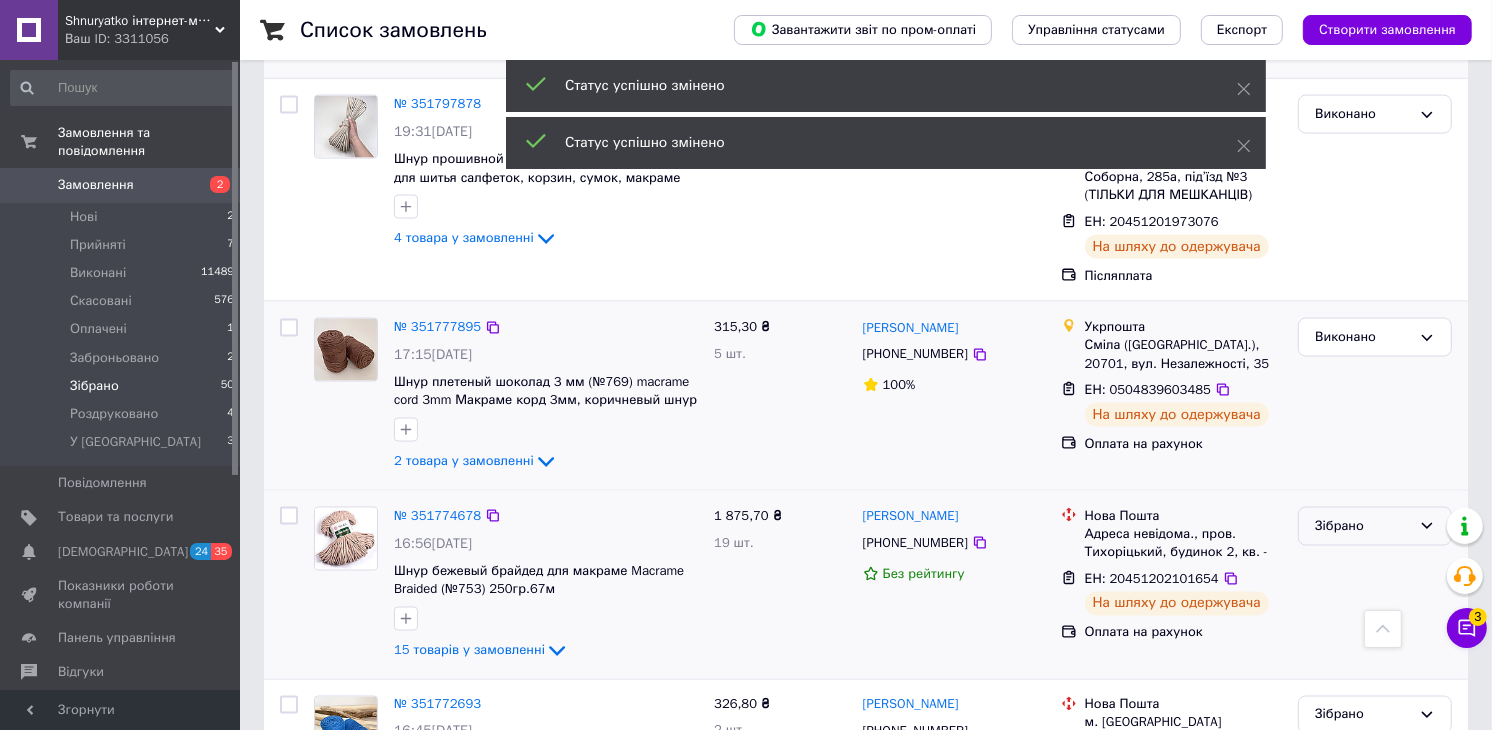 click on "Зібрано" at bounding box center (1363, 526) 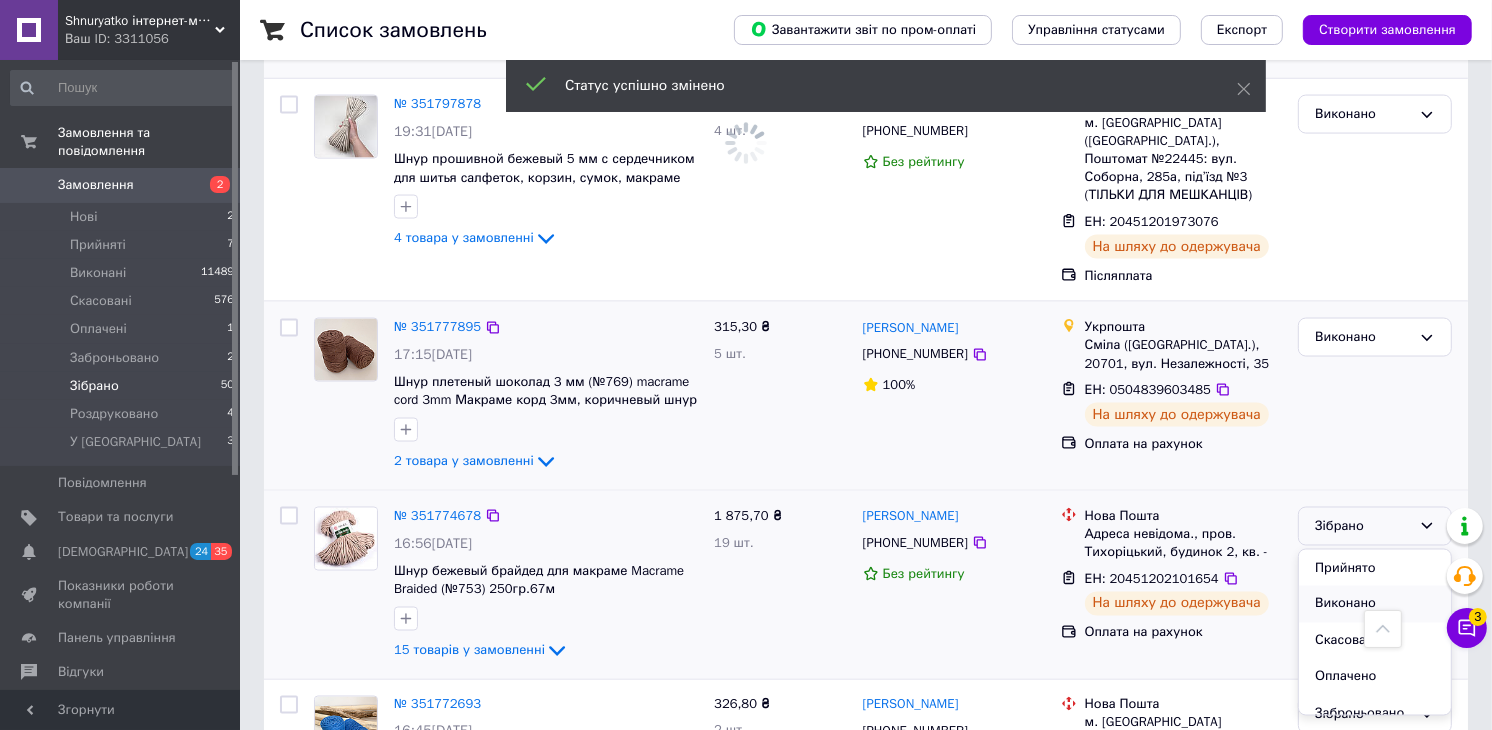 click on "Виконано" at bounding box center (1375, 604) 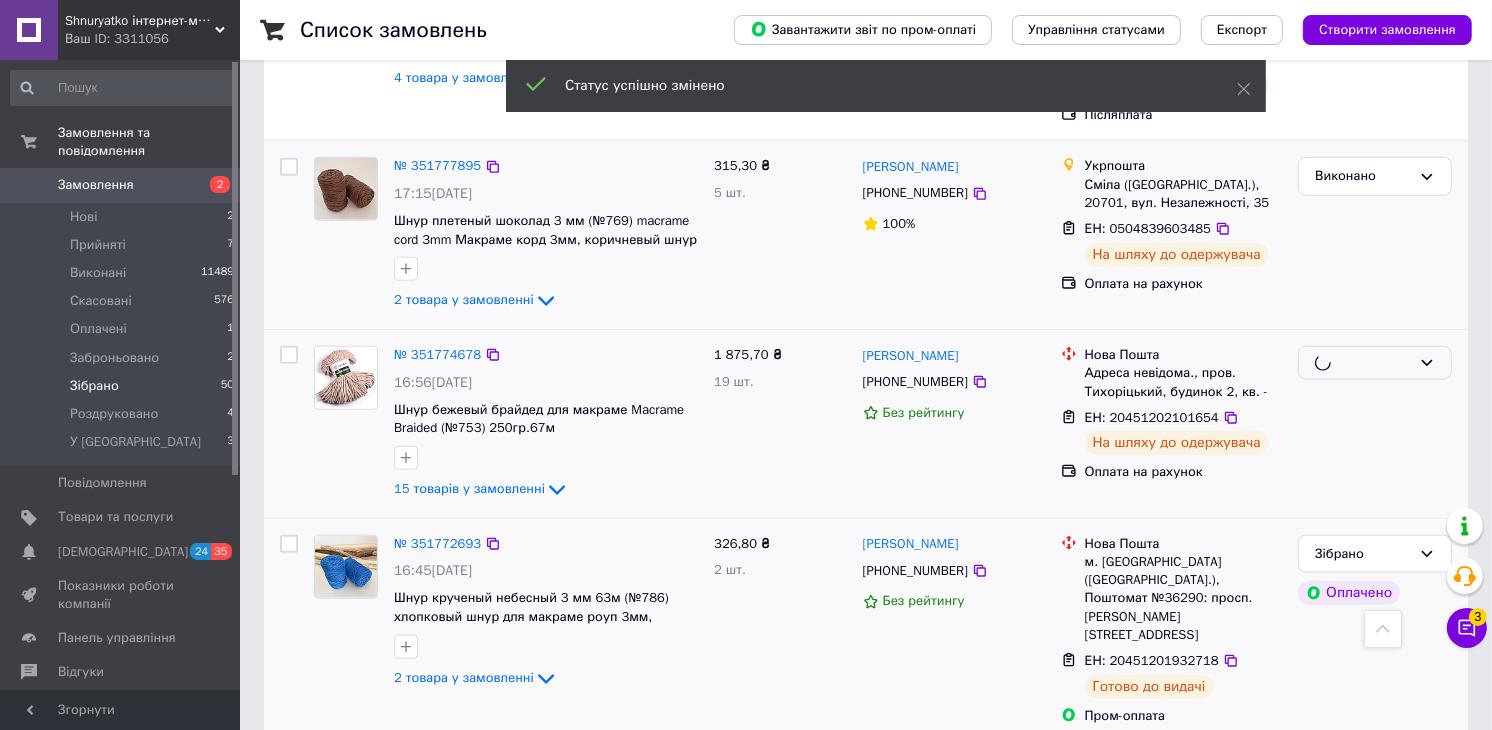 scroll, scrollTop: 1858, scrollLeft: 0, axis: vertical 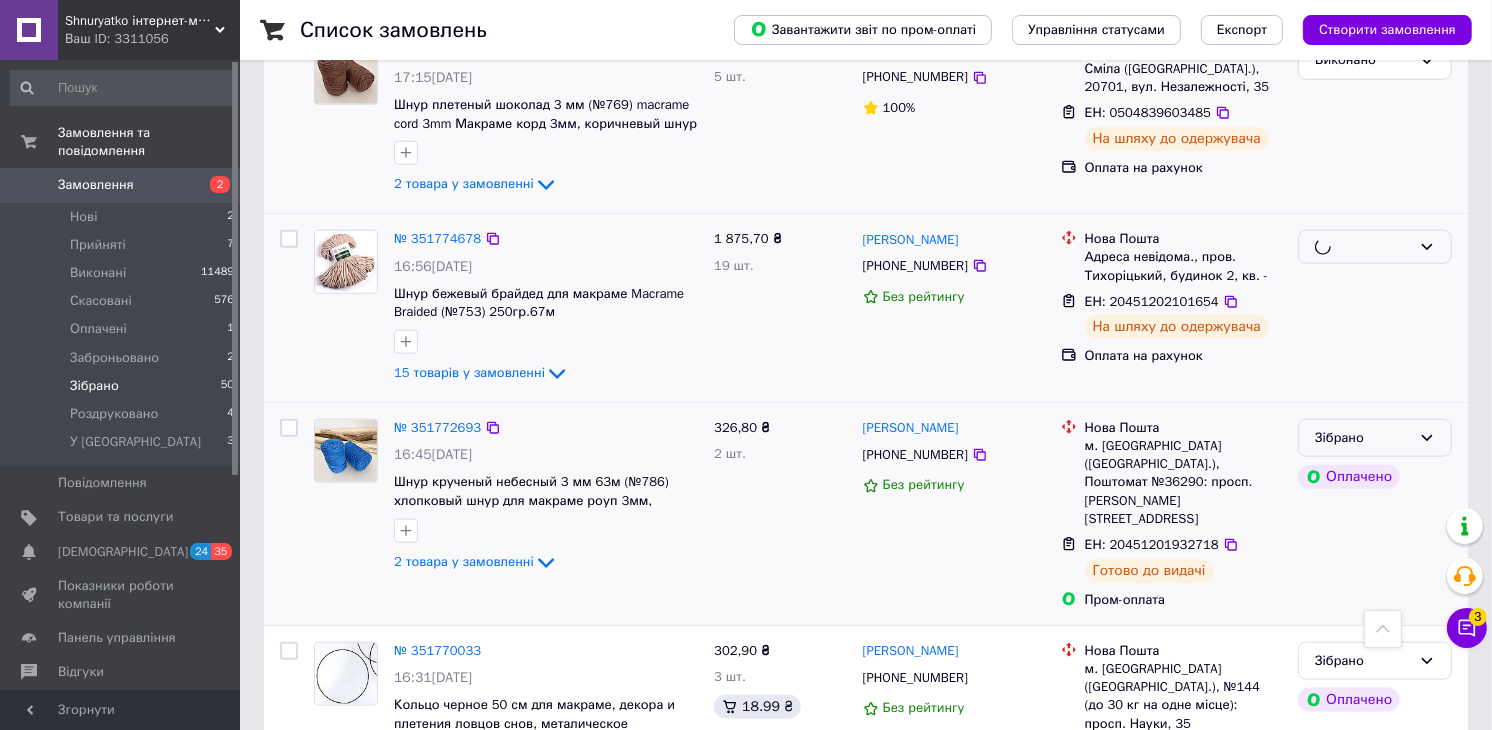 click 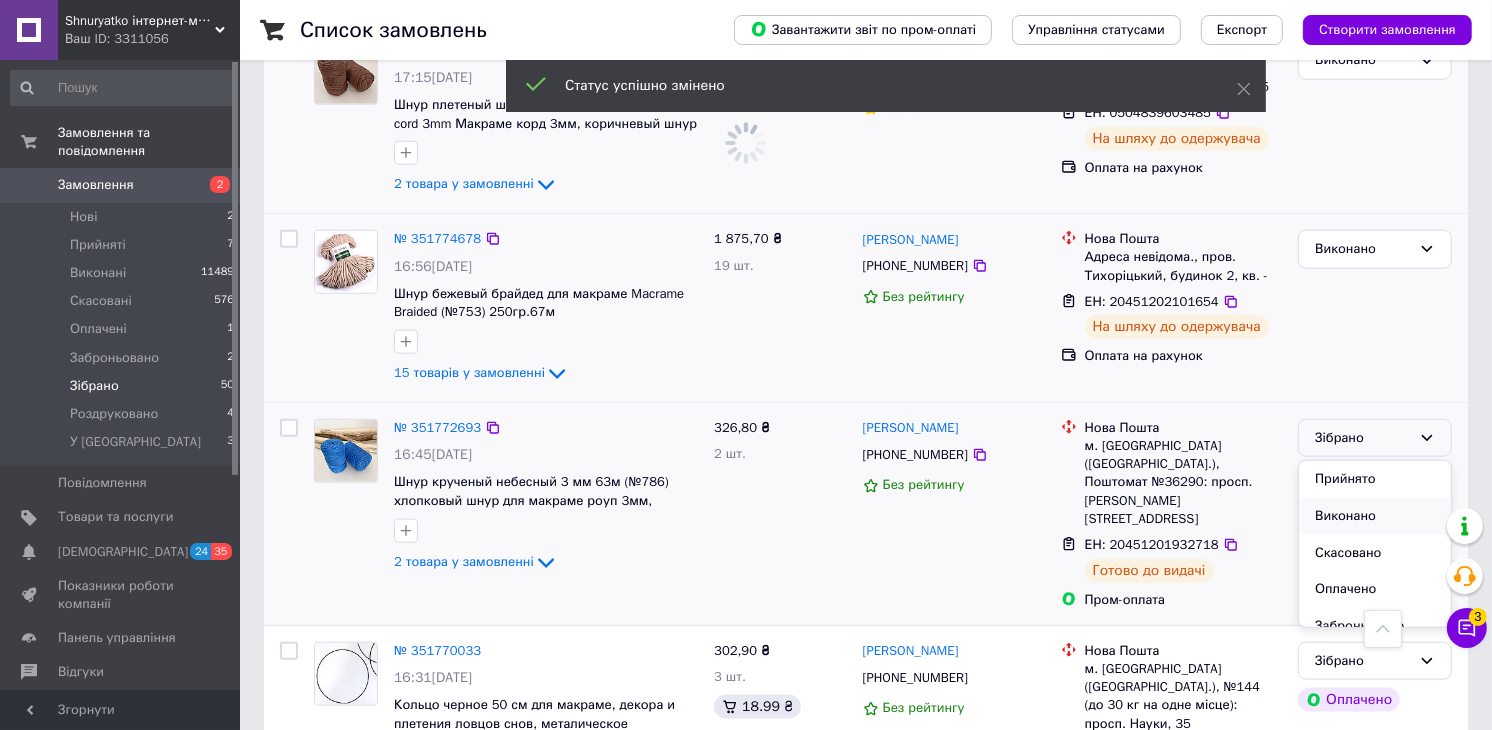 click on "Виконано" at bounding box center [1375, 516] 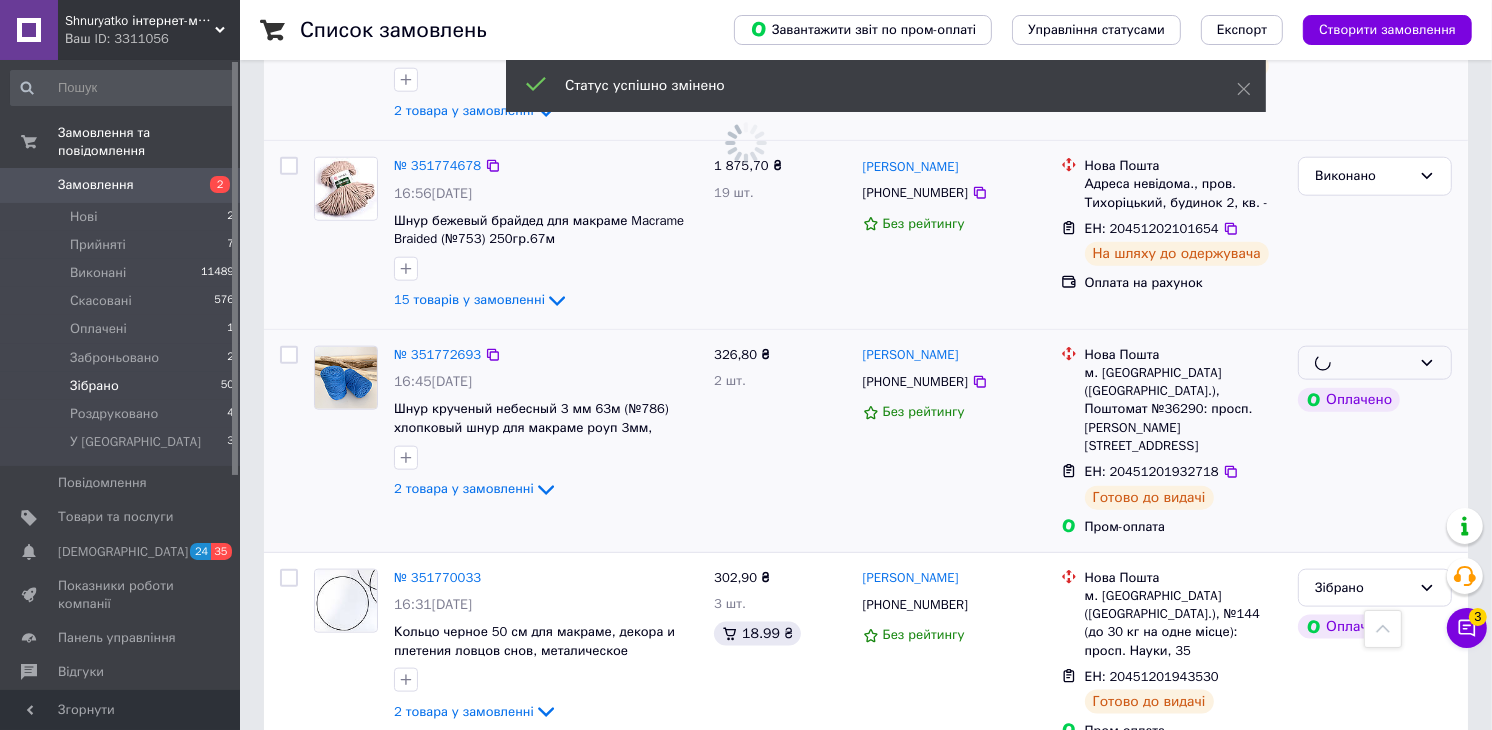 scroll, scrollTop: 1970, scrollLeft: 0, axis: vertical 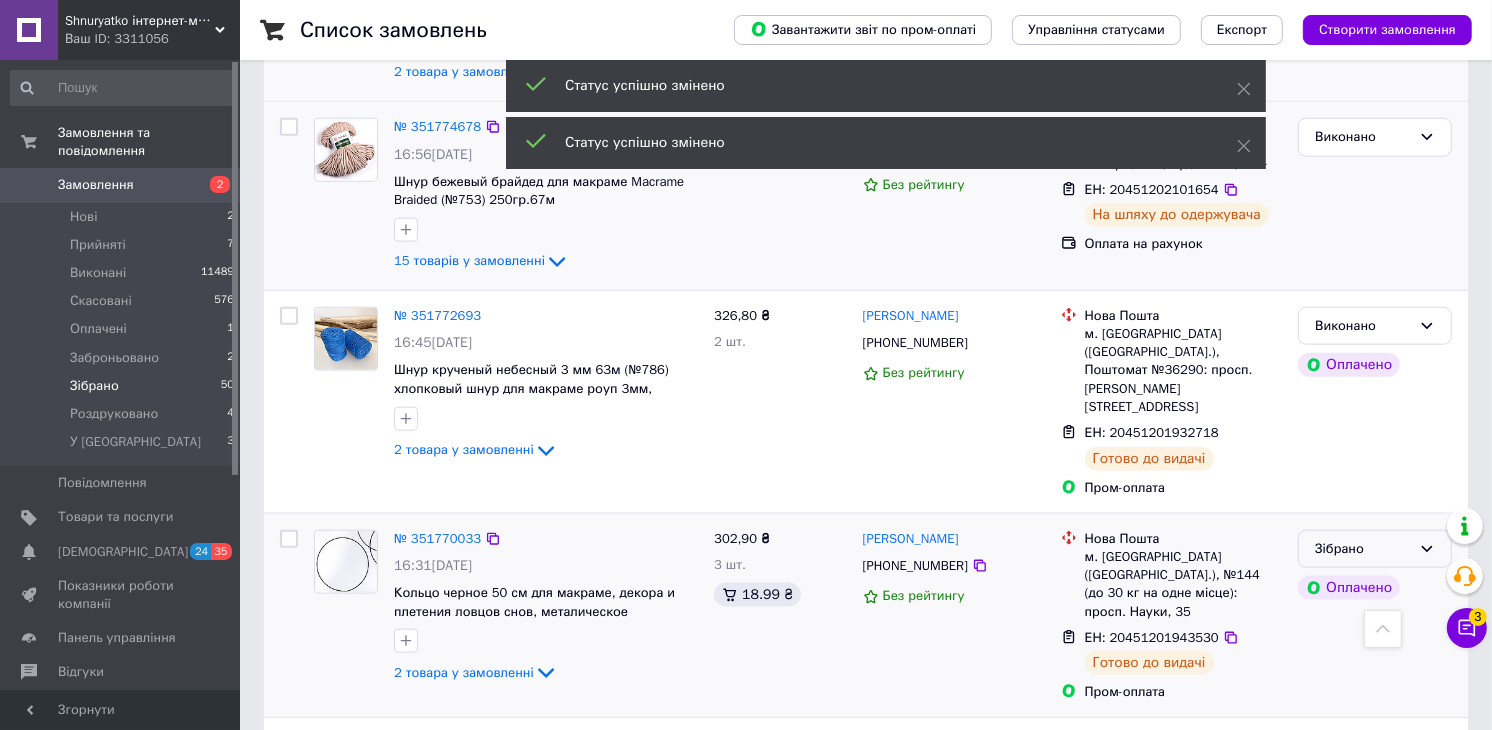 drag, startPoint x: 1360, startPoint y: 455, endPoint x: 1387, endPoint y: 457, distance: 27.073973 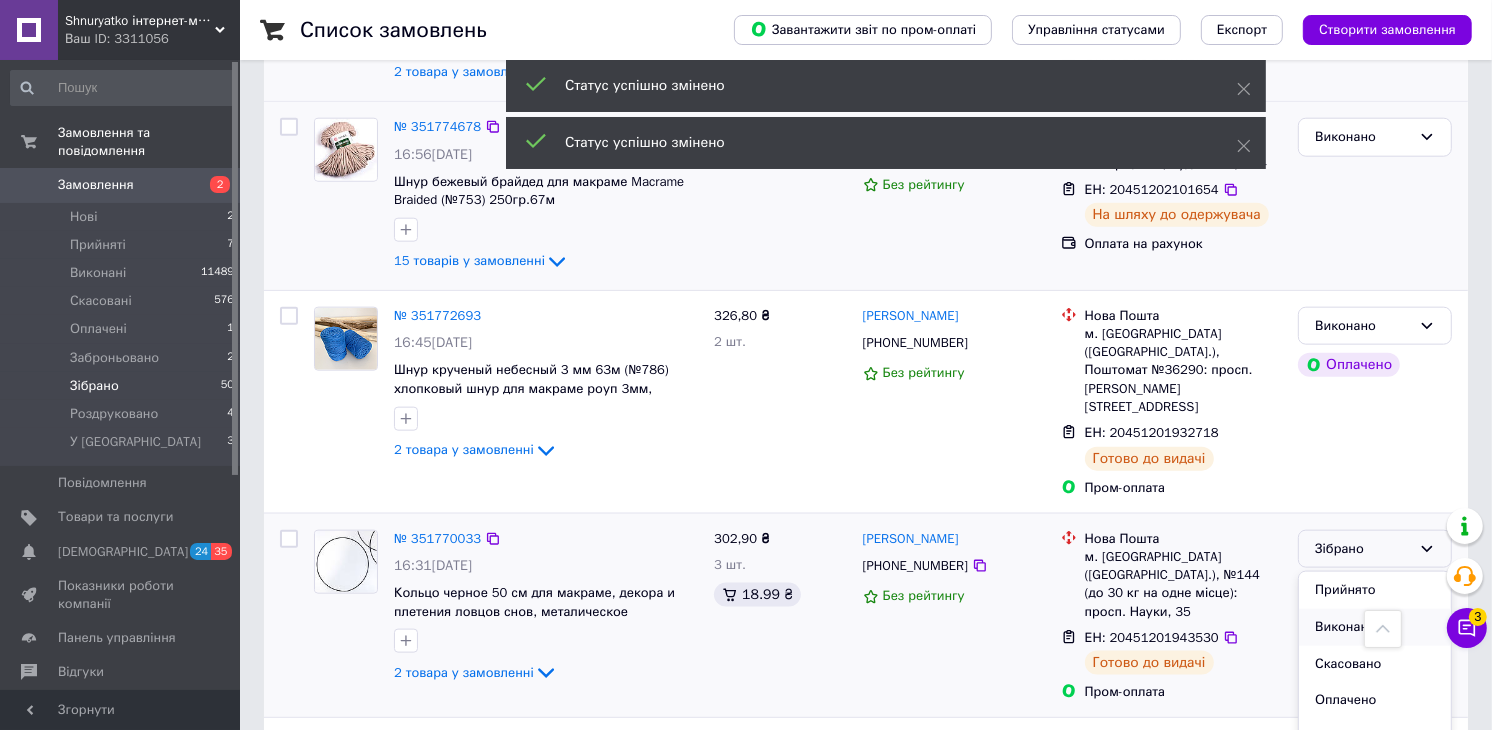 click on "Виконано" at bounding box center [1375, 627] 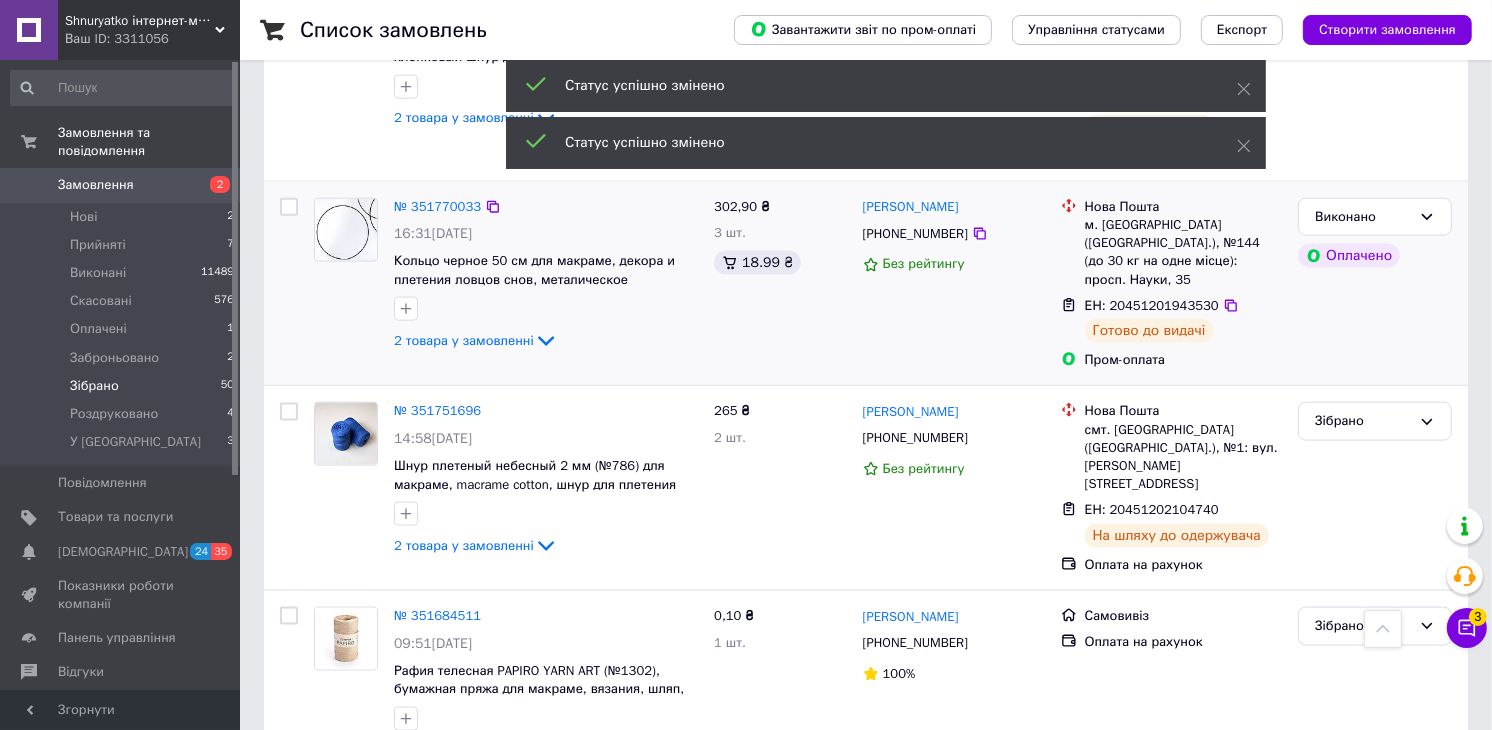 scroll, scrollTop: 2303, scrollLeft: 0, axis: vertical 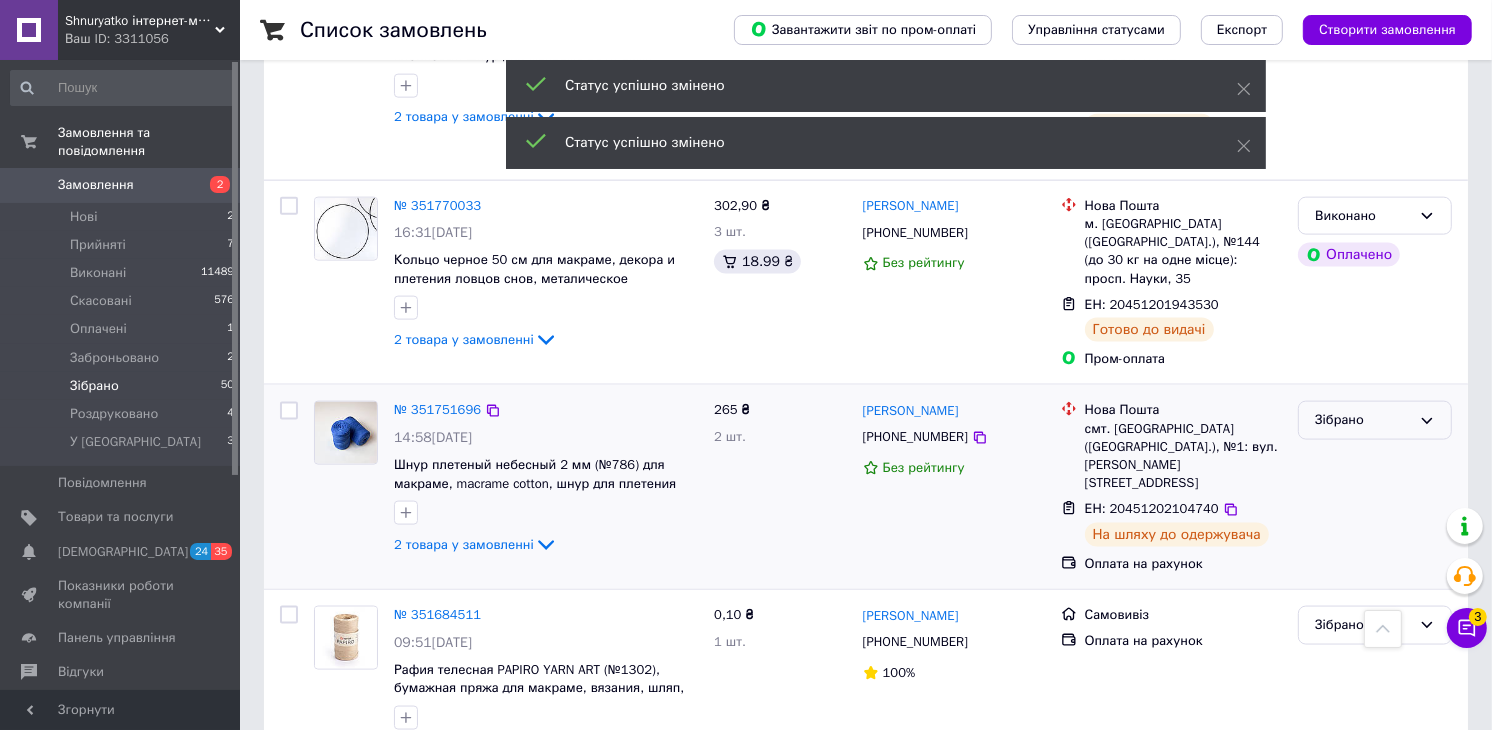 click on "Зібрано" at bounding box center [1375, 420] 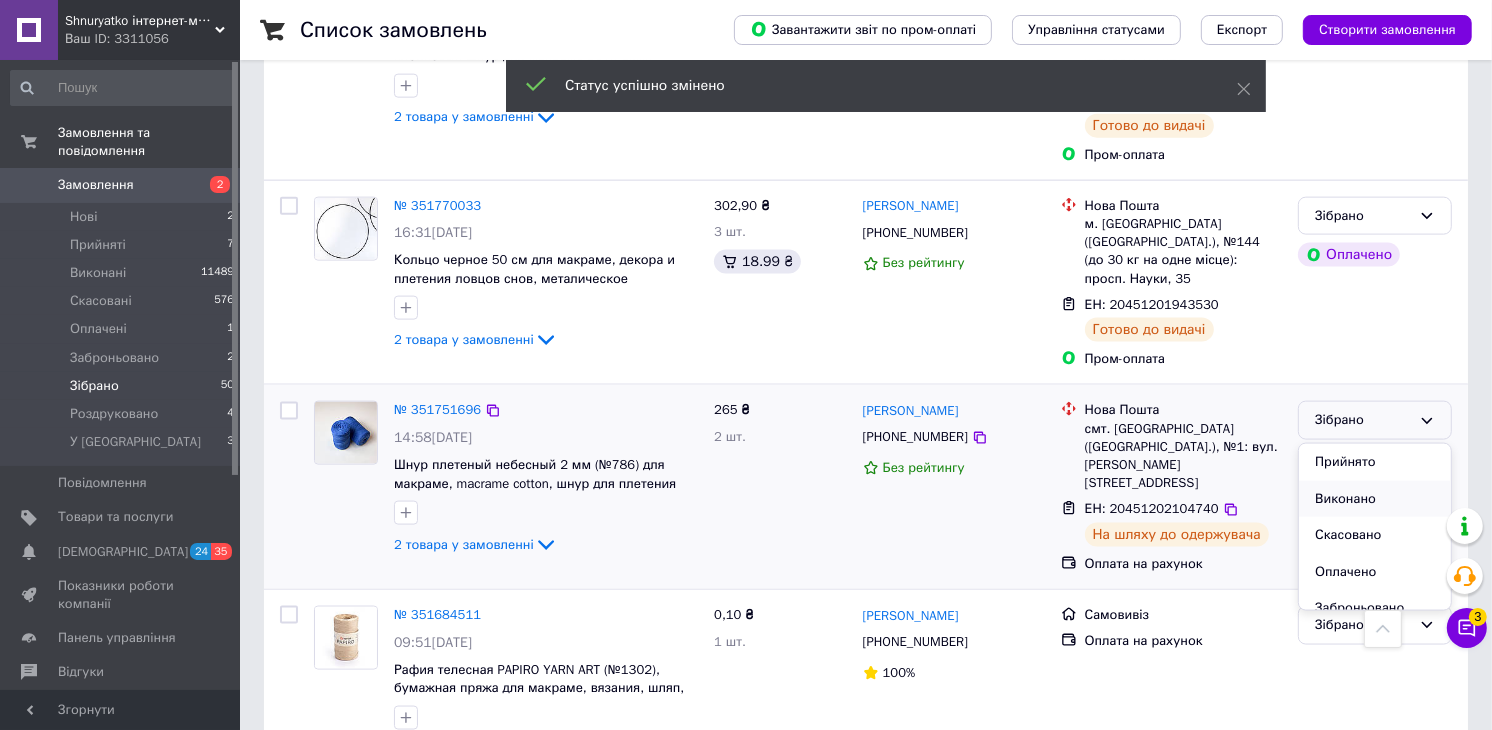 click on "Виконано" at bounding box center (1375, 499) 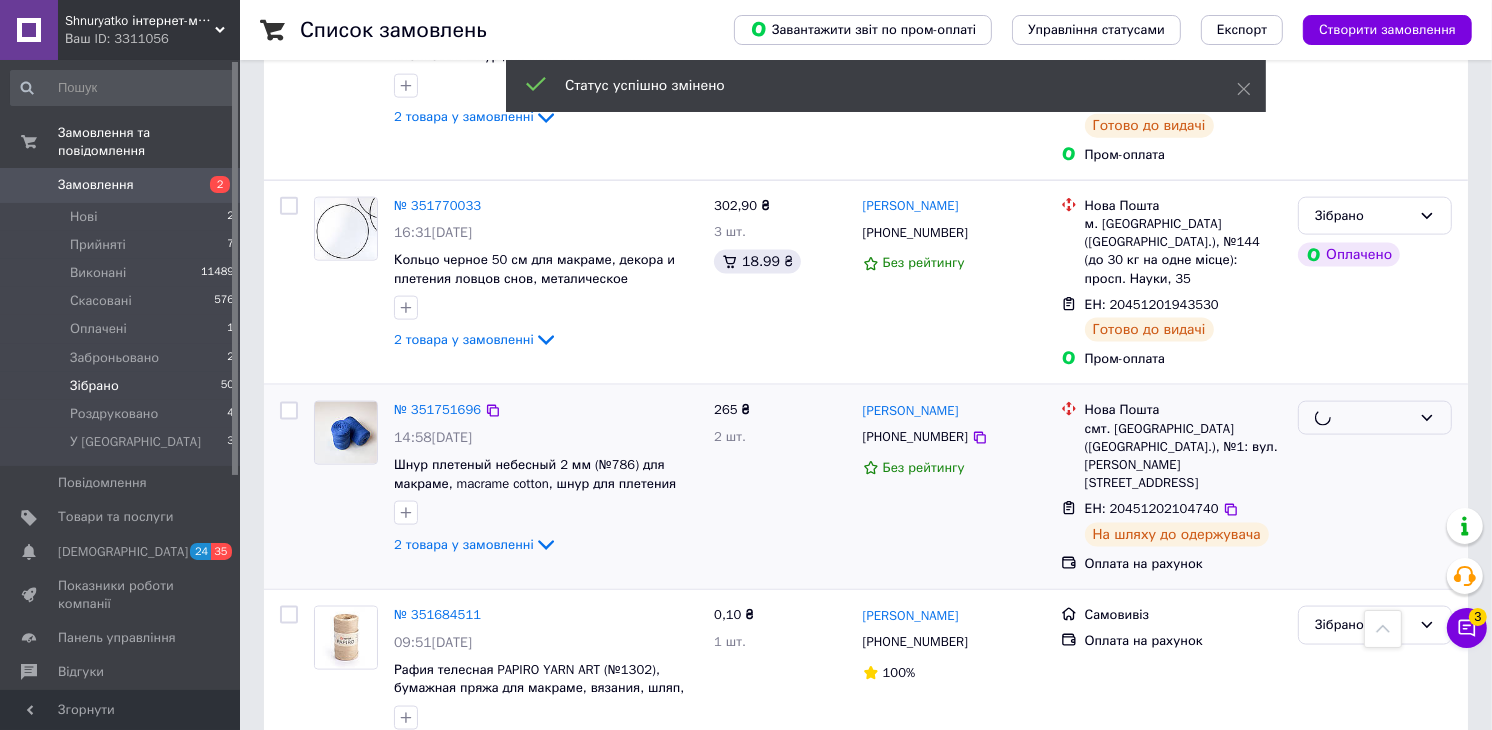 scroll, scrollTop: 2525, scrollLeft: 0, axis: vertical 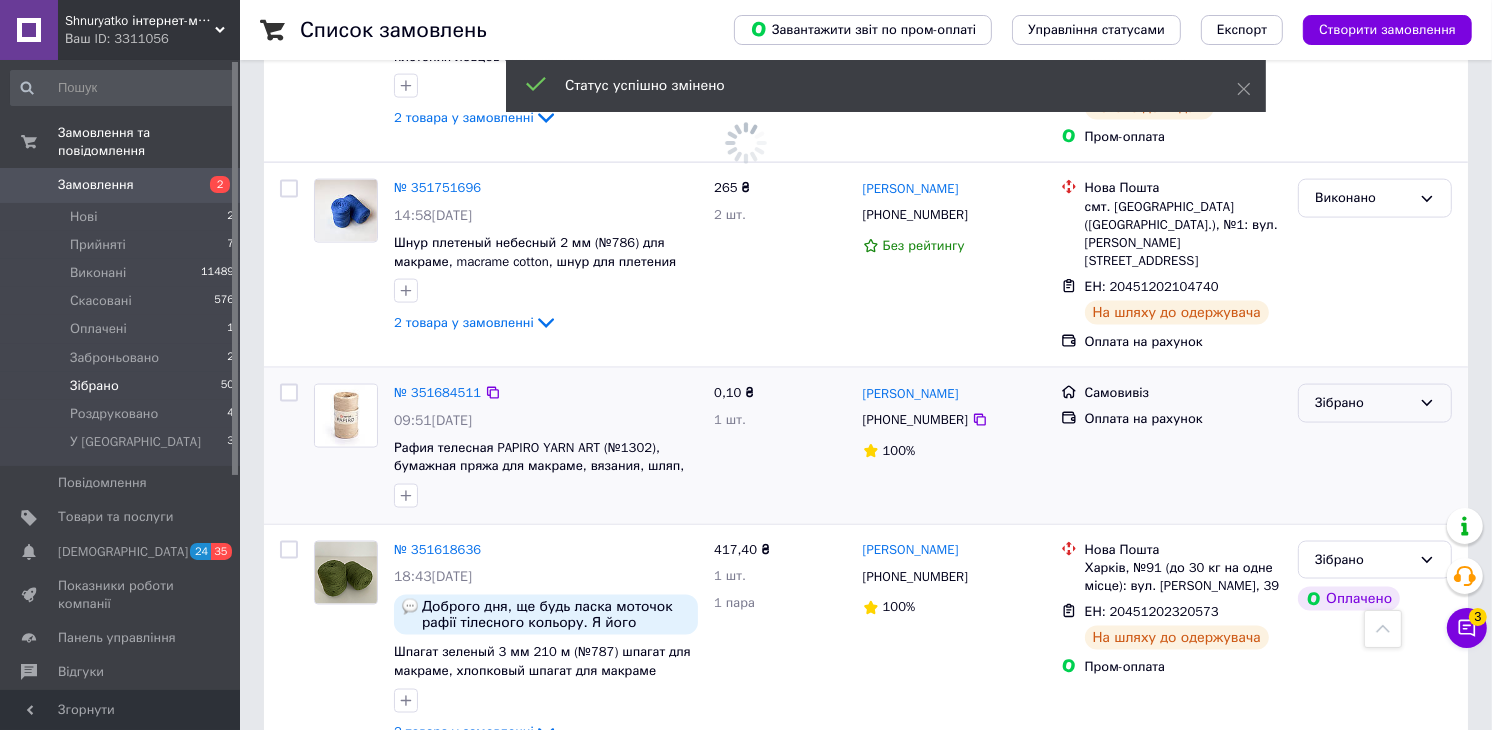 click on "Зібрано" at bounding box center [1375, 403] 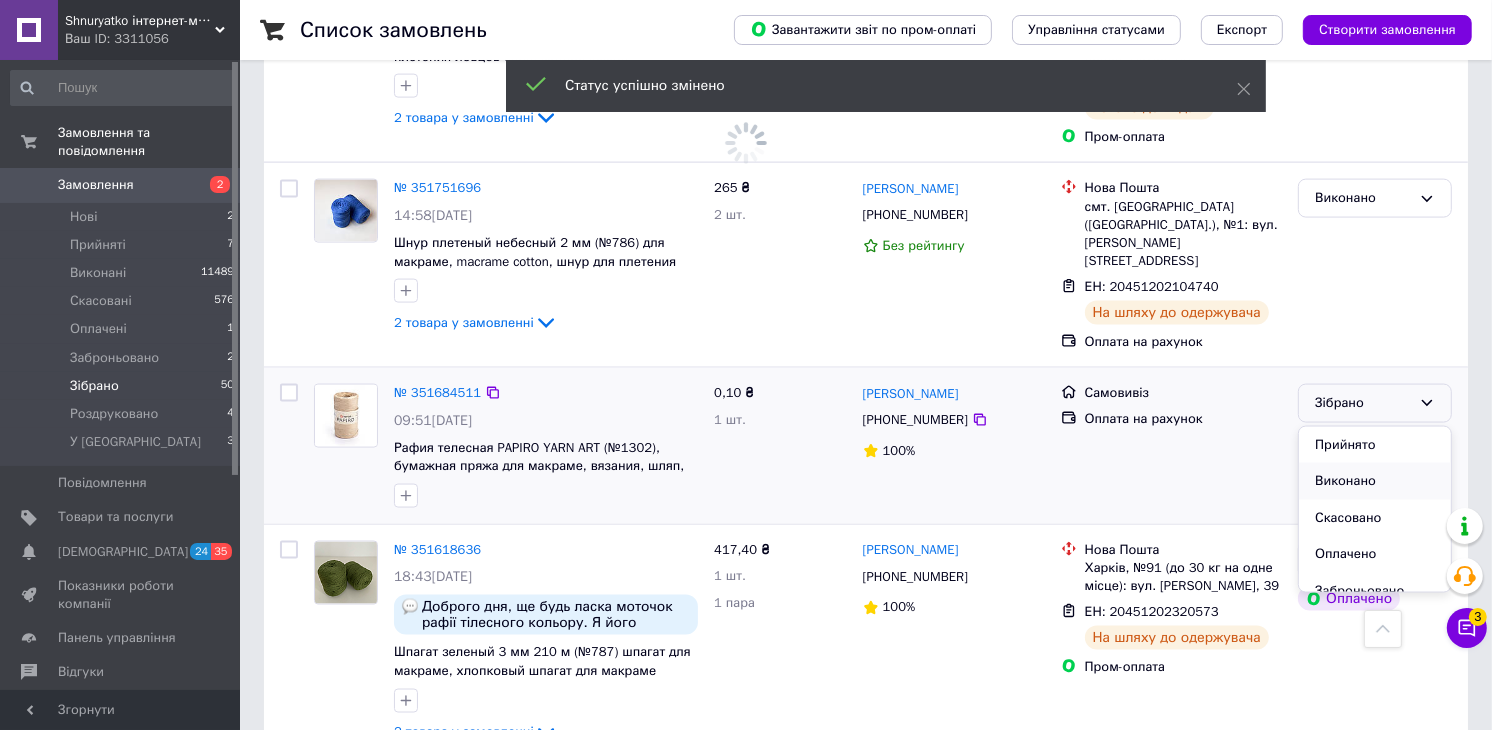 click on "Виконано" at bounding box center [1375, 481] 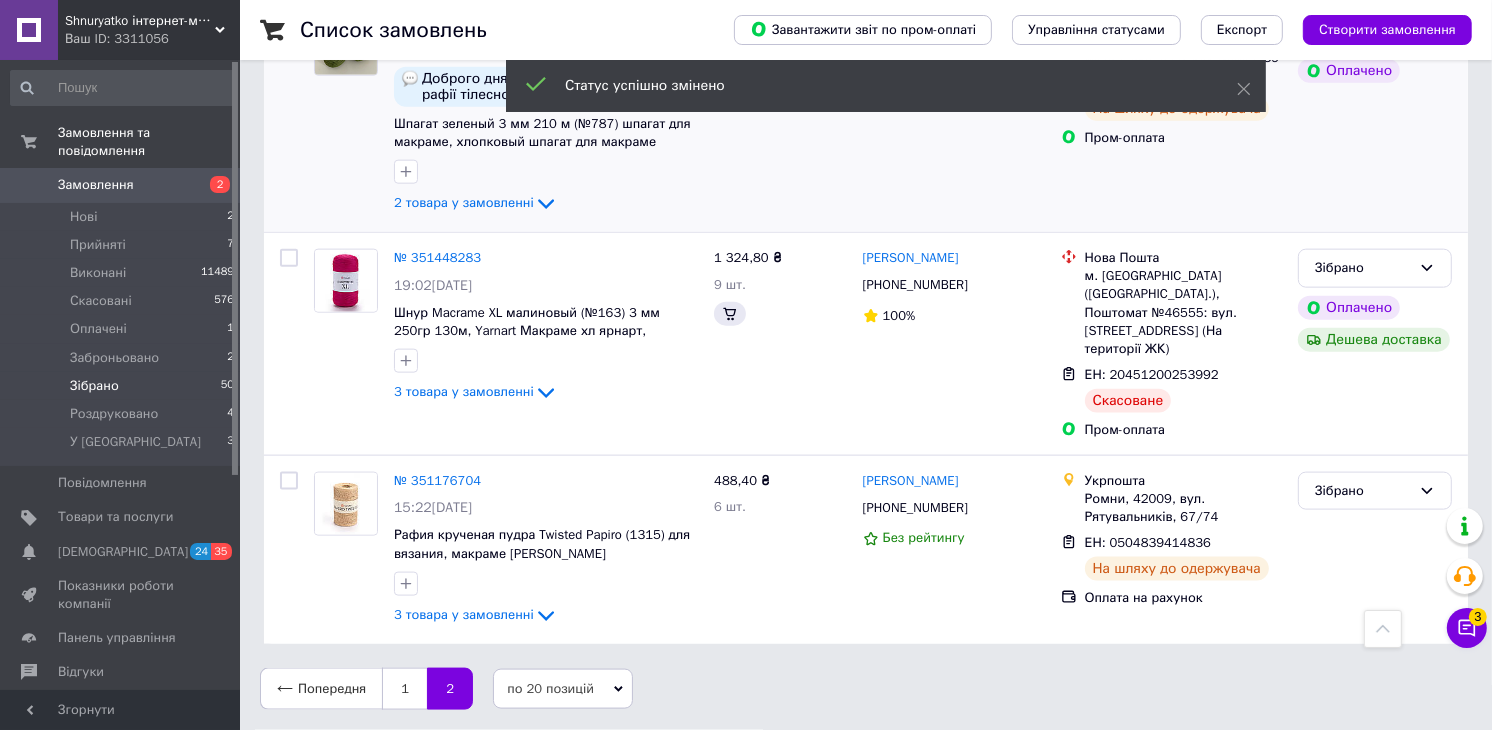 scroll, scrollTop: 1581, scrollLeft: 0, axis: vertical 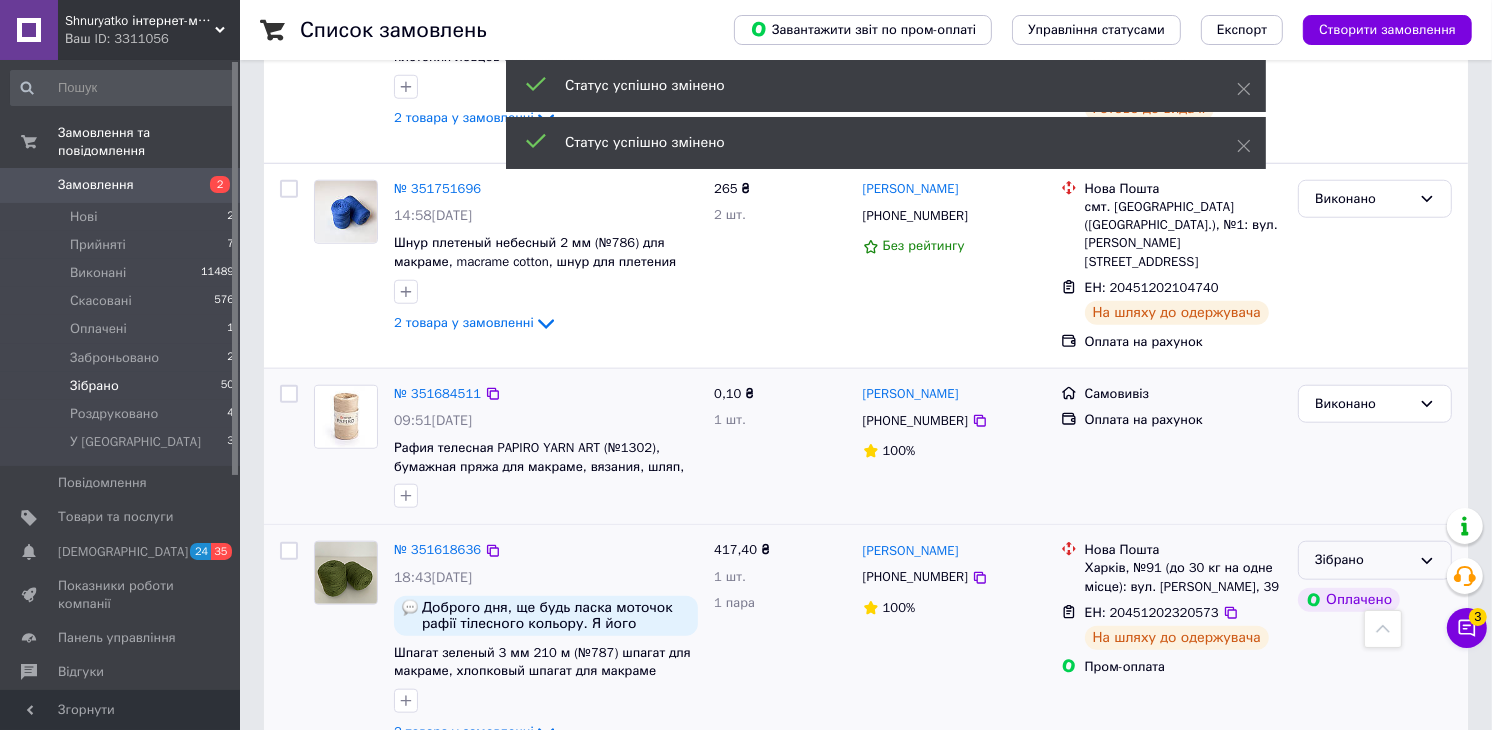 click on "Зібрано" at bounding box center (1363, 560) 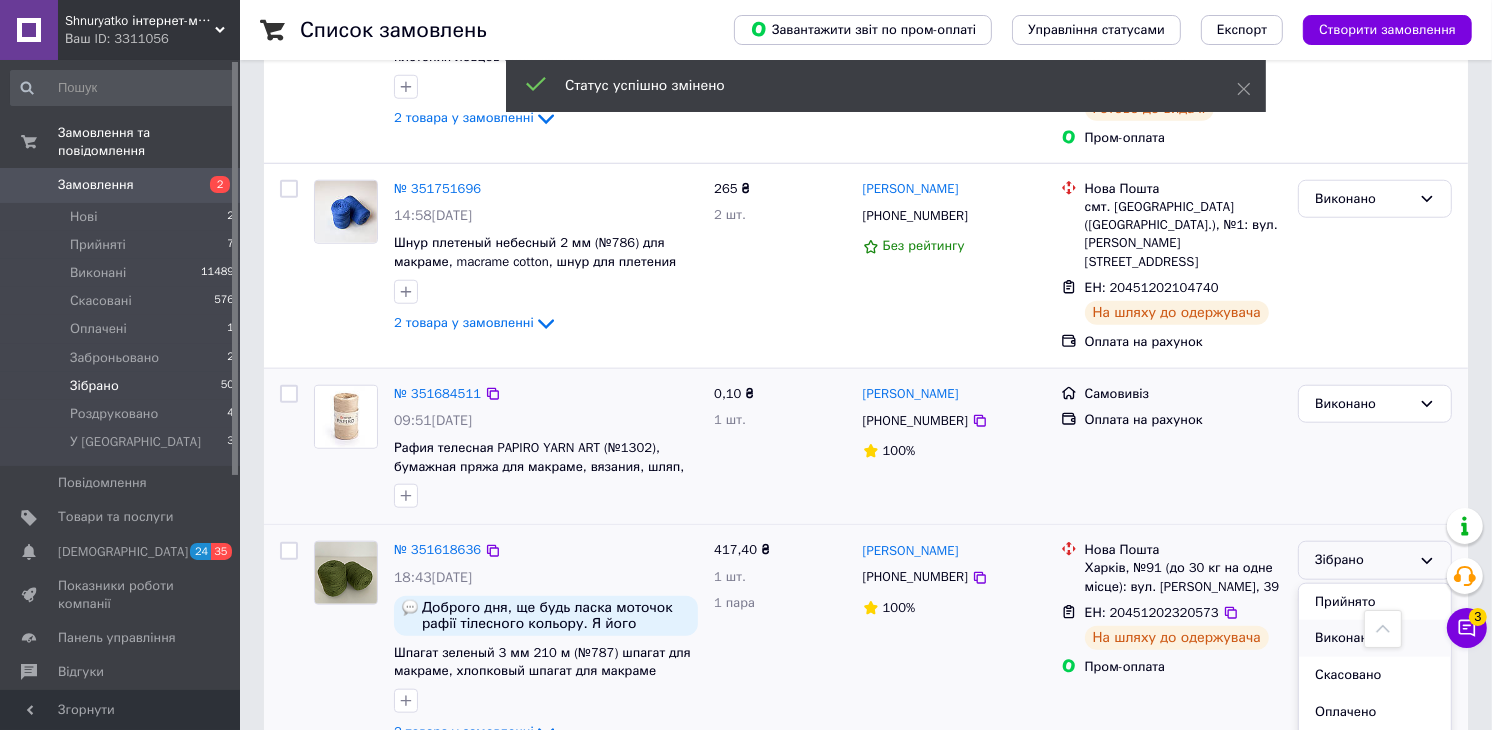 click on "Виконано" at bounding box center (1375, 638) 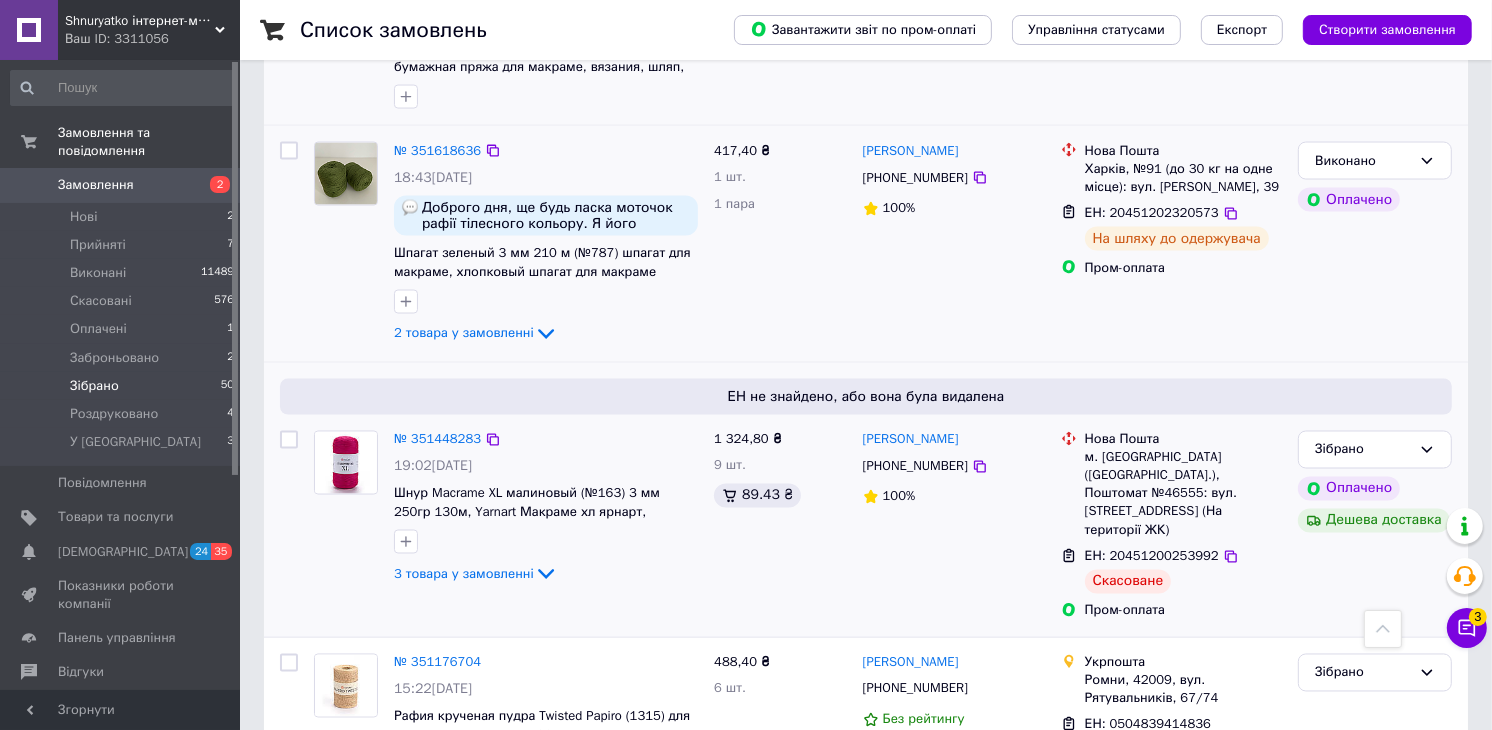 scroll, scrollTop: 2952, scrollLeft: 0, axis: vertical 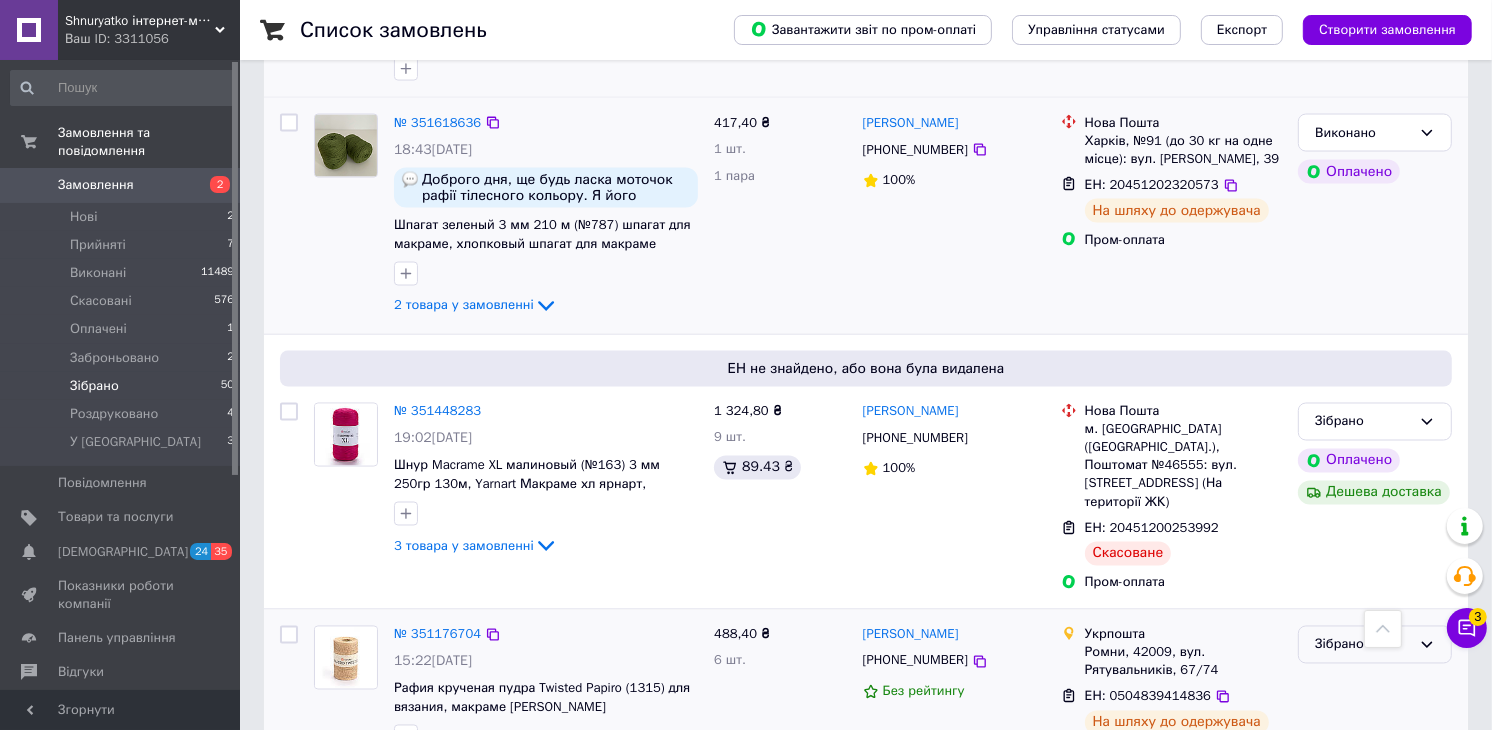 click on "Зібрано" at bounding box center (1363, 645) 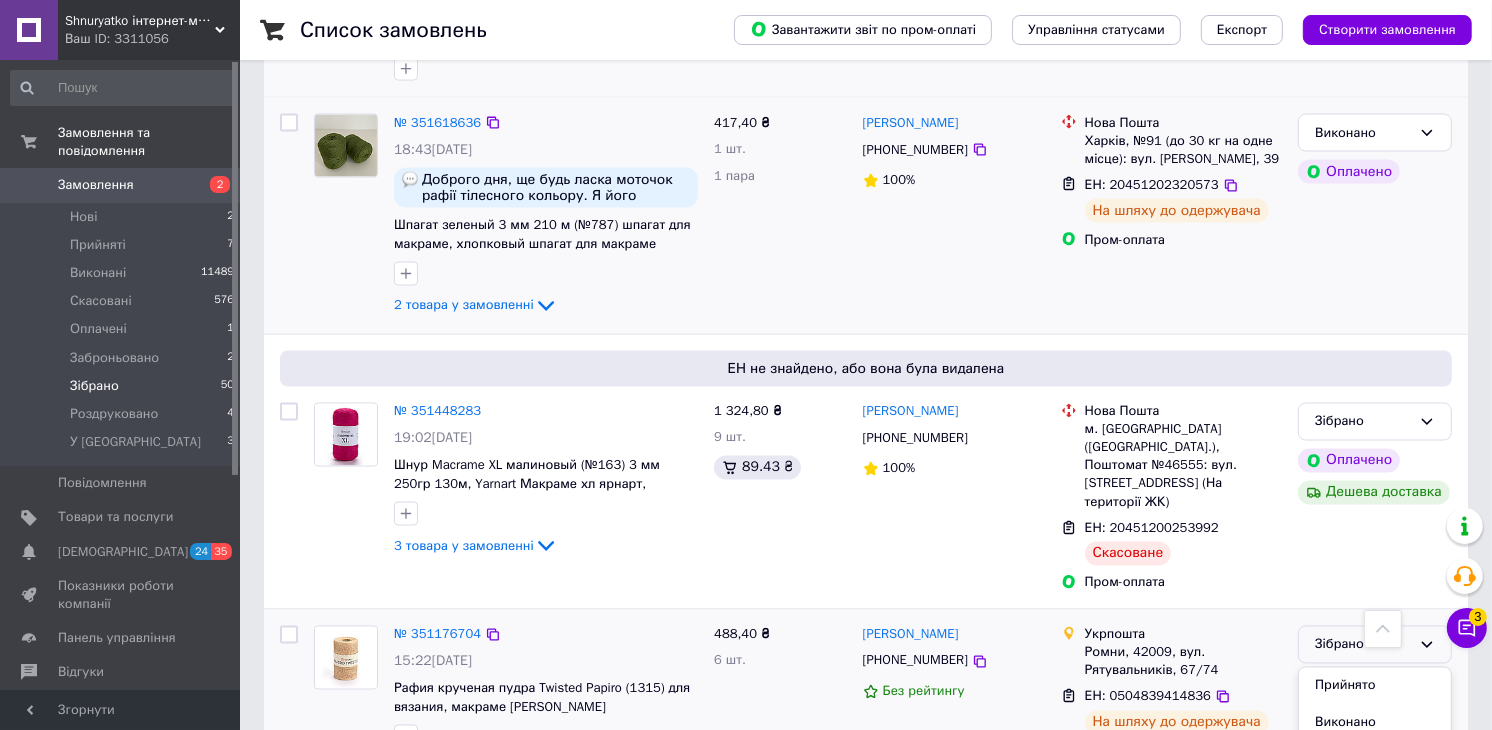 click on "Виконано" at bounding box center [1375, 723] 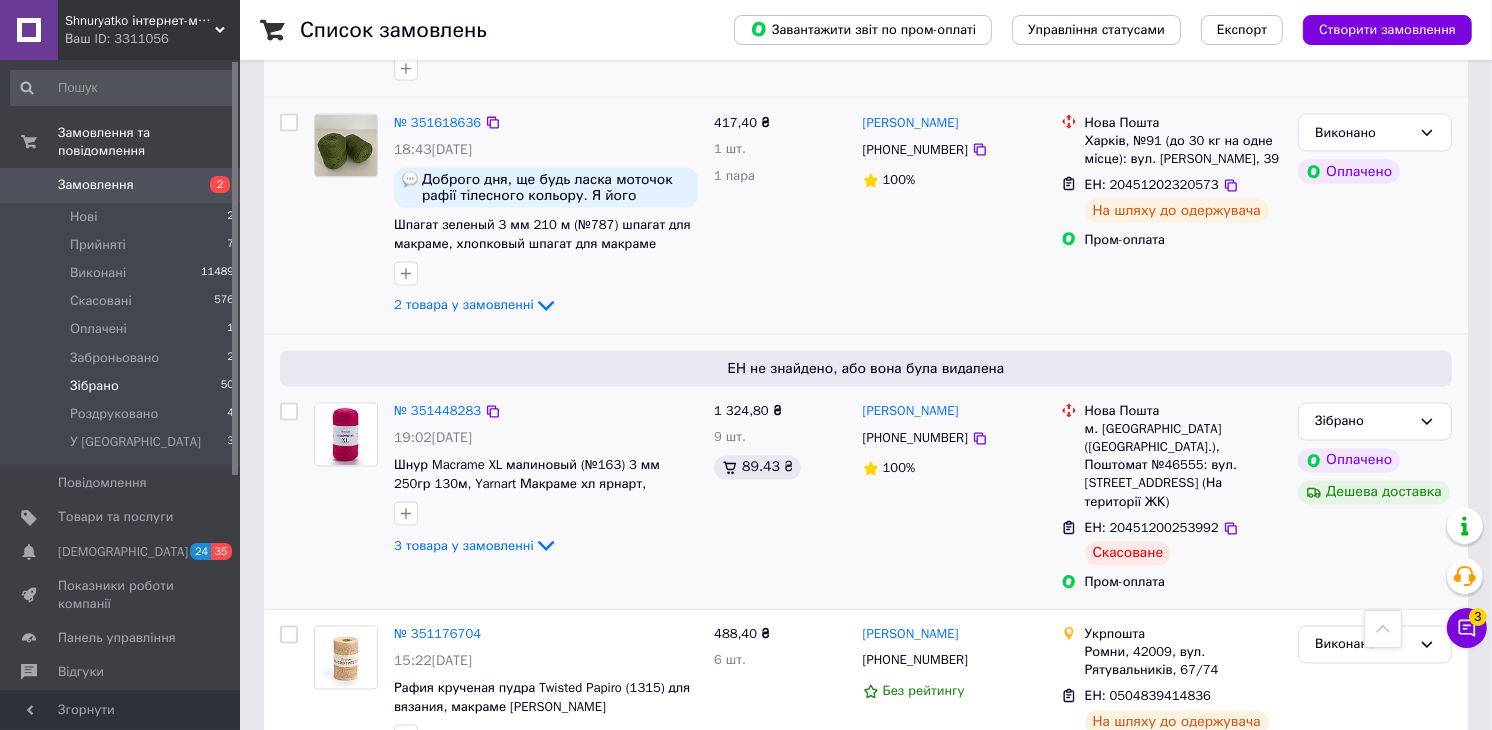 drag, startPoint x: 431, startPoint y: 332, endPoint x: 437, endPoint y: 312, distance: 20.880613 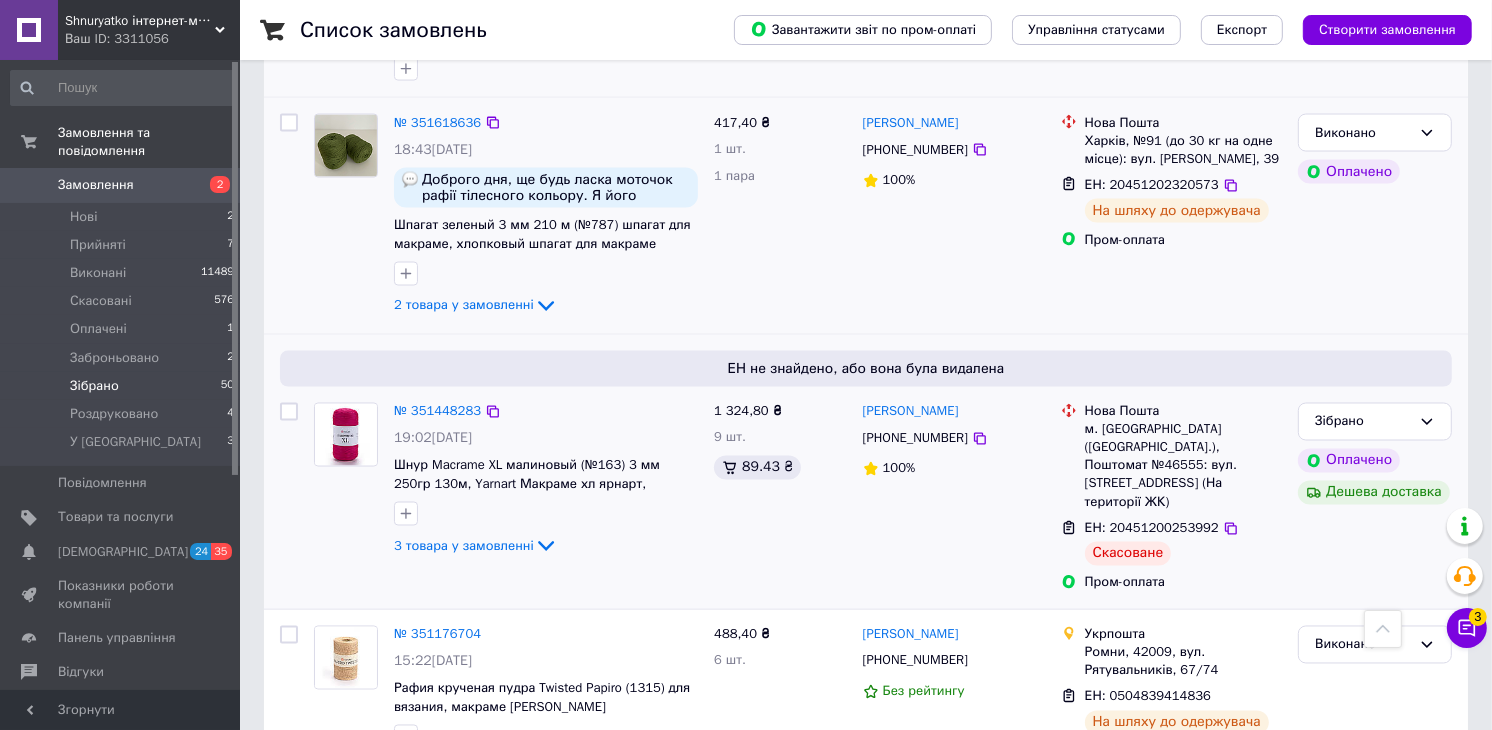 click on "№ 351448283 19:02, 06.07.2025 Шнур Macrame XL малиновый (№163) 3 мм 250гр 130м, Yarnart Макраме хл ярнарт, полиэфирный шнур для платья 3 товара у замовленні" at bounding box center (546, 481) 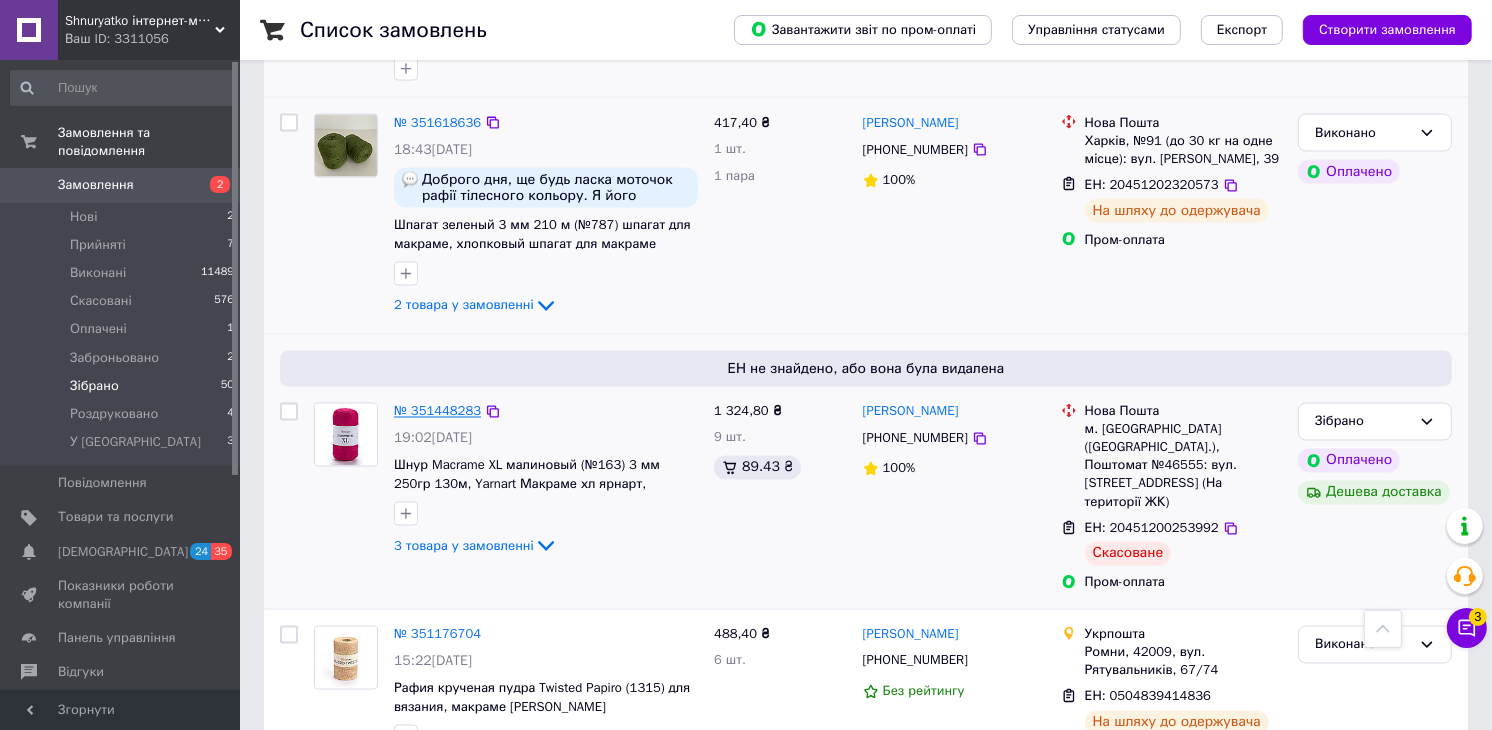 click on "№ 351448283" at bounding box center [437, 411] 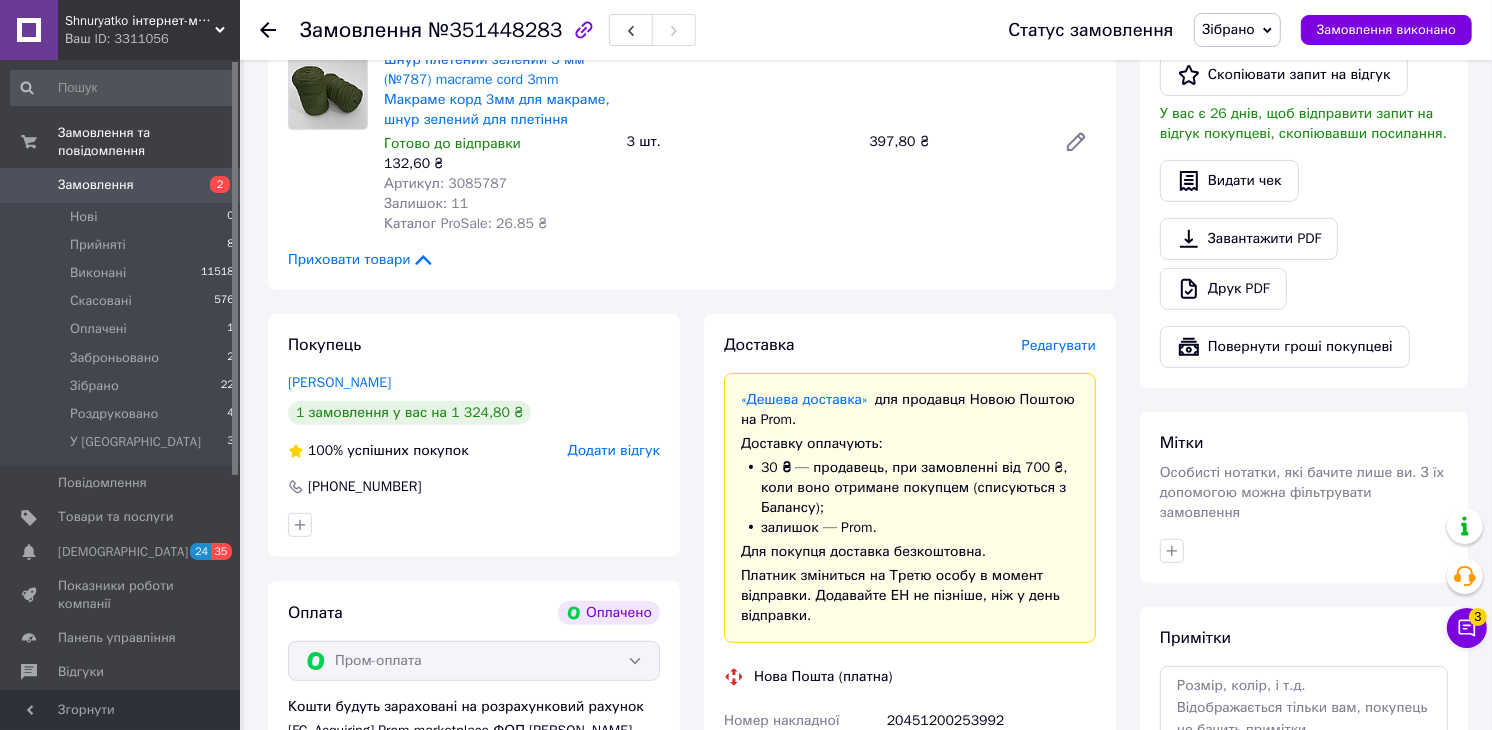 scroll, scrollTop: 888, scrollLeft: 0, axis: vertical 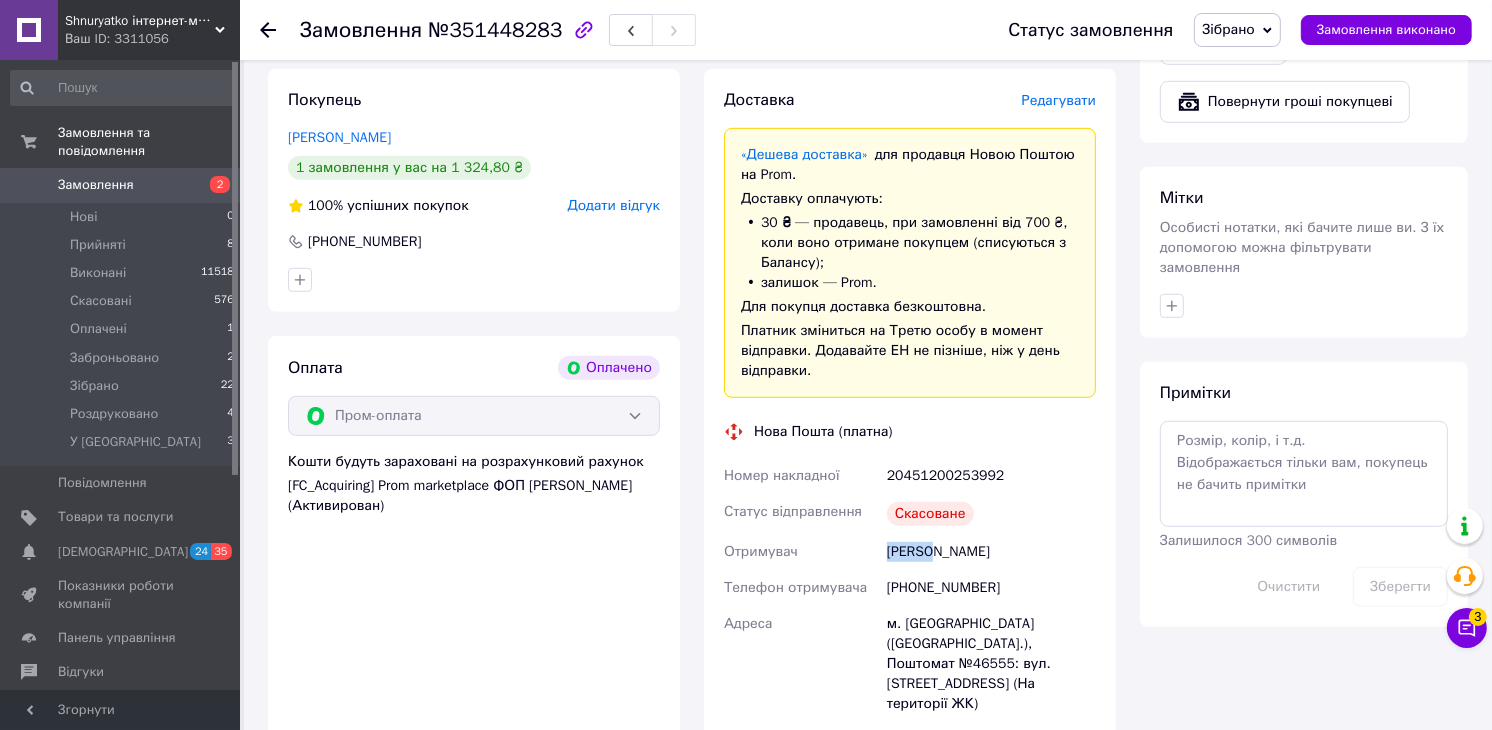 drag, startPoint x: 938, startPoint y: 553, endPoint x: 886, endPoint y: 545, distance: 52.611786 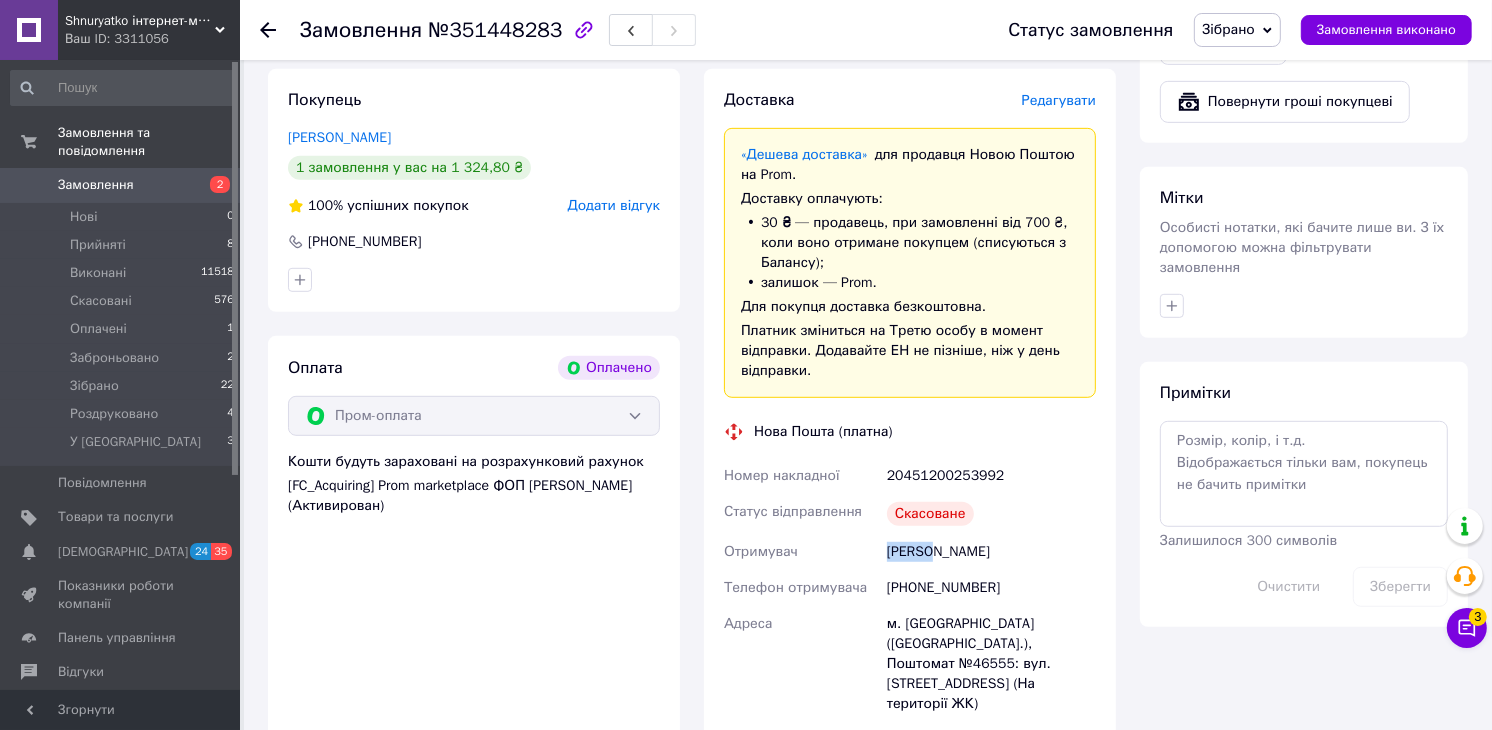 click on "Мовчан Виктория" at bounding box center [991, 552] 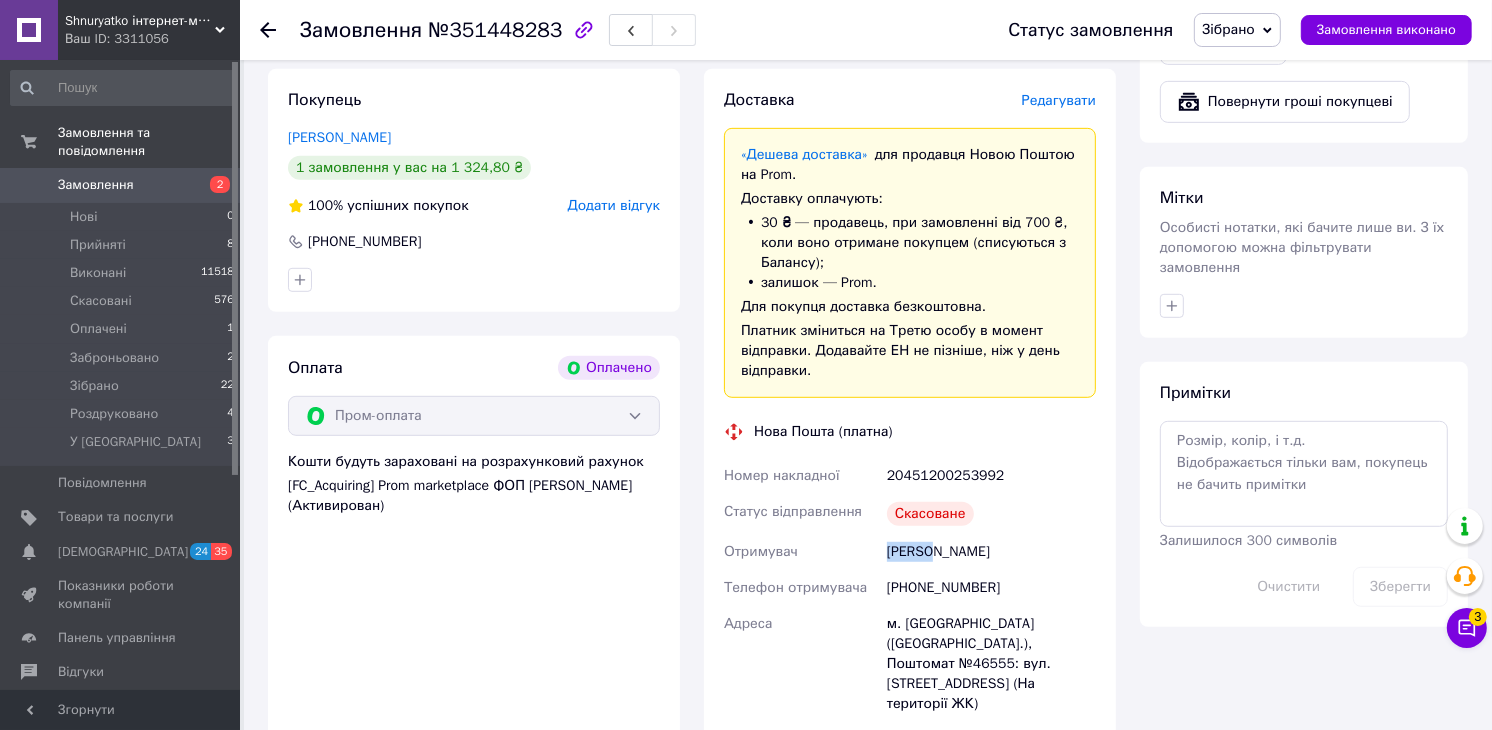 copy on "Мовчан" 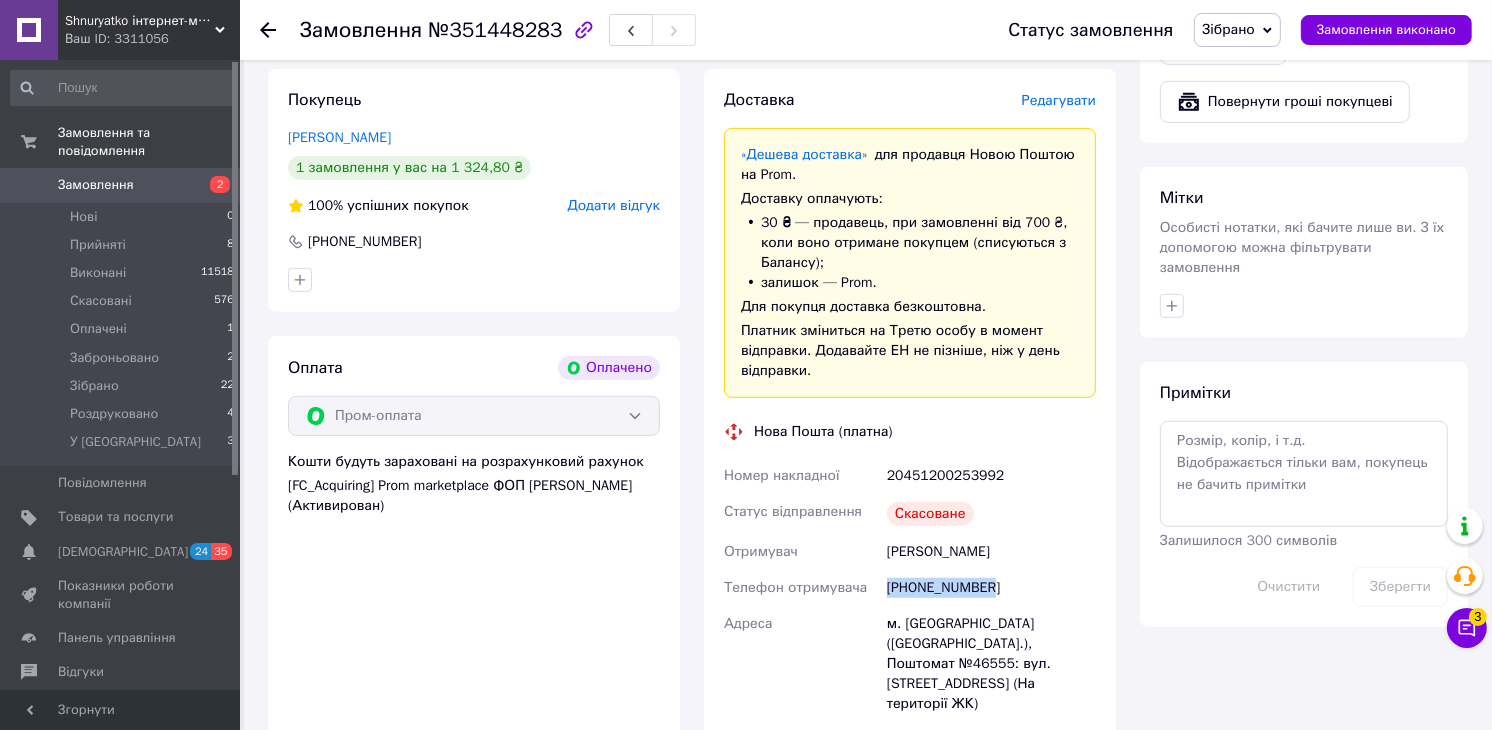 drag, startPoint x: 990, startPoint y: 587, endPoint x: 891, endPoint y: 596, distance: 99.40825 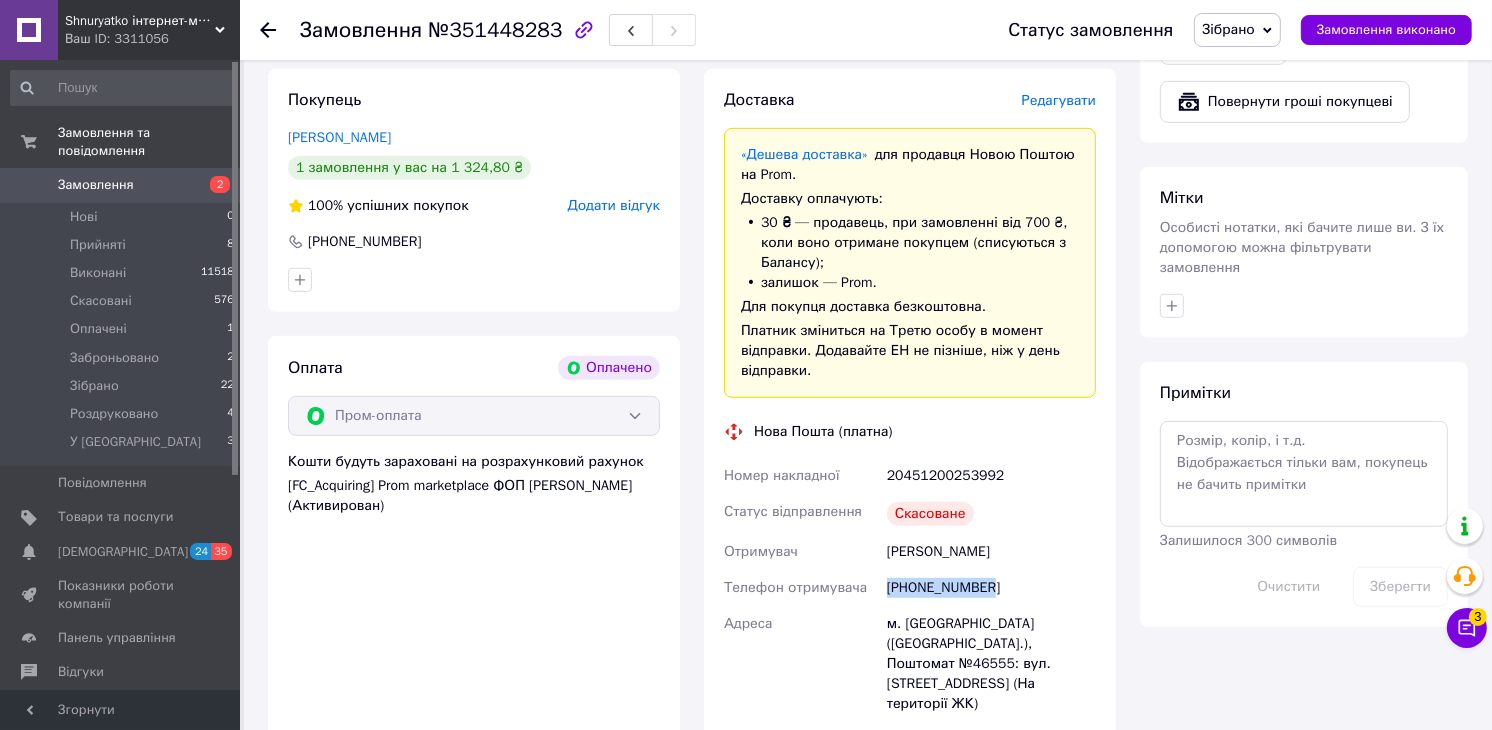 click on "[PHONE_NUMBER]" at bounding box center (991, 588) 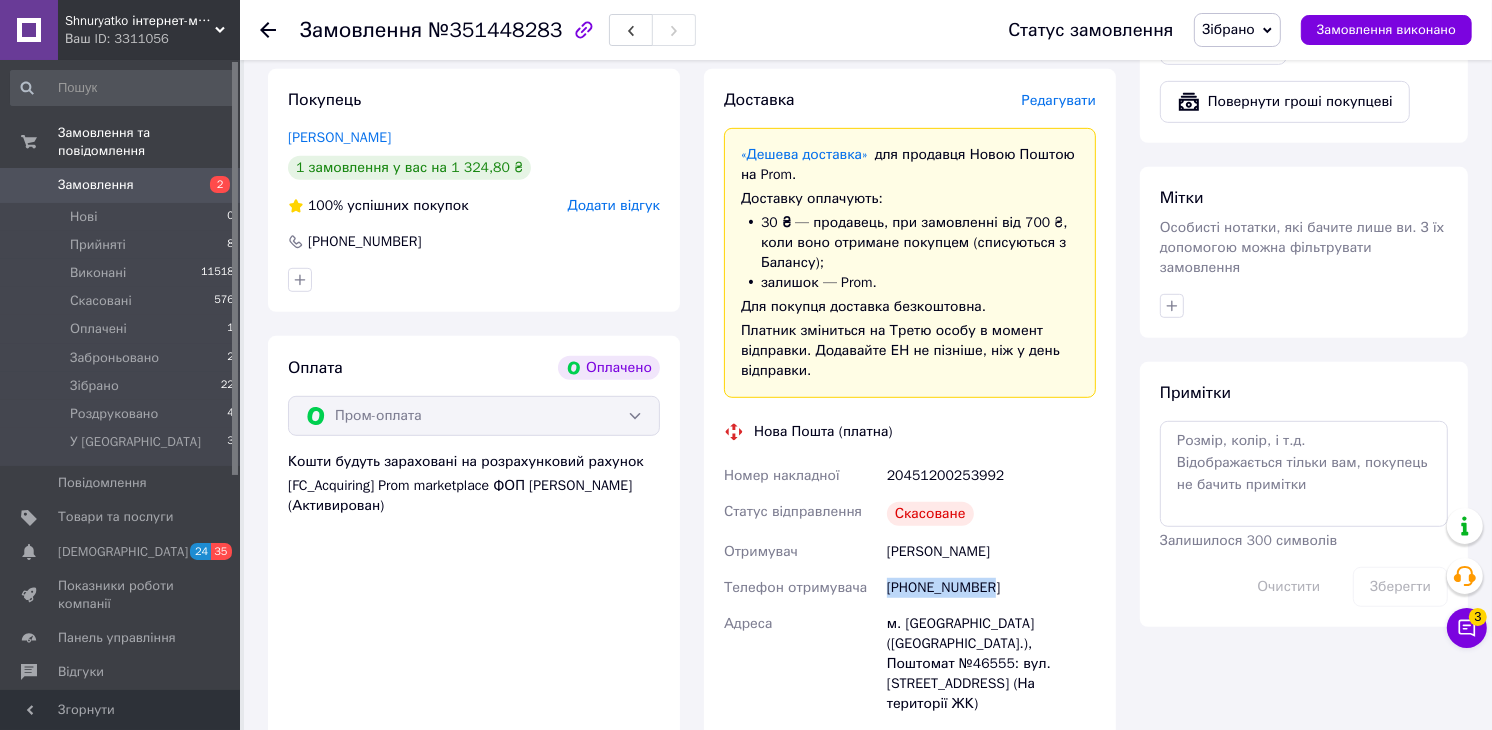 copy on "[PHONE_NUMBER]" 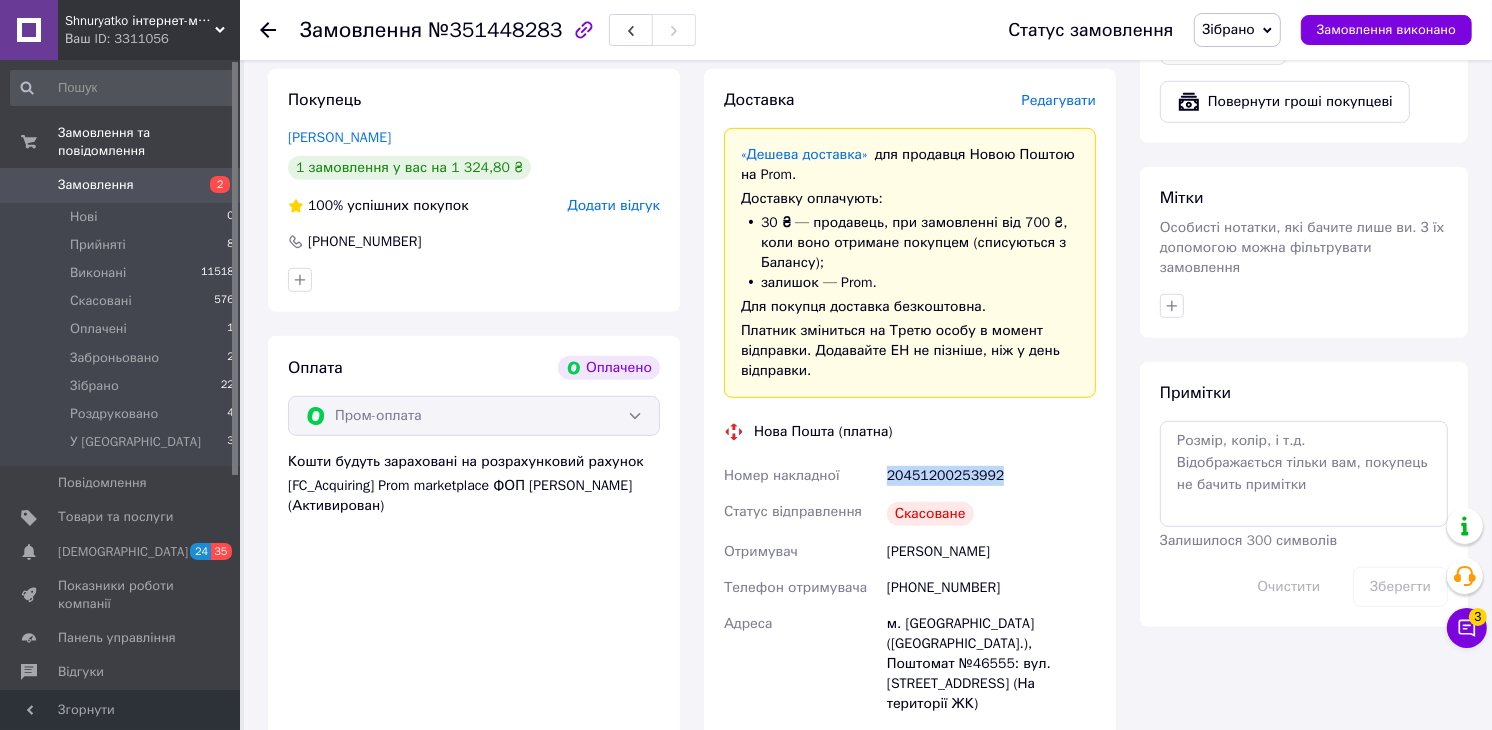 drag, startPoint x: 997, startPoint y: 473, endPoint x: 887, endPoint y: 474, distance: 110.00455 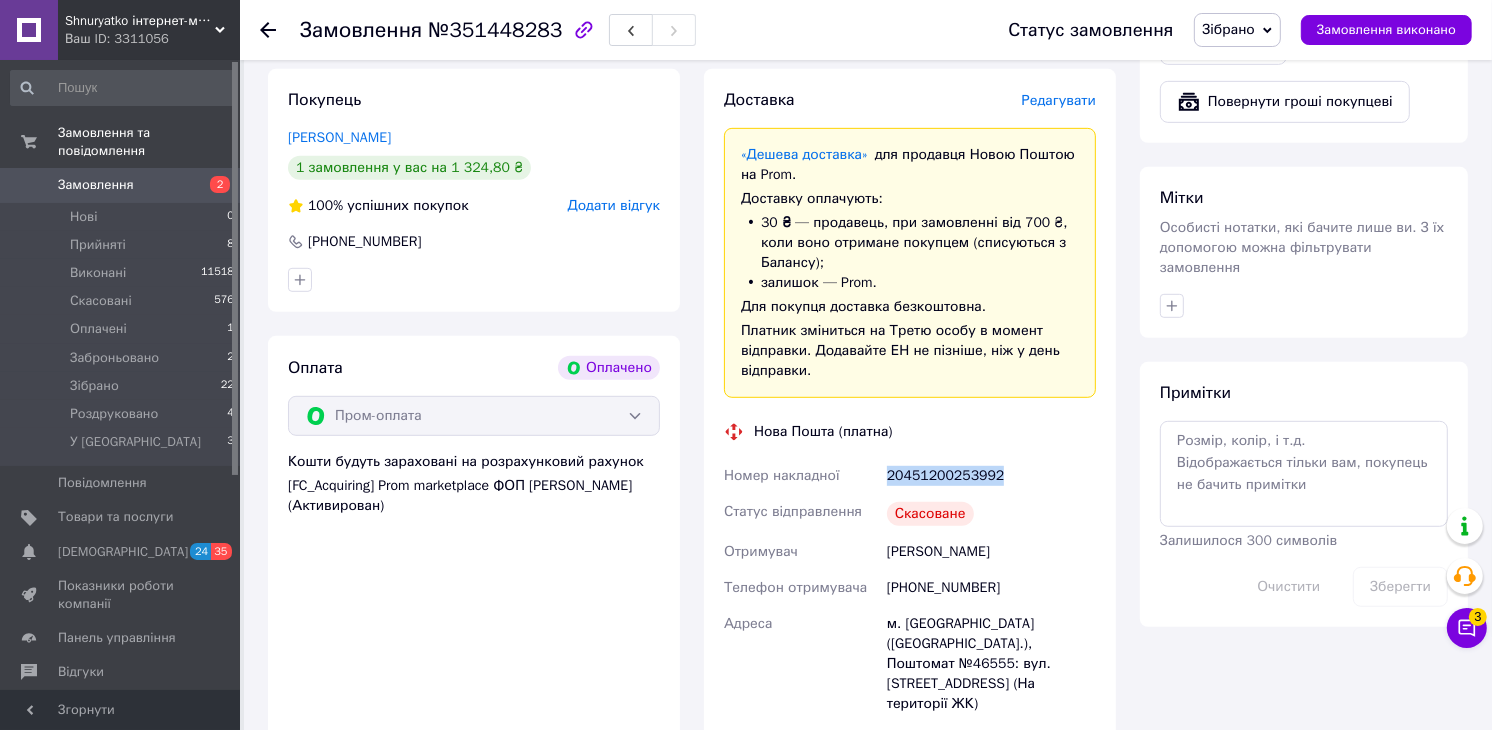 click on "20451200253992" at bounding box center (991, 476) 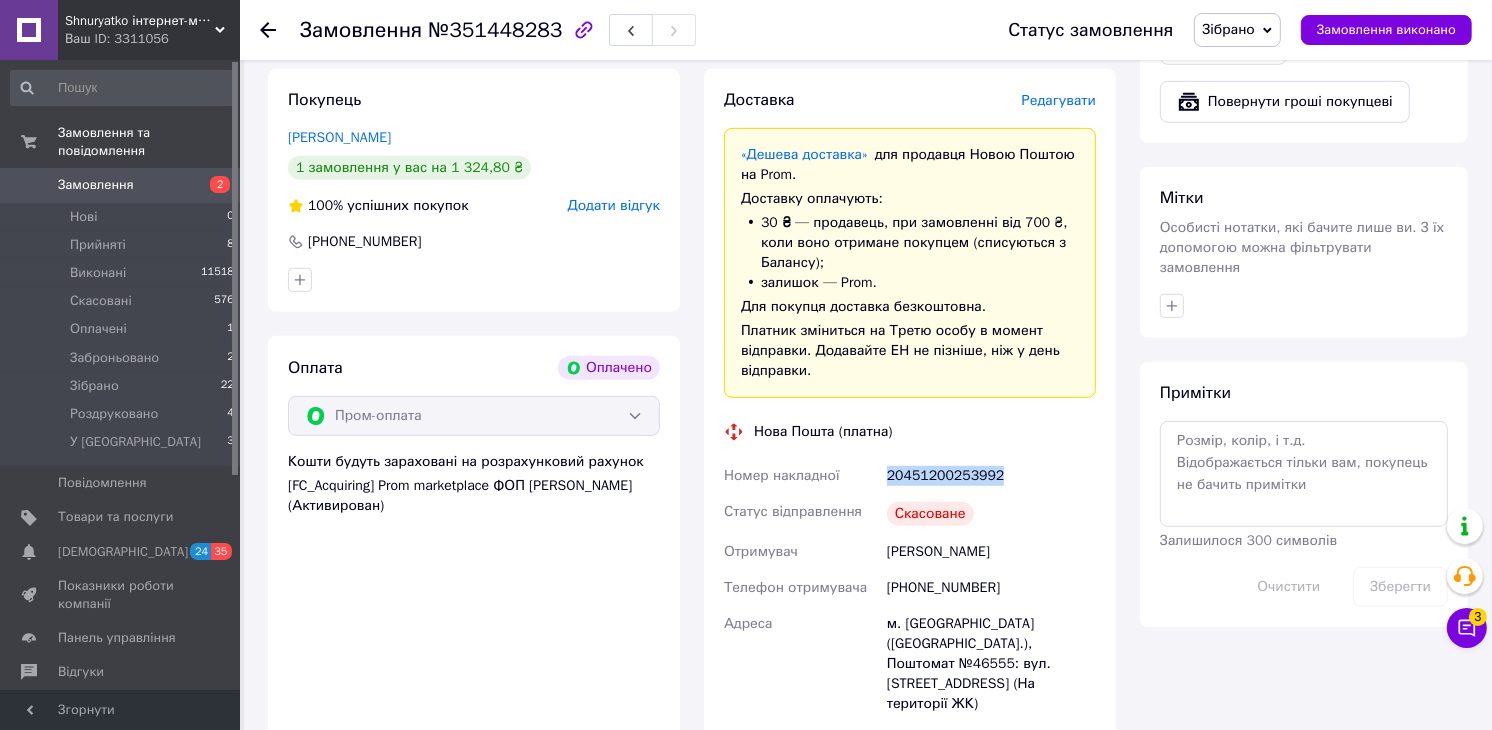 copy on "20451200253992" 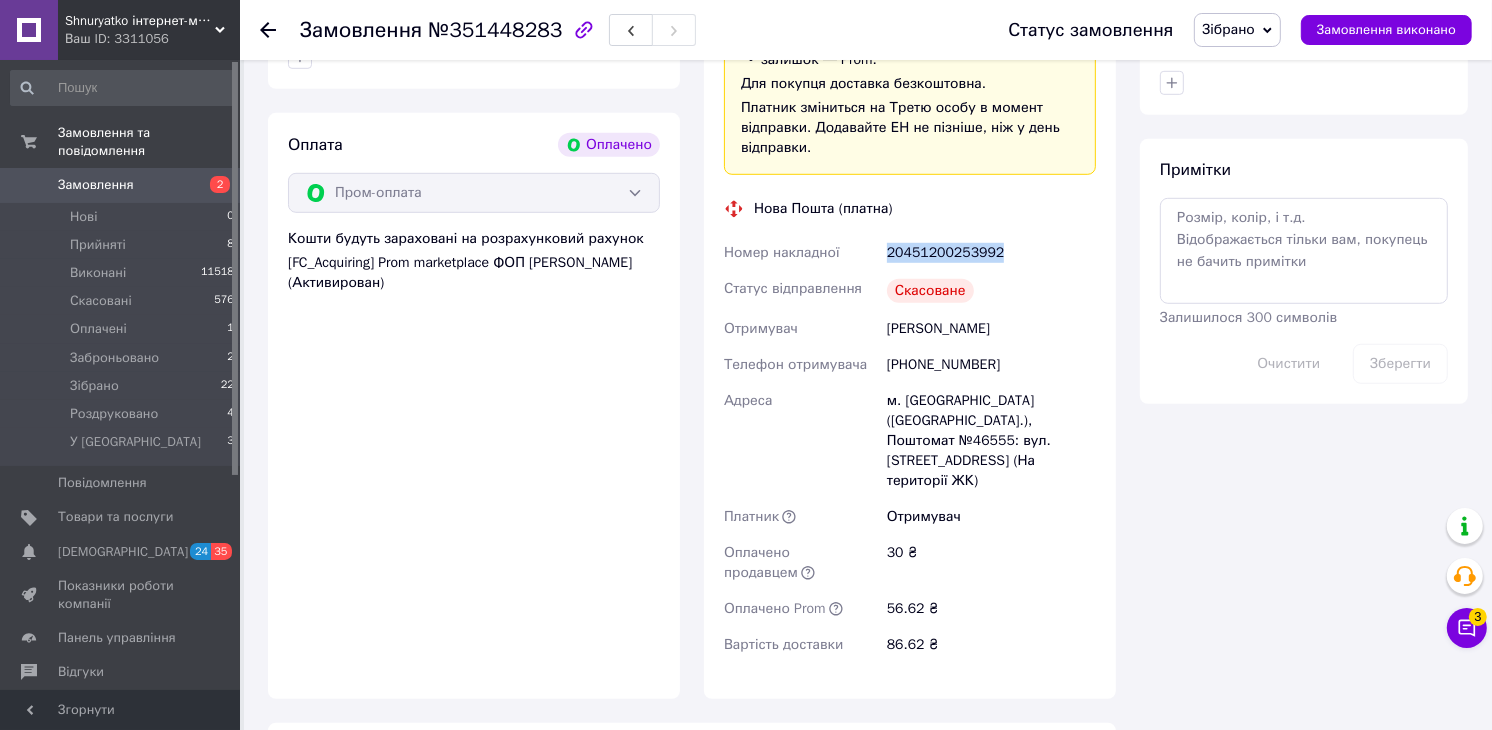 scroll, scrollTop: 666, scrollLeft: 0, axis: vertical 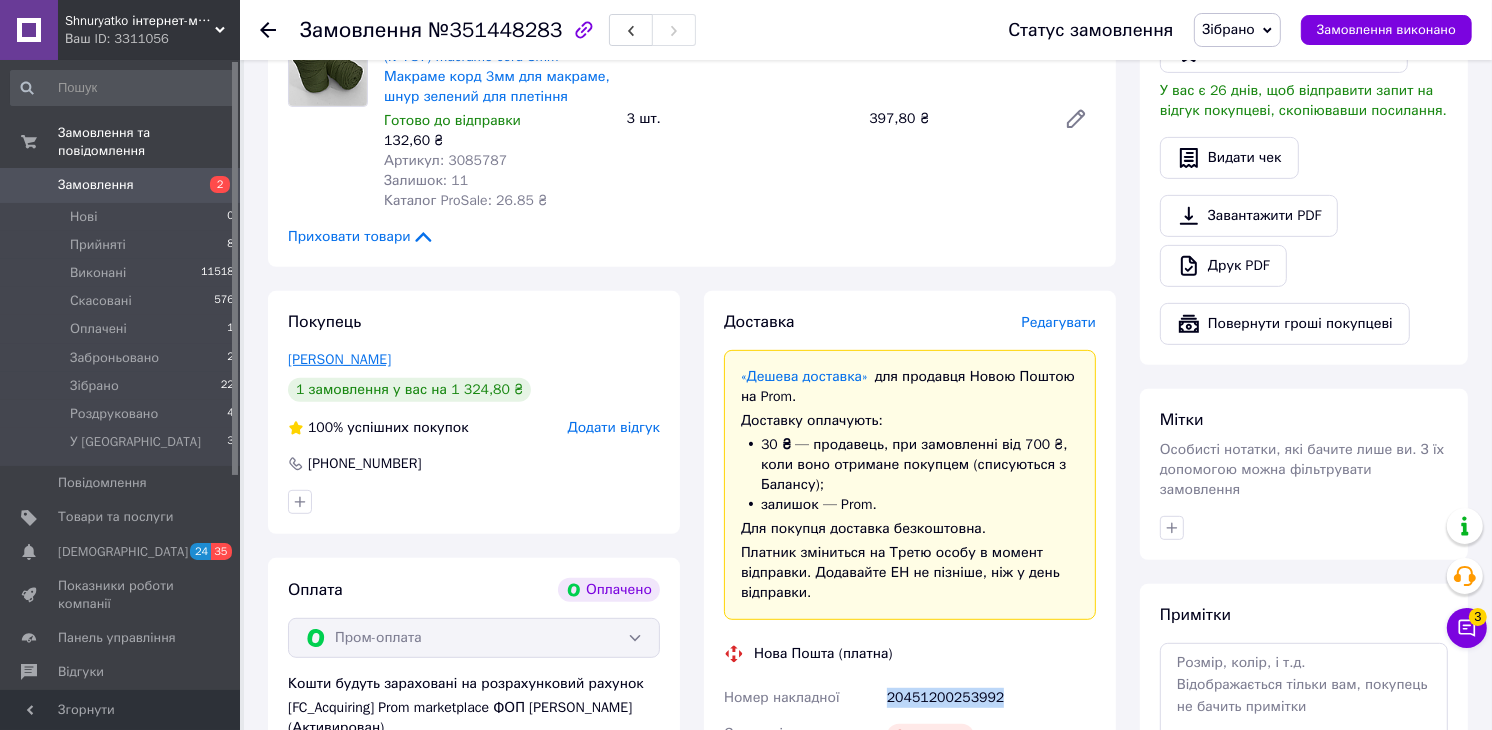 click on "Мовчан Виктория" at bounding box center (339, 359) 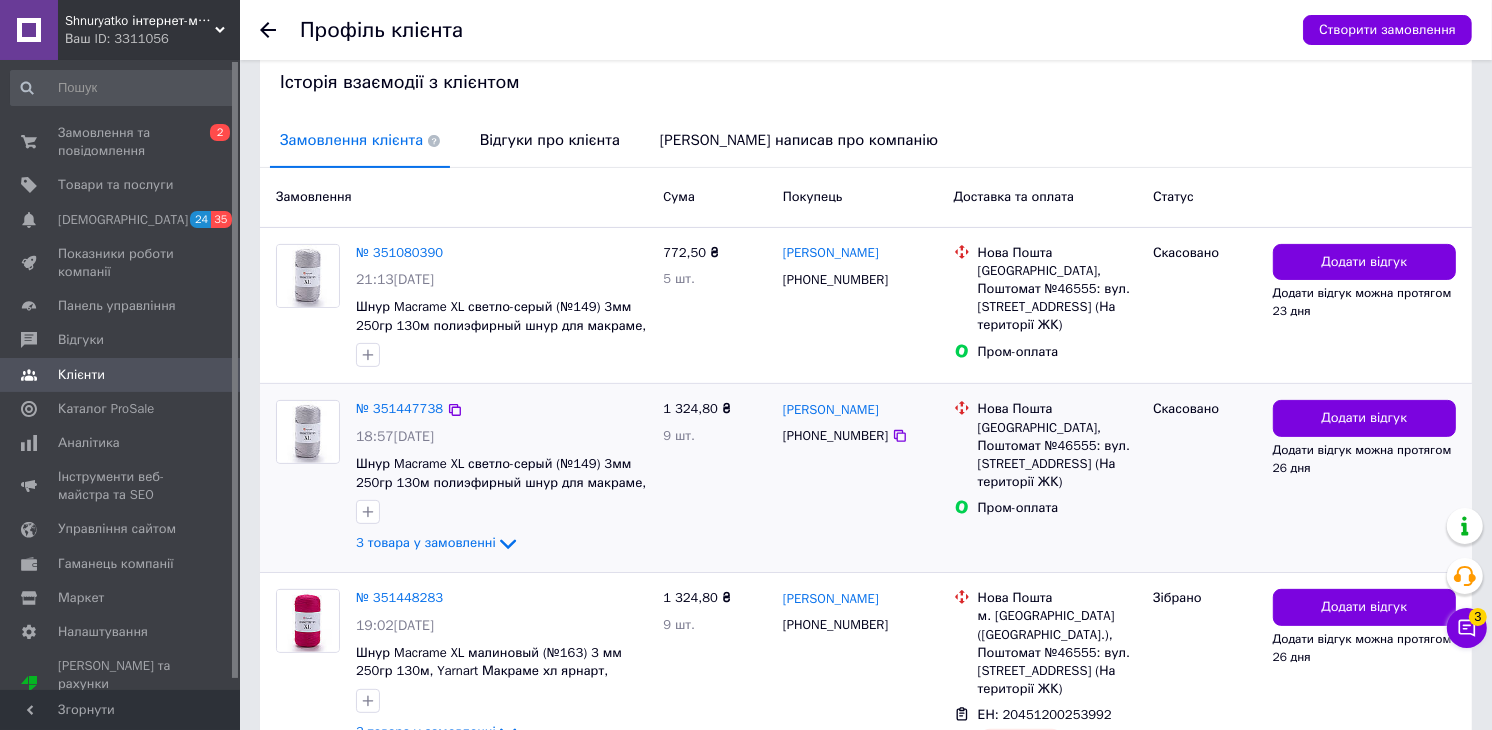 scroll, scrollTop: 538, scrollLeft: 0, axis: vertical 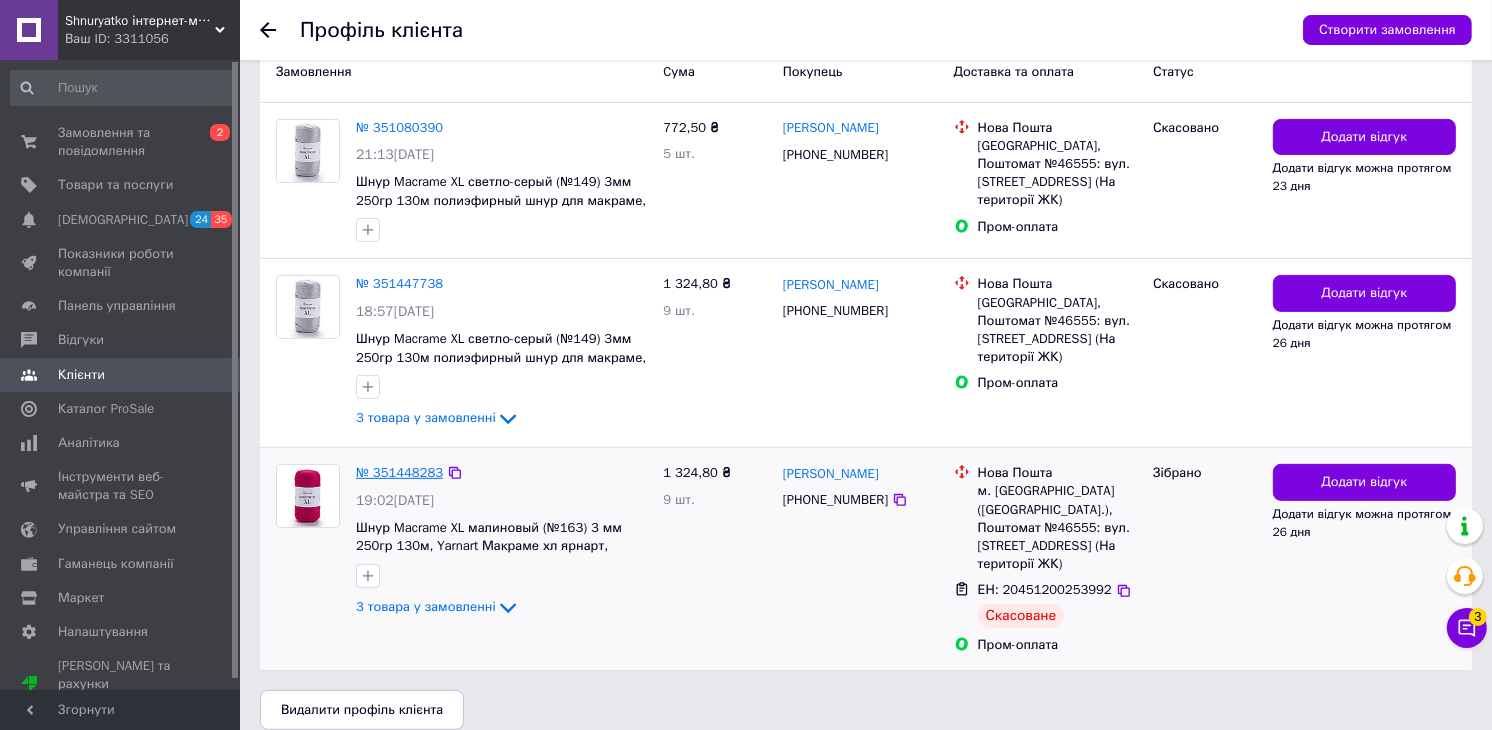 click on "№ 351448283" at bounding box center (399, 472) 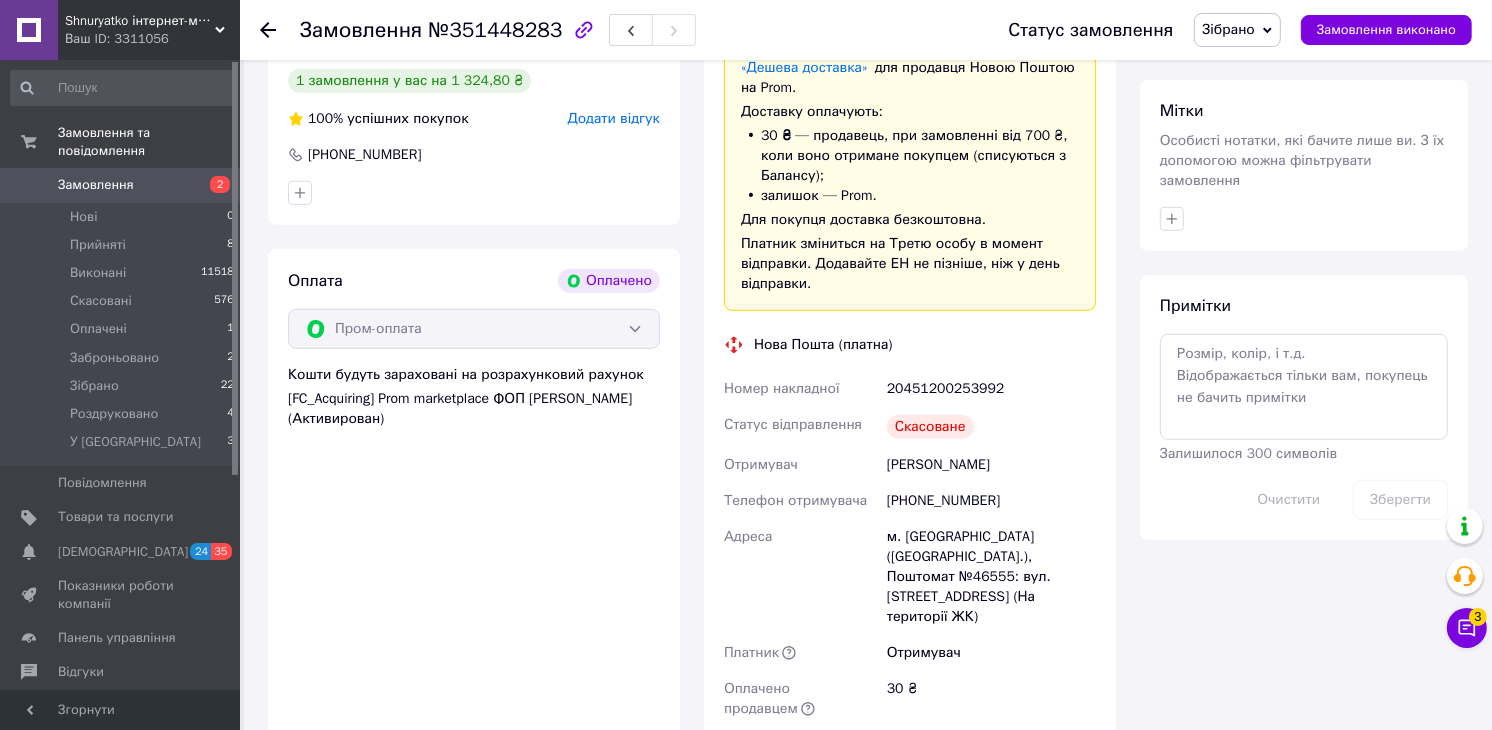 scroll, scrollTop: 828, scrollLeft: 0, axis: vertical 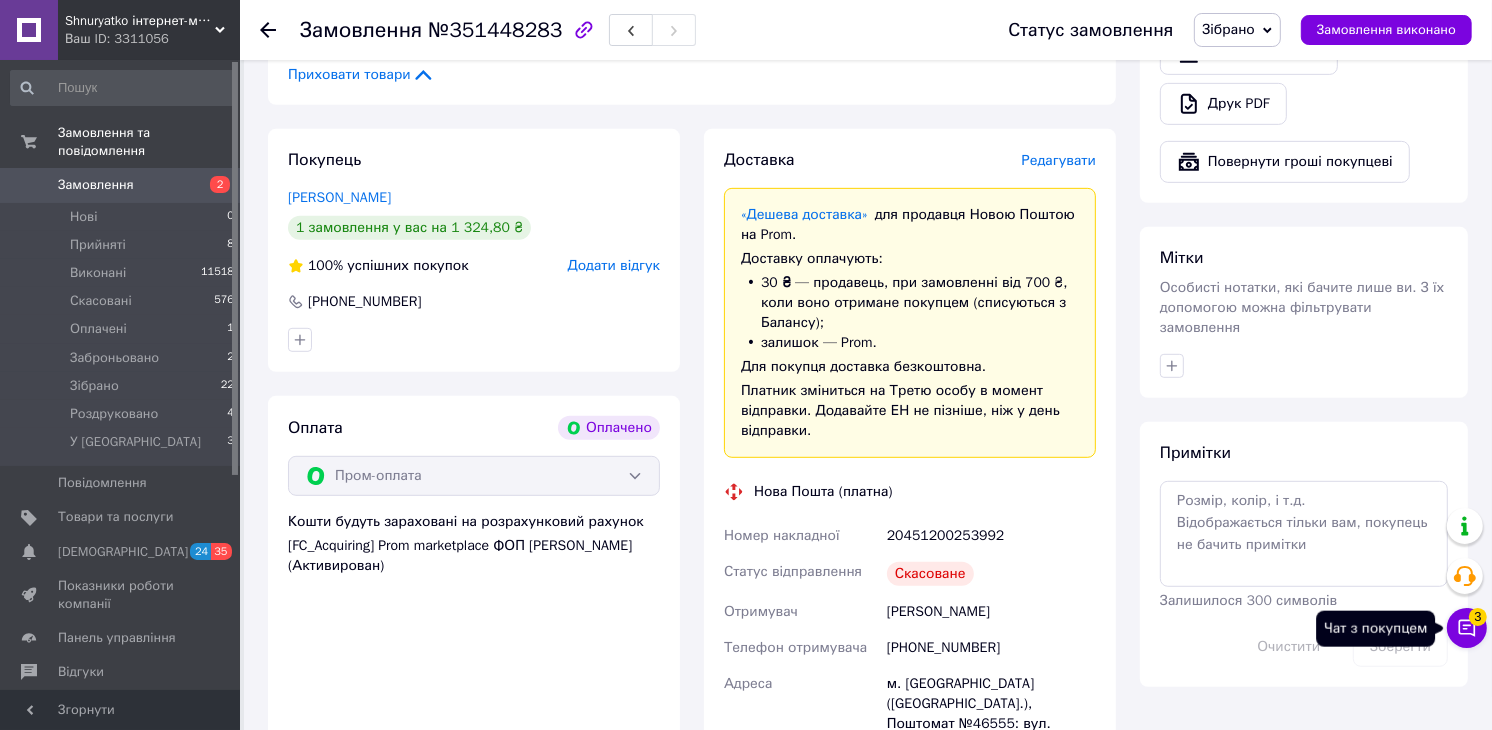 click 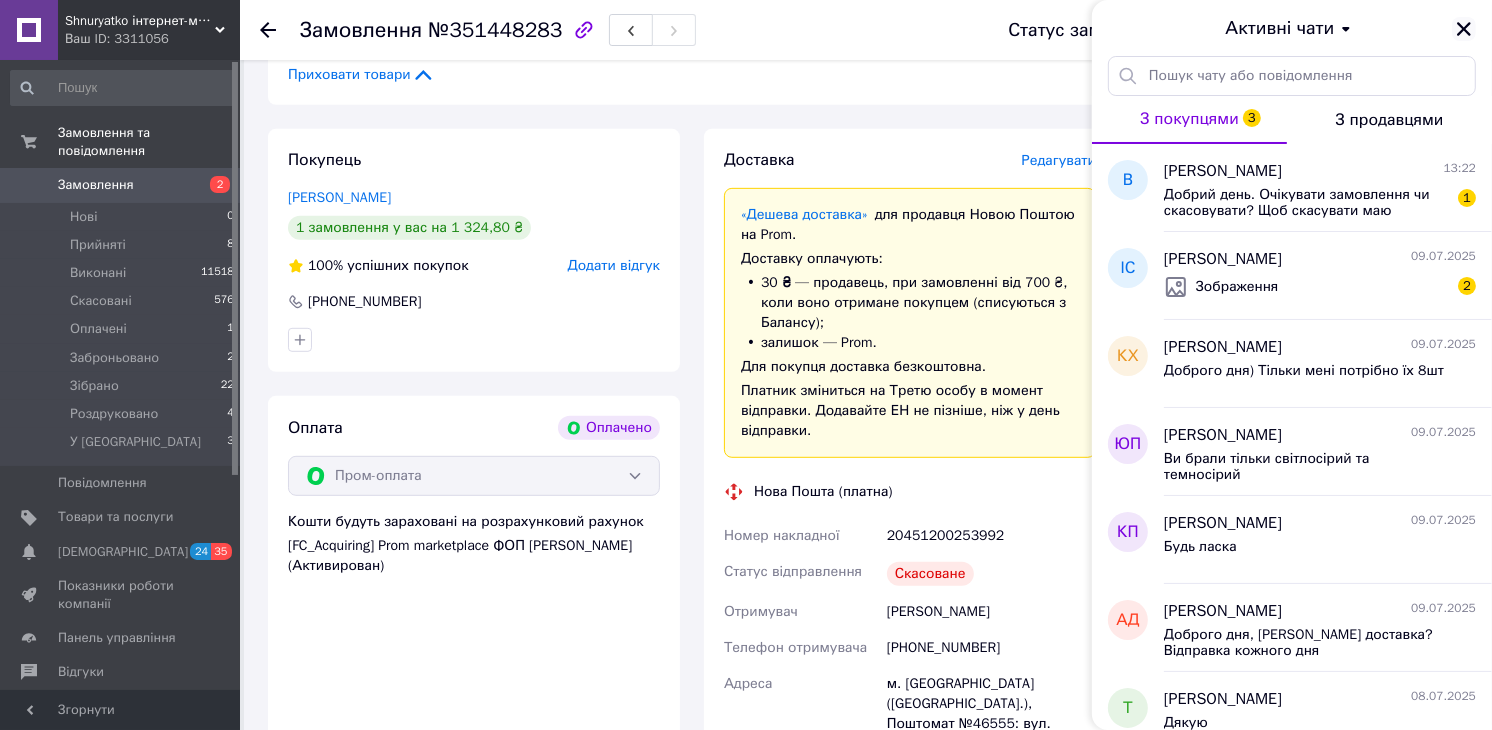 click 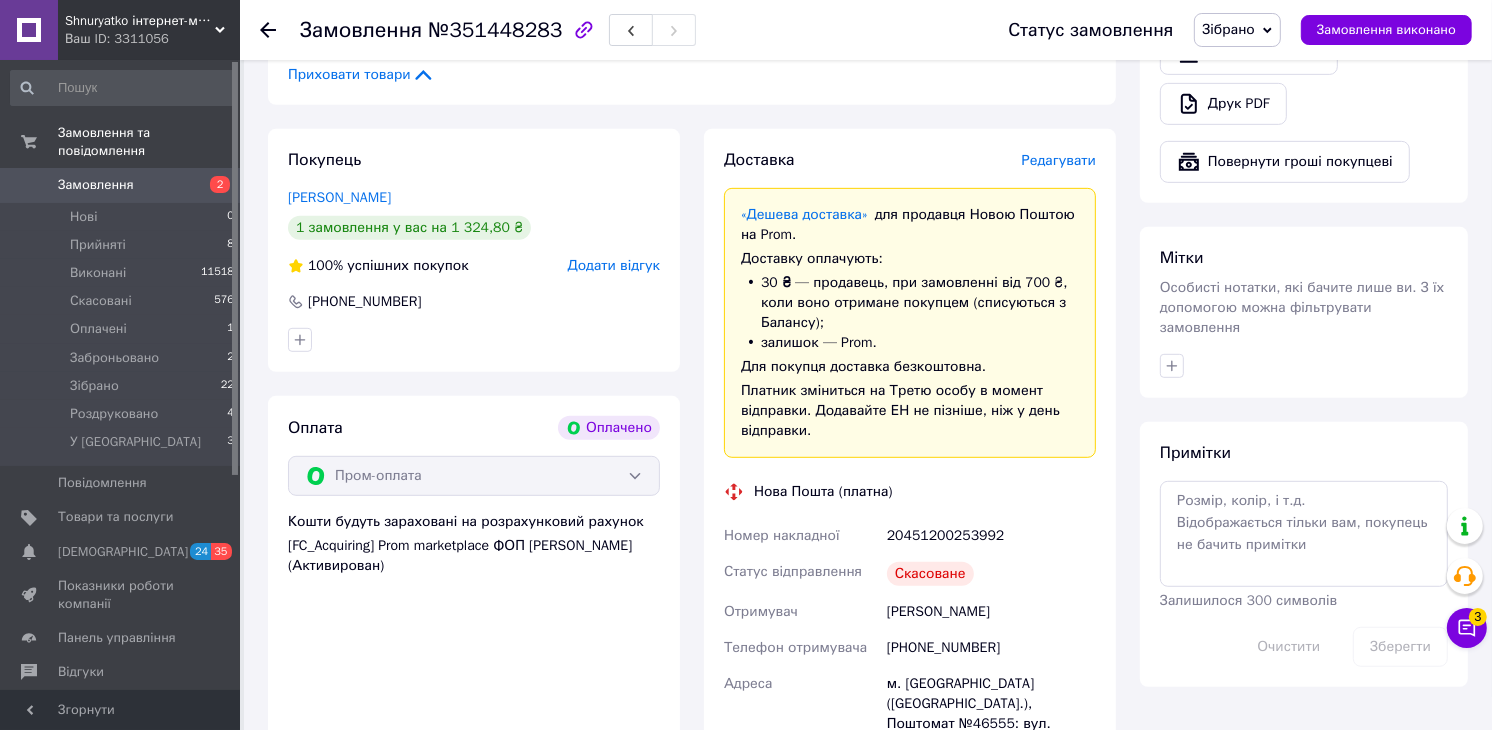 scroll, scrollTop: 940, scrollLeft: 0, axis: vertical 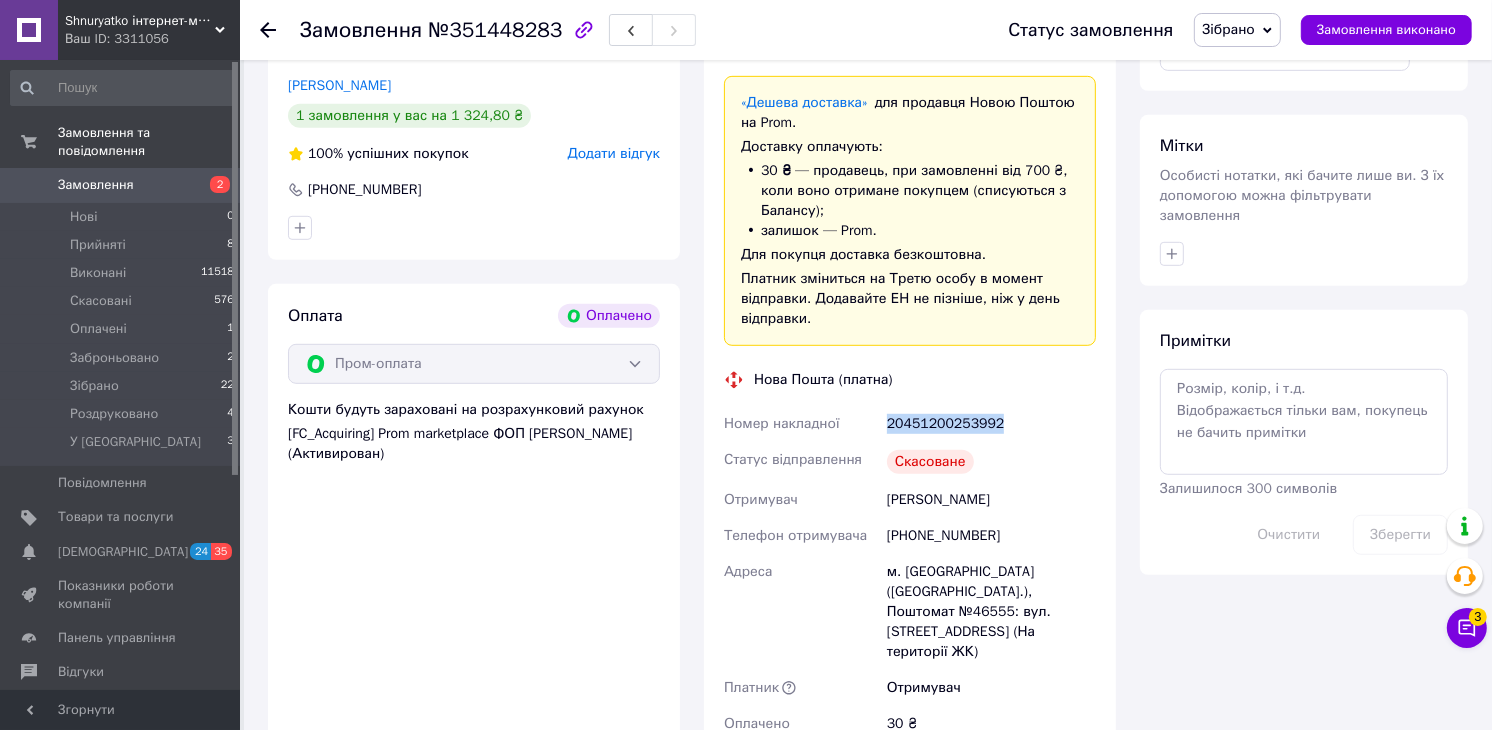 drag, startPoint x: 975, startPoint y: 430, endPoint x: 925, endPoint y: 426, distance: 50.159744 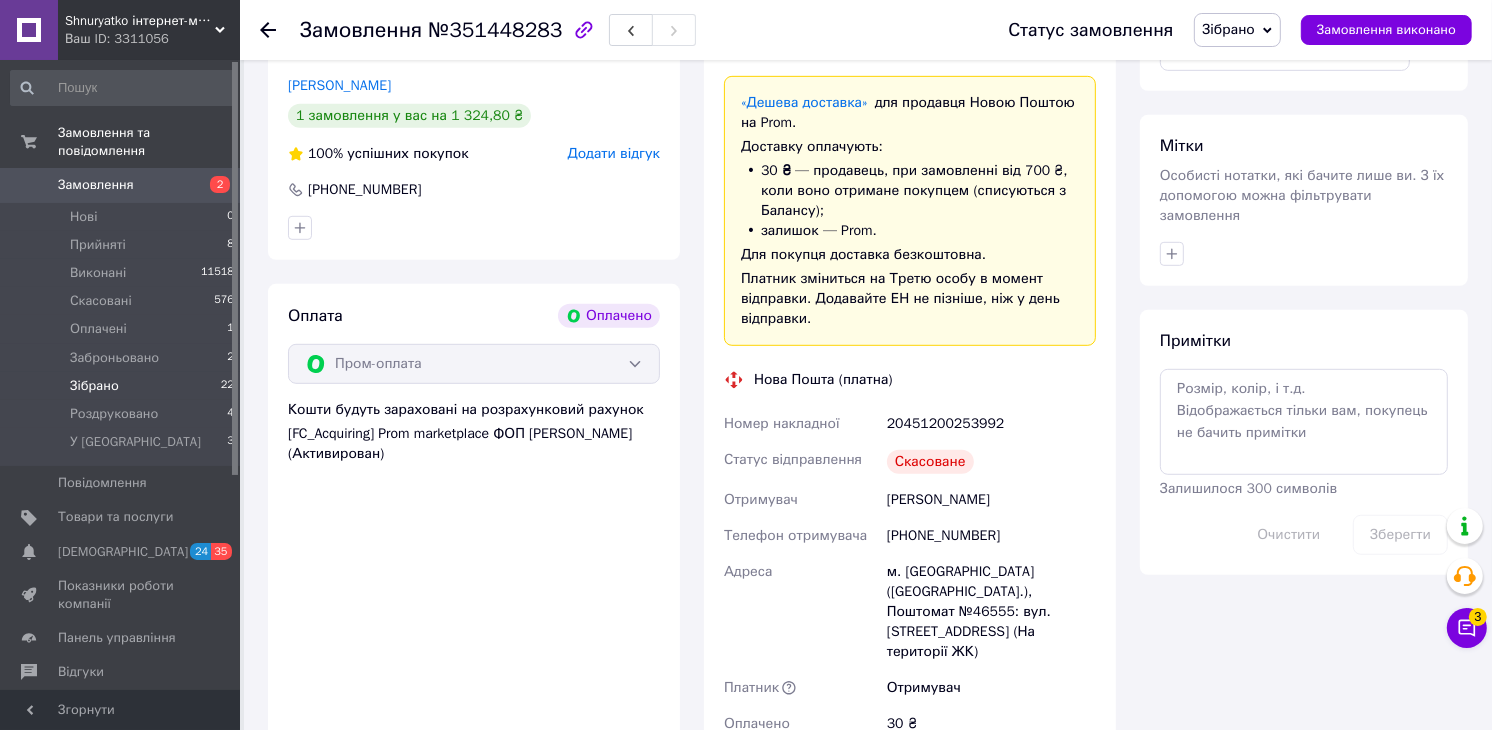 click on "Зібрано 22" at bounding box center [123, 386] 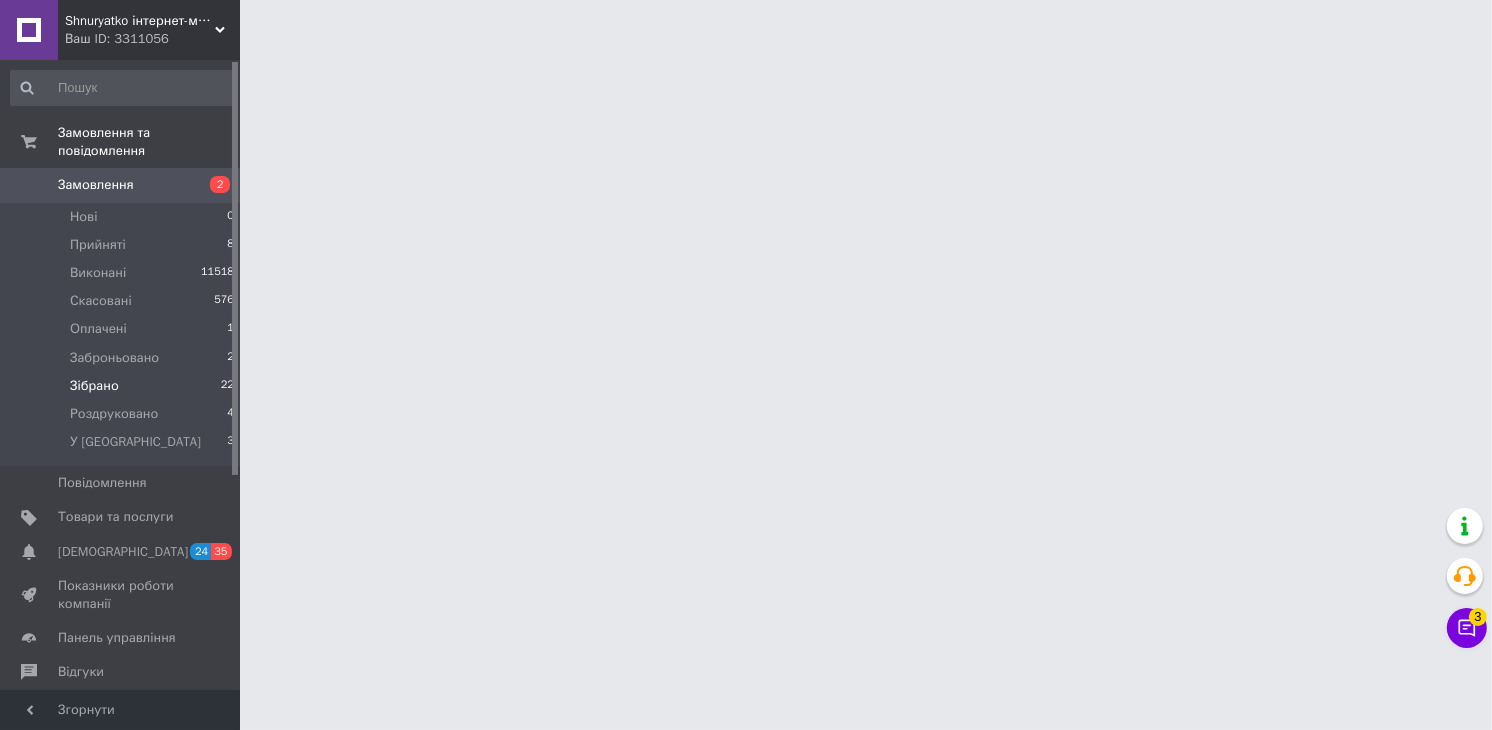 scroll, scrollTop: 0, scrollLeft: 0, axis: both 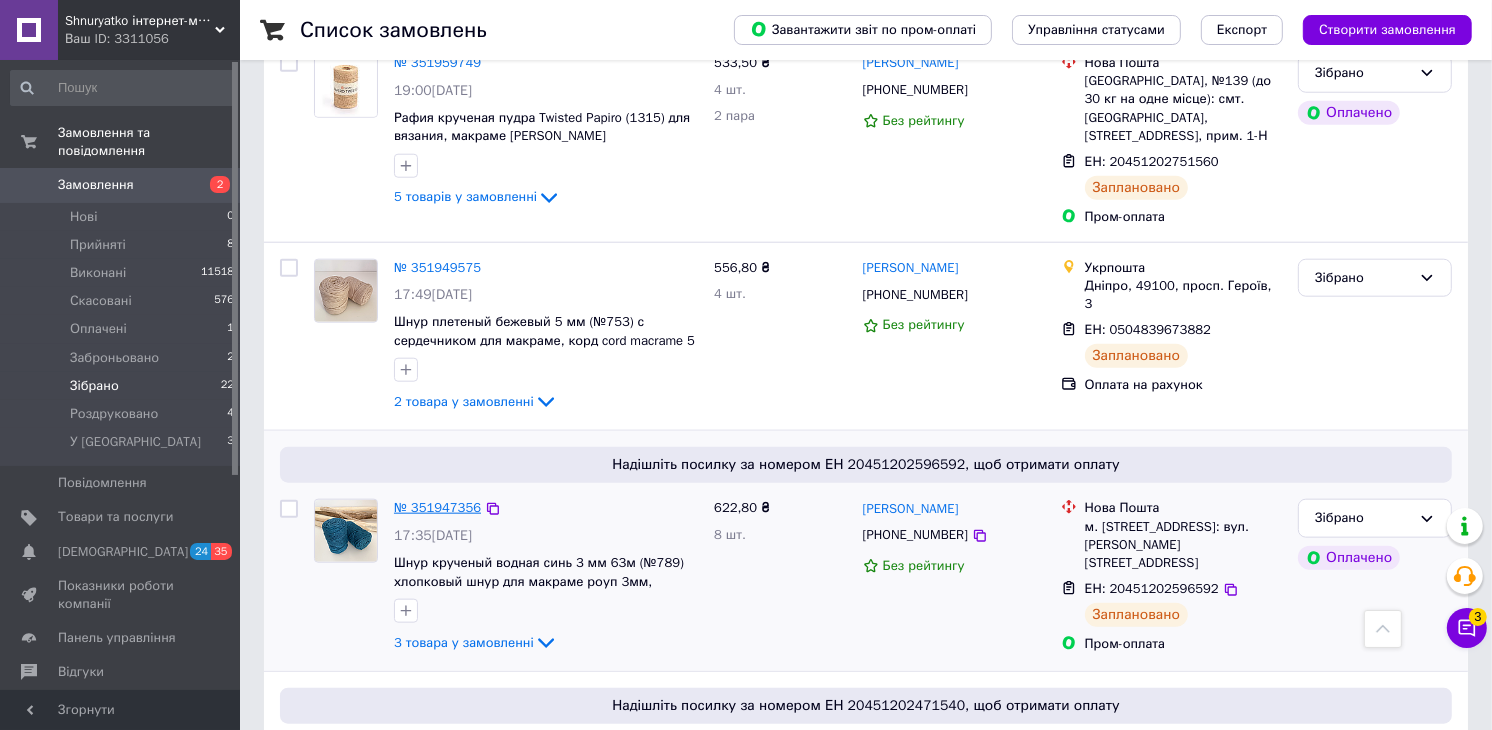 click on "№ 351947356" at bounding box center [437, 507] 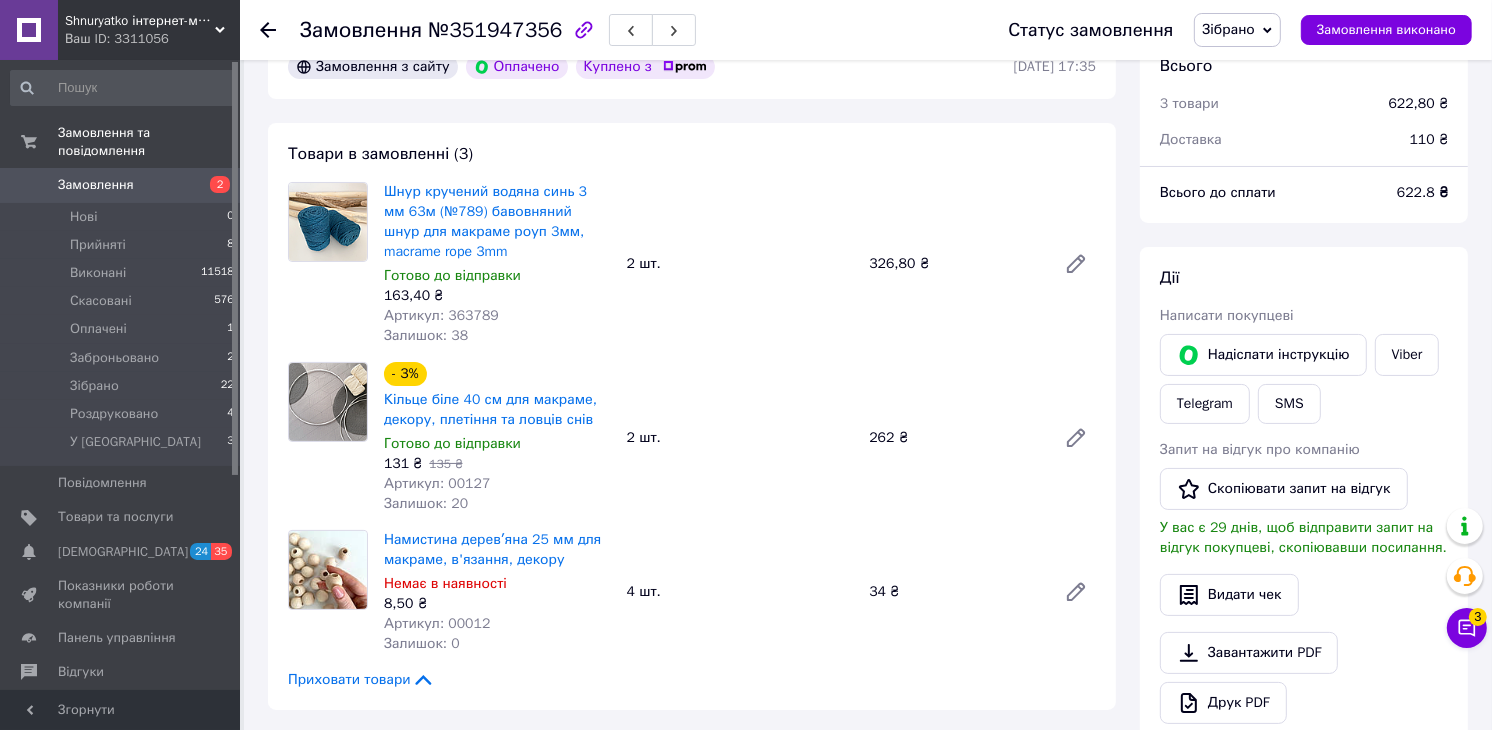 scroll, scrollTop: 444, scrollLeft: 0, axis: vertical 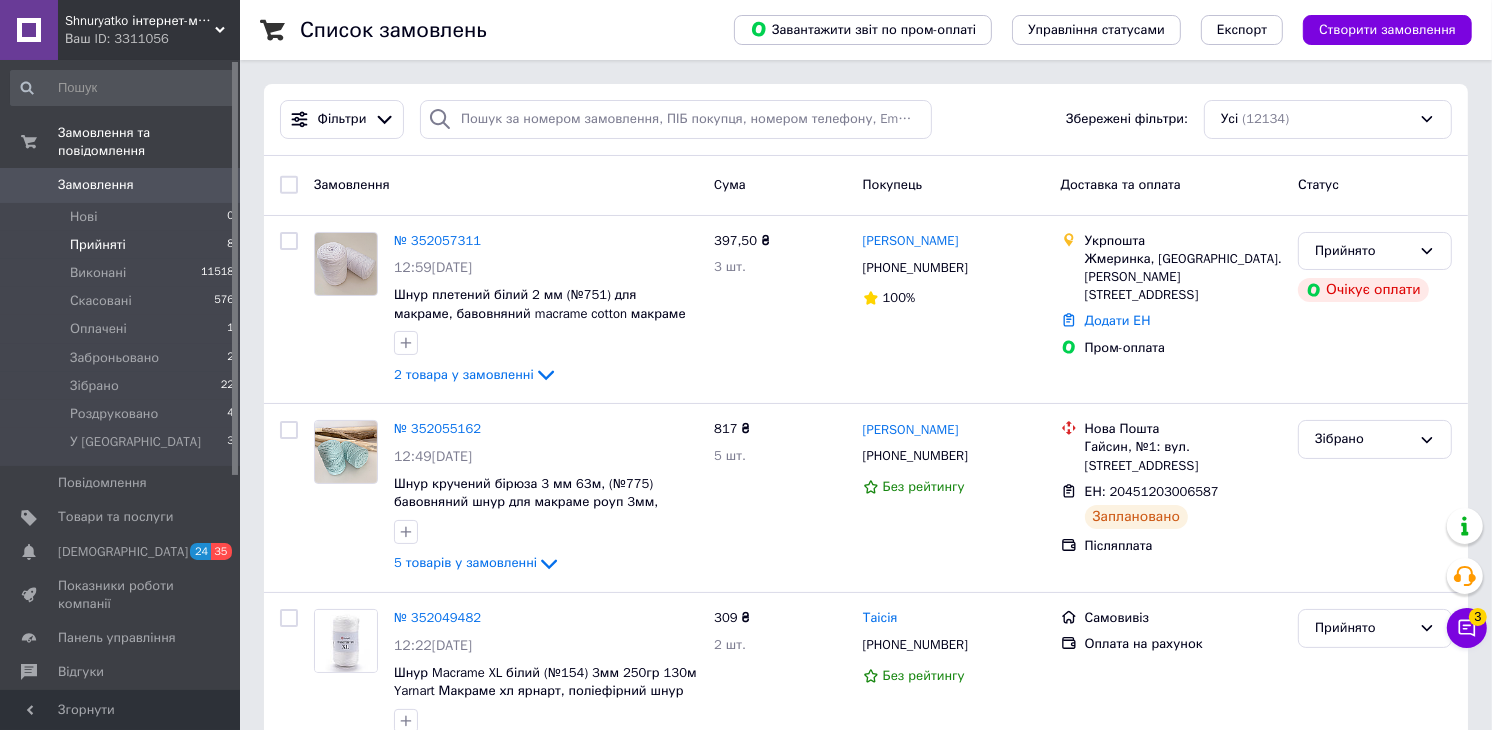 click on "Прийняті 8" at bounding box center [123, 245] 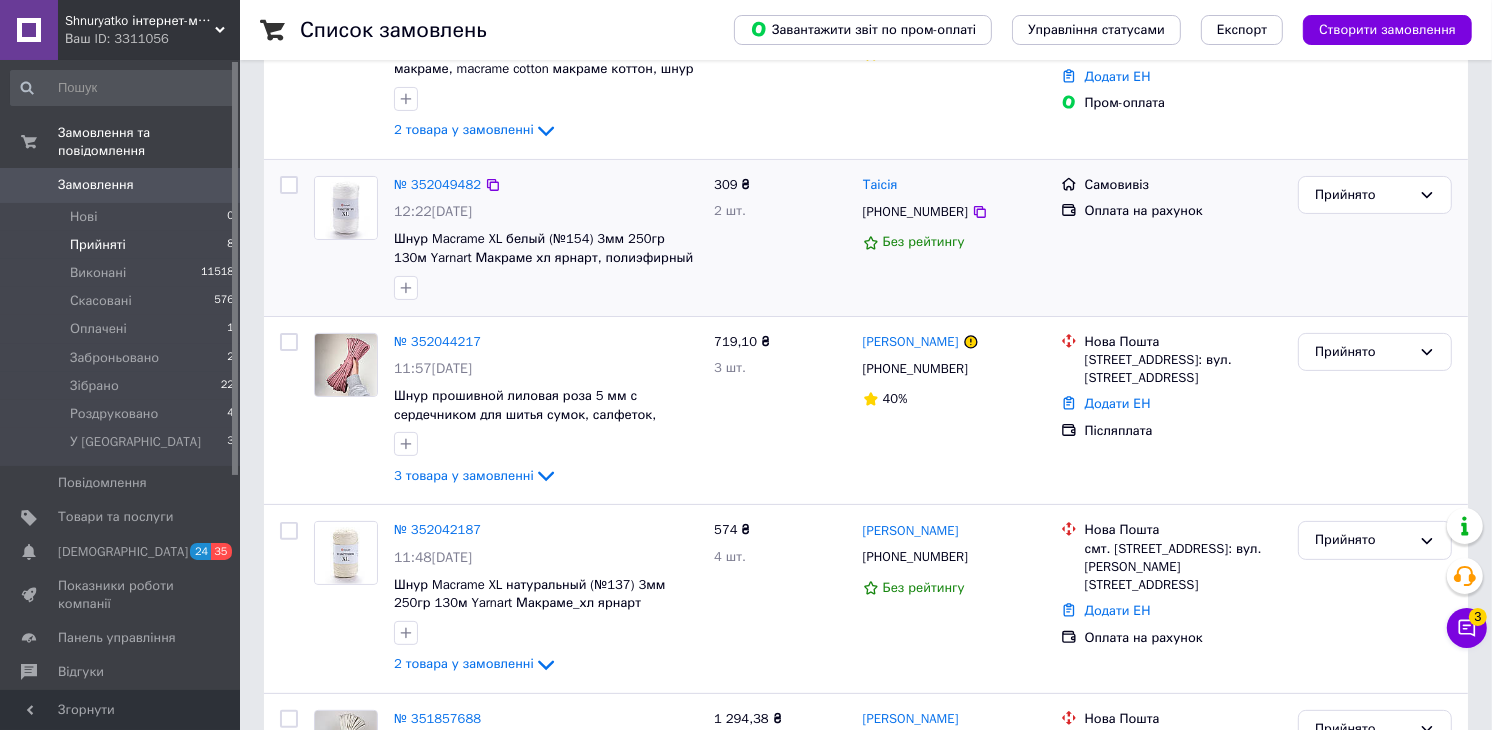 scroll, scrollTop: 333, scrollLeft: 0, axis: vertical 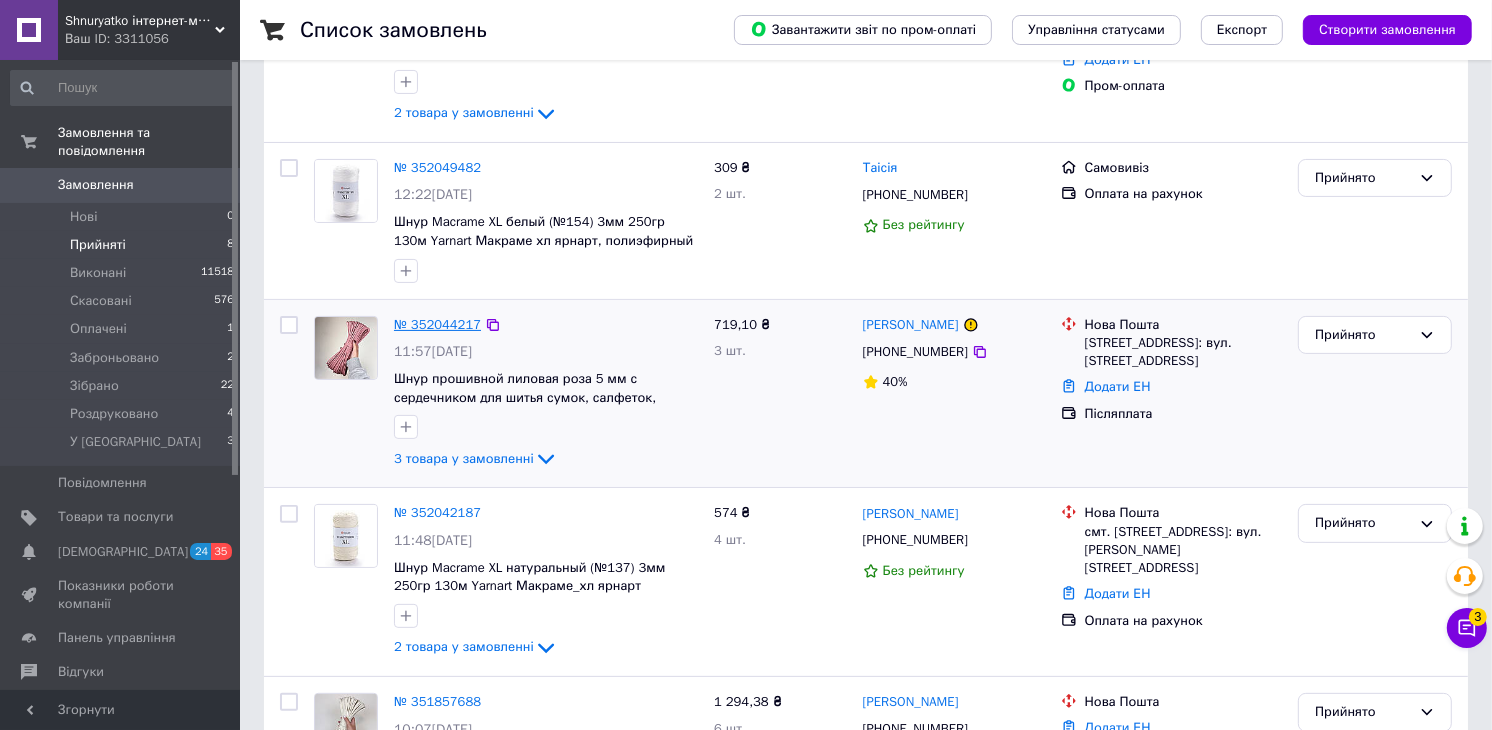 click on "№ 352044217" at bounding box center (437, 324) 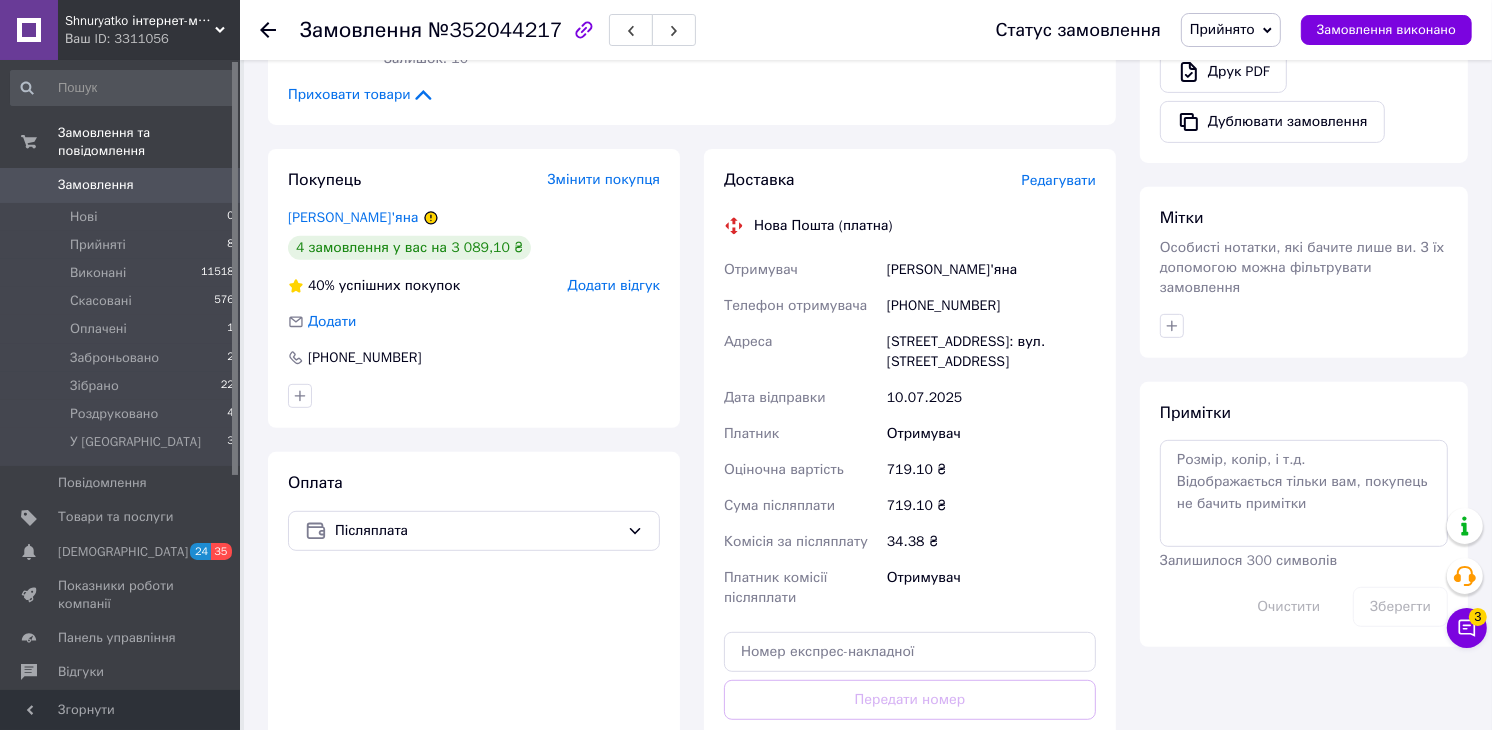 scroll, scrollTop: 555, scrollLeft: 0, axis: vertical 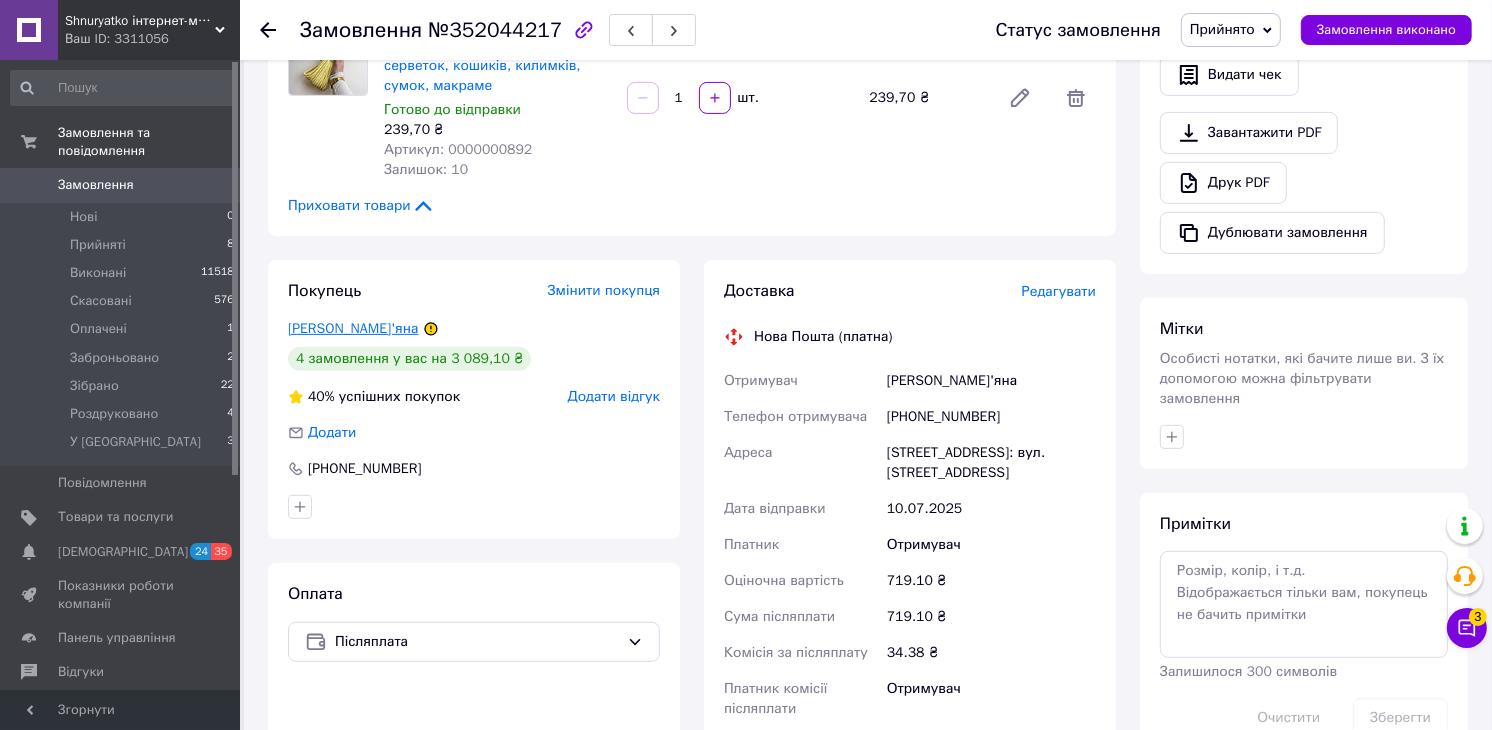 click on "Корнеляк Мар'яна" at bounding box center [353, 328] 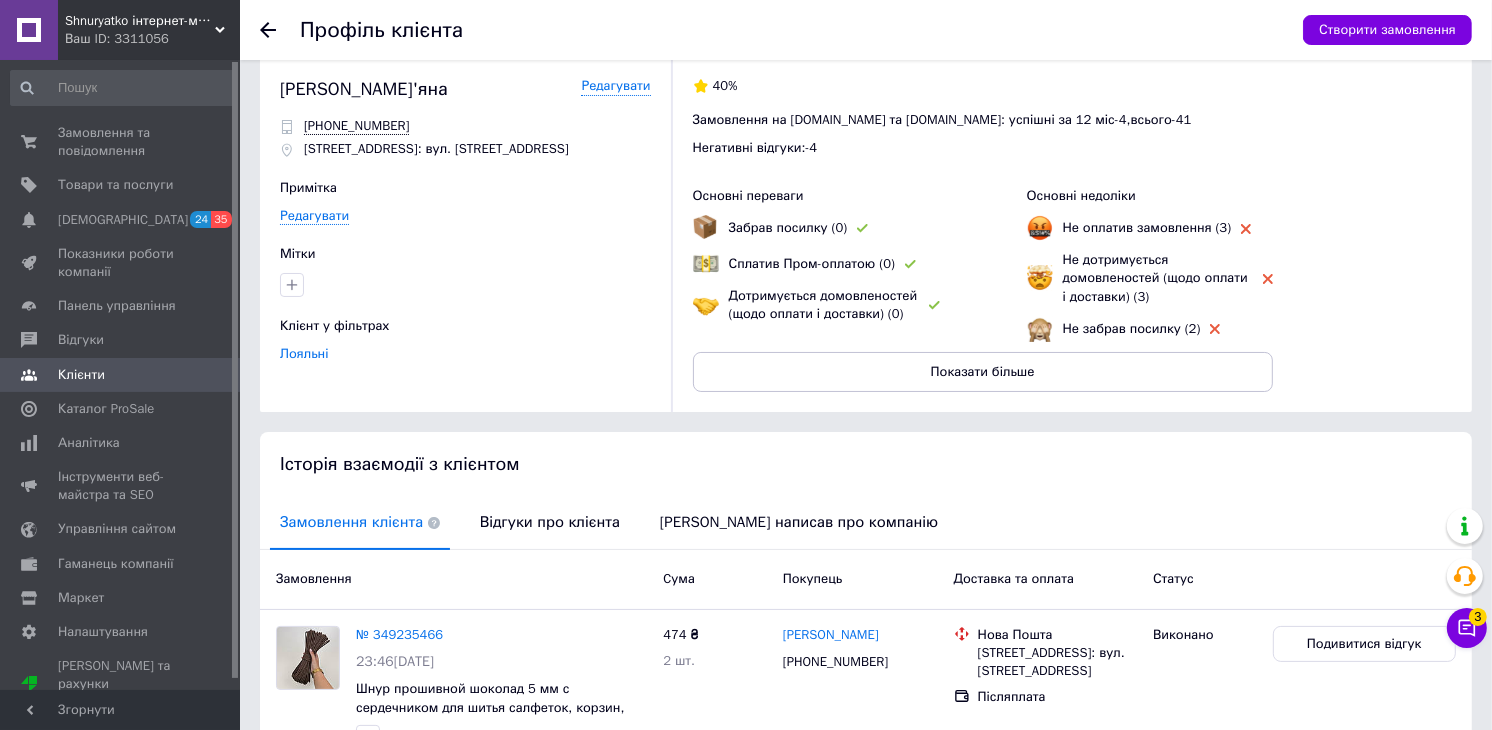 scroll, scrollTop: 0, scrollLeft: 0, axis: both 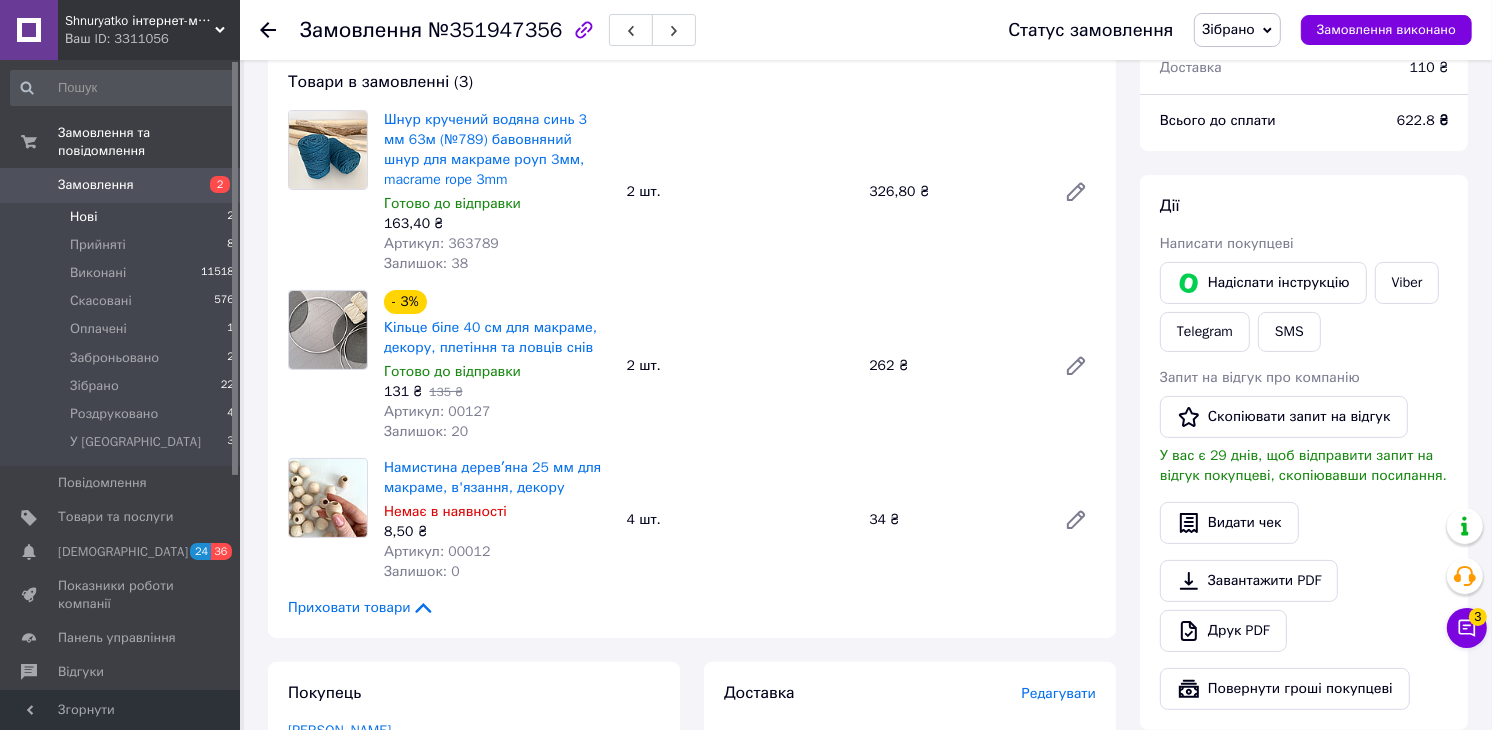 click on "Нові 2" at bounding box center [123, 217] 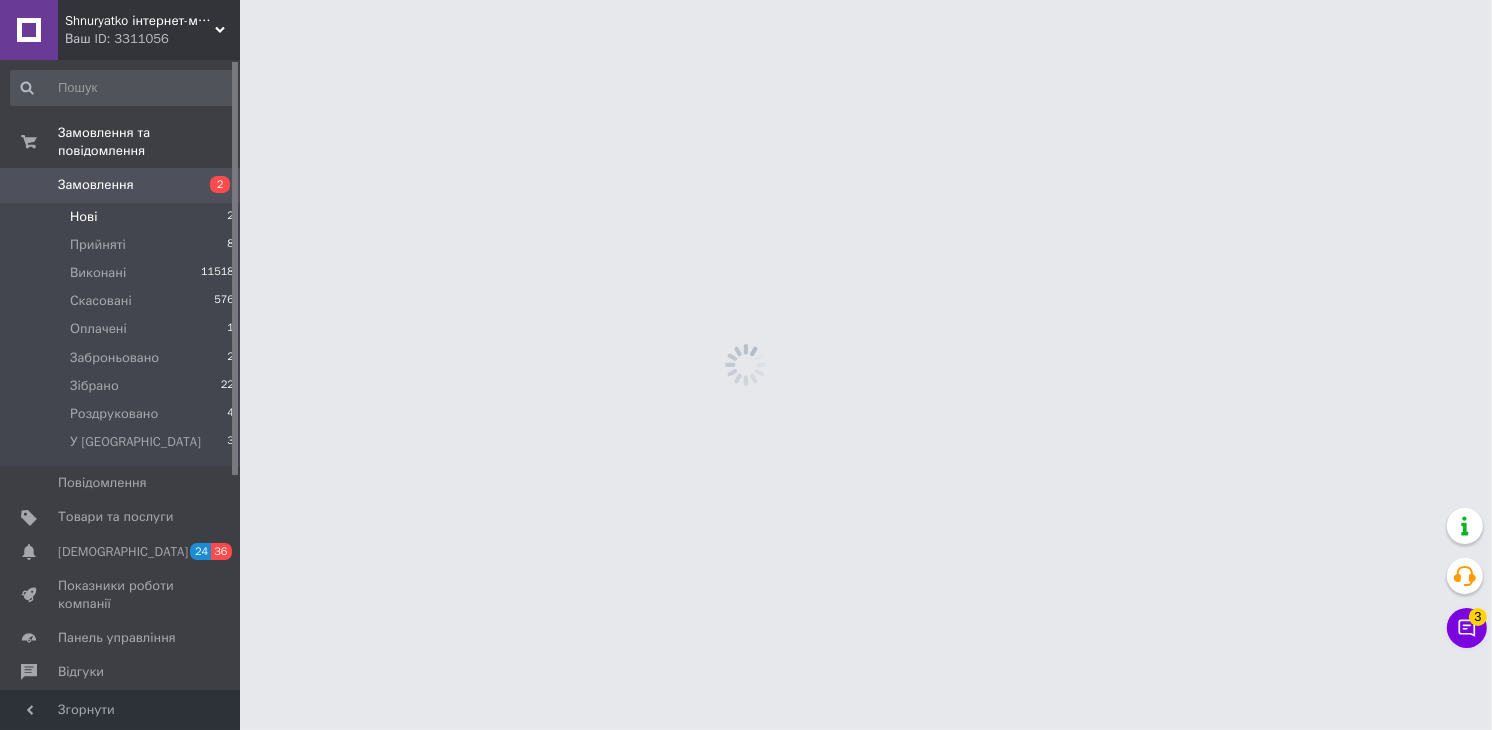 scroll, scrollTop: 0, scrollLeft: 0, axis: both 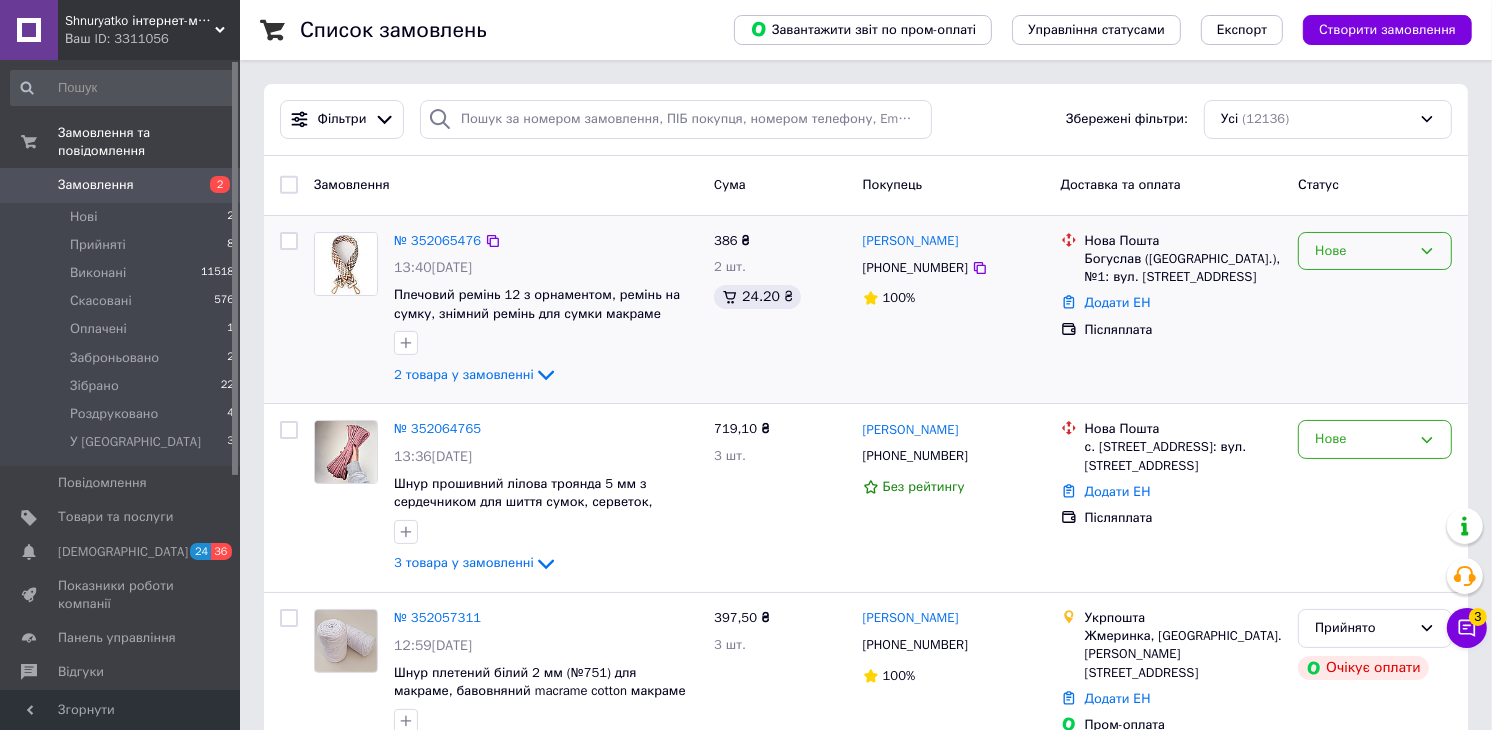click on "Нове" at bounding box center (1363, 251) 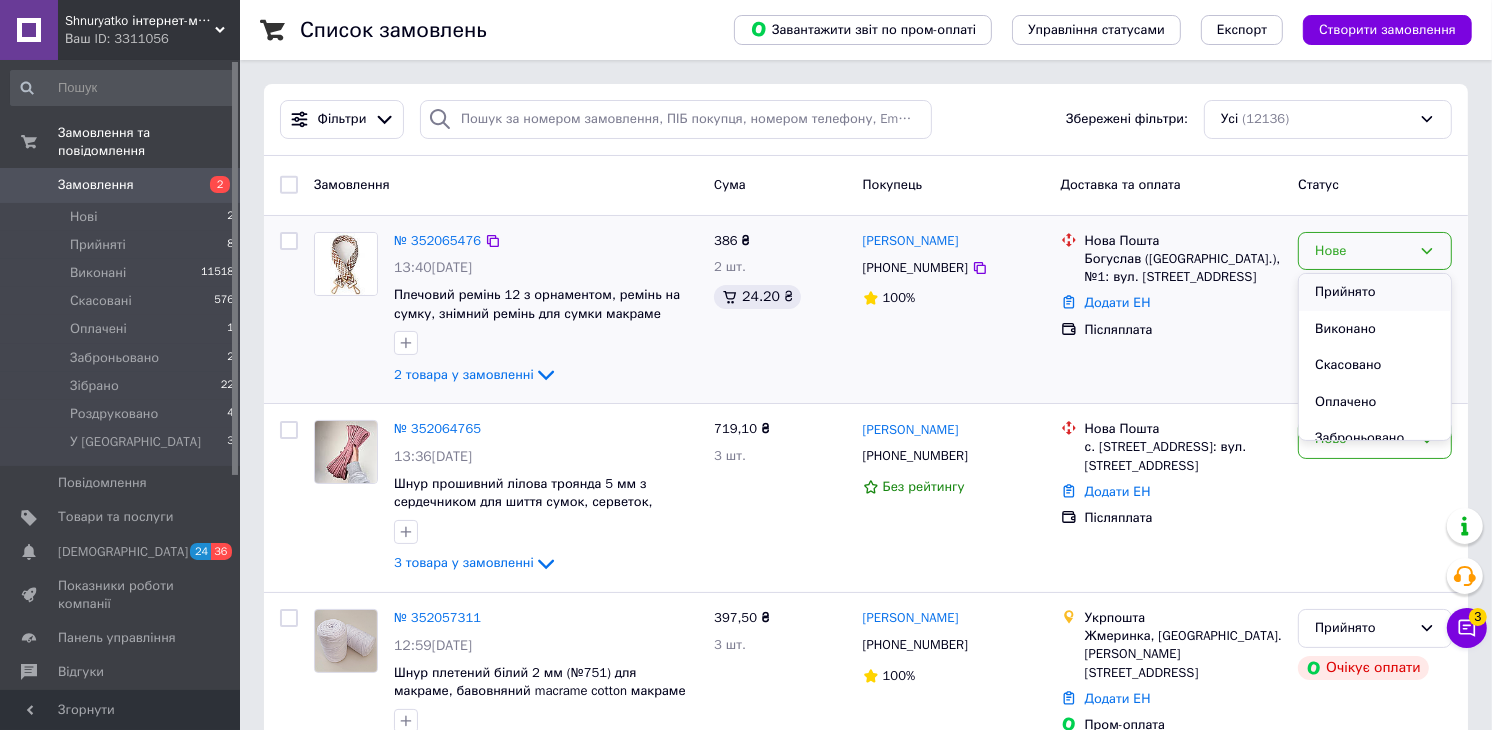 click on "Прийнято" at bounding box center (1375, 292) 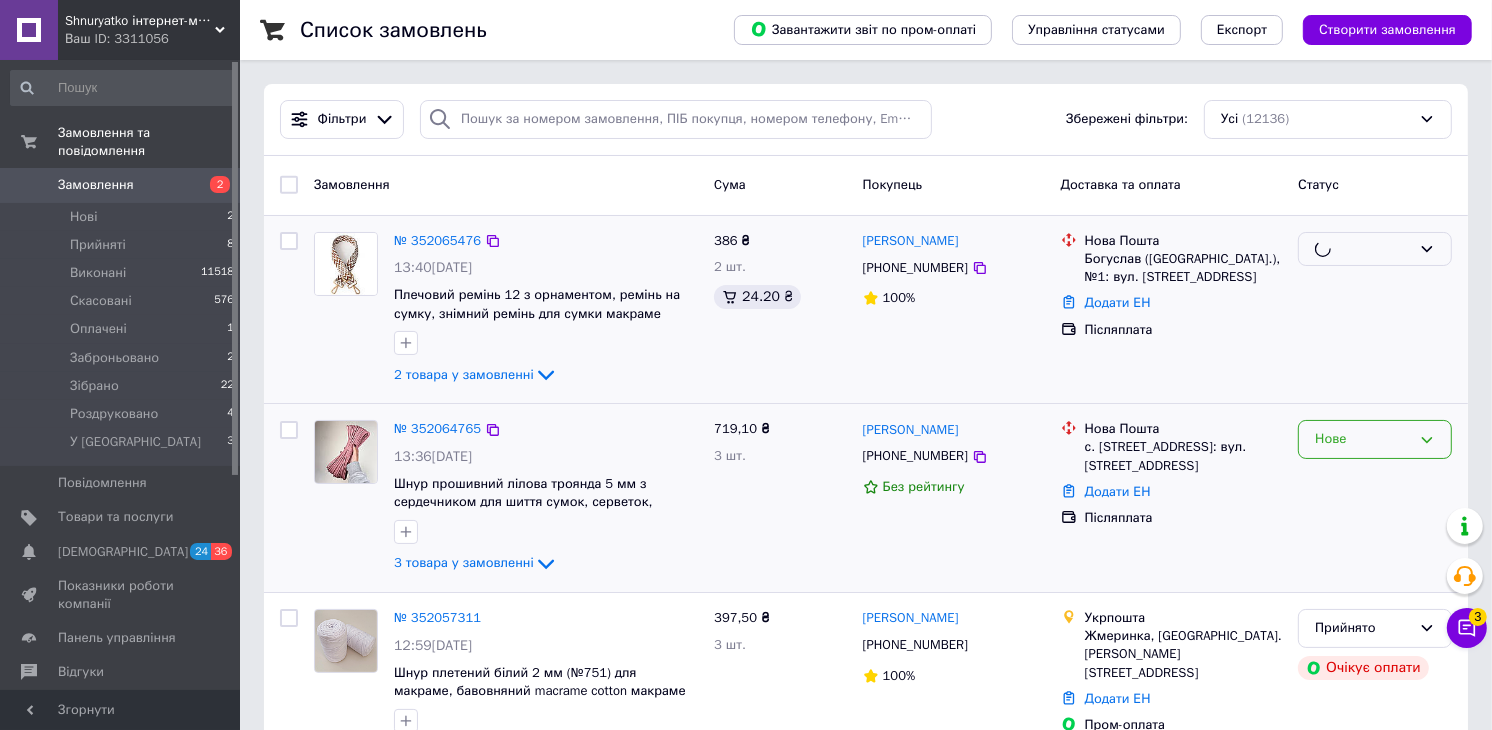 click on "Нове" at bounding box center (1363, 439) 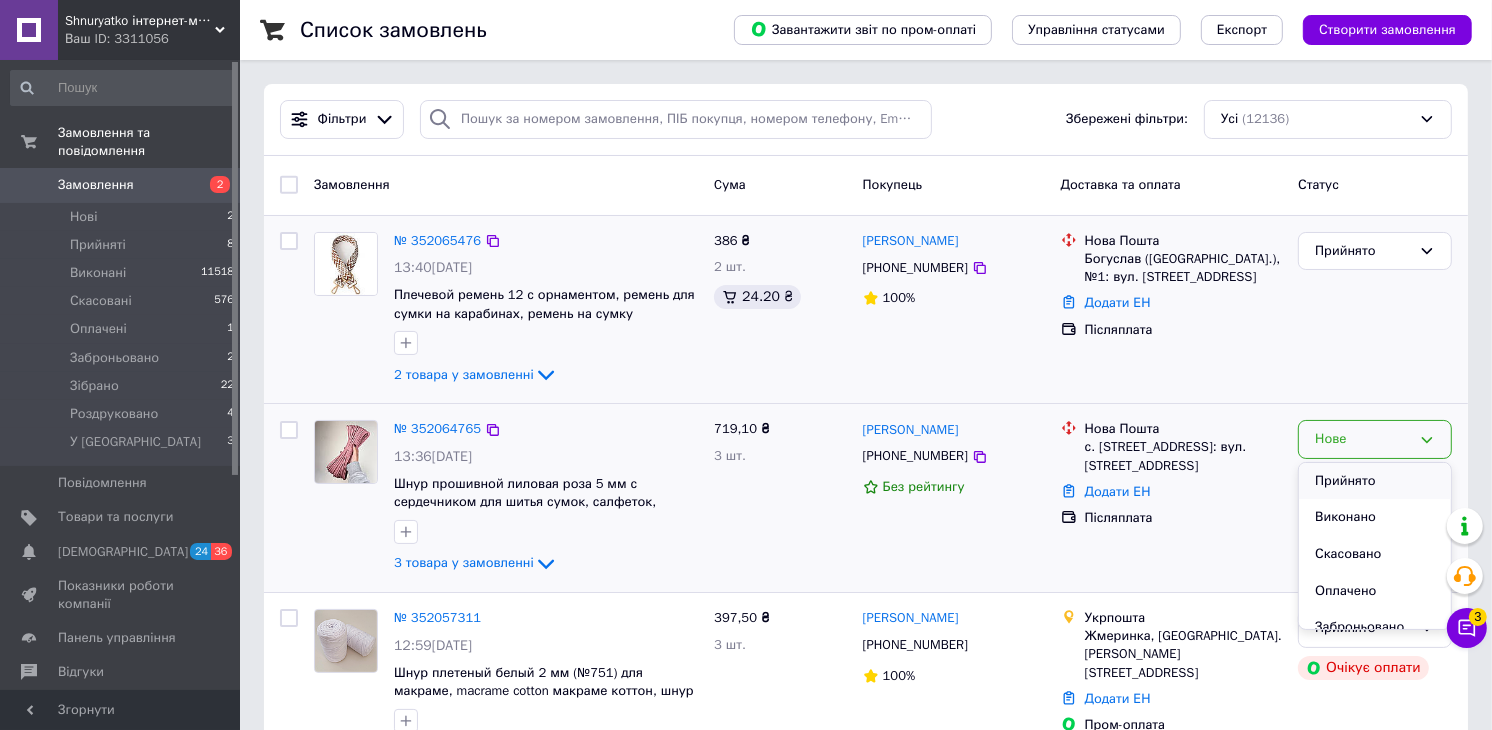 click on "Прийнято" at bounding box center [1375, 481] 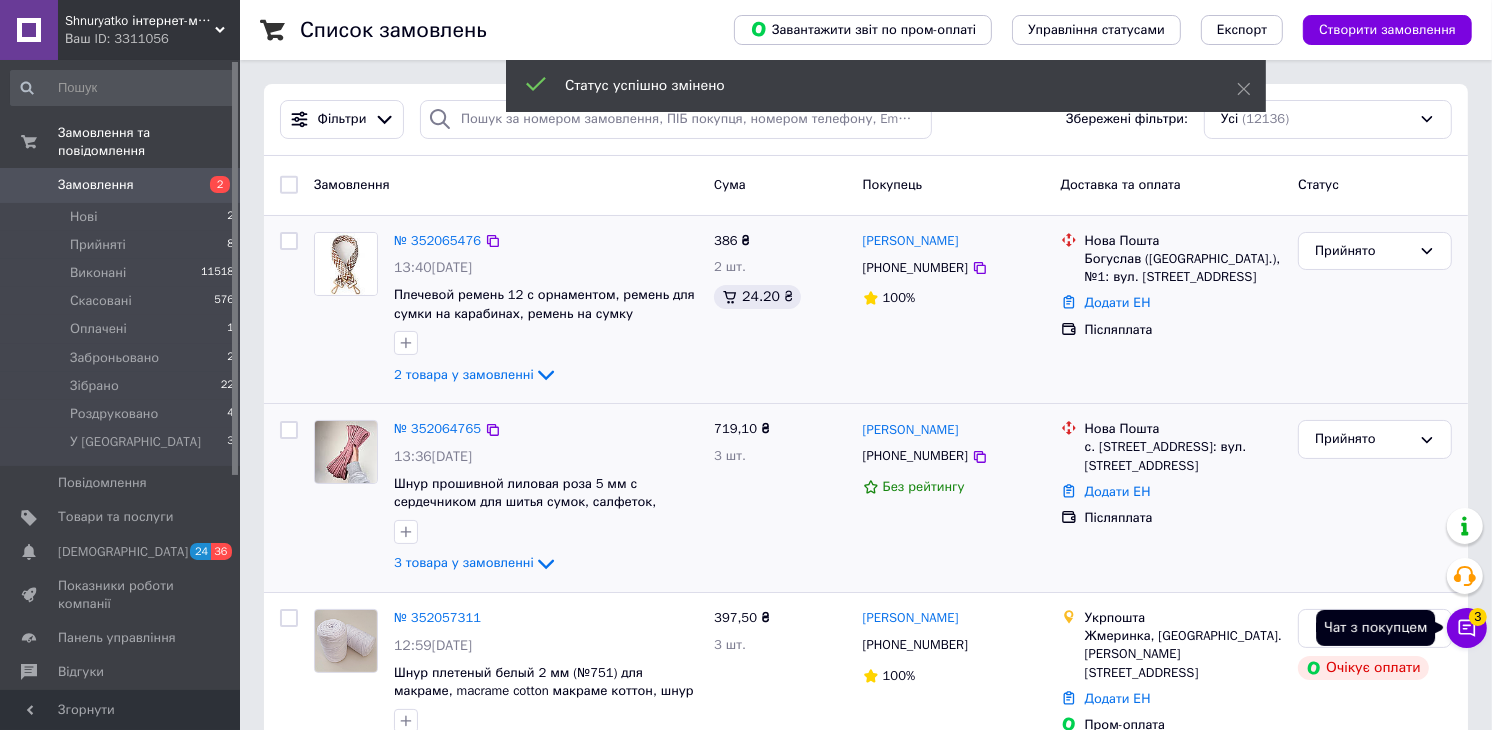 click 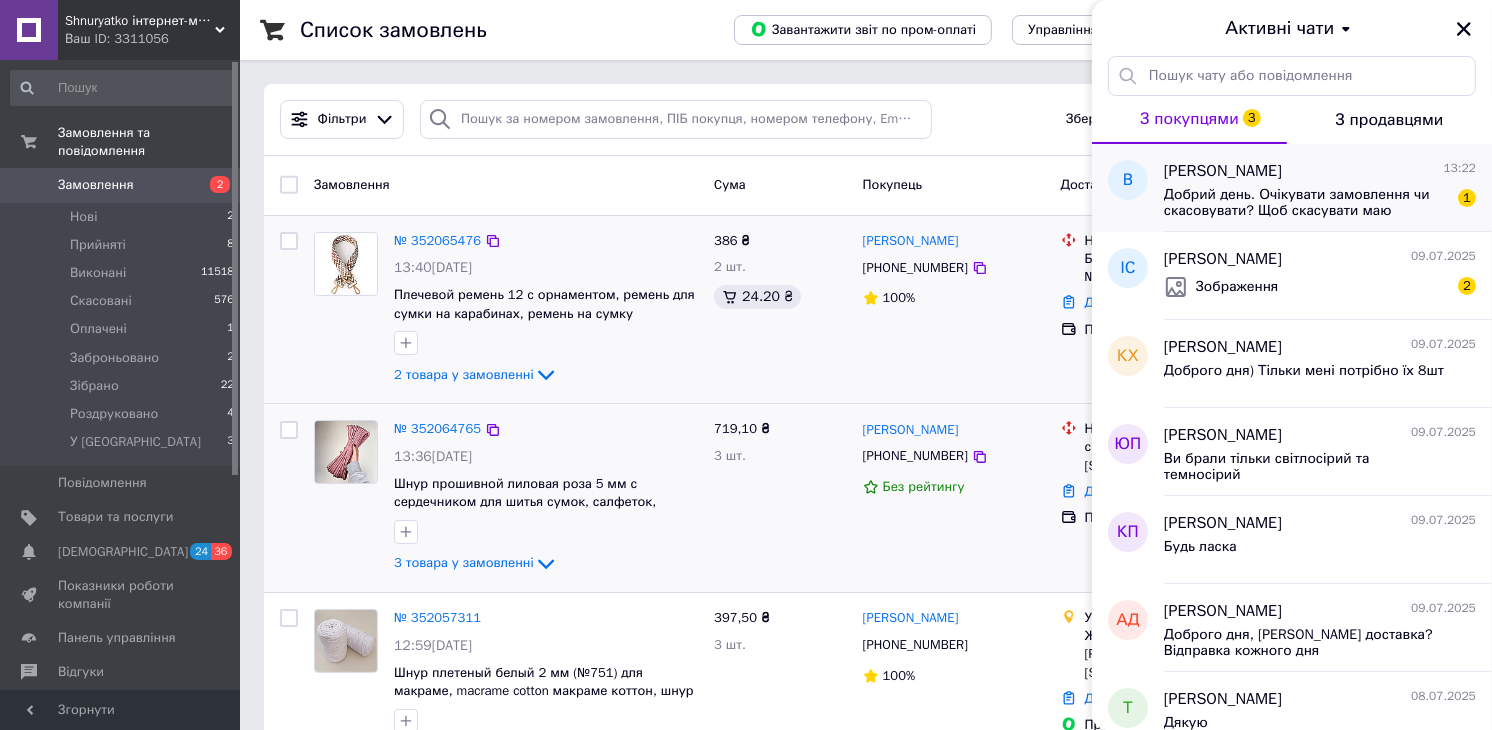 click on "Добрий день.
Очікувати замовлення чи скасовувати? Щоб скасувати маю зв,язатися  з Вами ( продавцем)." at bounding box center (1306, 203) 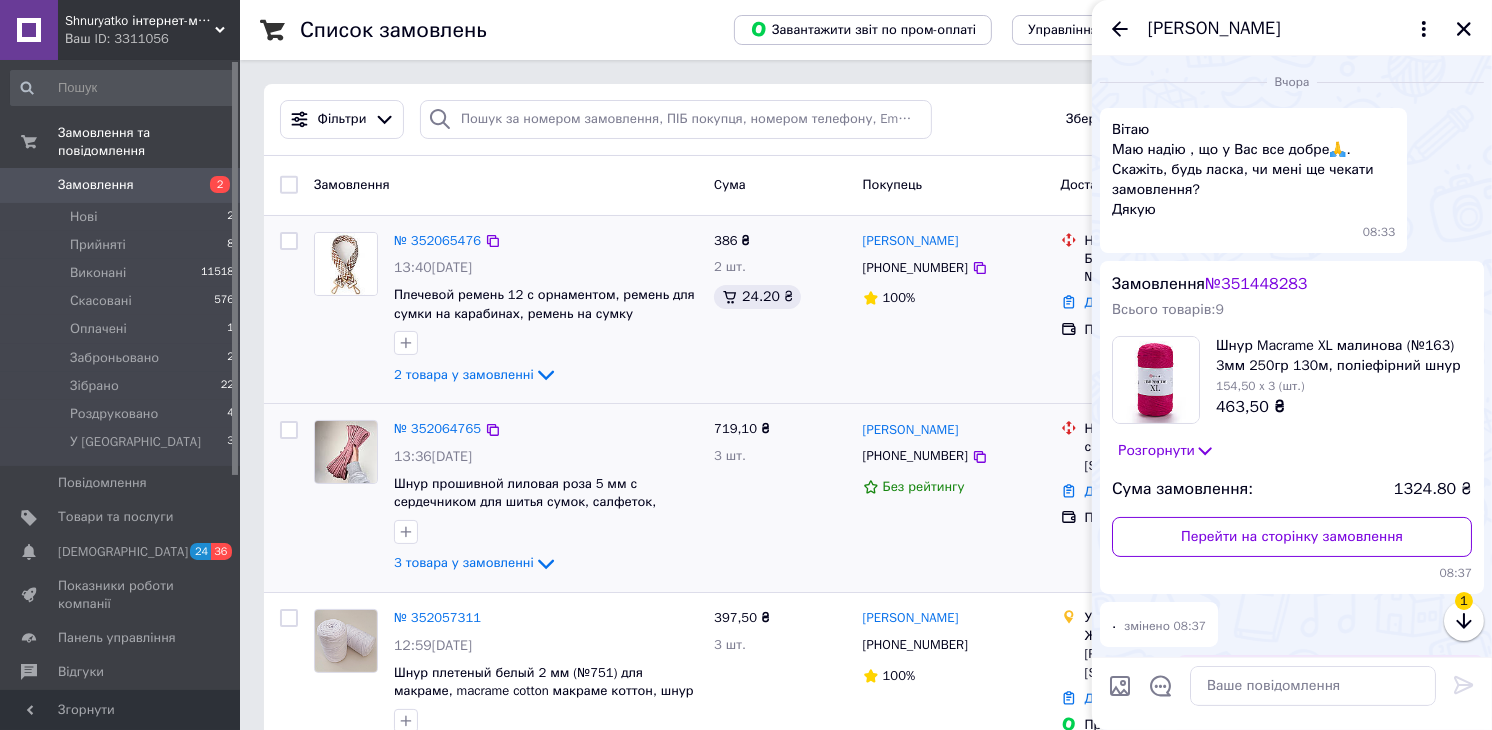 scroll, scrollTop: 361, scrollLeft: 0, axis: vertical 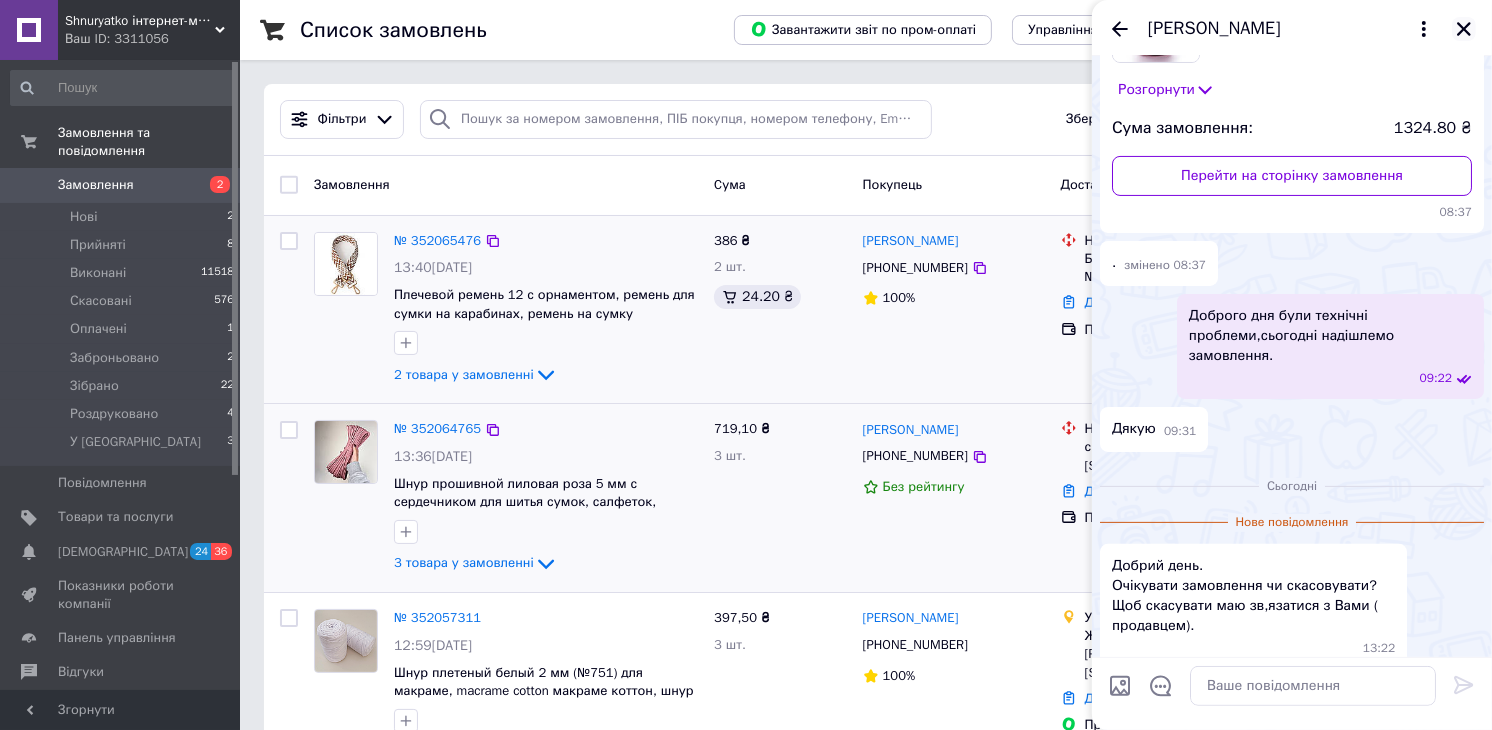 click 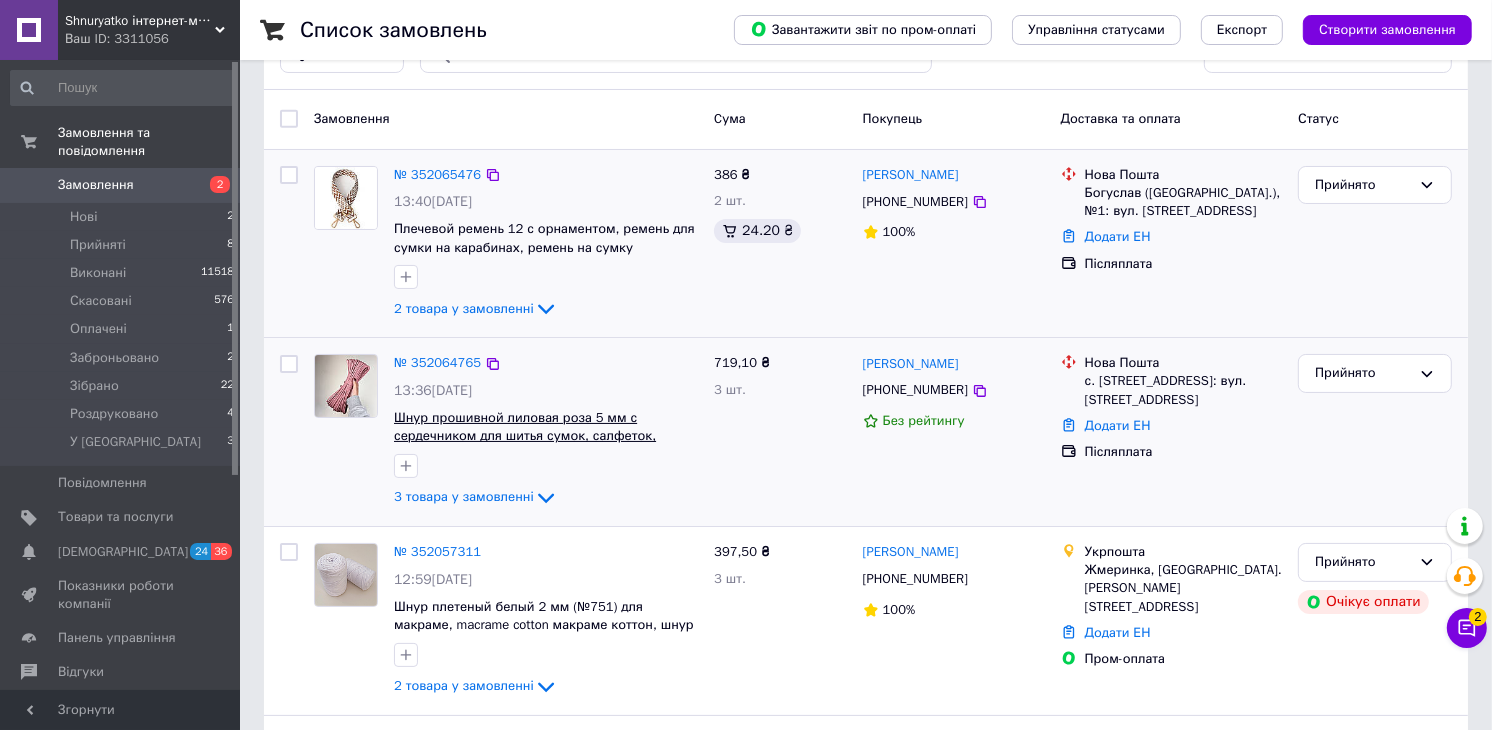 scroll, scrollTop: 0, scrollLeft: 0, axis: both 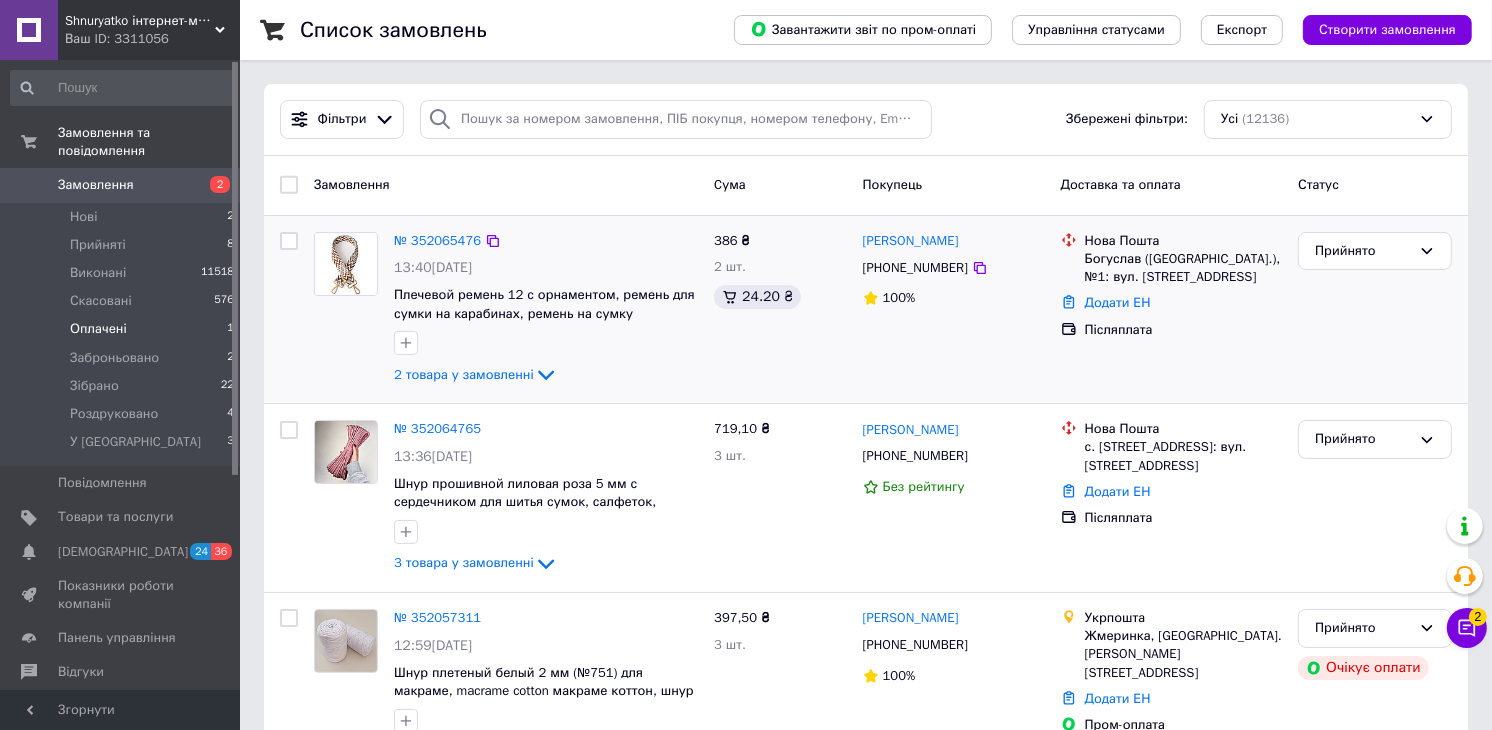 click on "Оплачені" at bounding box center [98, 329] 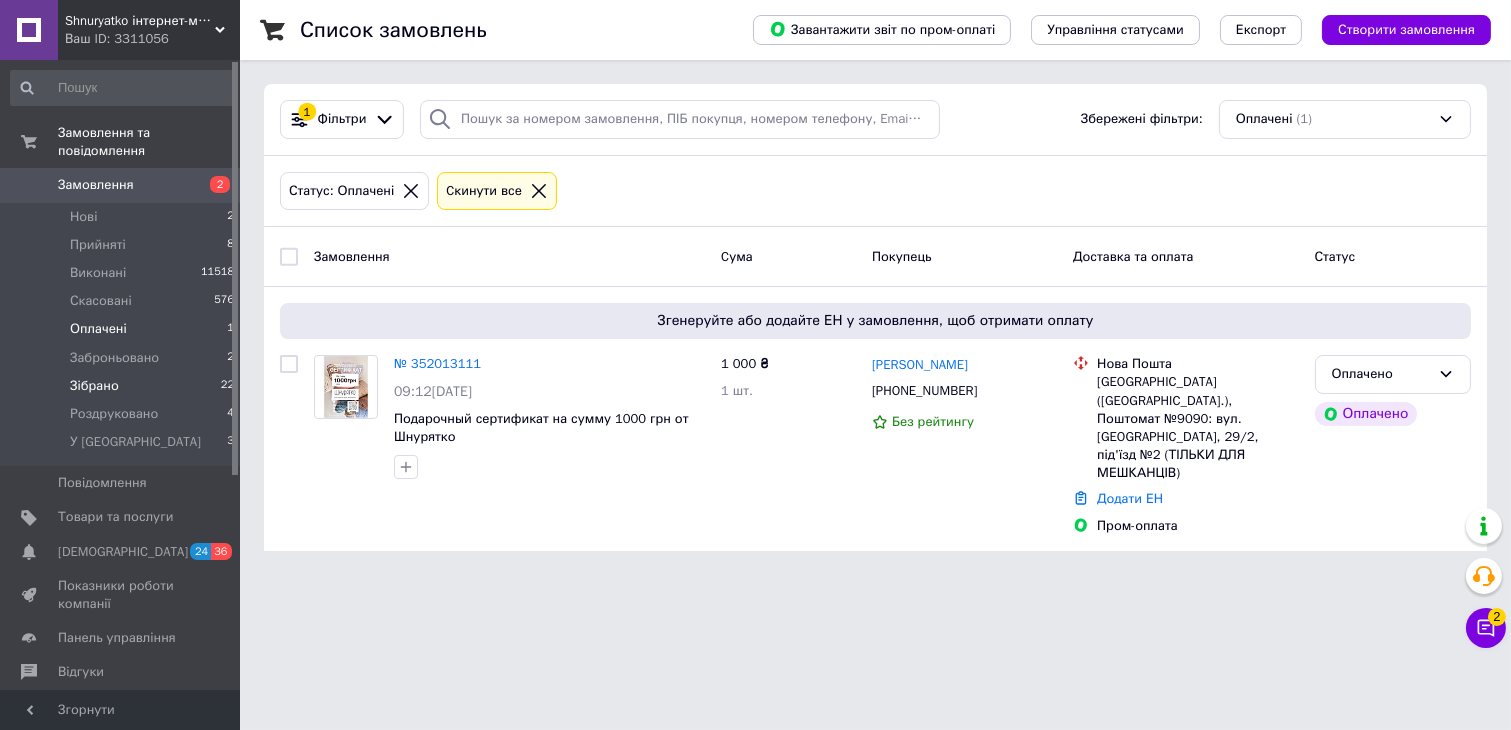 click on "Зібрано 22" at bounding box center (123, 386) 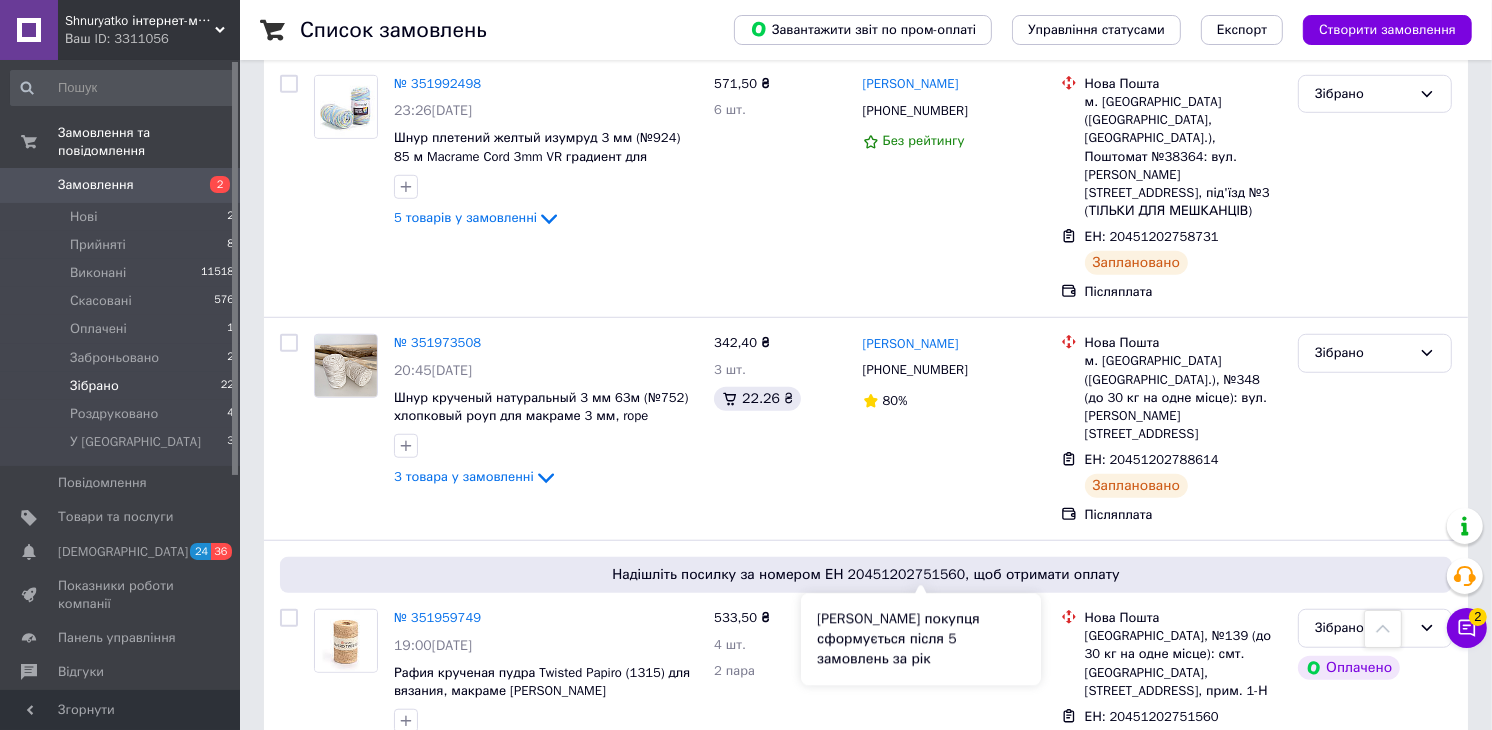 scroll, scrollTop: 1444, scrollLeft: 0, axis: vertical 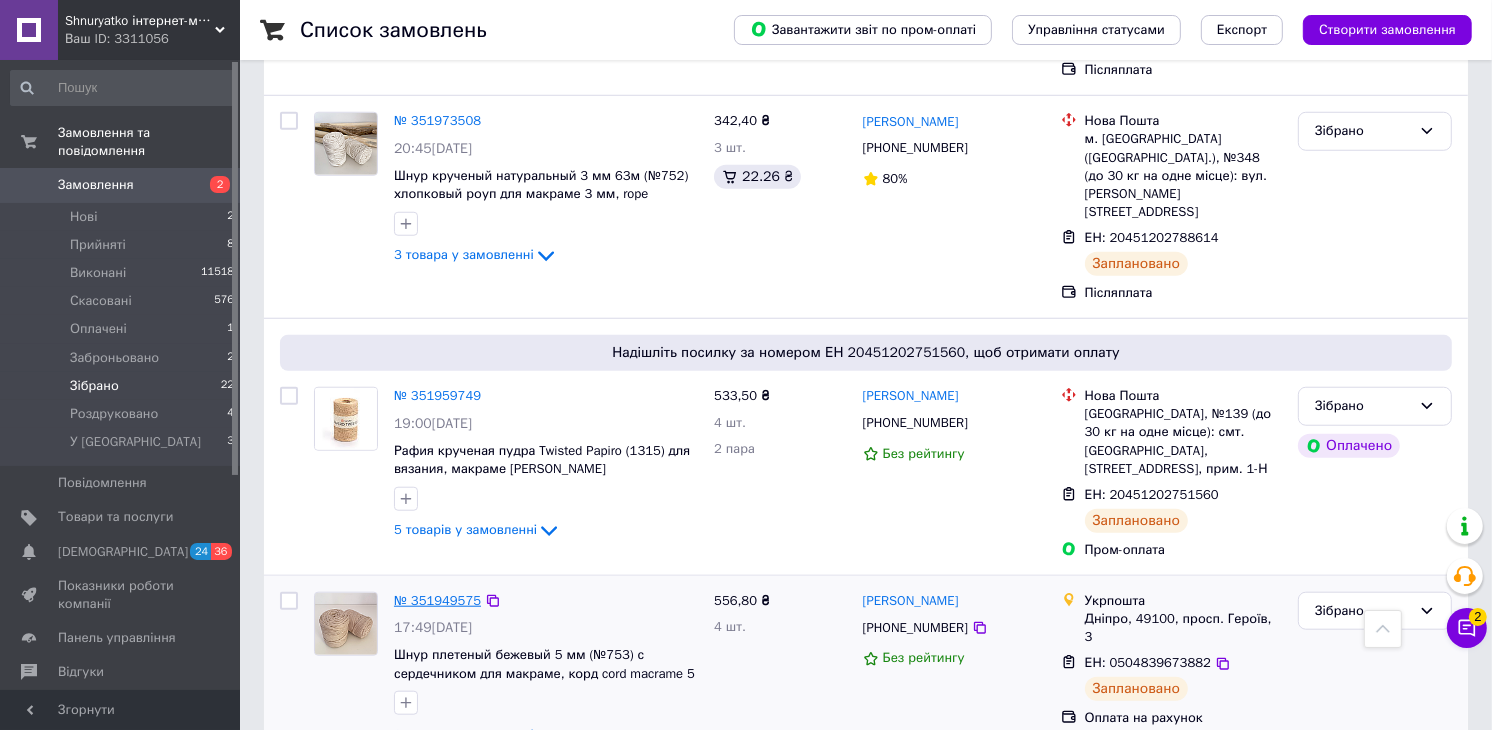 click on "№ 351949575" at bounding box center [437, 600] 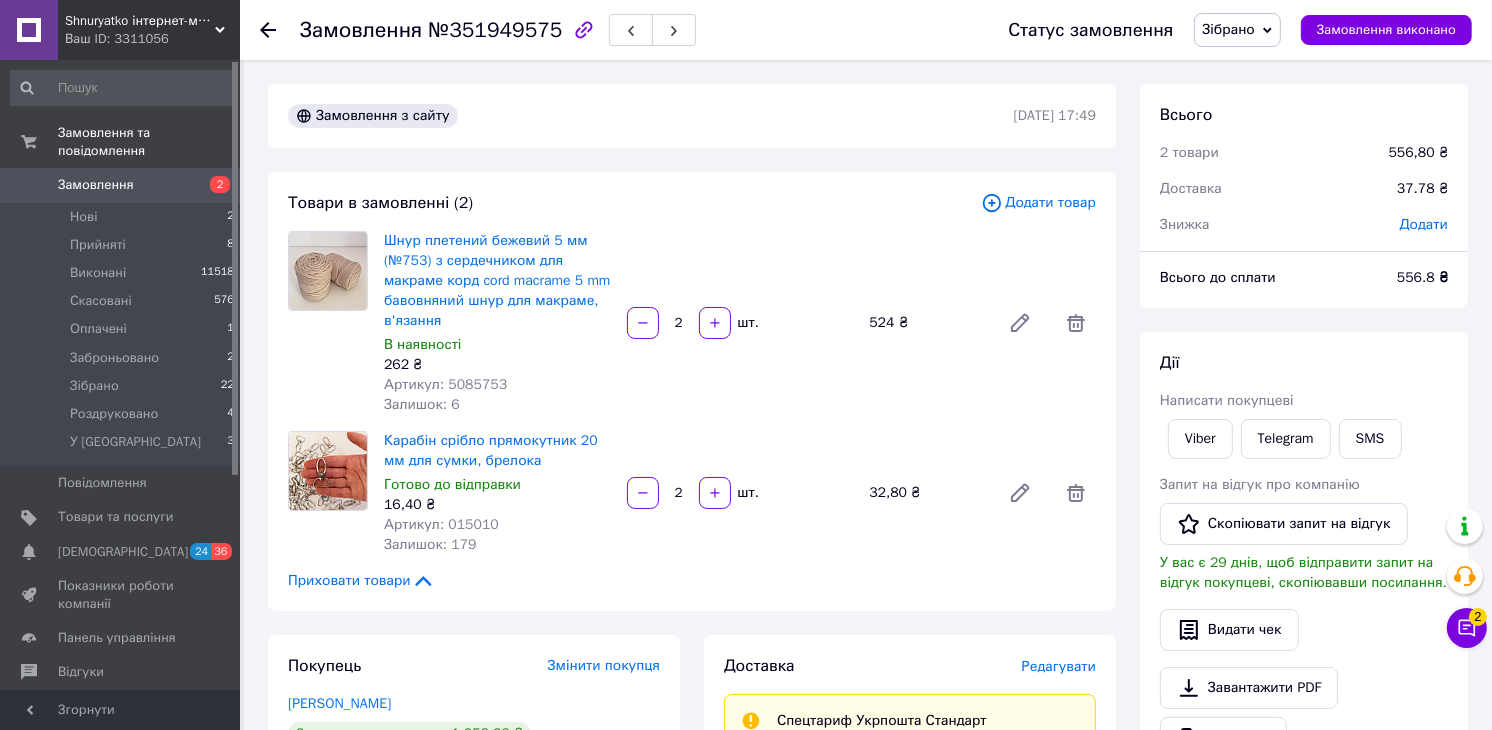 scroll, scrollTop: 333, scrollLeft: 0, axis: vertical 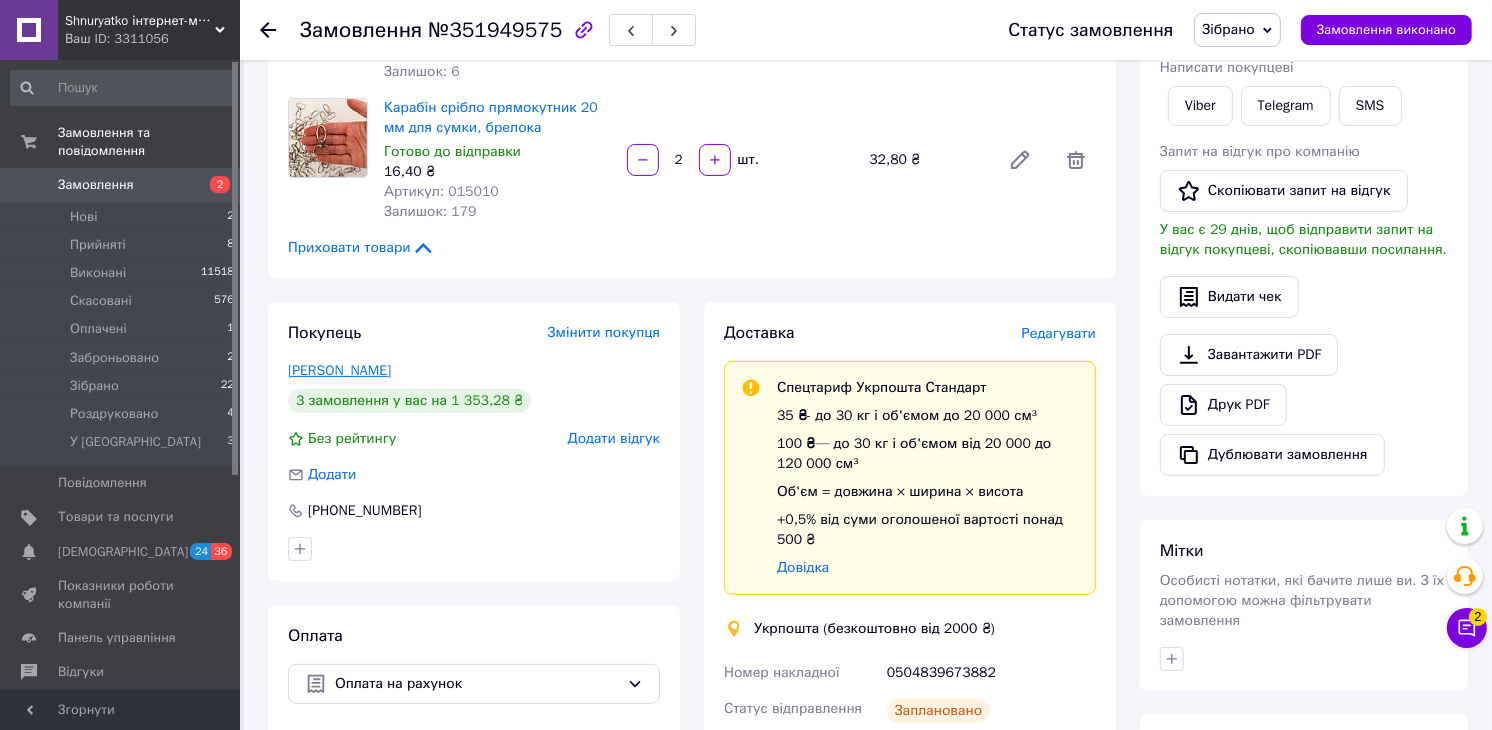 click on "Кондратенко Зарина" at bounding box center (339, 370) 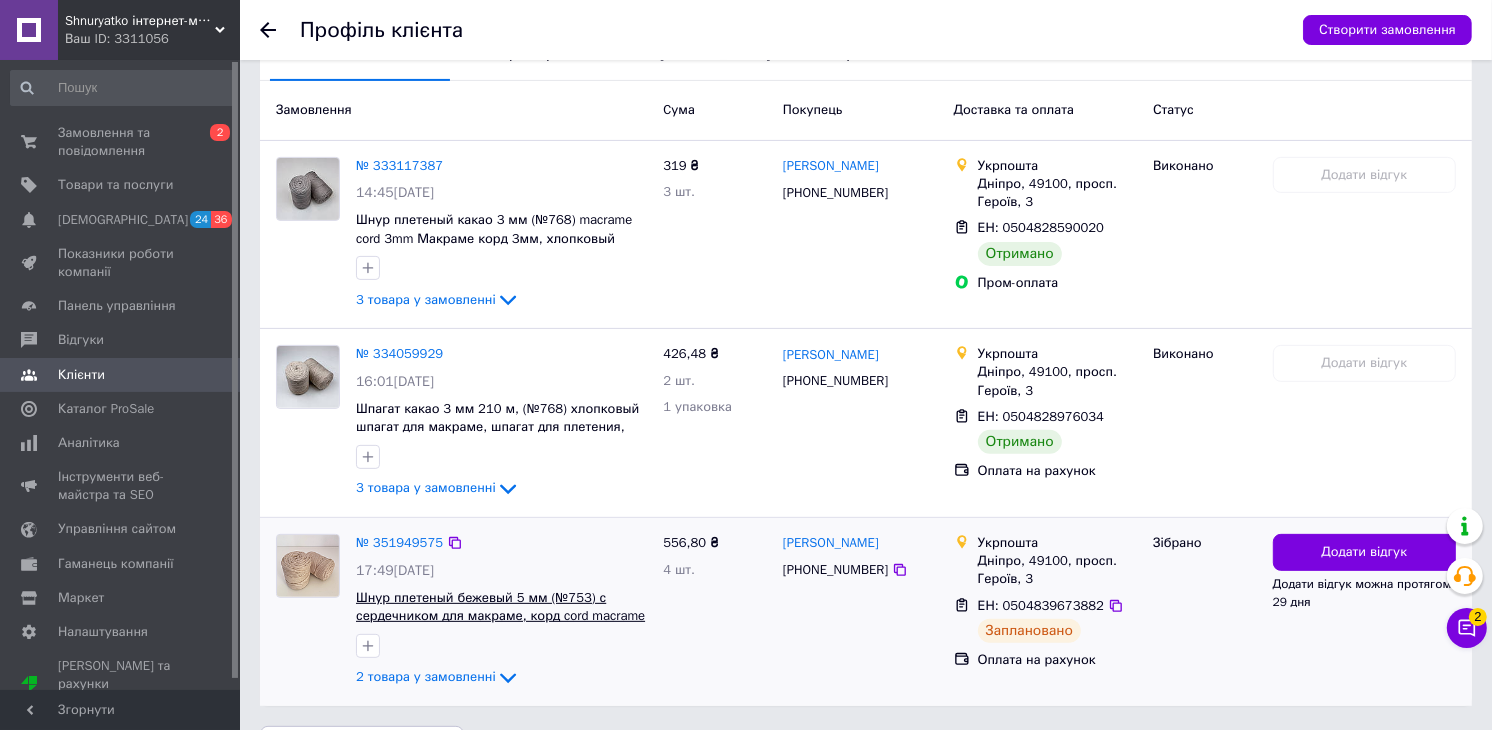 scroll, scrollTop: 546, scrollLeft: 0, axis: vertical 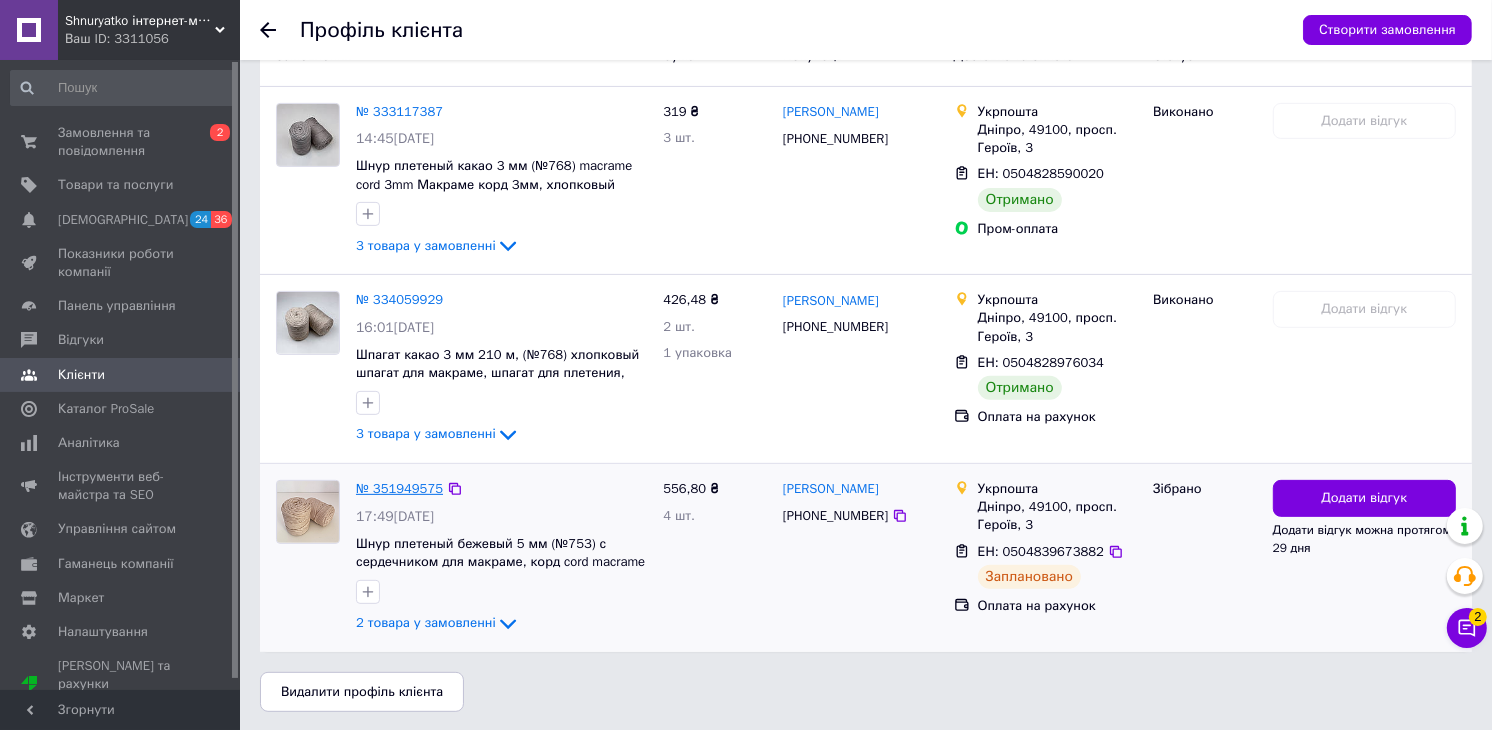 click on "№ 351949575" at bounding box center (399, 488) 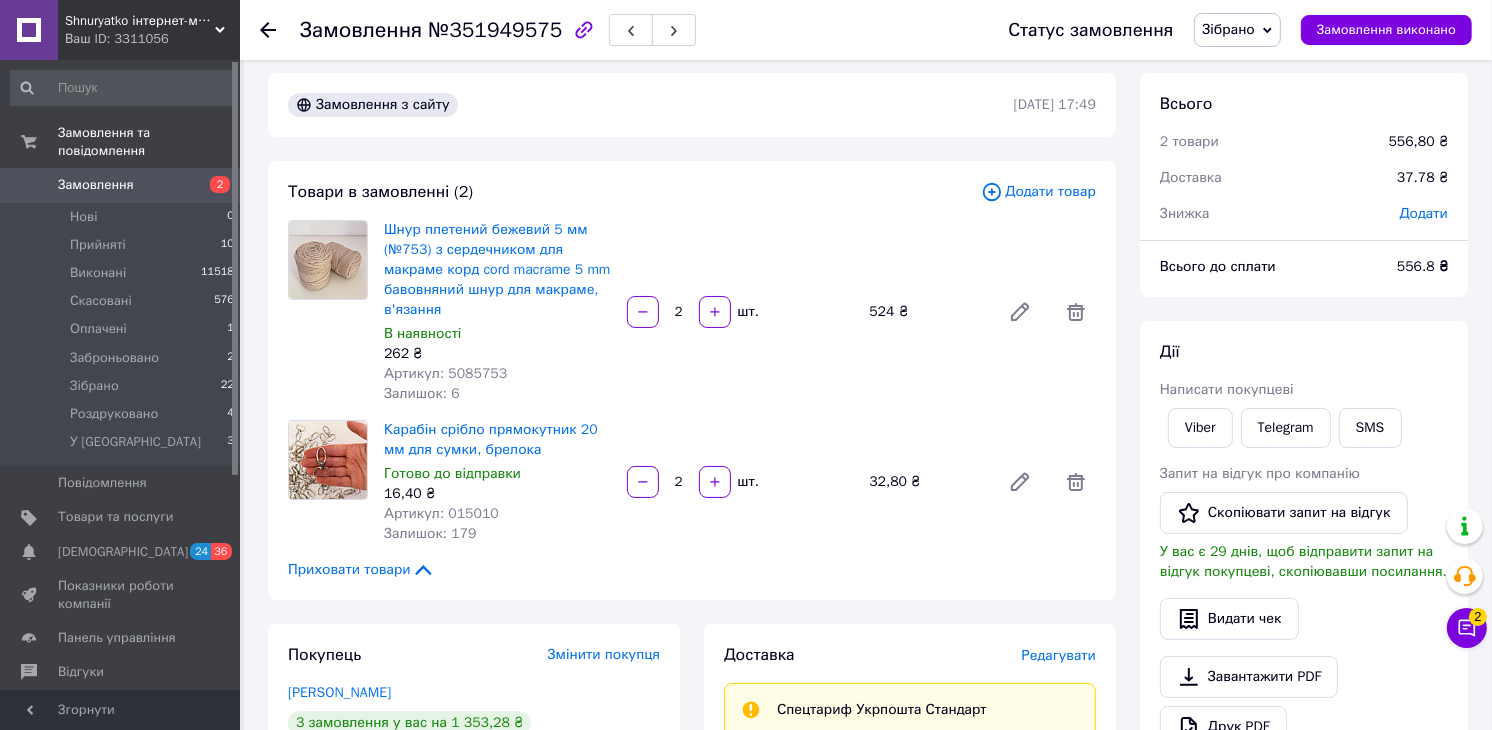 scroll, scrollTop: 226, scrollLeft: 0, axis: vertical 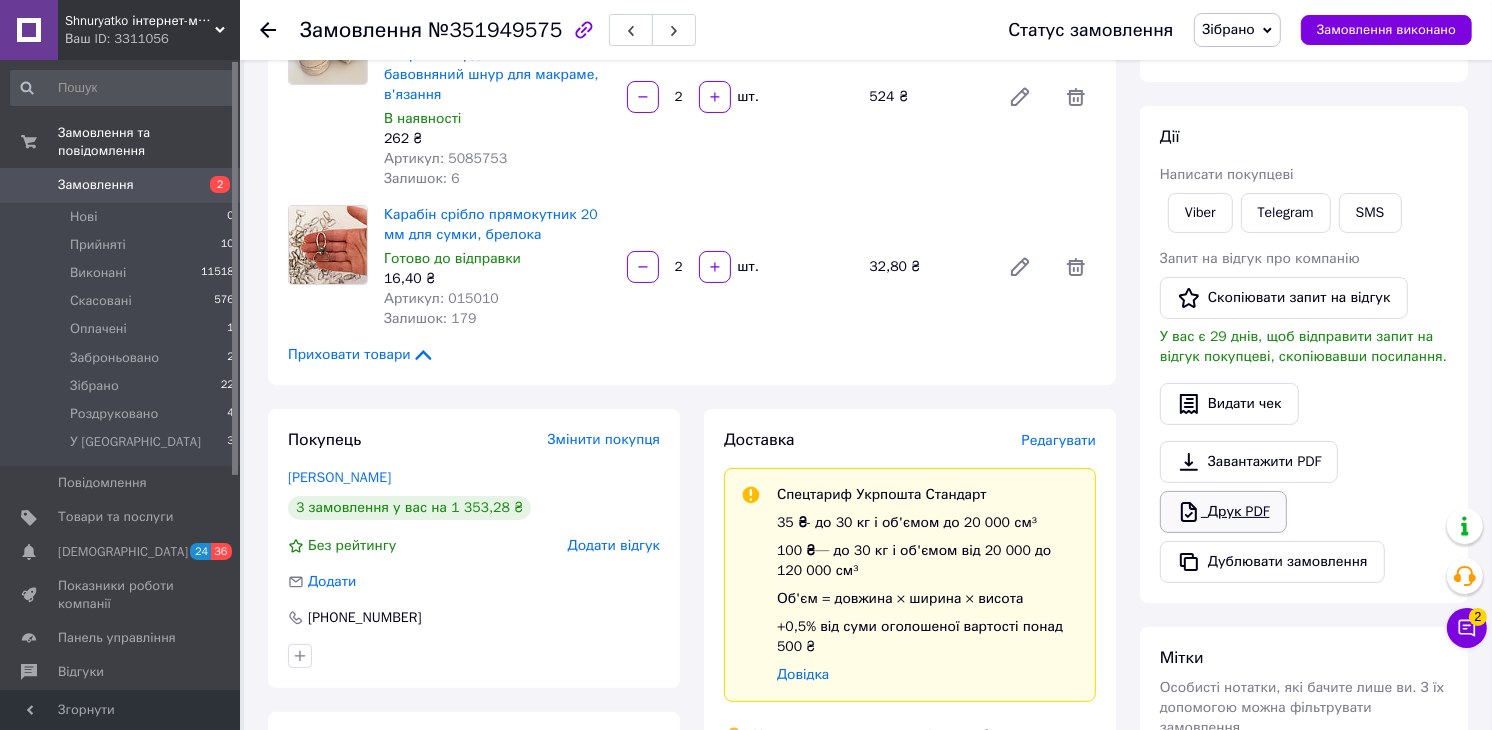 click on "Друк PDF" at bounding box center (1223, 512) 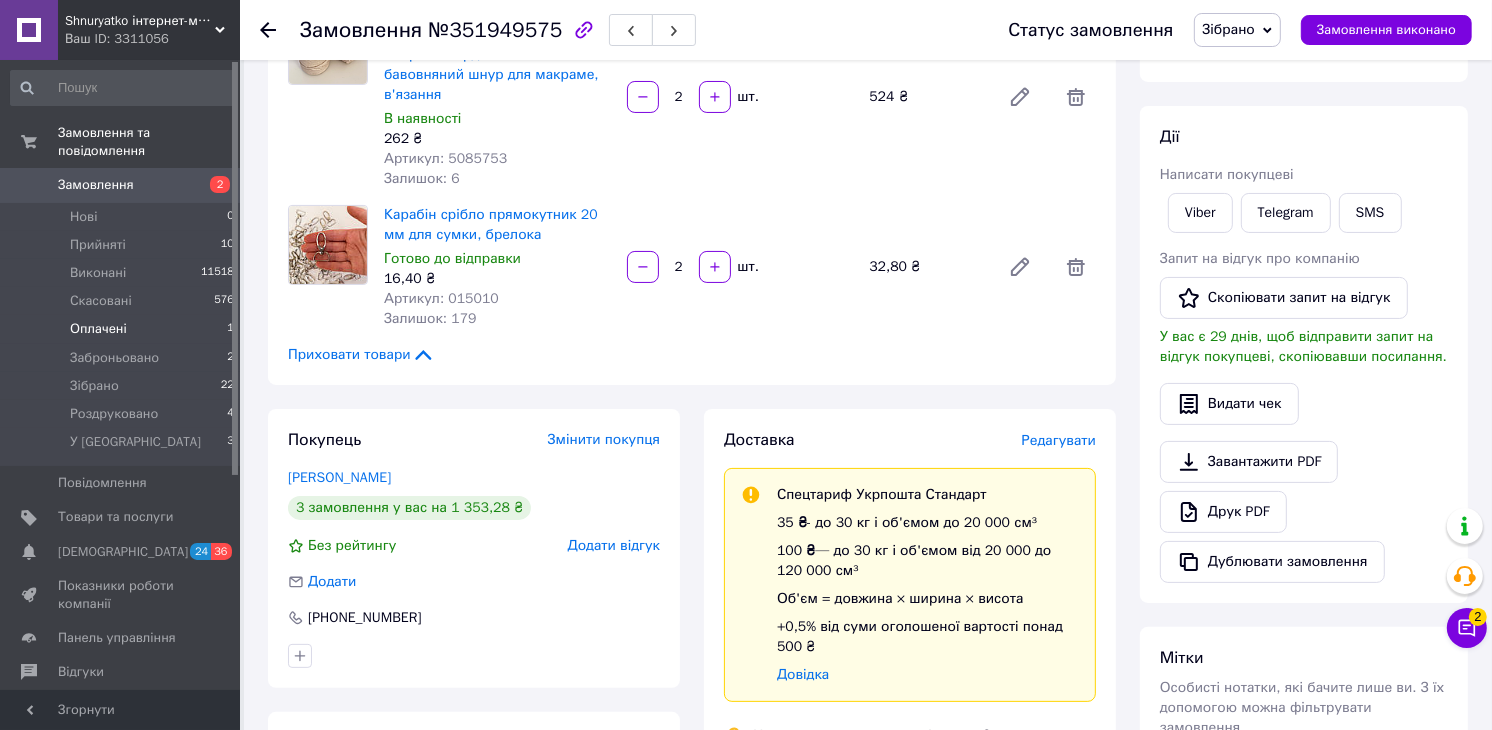 click on "Оплачені" at bounding box center [98, 329] 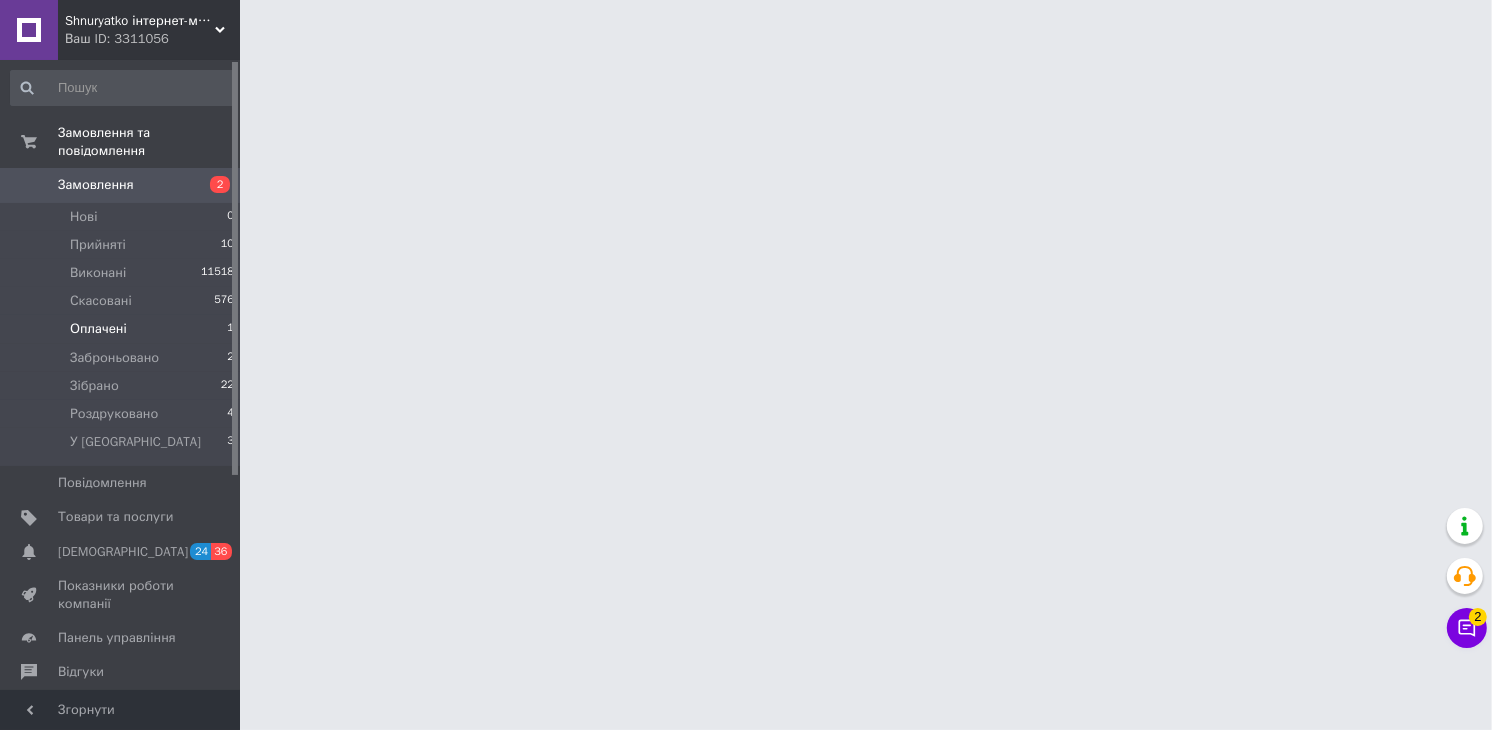 scroll, scrollTop: 0, scrollLeft: 0, axis: both 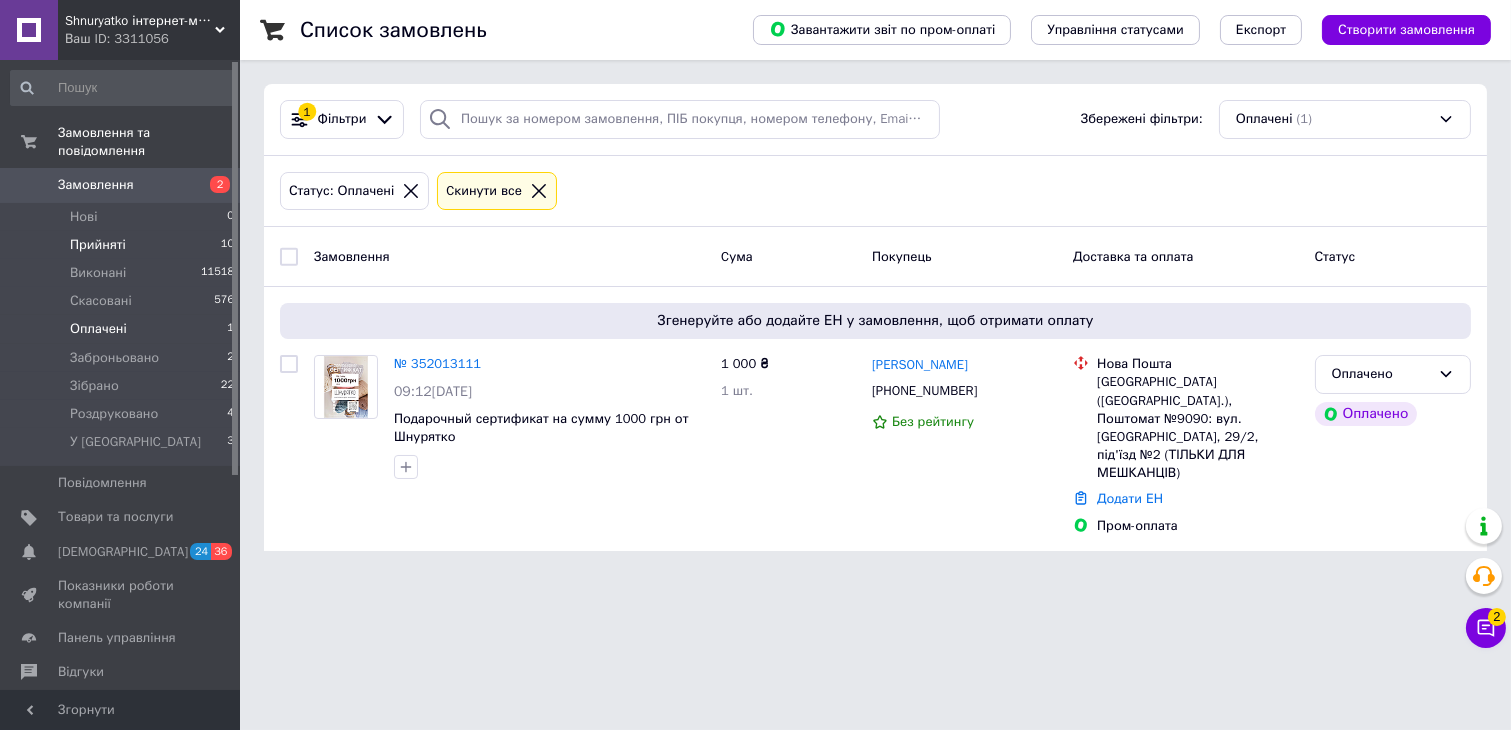 click on "Прийняті 10" at bounding box center (123, 245) 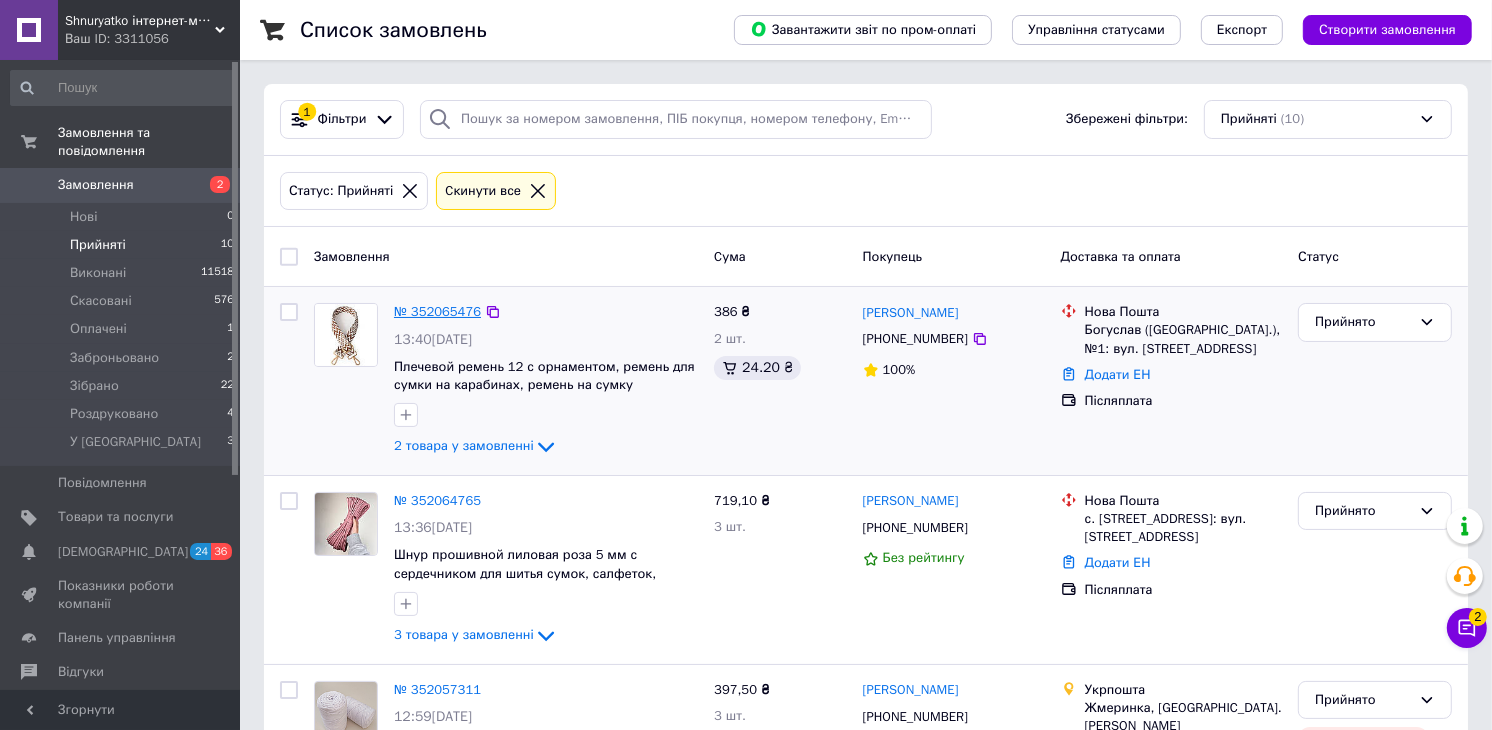 click on "№ 352065476" at bounding box center (437, 311) 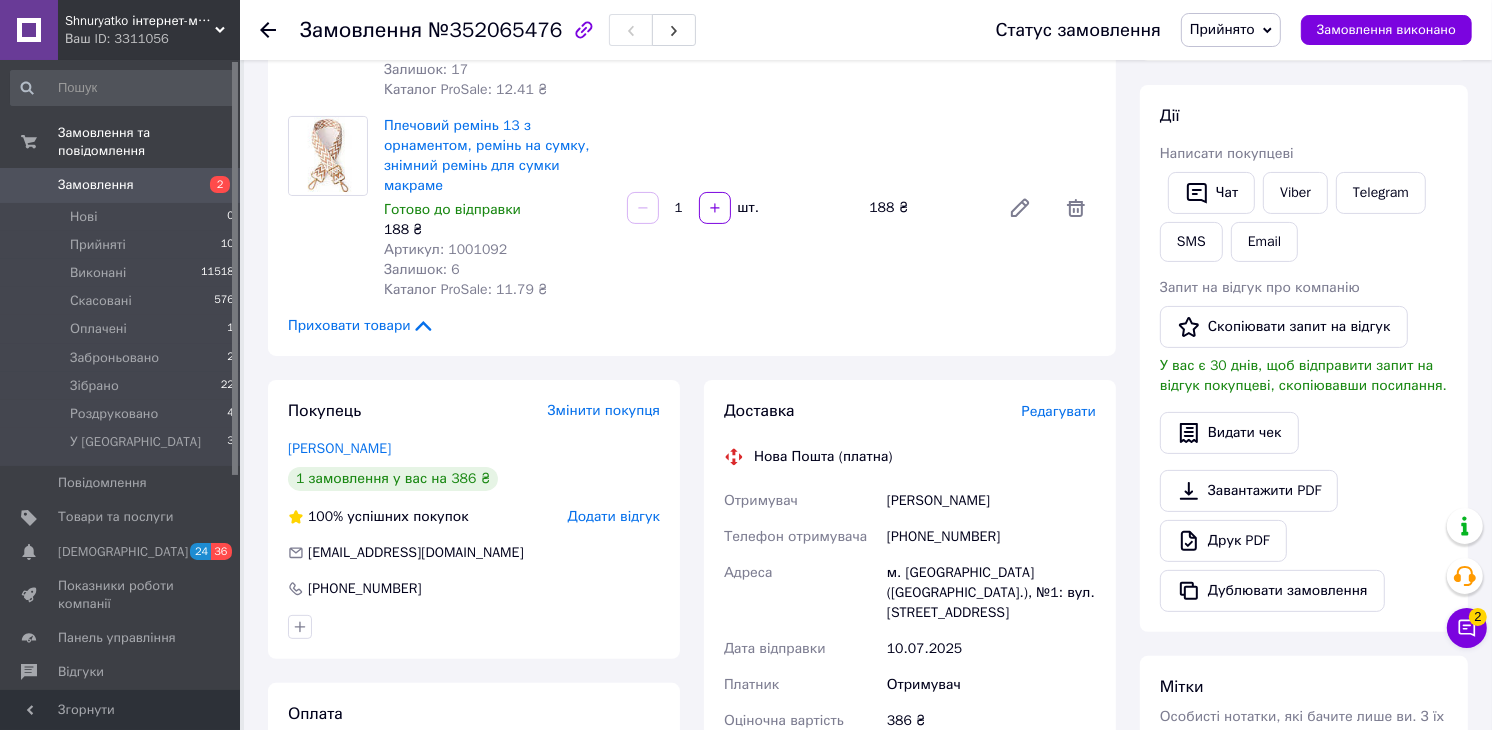 scroll, scrollTop: 555, scrollLeft: 0, axis: vertical 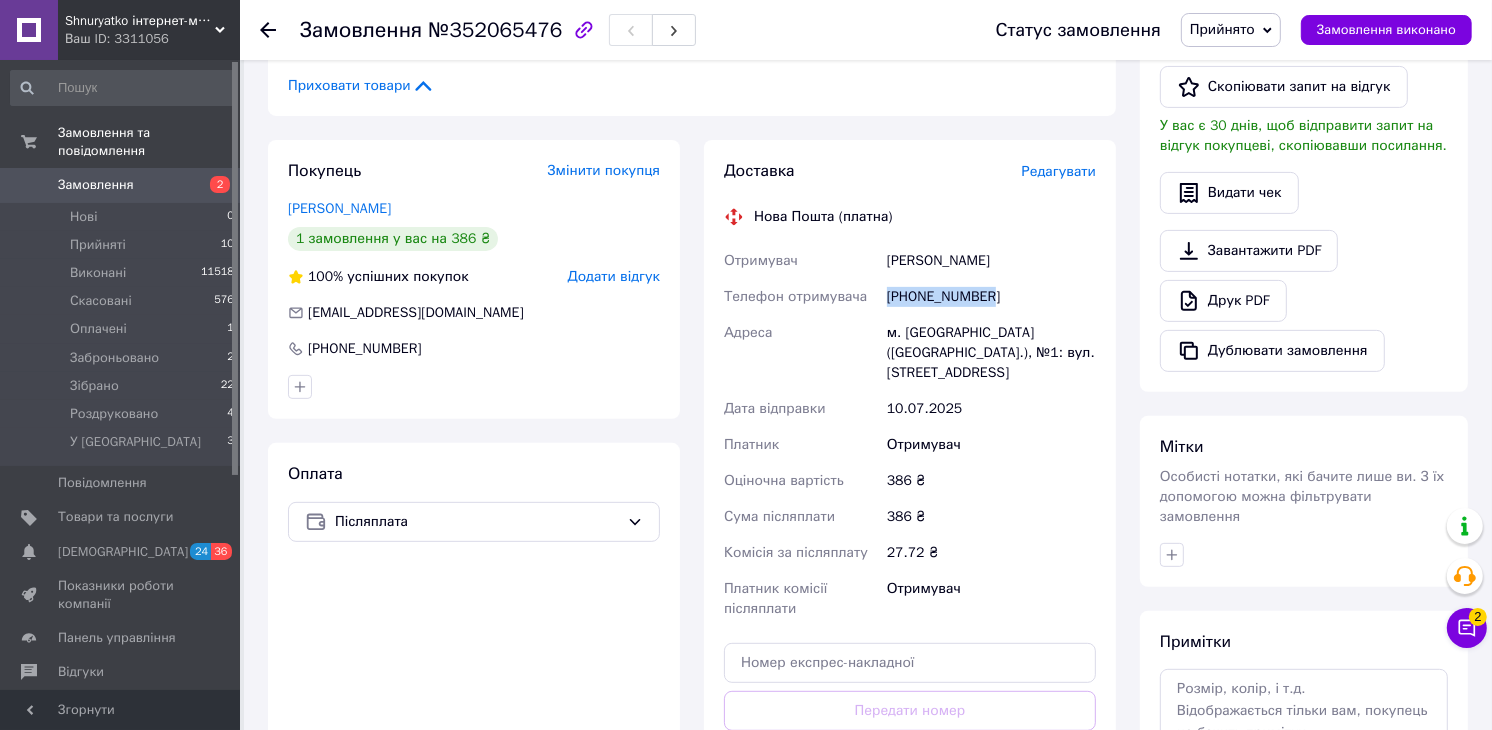drag, startPoint x: 997, startPoint y: 288, endPoint x: 891, endPoint y: 295, distance: 106.23088 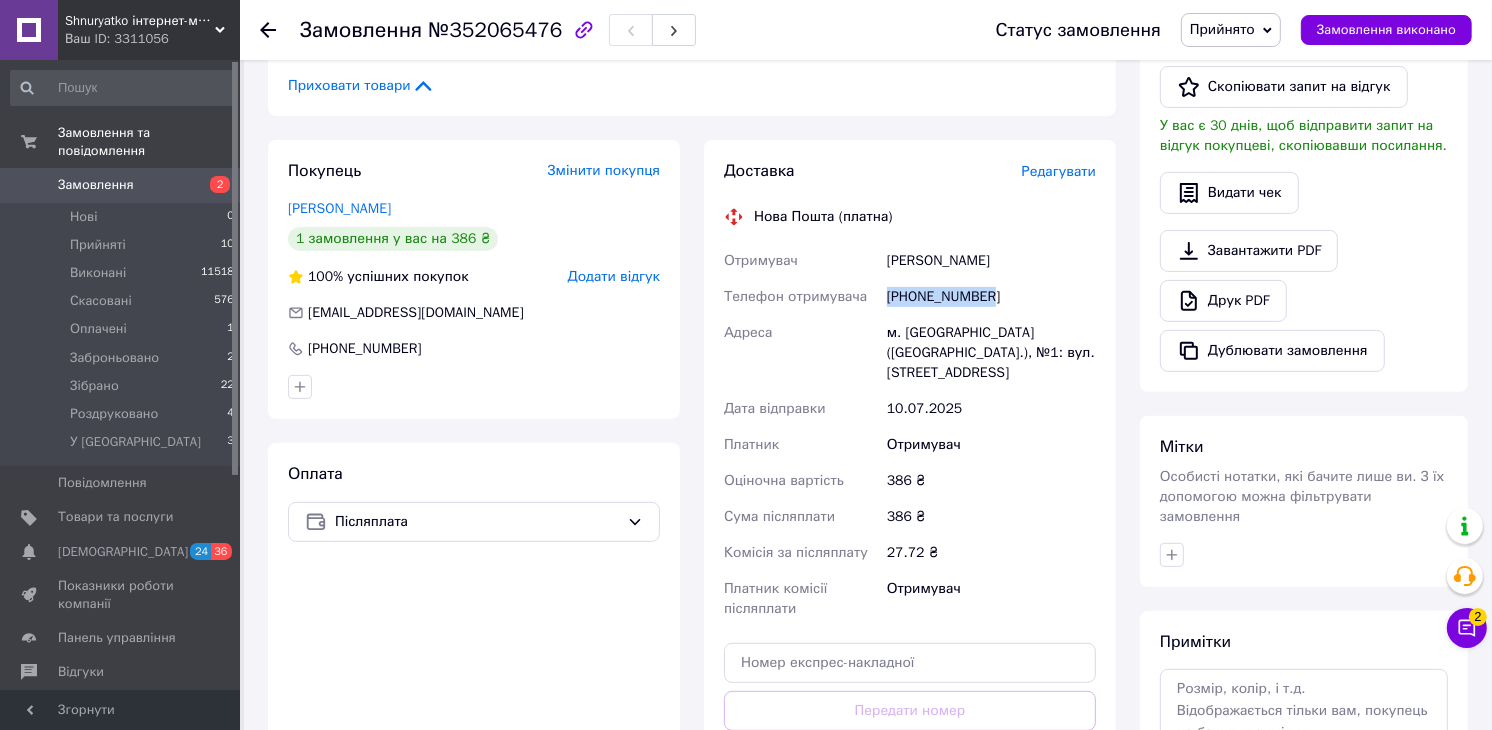 drag, startPoint x: 1021, startPoint y: 255, endPoint x: 878, endPoint y: 246, distance: 143.28294 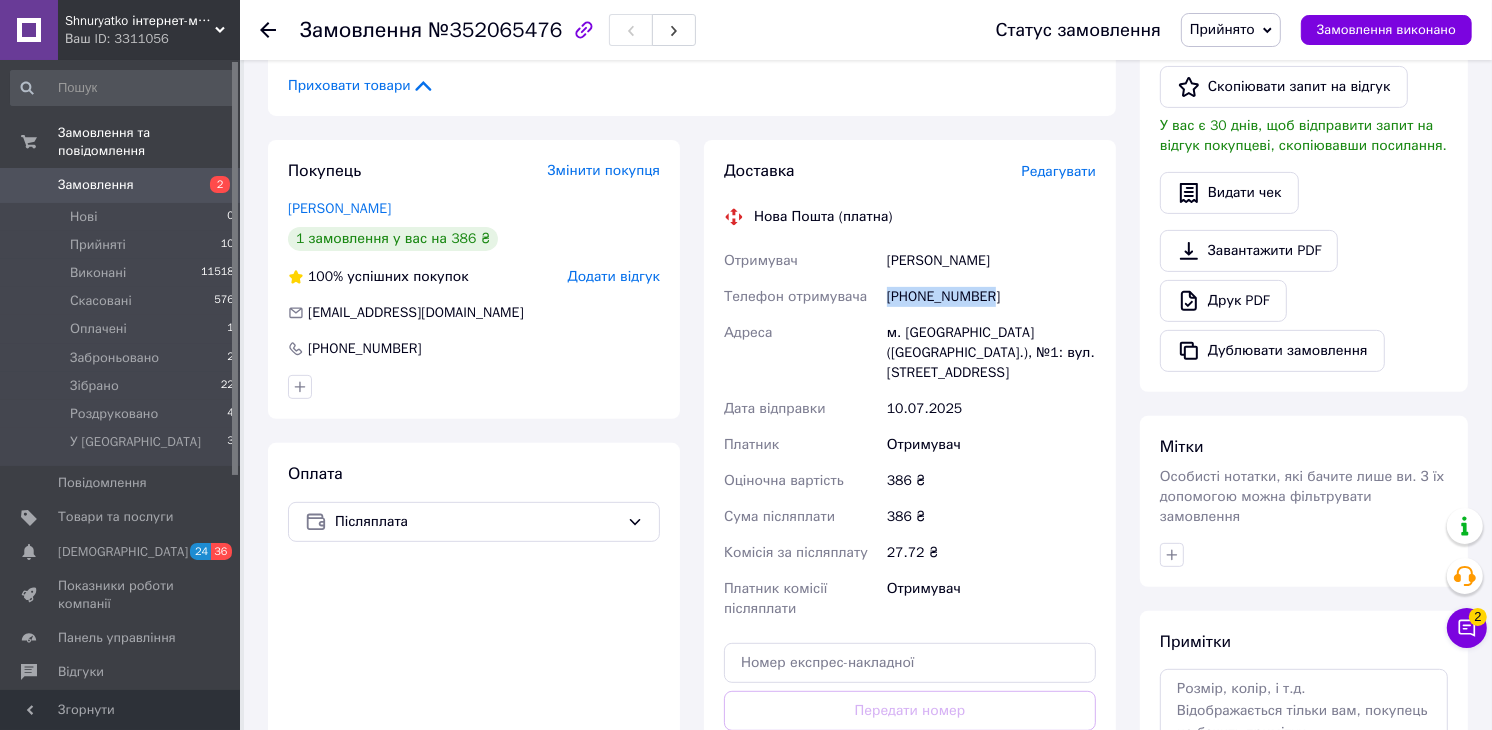 copy on "Отримувач Кондратюк Тетяна" 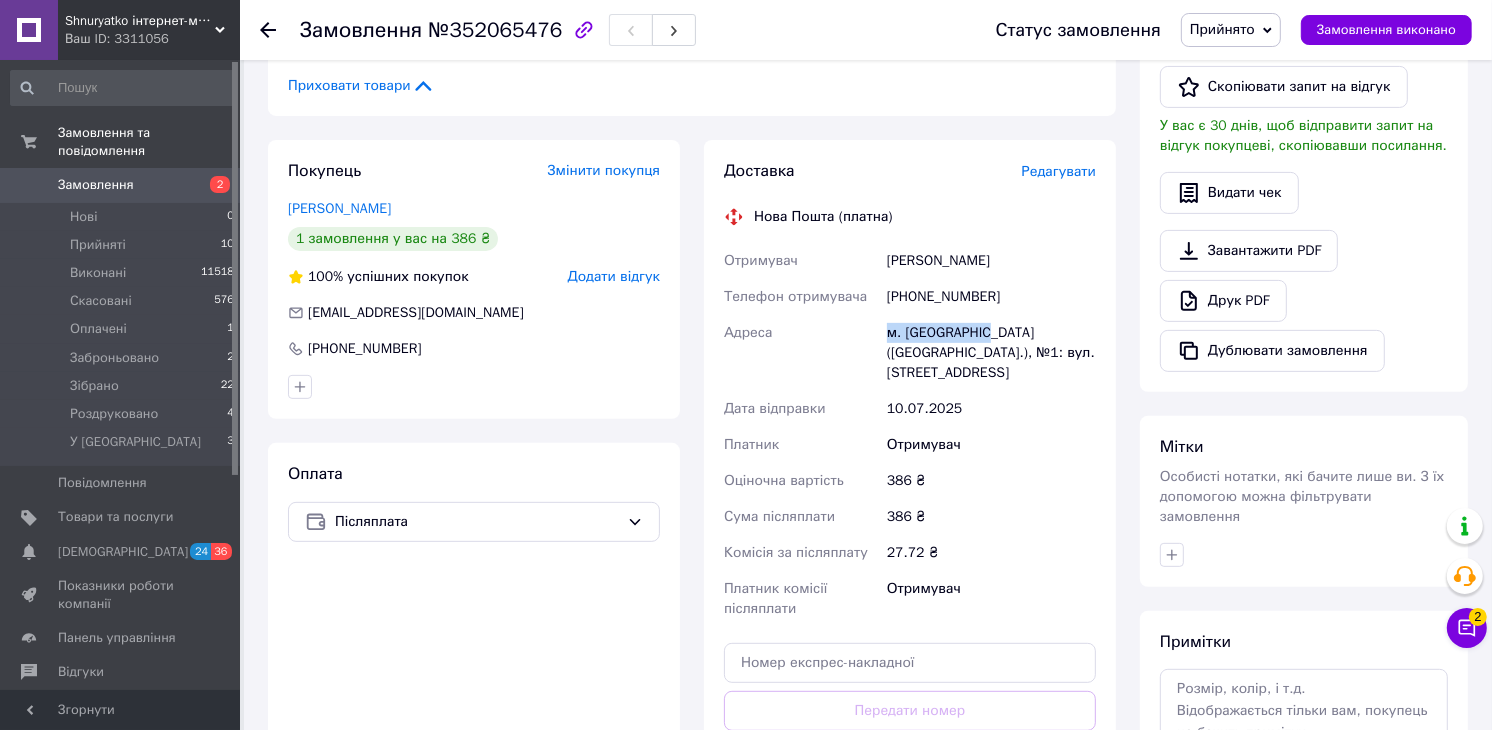 drag, startPoint x: 885, startPoint y: 332, endPoint x: 980, endPoint y: 328, distance: 95.084175 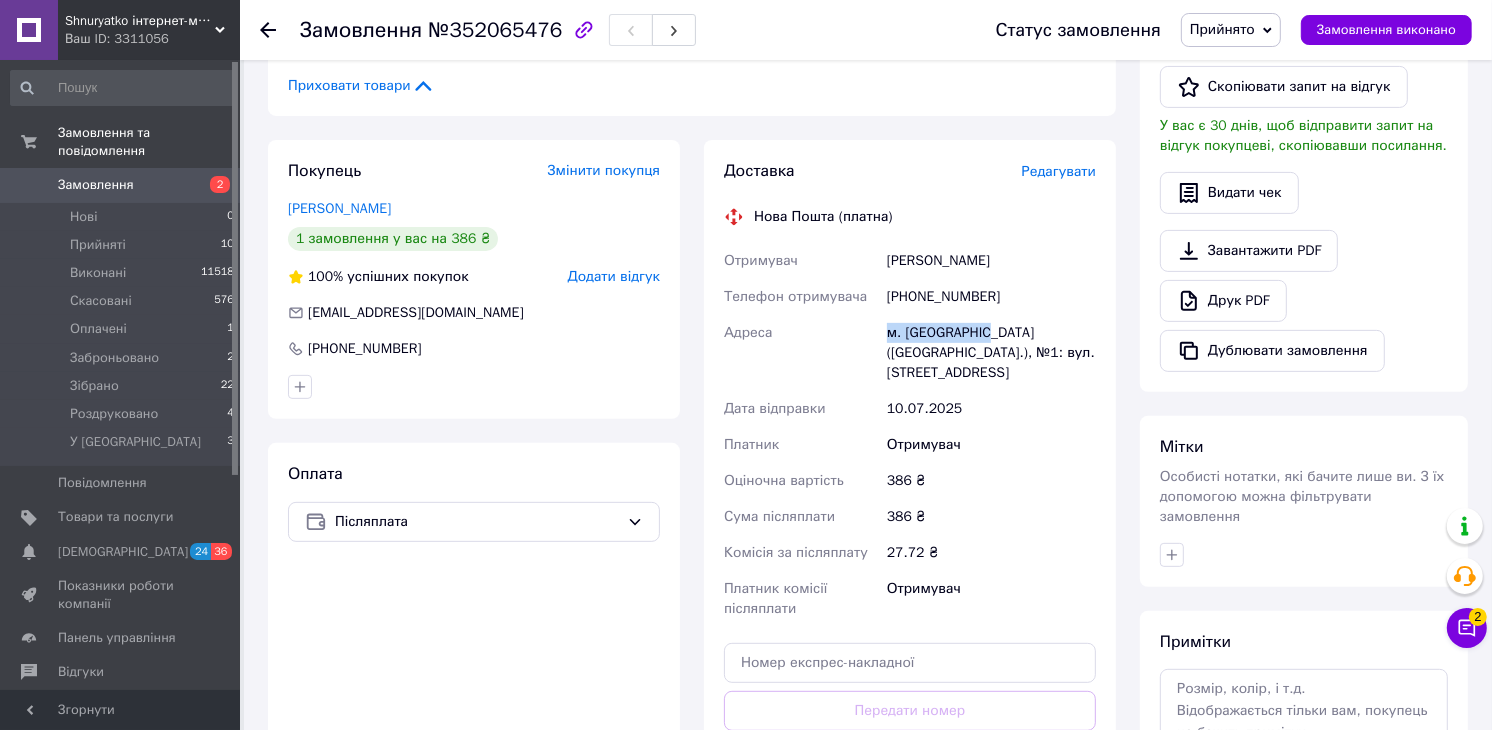 click on "м. [GEOGRAPHIC_DATA] ([GEOGRAPHIC_DATA].), №1: вул. [STREET_ADDRESS]" at bounding box center [991, 353] 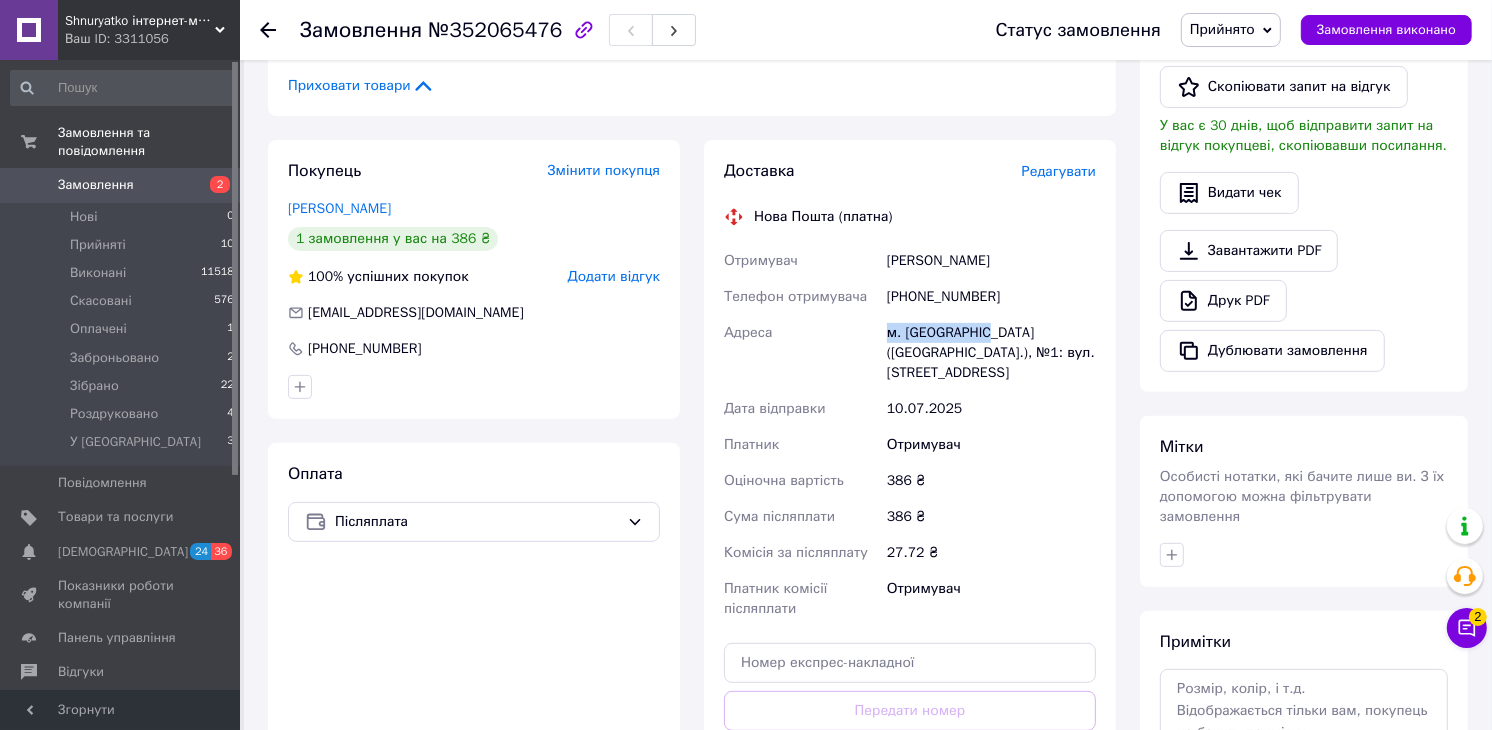 copy on "м. Богуслав (К" 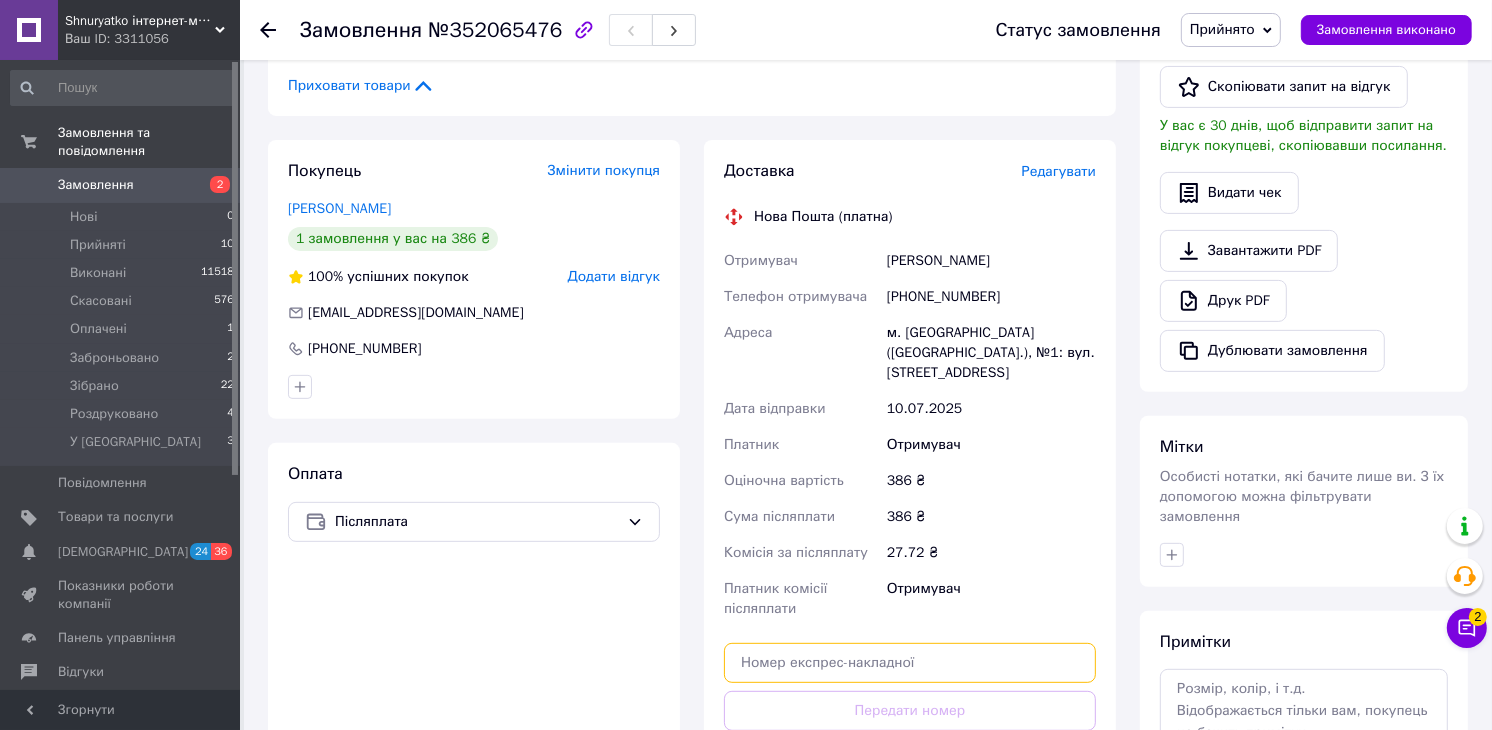 click at bounding box center (910, 663) 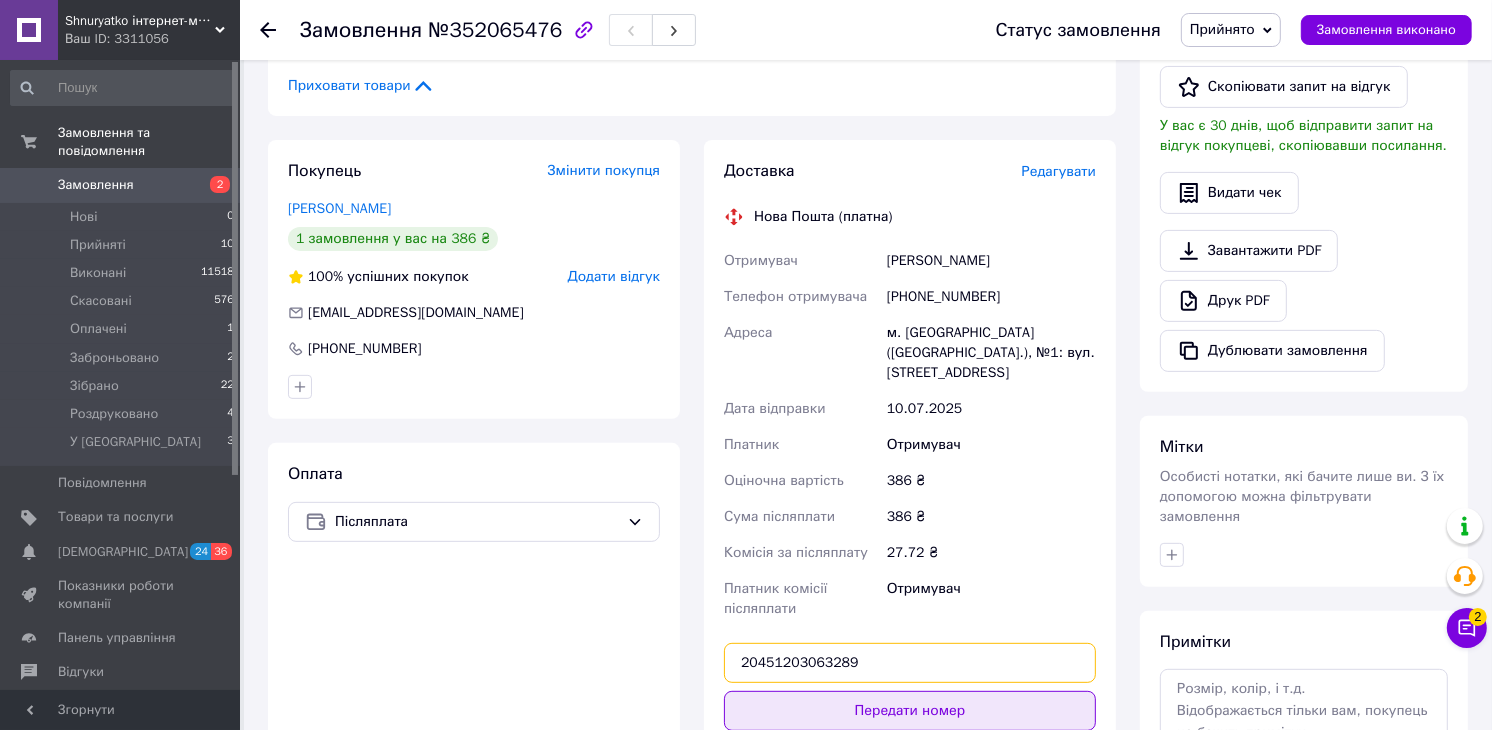 type on "20451203063289" 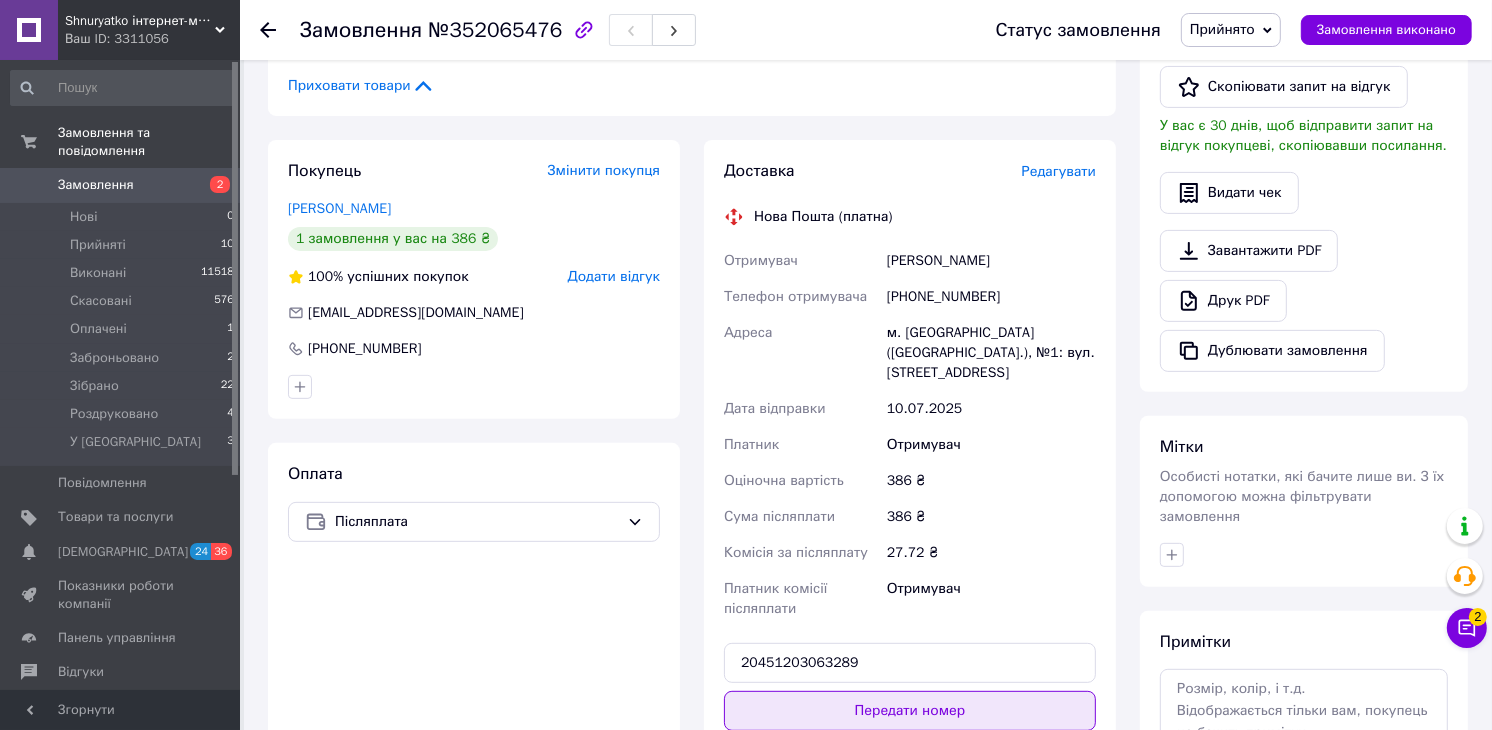 click on "Передати номер" at bounding box center [910, 711] 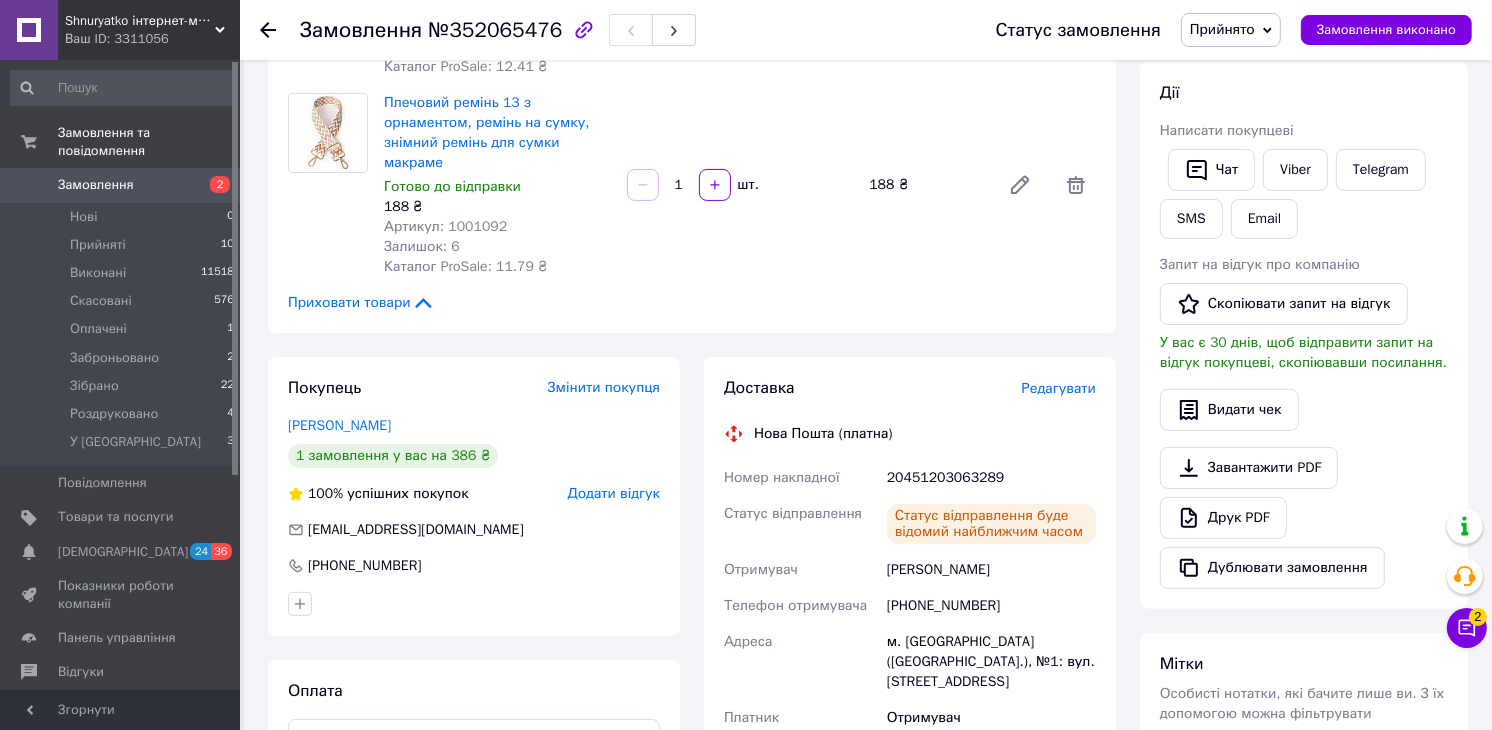 scroll, scrollTop: 333, scrollLeft: 0, axis: vertical 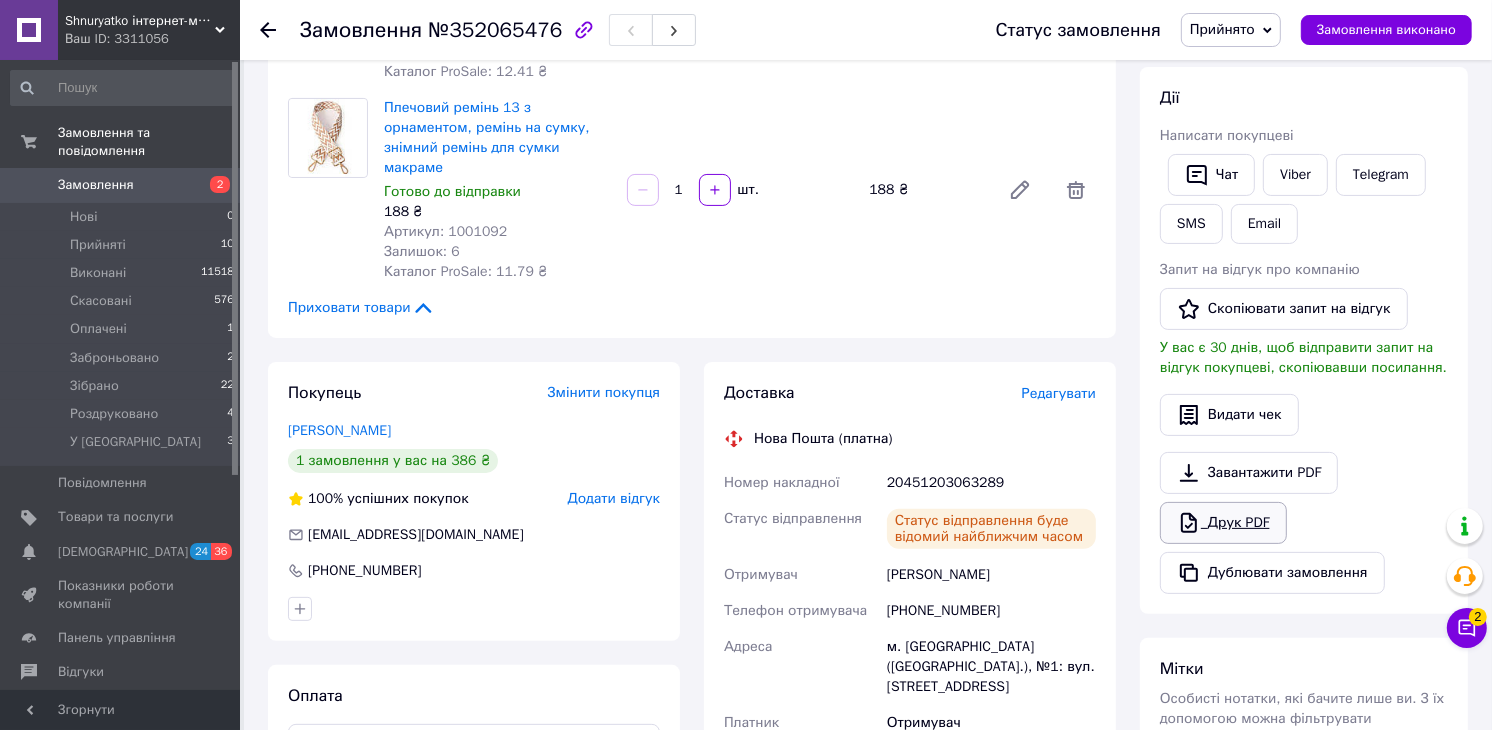 click on "Друк PDF" at bounding box center [1223, 523] 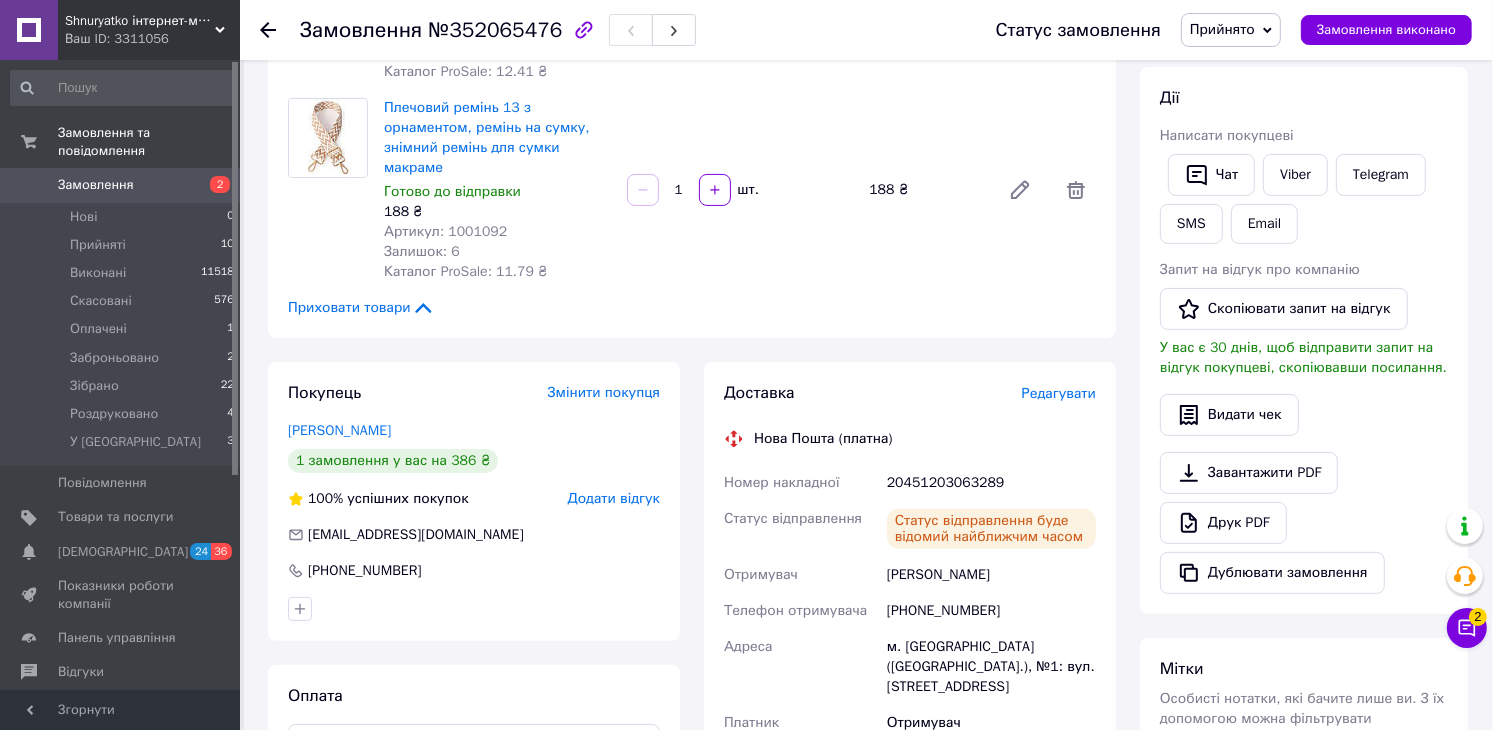 click on "Прийнято" at bounding box center [1222, 29] 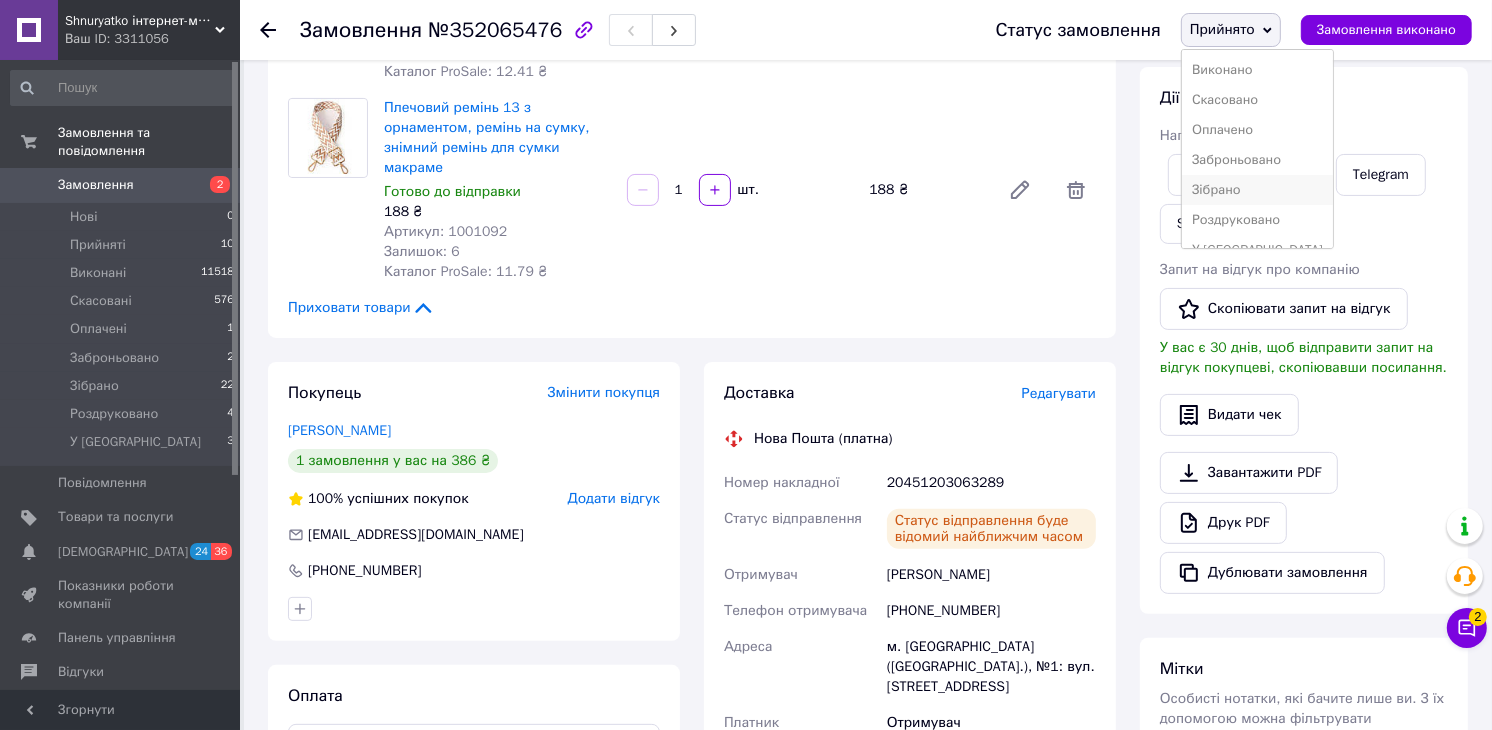 click on "Зібрано" at bounding box center [1257, 190] 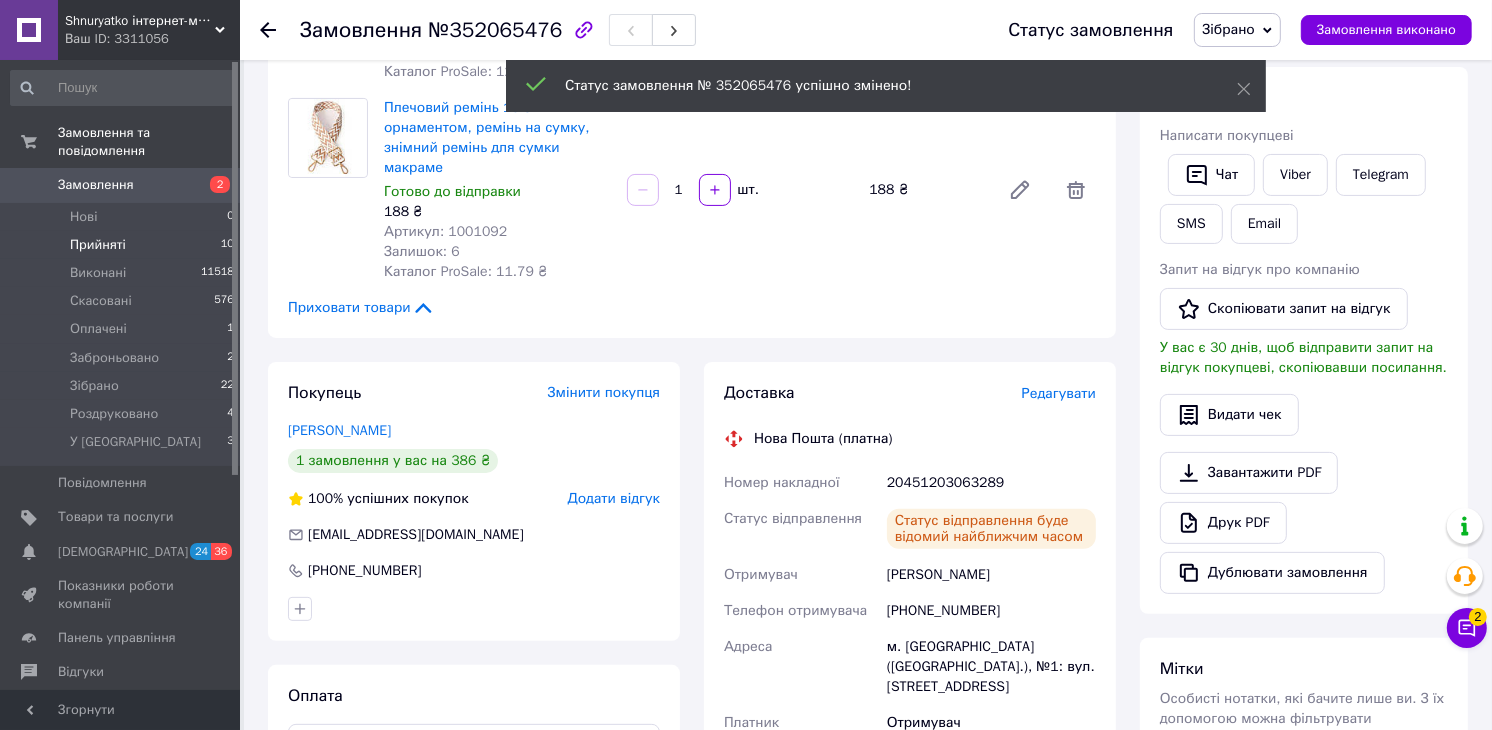 click on "Прийняті" at bounding box center (98, 245) 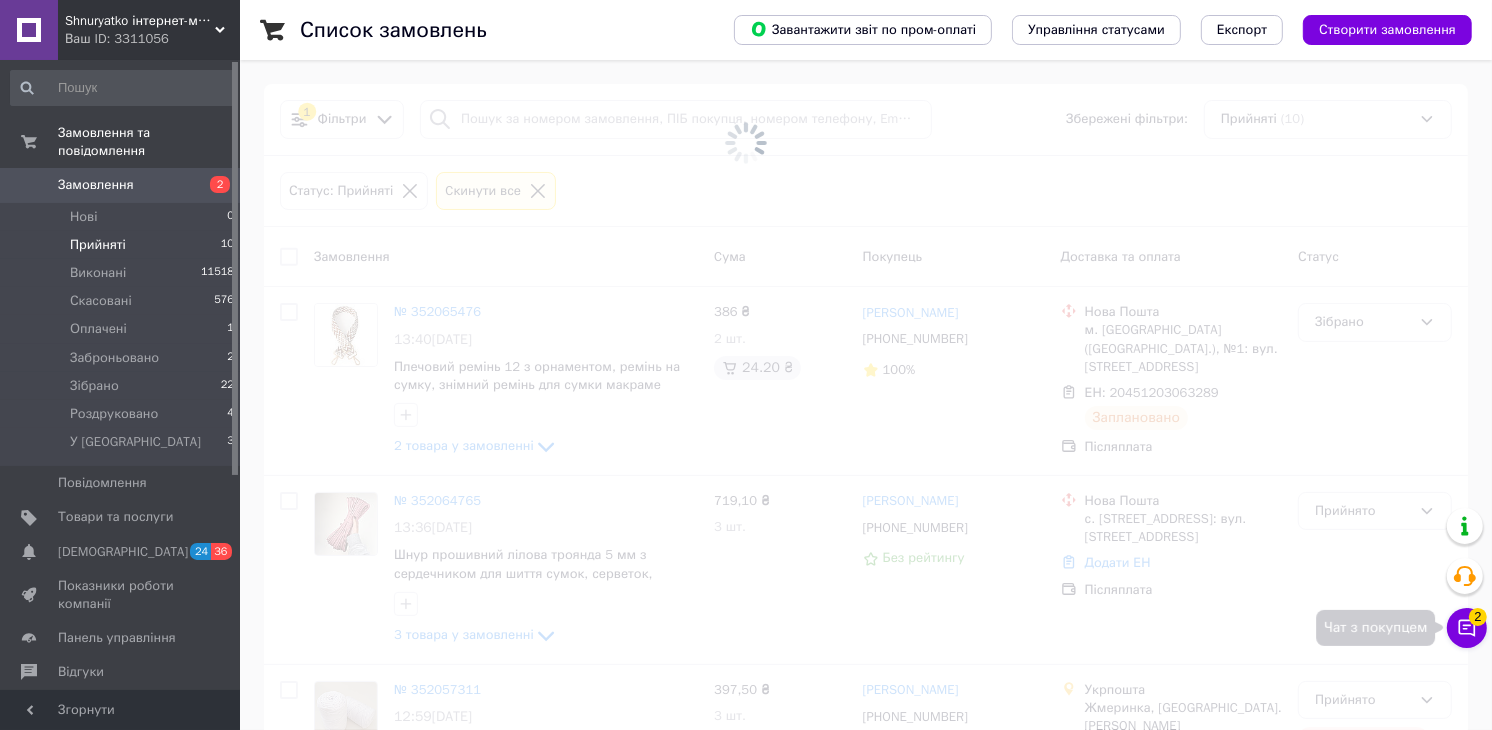 click 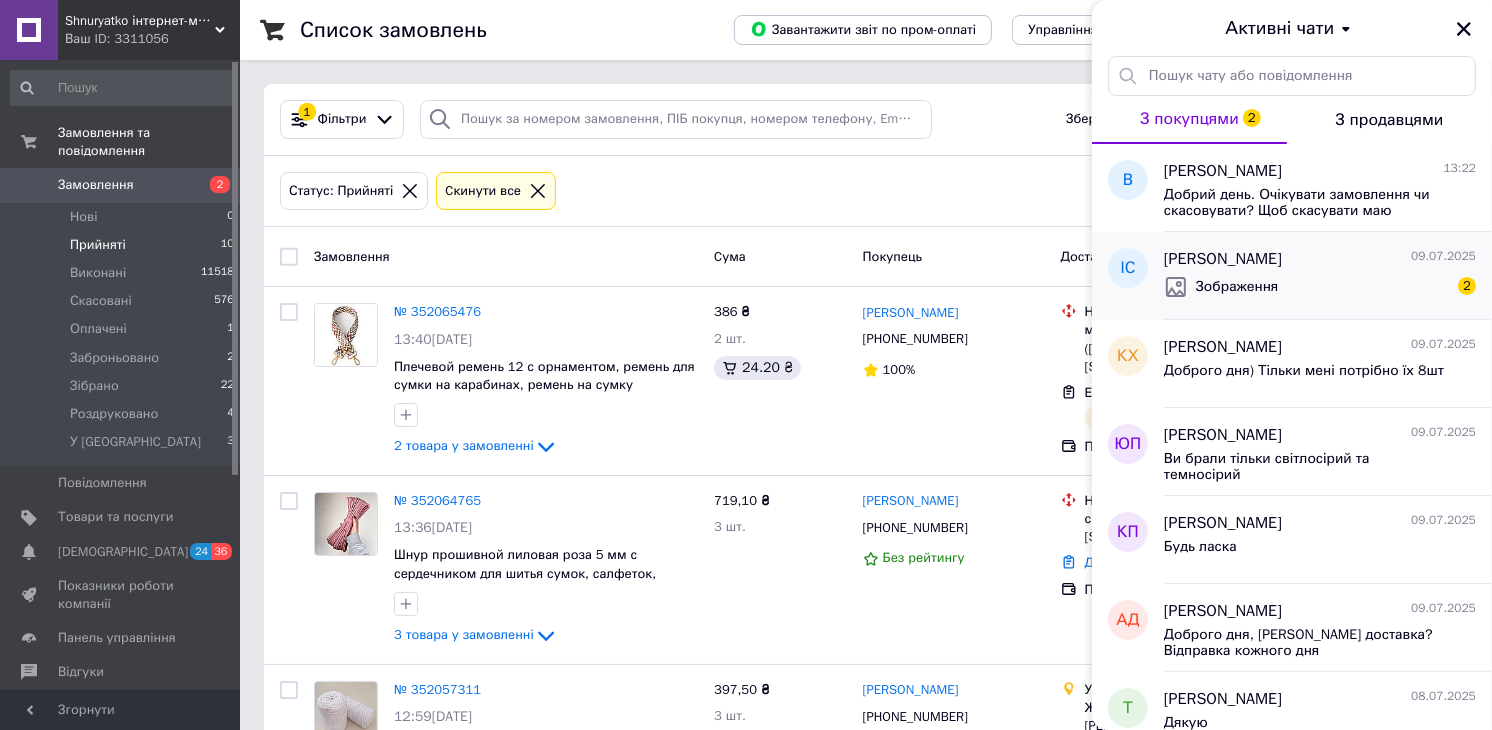 click on "Зображення 2" at bounding box center (1320, 287) 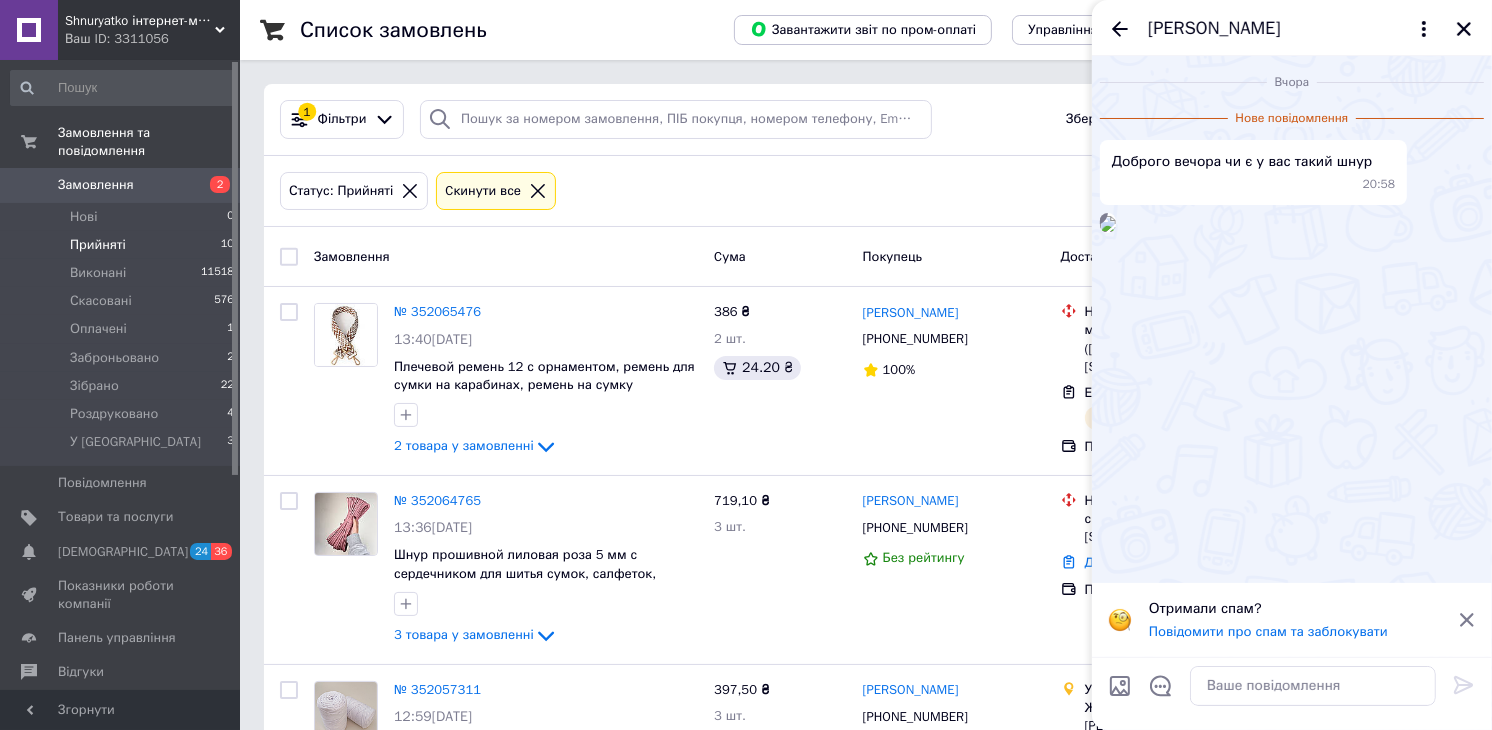 click at bounding box center [1108, 224] 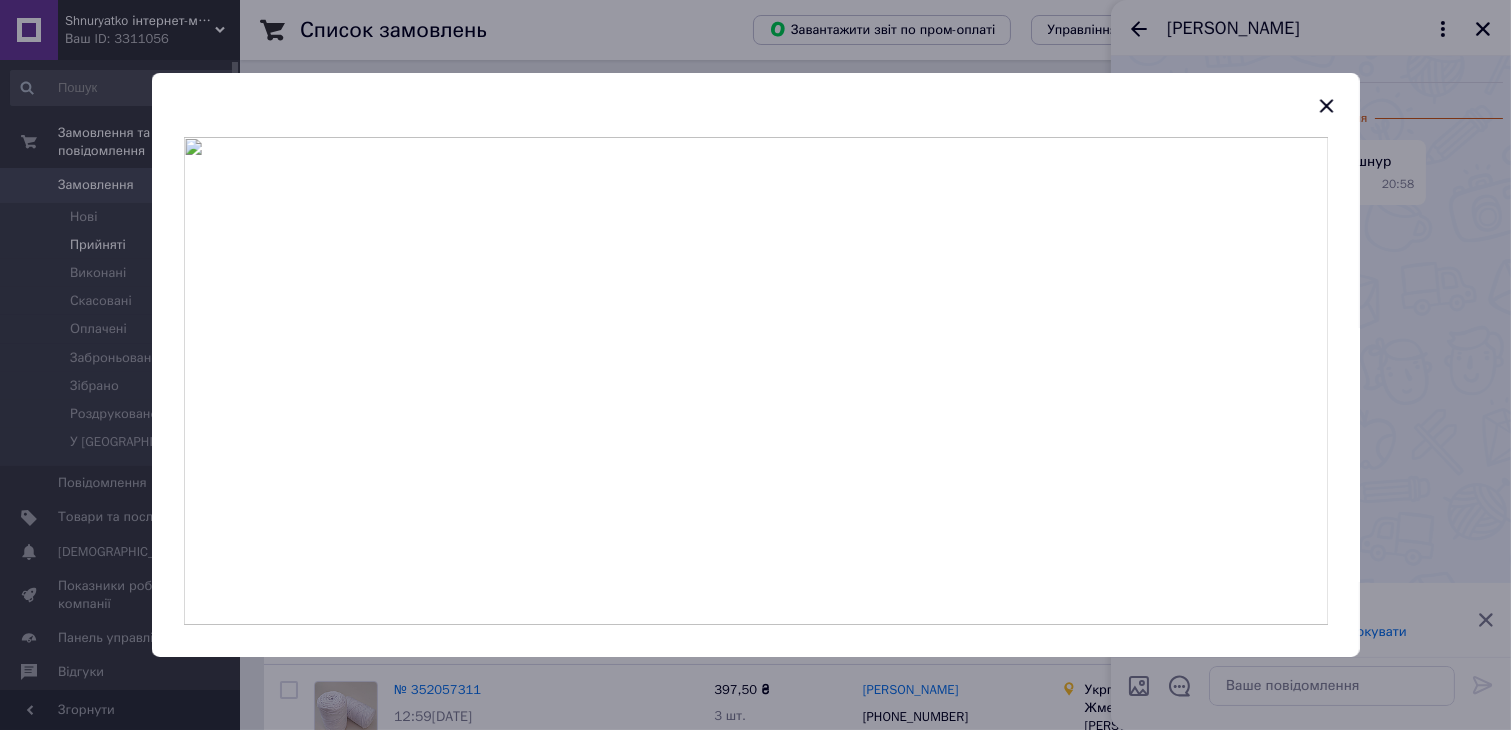 drag, startPoint x: 1324, startPoint y: 97, endPoint x: 1367, endPoint y: 186, distance: 98.84331 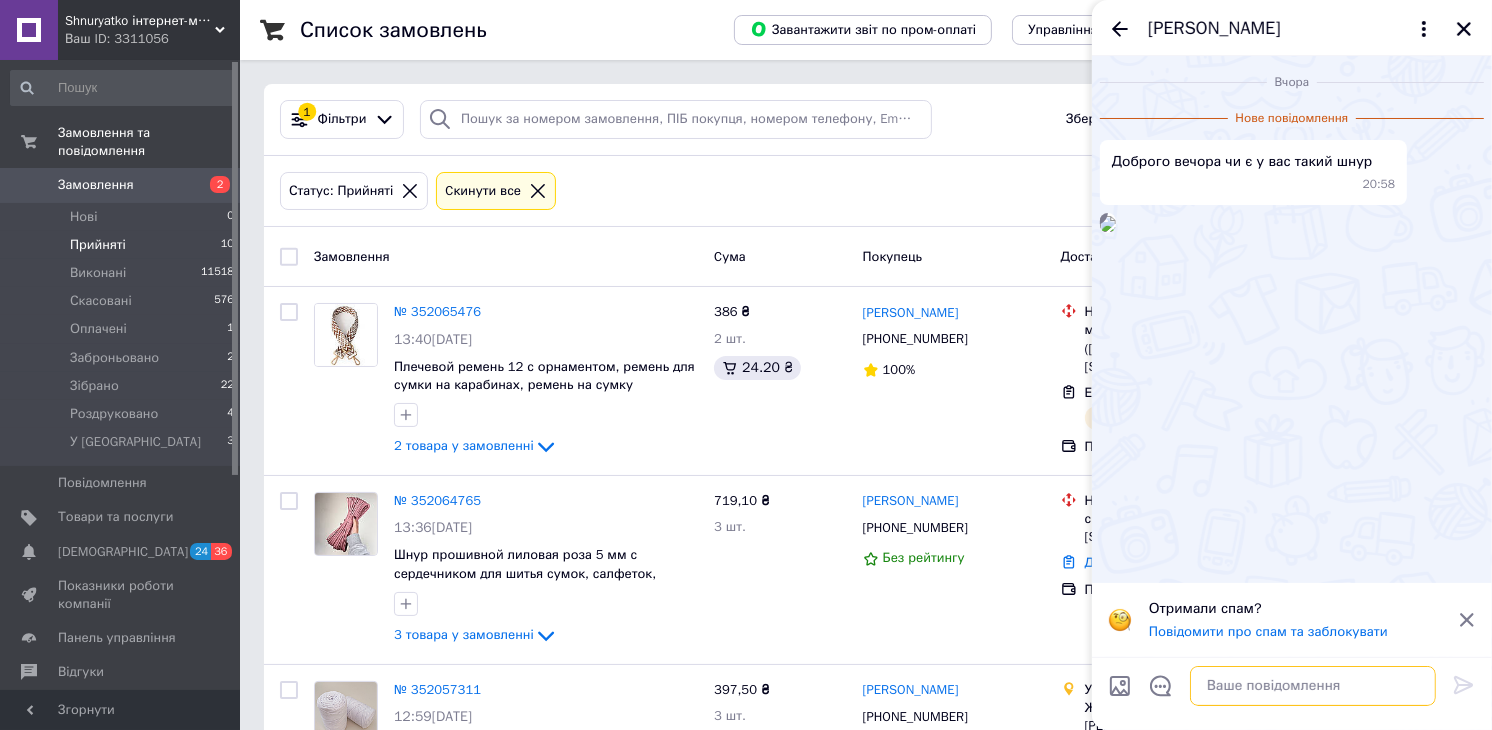 click at bounding box center [1313, 686] 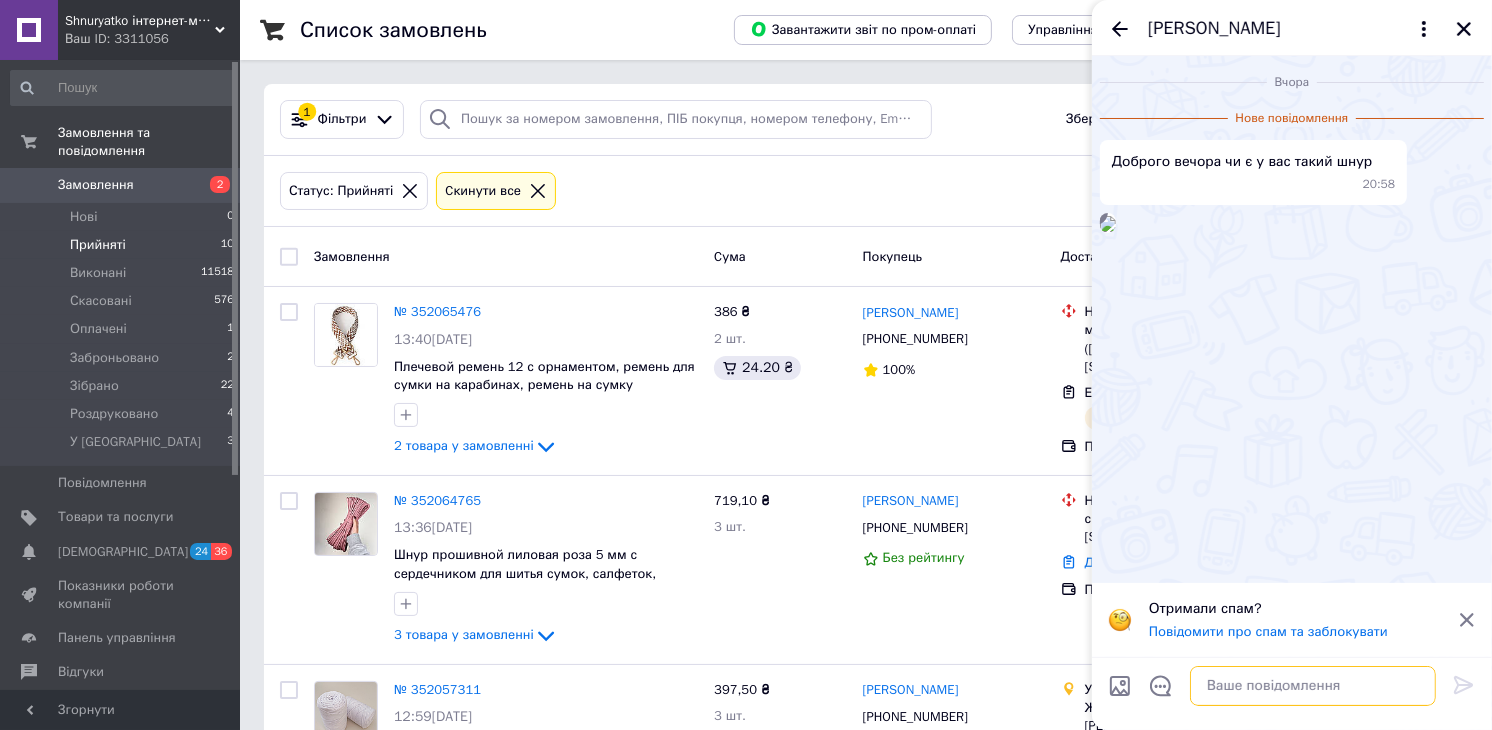click at bounding box center (1313, 686) 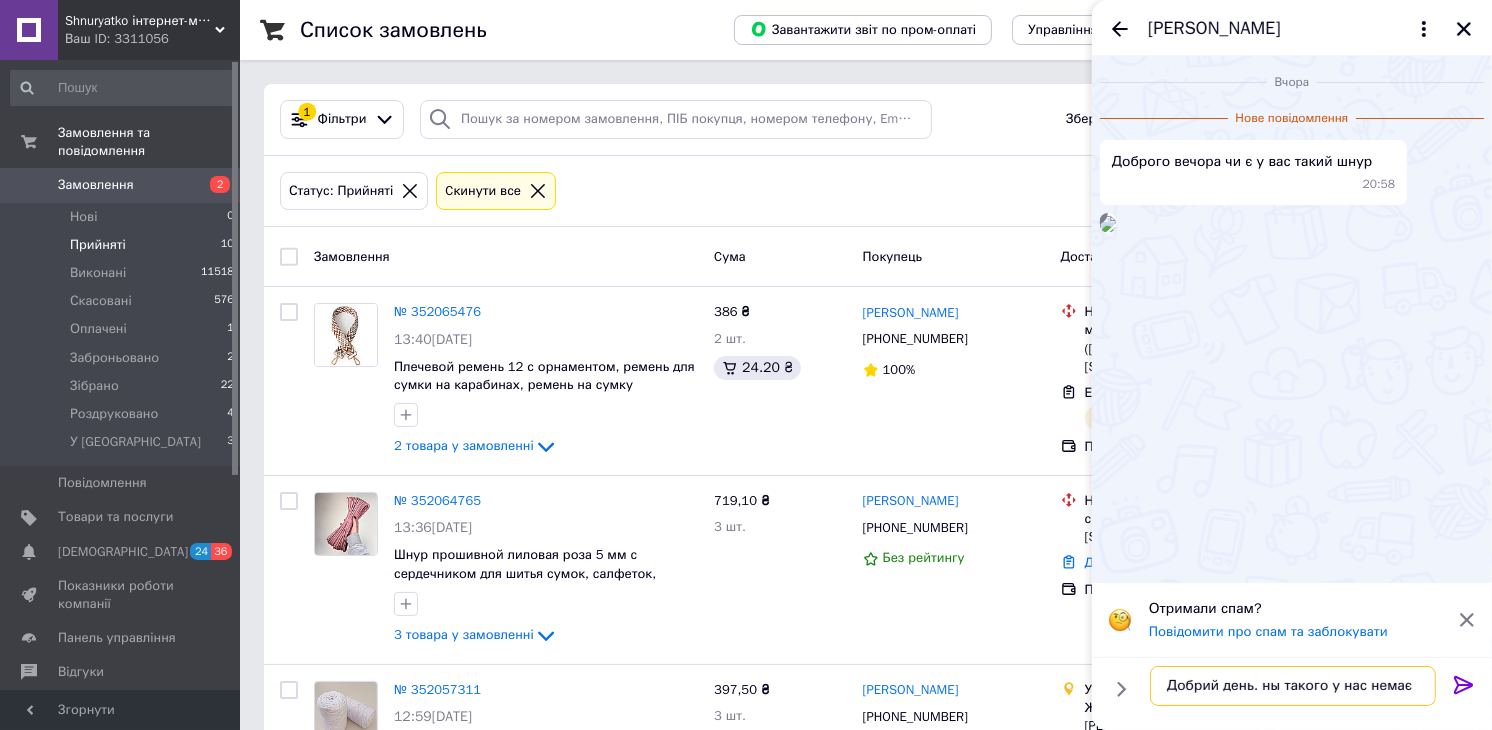 click on "Добрий день. ны такого у нас немає" at bounding box center (1293, 686) 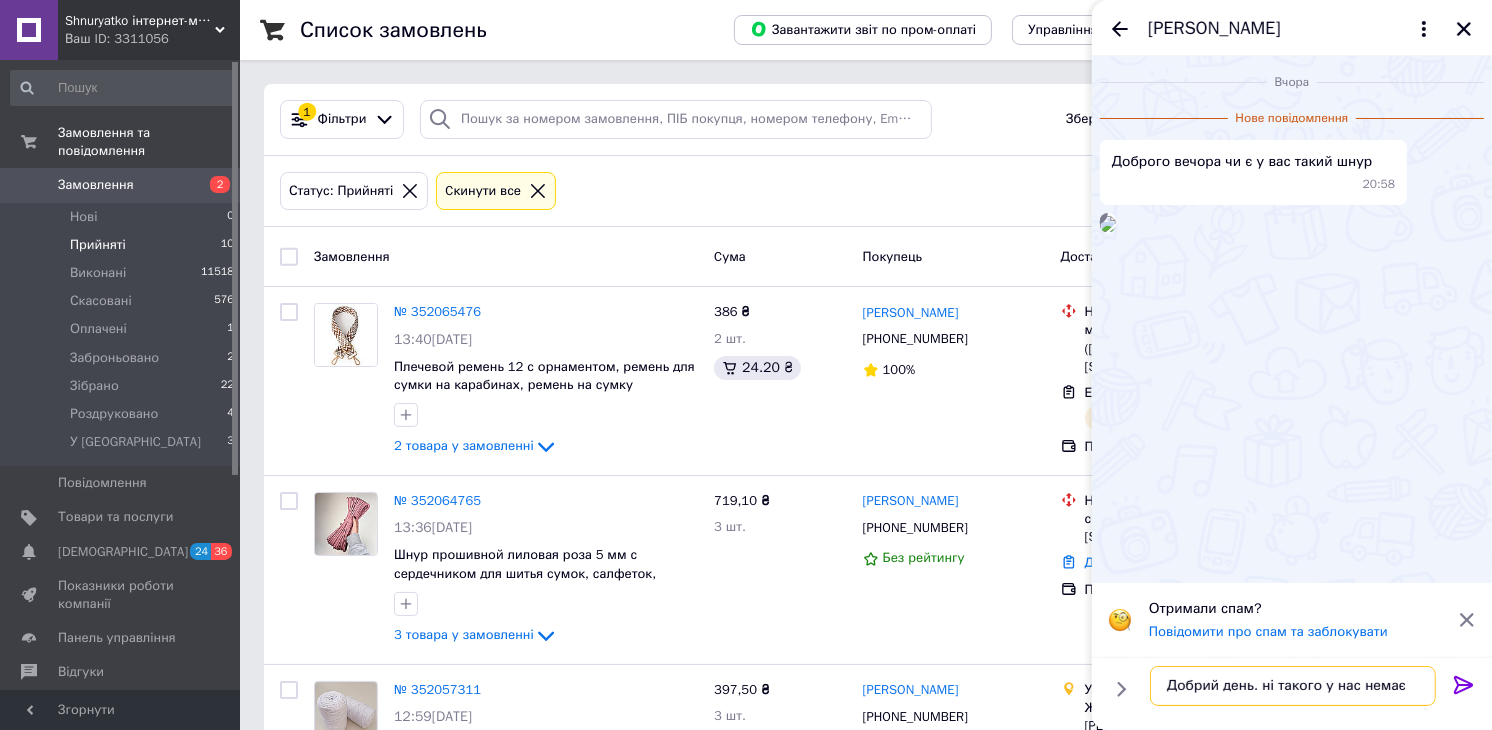 click on "Добрий день. ні такого у нас немає" at bounding box center (1293, 686) 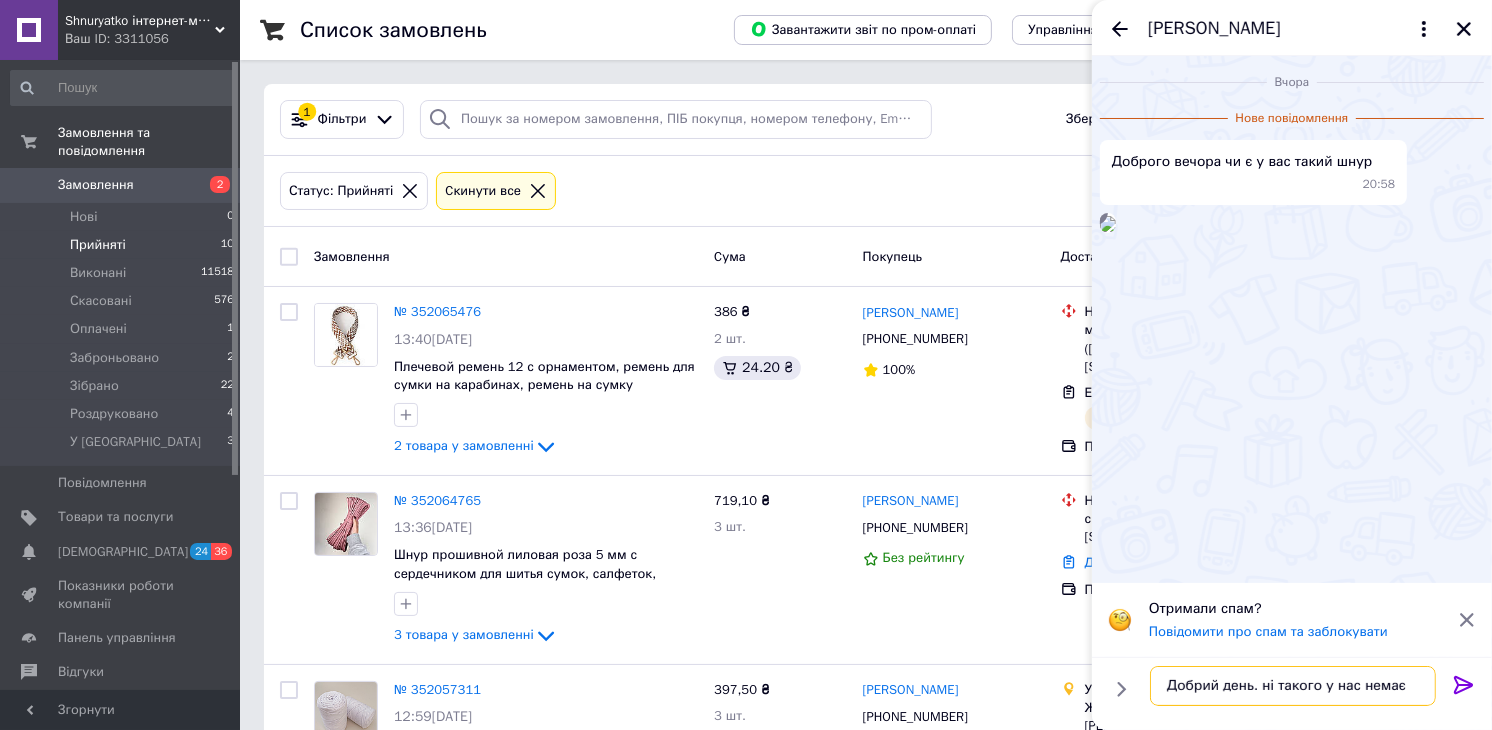 type on "Добрий день. ні такого у нас немає." 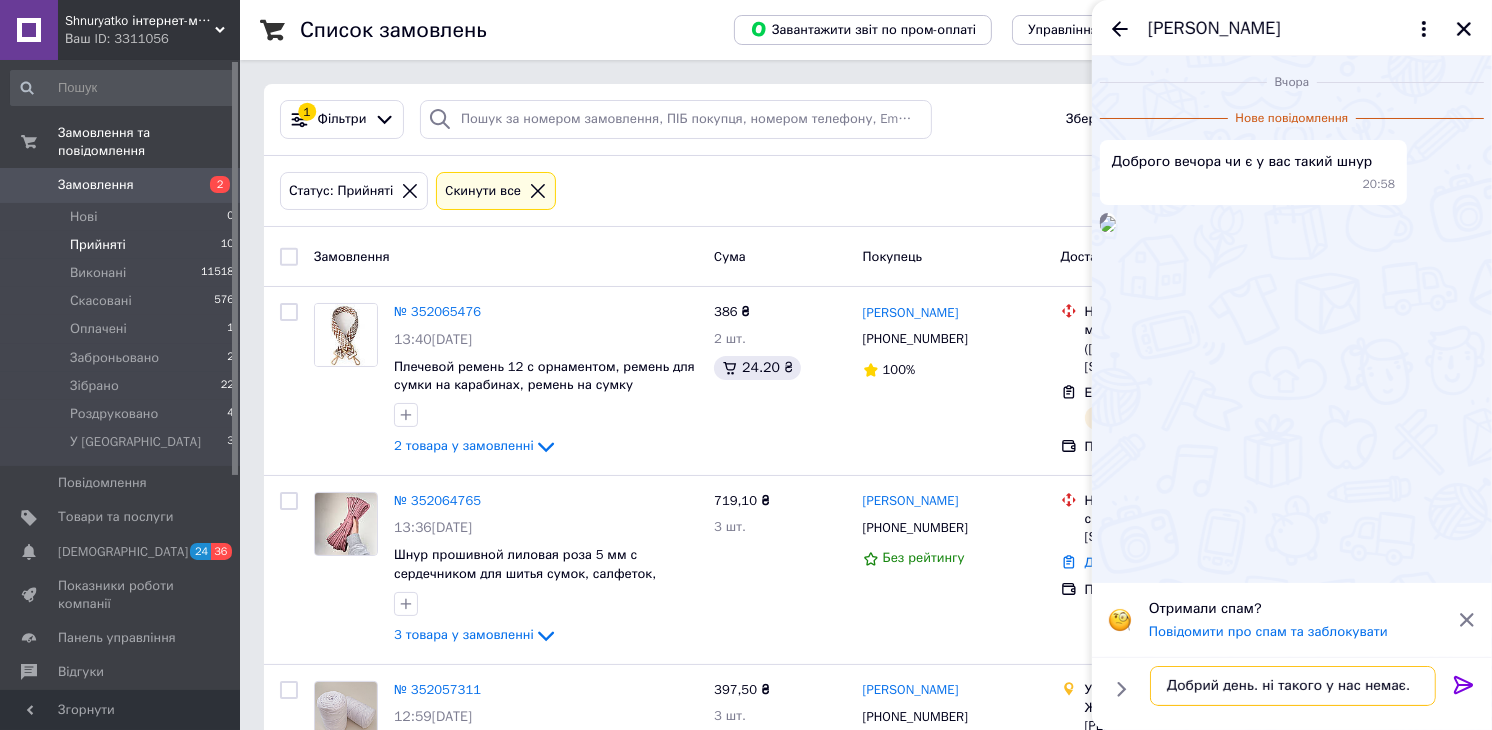 type 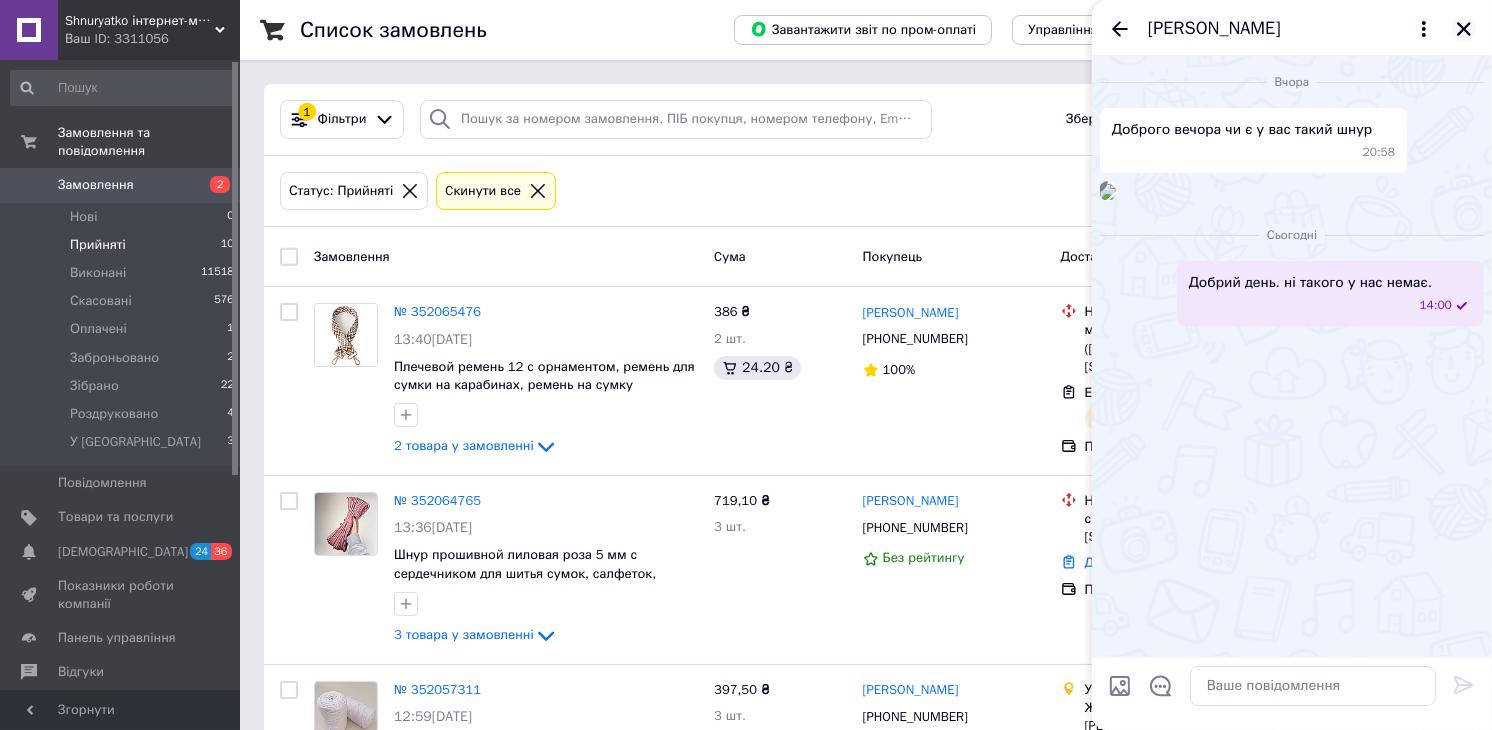 click at bounding box center (1464, 29) 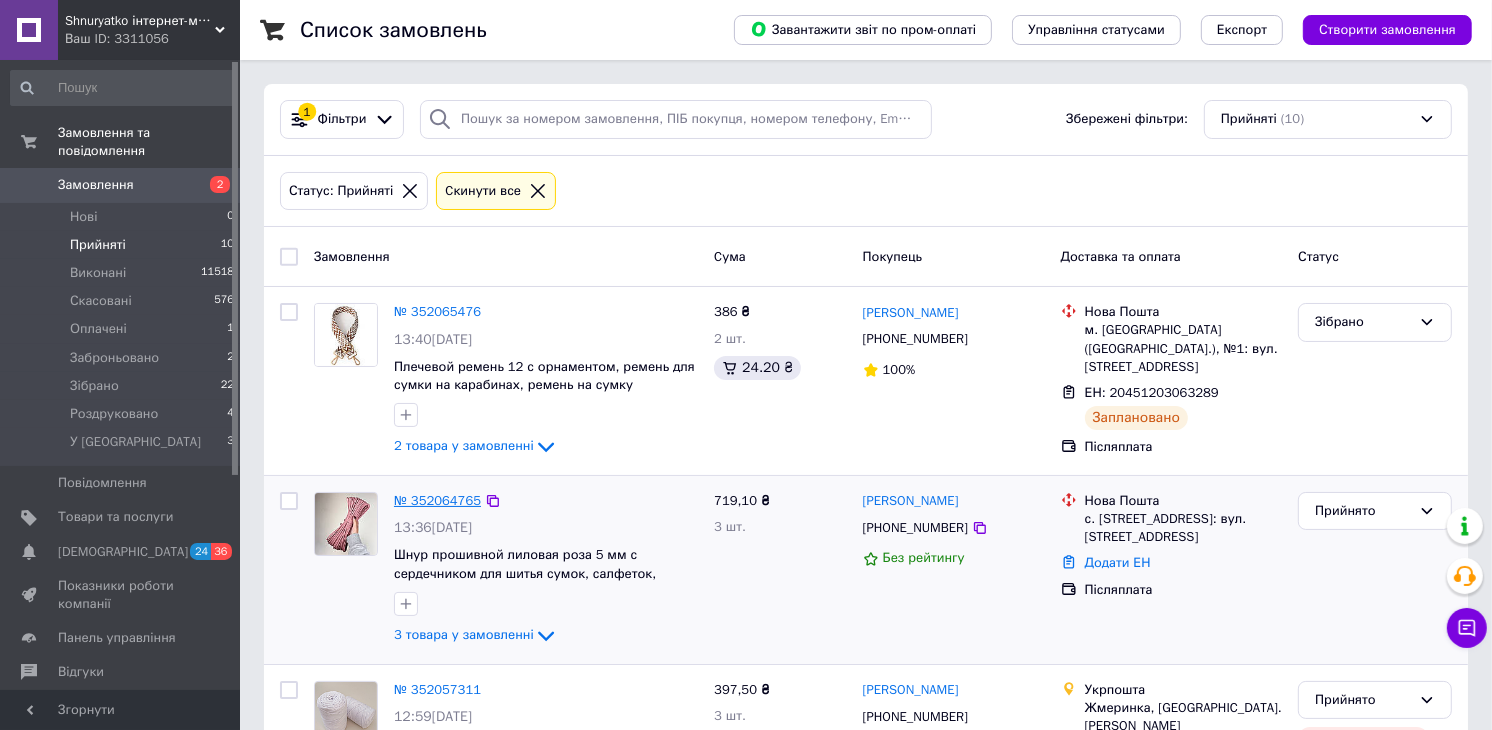 click on "№ 352064765" at bounding box center [437, 500] 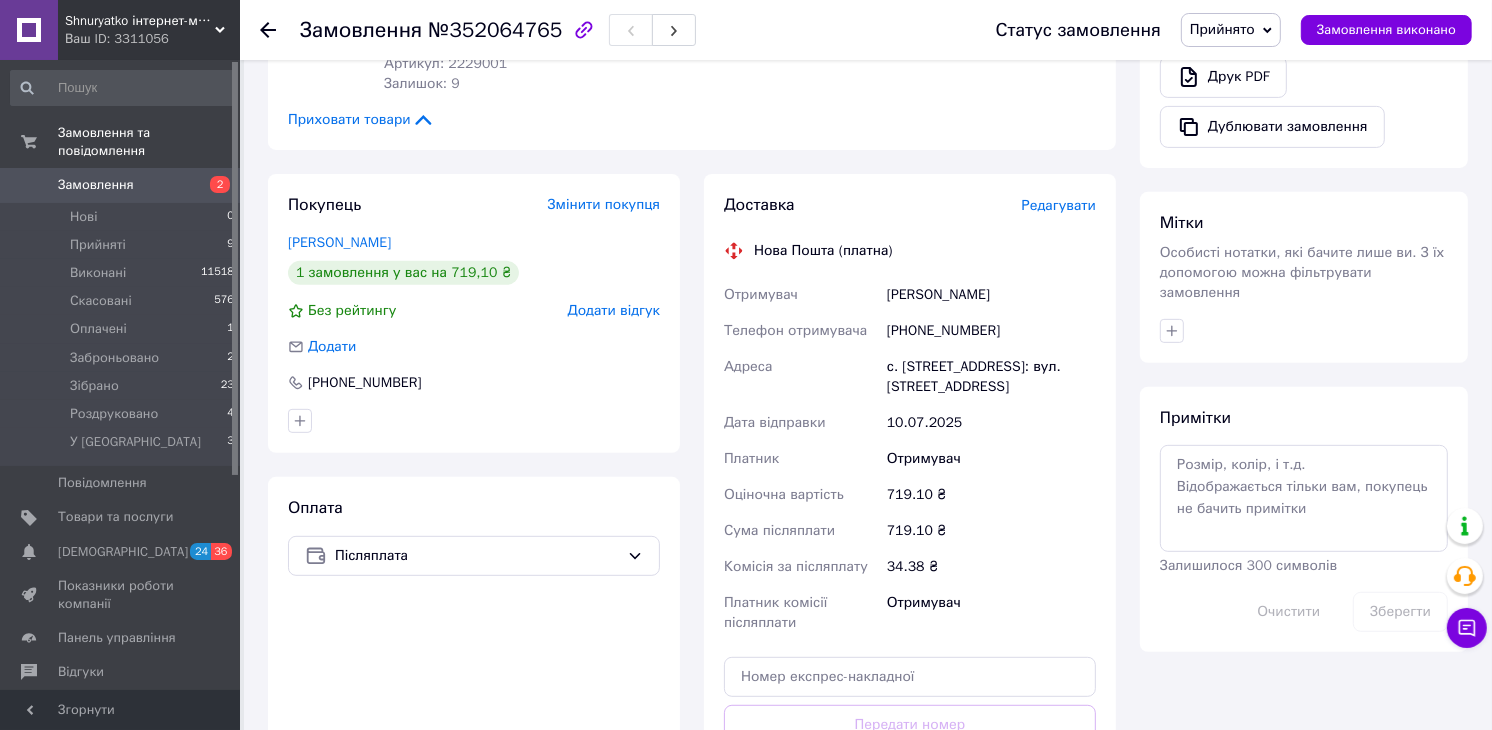 scroll, scrollTop: 666, scrollLeft: 0, axis: vertical 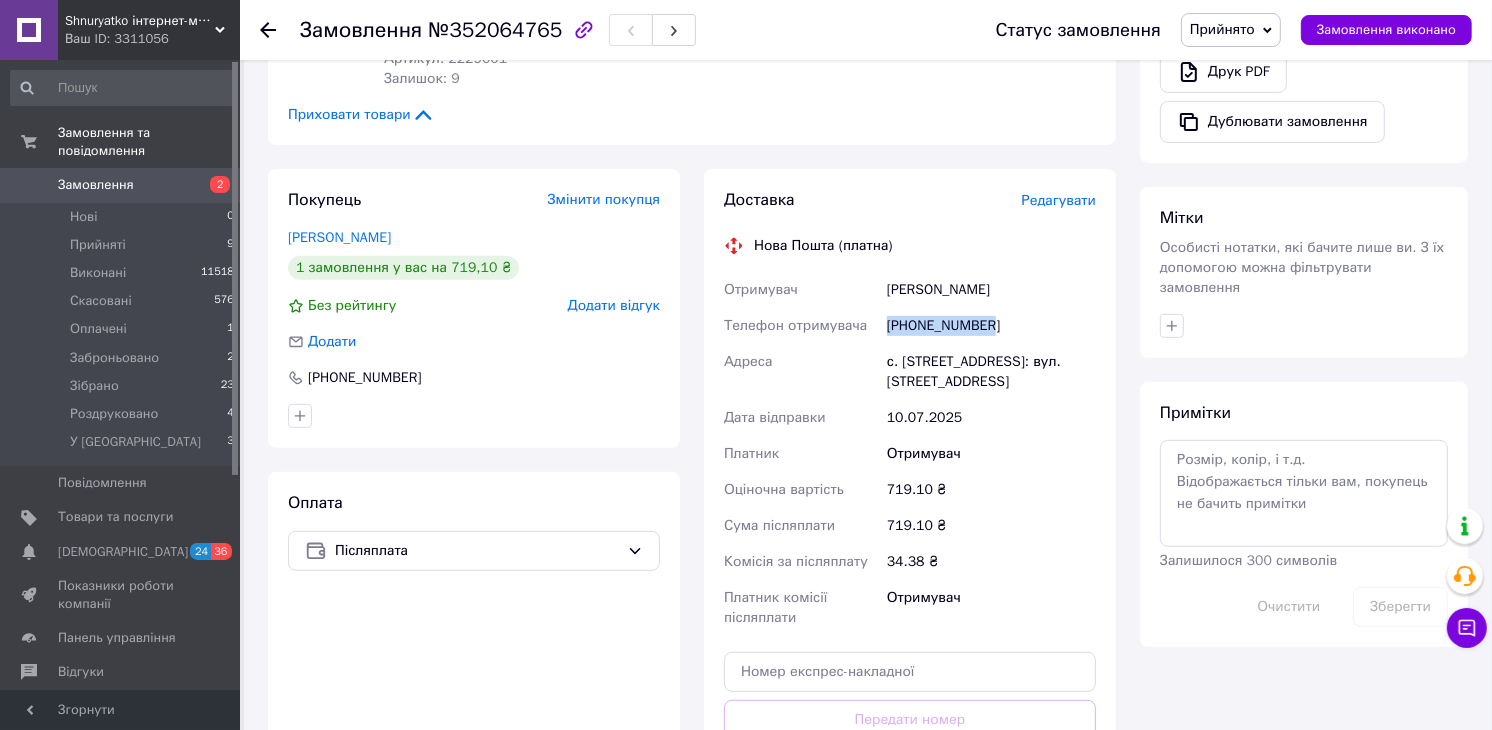 drag, startPoint x: 991, startPoint y: 302, endPoint x: 871, endPoint y: 301, distance: 120.004166 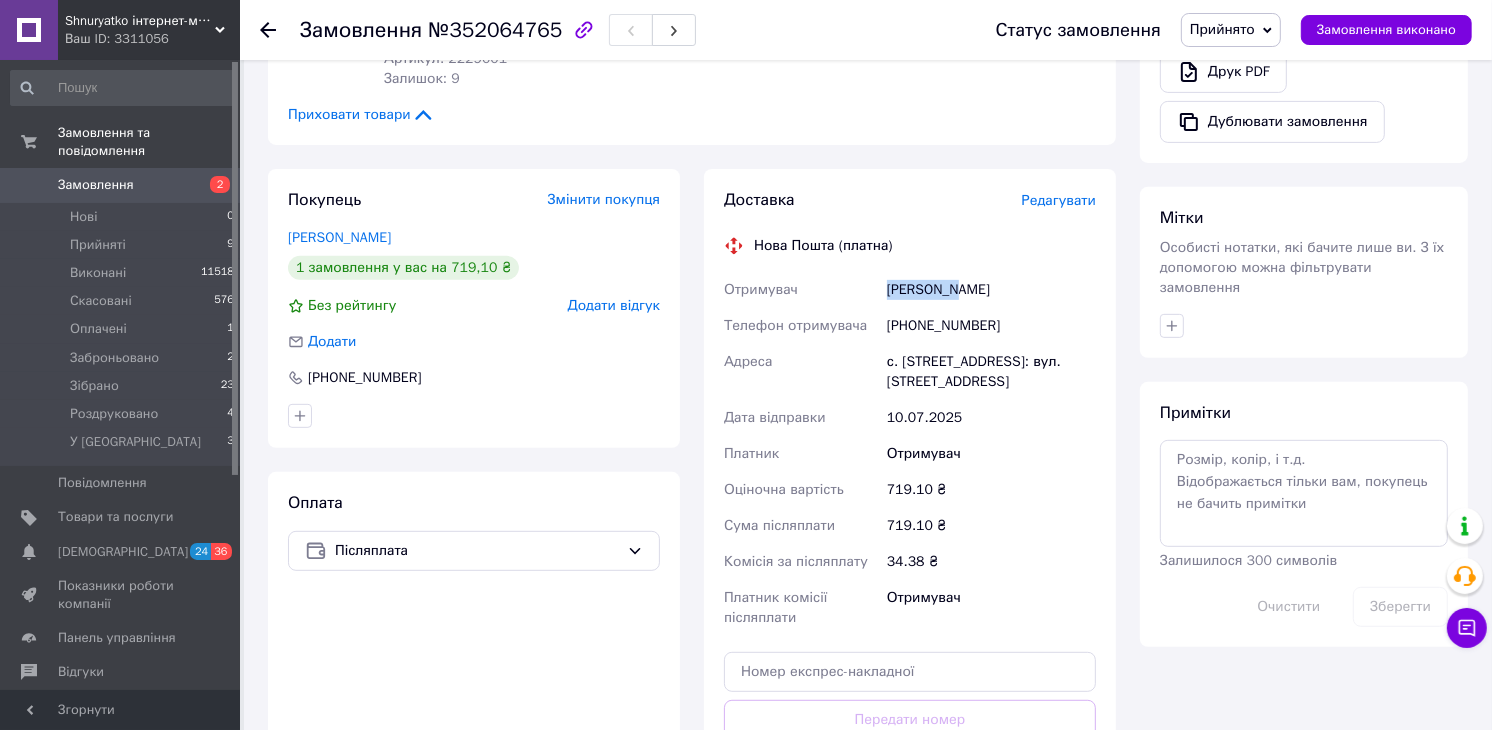 drag, startPoint x: 924, startPoint y: 260, endPoint x: 883, endPoint y: 258, distance: 41.04875 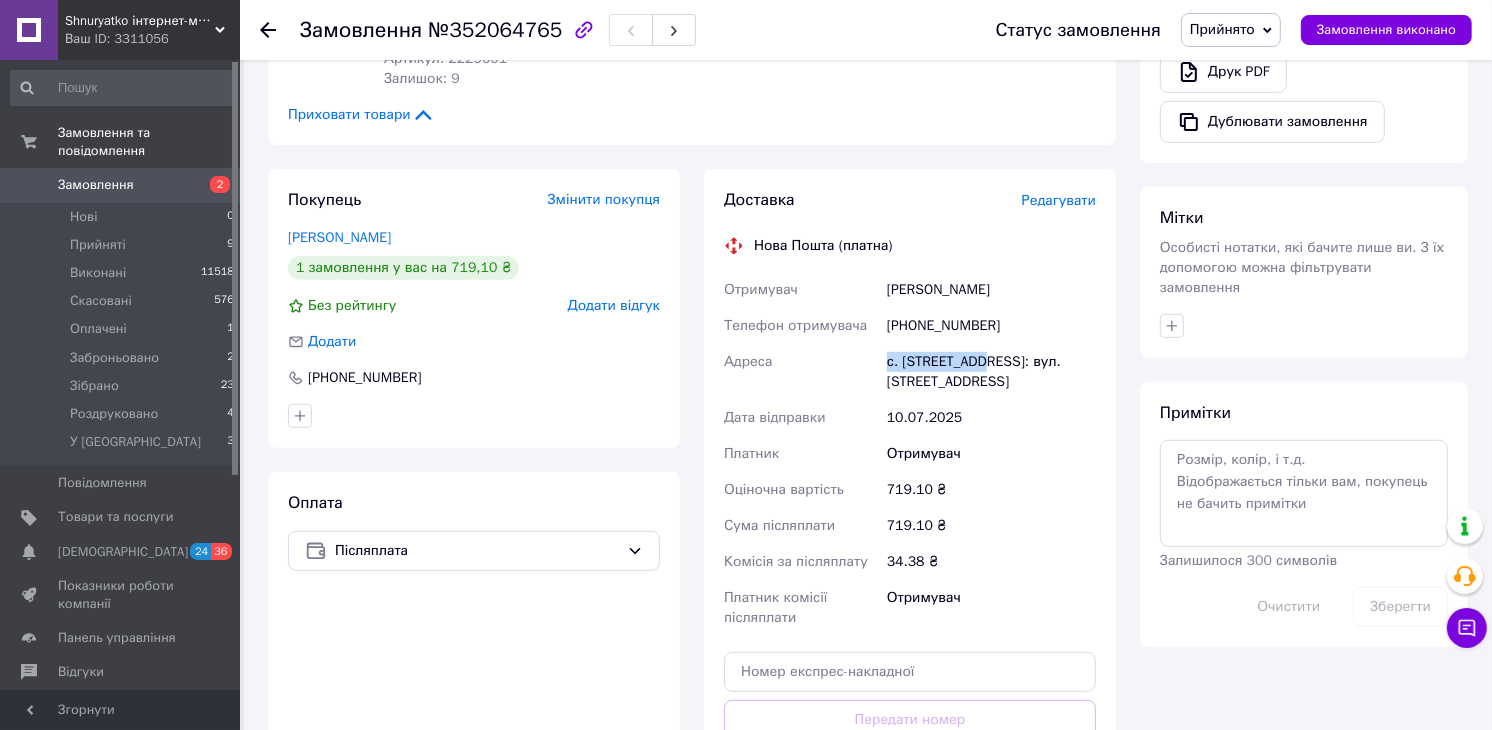 drag, startPoint x: 883, startPoint y: 341, endPoint x: 974, endPoint y: 336, distance: 91.13726 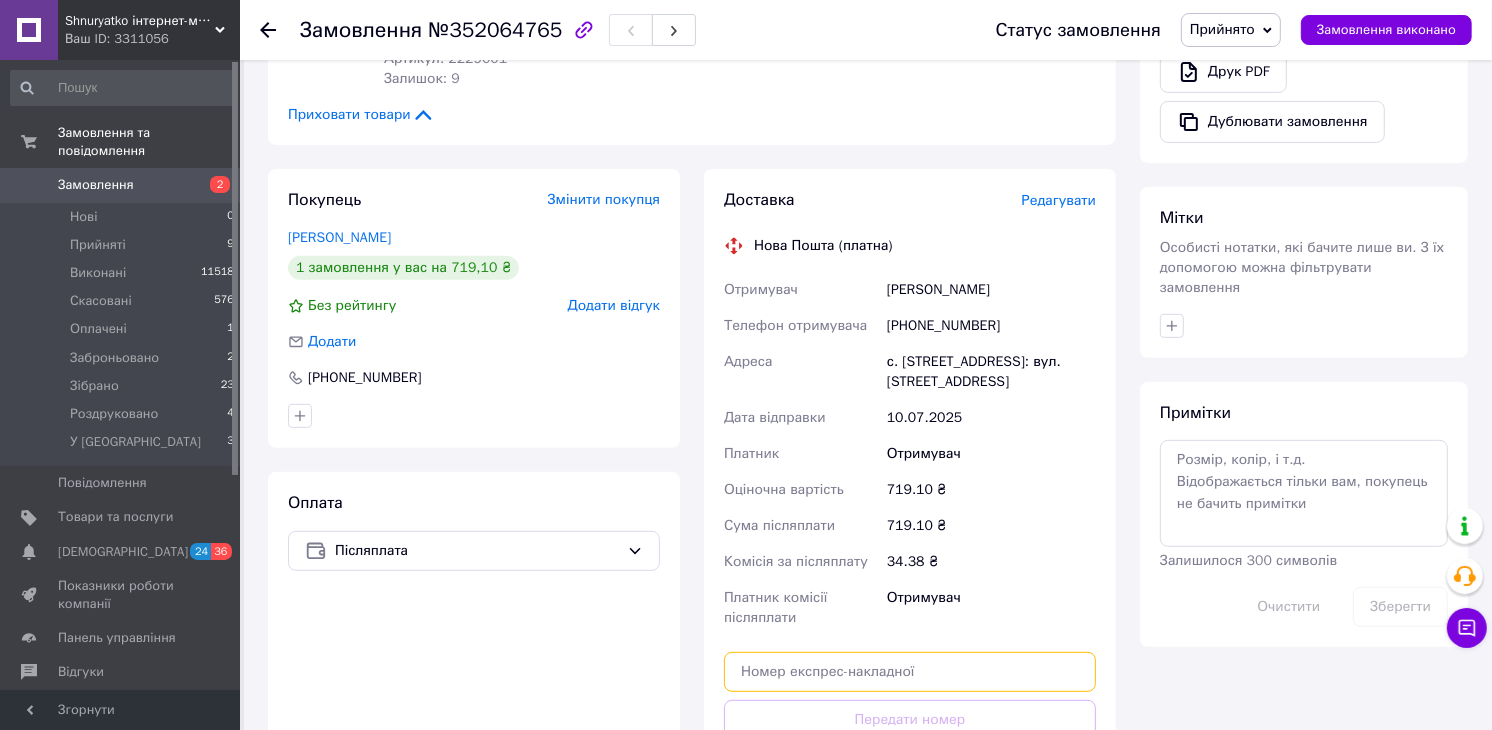 click at bounding box center (910, 672) 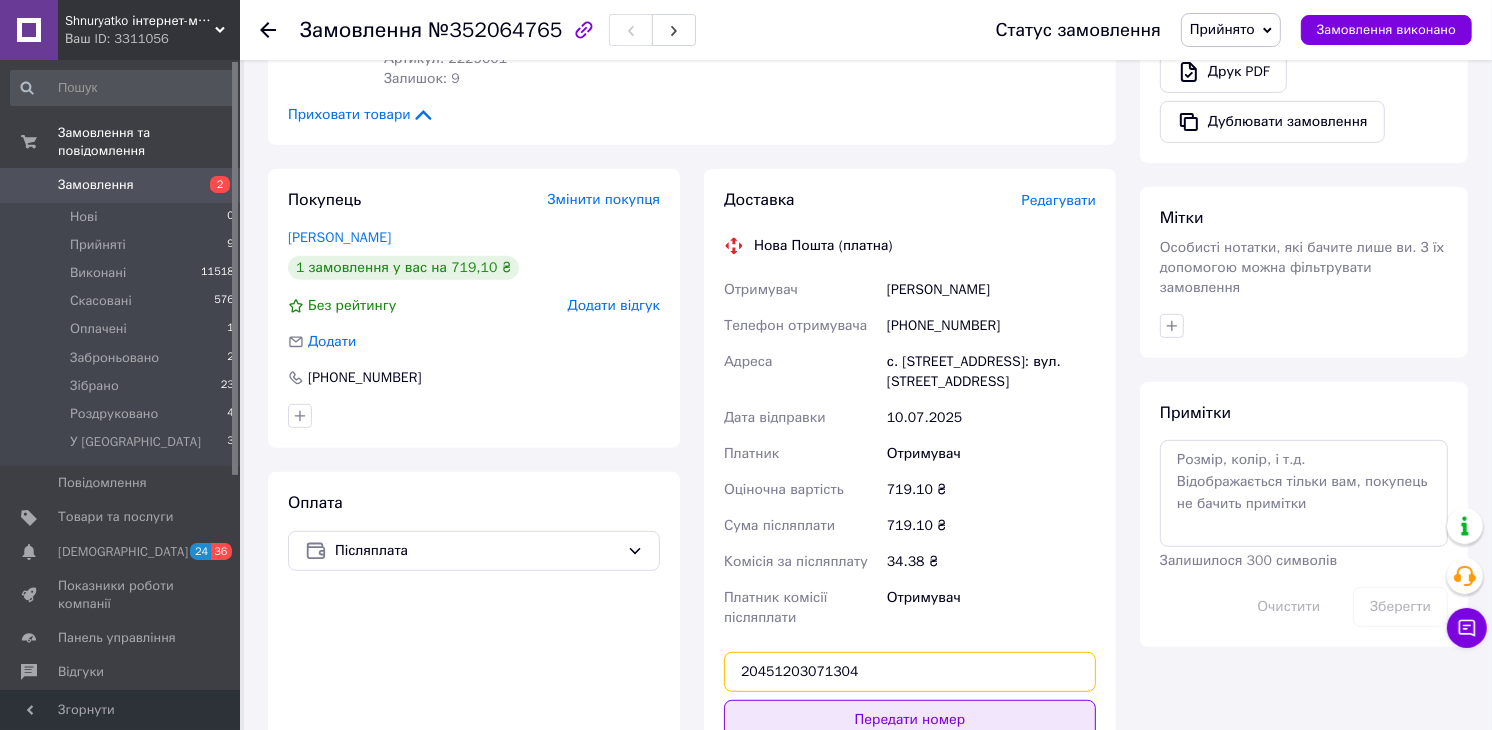 type on "20451203071304" 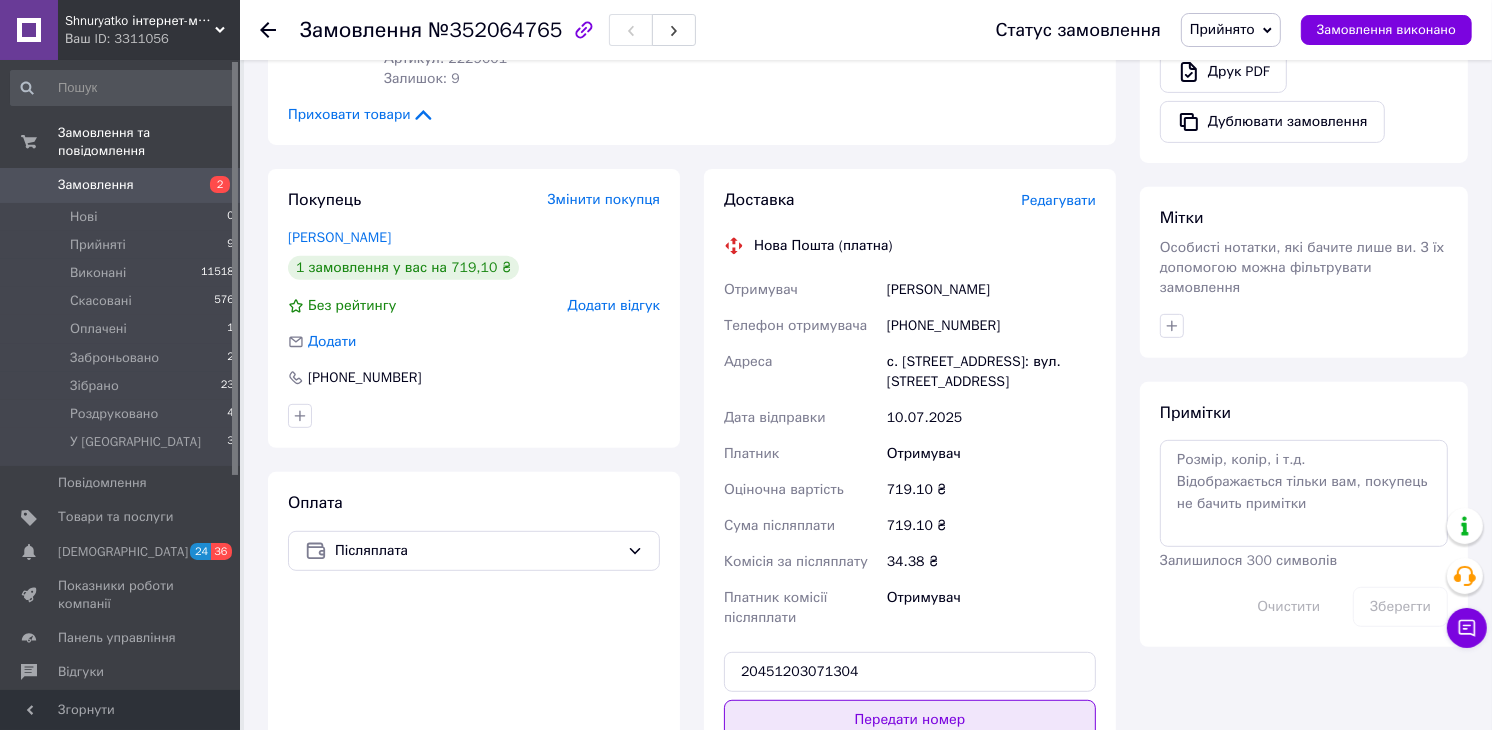 click on "Передати номер" at bounding box center (910, 720) 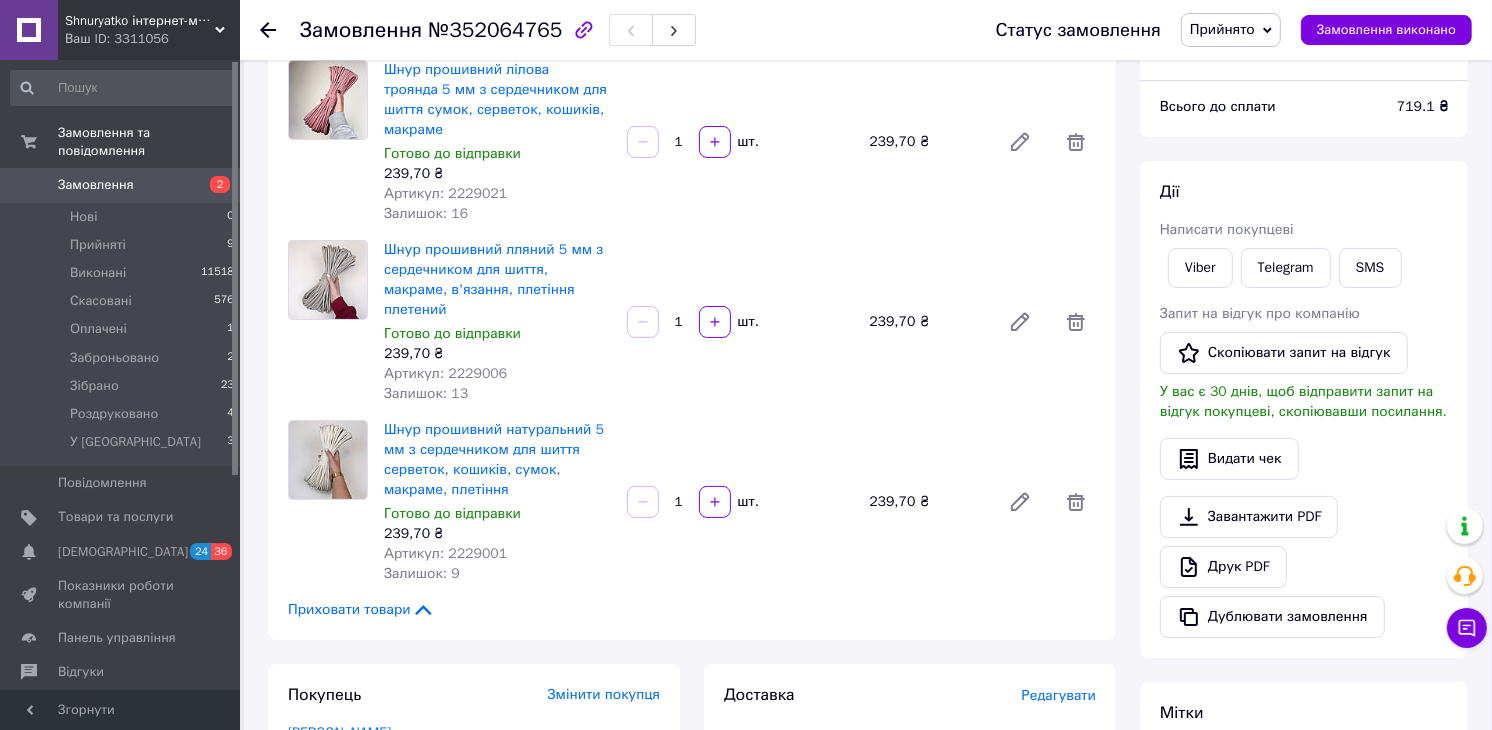 scroll, scrollTop: 222, scrollLeft: 0, axis: vertical 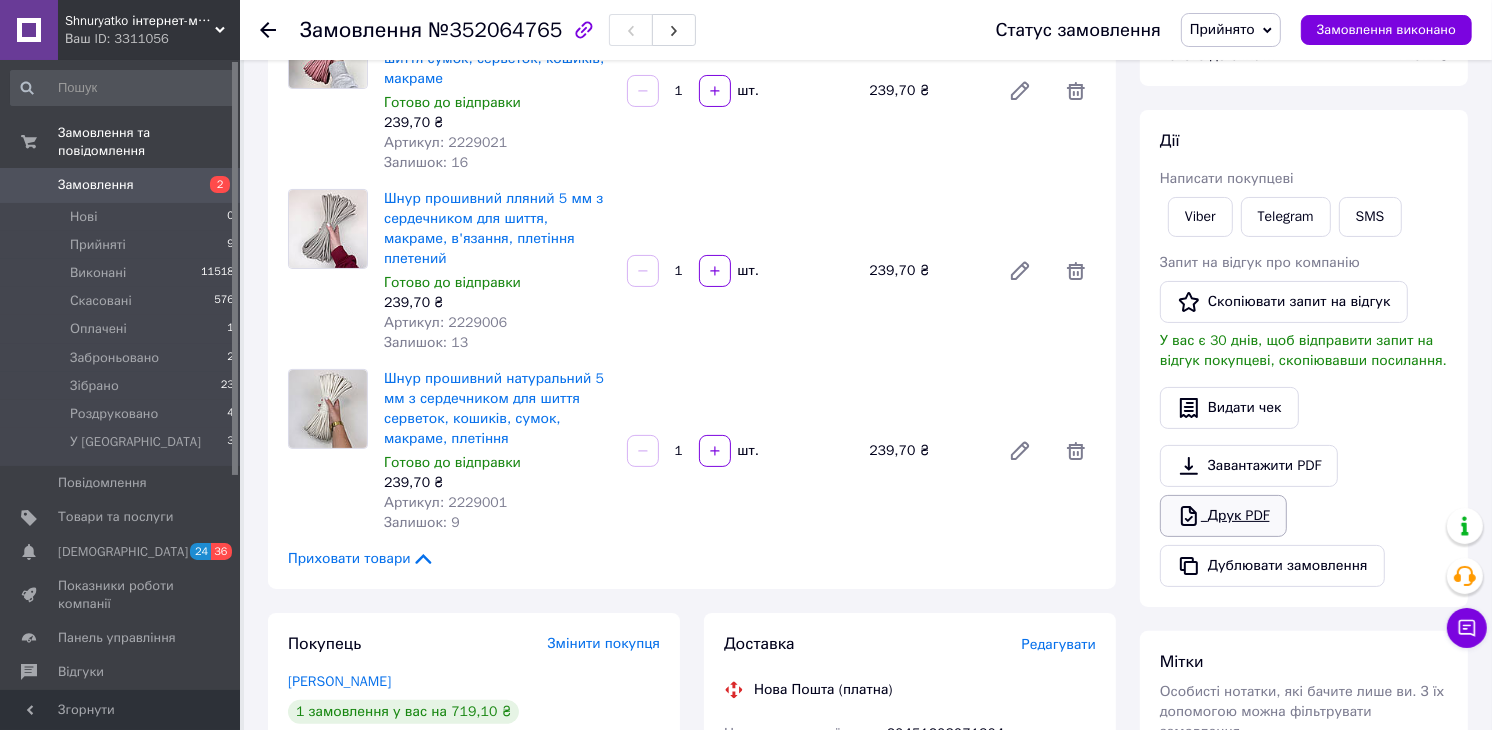 click on "Друк PDF" at bounding box center [1223, 516] 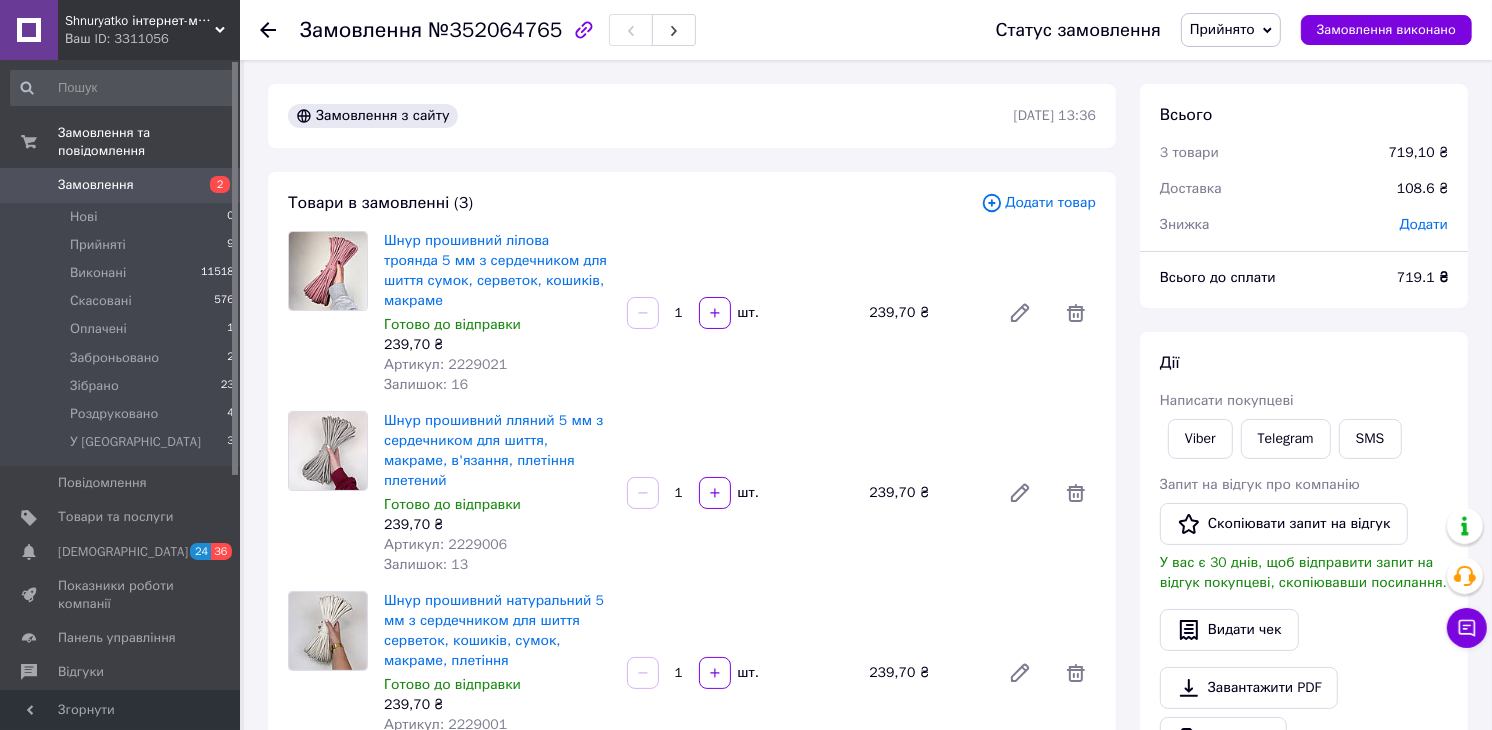 scroll, scrollTop: 111, scrollLeft: 0, axis: vertical 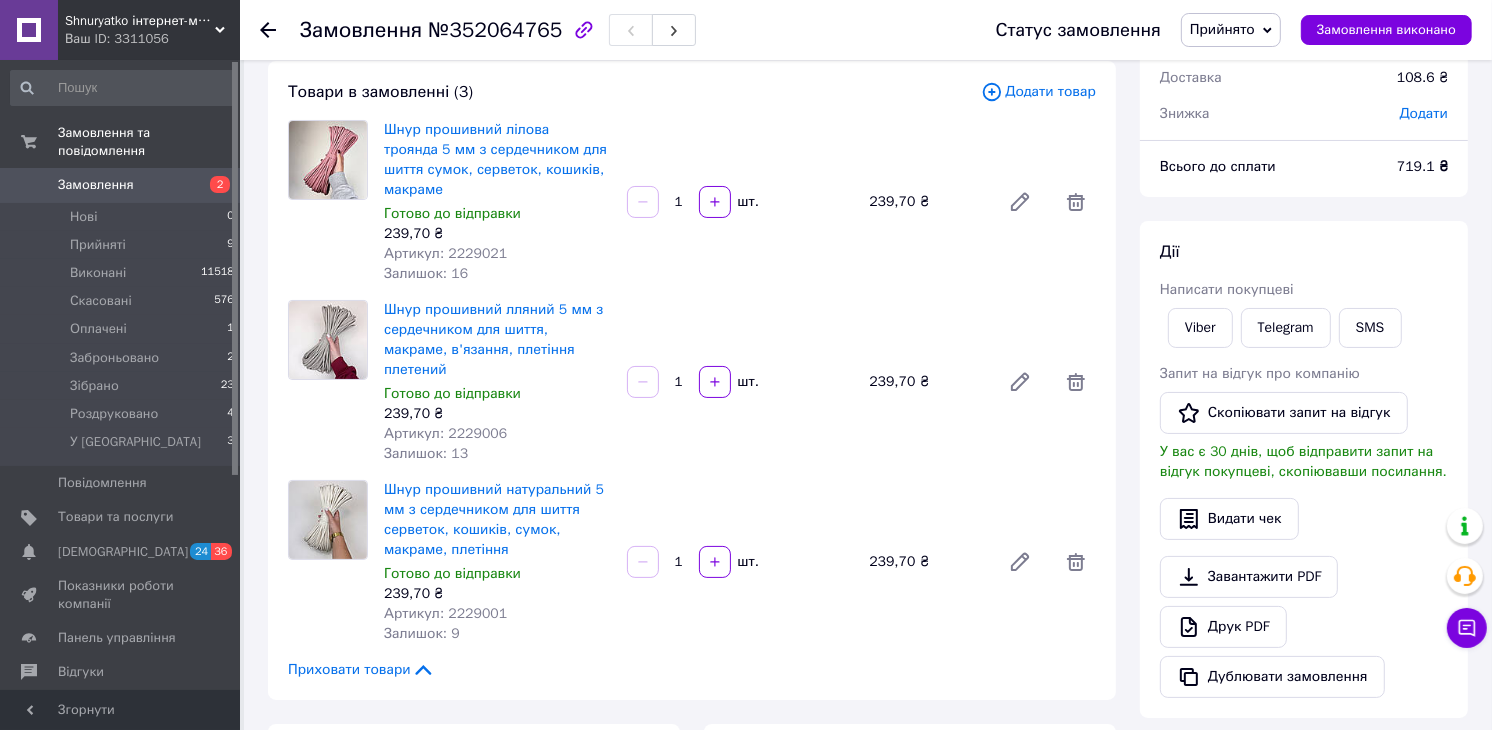 click on "Прийнято" at bounding box center [1231, 30] 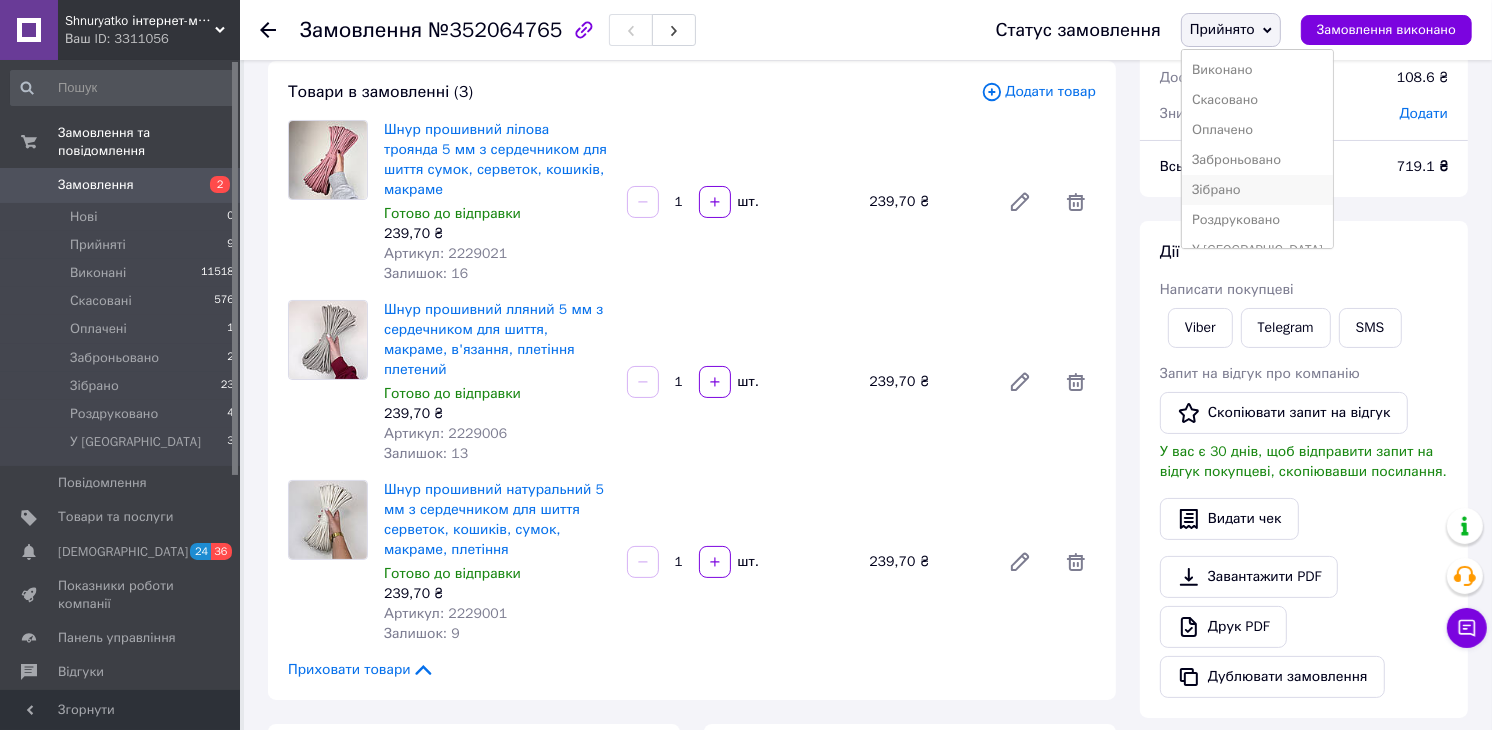 click on "Зібрано" at bounding box center [1257, 190] 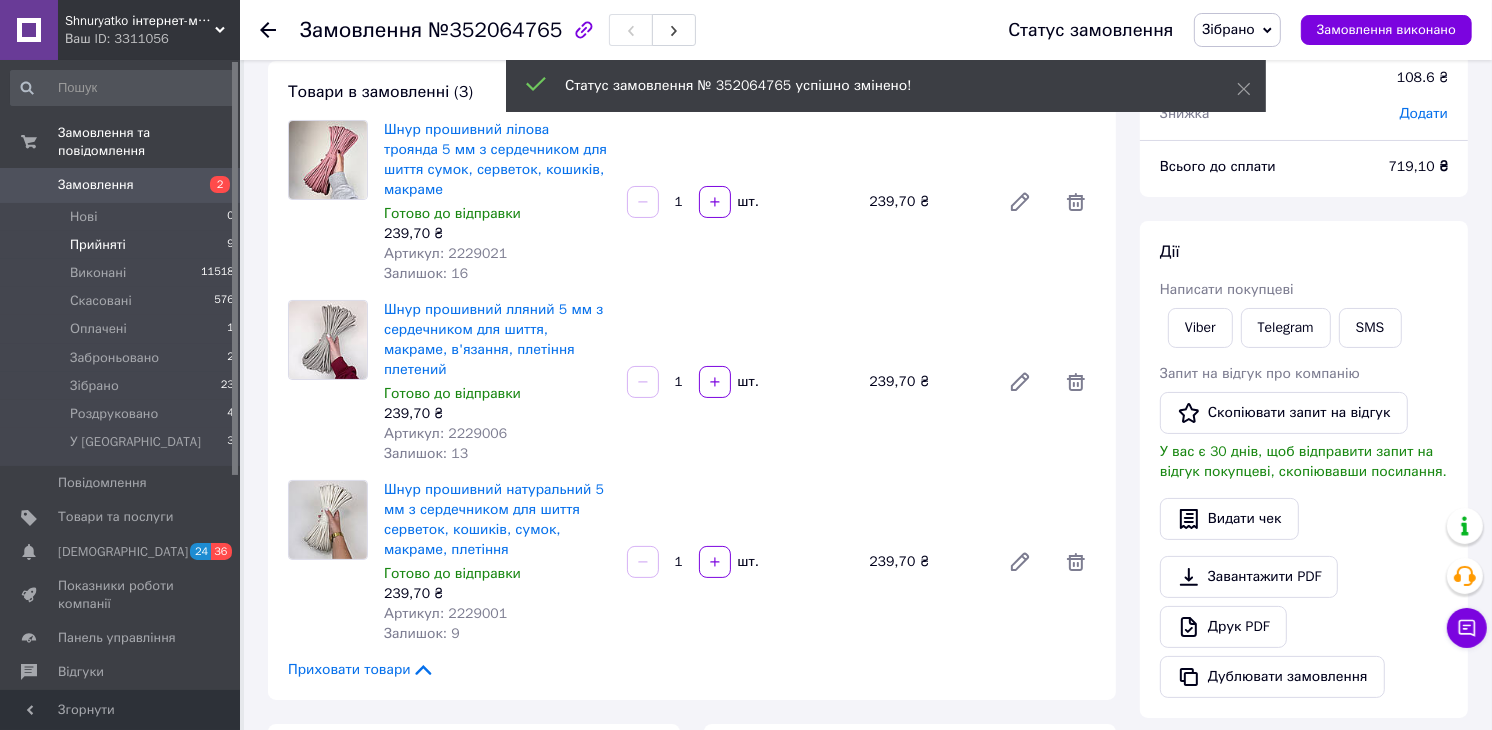 click on "Прийняті" at bounding box center [98, 245] 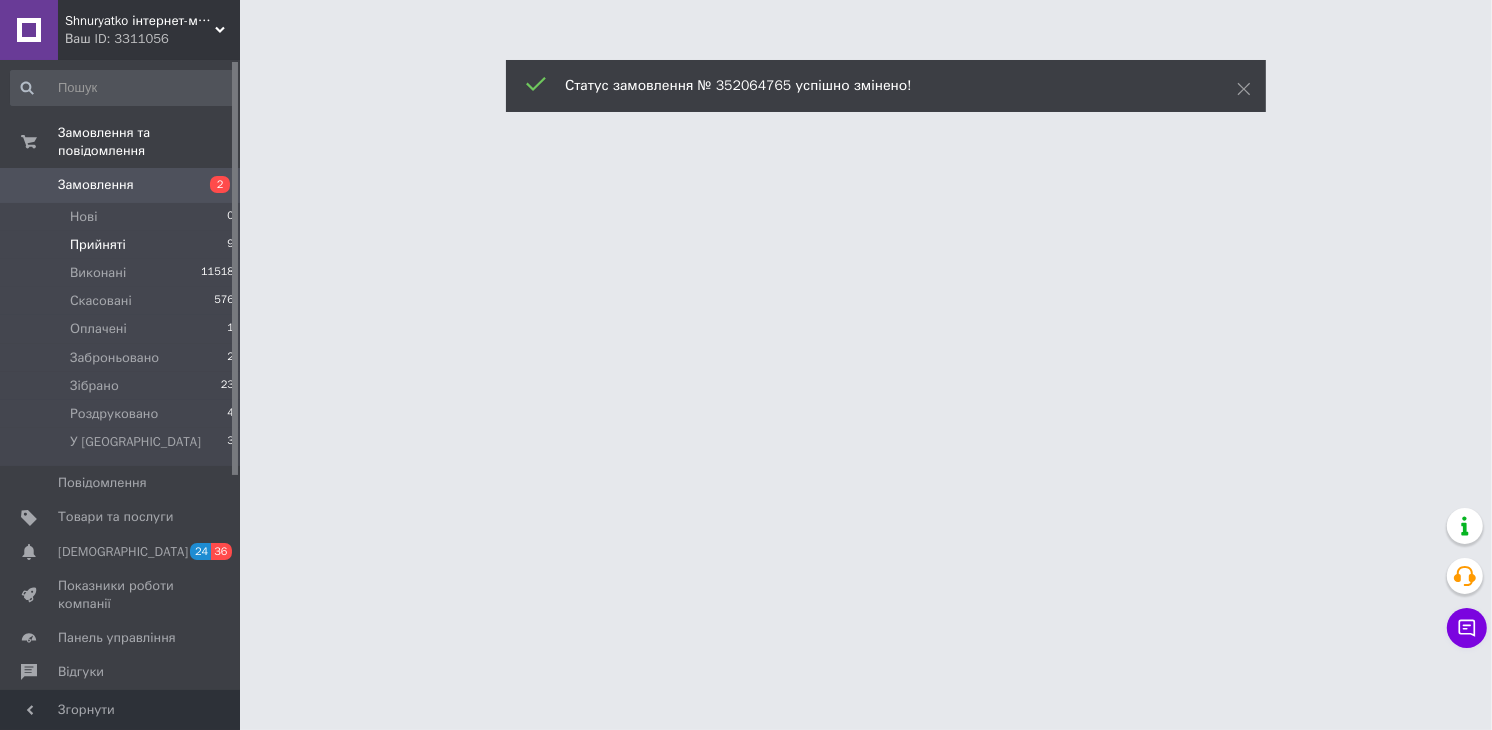 scroll, scrollTop: 0, scrollLeft: 0, axis: both 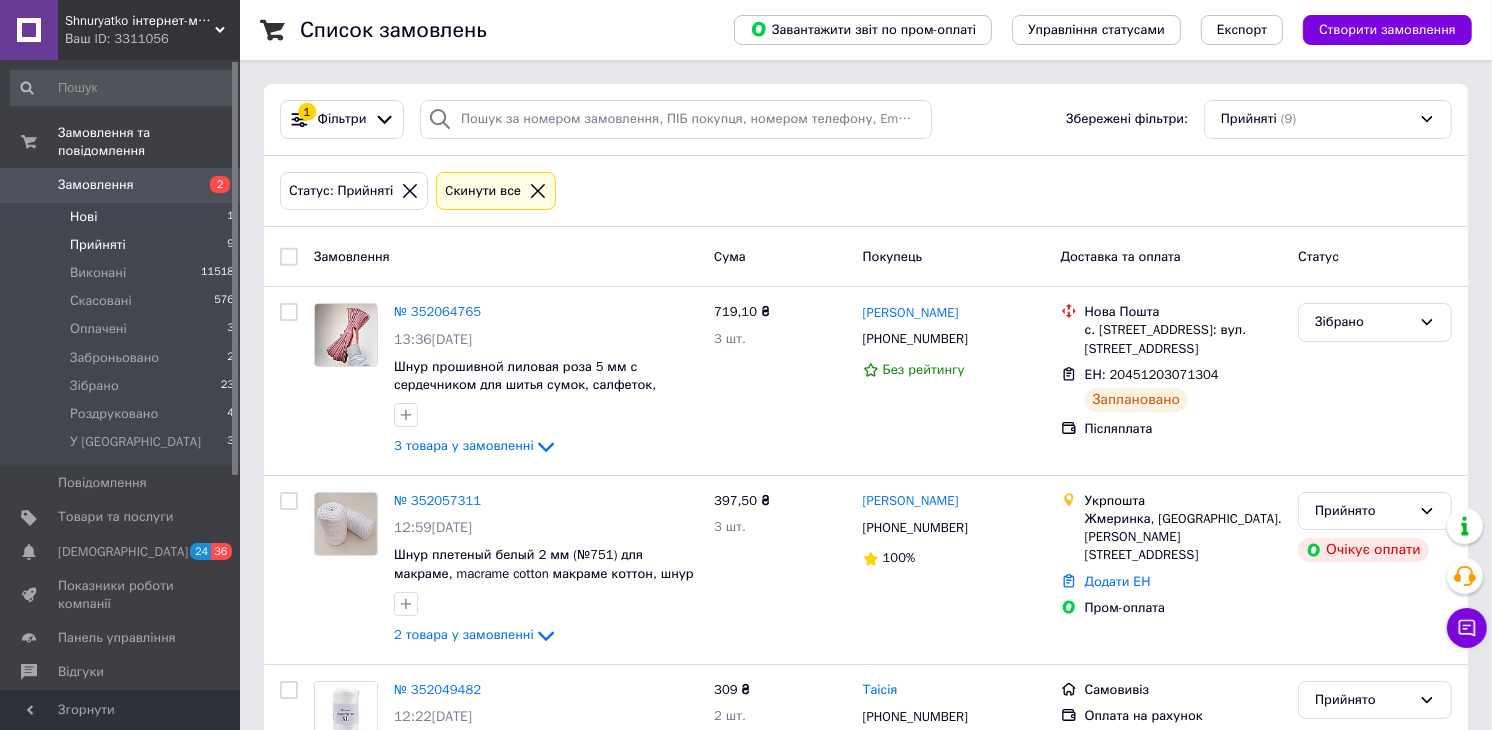 click on "Нові 1" at bounding box center [123, 217] 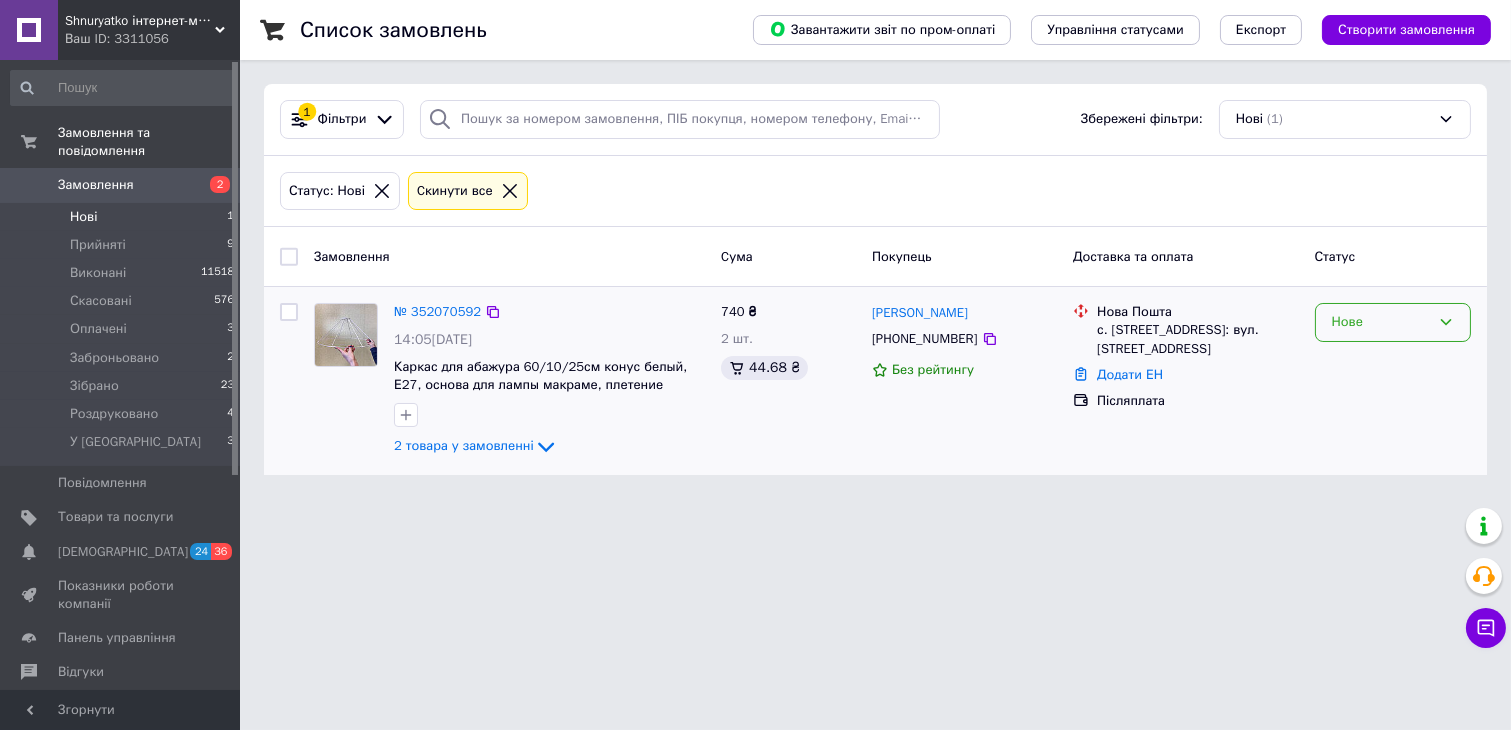 click on "Нове" at bounding box center [1381, 322] 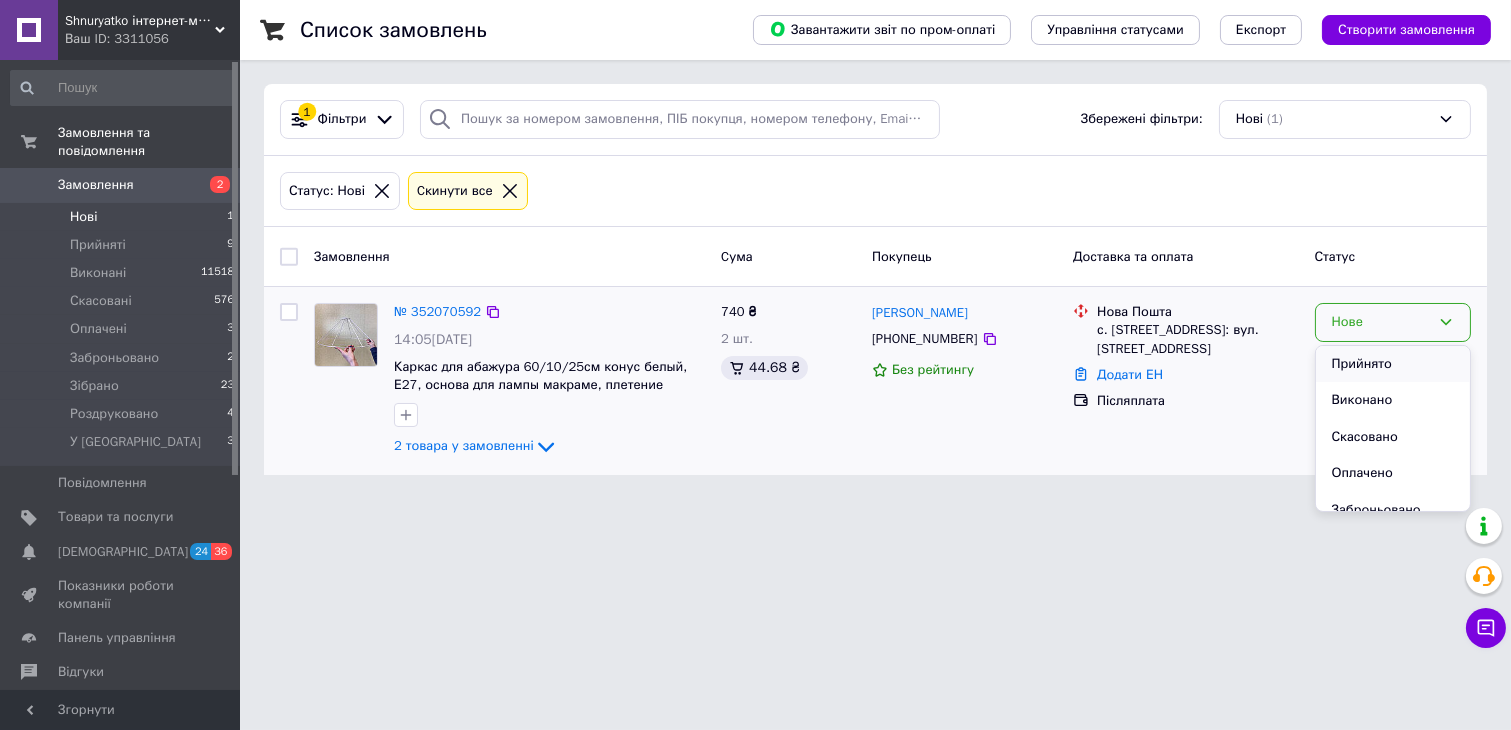 click on "Прийнято" at bounding box center [1393, 364] 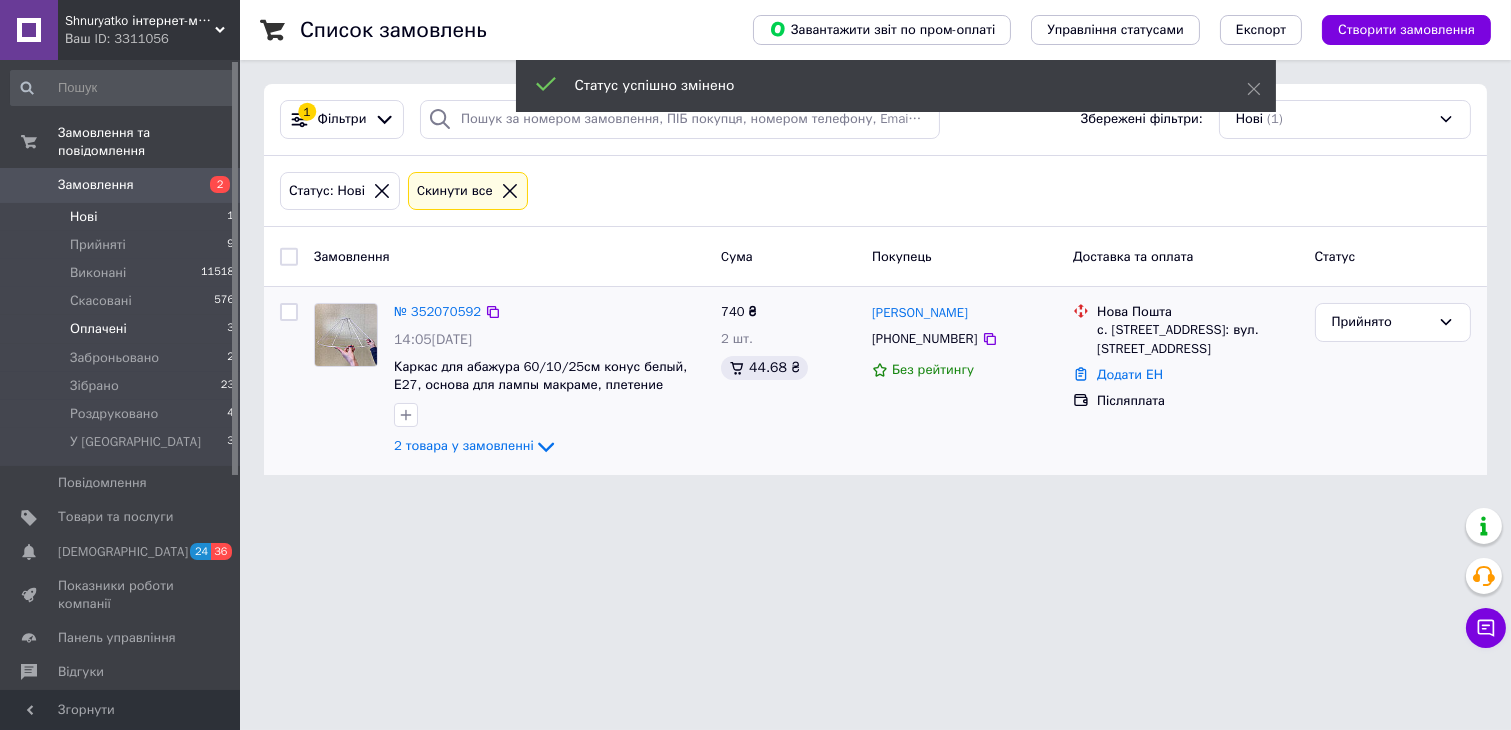click on "Оплачені 3" at bounding box center (123, 329) 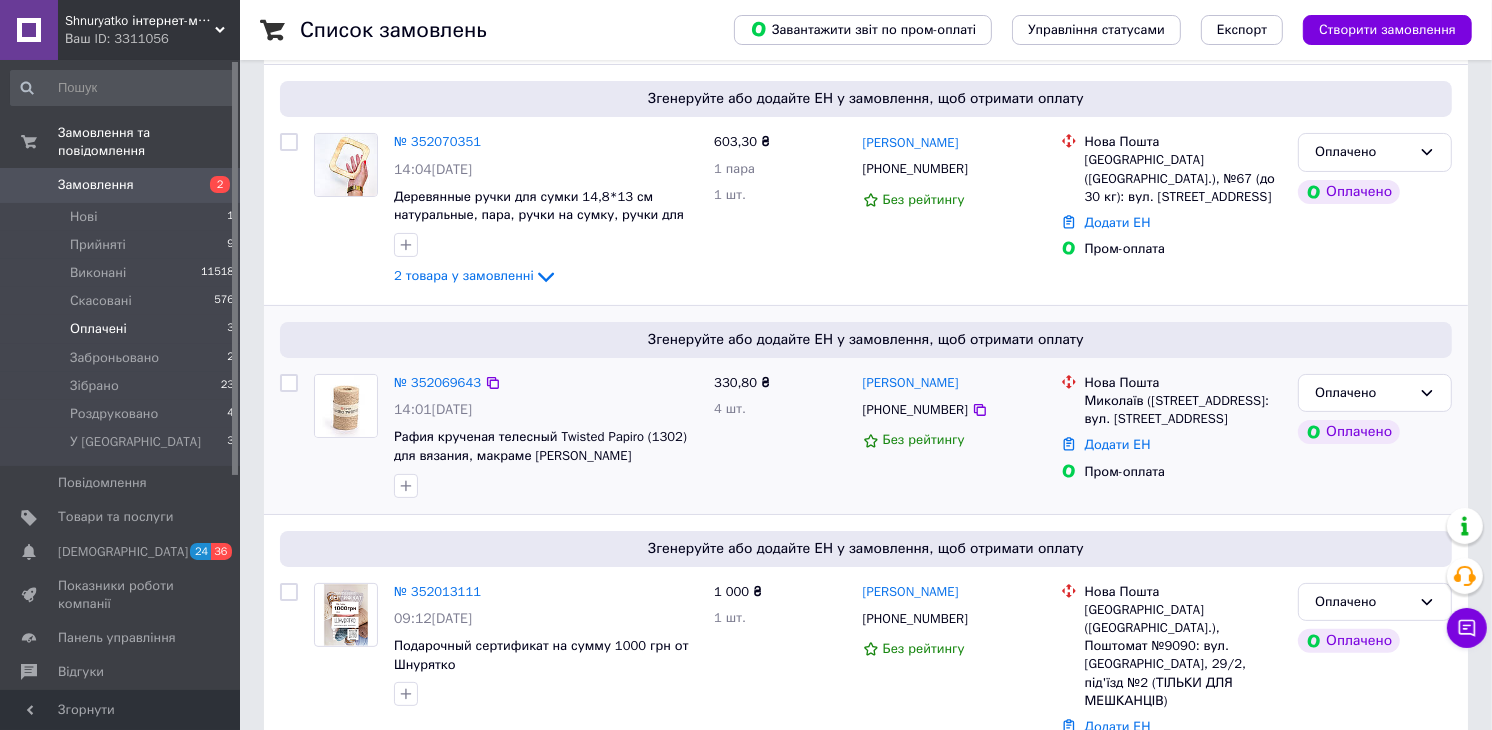 scroll, scrollTop: 258, scrollLeft: 0, axis: vertical 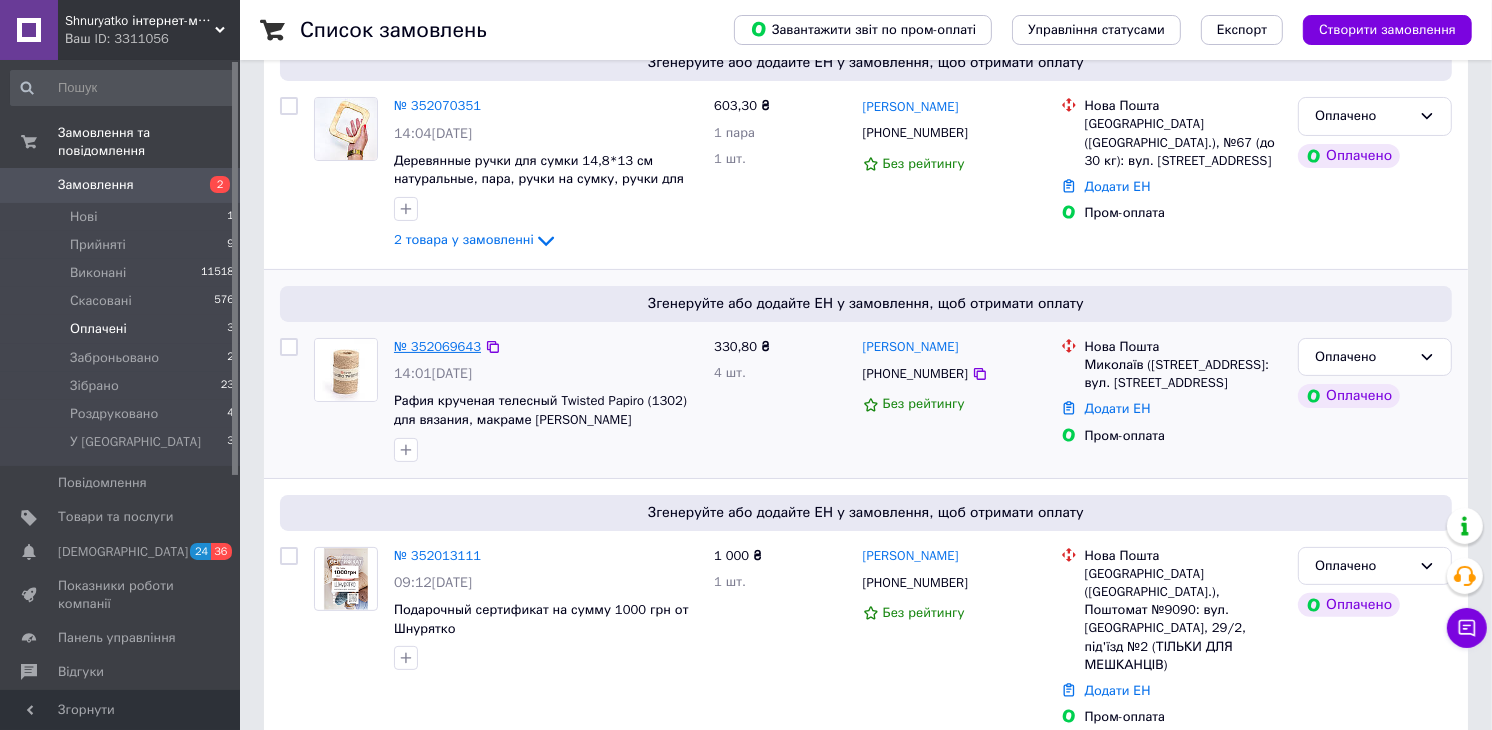 click on "№ 352069643" at bounding box center [437, 346] 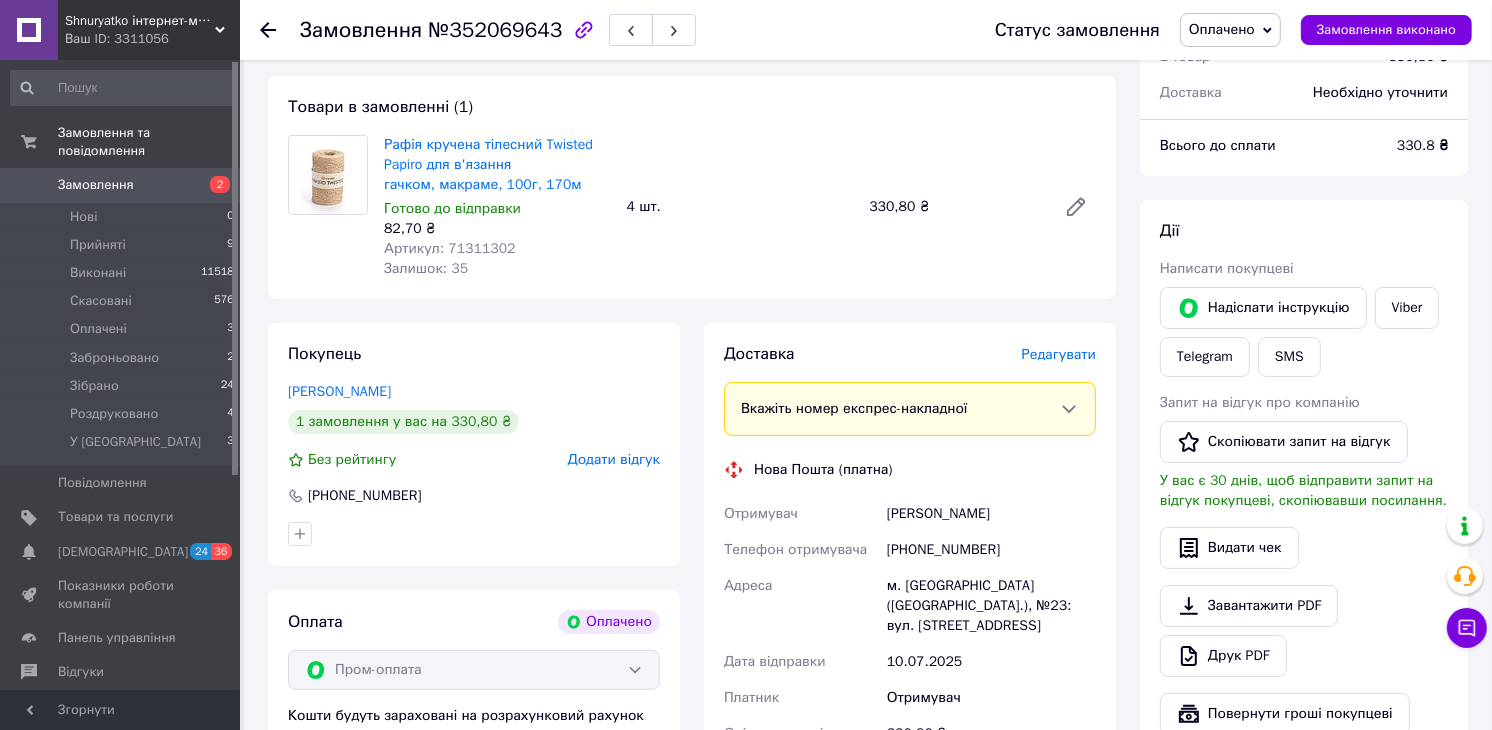 scroll, scrollTop: 333, scrollLeft: 0, axis: vertical 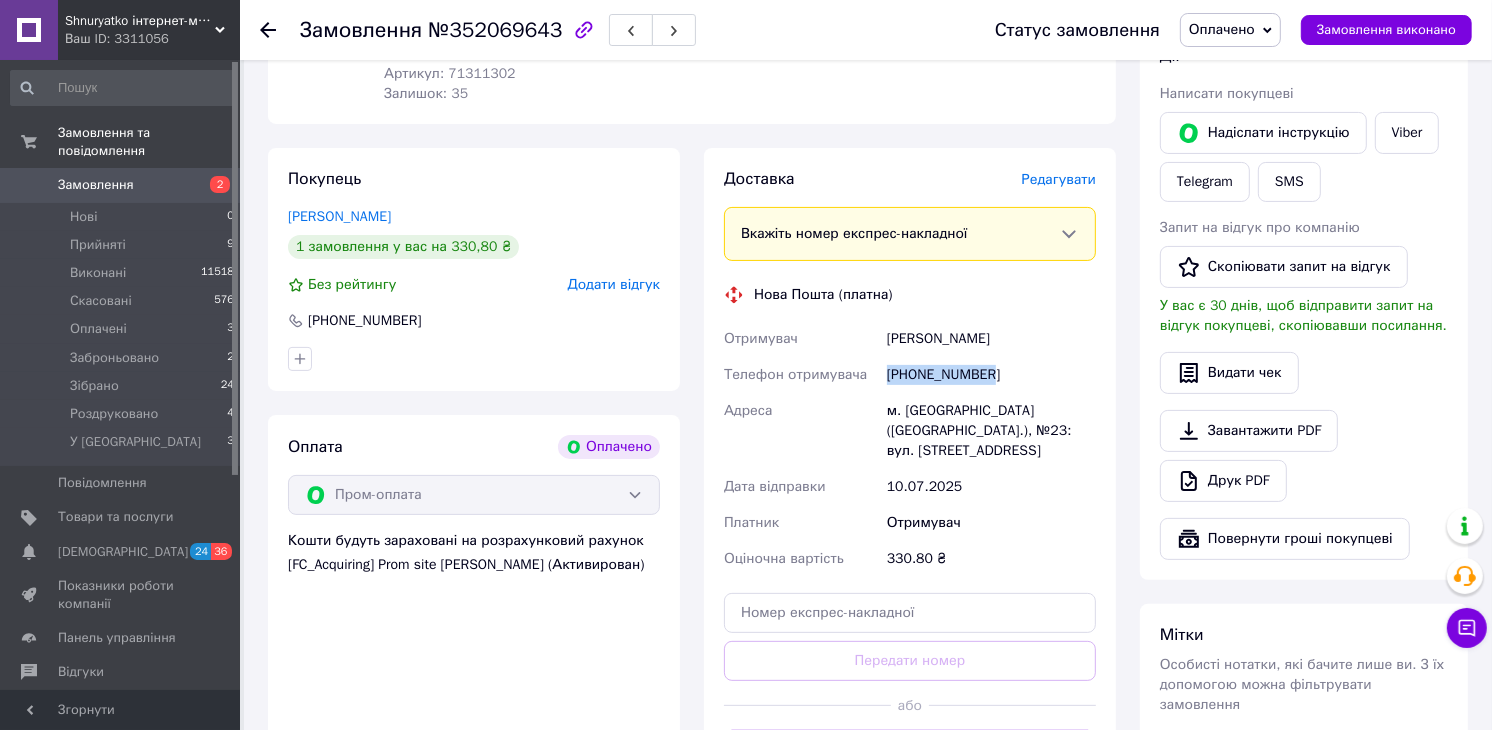 drag, startPoint x: 991, startPoint y: 373, endPoint x: 882, endPoint y: 373, distance: 109 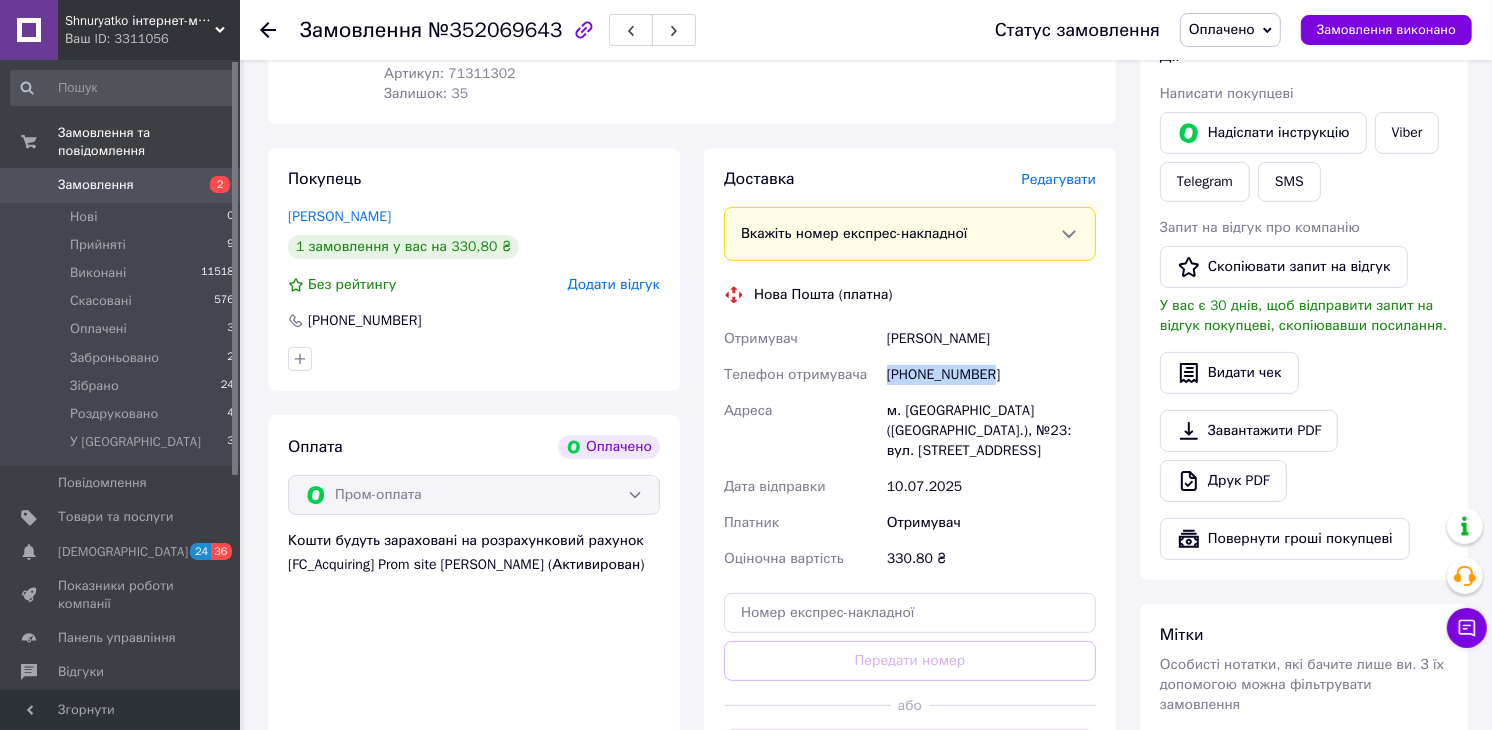 drag, startPoint x: 1002, startPoint y: 342, endPoint x: 884, endPoint y: 342, distance: 118 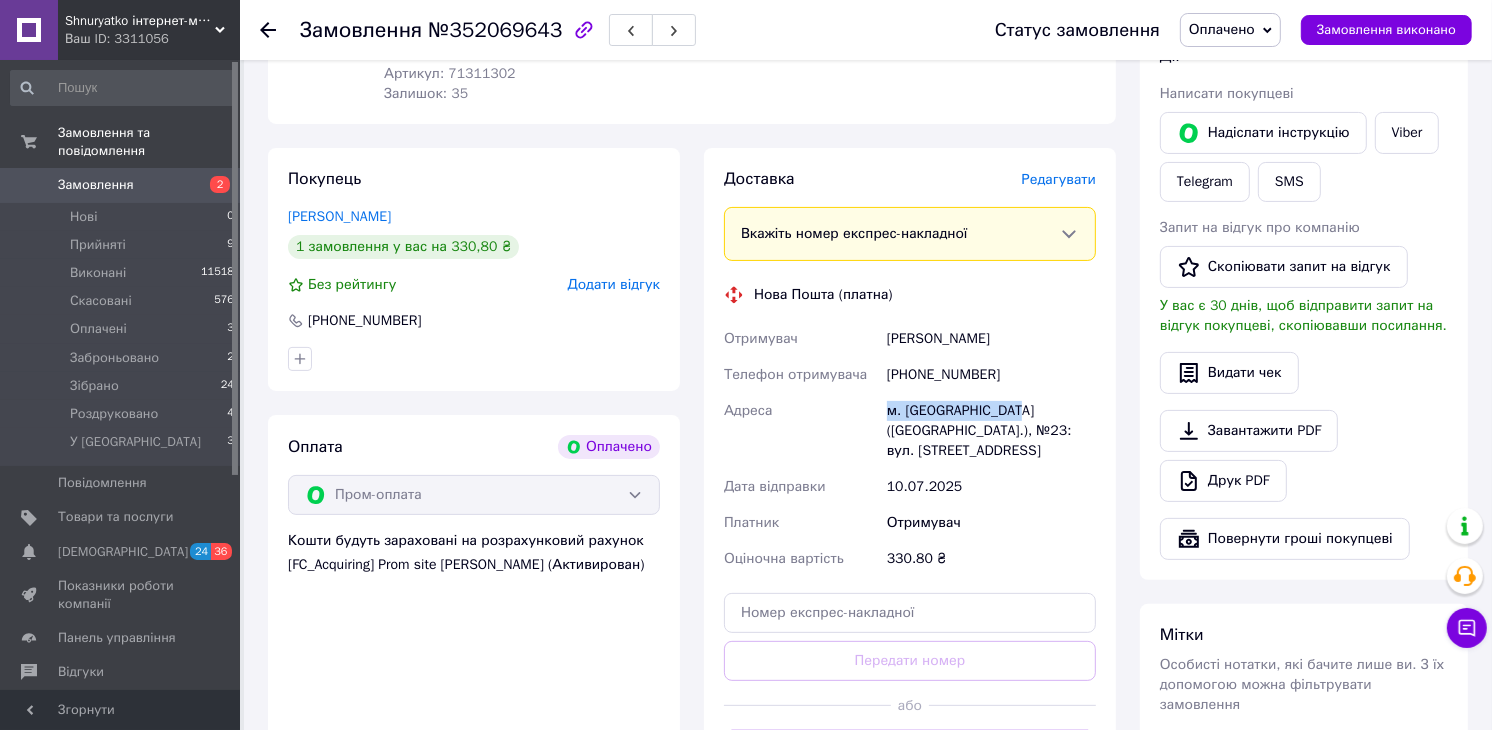 drag, startPoint x: 880, startPoint y: 413, endPoint x: 1017, endPoint y: 410, distance: 137.03284 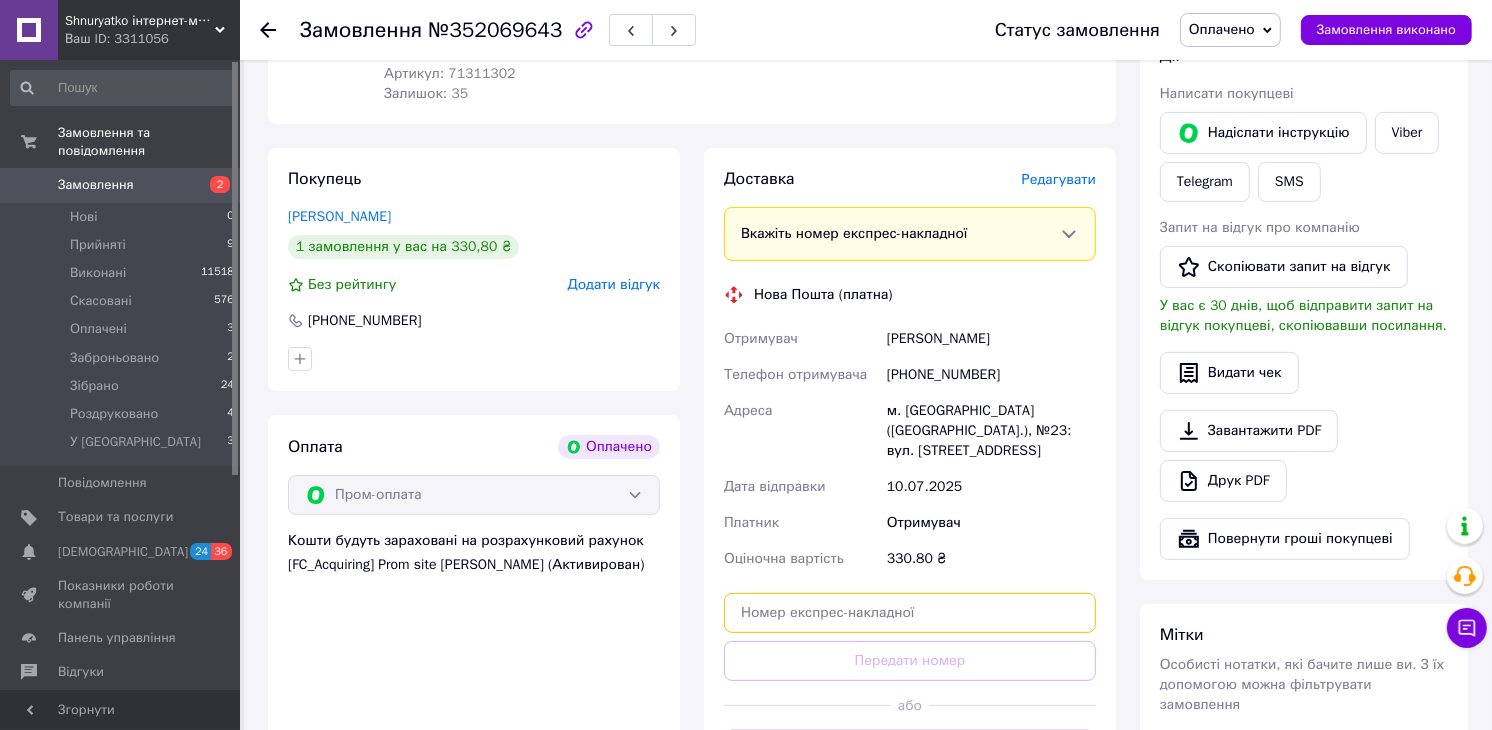click at bounding box center [910, 613] 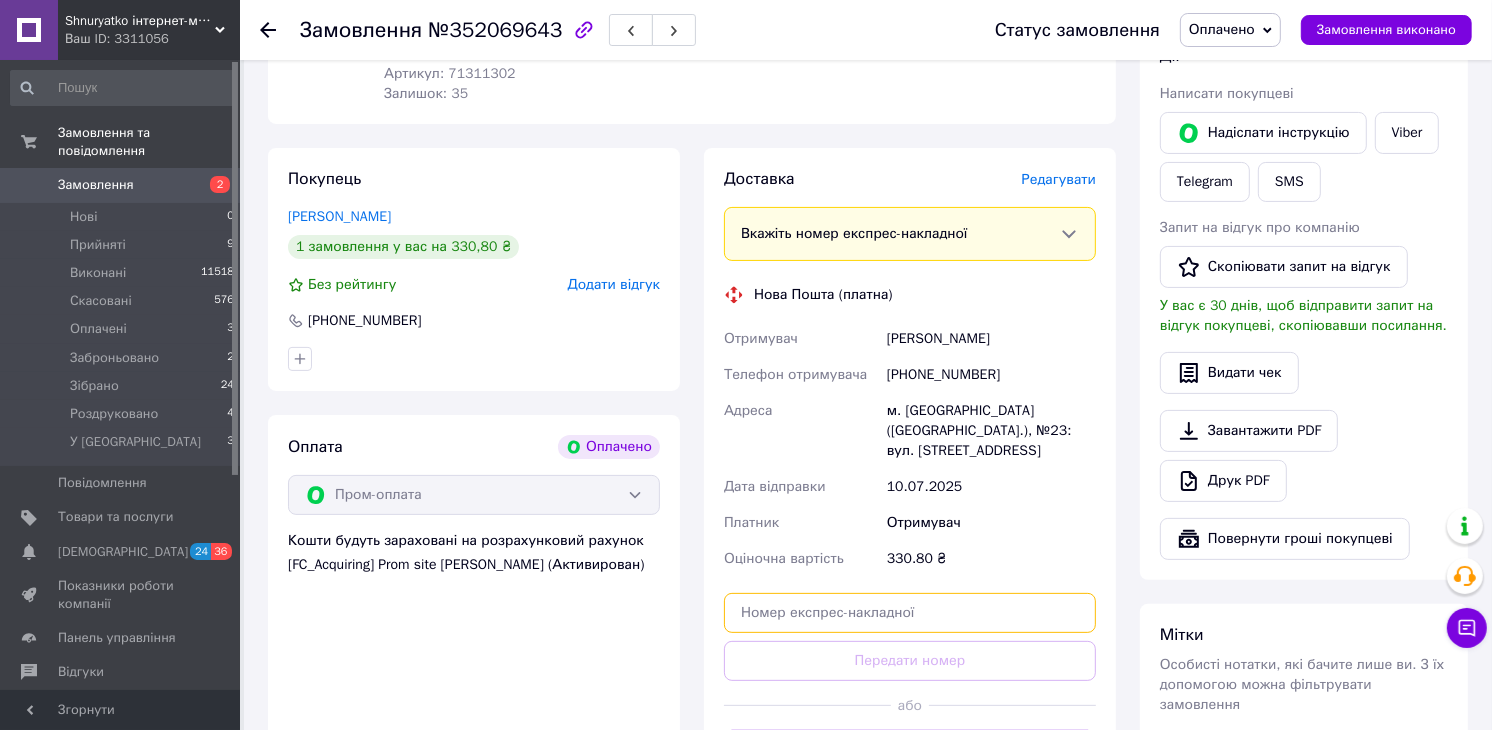 paste on "20451203082107" 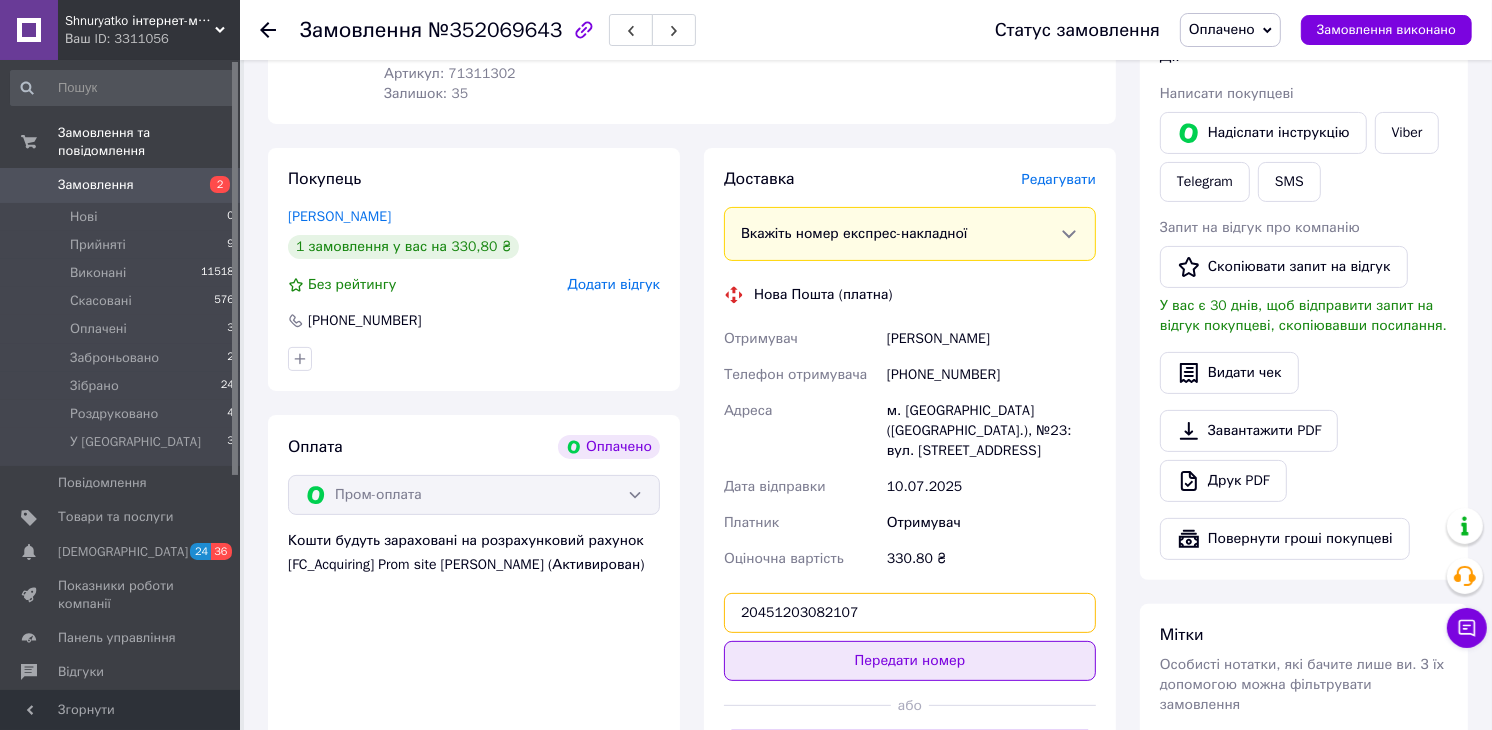 type on "20451203082107" 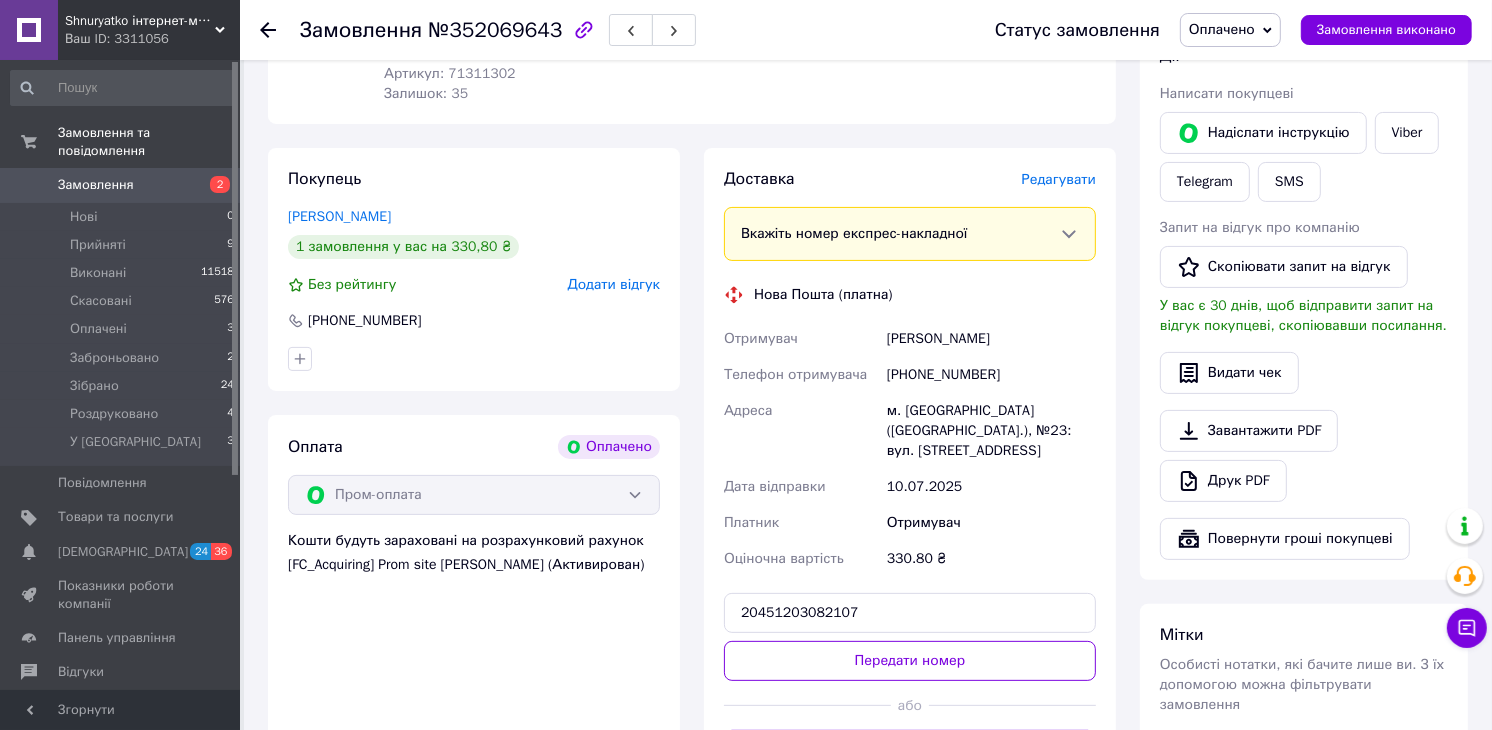 drag, startPoint x: 938, startPoint y: 654, endPoint x: 947, endPoint y: 645, distance: 12.727922 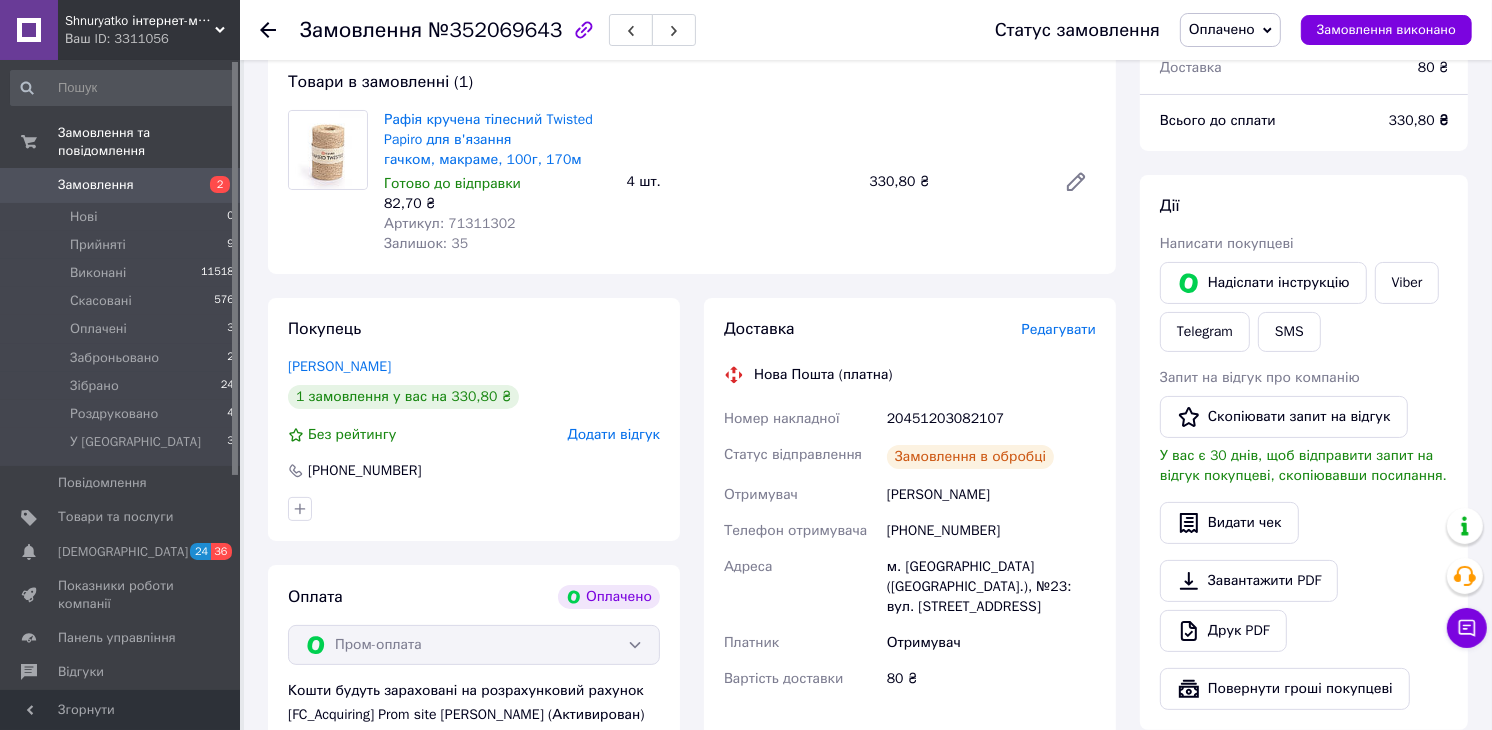 scroll, scrollTop: 0, scrollLeft: 0, axis: both 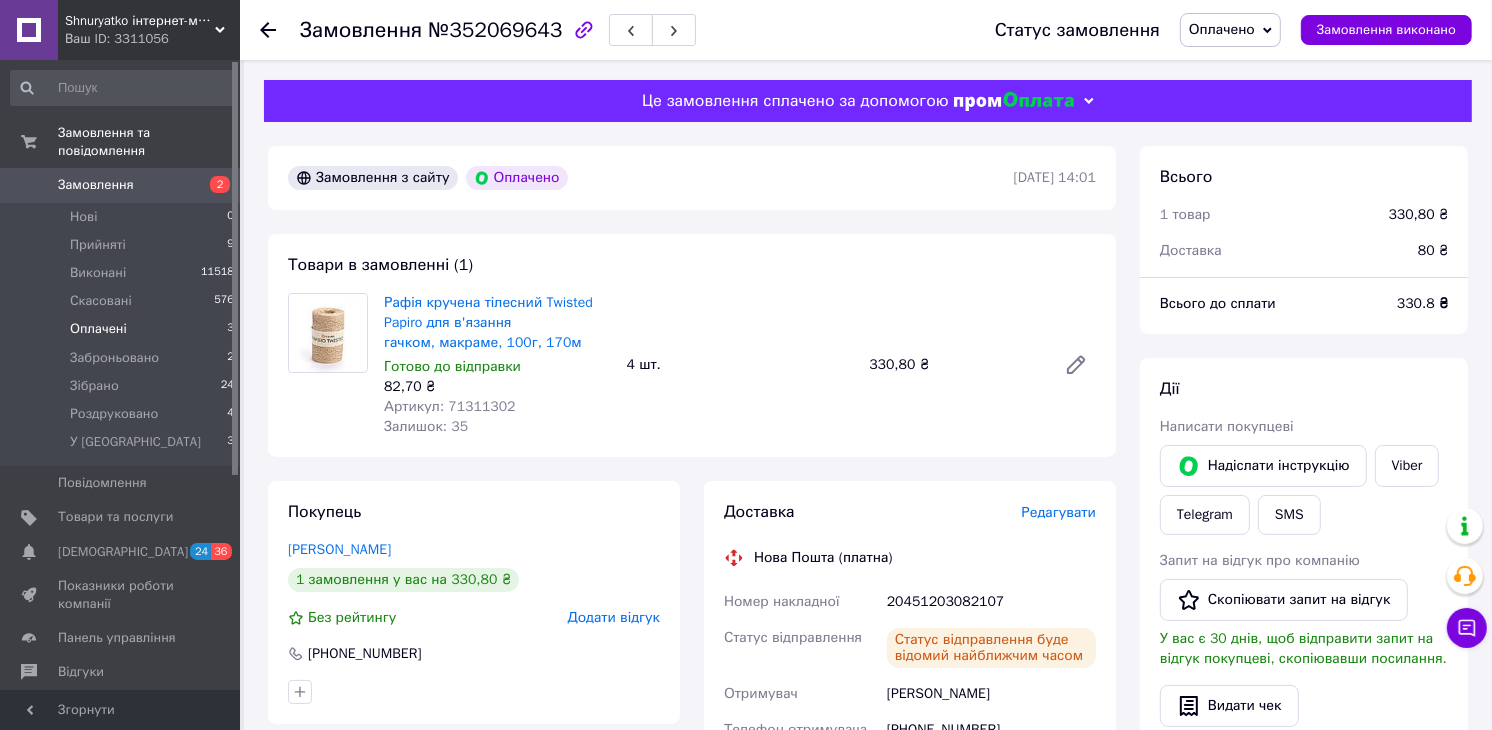 click on "Оплачені 3" at bounding box center (123, 329) 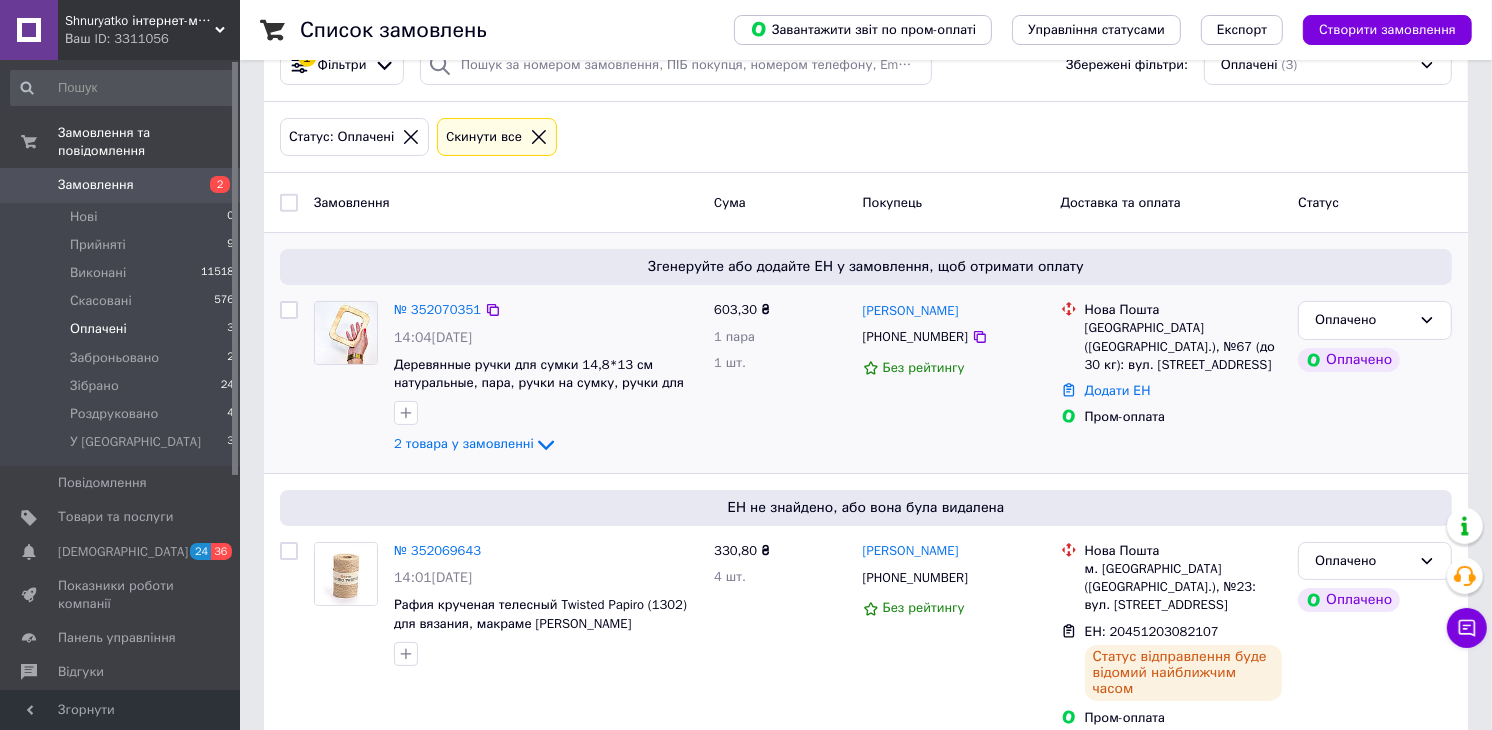 scroll, scrollTop: 0, scrollLeft: 0, axis: both 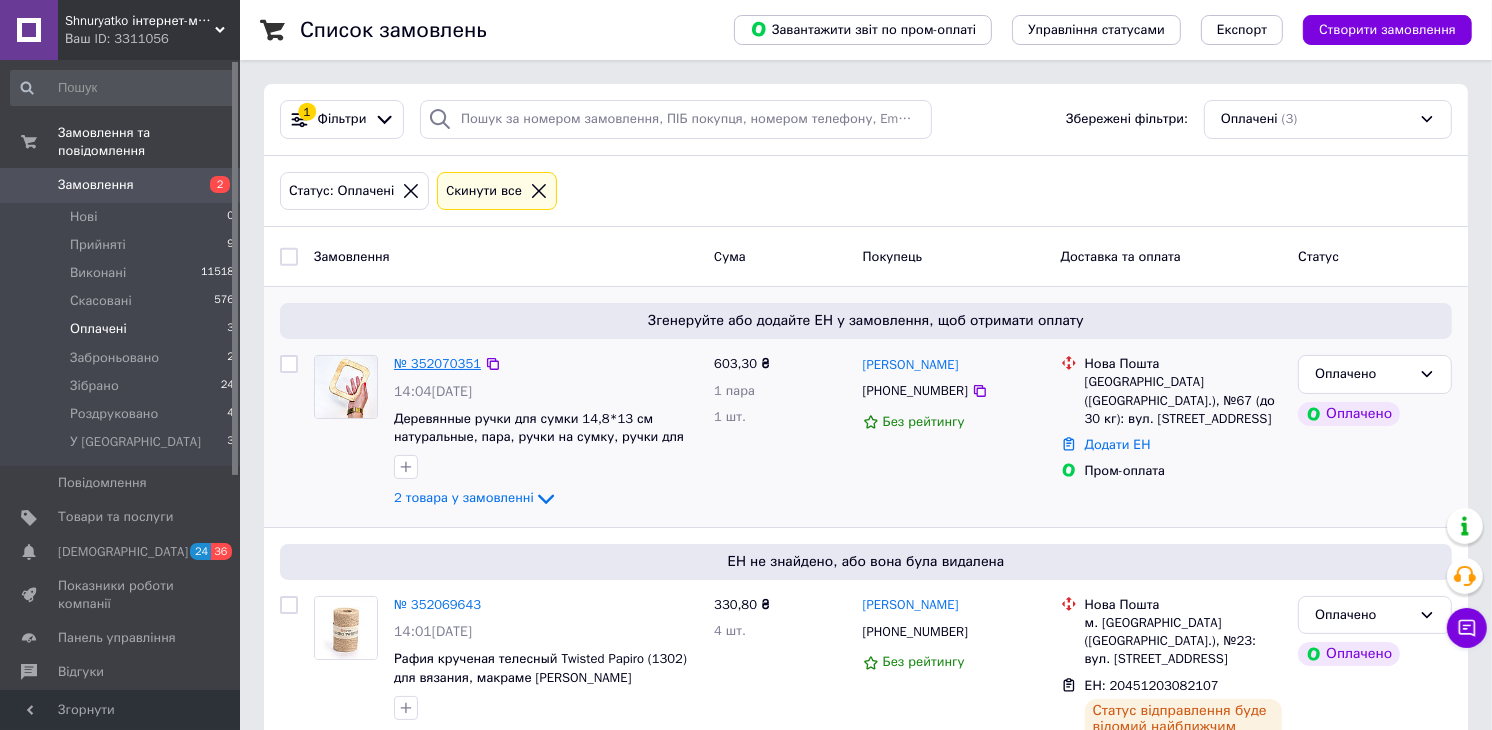 click on "№ 352070351" at bounding box center (437, 363) 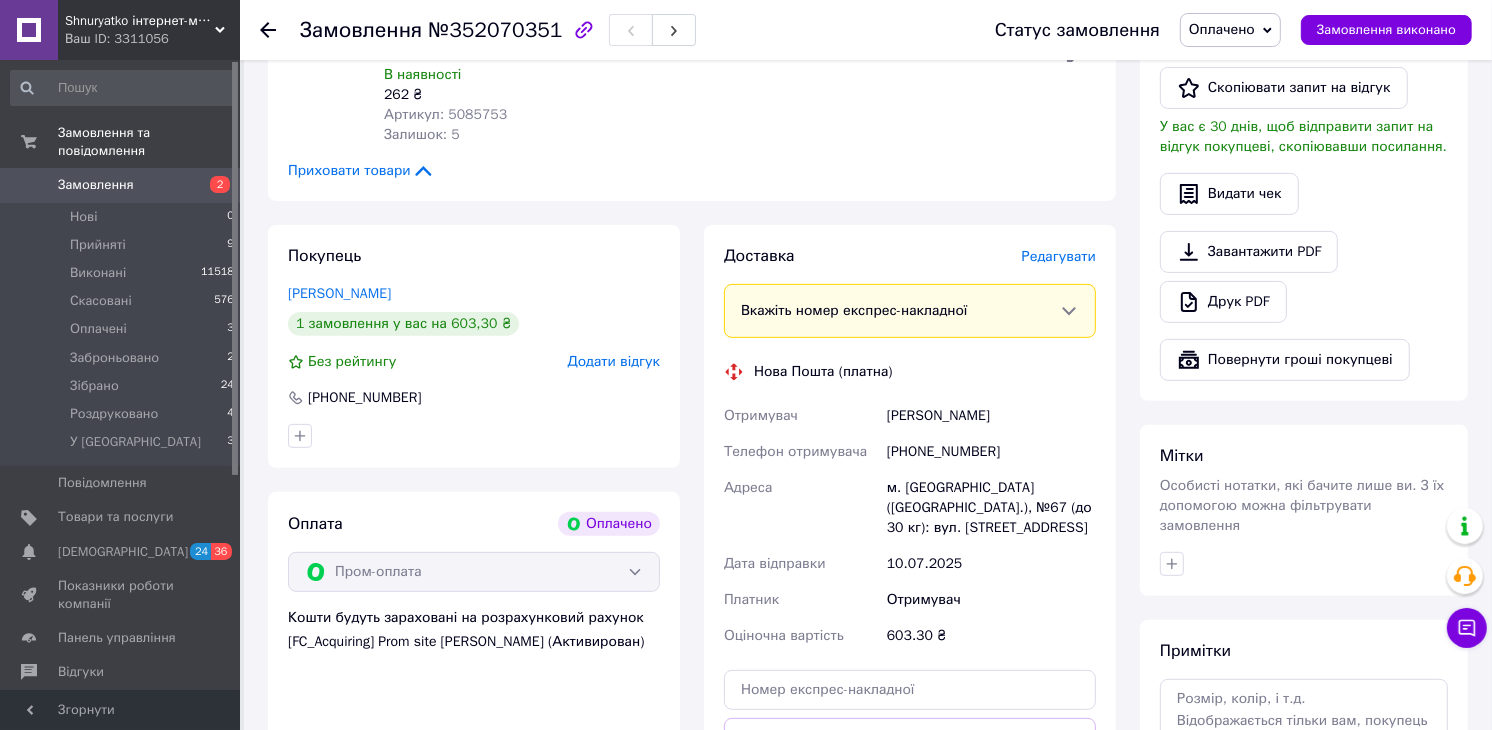 scroll, scrollTop: 555, scrollLeft: 0, axis: vertical 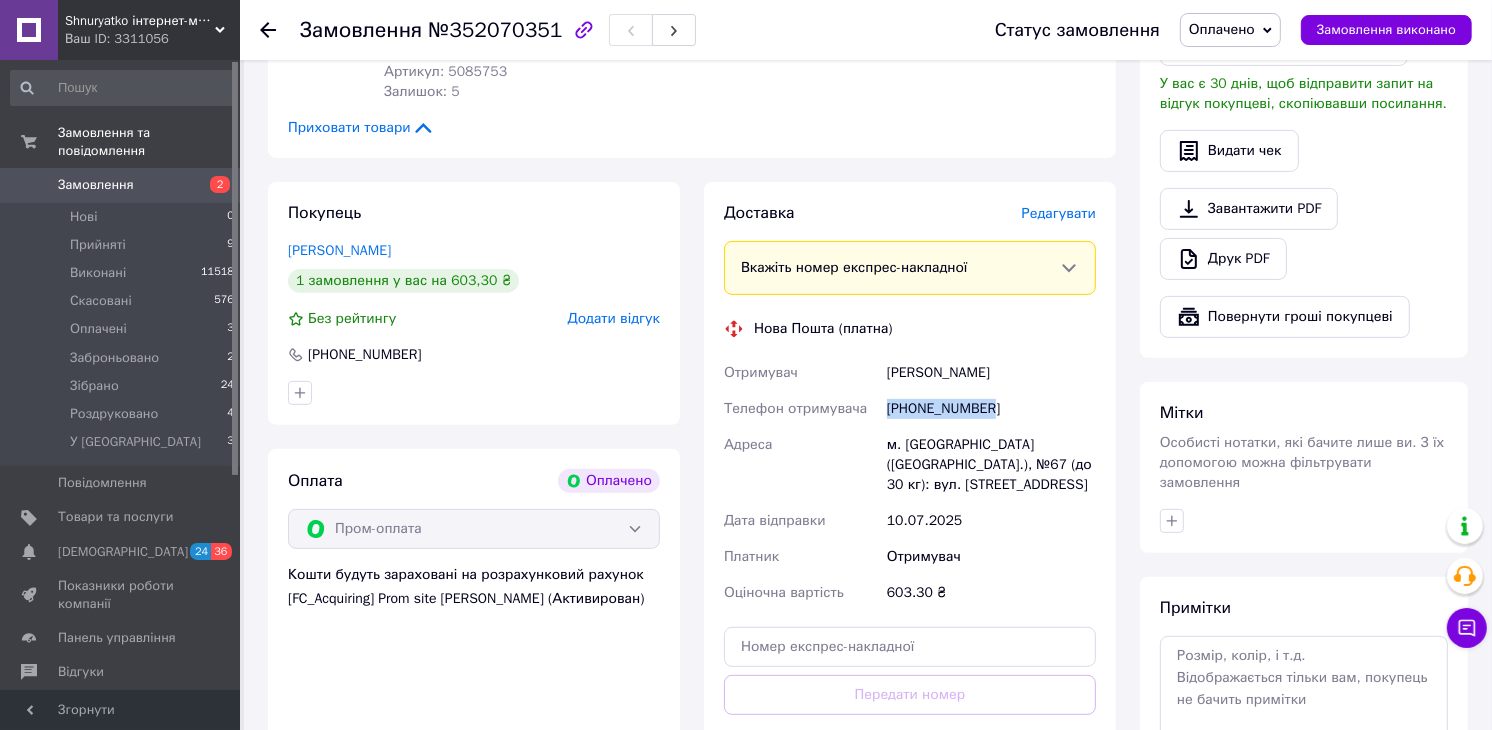 drag, startPoint x: 994, startPoint y: 386, endPoint x: 881, endPoint y: 396, distance: 113.44161 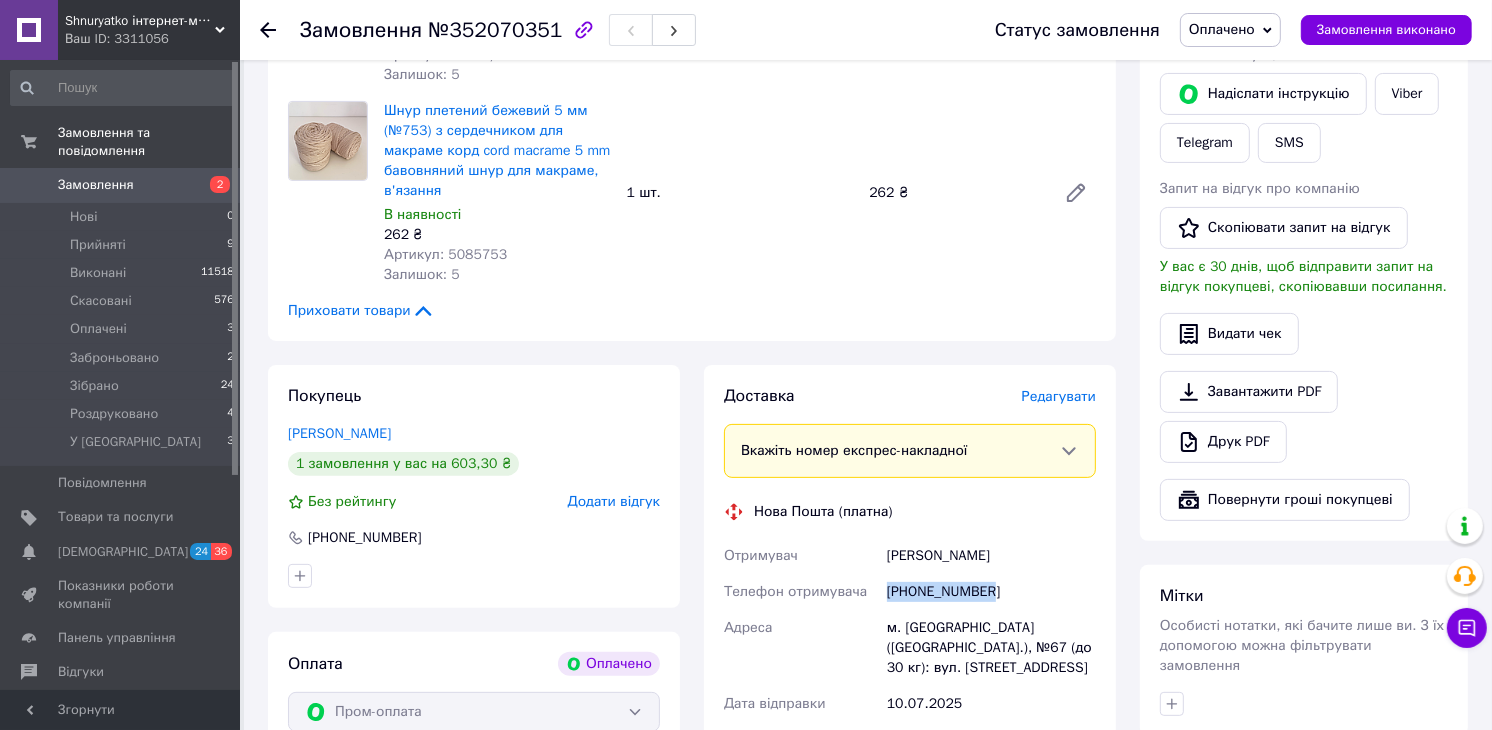 scroll, scrollTop: 555, scrollLeft: 0, axis: vertical 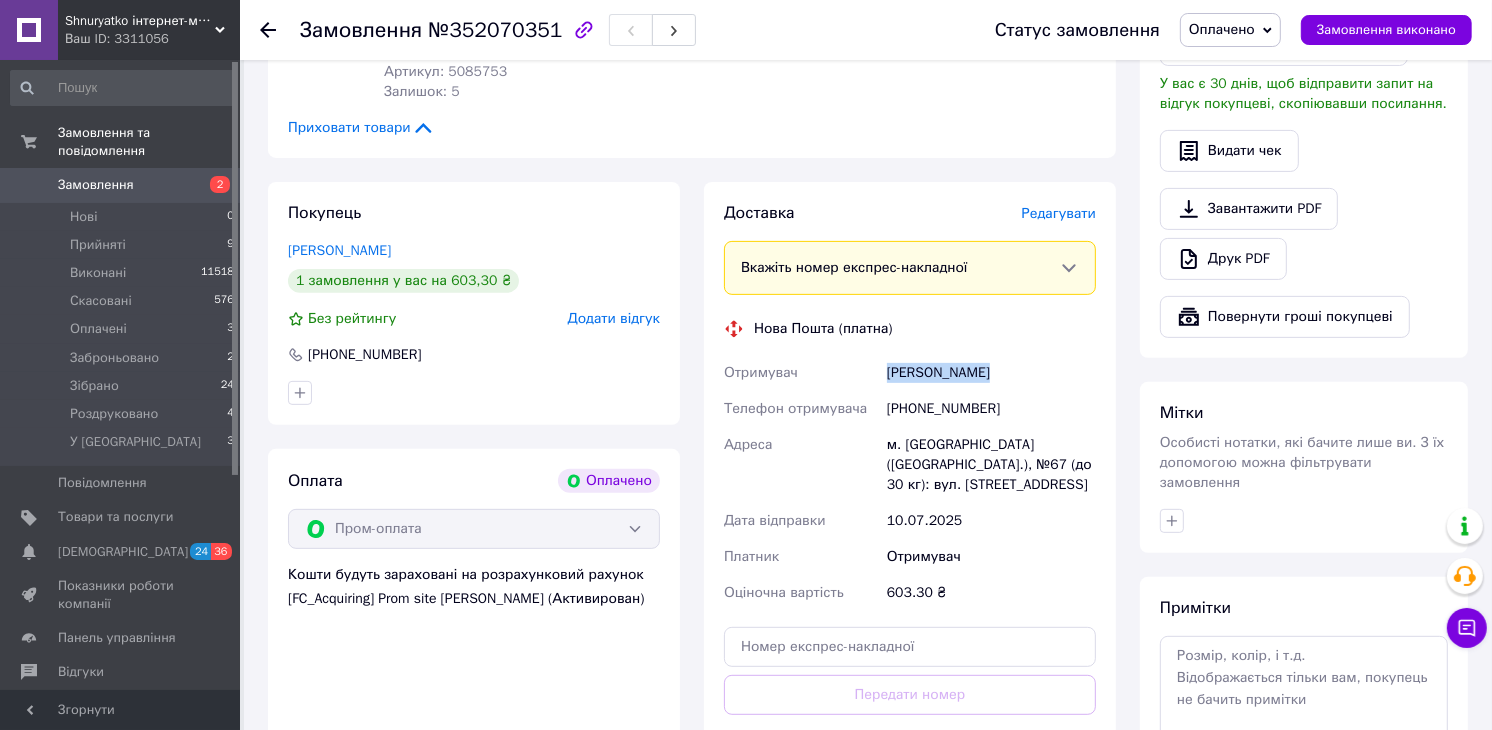drag, startPoint x: 943, startPoint y: 344, endPoint x: 881, endPoint y: 344, distance: 62 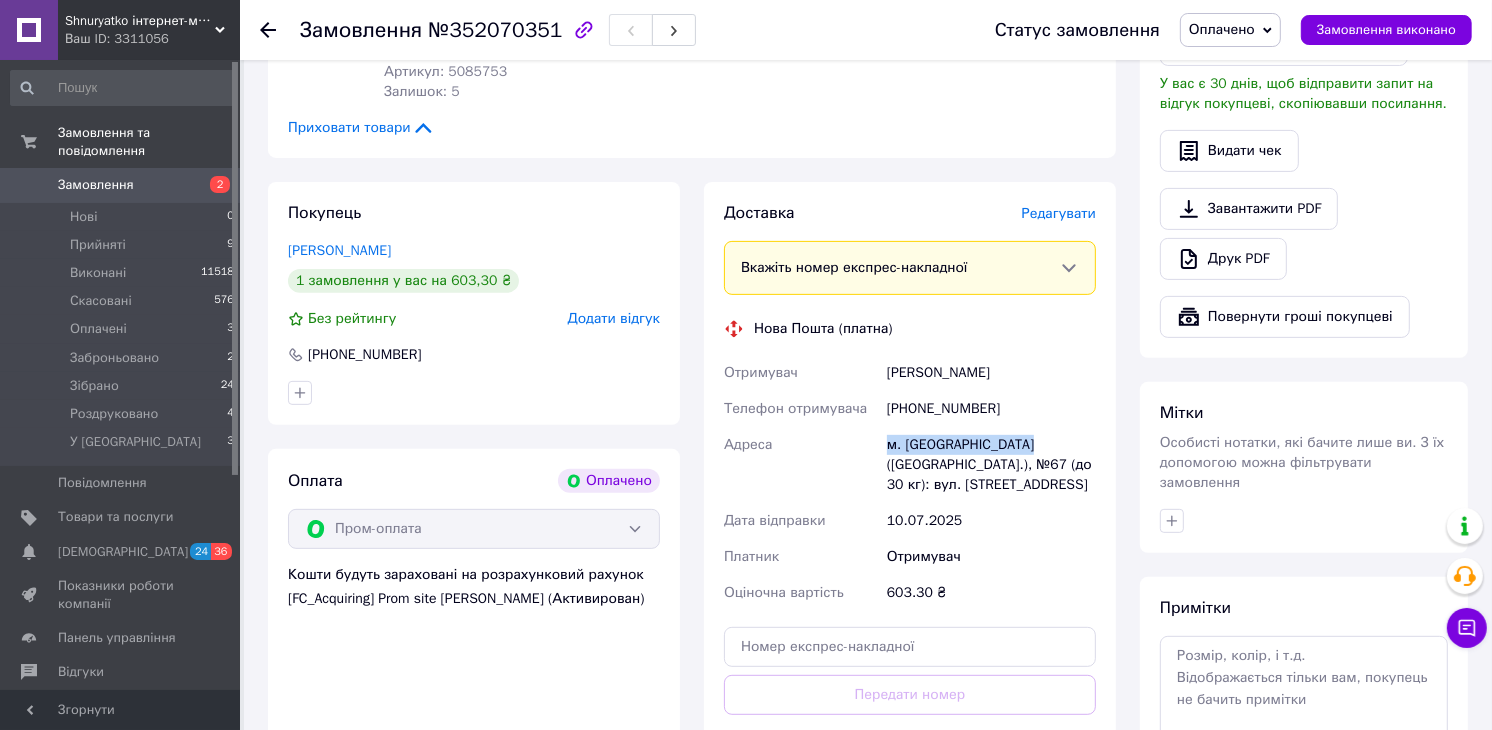 drag, startPoint x: 886, startPoint y: 422, endPoint x: 1011, endPoint y: 417, distance: 125.09996 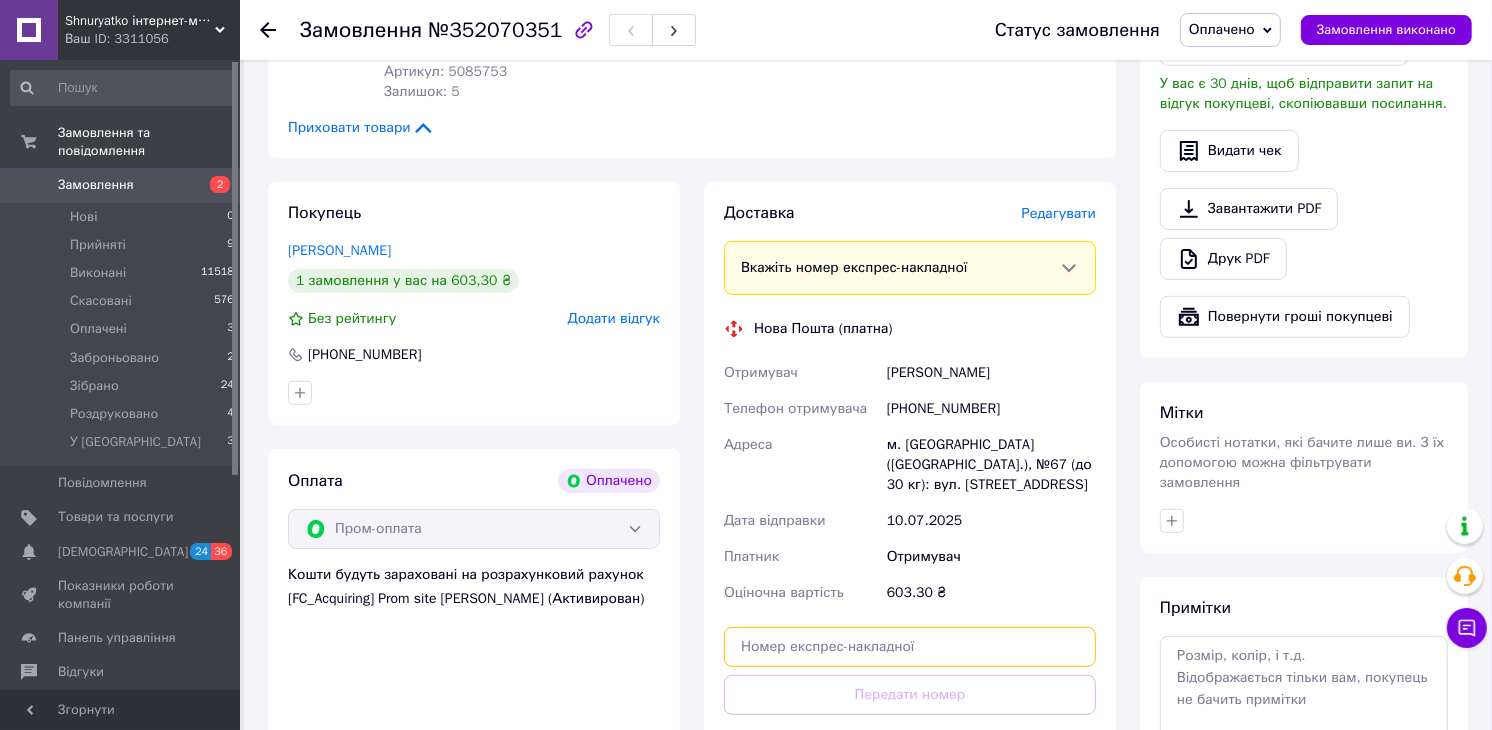 click at bounding box center (910, 647) 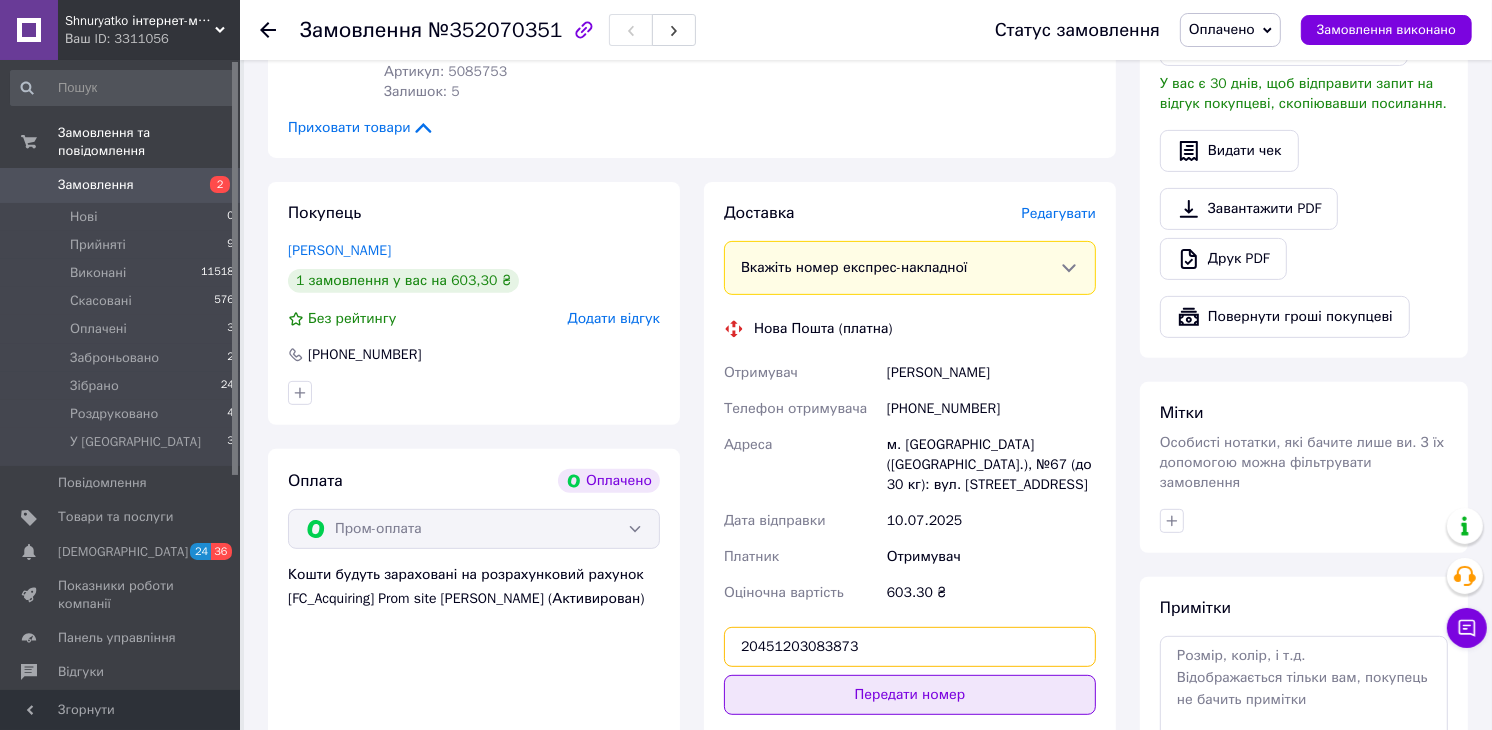 type on "20451203083873" 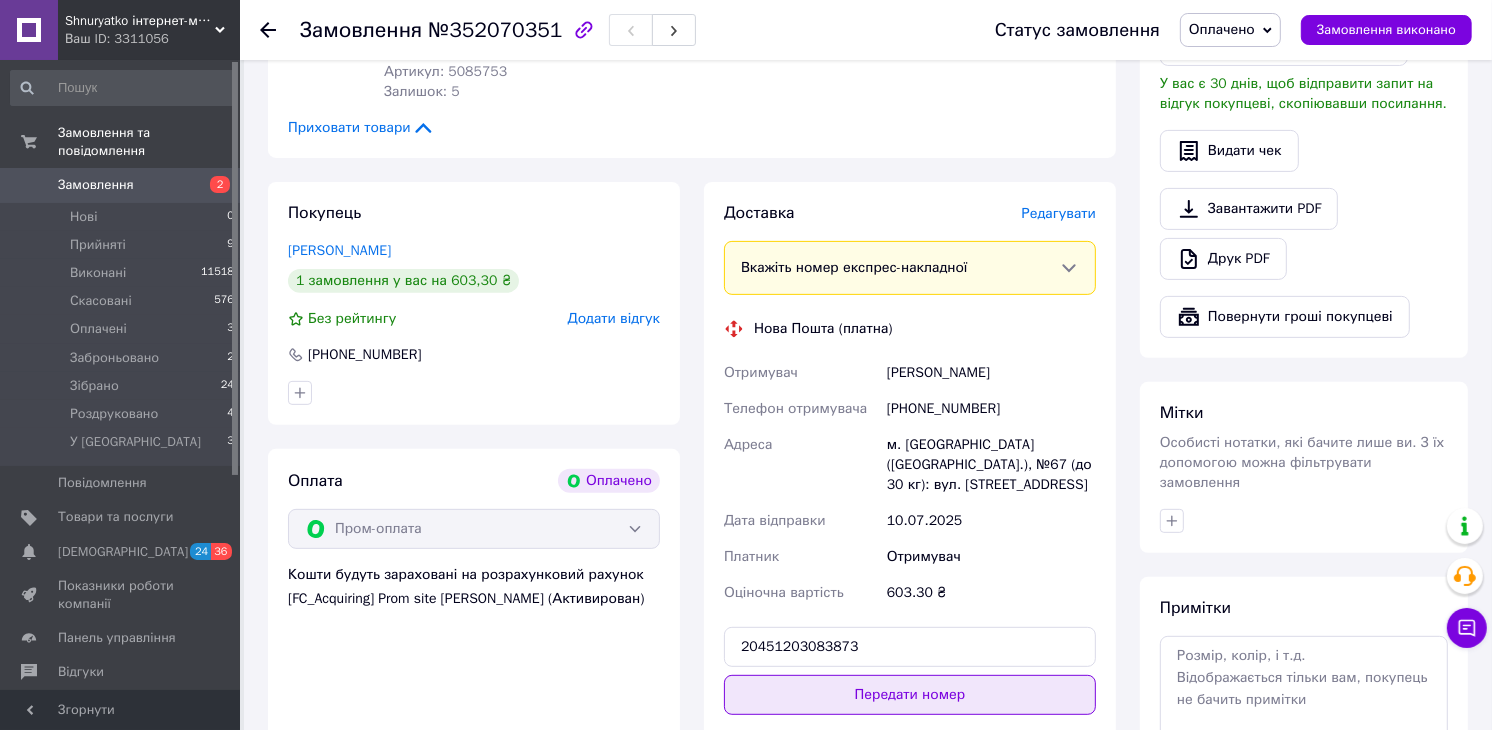 click on "Передати номер" at bounding box center (910, 695) 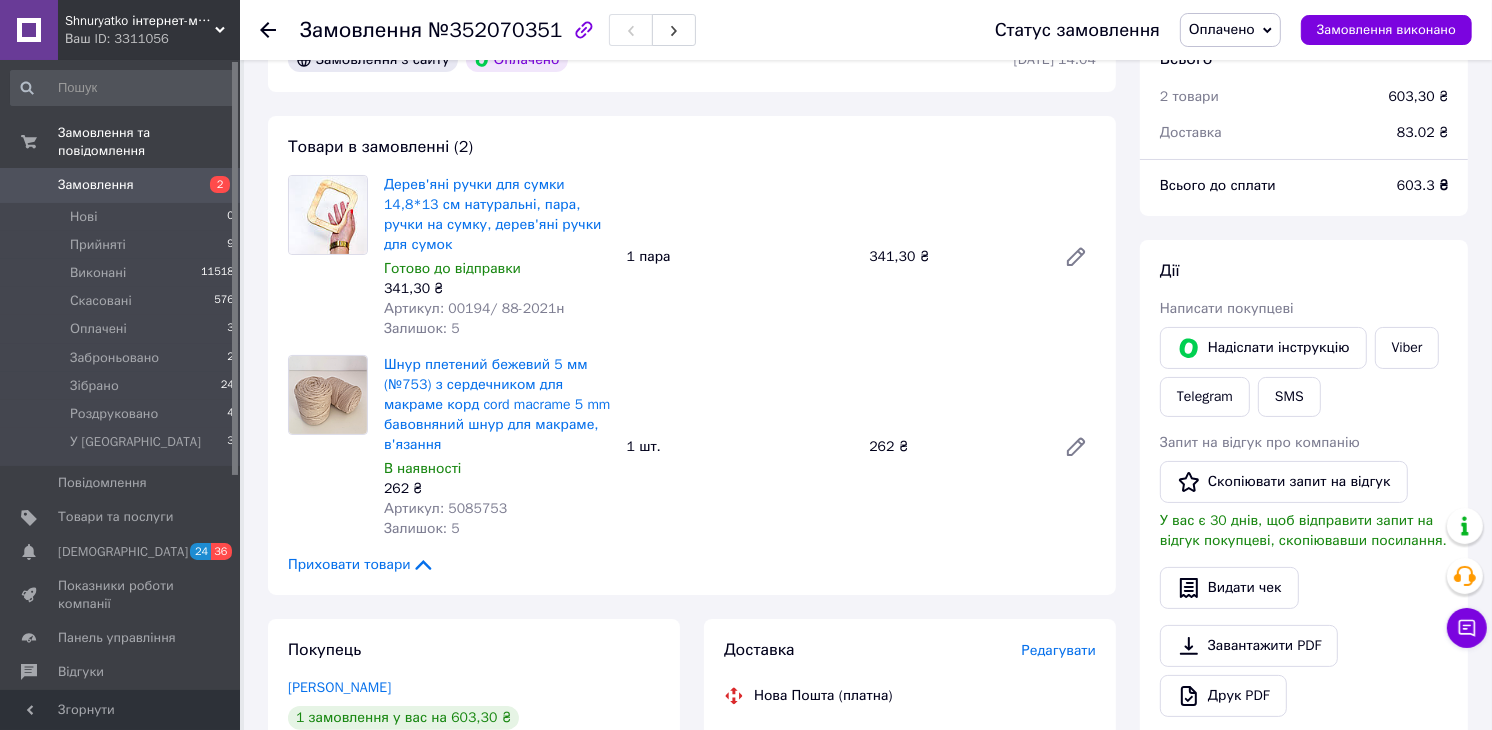 scroll, scrollTop: 111, scrollLeft: 0, axis: vertical 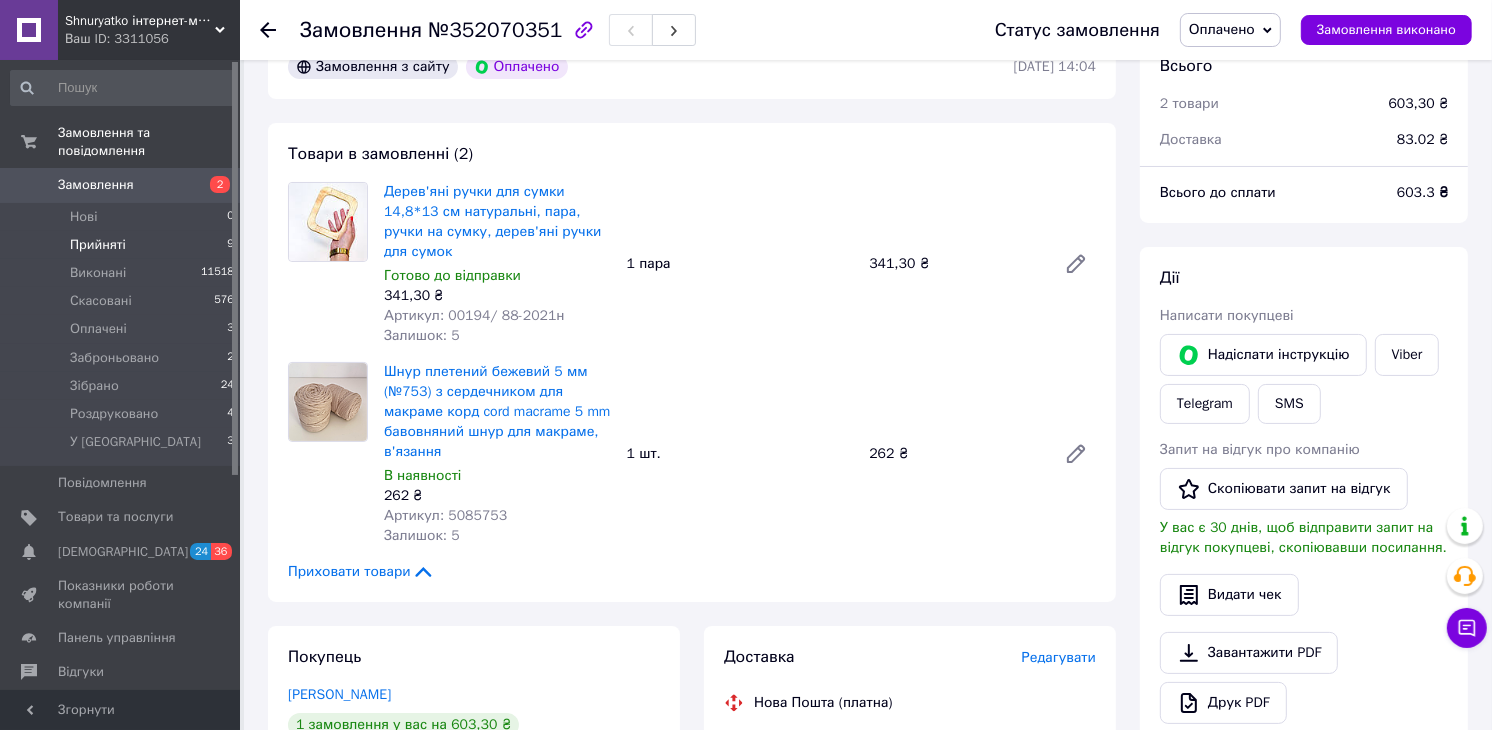 click on "Прийняті" at bounding box center (98, 245) 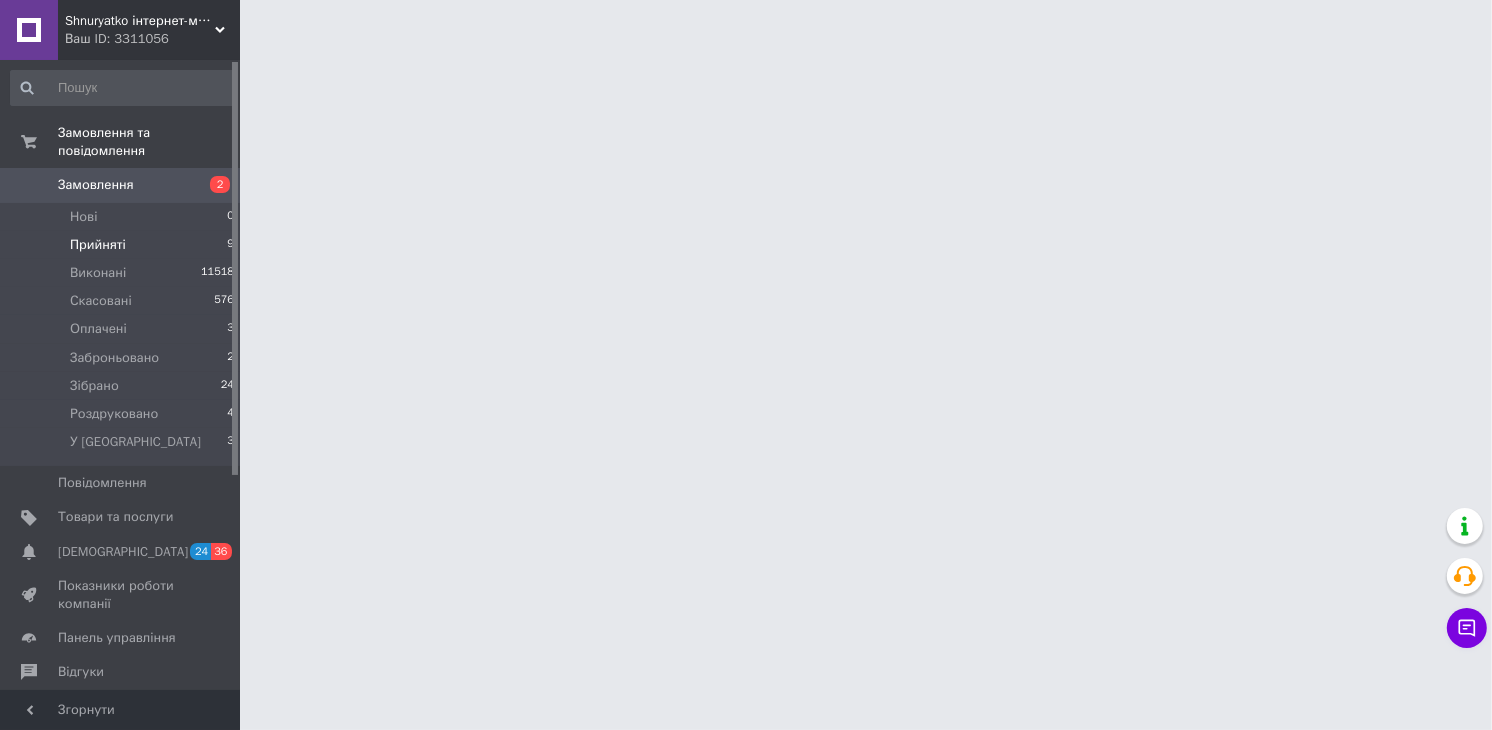scroll, scrollTop: 0, scrollLeft: 0, axis: both 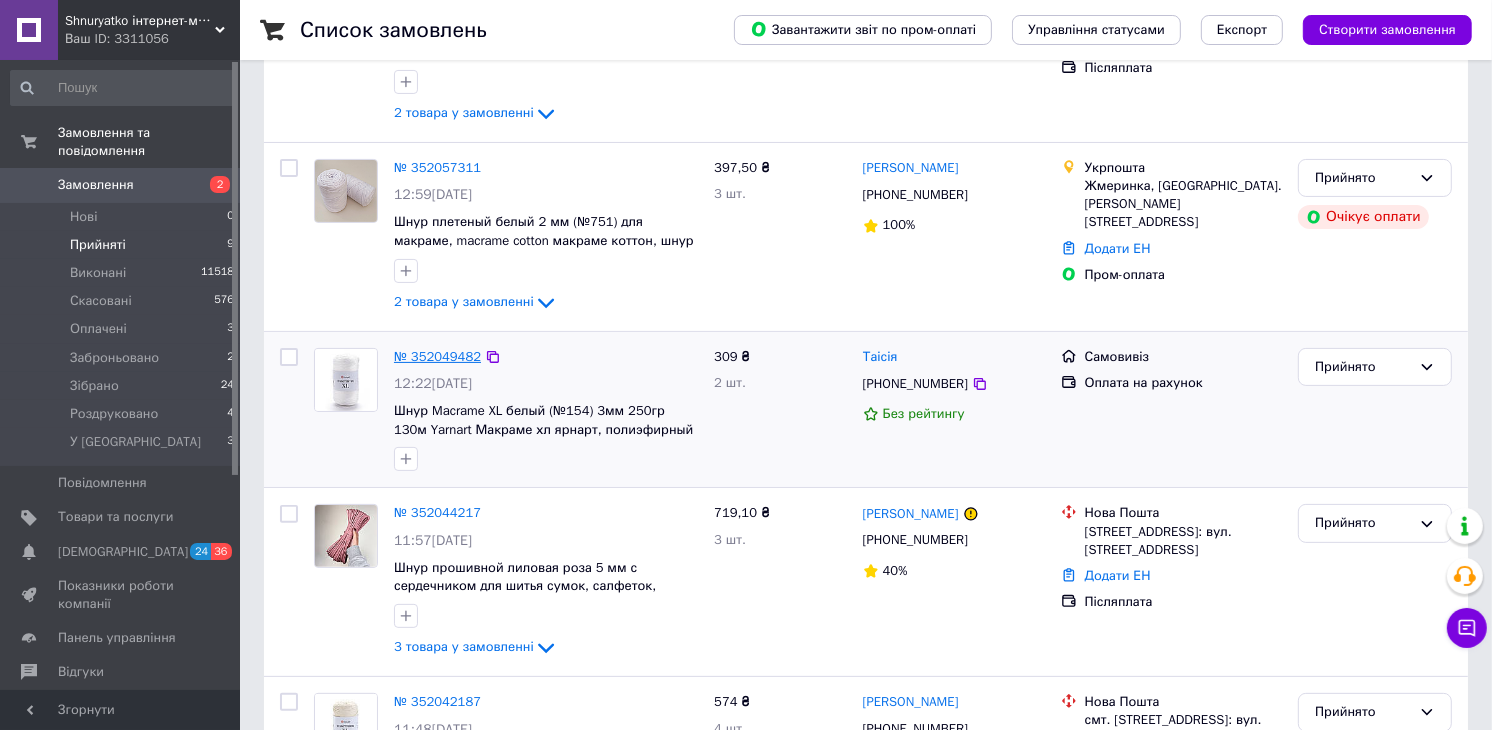 click on "№ 352049482" at bounding box center [437, 356] 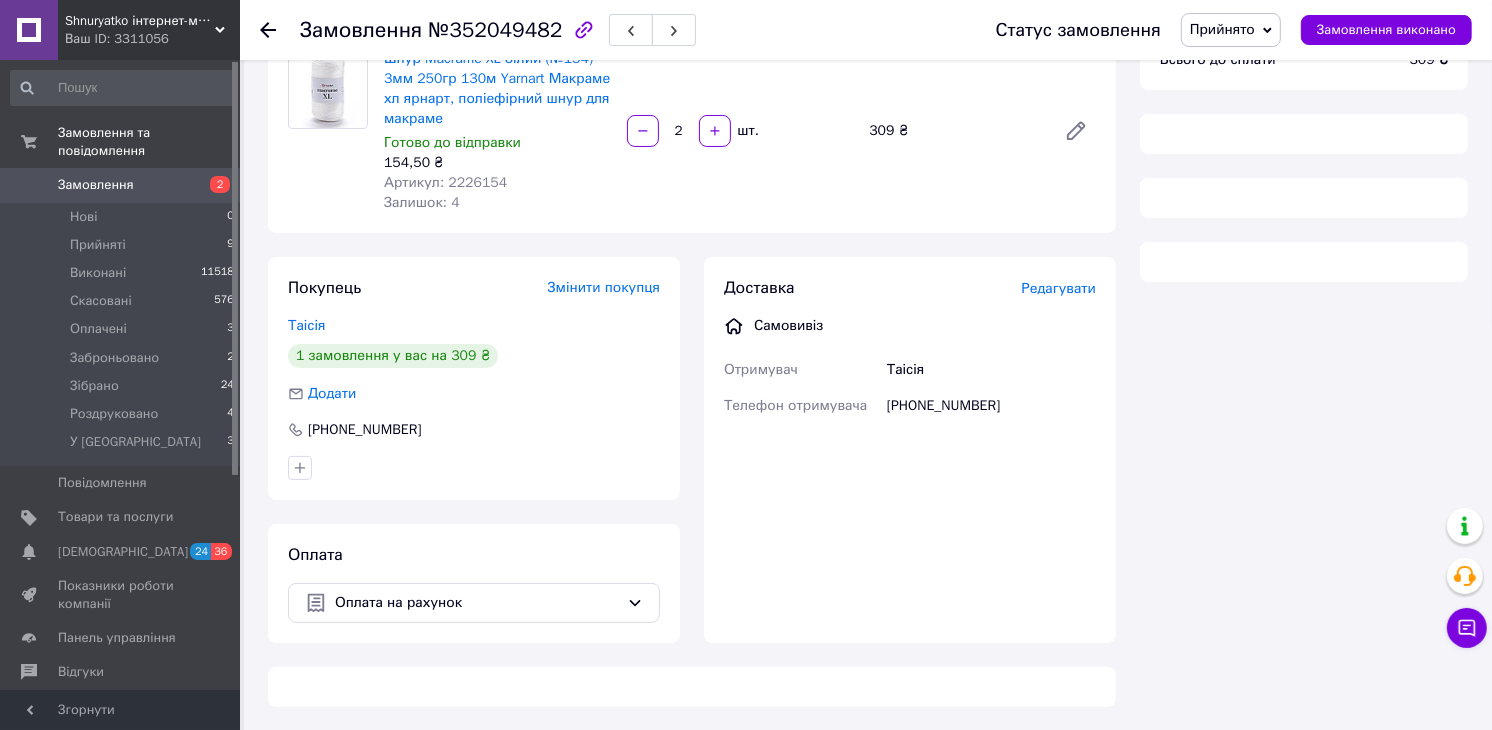 scroll, scrollTop: 0, scrollLeft: 0, axis: both 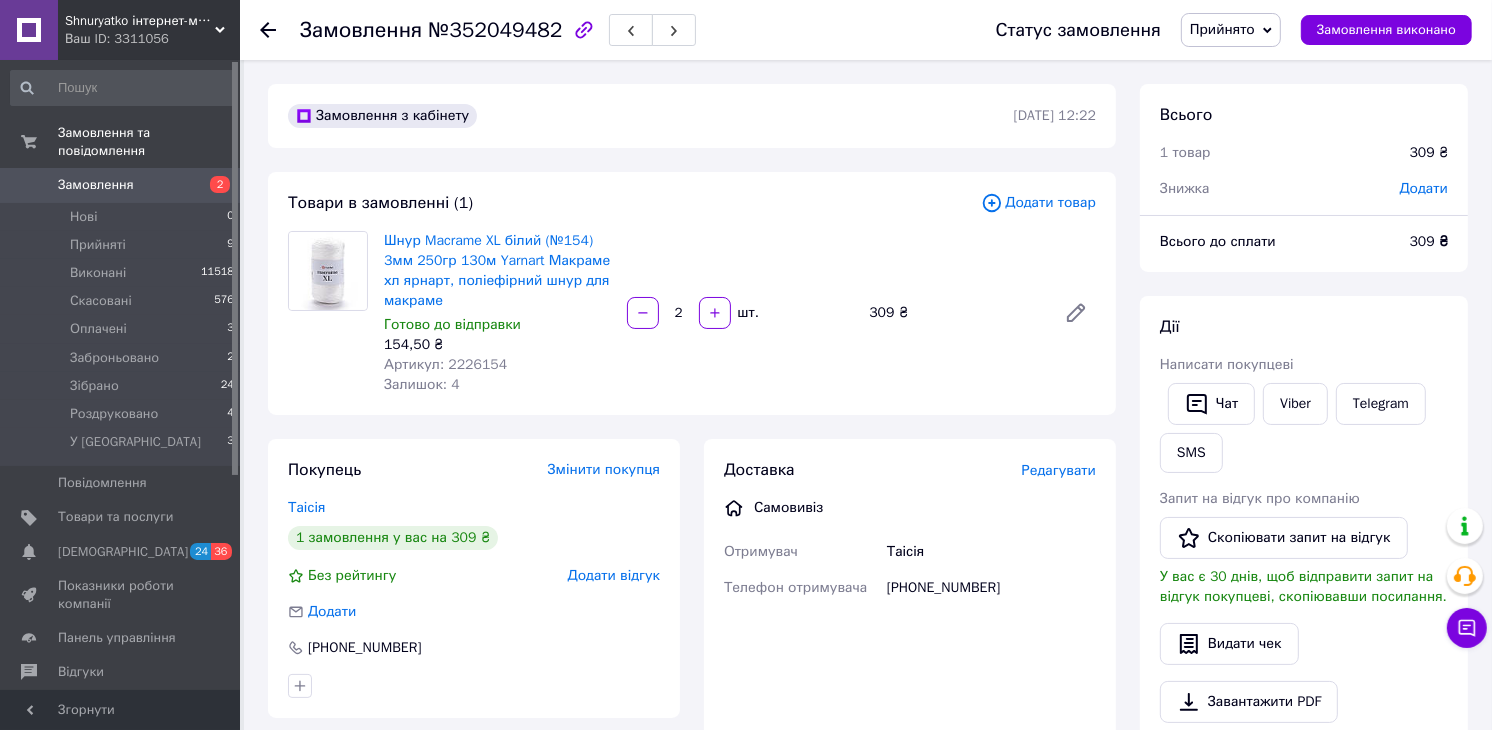 click 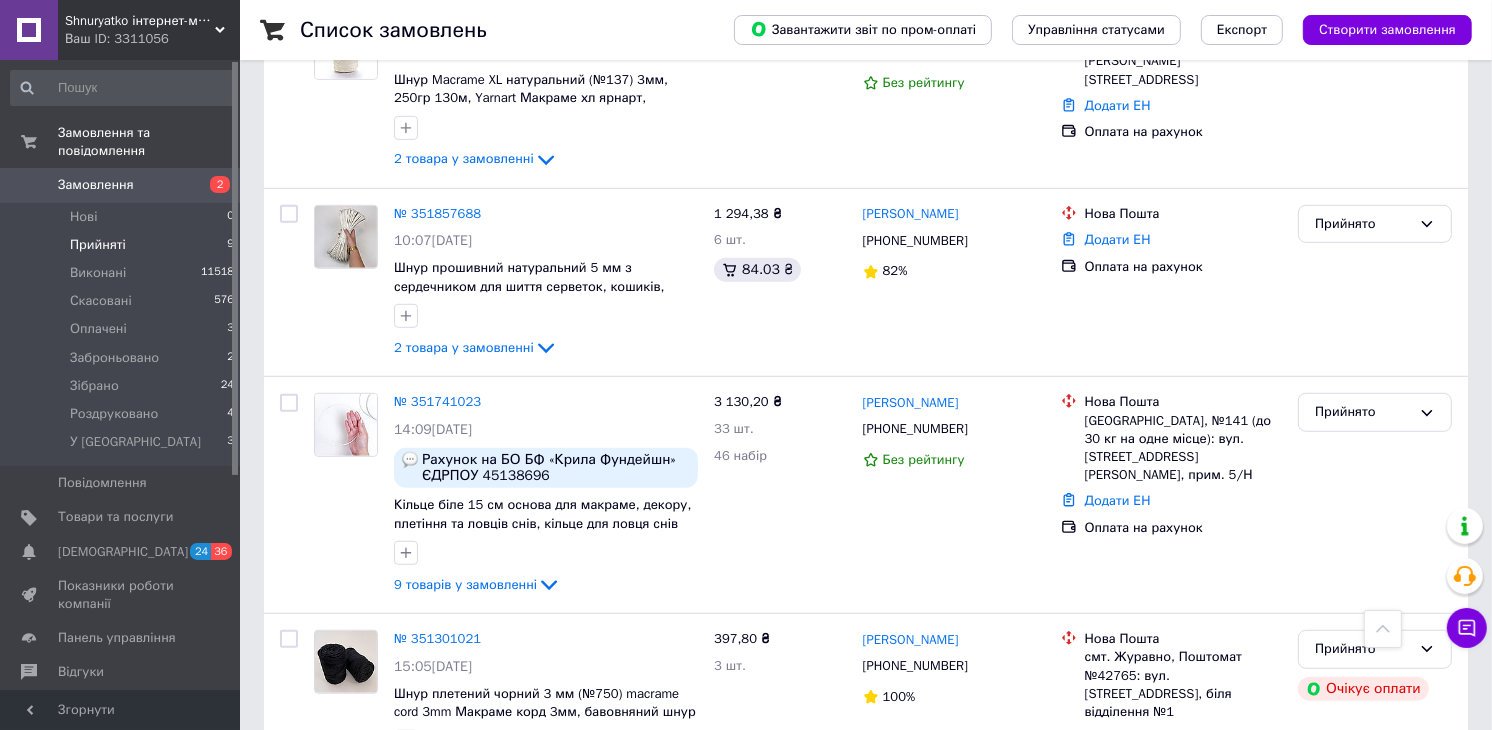 scroll, scrollTop: 1222, scrollLeft: 0, axis: vertical 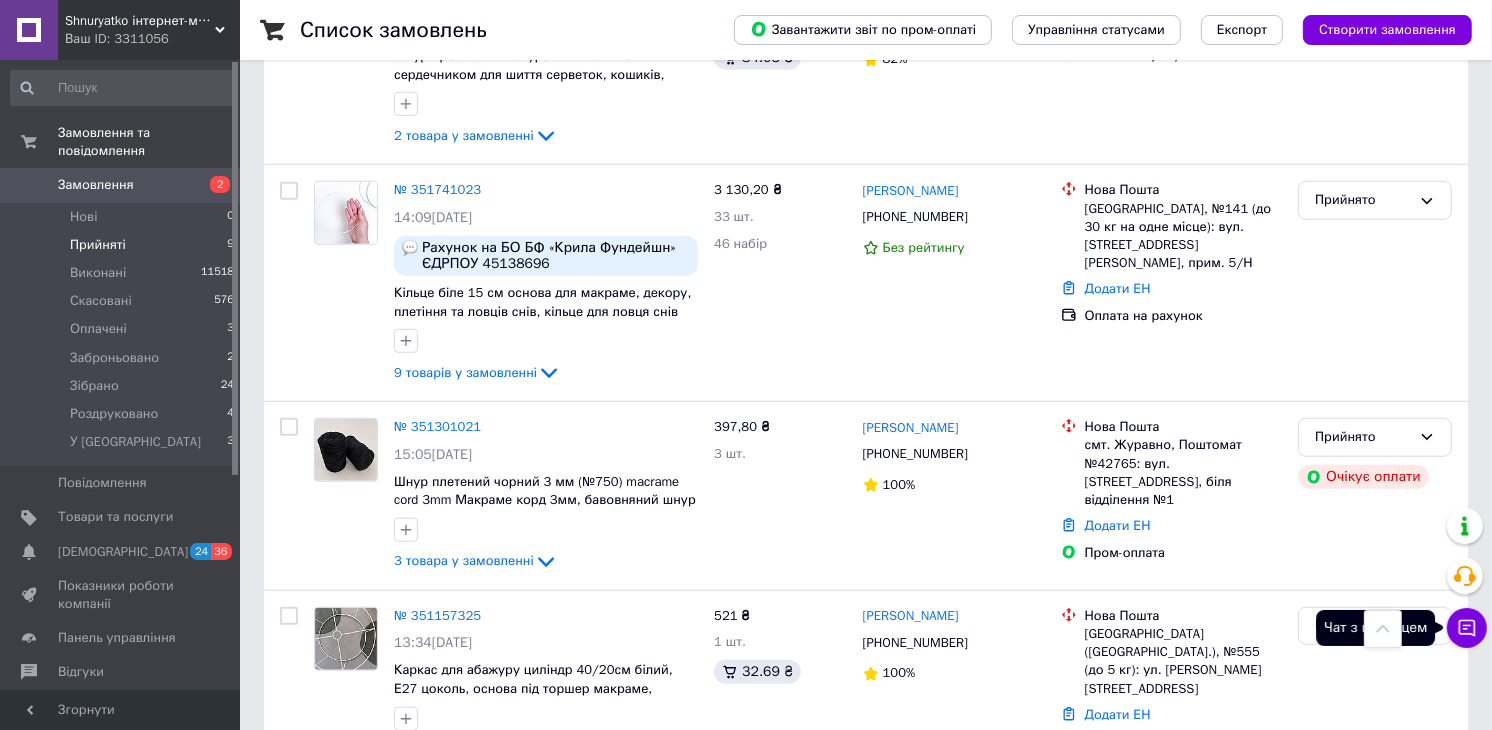 click on "Чат з покупцем" at bounding box center (1467, 628) 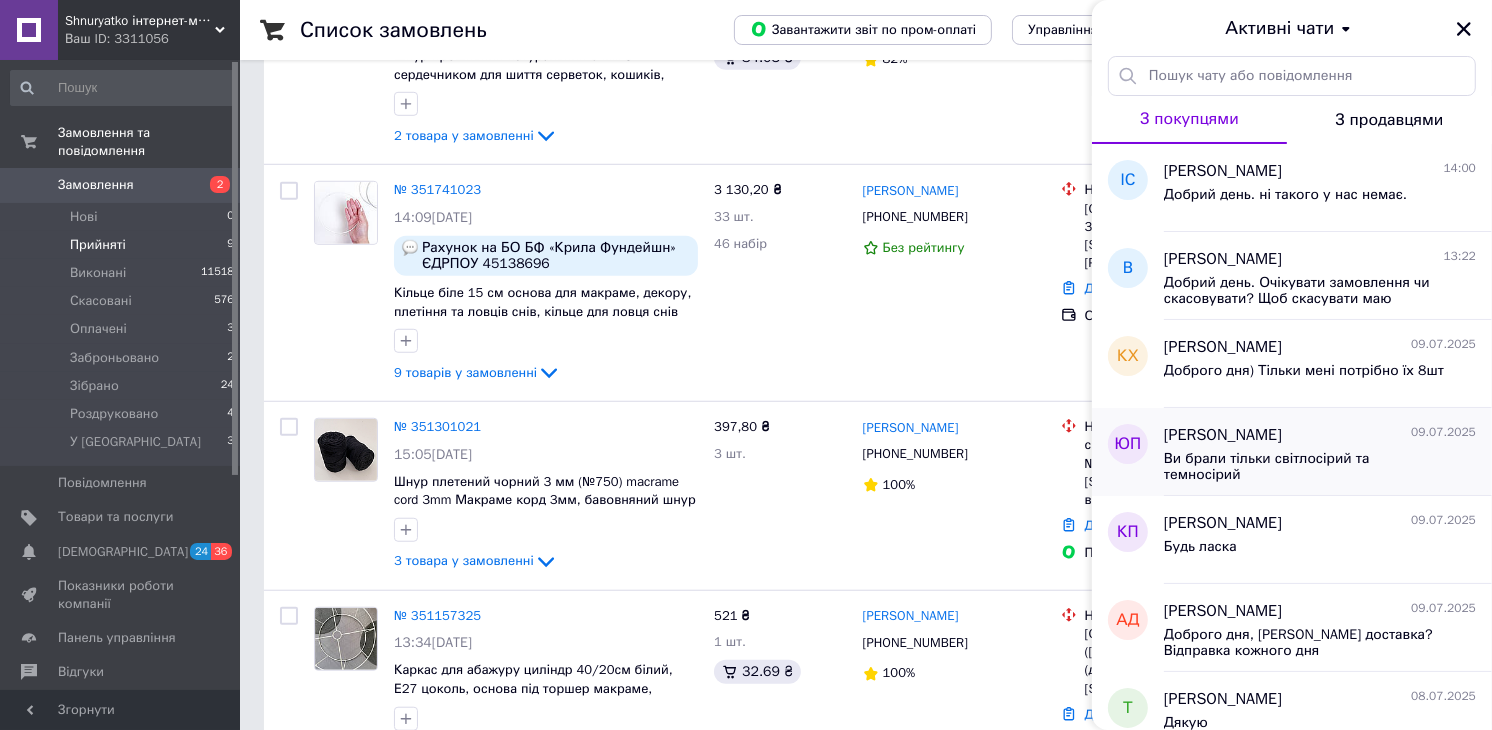 click on "Ви брали тільки світлосірий та темносірий" at bounding box center (1306, 467) 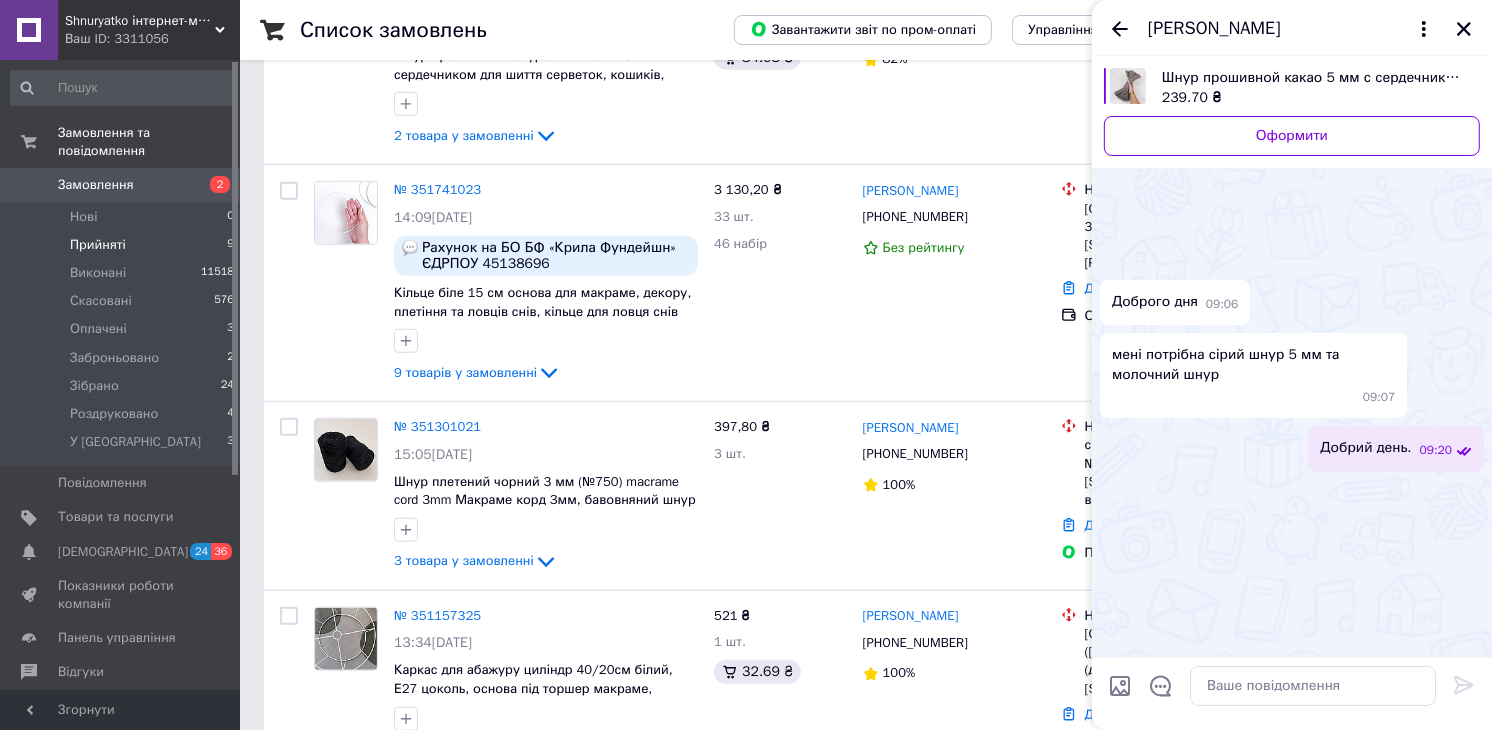 scroll, scrollTop: 2710, scrollLeft: 0, axis: vertical 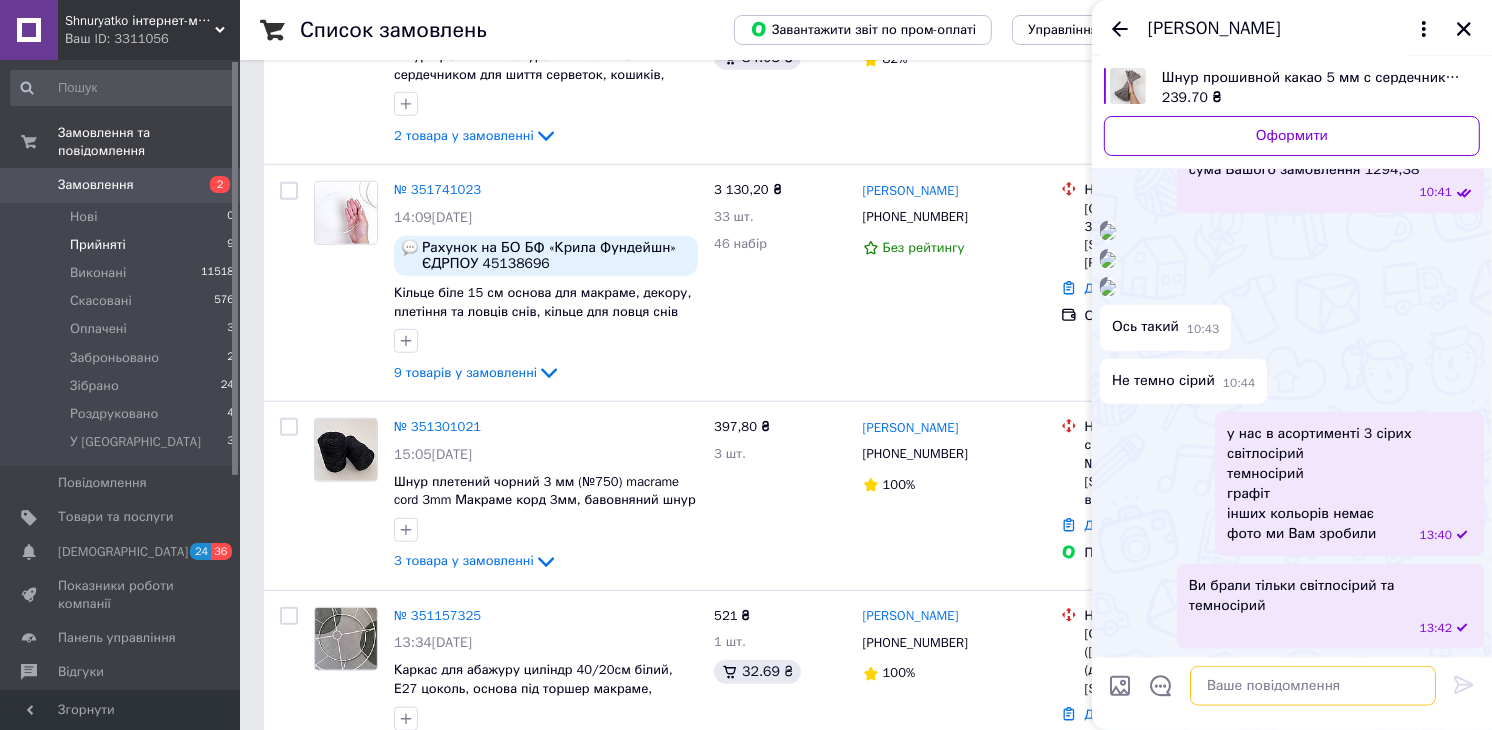 click at bounding box center [1313, 686] 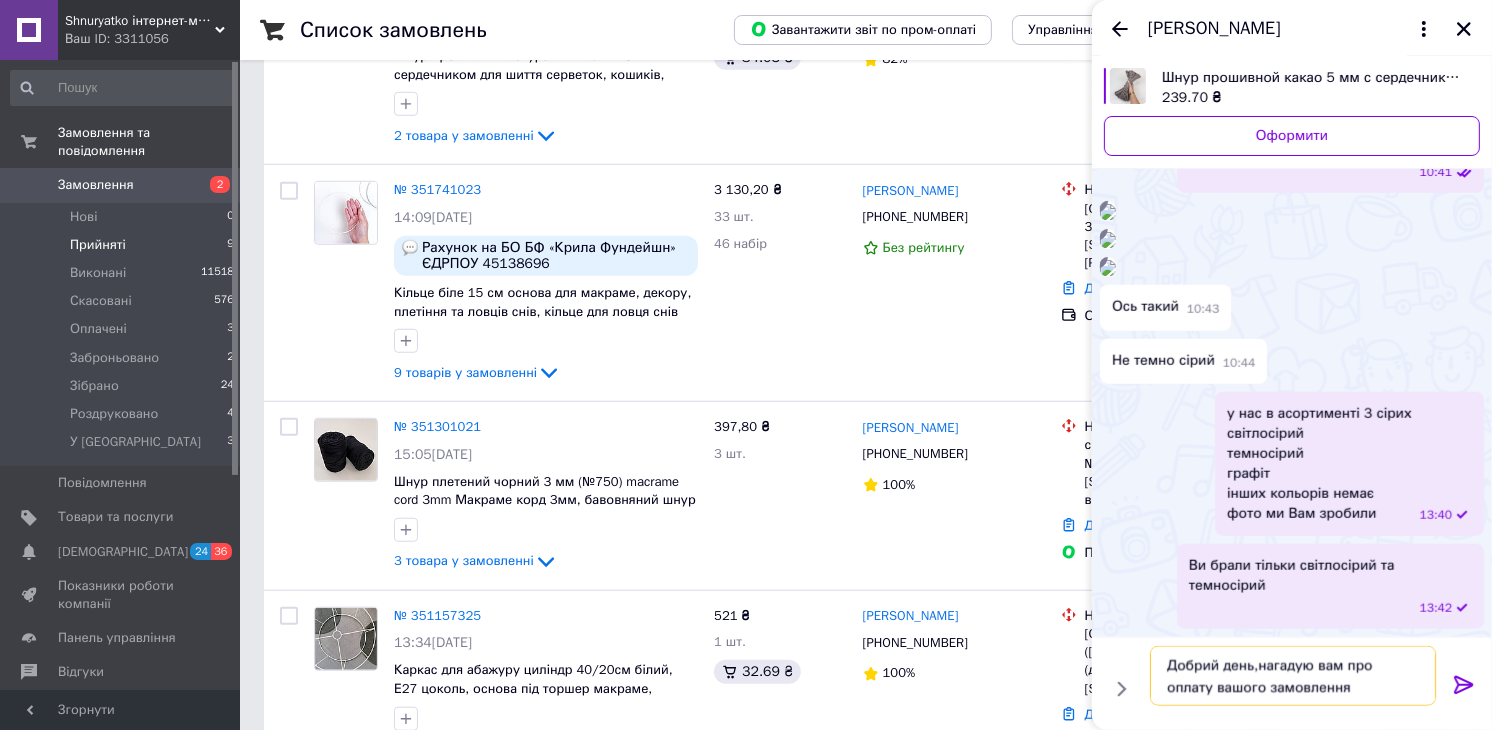 type on "Добрий день,нагадую вам про оплату вашого замовлення." 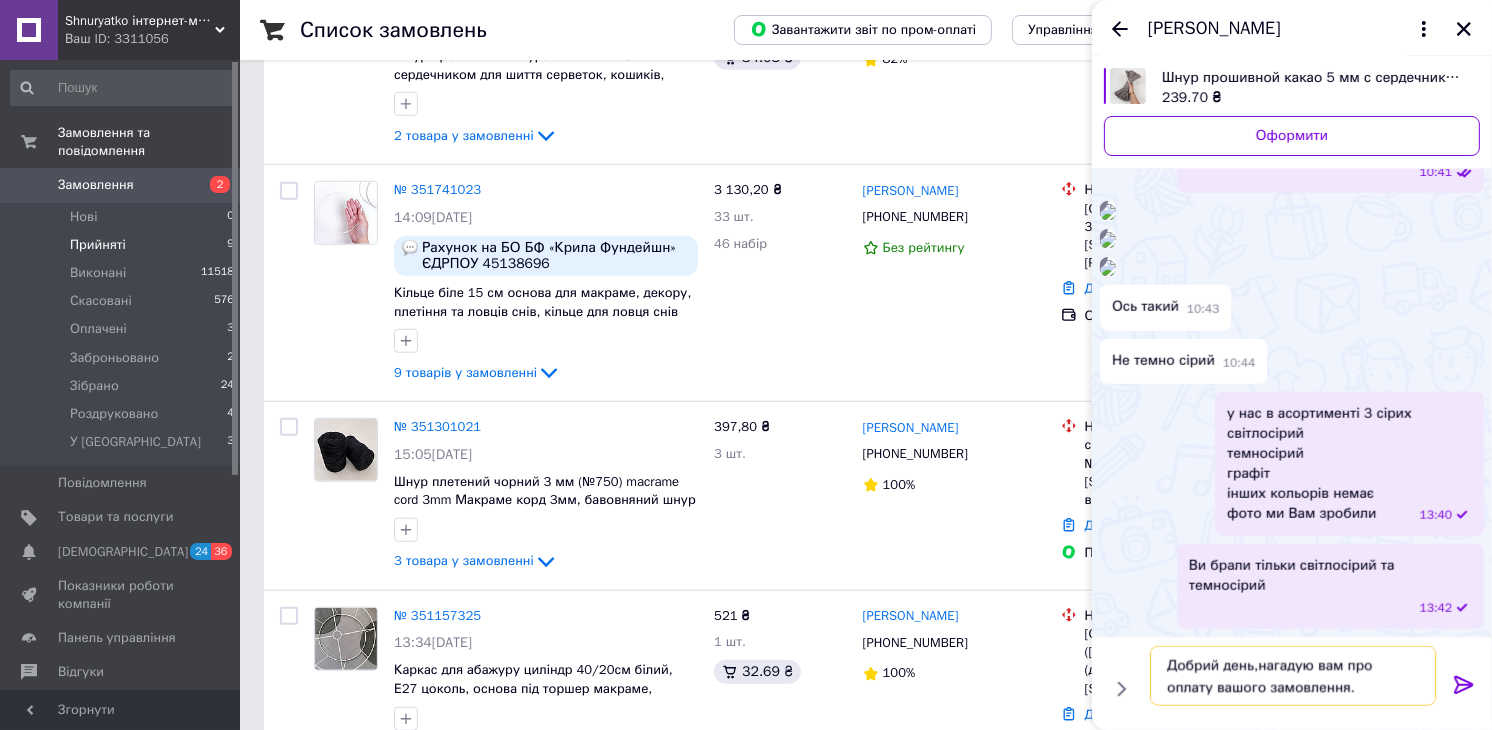 type 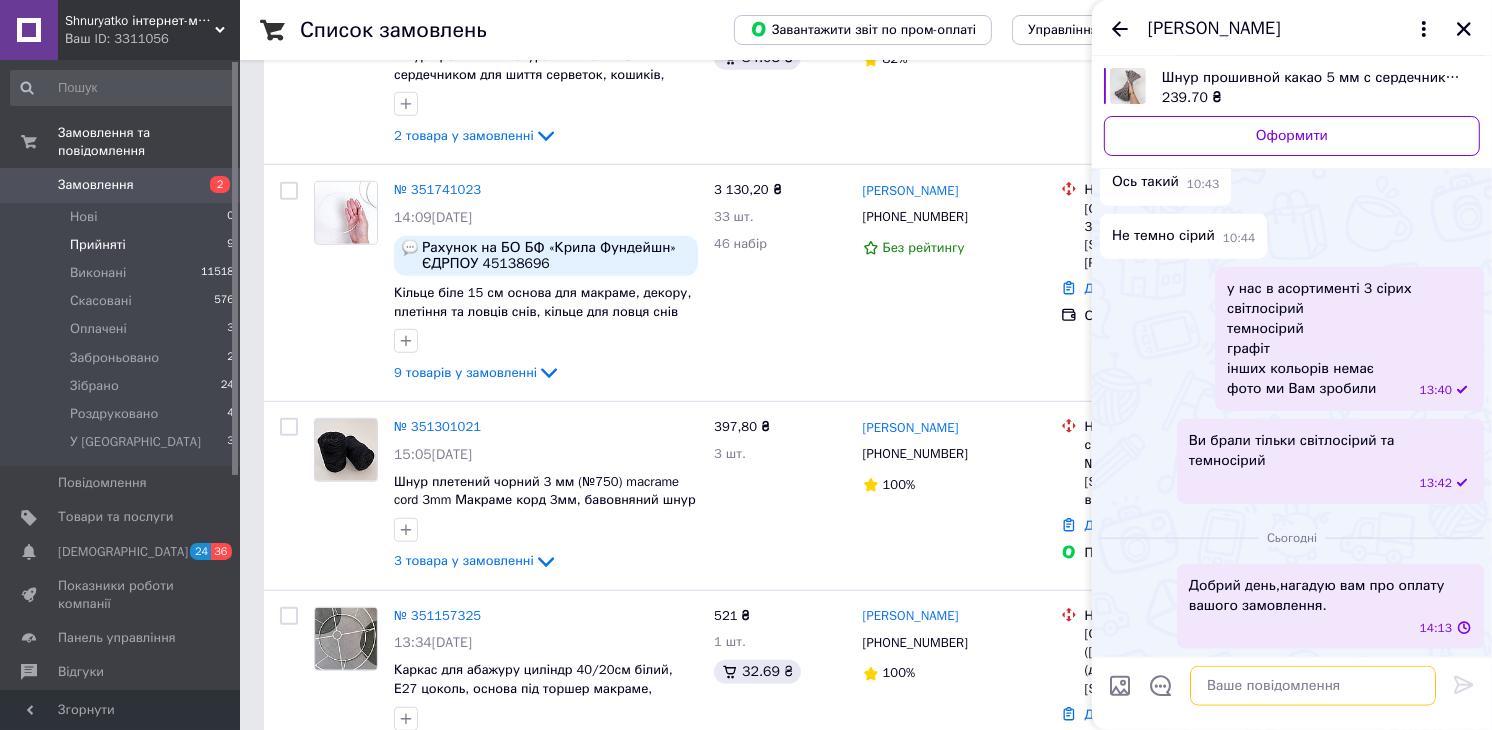 scroll, scrollTop: 2804, scrollLeft: 0, axis: vertical 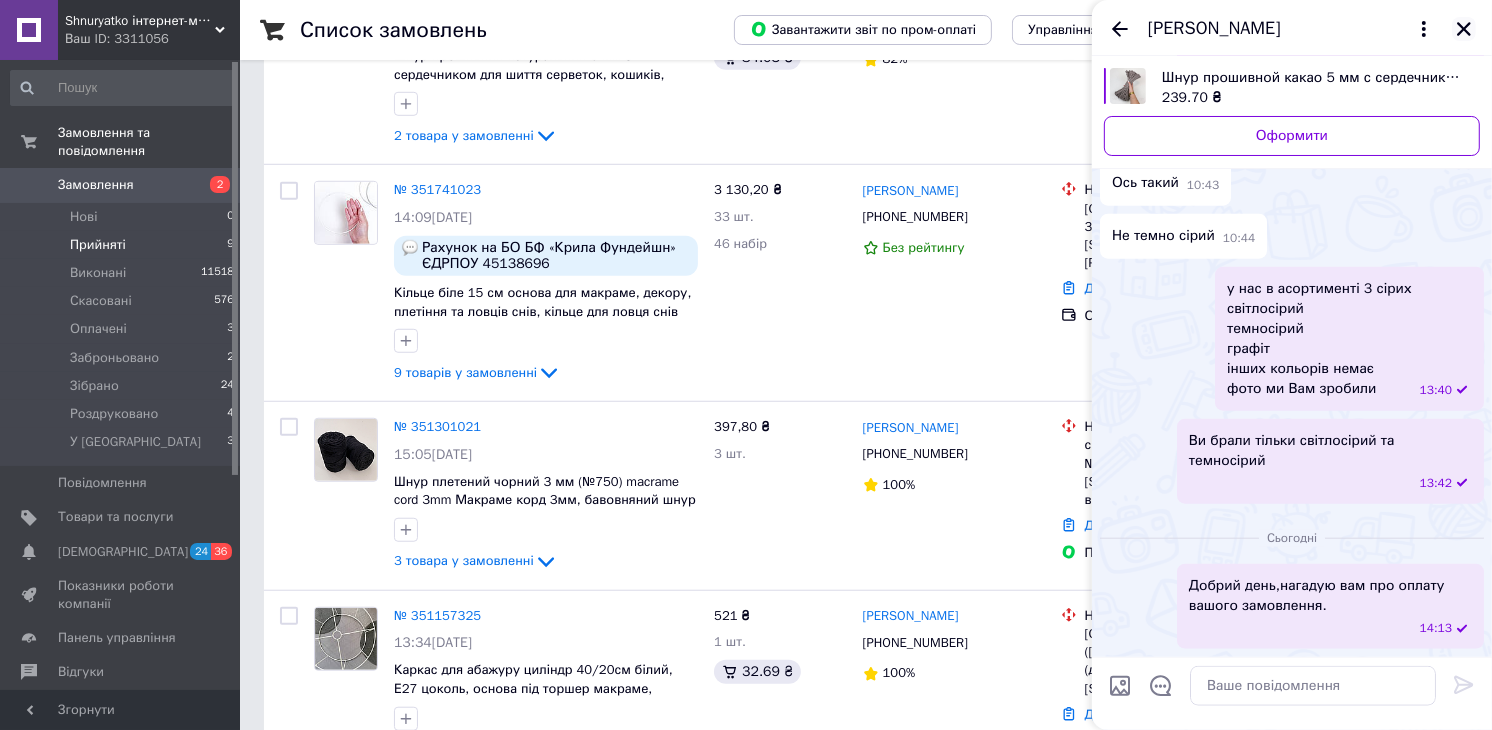 click at bounding box center [1464, 29] 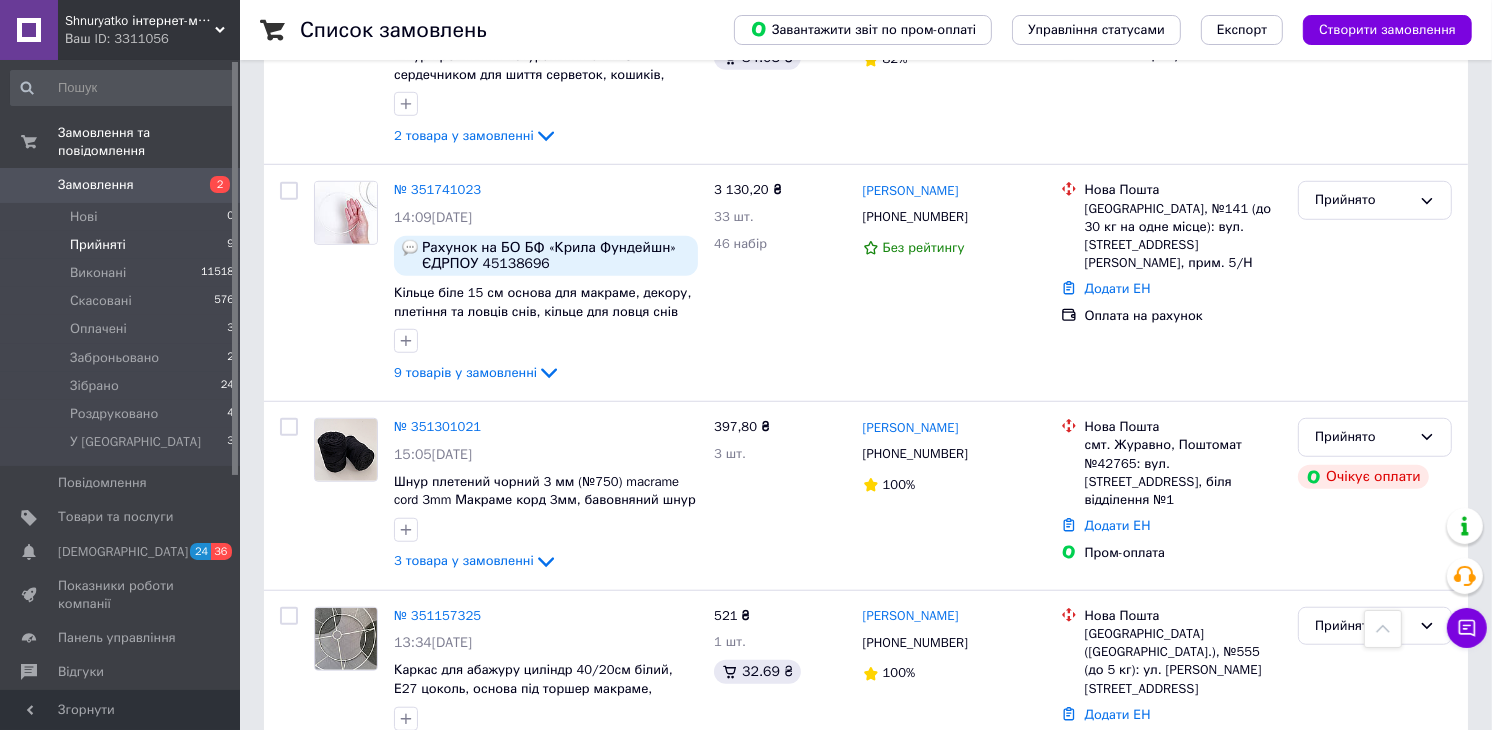 click on "Прийняті 9" at bounding box center [123, 245] 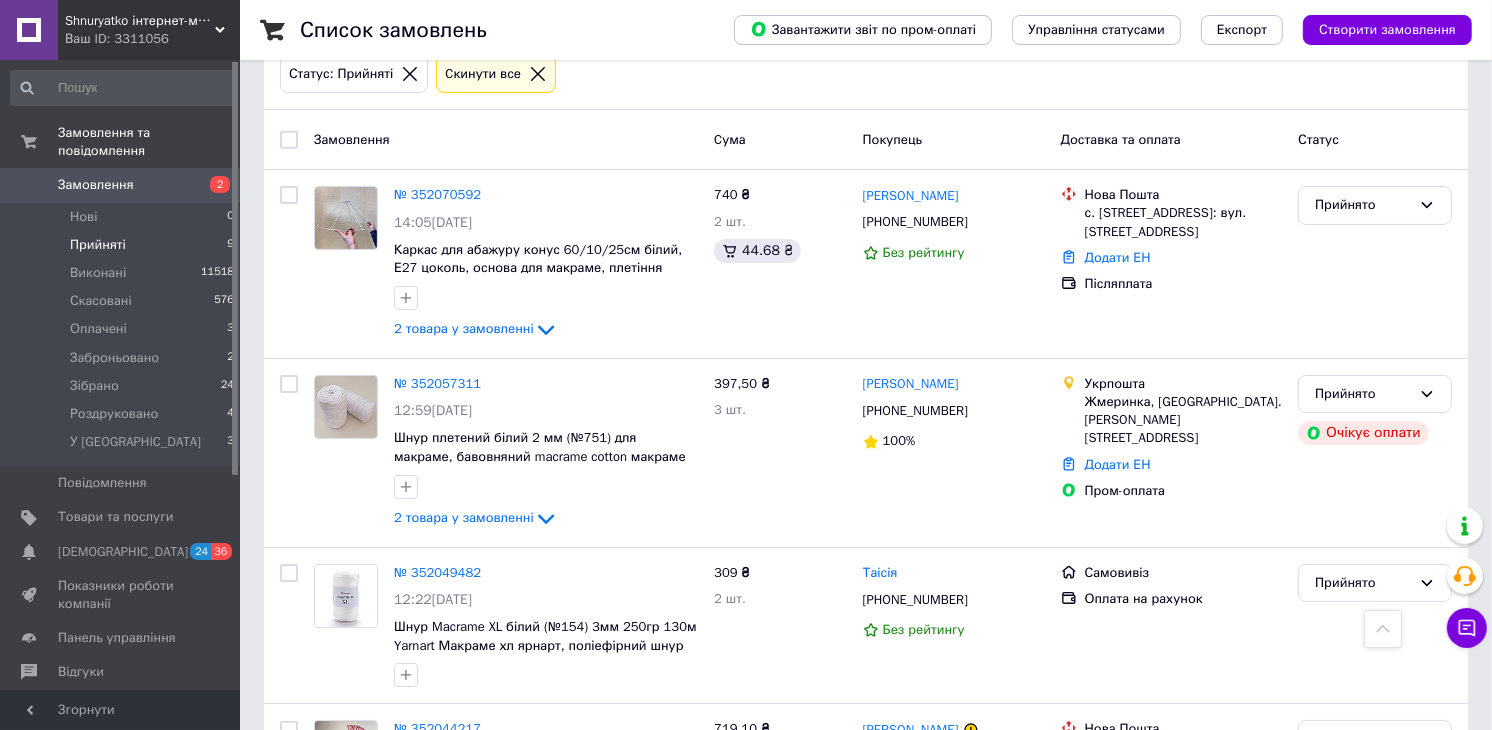 scroll, scrollTop: 0, scrollLeft: 0, axis: both 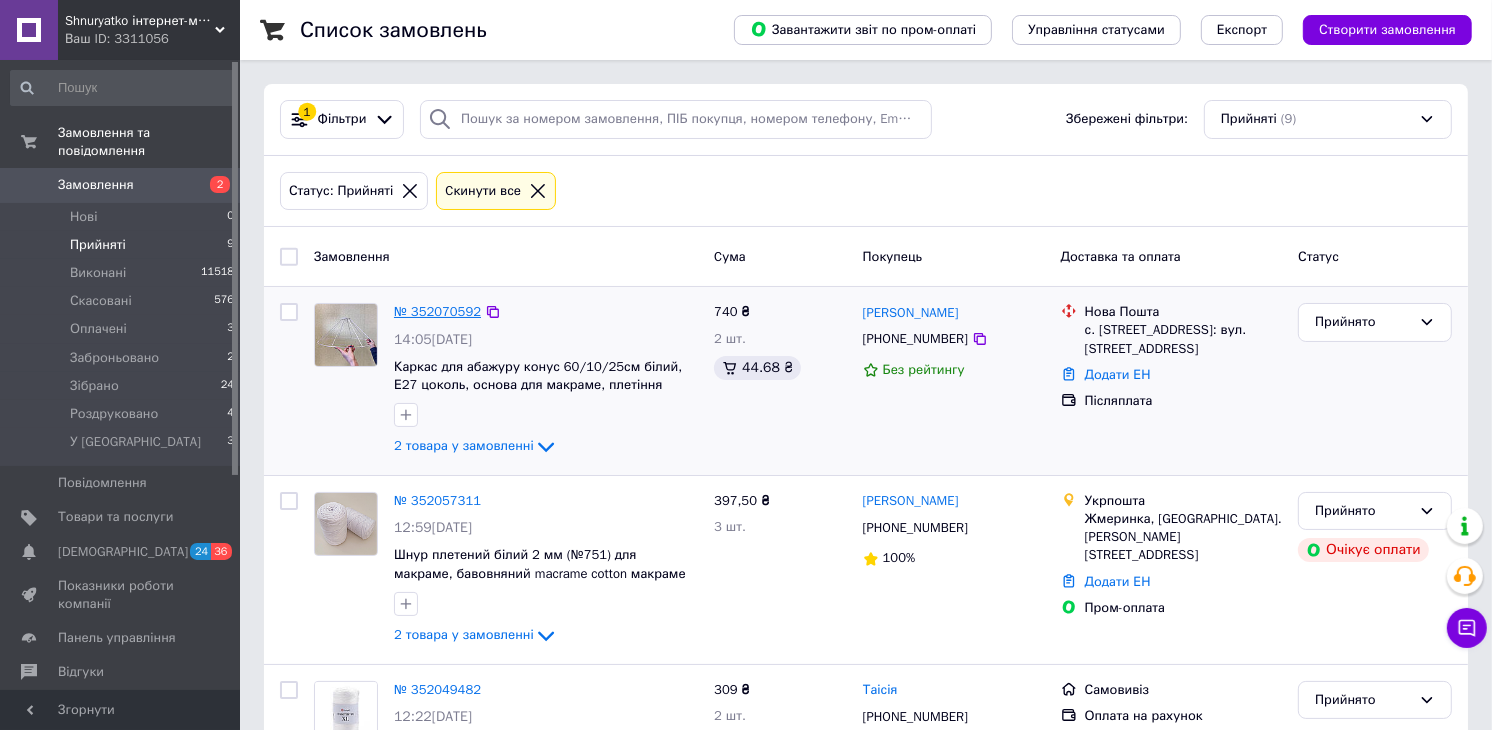 click on "№ 352070592" at bounding box center (437, 311) 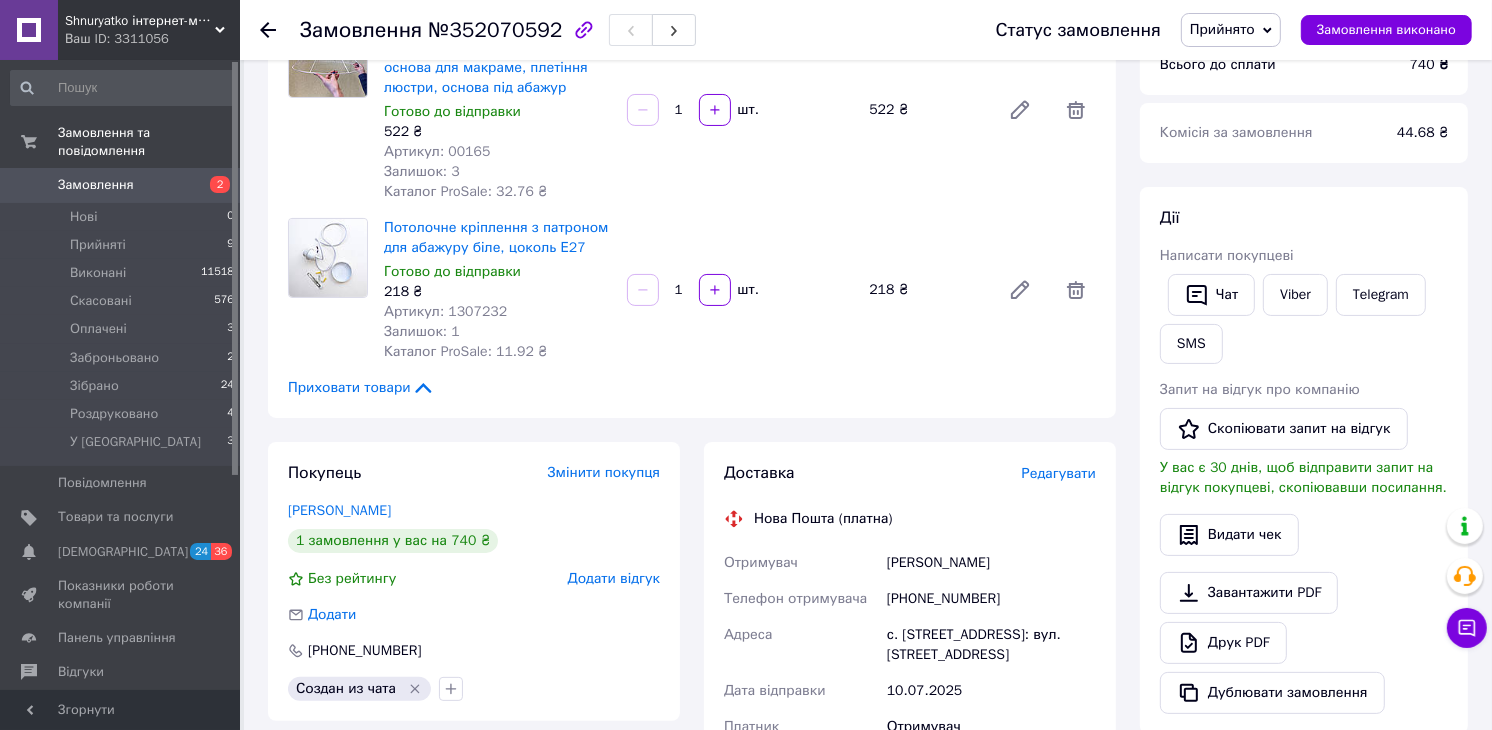 scroll, scrollTop: 444, scrollLeft: 0, axis: vertical 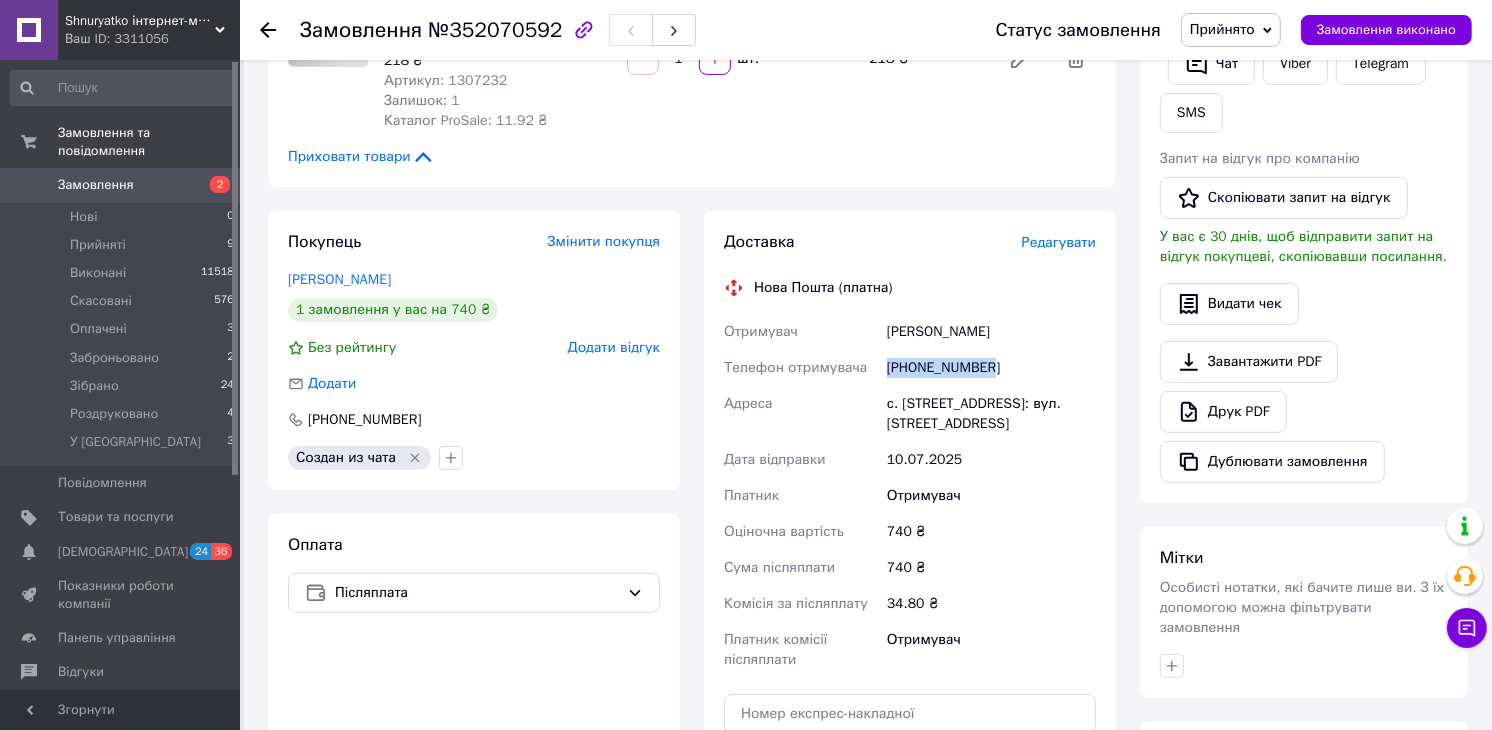 drag, startPoint x: 1004, startPoint y: 364, endPoint x: 860, endPoint y: 367, distance: 144.03125 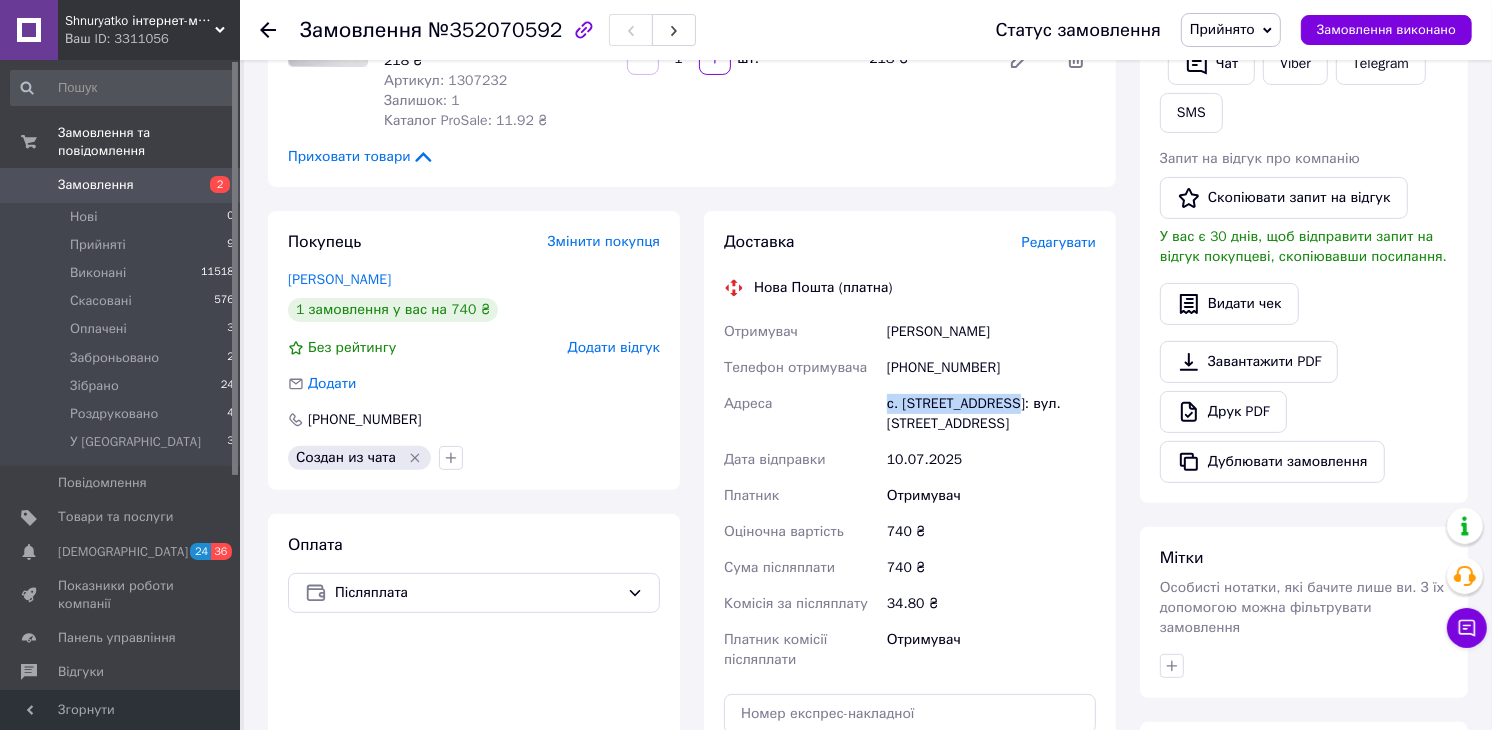 drag, startPoint x: 883, startPoint y: 402, endPoint x: 1000, endPoint y: 405, distance: 117.03845 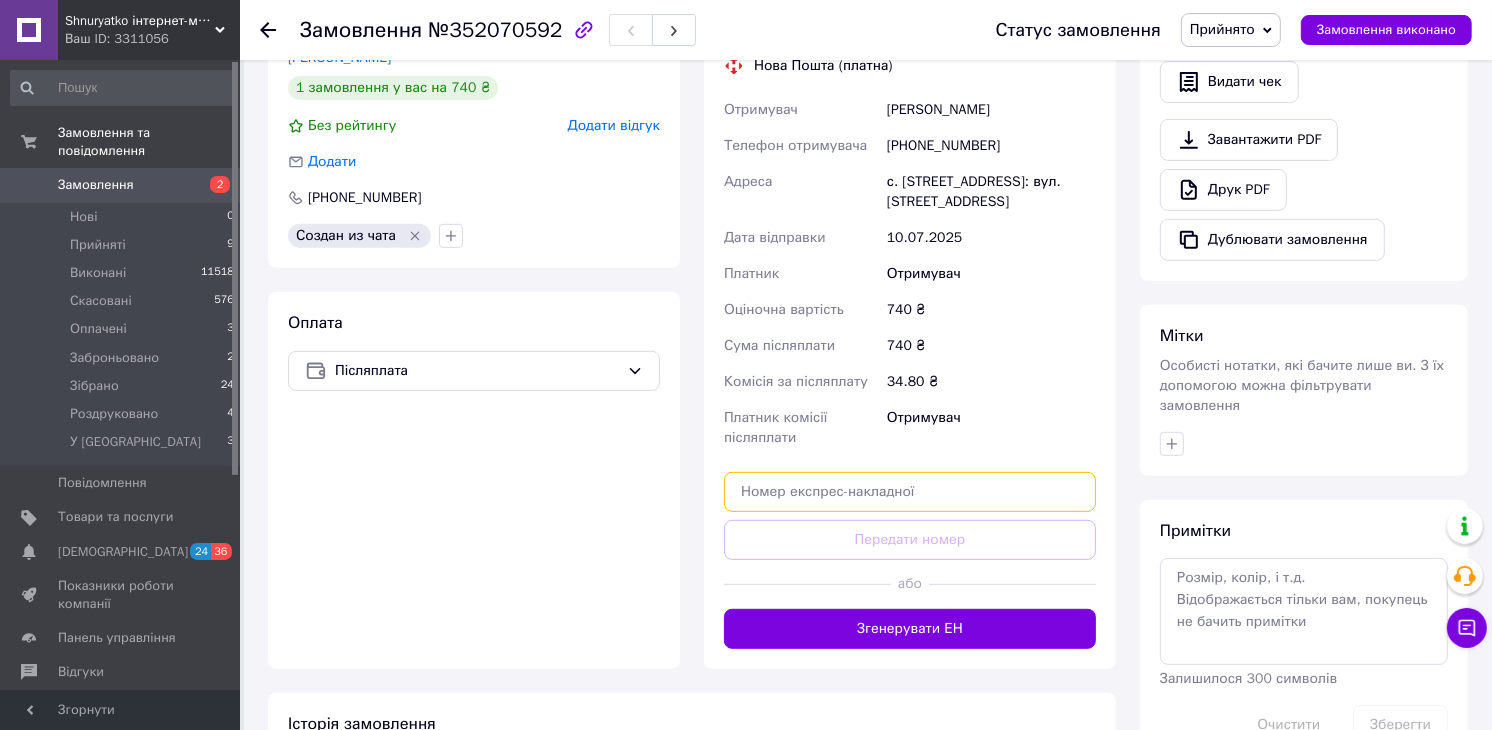 click at bounding box center [910, 492] 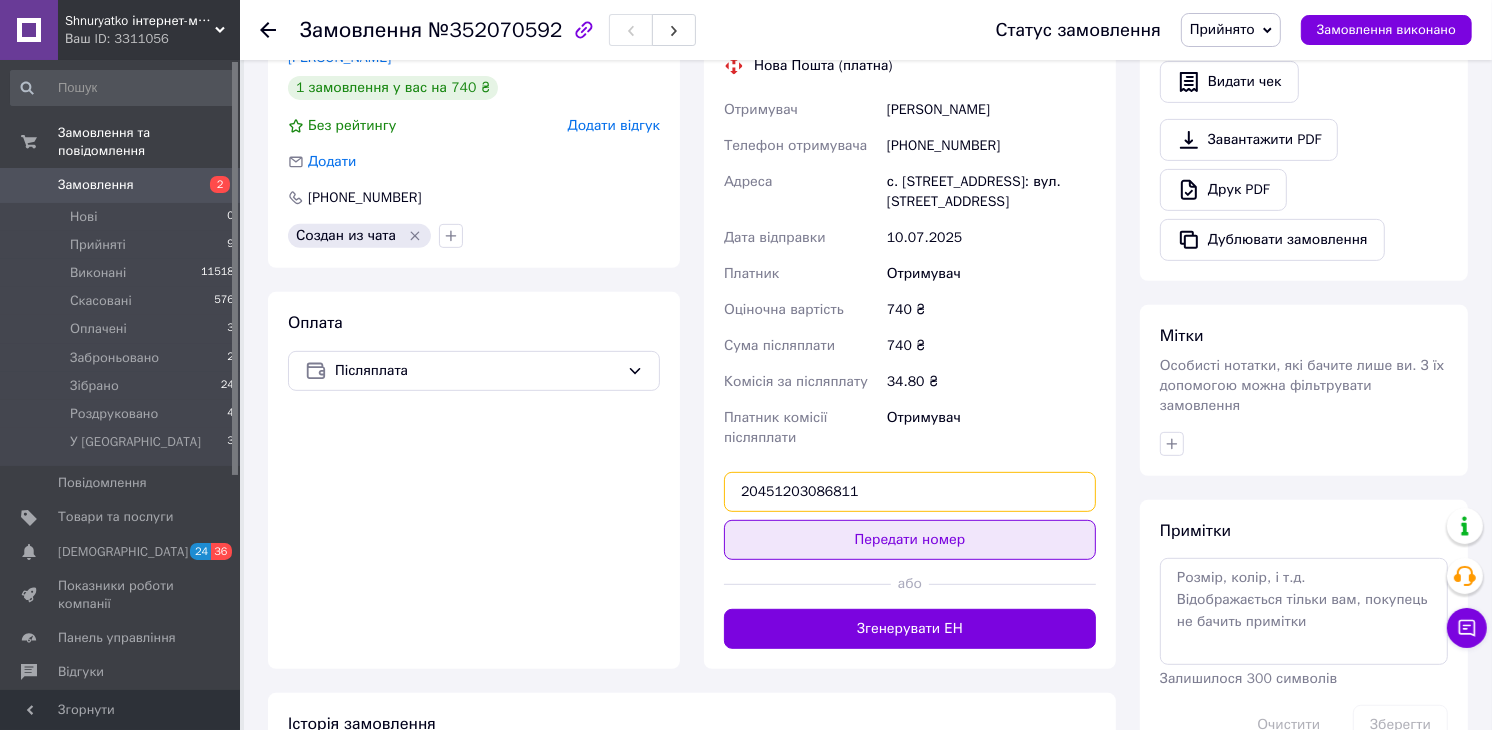 type on "20451203086811" 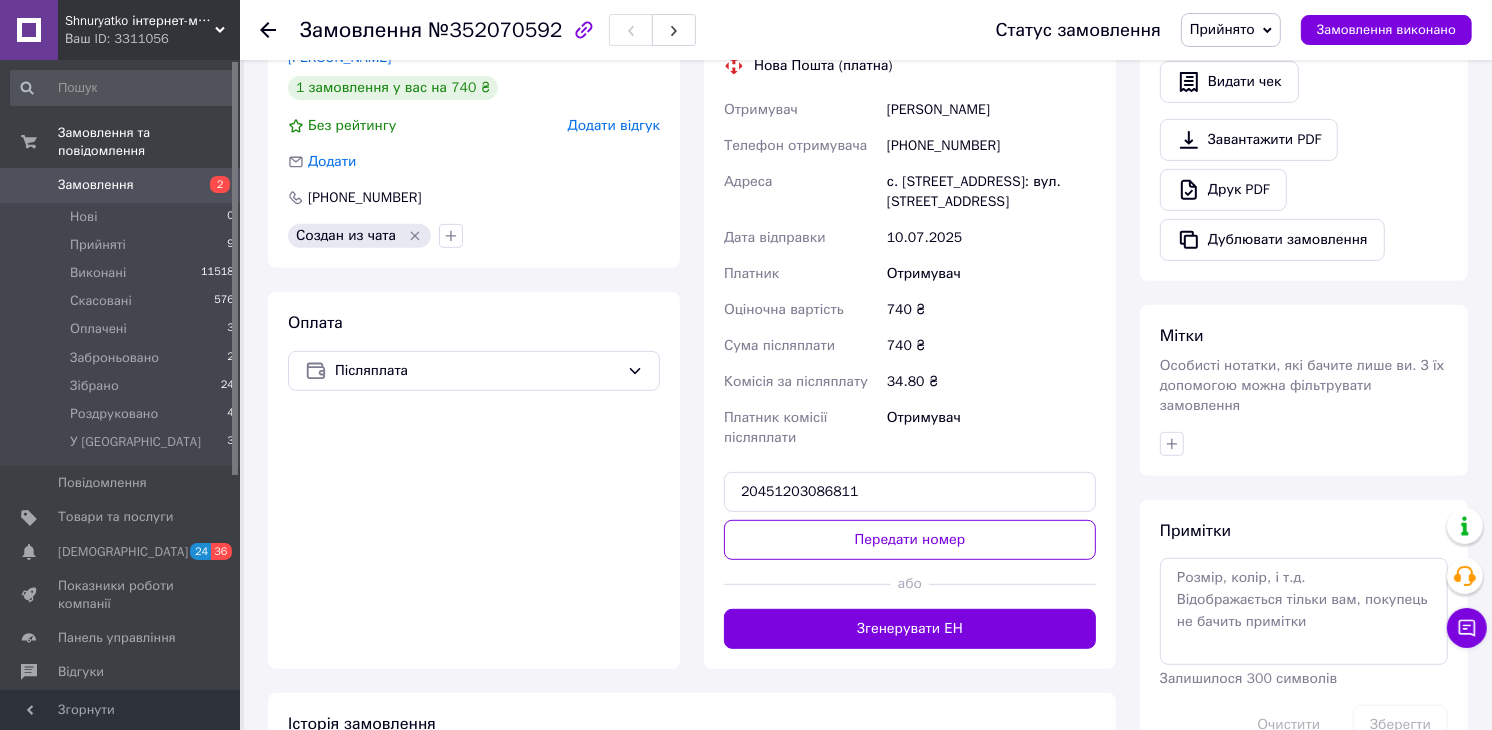 click on "Передати номер" at bounding box center (910, 540) 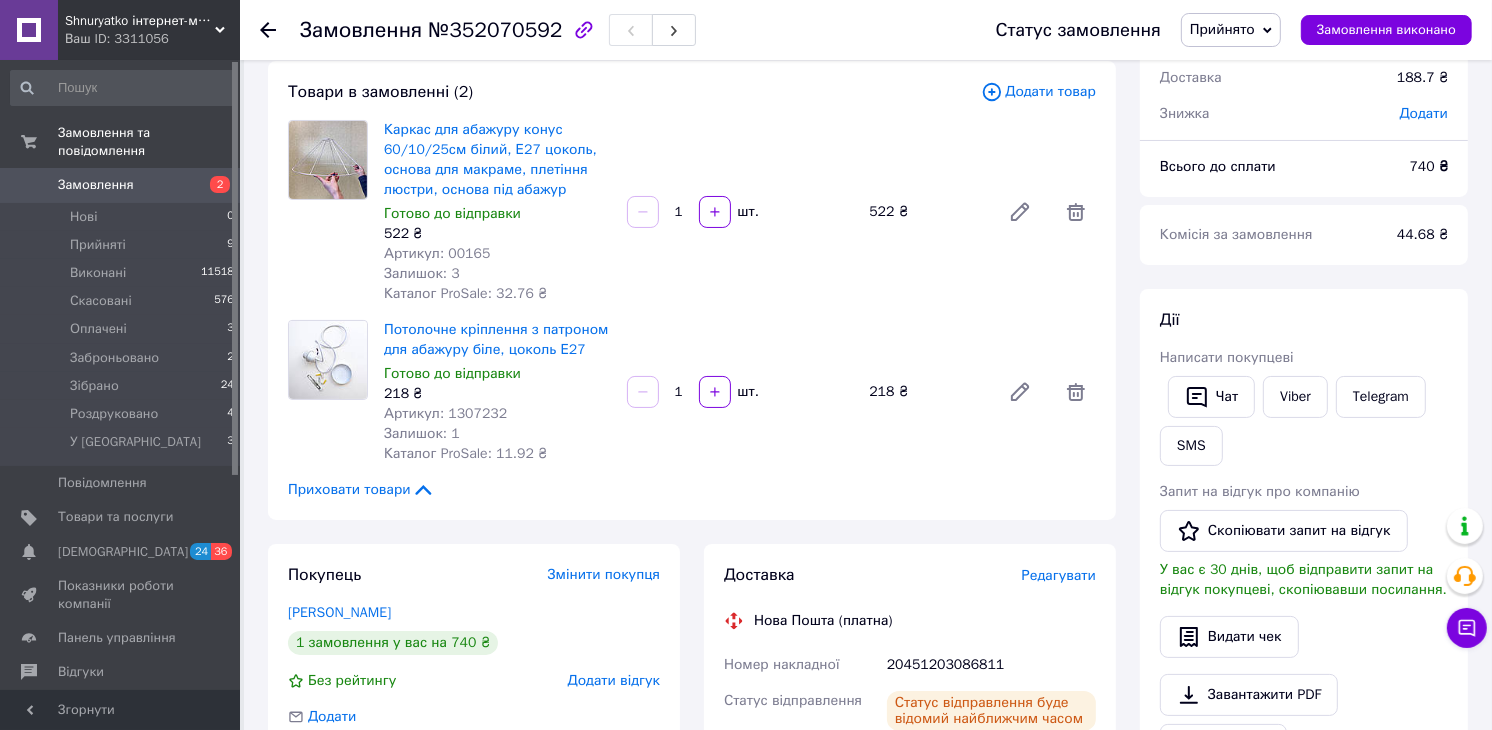 scroll, scrollTop: 0, scrollLeft: 0, axis: both 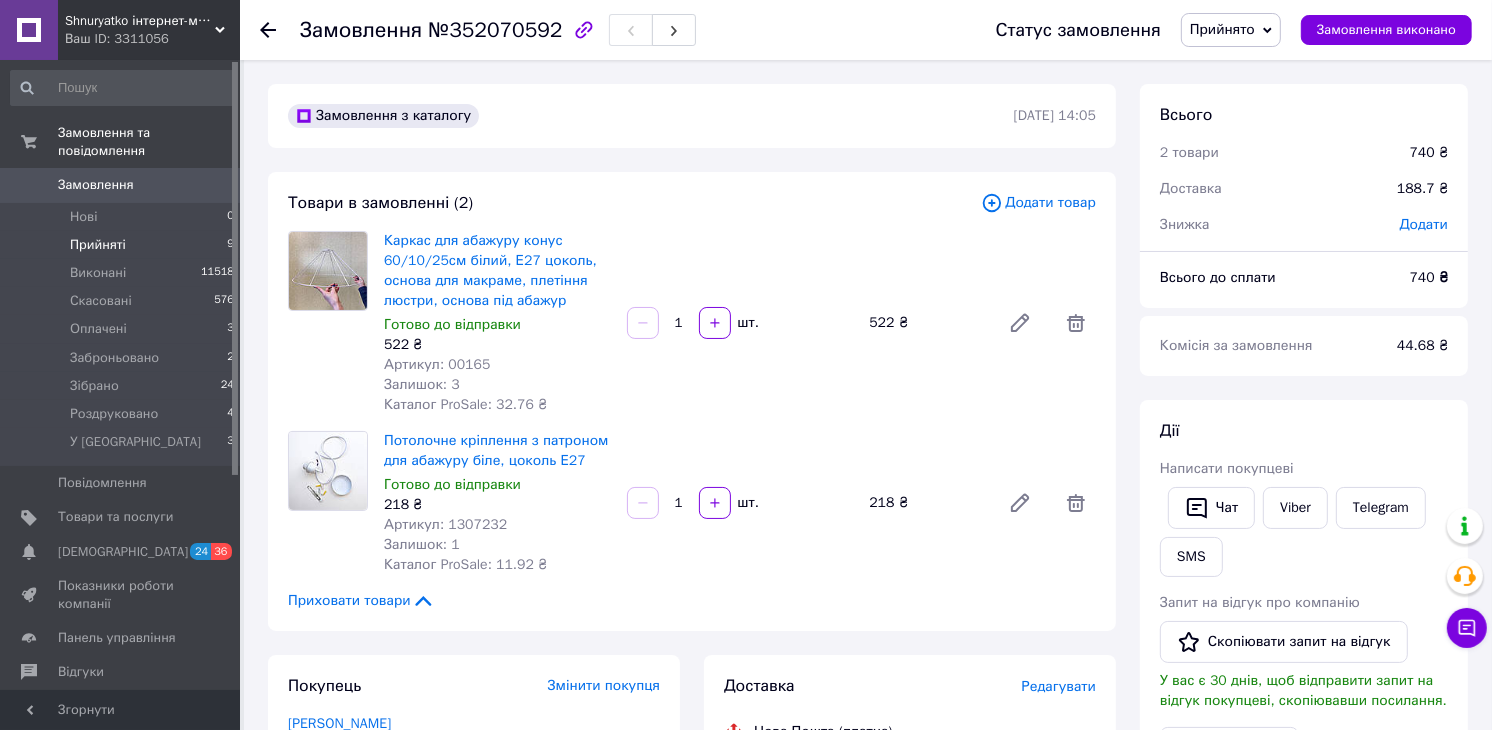 click on "Прийняті 9" at bounding box center (123, 245) 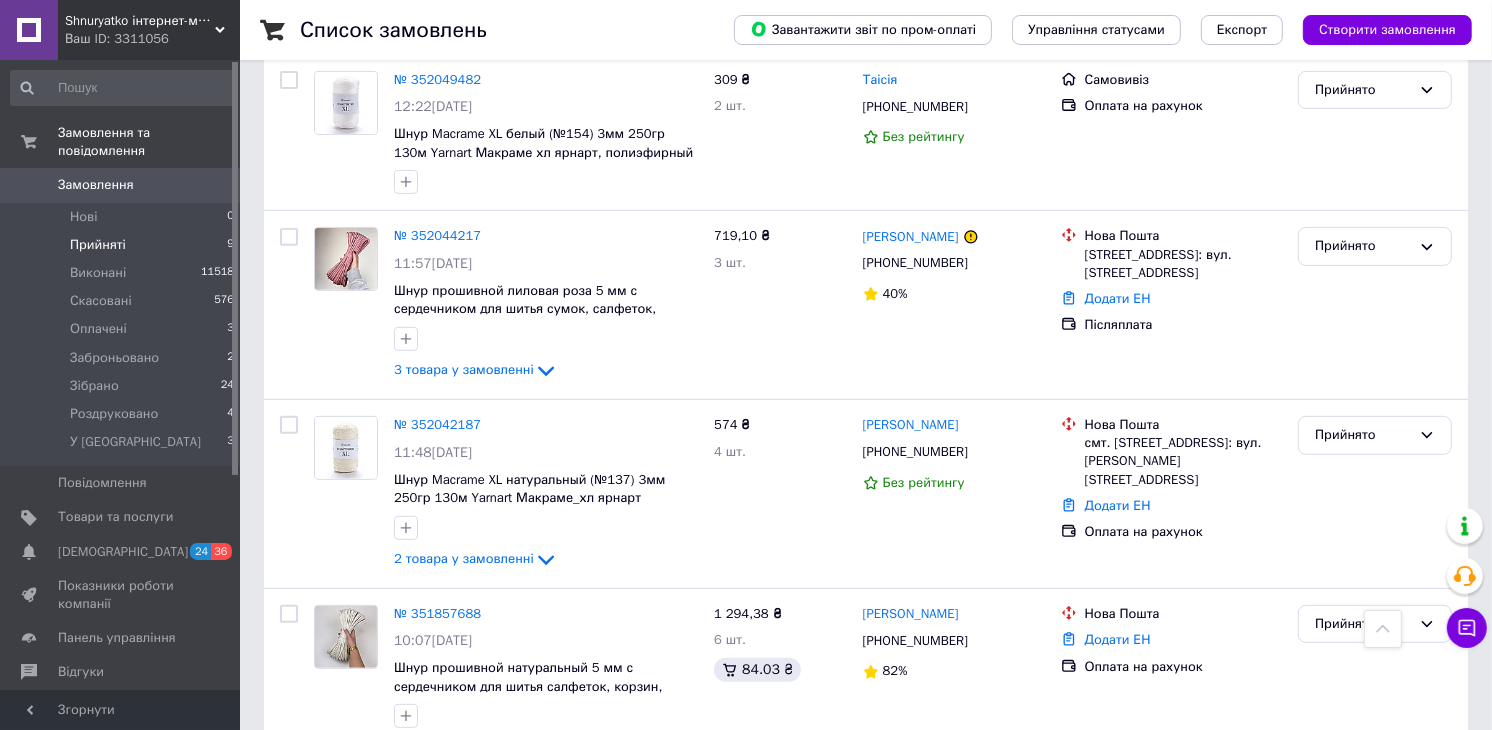 scroll, scrollTop: 333, scrollLeft: 0, axis: vertical 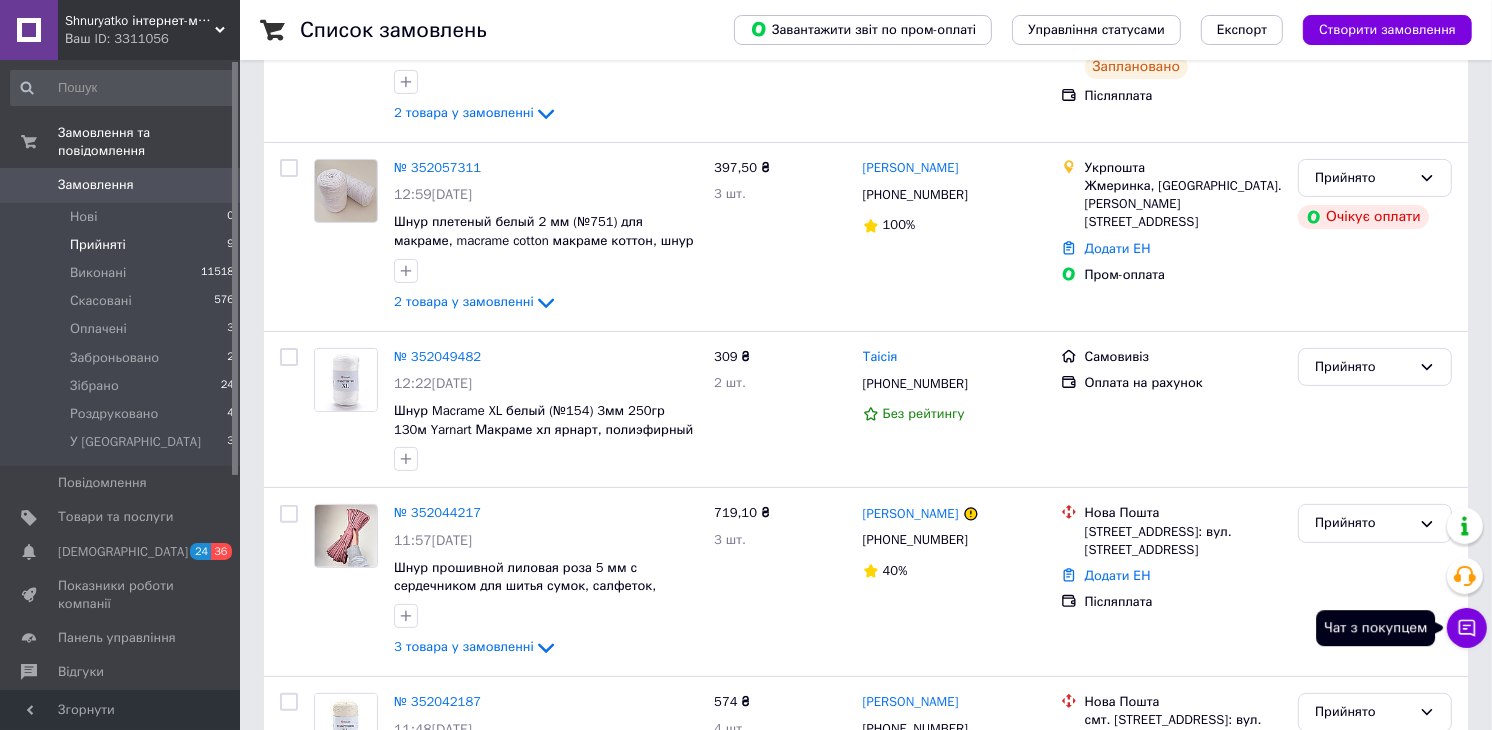 click 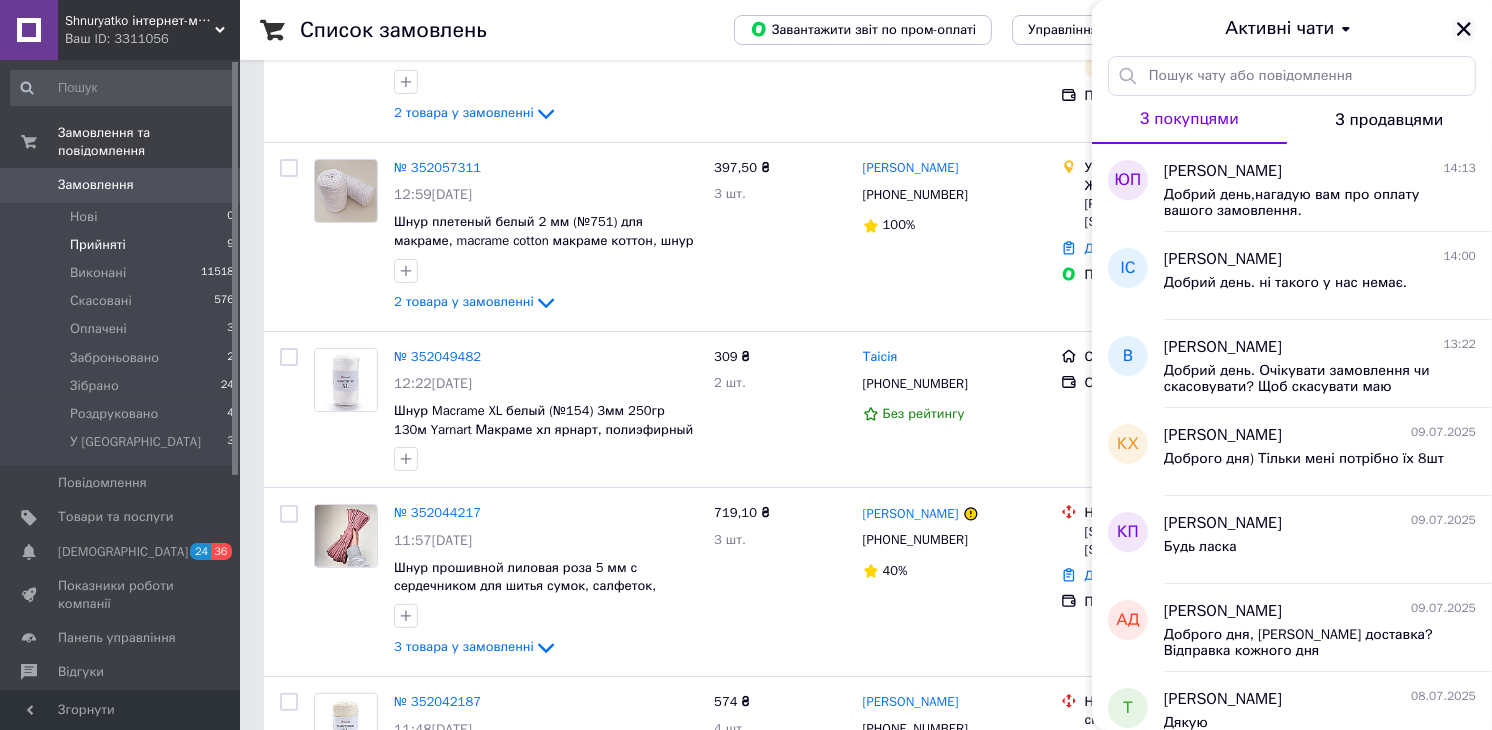 click 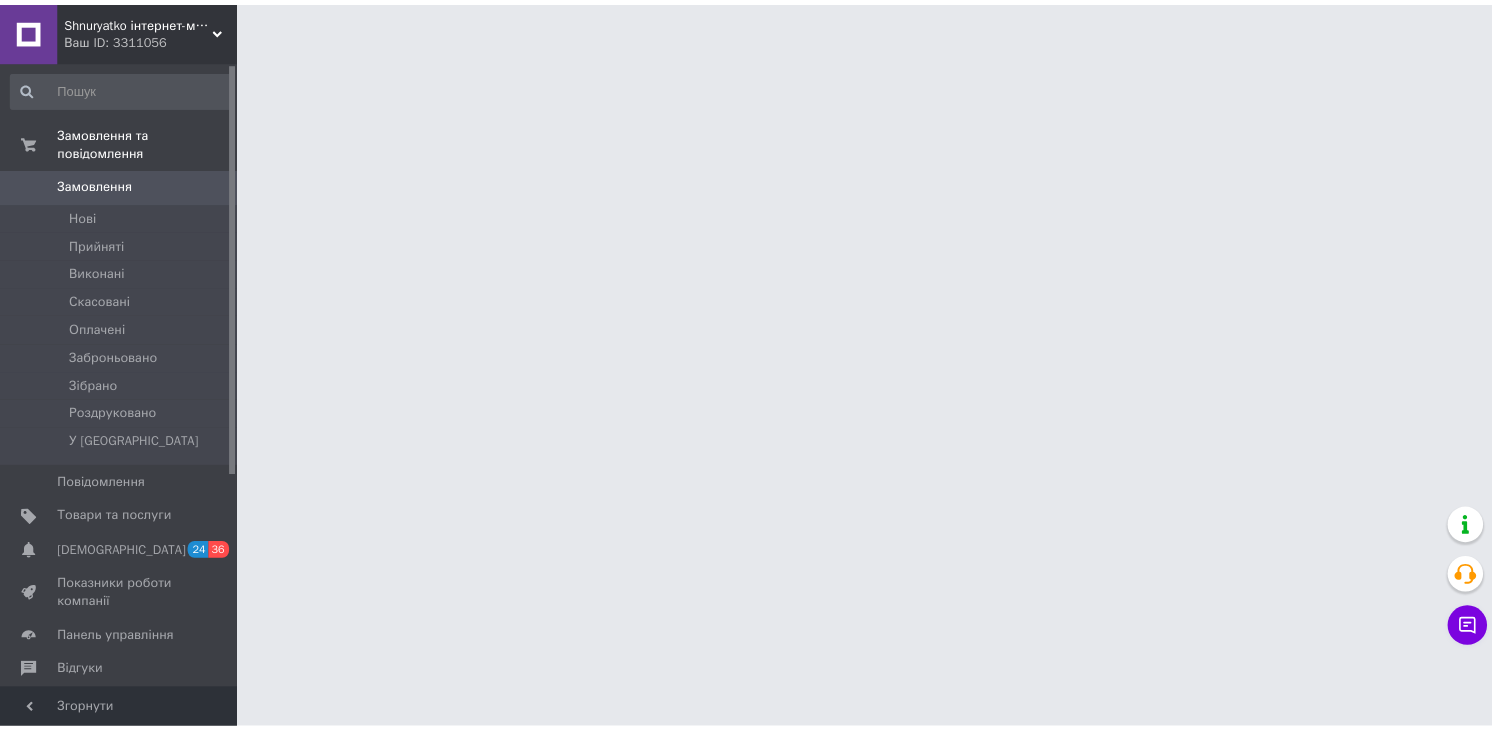 scroll, scrollTop: 0, scrollLeft: 0, axis: both 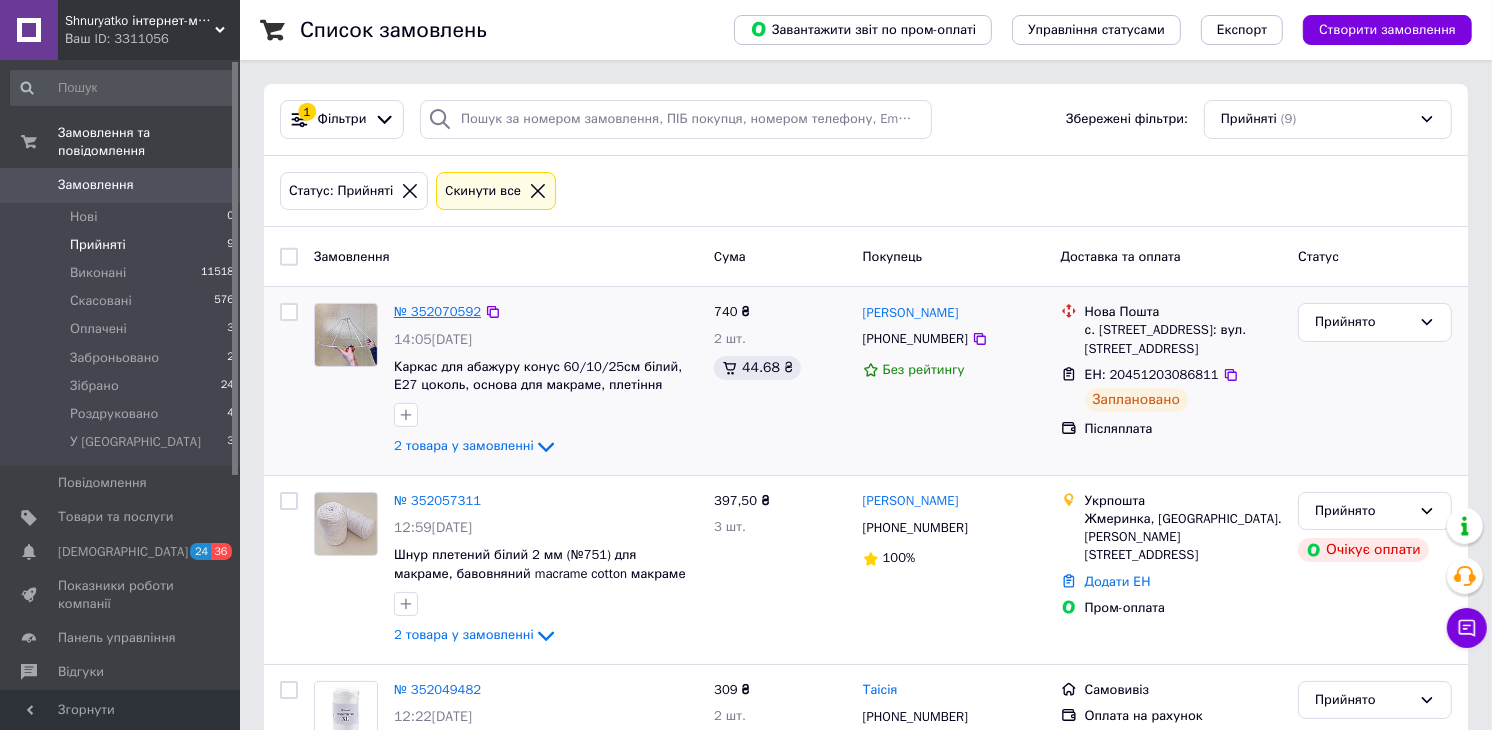 click on "№ 352070592" at bounding box center [437, 311] 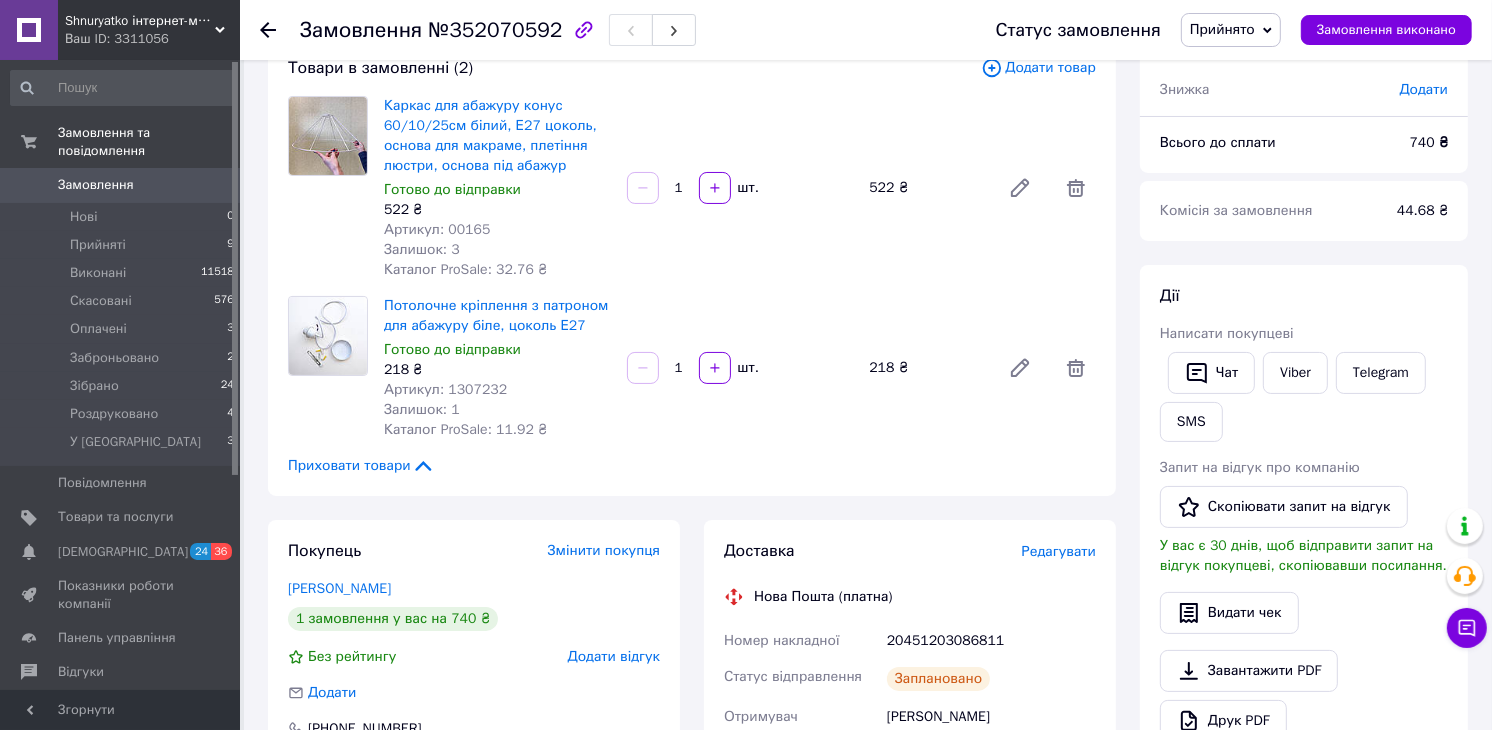 scroll, scrollTop: 222, scrollLeft: 0, axis: vertical 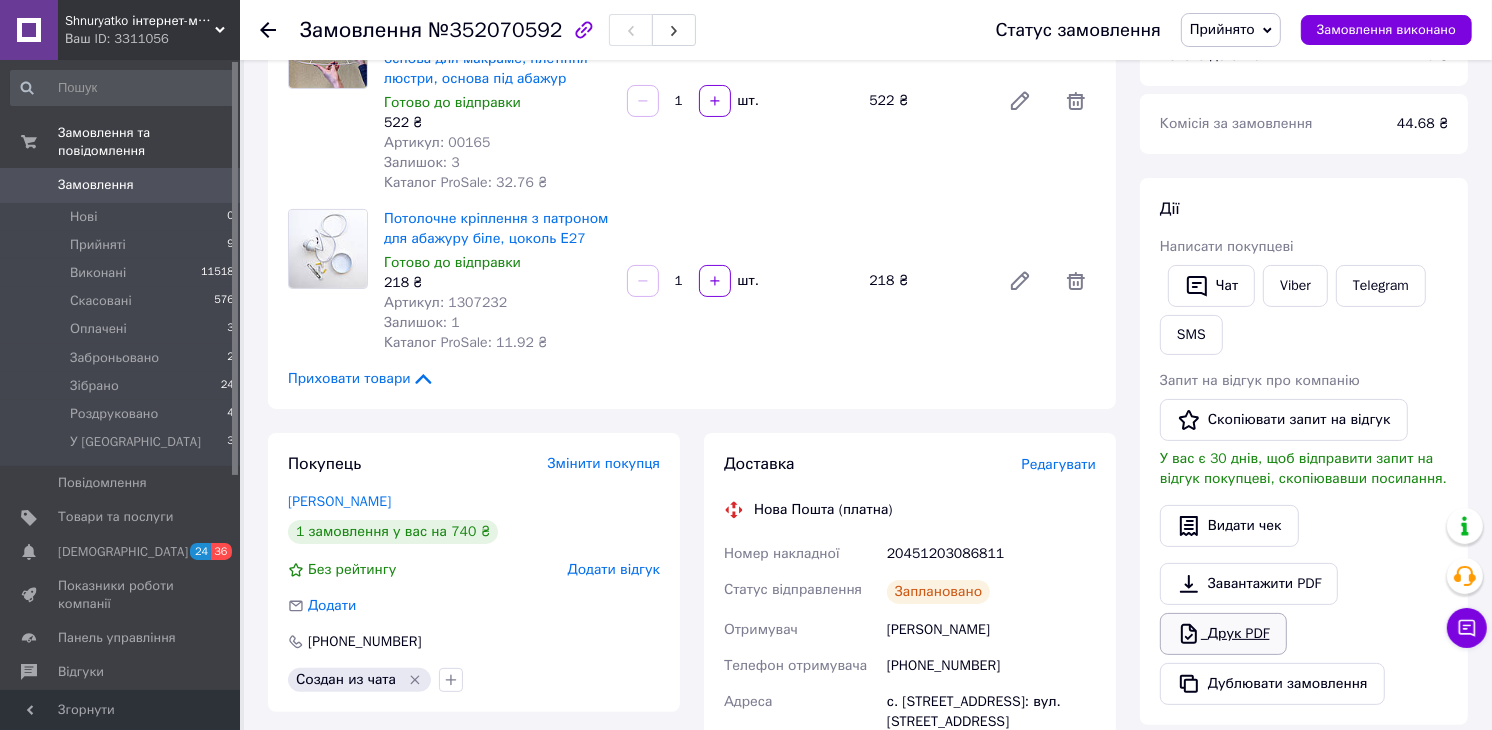 click on "Друк PDF" at bounding box center [1223, 634] 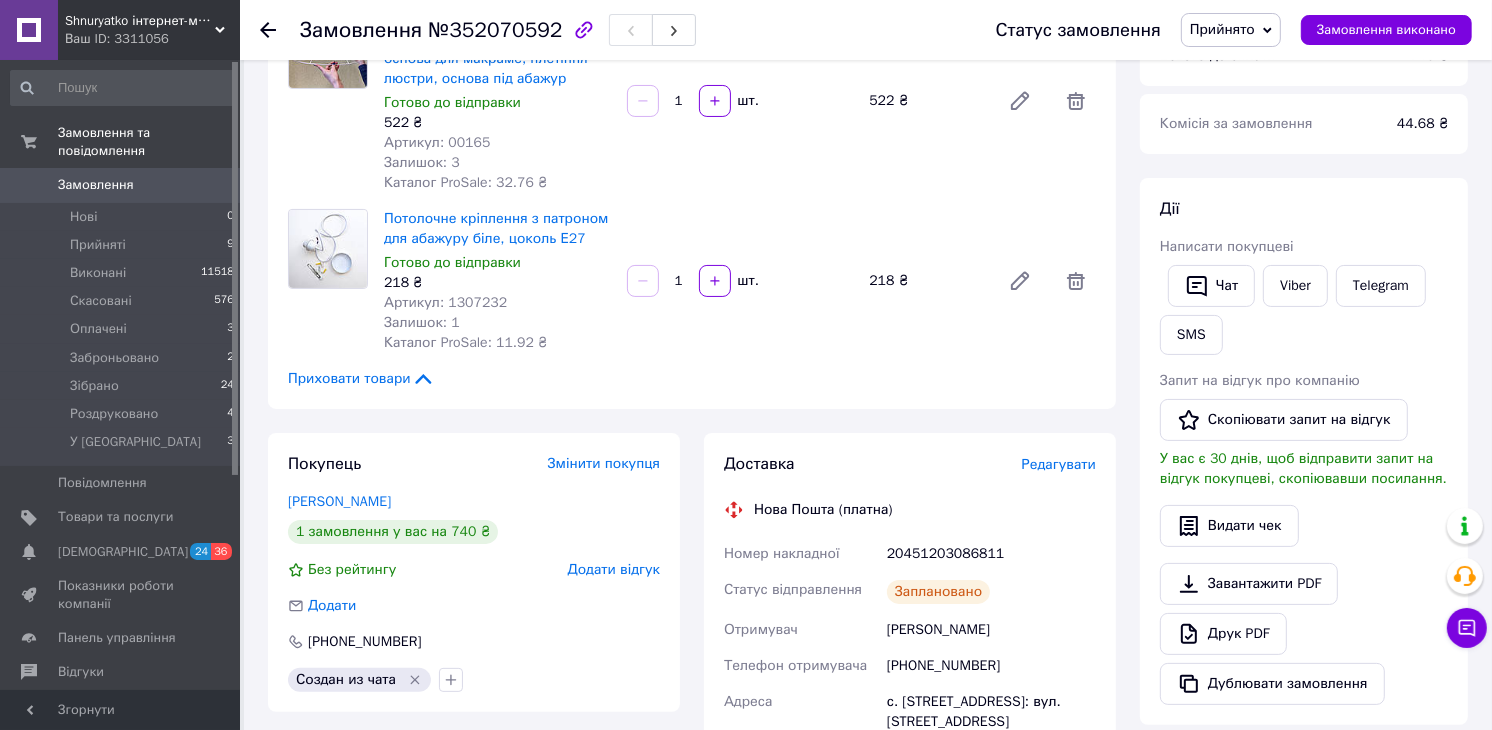 click on "Статус замовлення Прийнято Виконано Скасовано Оплачено Заброньовано Зібрано Роздруковано У Виробництві Замовлення виконано" at bounding box center (1214, 30) 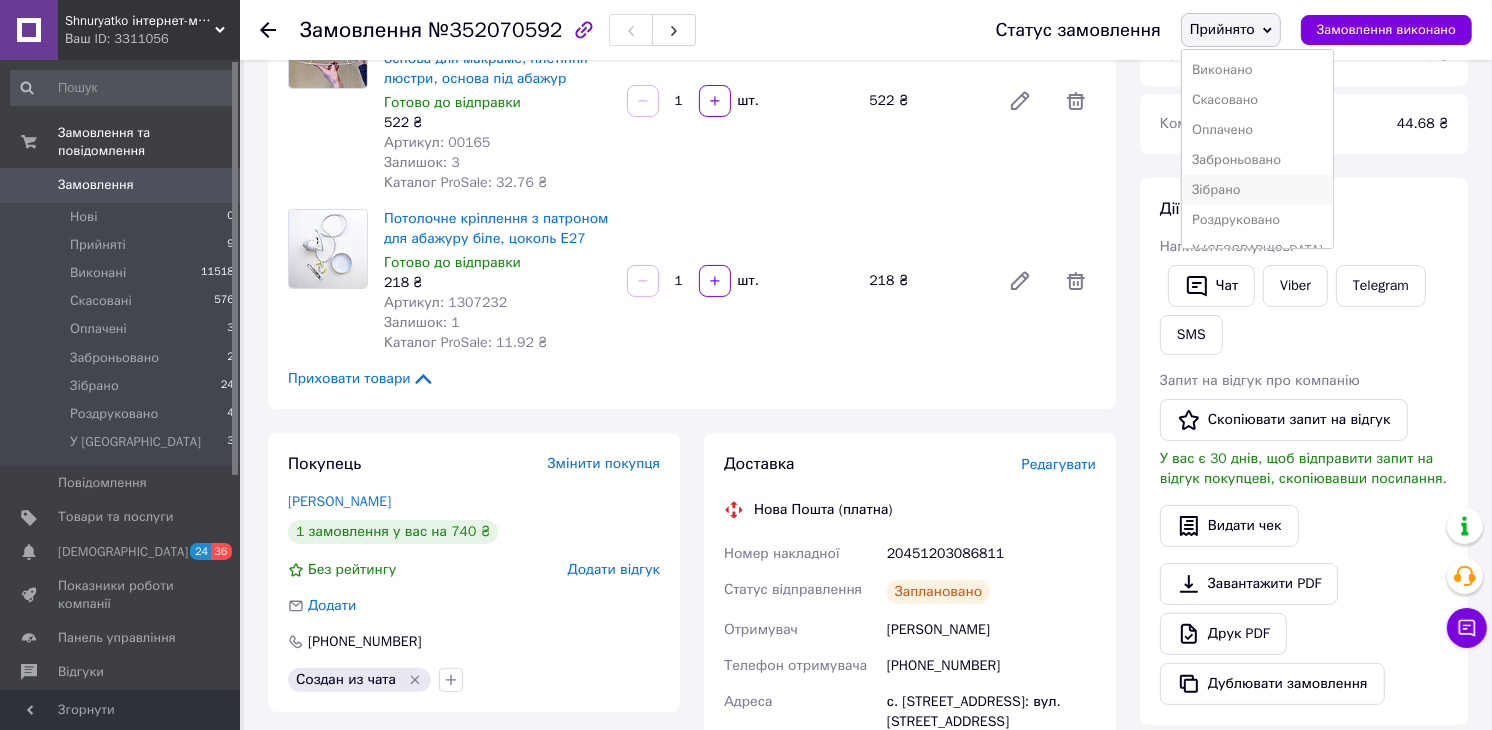 click on "Зібрано" at bounding box center (1257, 190) 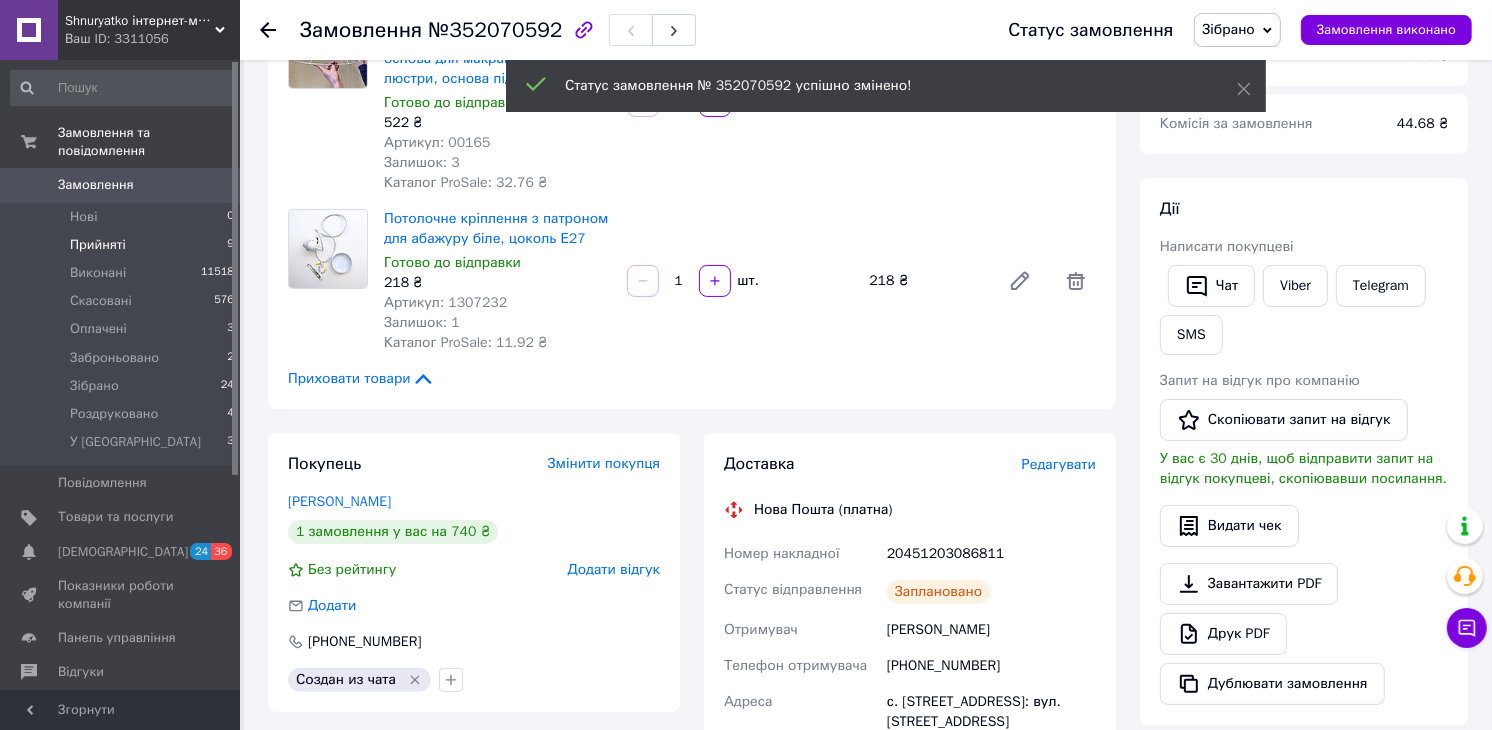 click on "Прийняті" at bounding box center [98, 245] 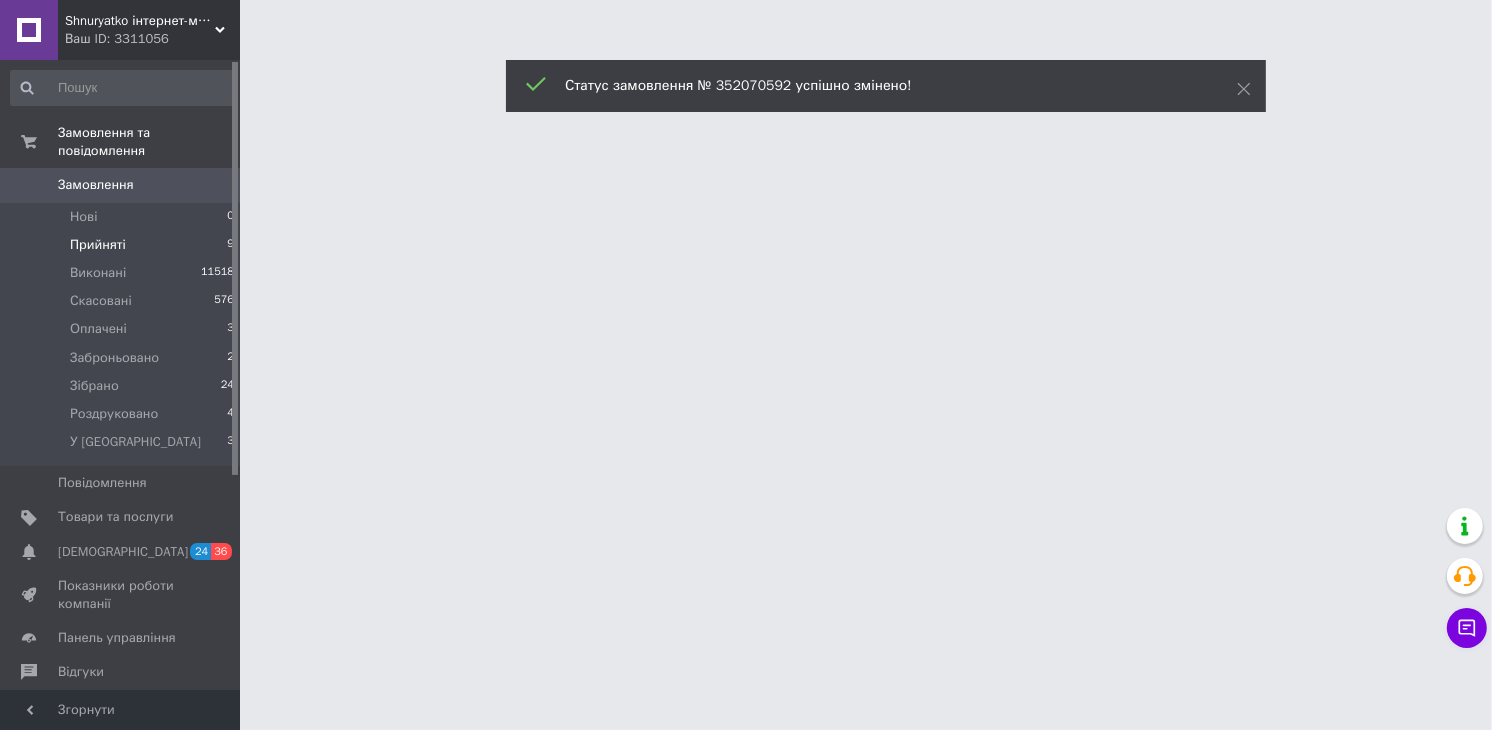scroll, scrollTop: 0, scrollLeft: 0, axis: both 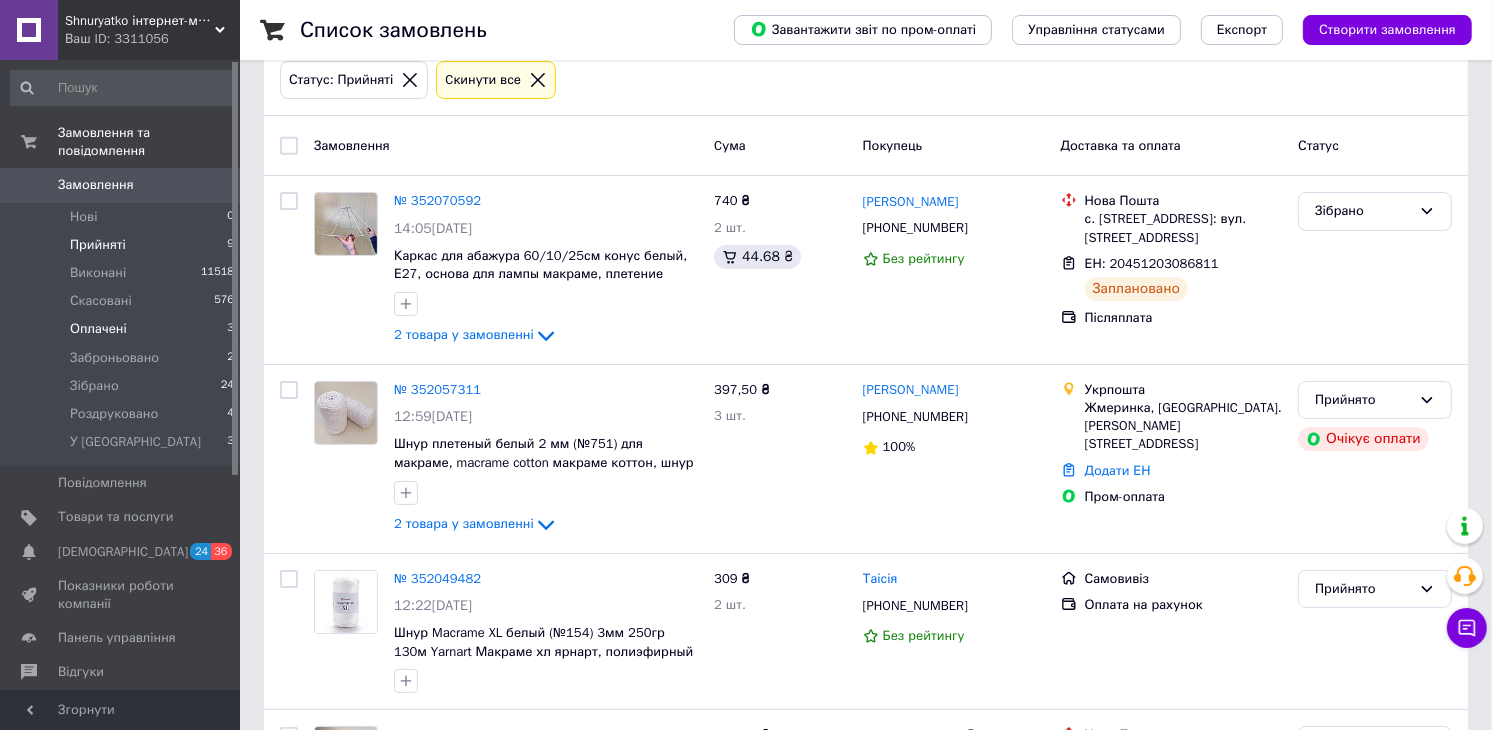 click on "Оплачені 3" at bounding box center (123, 329) 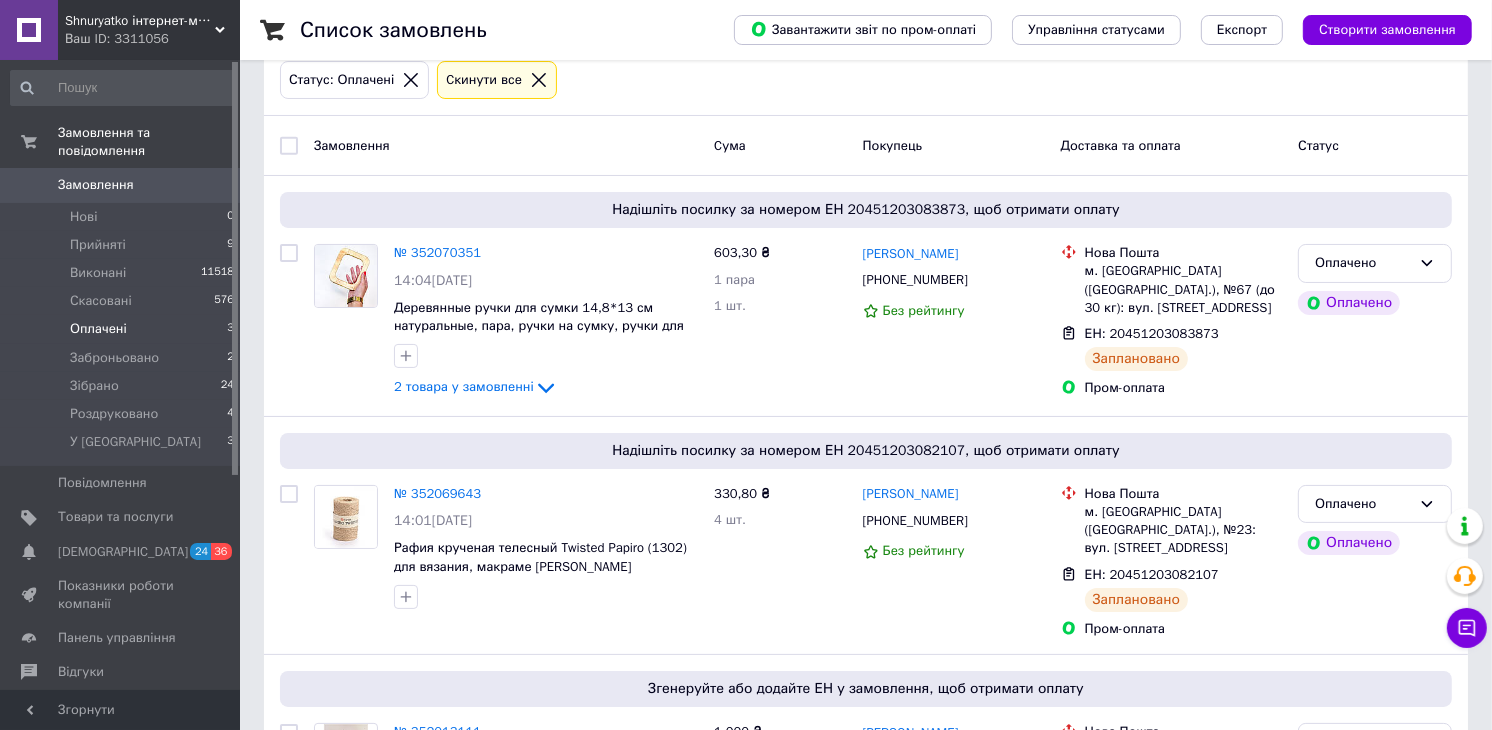 scroll, scrollTop: 0, scrollLeft: 0, axis: both 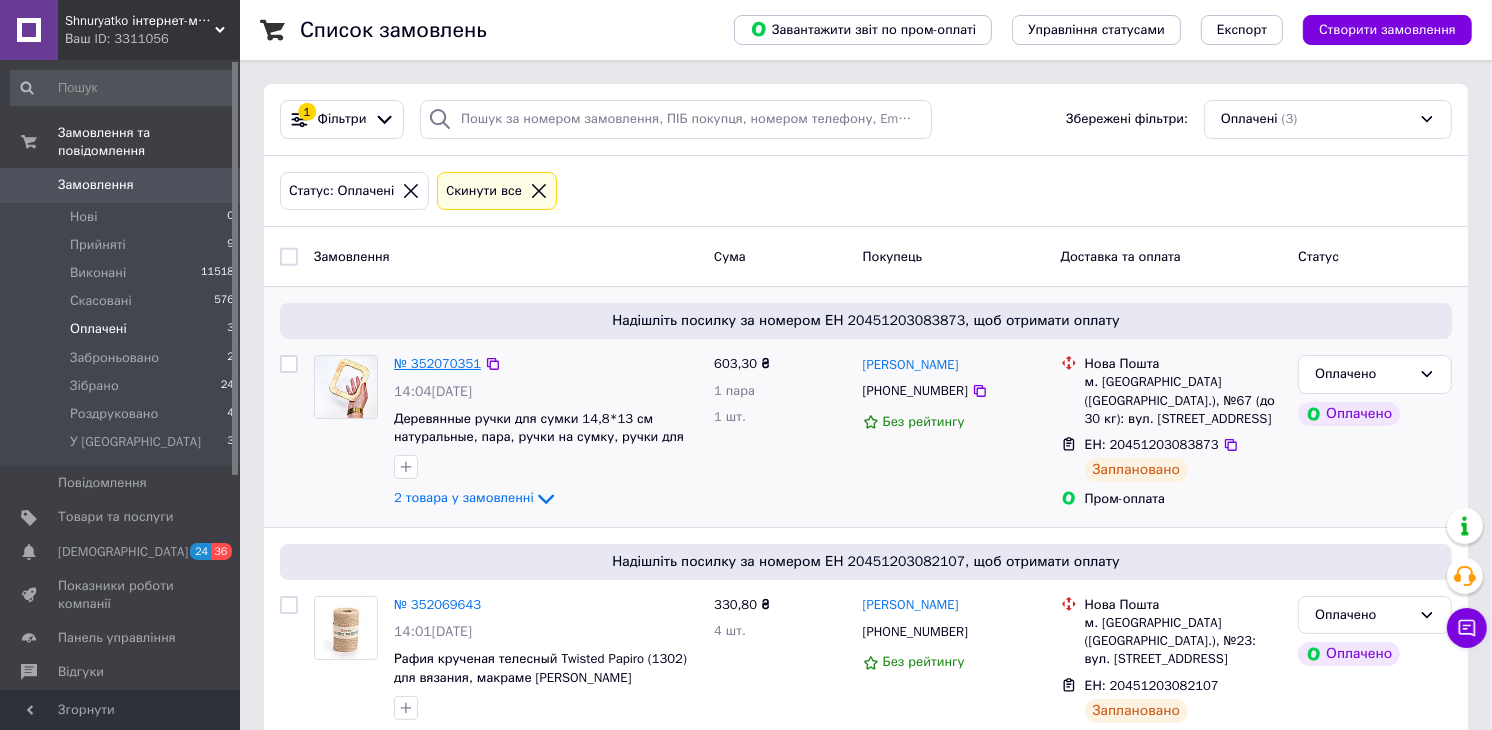 click on "№ 352070351" at bounding box center (437, 363) 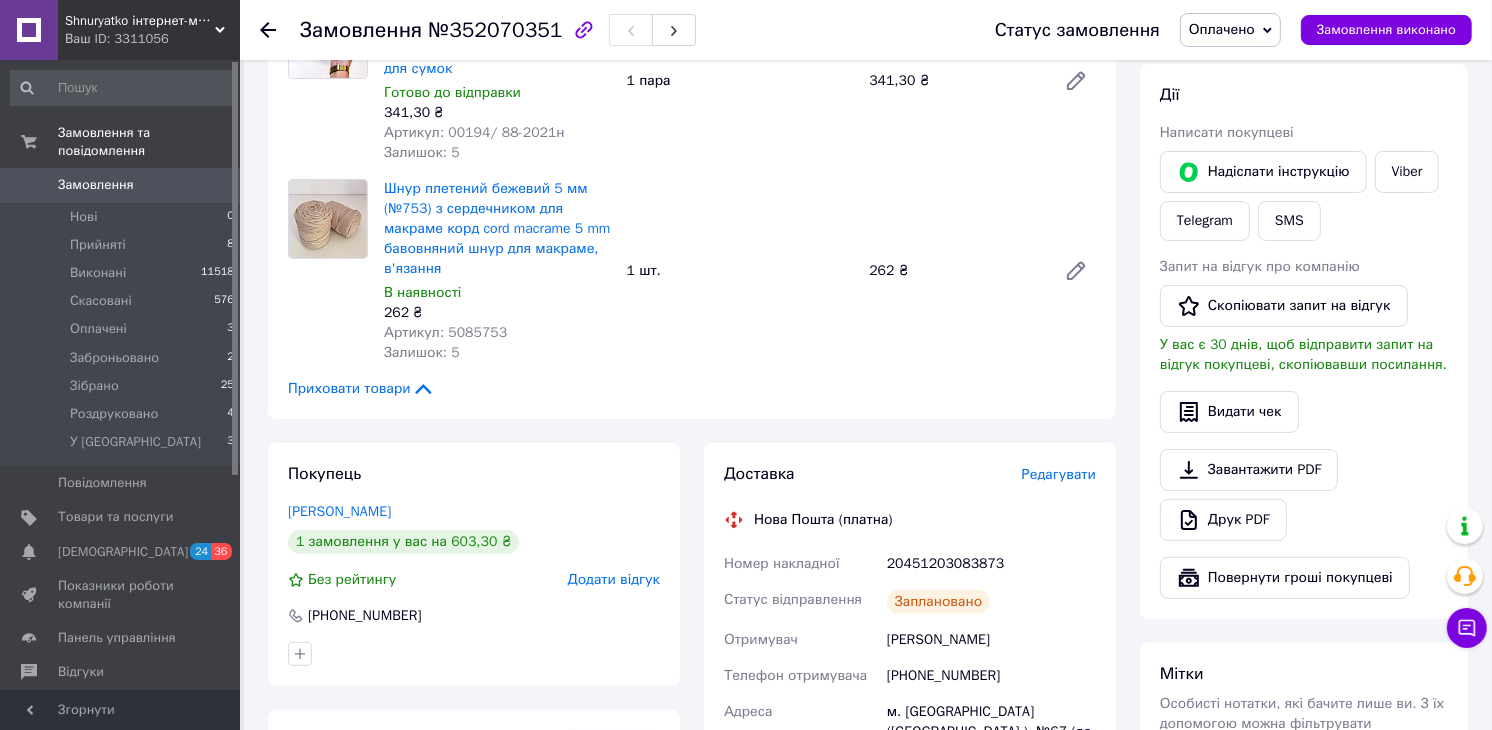 scroll, scrollTop: 333, scrollLeft: 0, axis: vertical 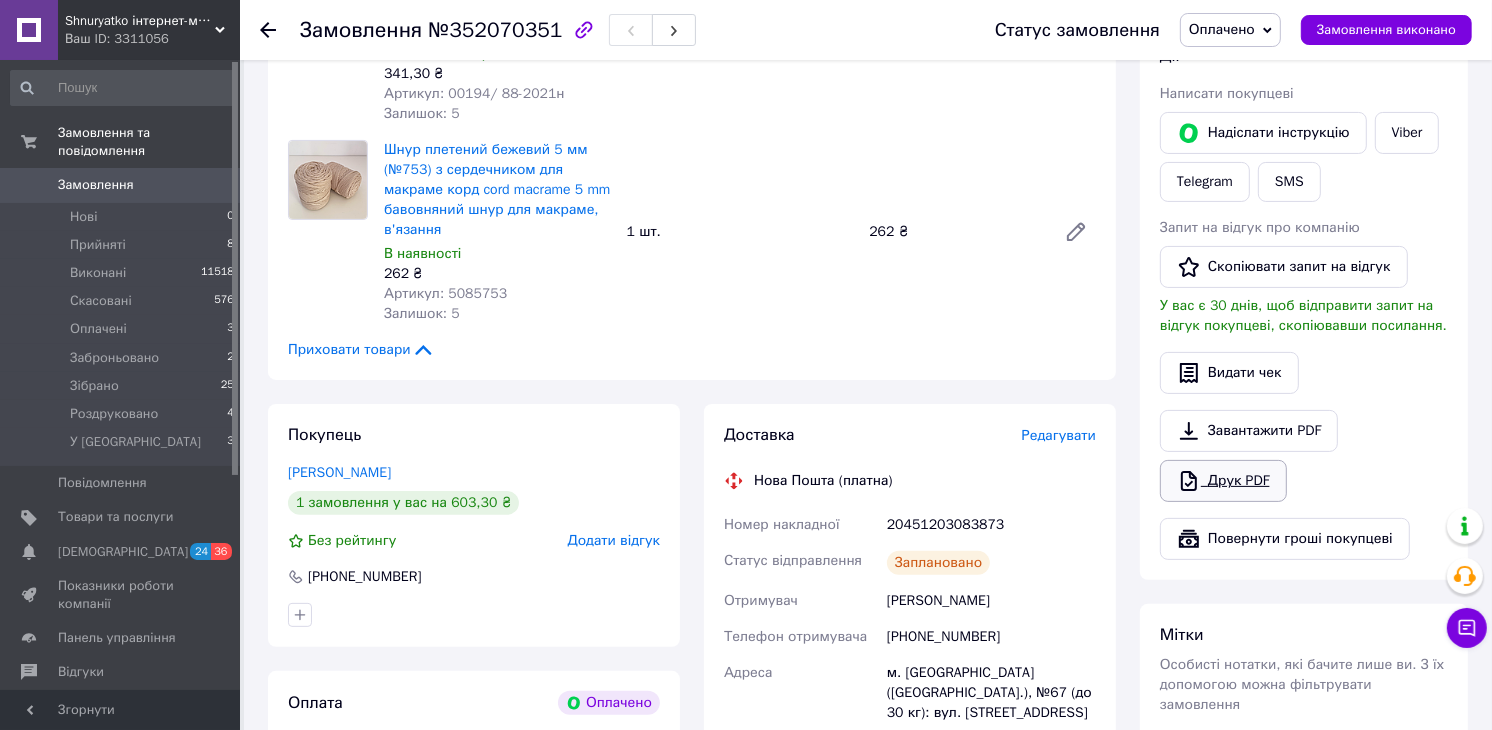 click on "Друк PDF" at bounding box center (1223, 481) 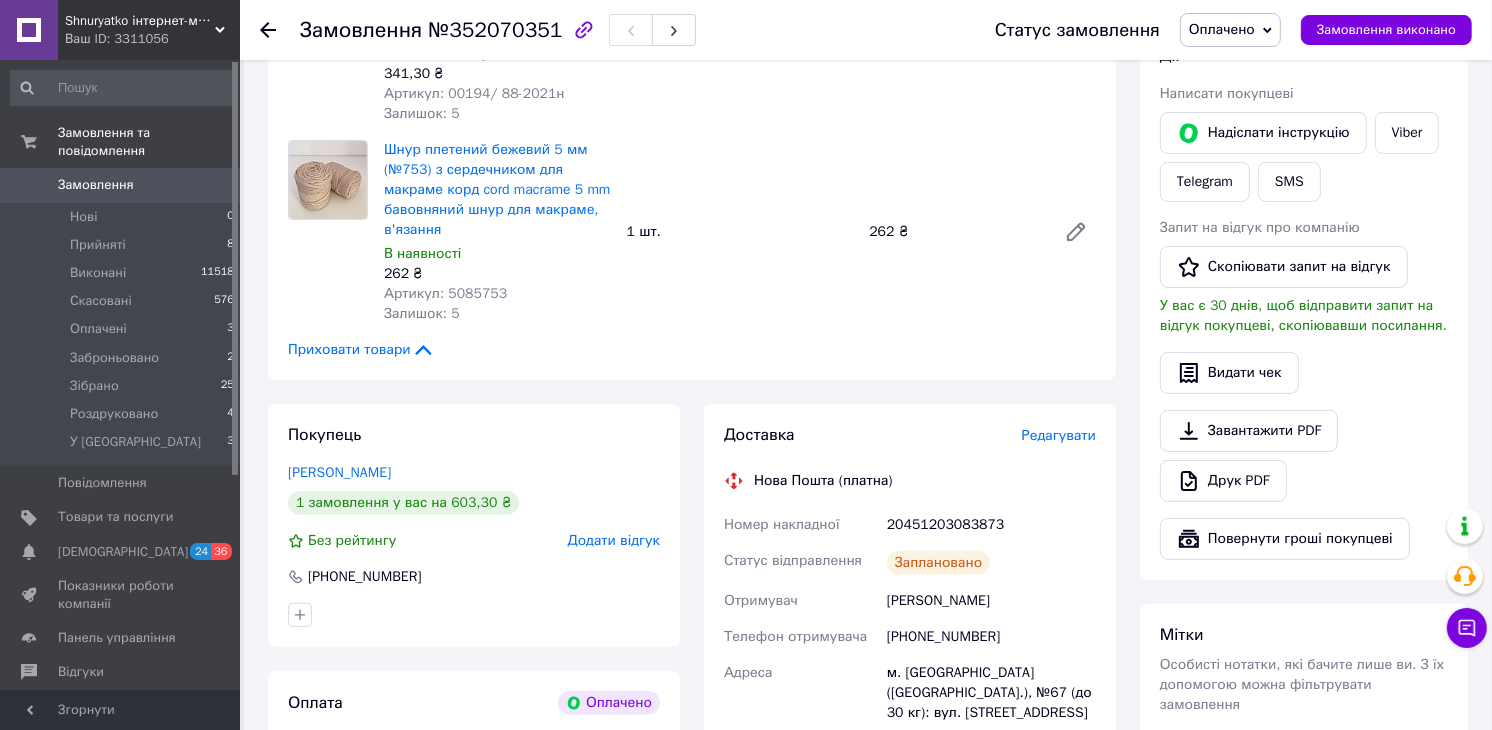 click on "Оплачено" at bounding box center [1222, 29] 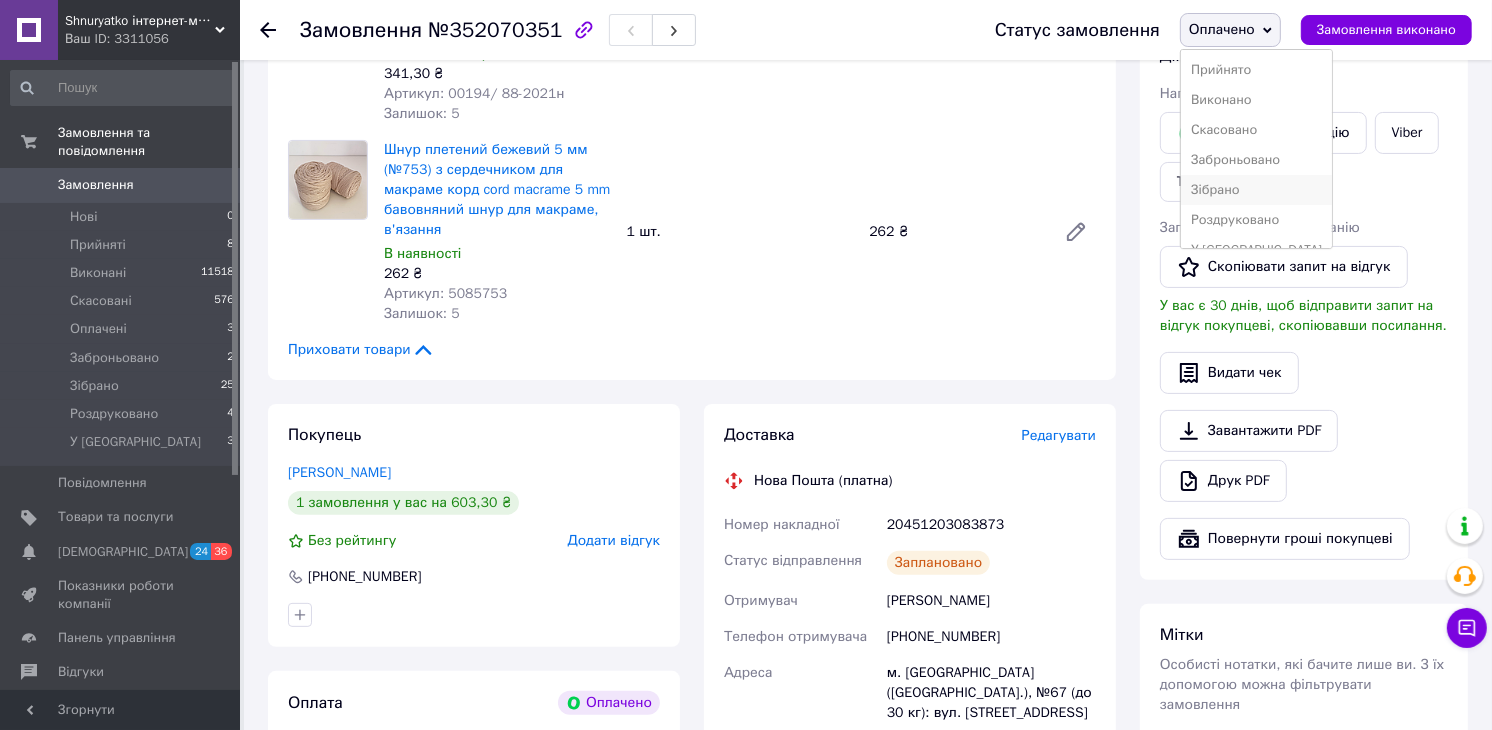 click on "Зібрано" at bounding box center [1256, 190] 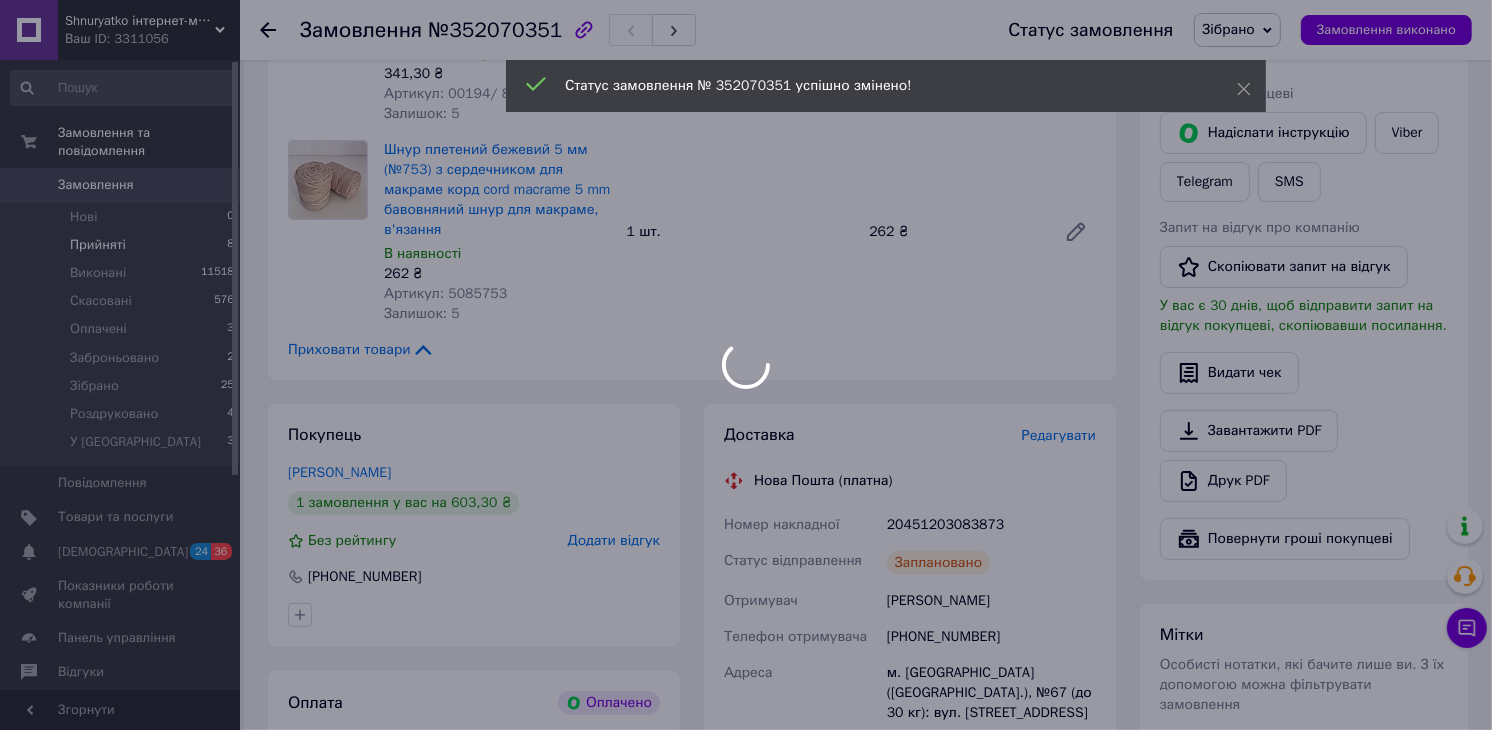 click at bounding box center [746, 365] 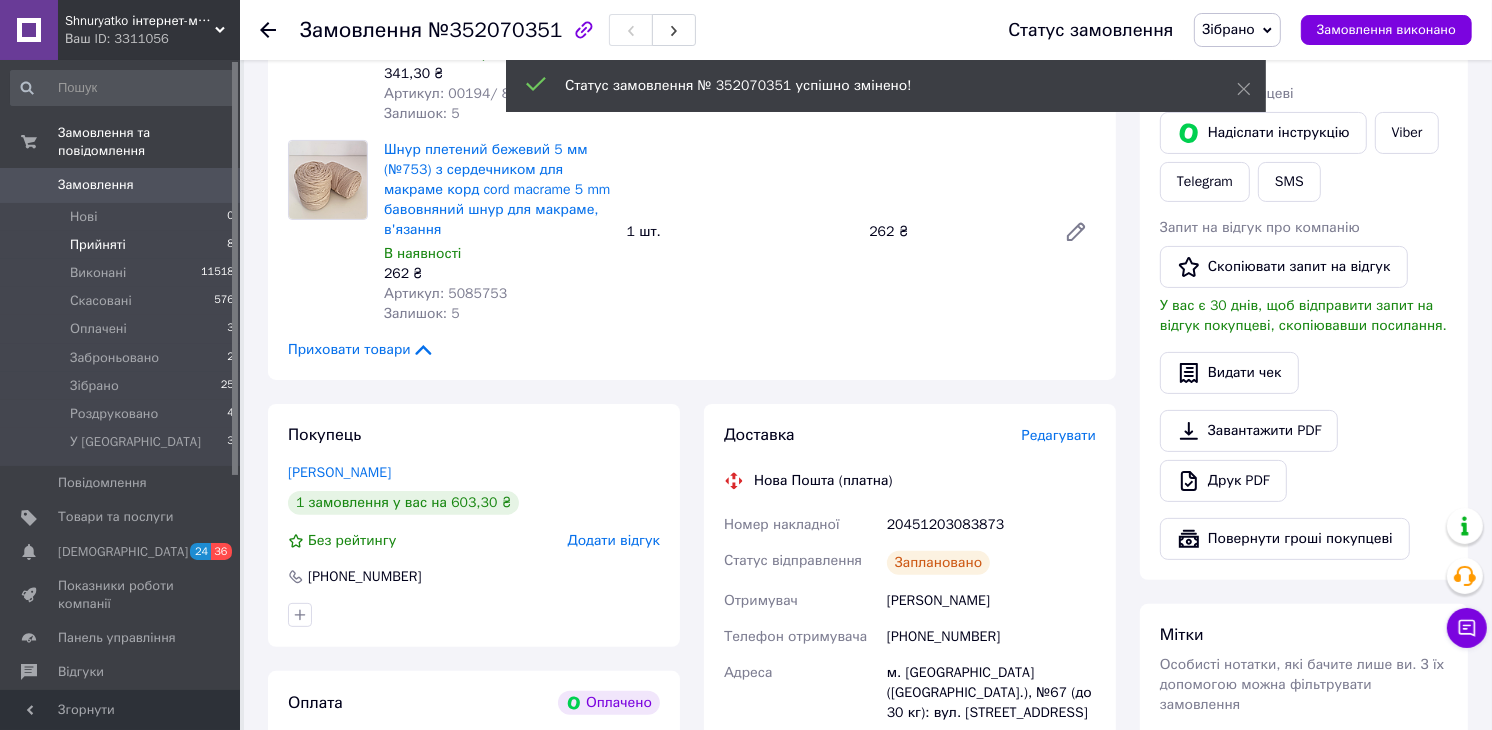 click on "Прийняті 8" at bounding box center (123, 245) 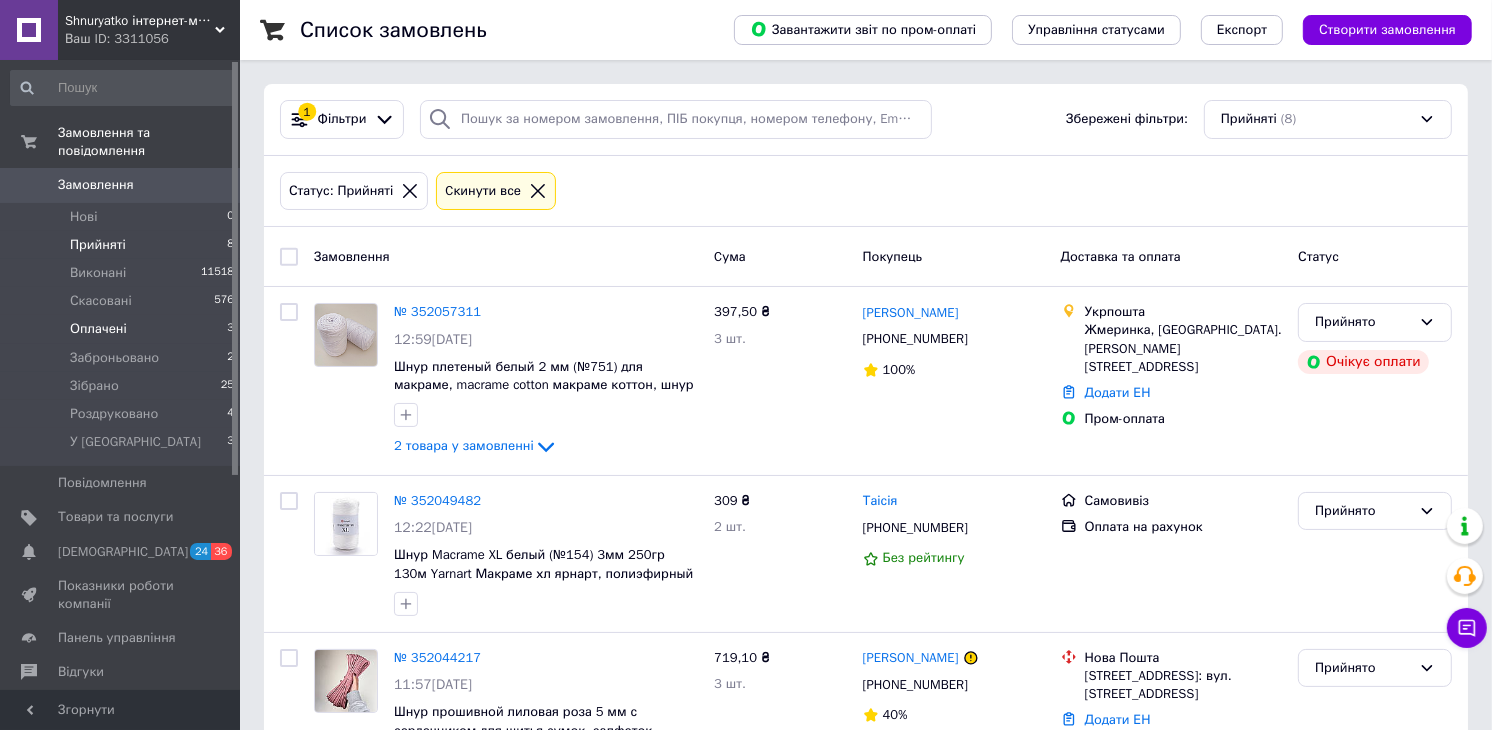 click on "Оплачені 3" at bounding box center (123, 329) 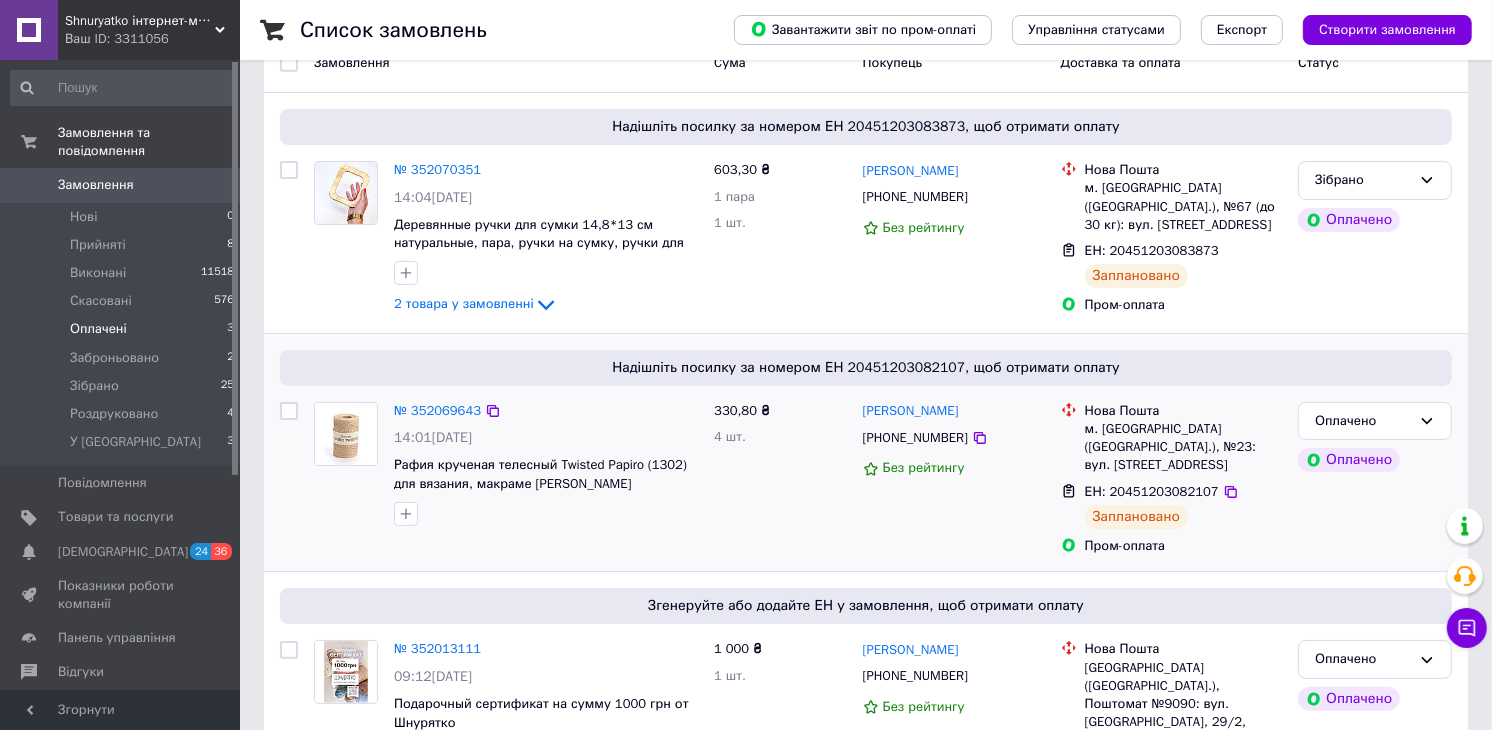 scroll, scrollTop: 222, scrollLeft: 0, axis: vertical 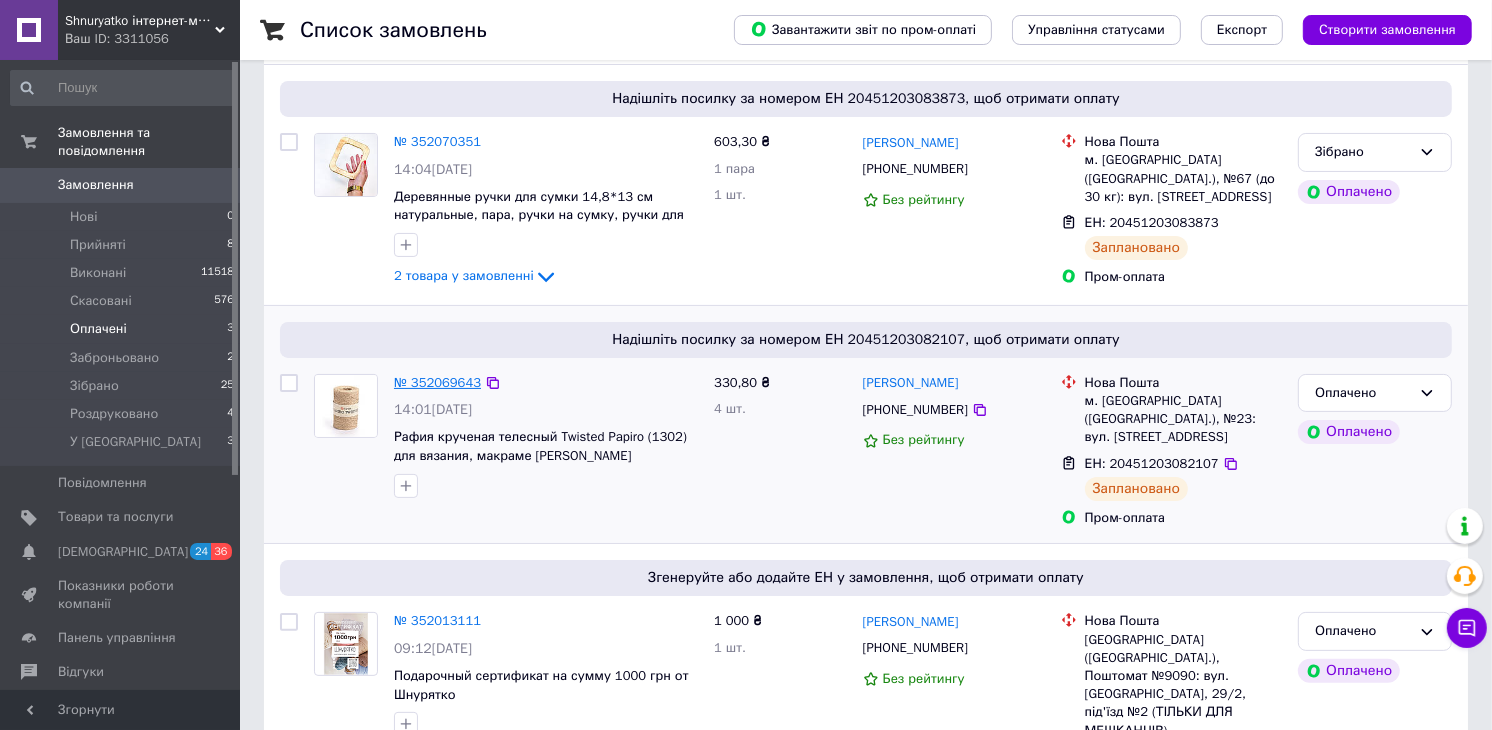 click on "№ 352069643" at bounding box center [437, 382] 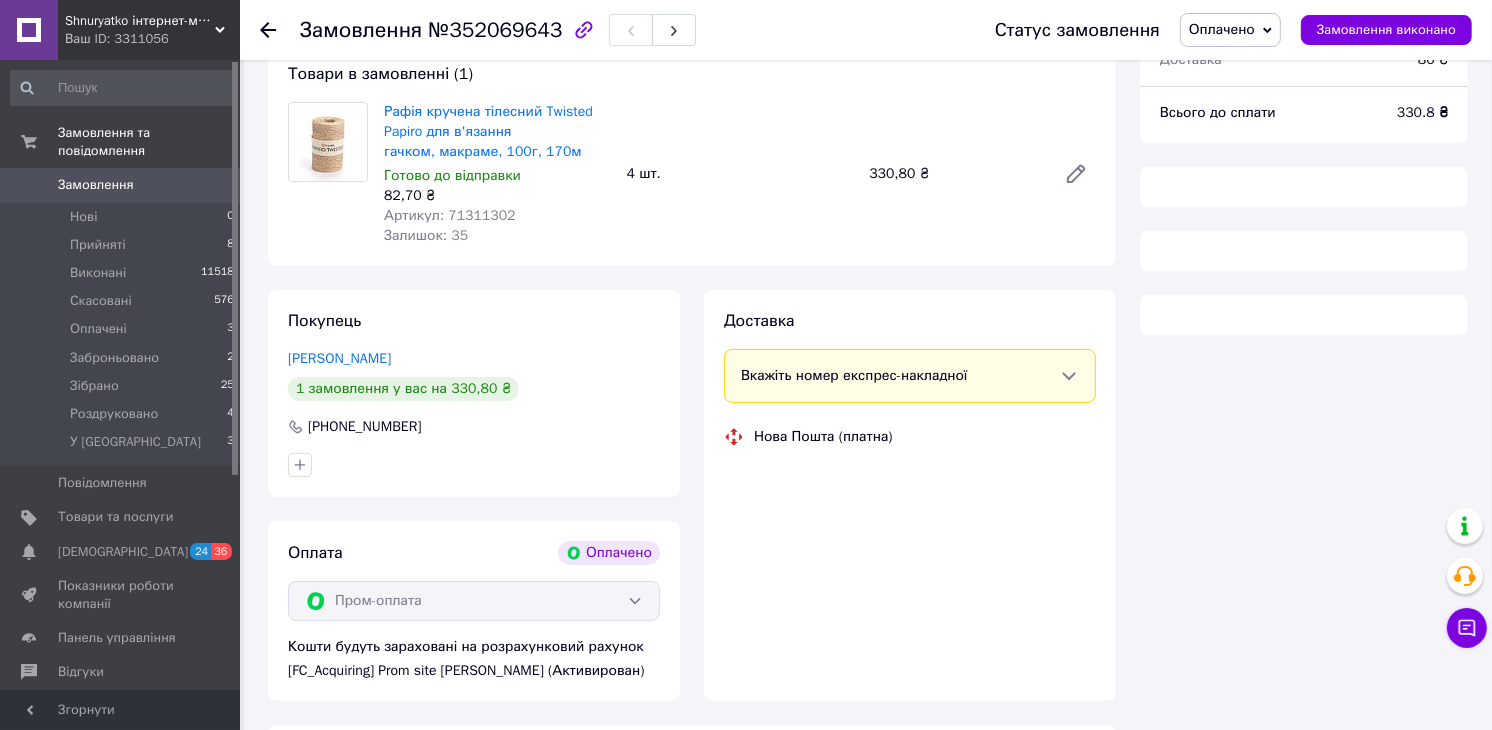 scroll, scrollTop: 222, scrollLeft: 0, axis: vertical 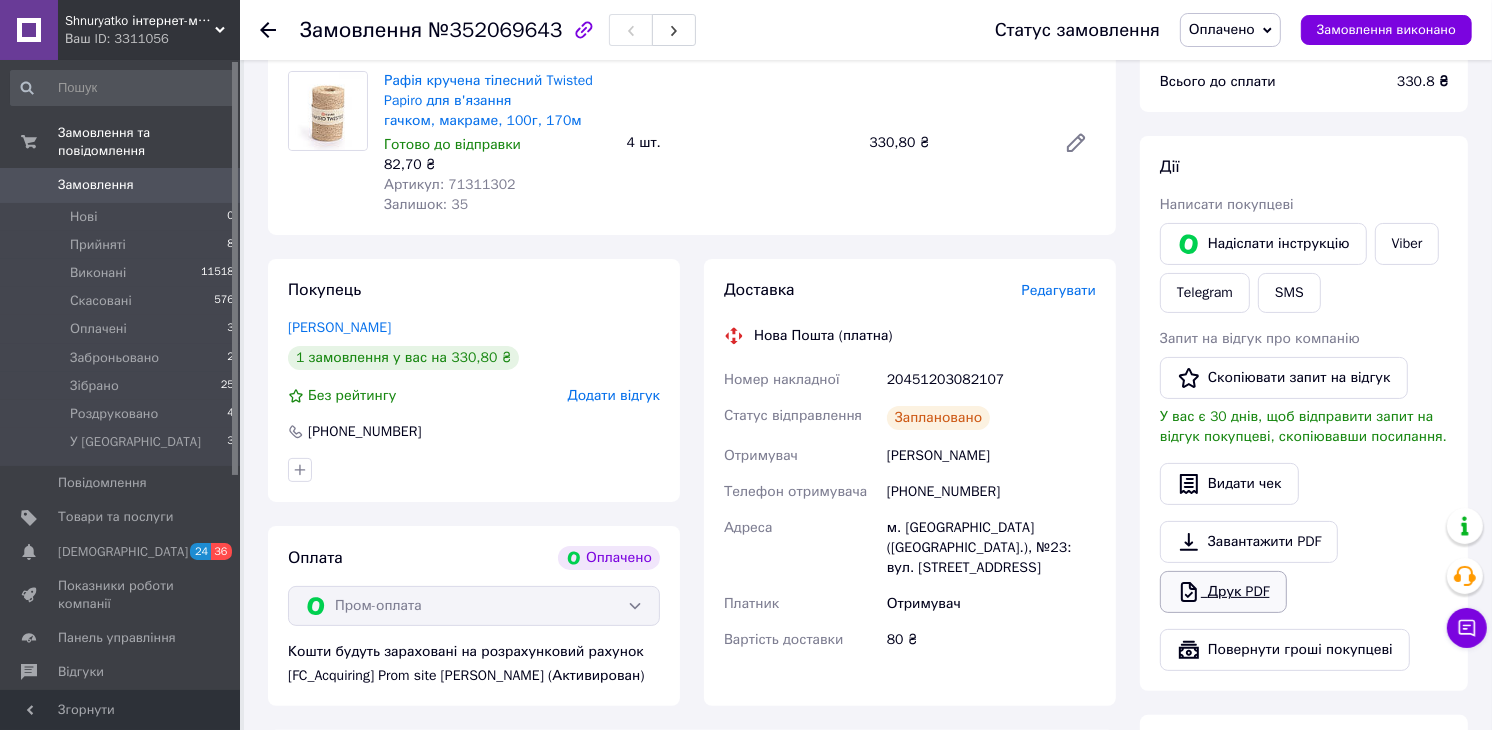 click on "Друк PDF" at bounding box center [1223, 592] 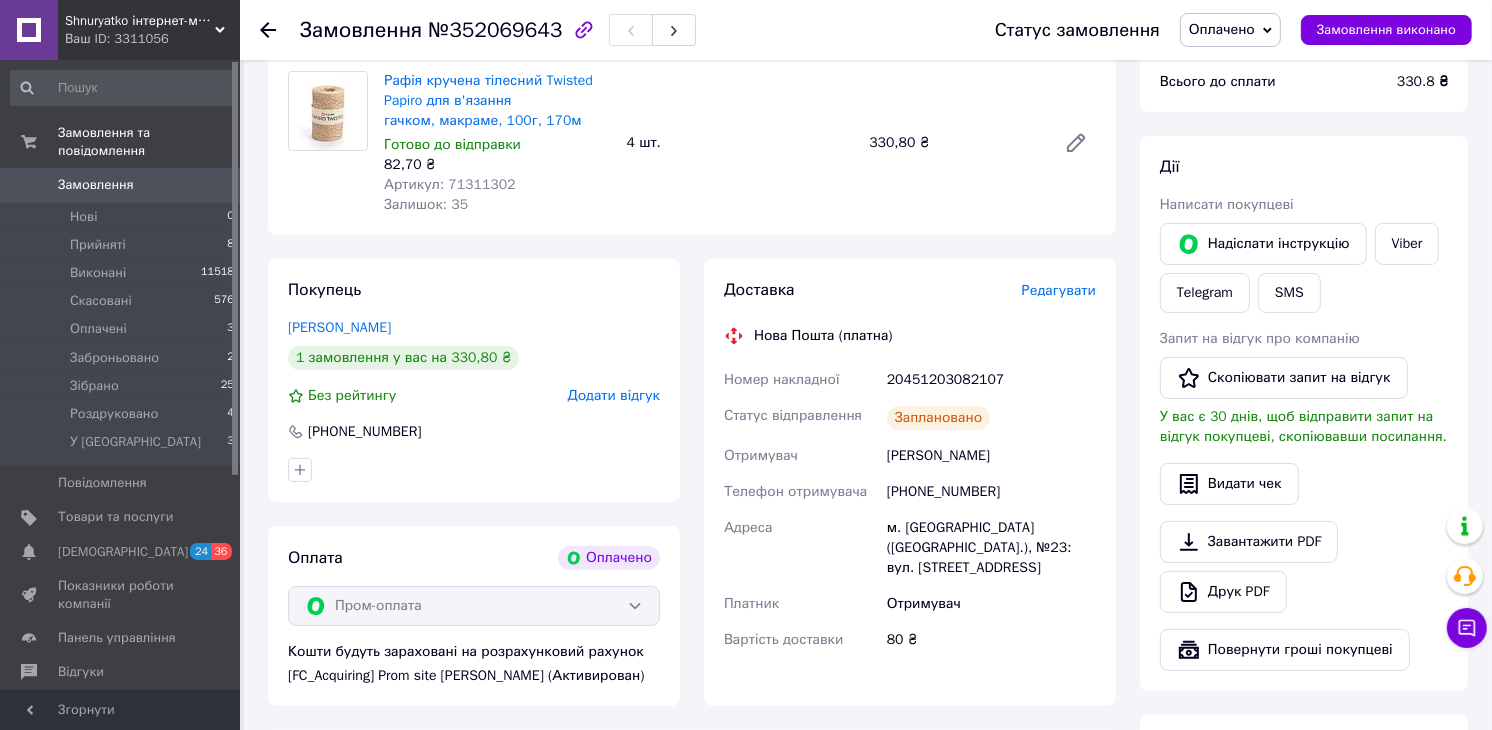 click on "Оплачено" at bounding box center (1222, 29) 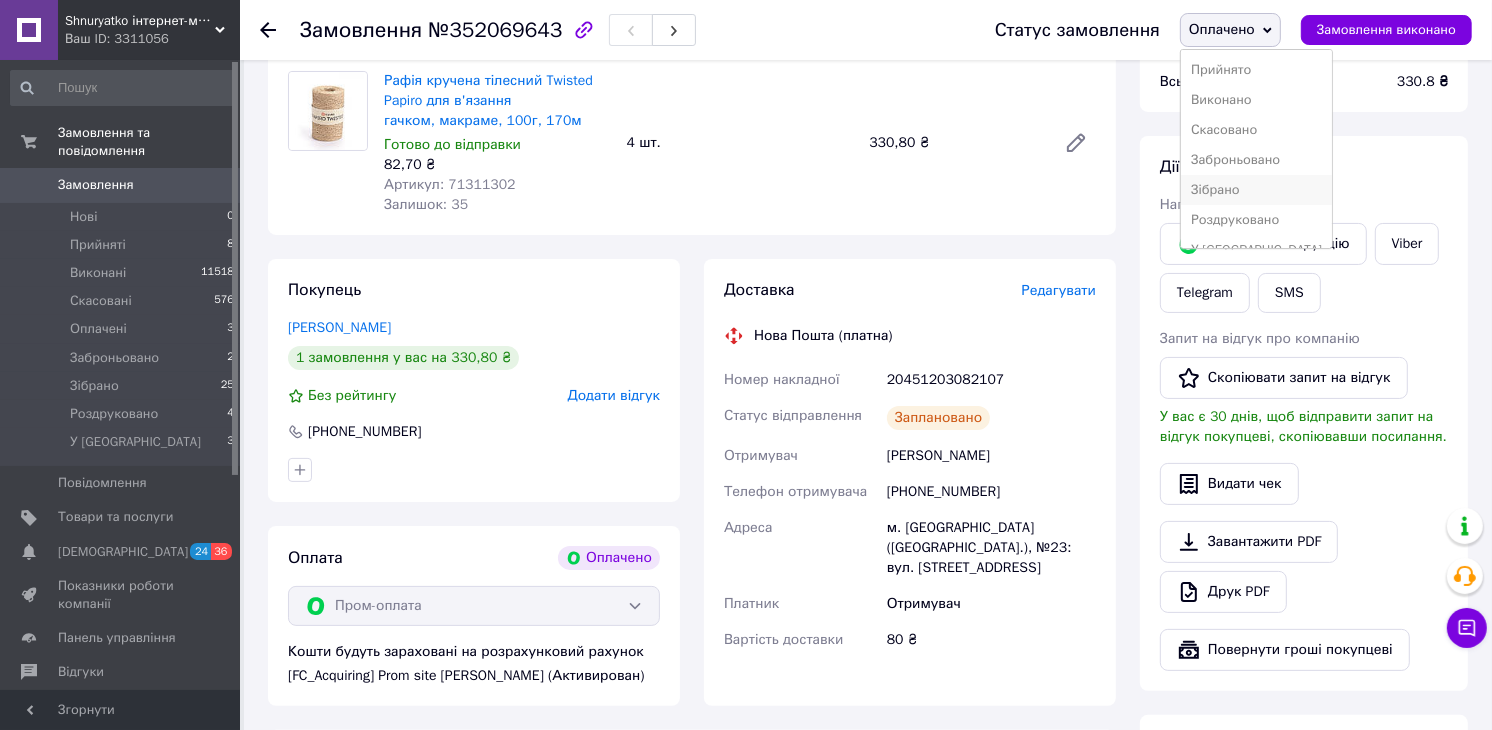 click on "Зібрано" at bounding box center (1256, 190) 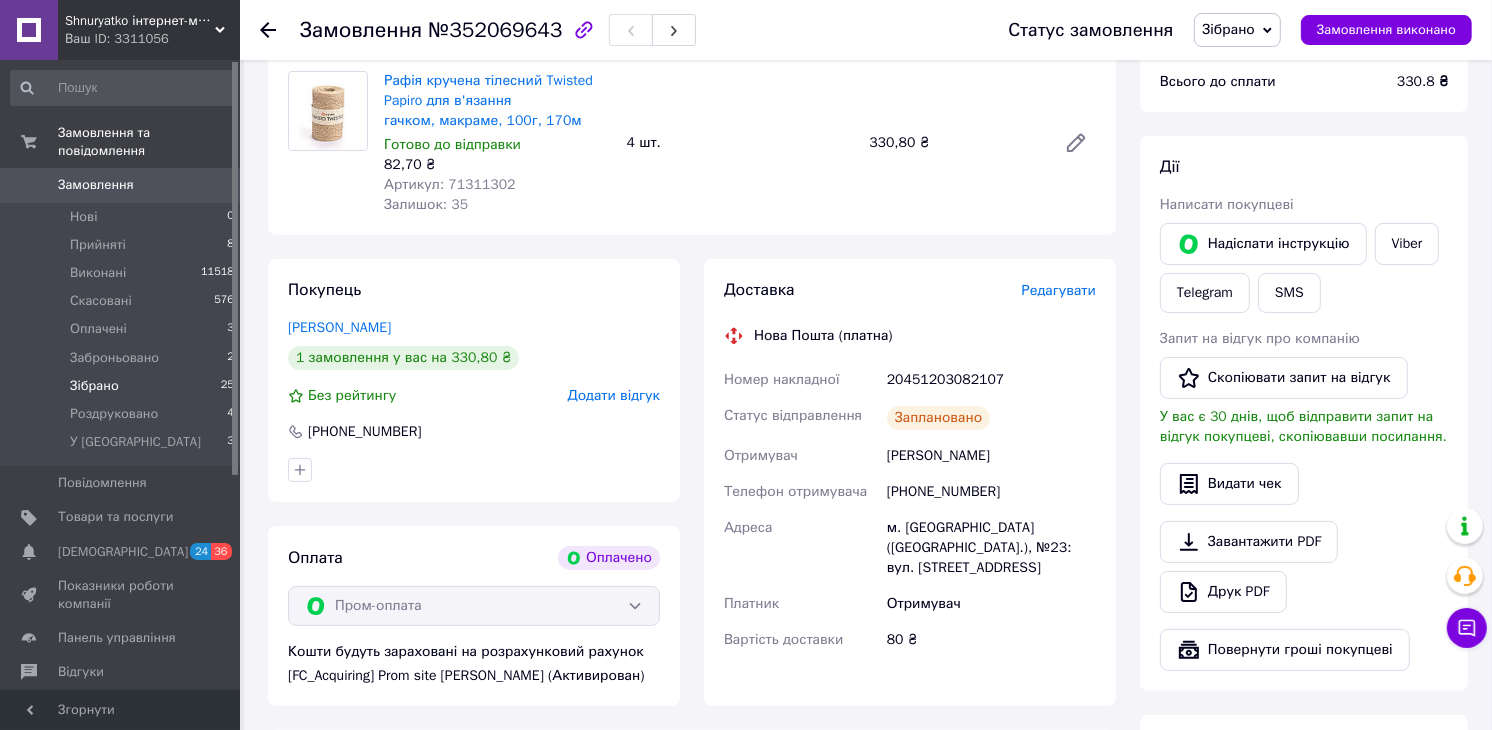 click on "Зібрано 25" at bounding box center [123, 386] 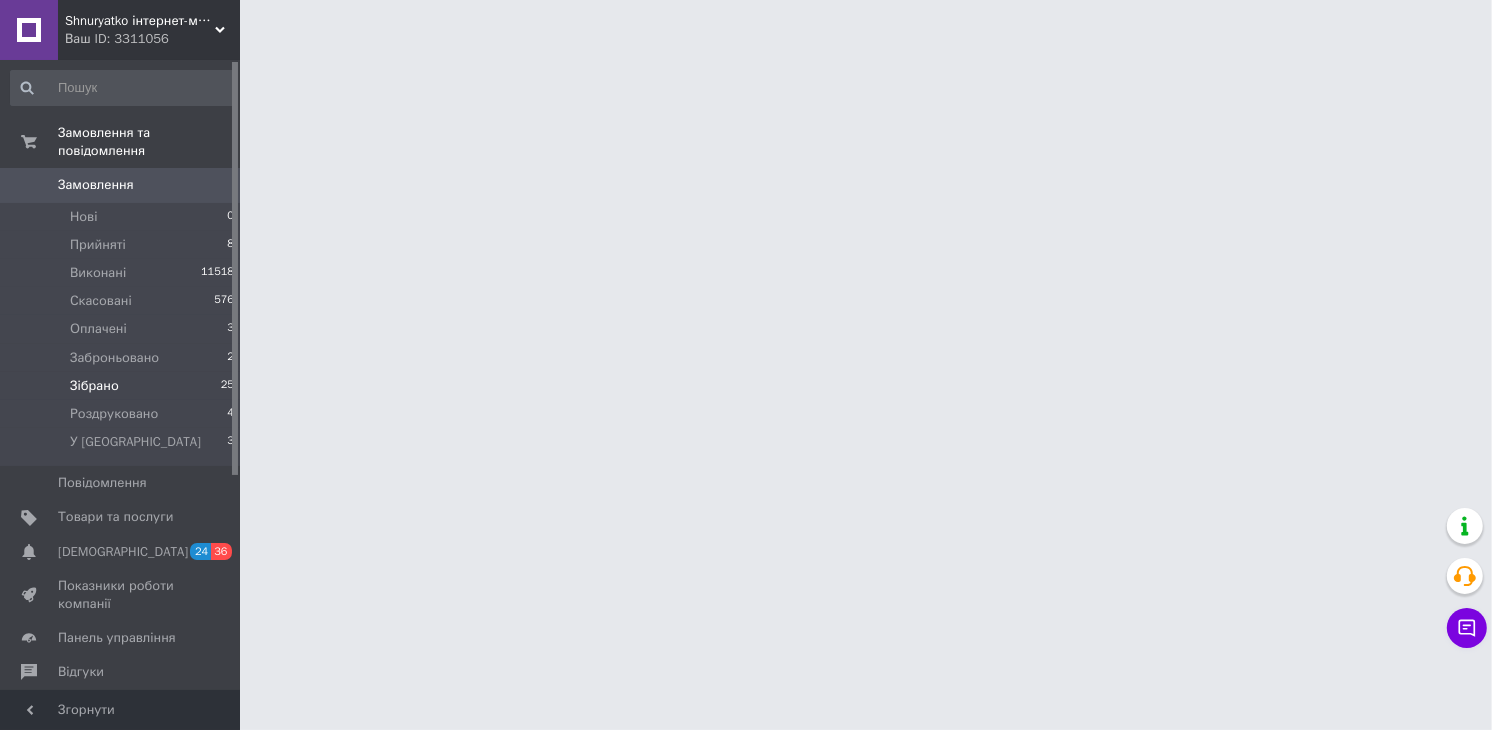 scroll, scrollTop: 0, scrollLeft: 0, axis: both 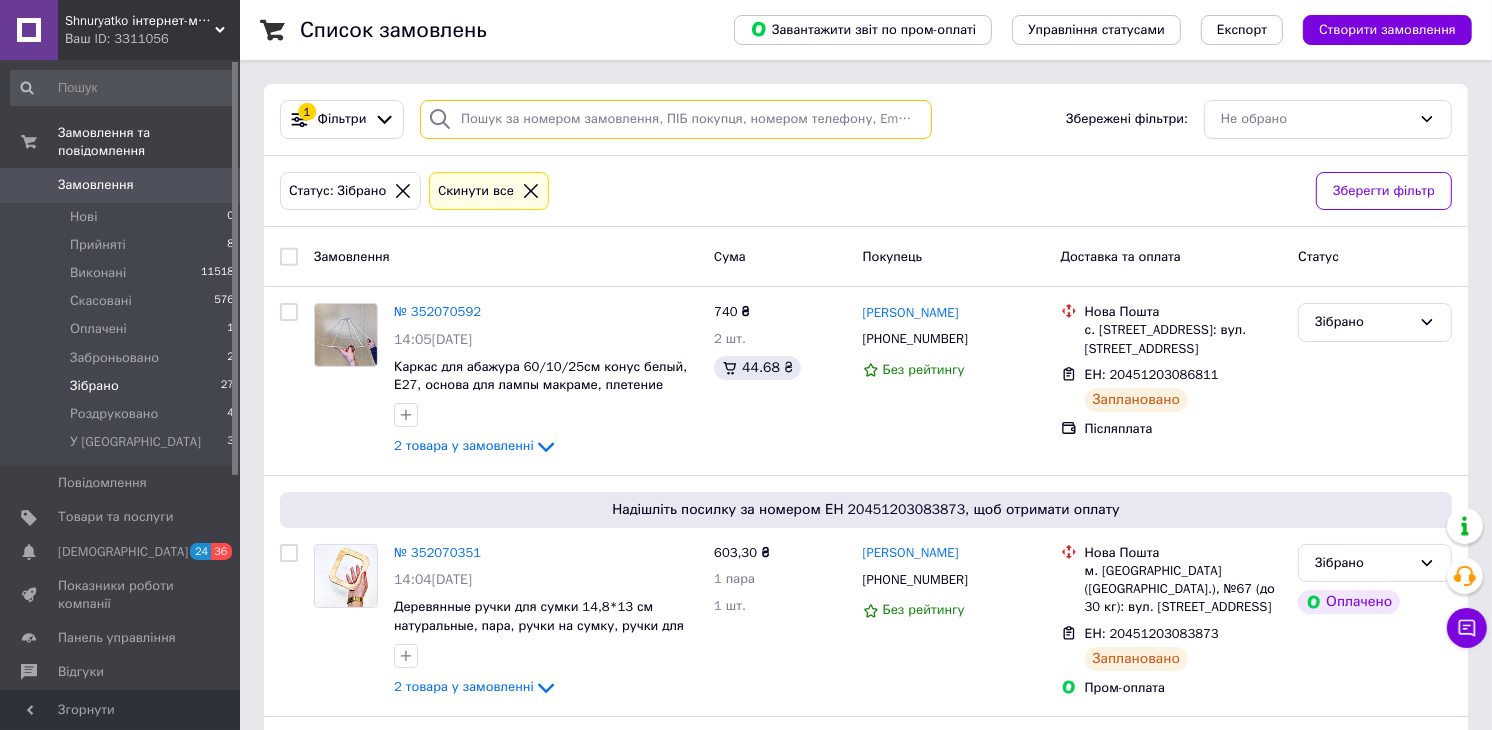 click at bounding box center (676, 119) 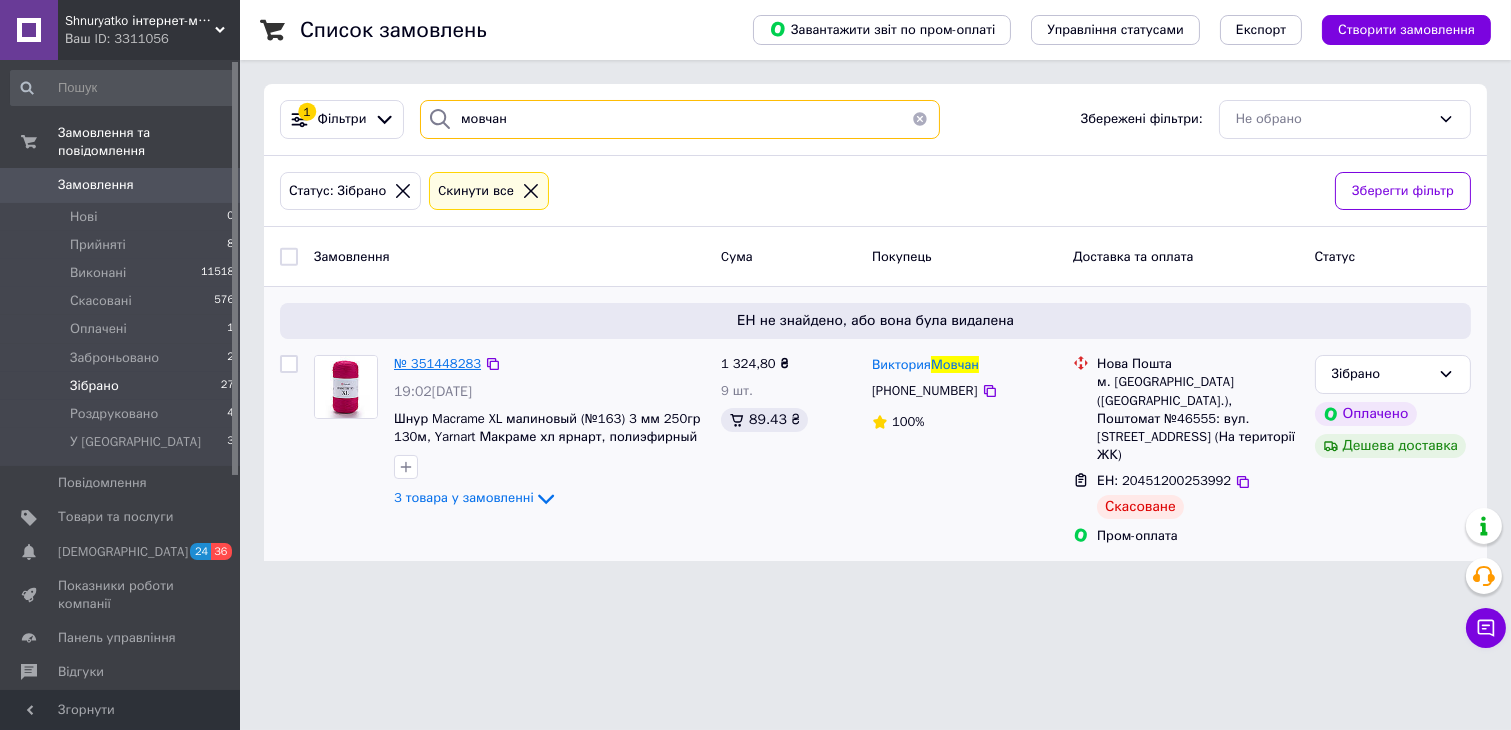 type on "мовчан" 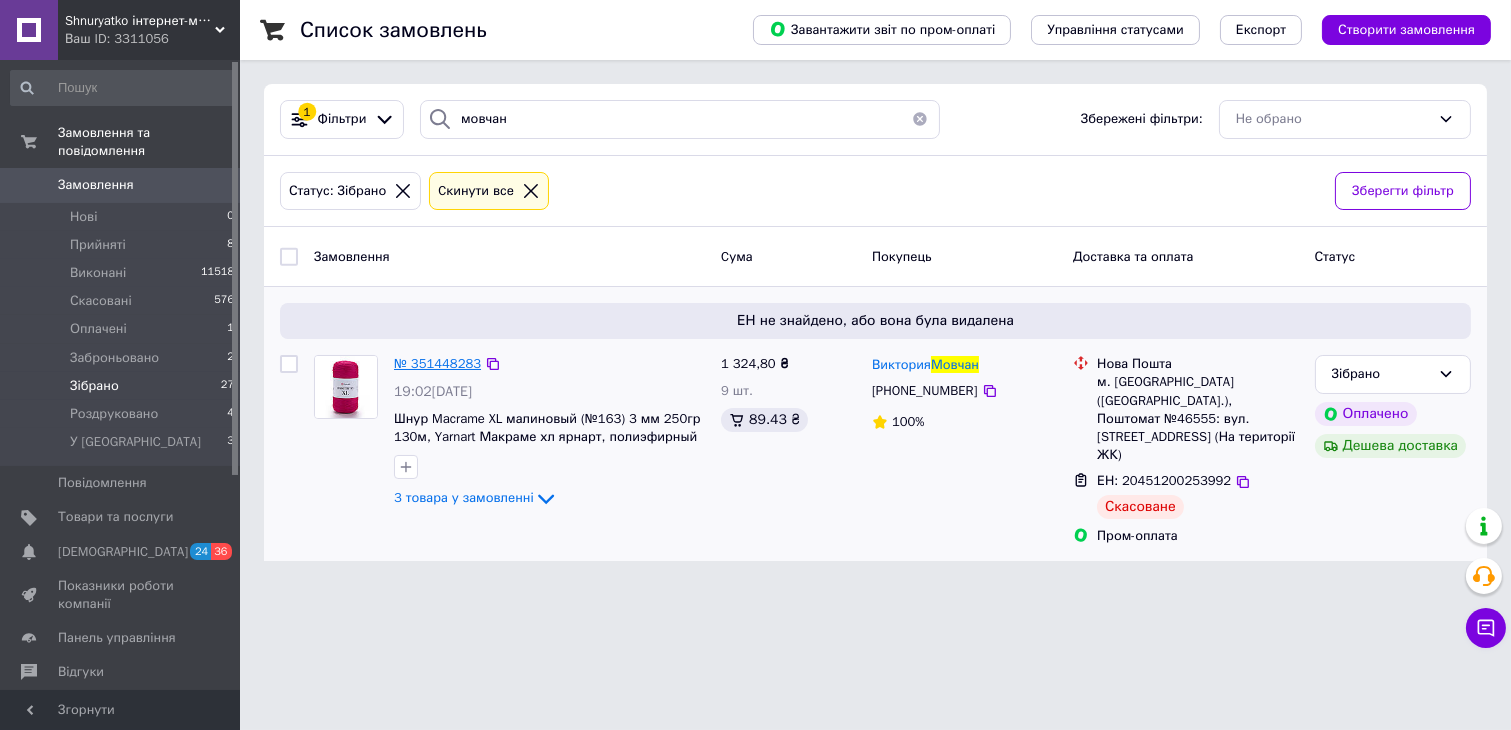click on "№ 351448283" at bounding box center (437, 363) 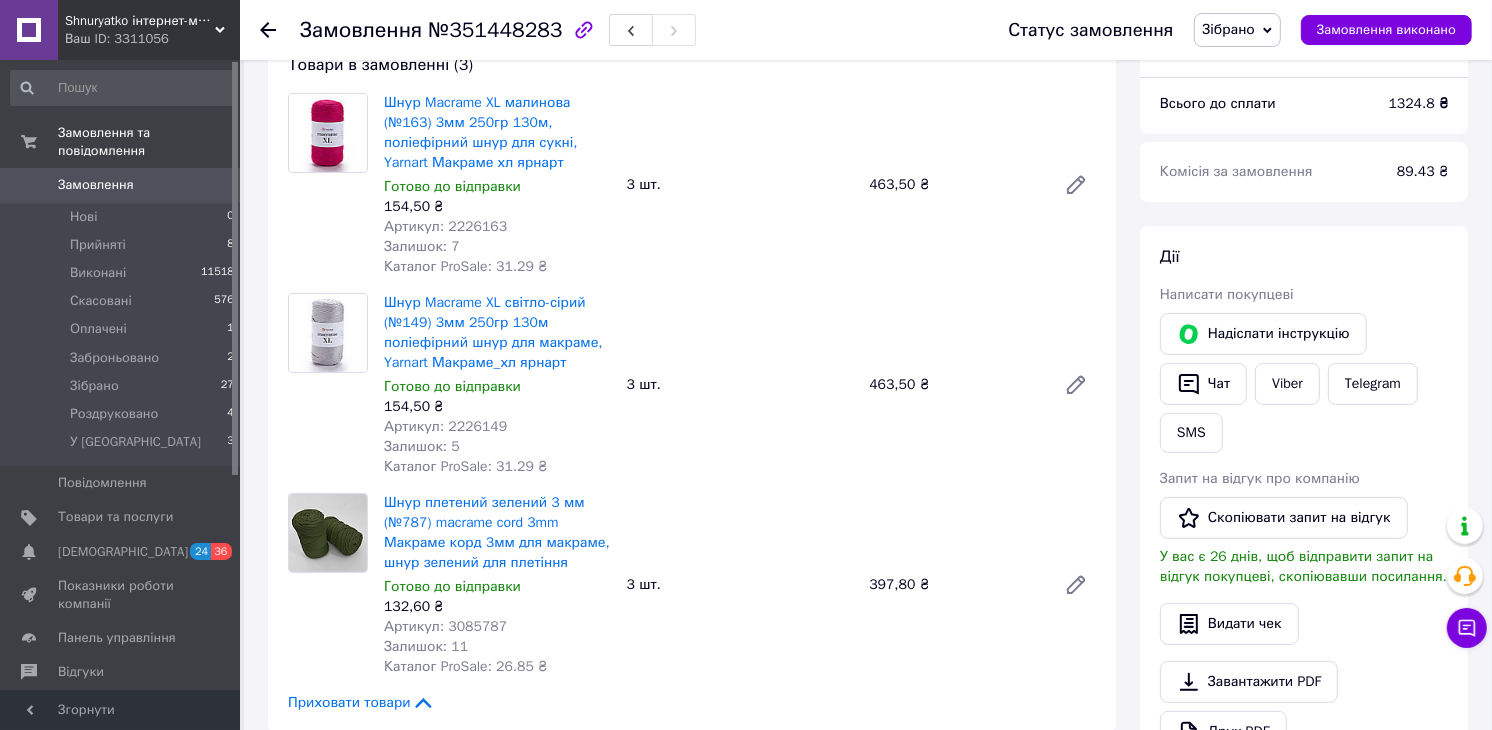 scroll, scrollTop: 333, scrollLeft: 0, axis: vertical 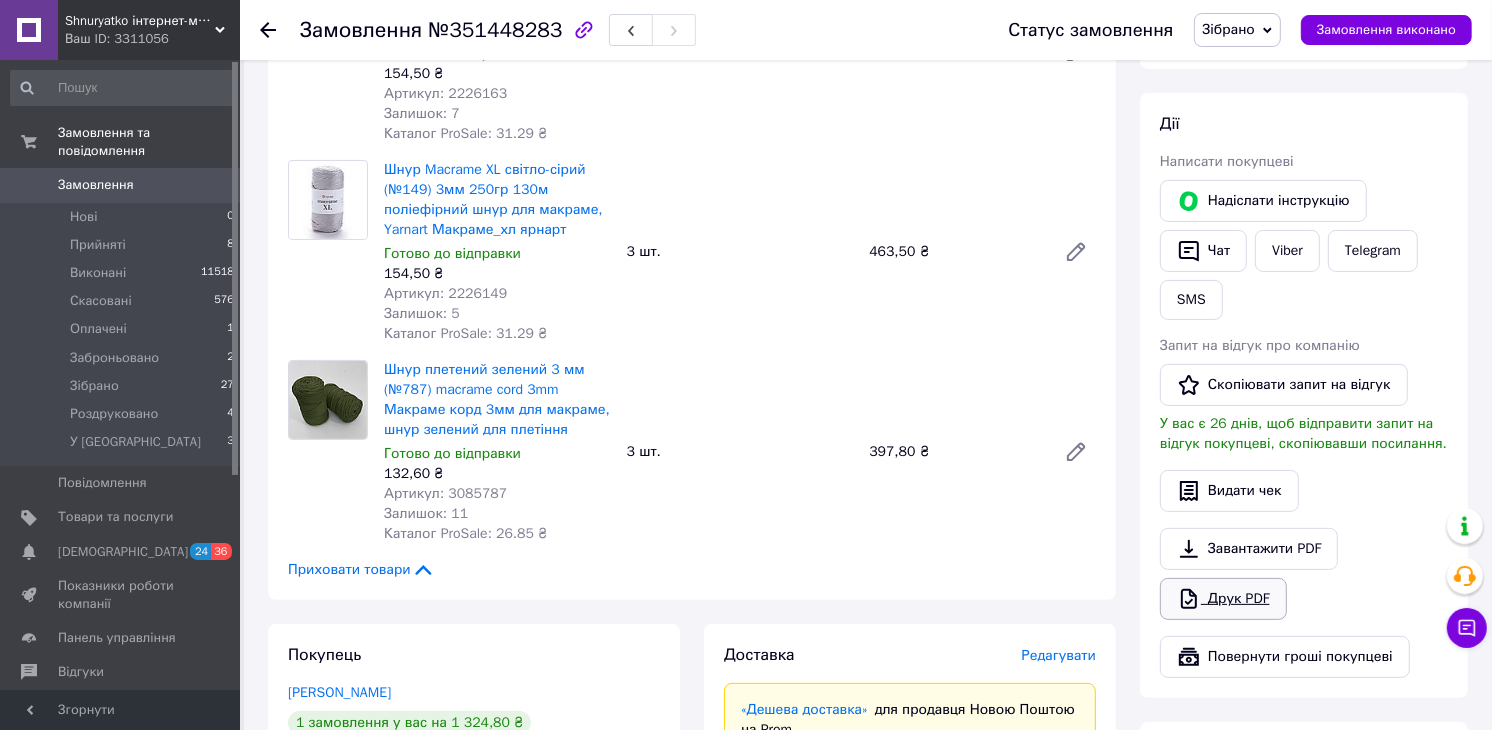 click on "Друк PDF" at bounding box center [1223, 599] 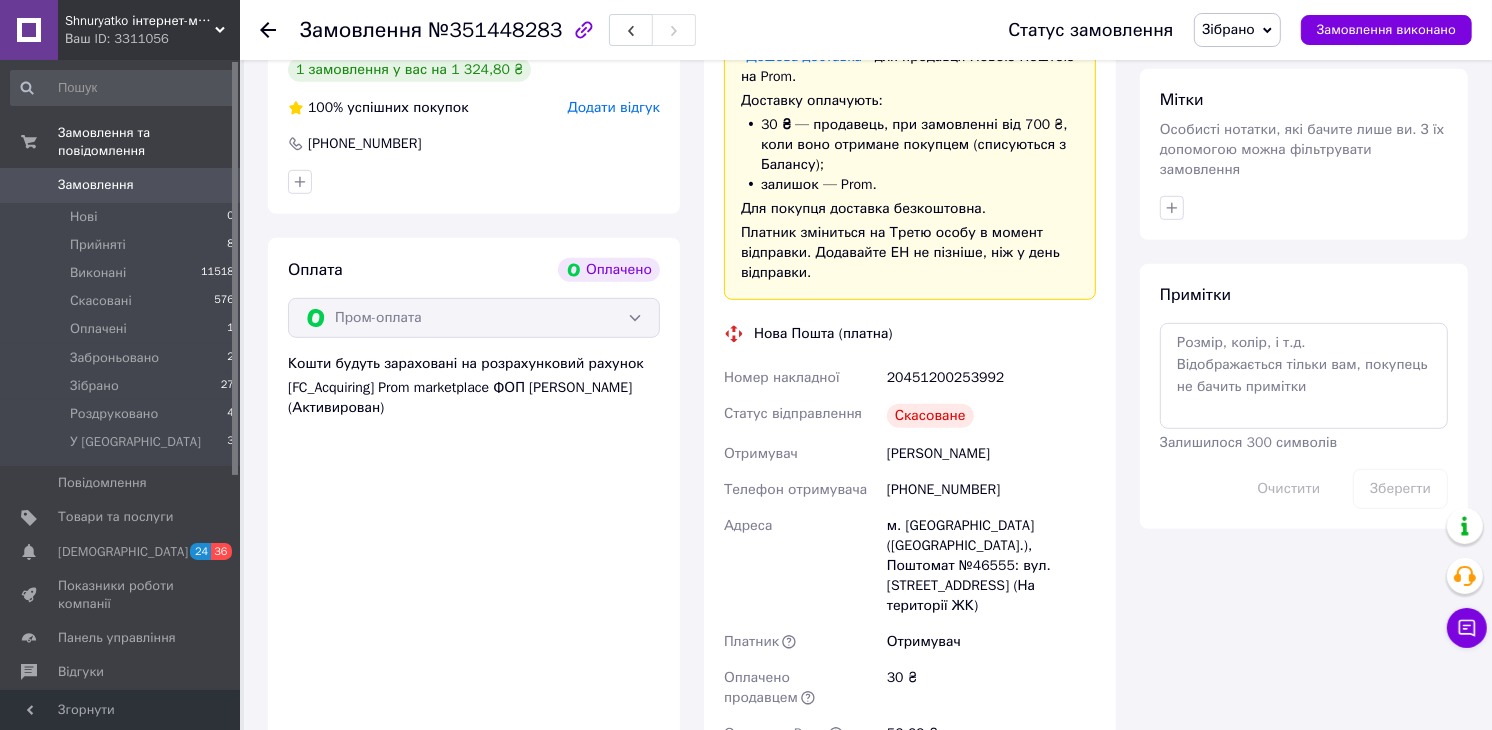 scroll, scrollTop: 1000, scrollLeft: 0, axis: vertical 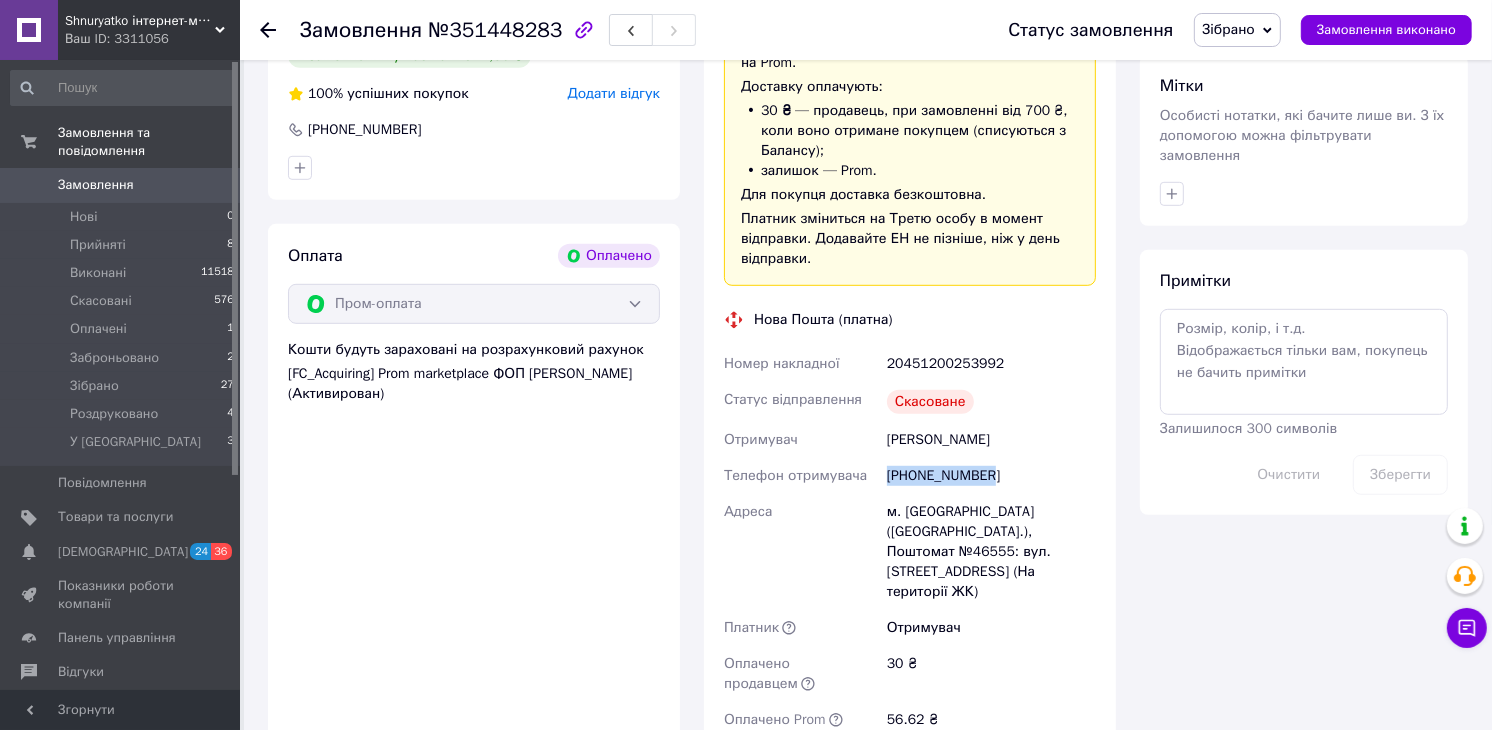 drag, startPoint x: 997, startPoint y: 478, endPoint x: 883, endPoint y: 477, distance: 114.00439 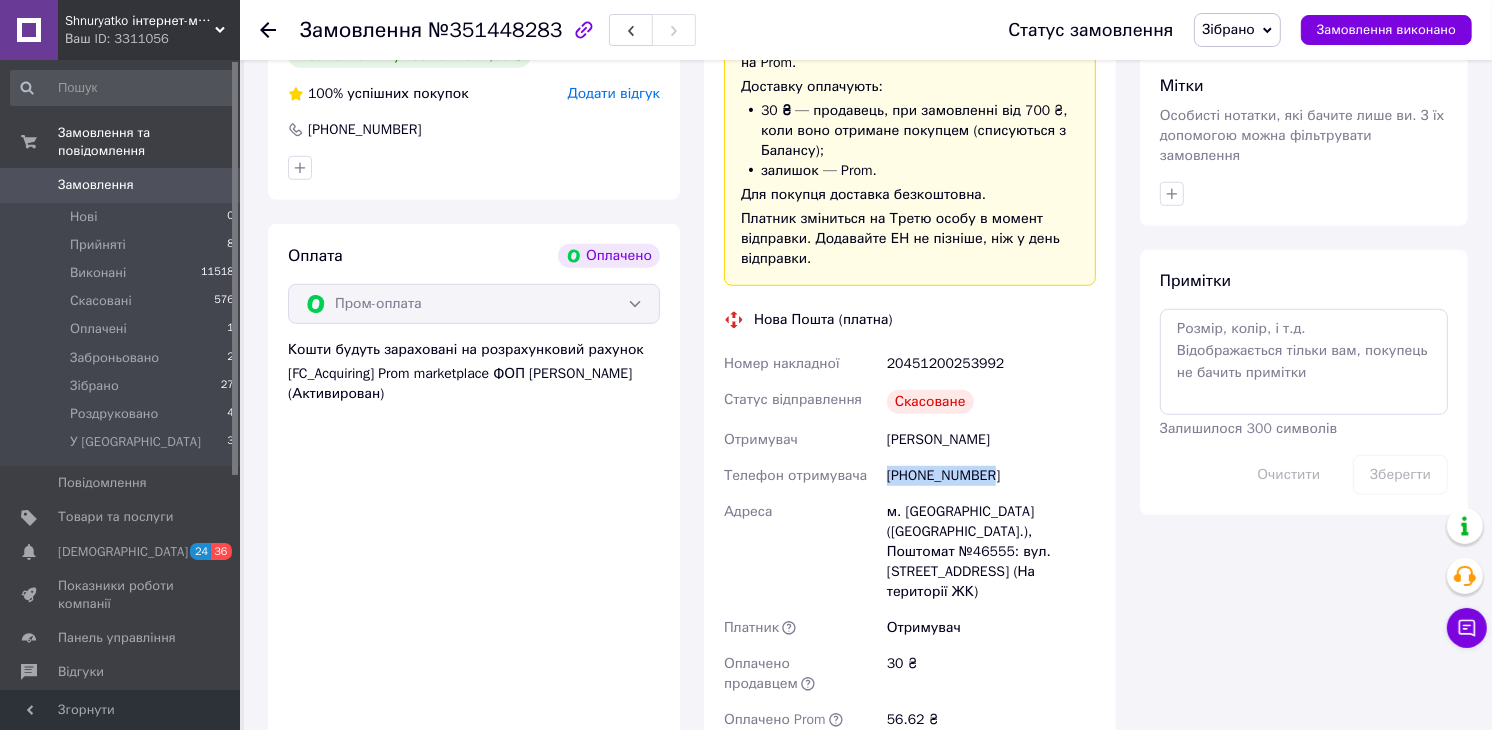 copy on "[PHONE_NUMBER]" 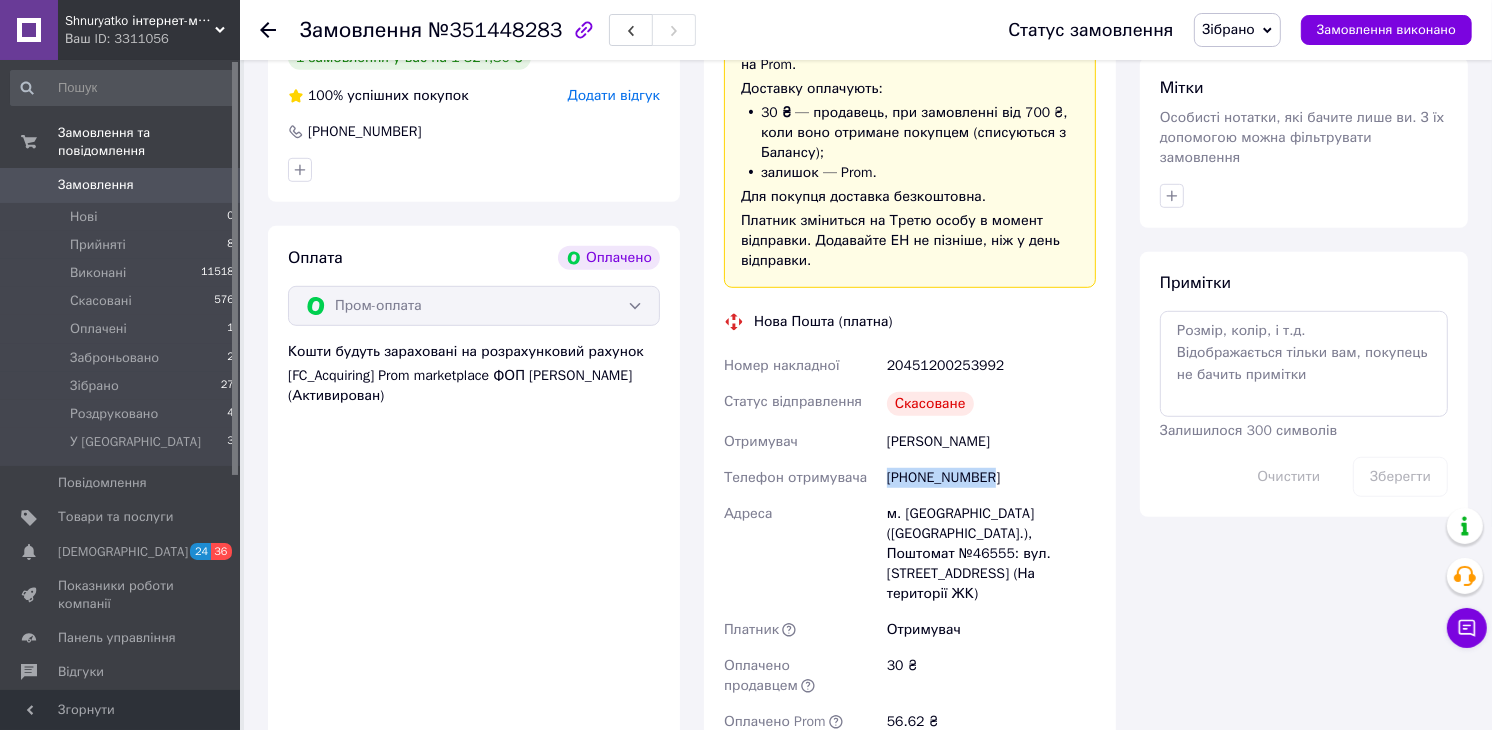 scroll, scrollTop: 1000, scrollLeft: 0, axis: vertical 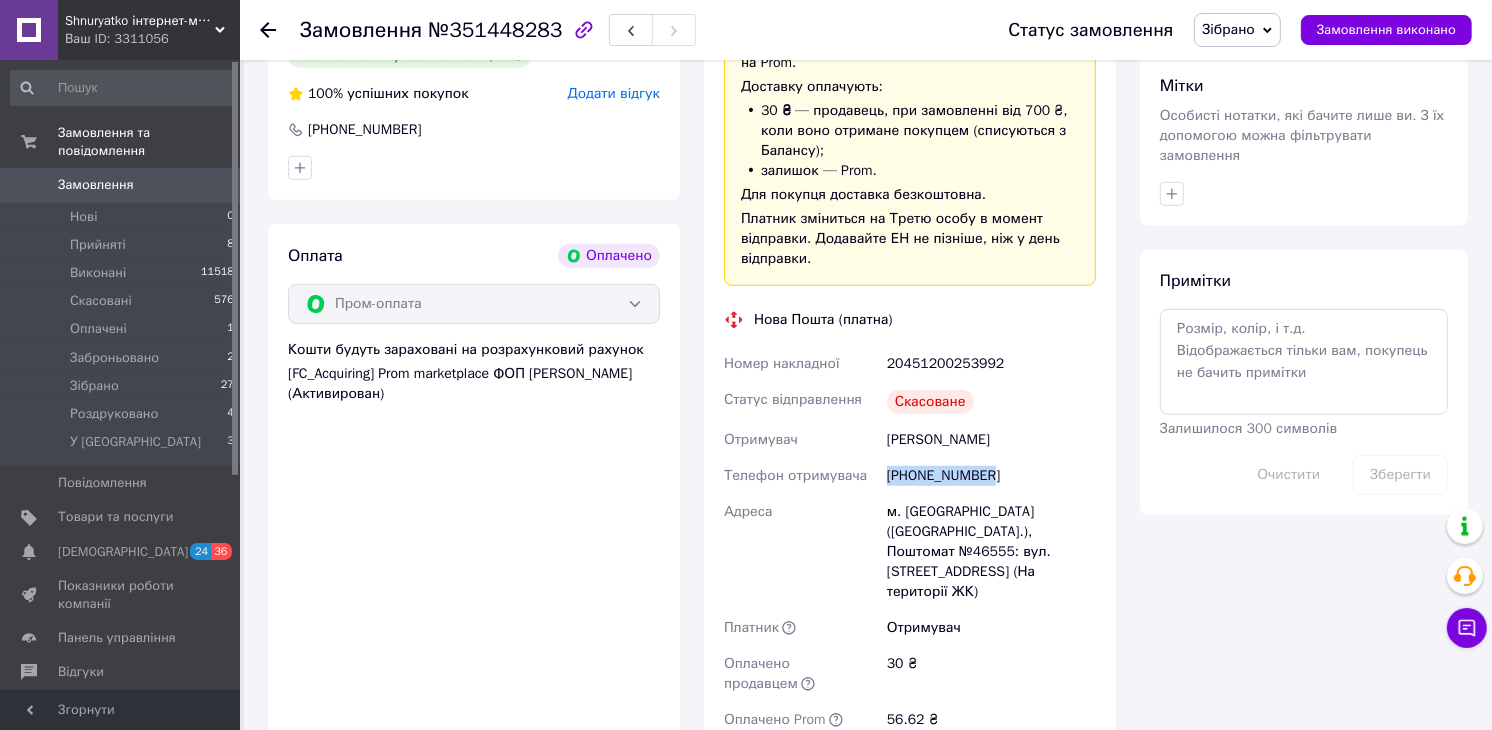 drag, startPoint x: 1012, startPoint y: 442, endPoint x: 890, endPoint y: 444, distance: 122.016396 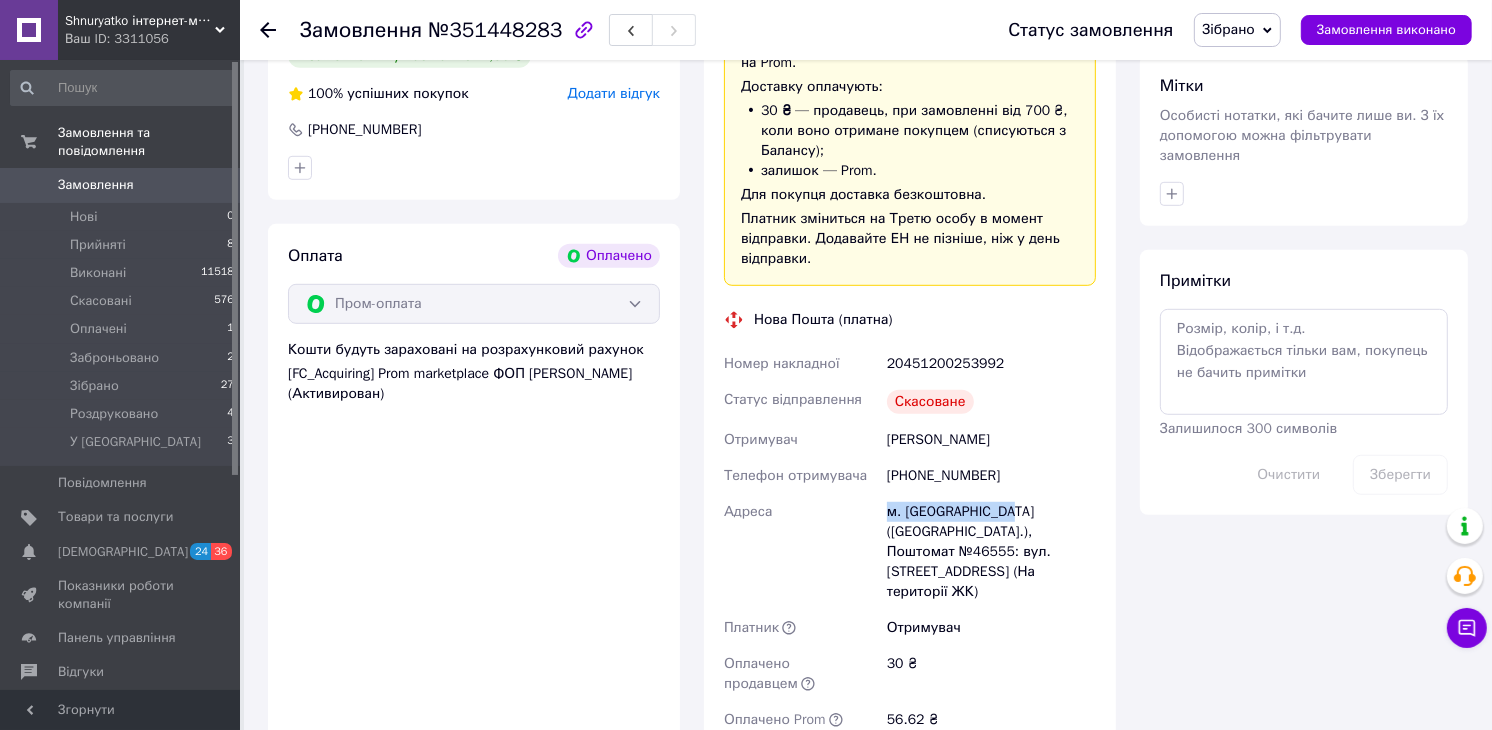 drag, startPoint x: 884, startPoint y: 513, endPoint x: 990, endPoint y: 502, distance: 106.56923 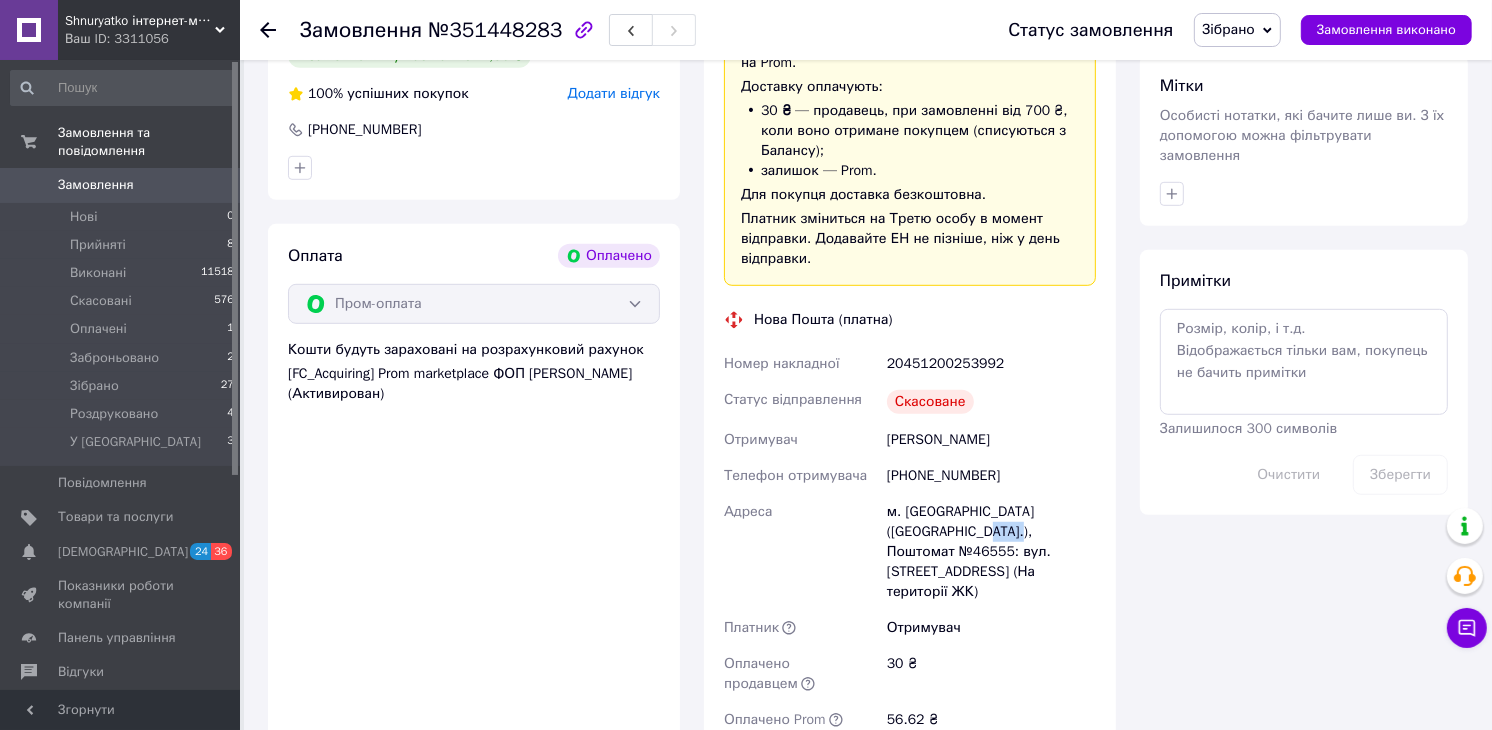 drag, startPoint x: 1010, startPoint y: 536, endPoint x: 972, endPoint y: 534, distance: 38.052597 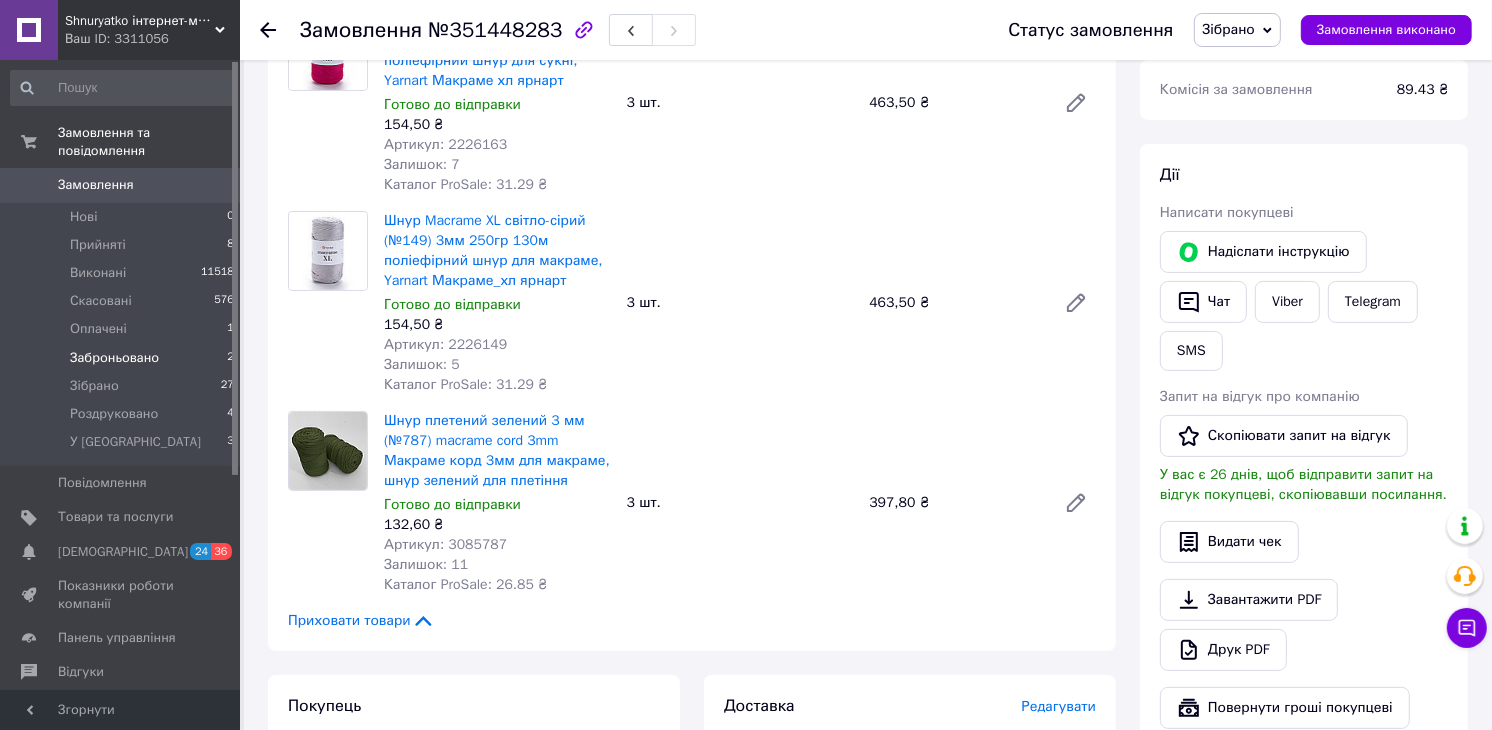 scroll, scrollTop: 0, scrollLeft: 0, axis: both 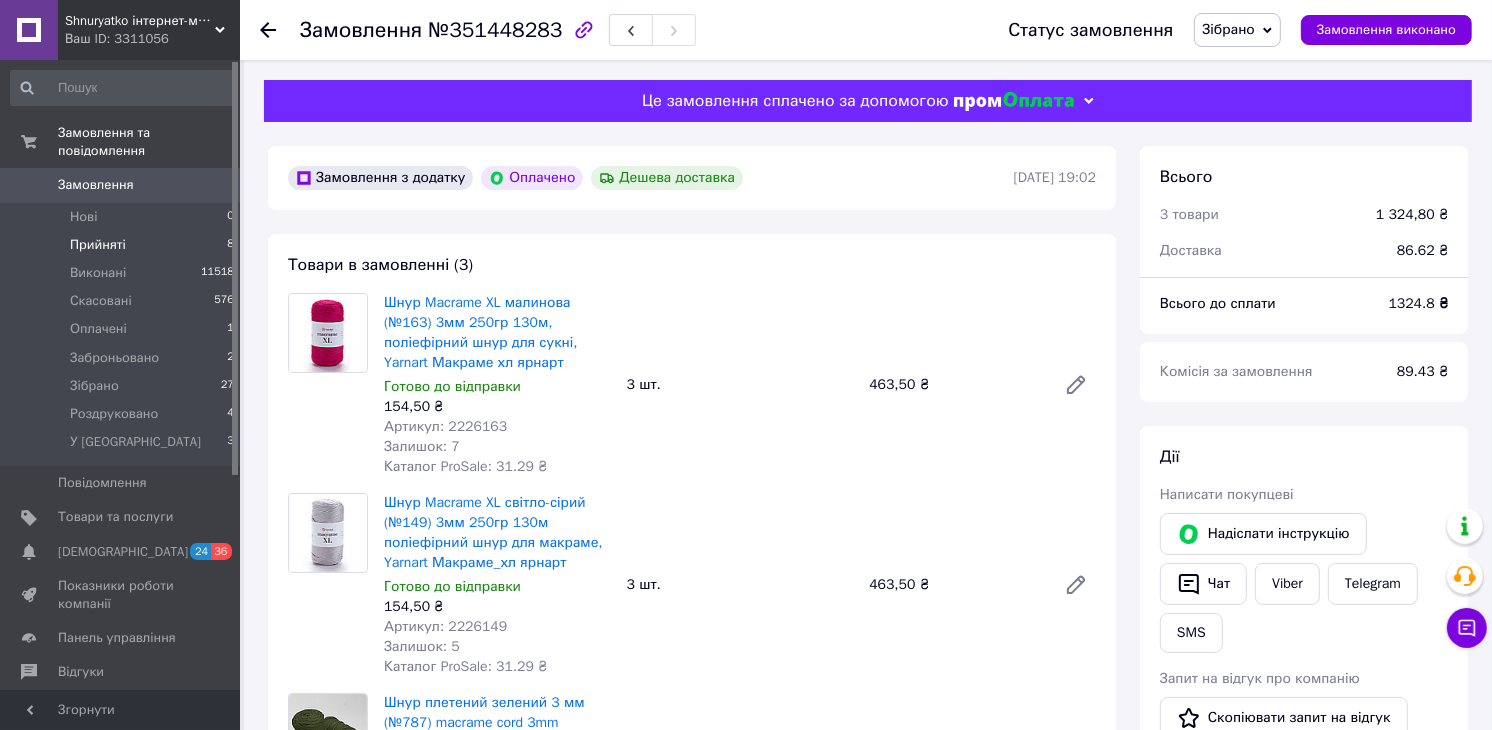 click on "Прийняті" at bounding box center (98, 245) 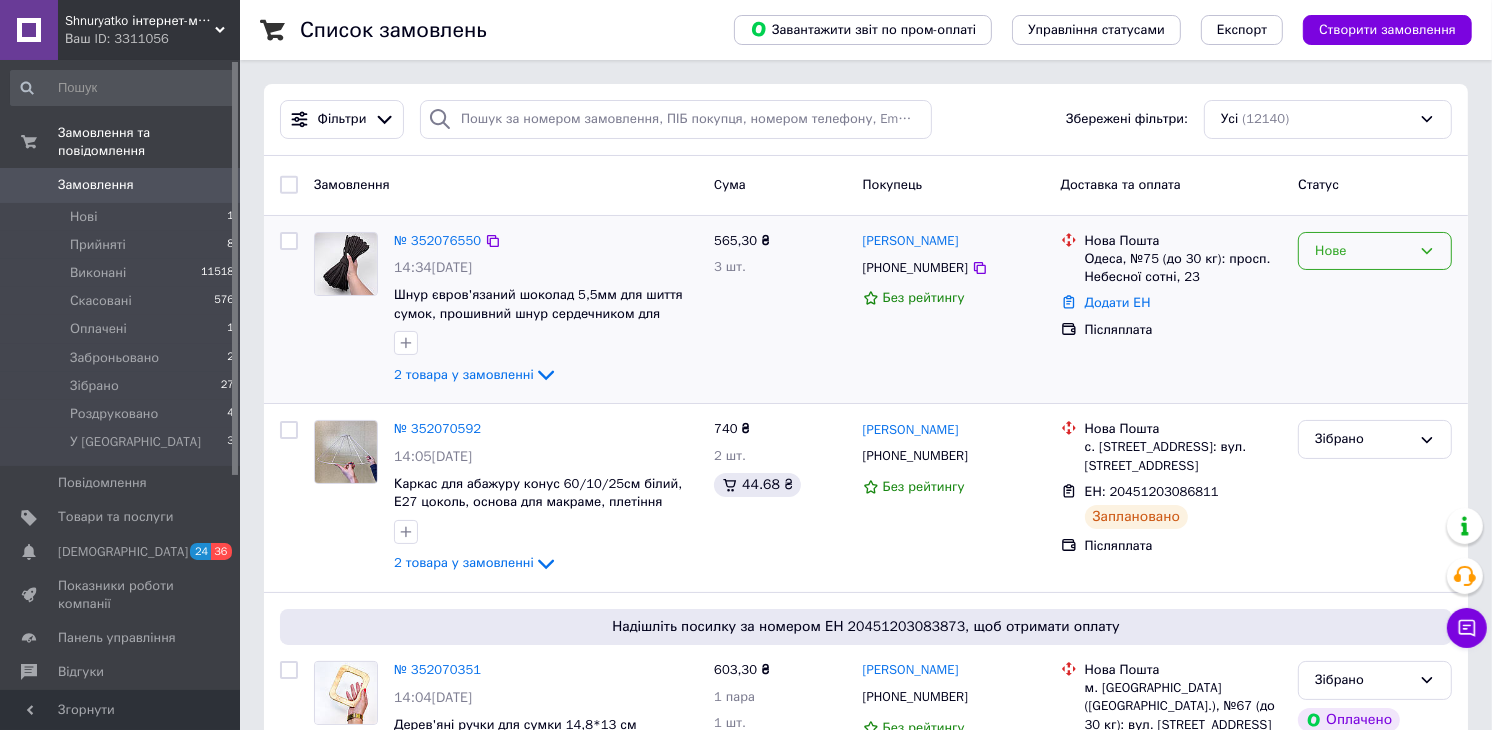 click on "Нове" at bounding box center (1363, 251) 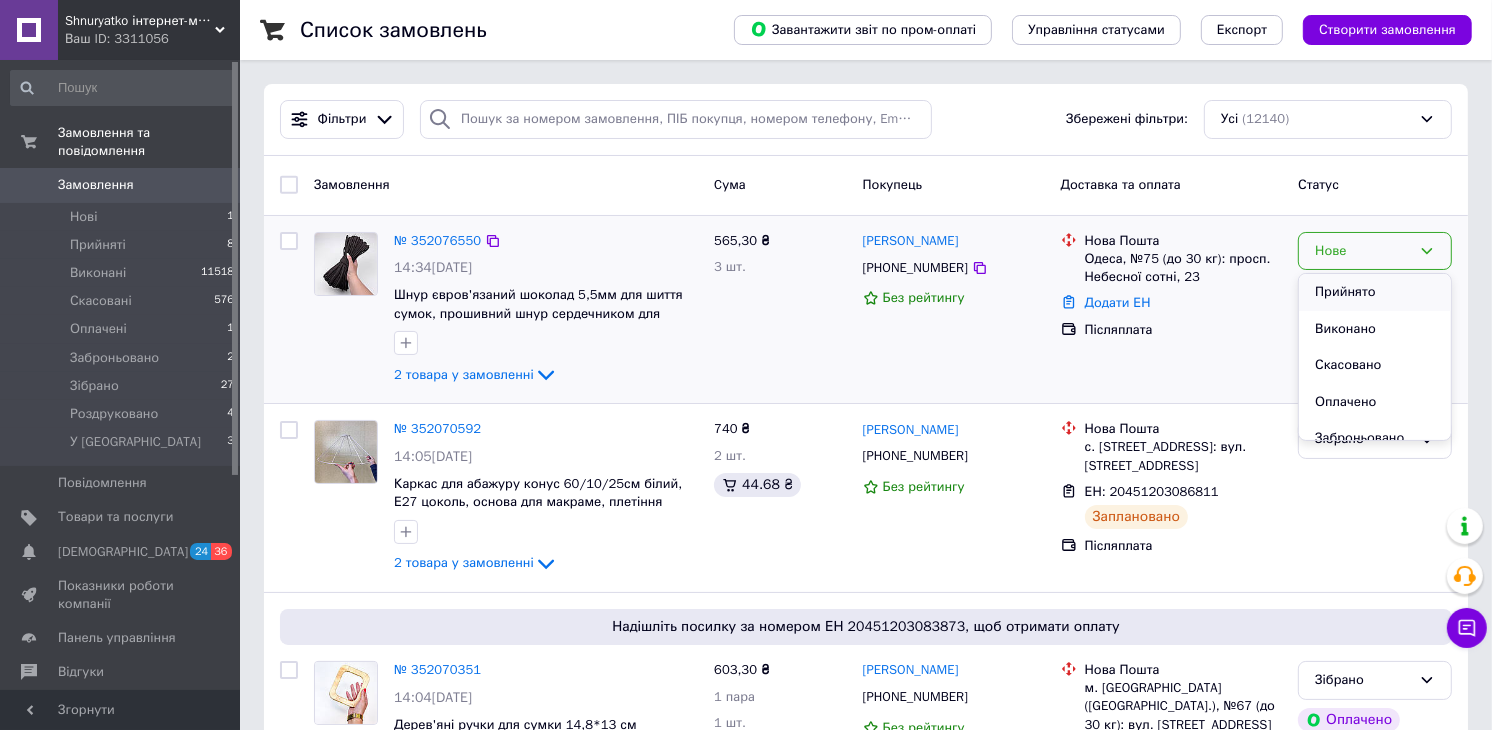 click on "Прийнято" at bounding box center [1375, 292] 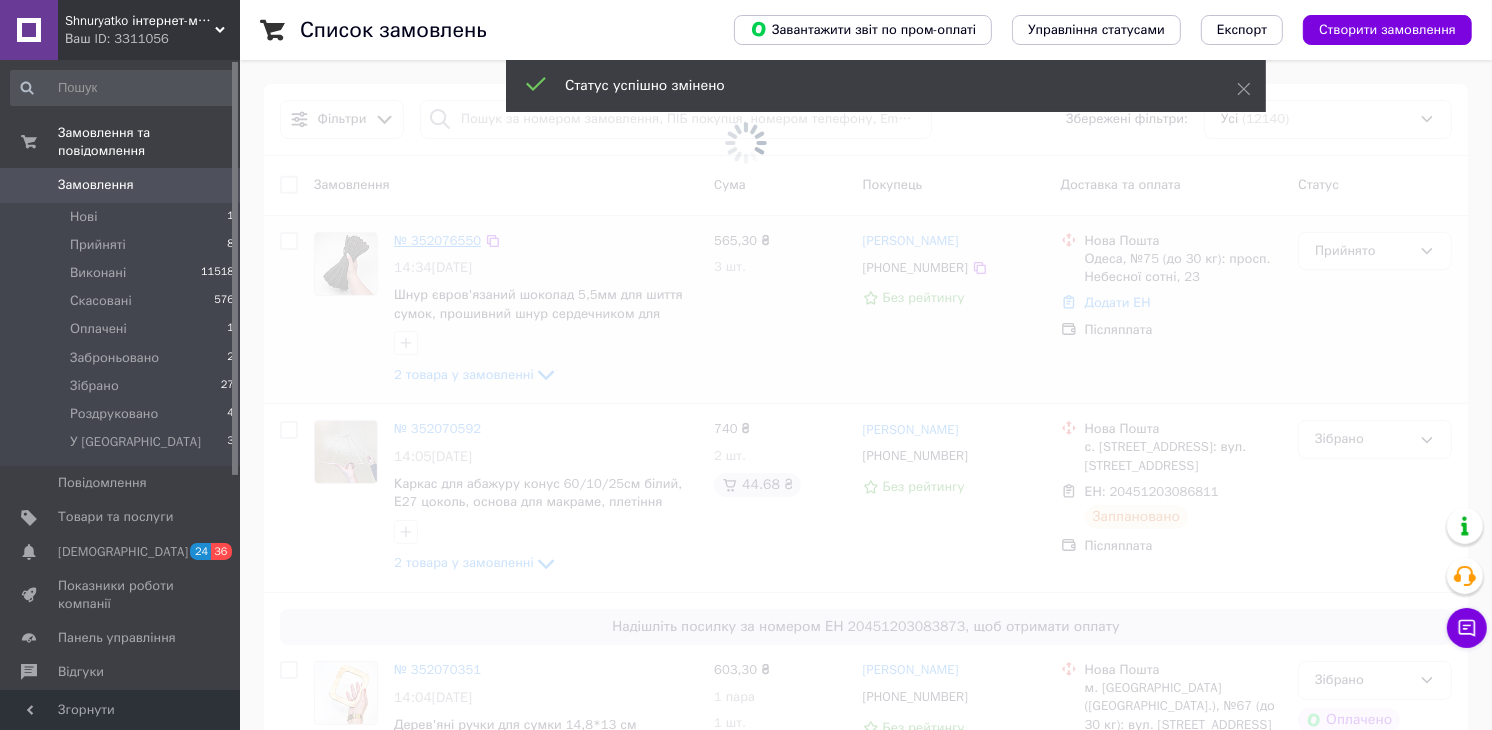 click at bounding box center (746, 142) 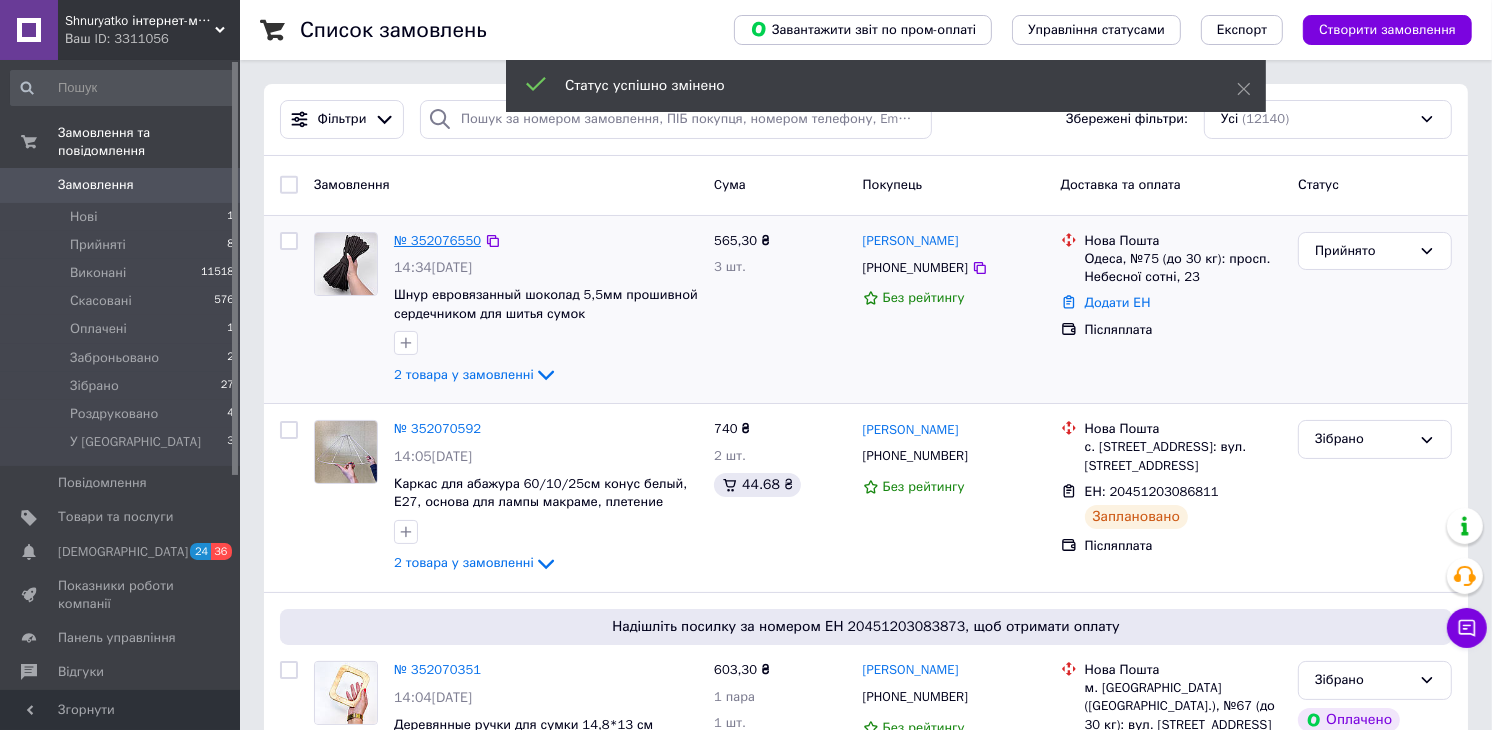 click on "№ 352076550" at bounding box center (437, 240) 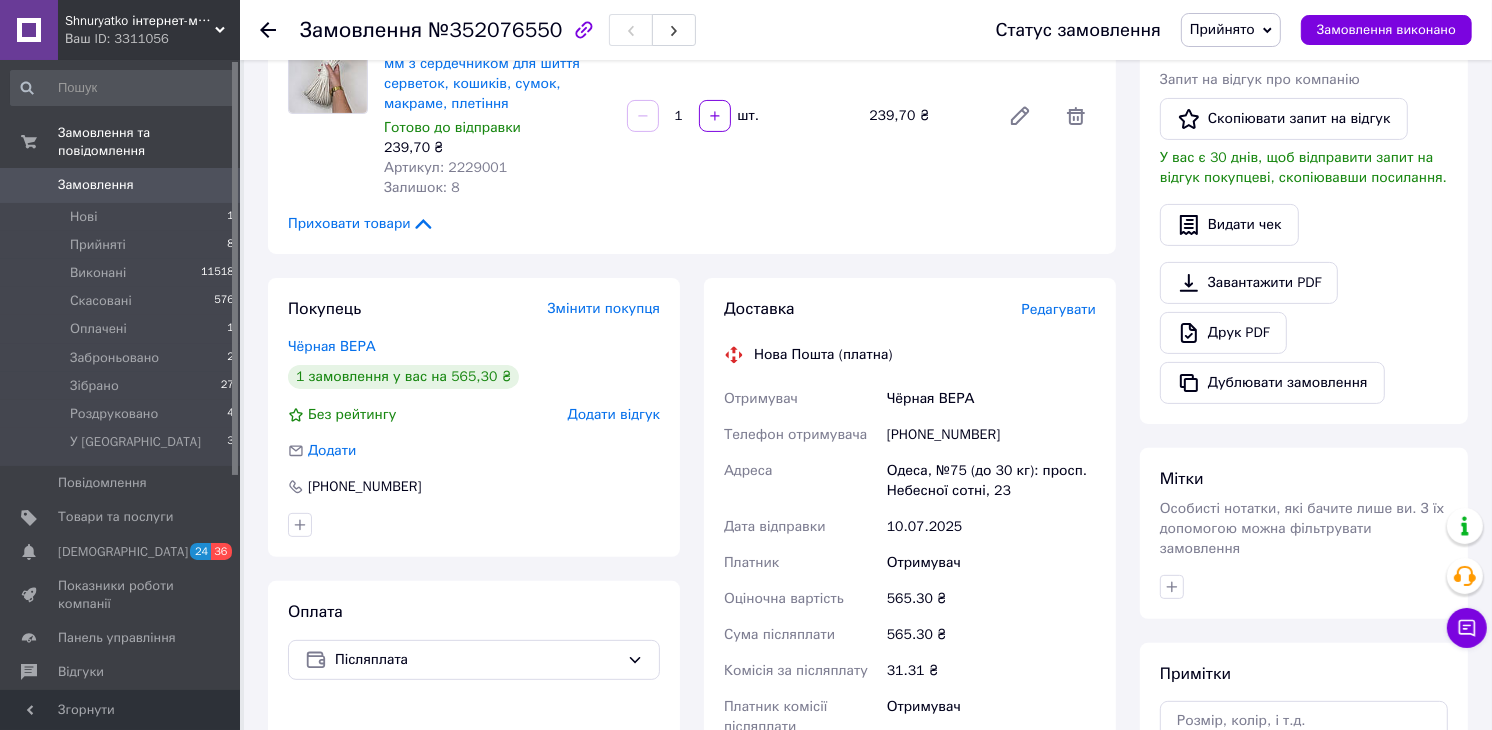 scroll, scrollTop: 444, scrollLeft: 0, axis: vertical 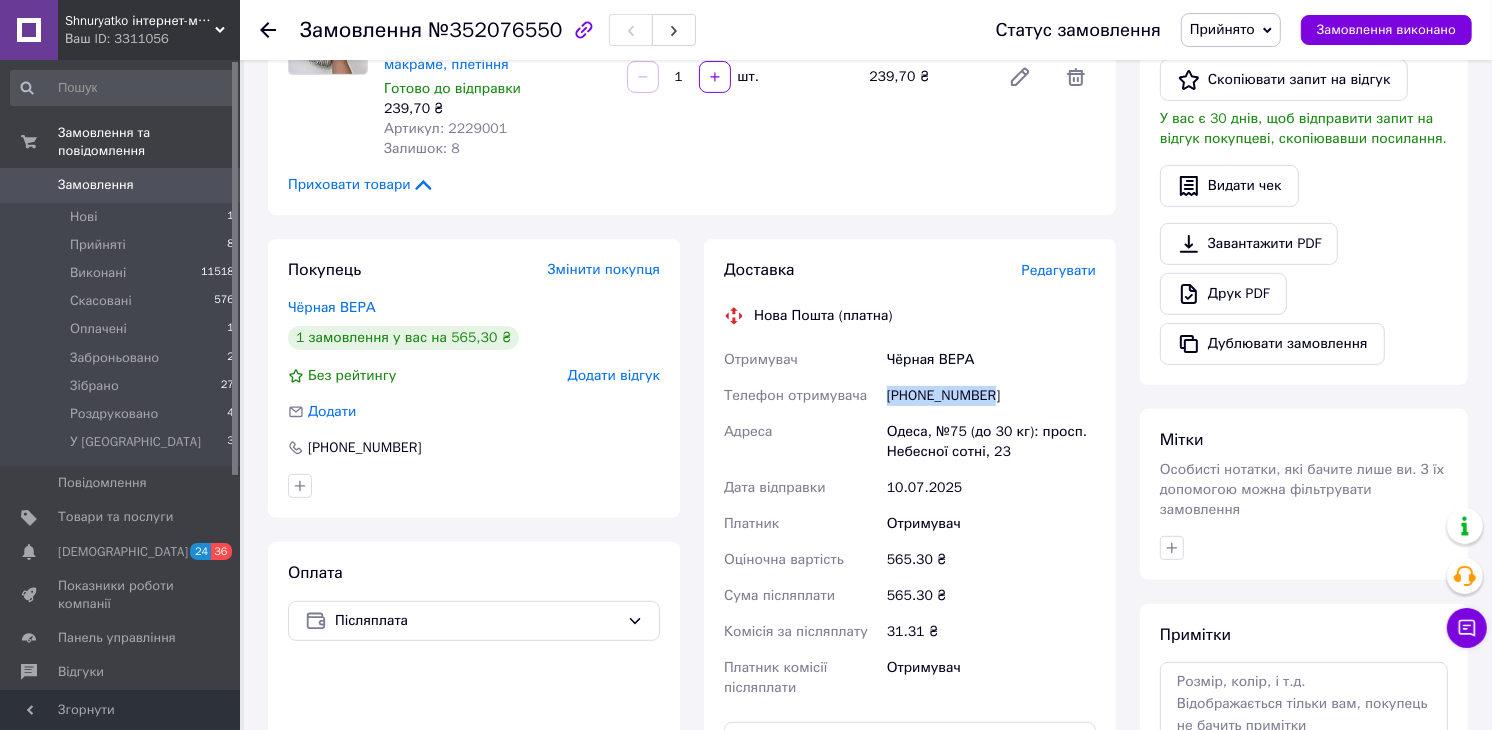 drag, startPoint x: 961, startPoint y: 395, endPoint x: 865, endPoint y: 388, distance: 96.25487 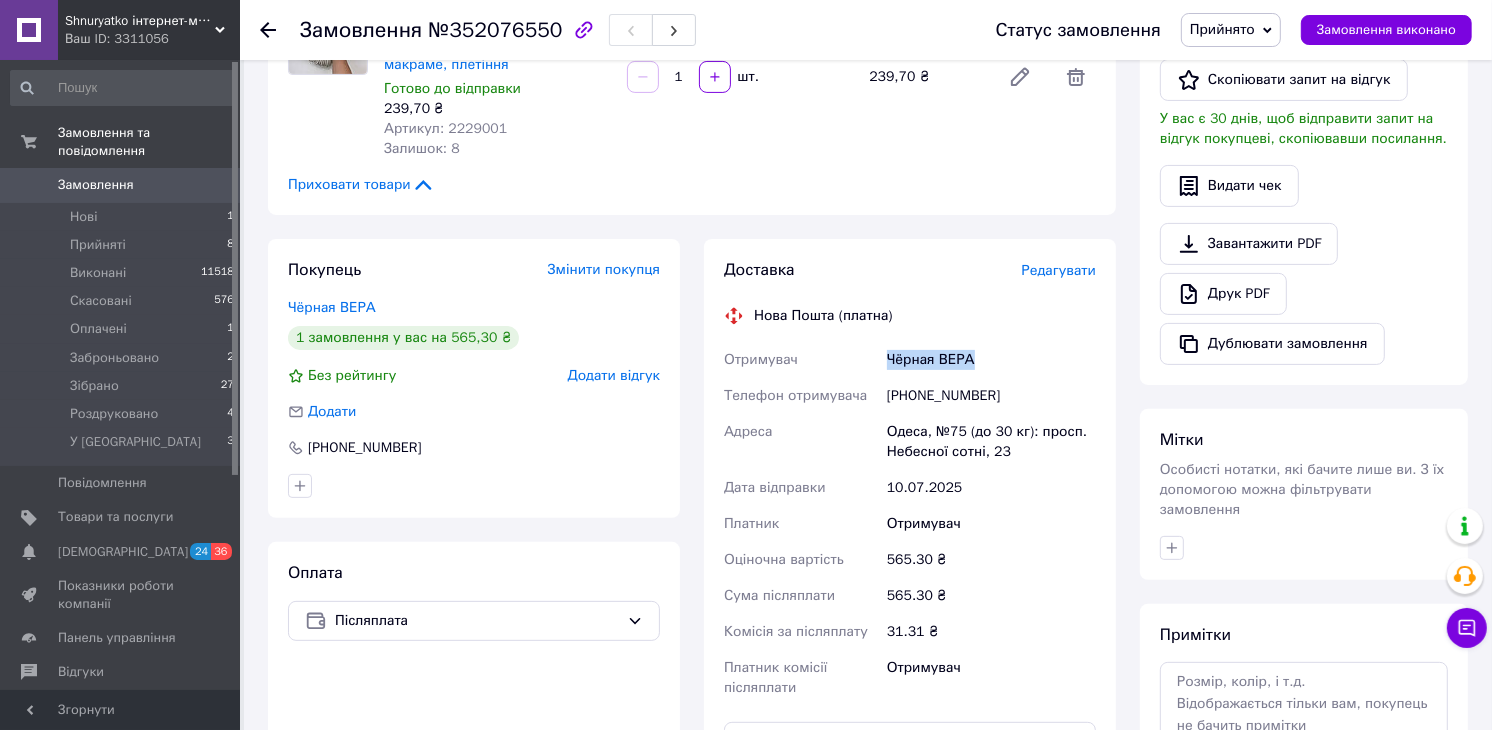 drag, startPoint x: 971, startPoint y: 358, endPoint x: 881, endPoint y: 361, distance: 90.04999 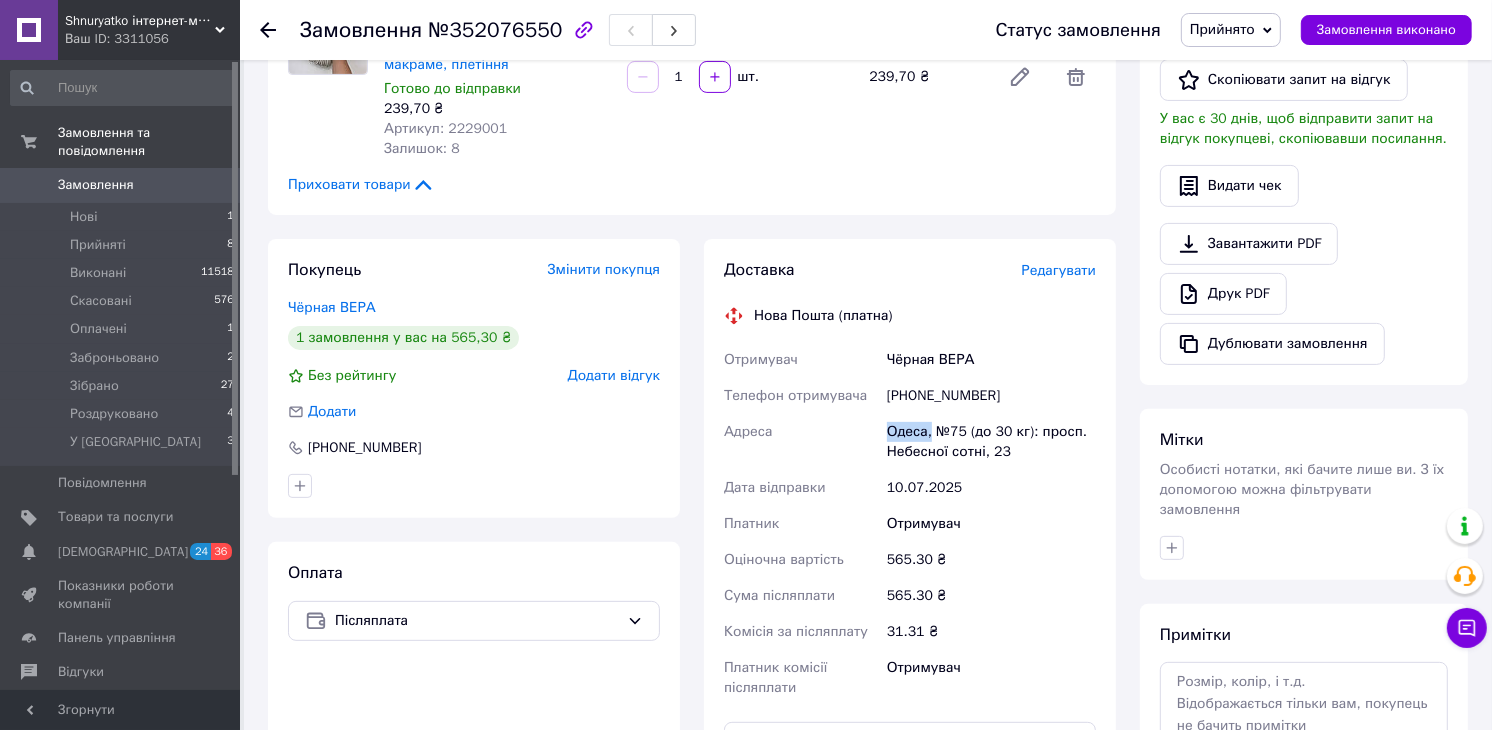 drag, startPoint x: 885, startPoint y: 430, endPoint x: 928, endPoint y: 428, distance: 43.046486 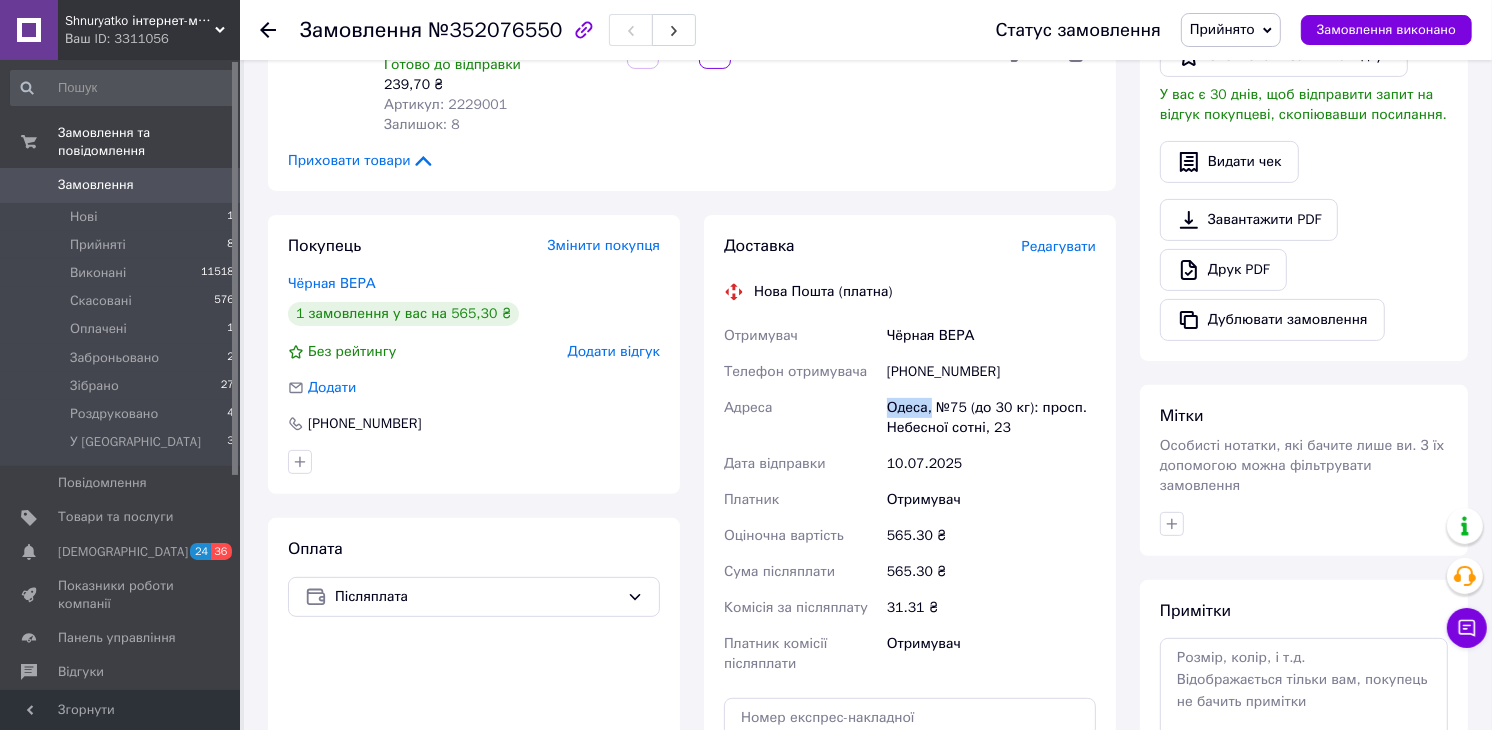 scroll, scrollTop: 666, scrollLeft: 0, axis: vertical 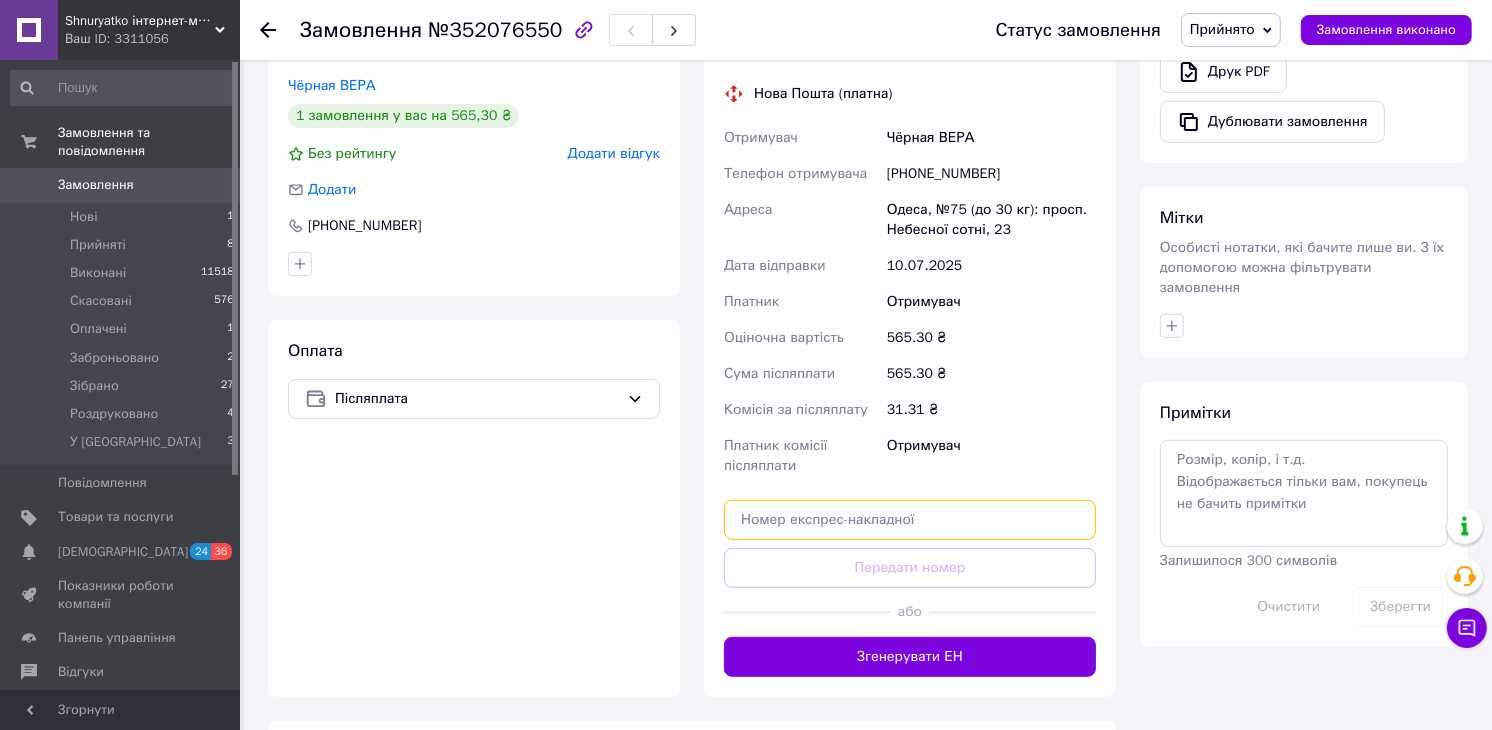 click at bounding box center (910, 520) 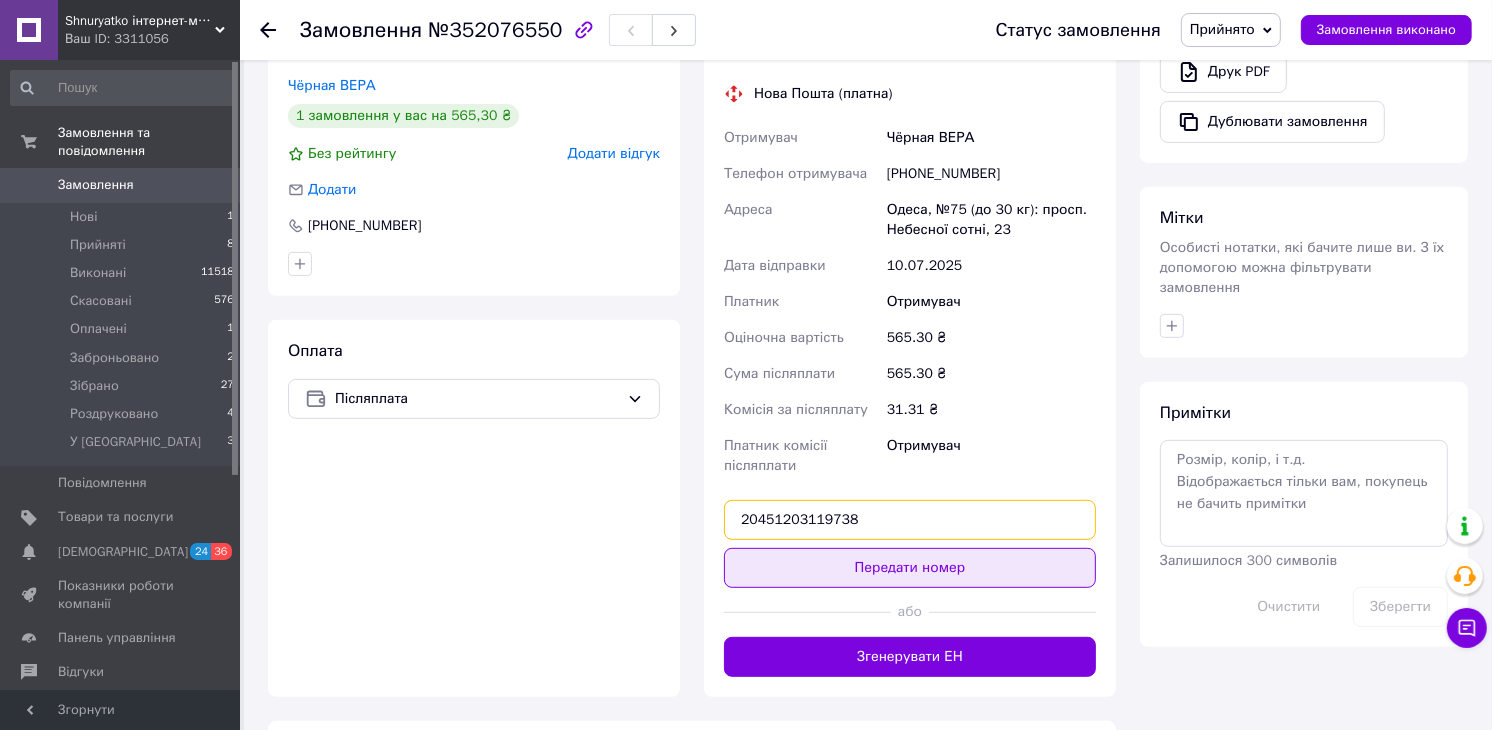 type on "20451203119738" 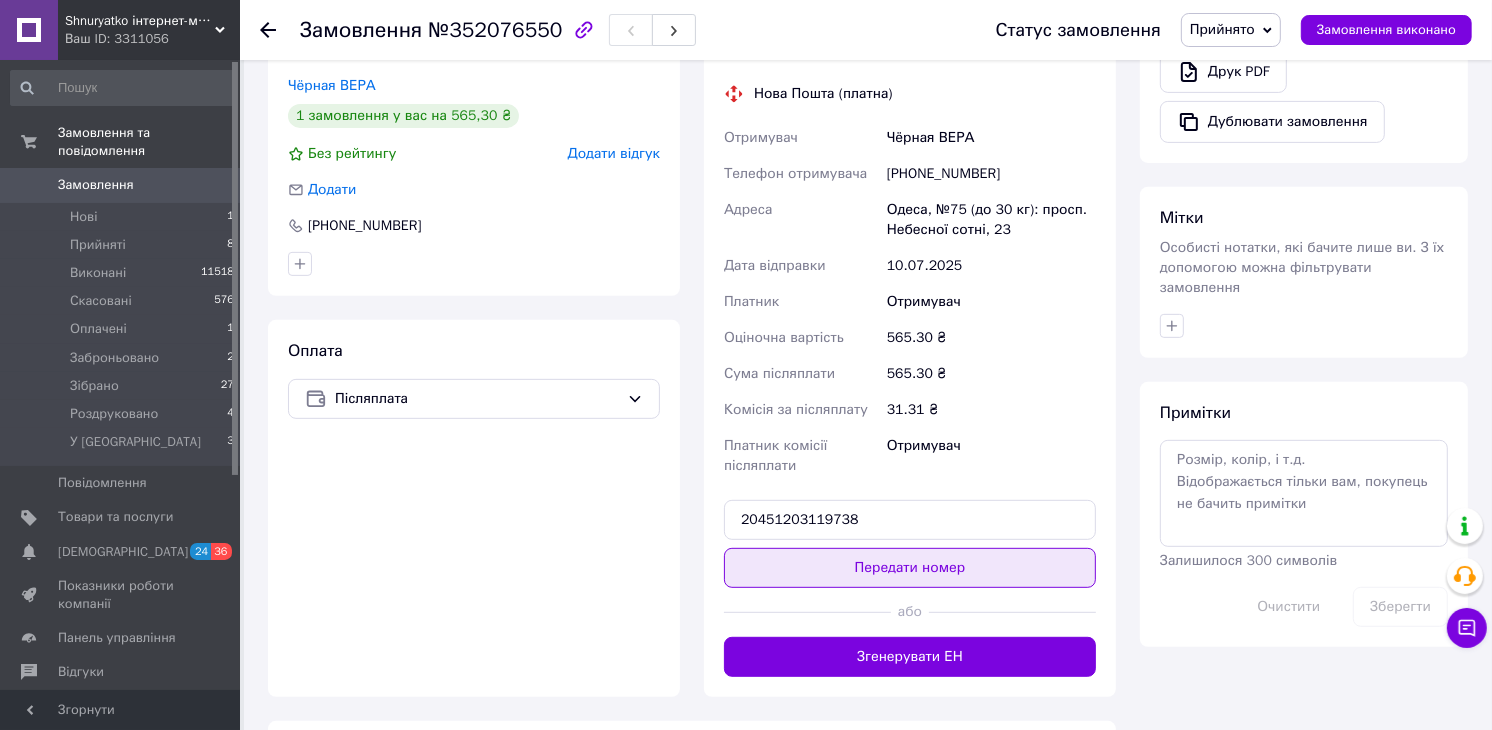 click on "Передати номер" at bounding box center (910, 568) 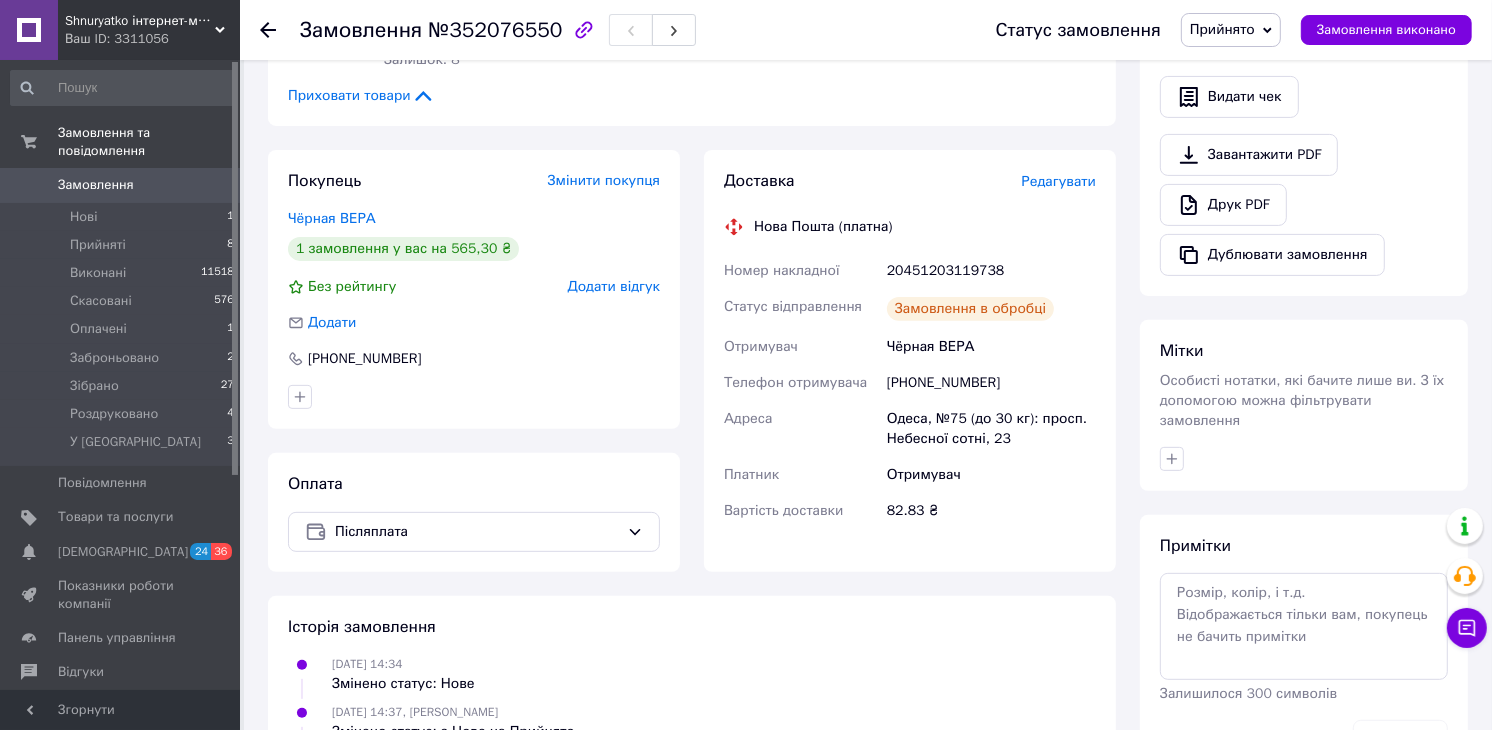 scroll, scrollTop: 304, scrollLeft: 0, axis: vertical 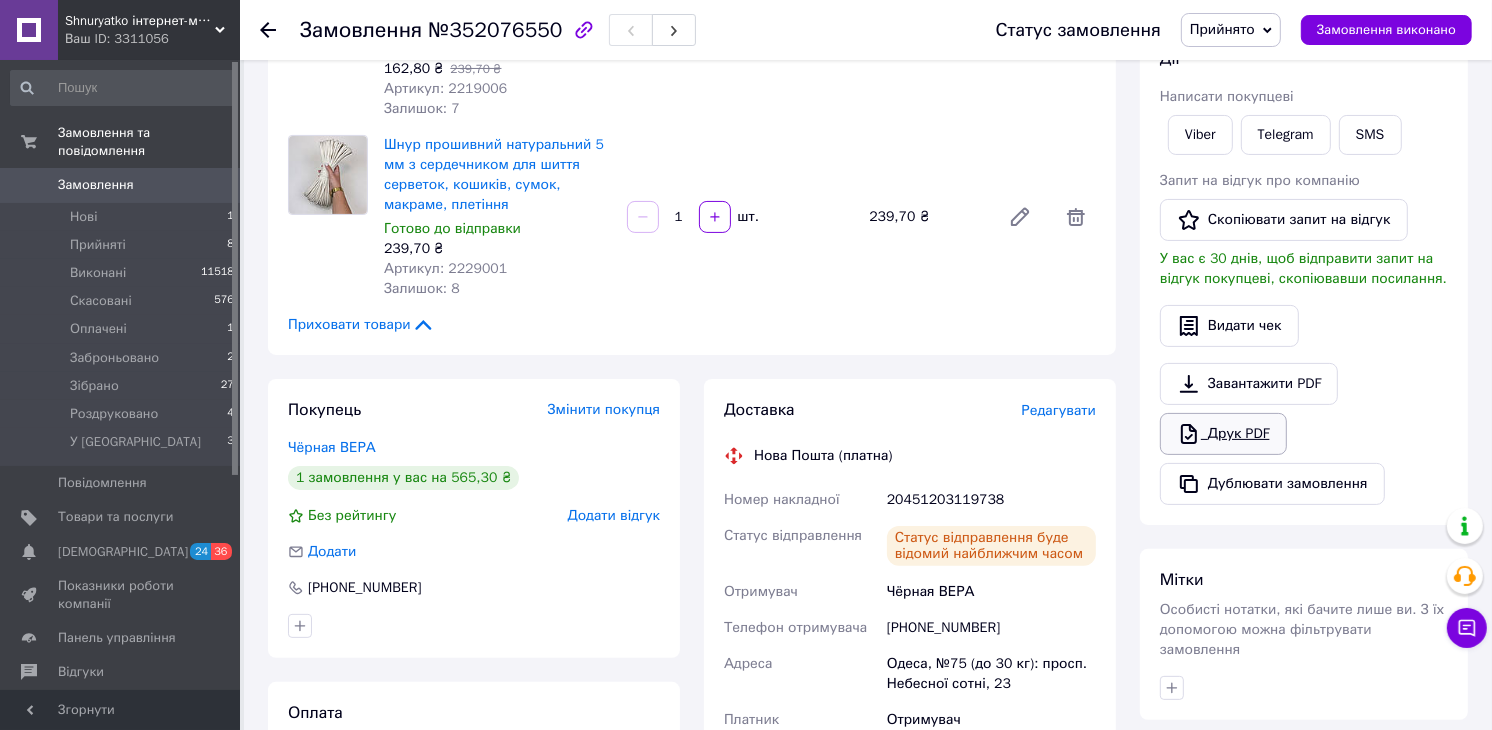 click on "Друк PDF" at bounding box center [1223, 434] 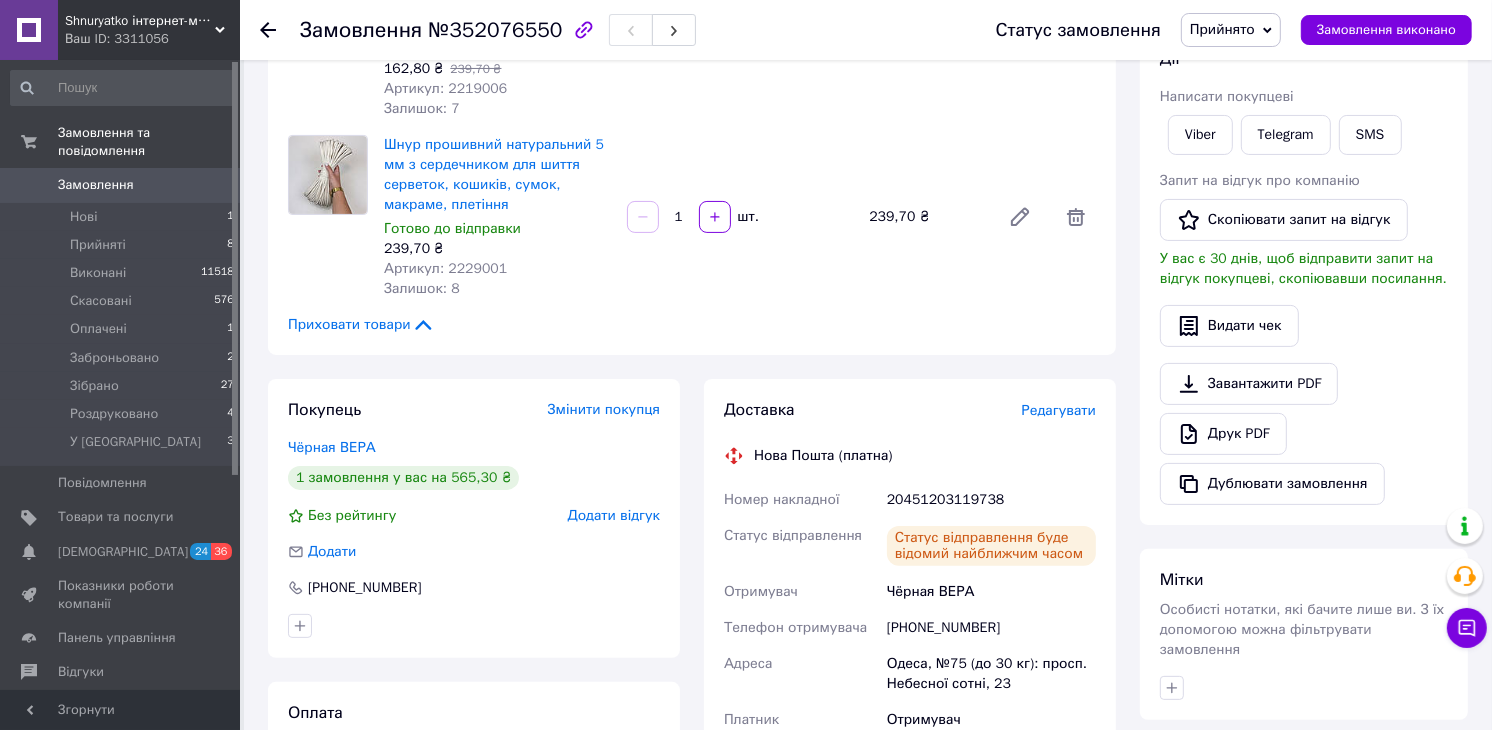 click on "Прийнято" at bounding box center [1222, 29] 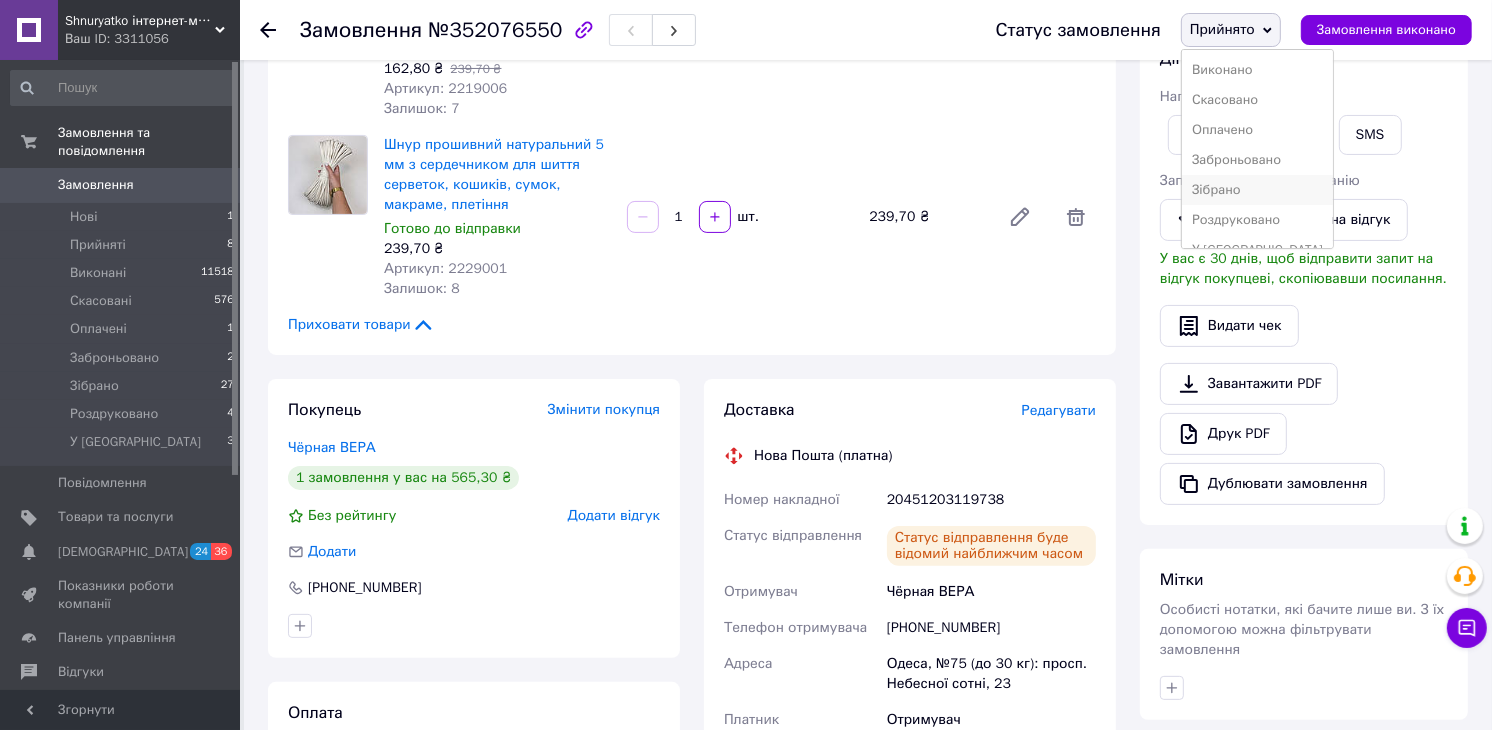 click on "Зібрано" at bounding box center (1257, 190) 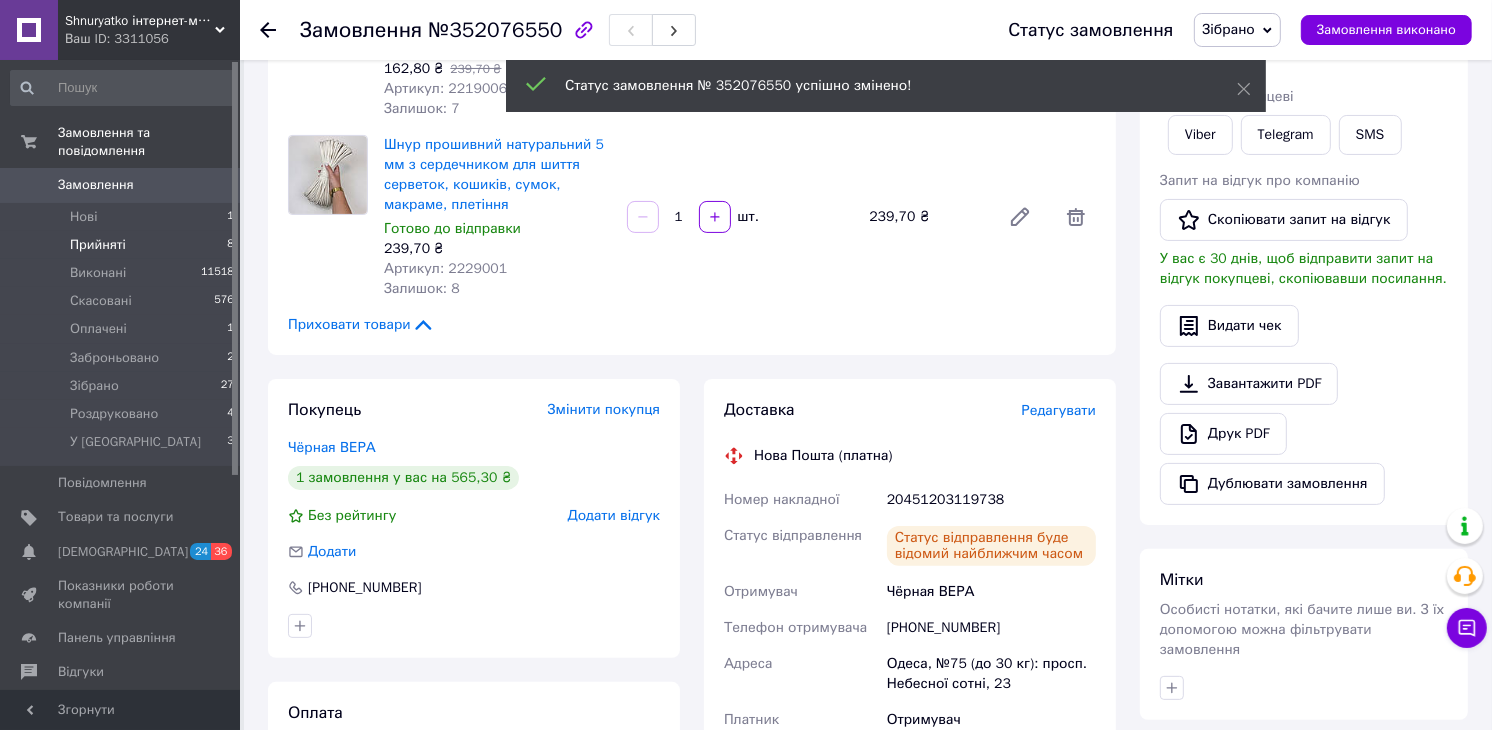click on "Прийняті" at bounding box center [98, 245] 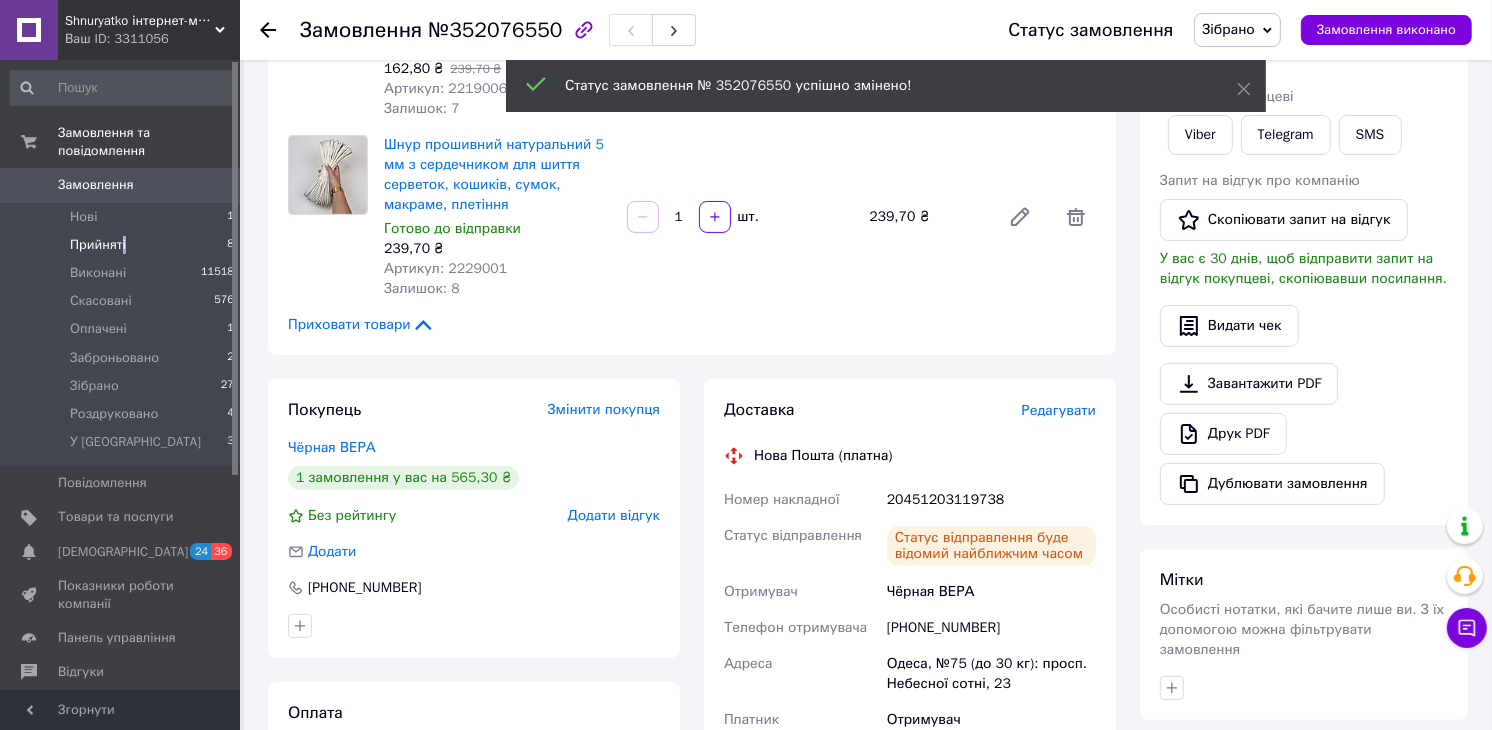 scroll, scrollTop: 0, scrollLeft: 0, axis: both 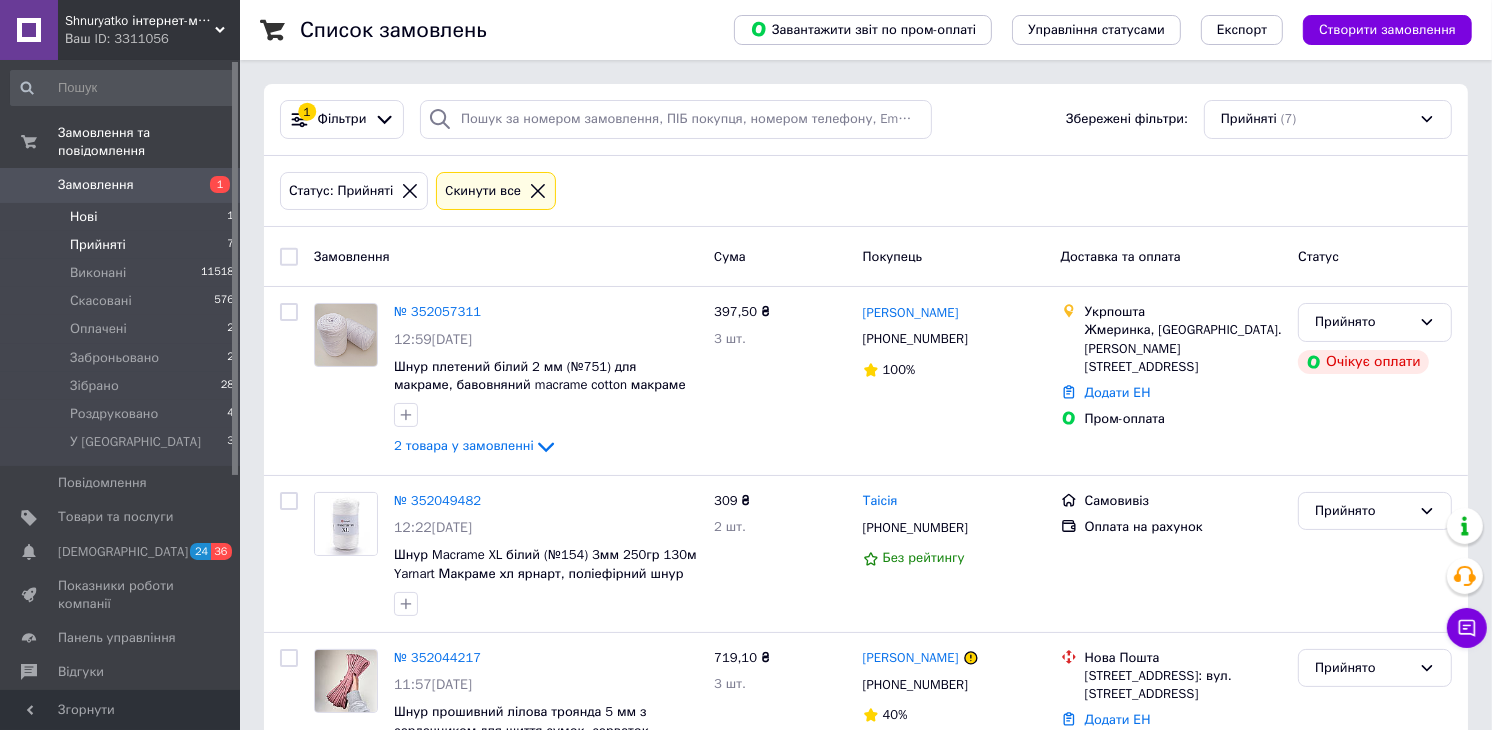 click on "Нові 1" at bounding box center [123, 217] 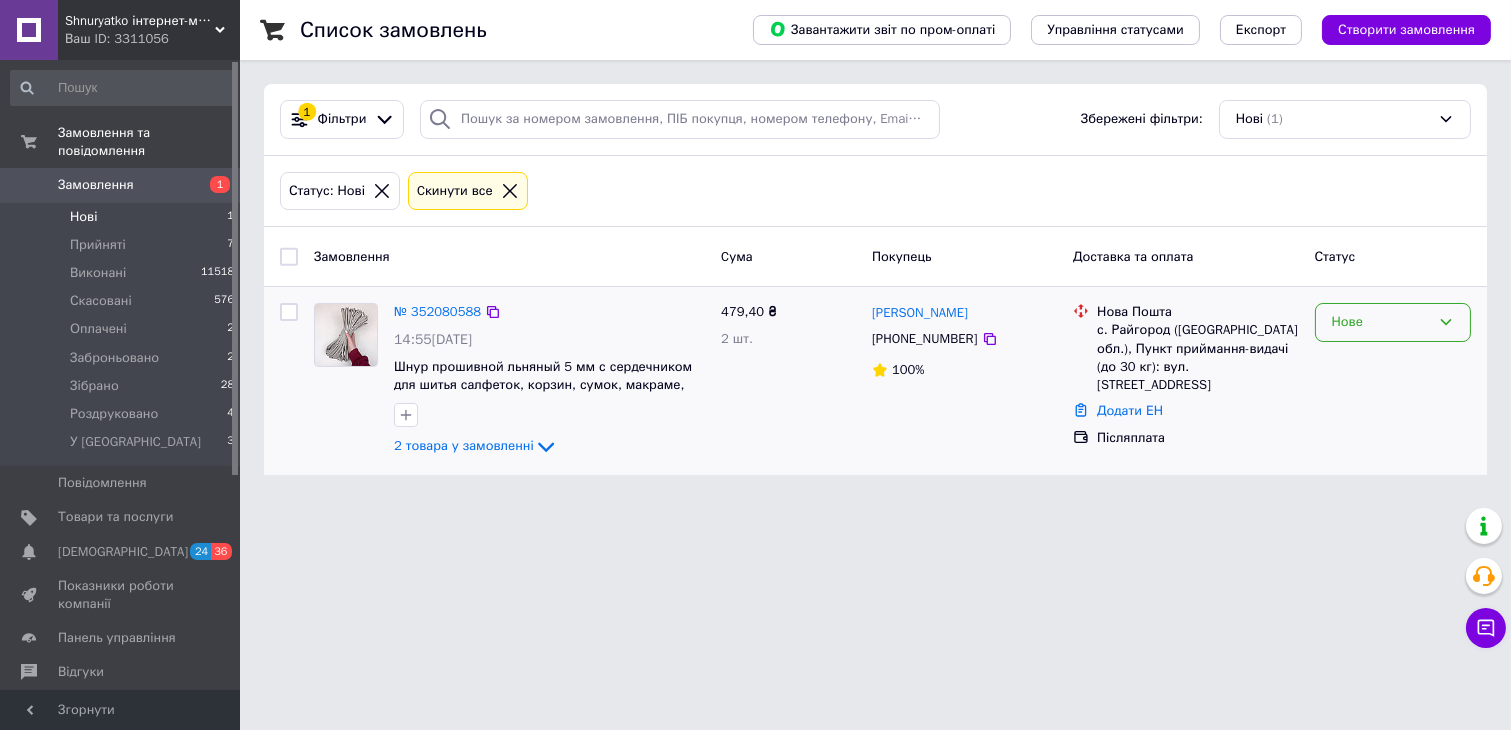 click on "Нове" at bounding box center [1381, 322] 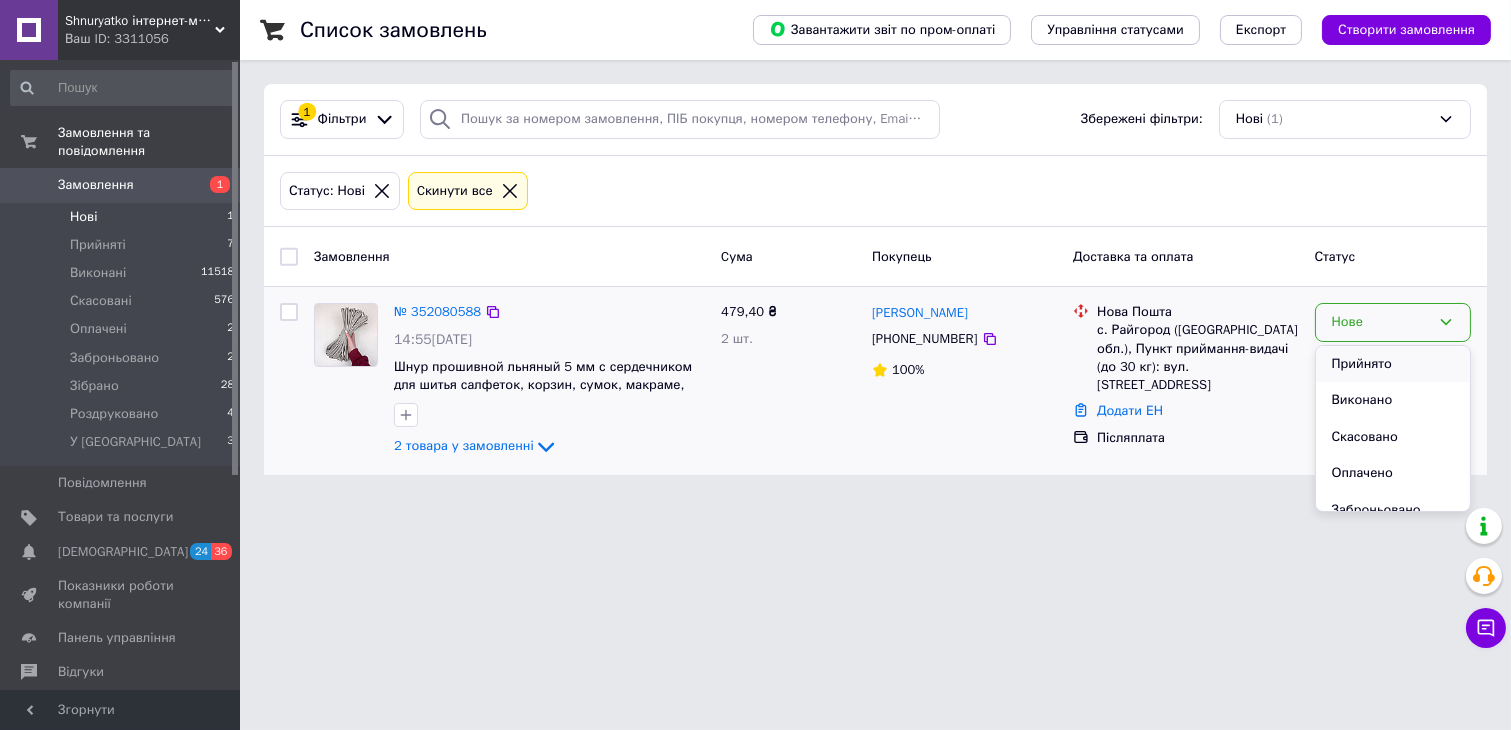 click on "Прийнято" at bounding box center [1393, 364] 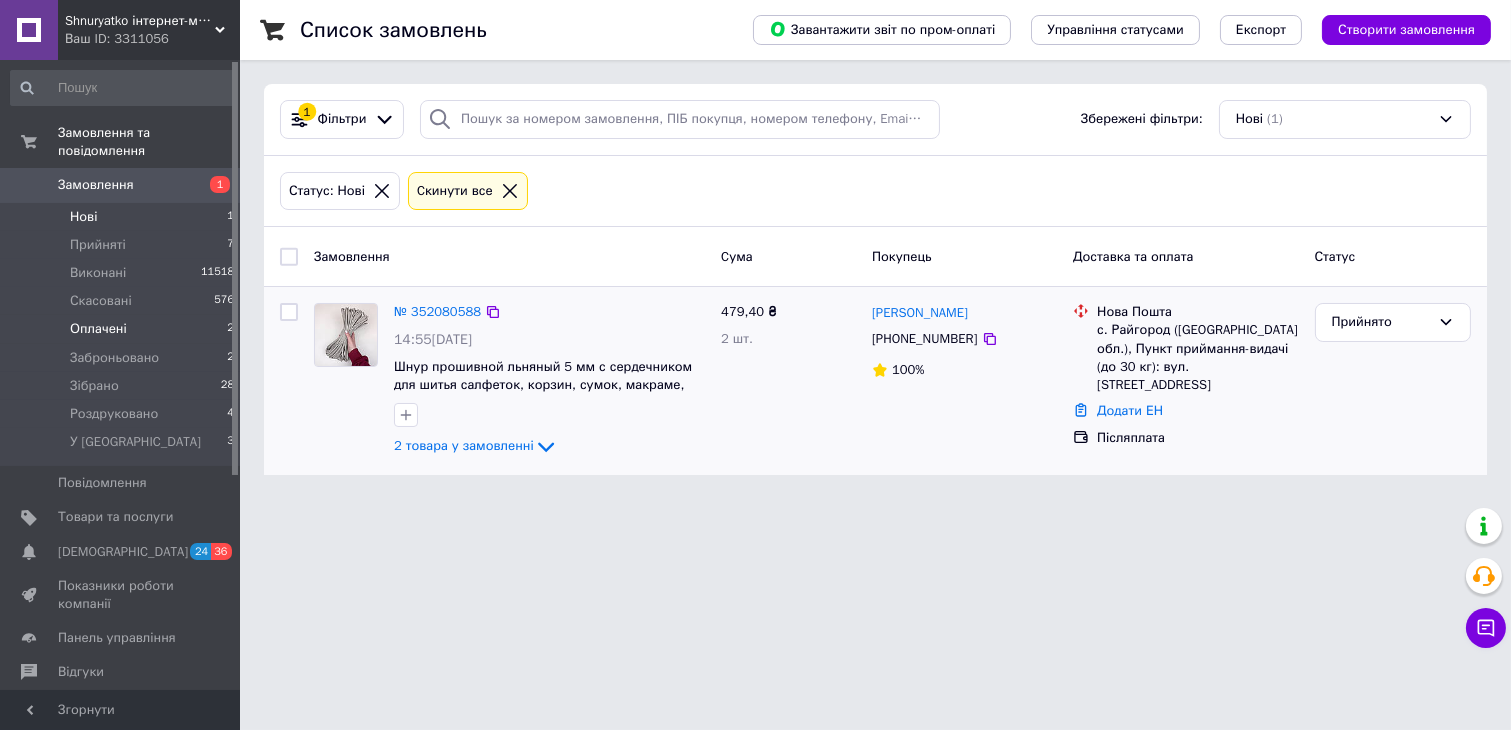 click on "Оплачені 2" at bounding box center (123, 329) 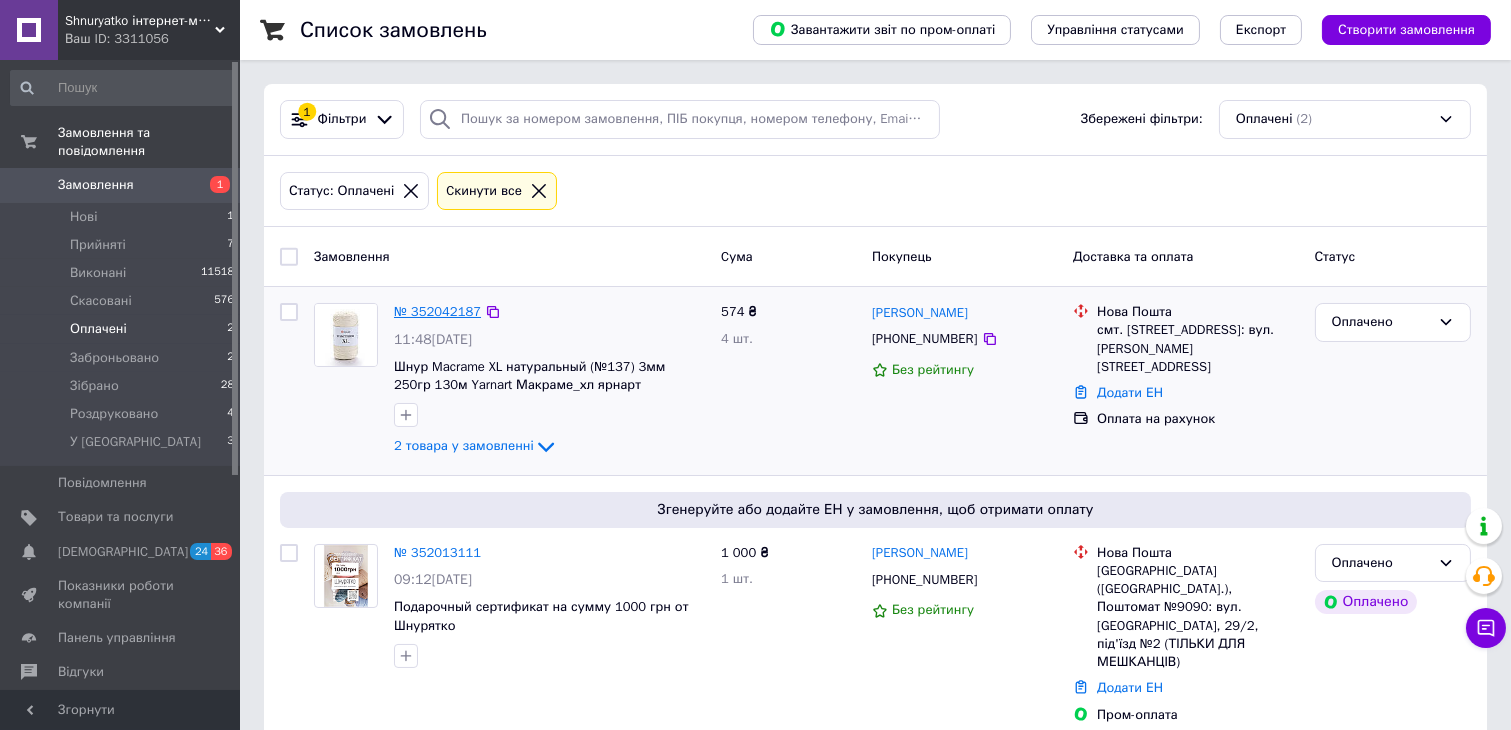 click on "№ 352042187" at bounding box center (437, 311) 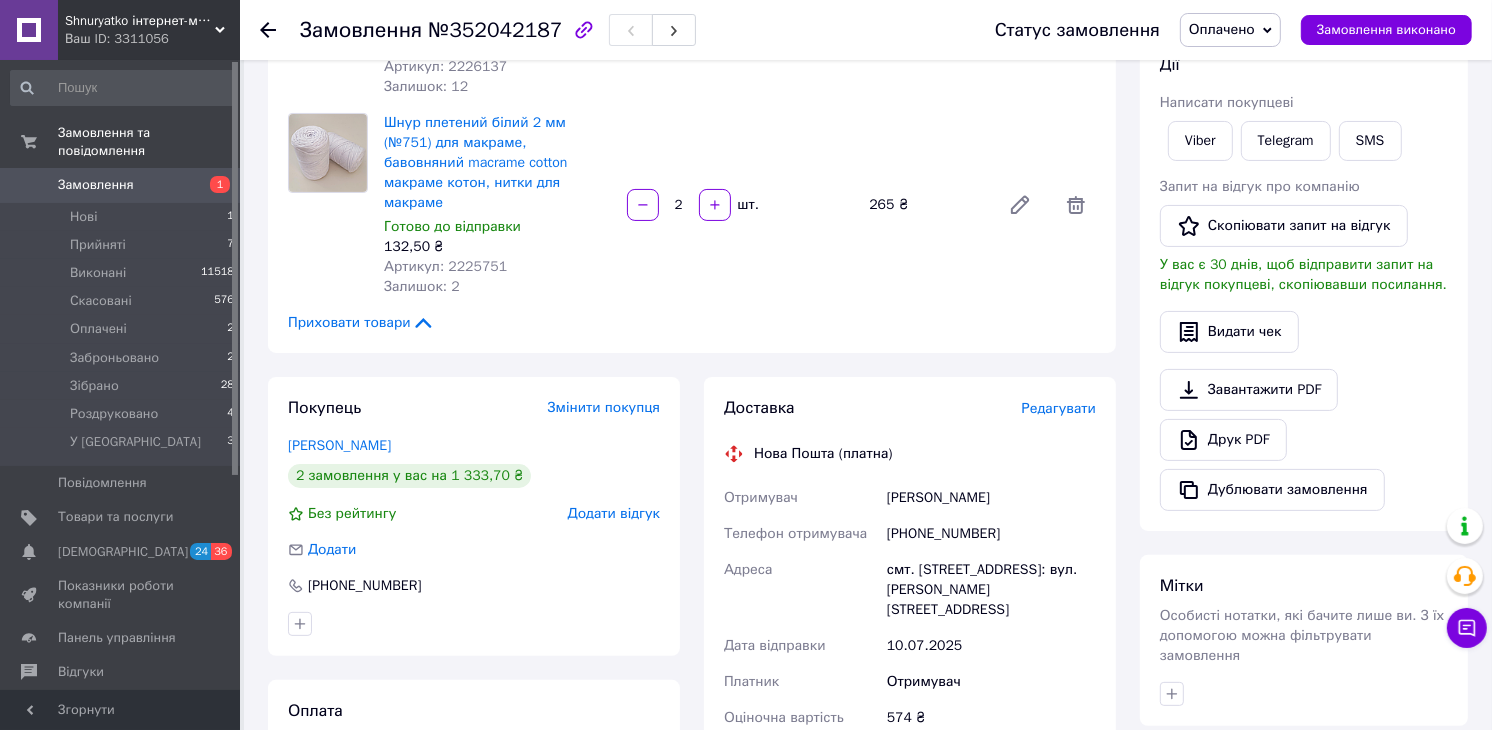 scroll, scrollTop: 333, scrollLeft: 0, axis: vertical 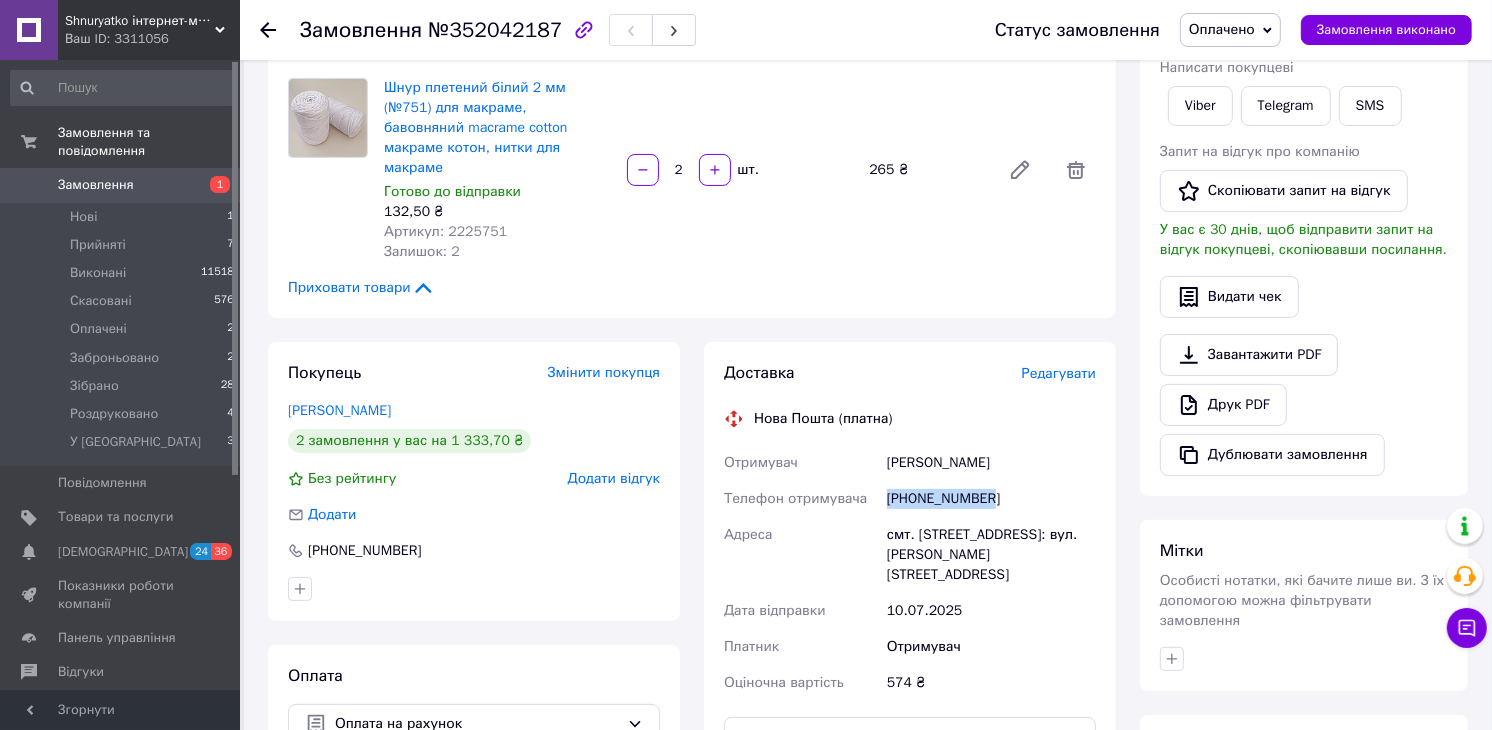 drag, startPoint x: 993, startPoint y: 473, endPoint x: 877, endPoint y: 480, distance: 116.21101 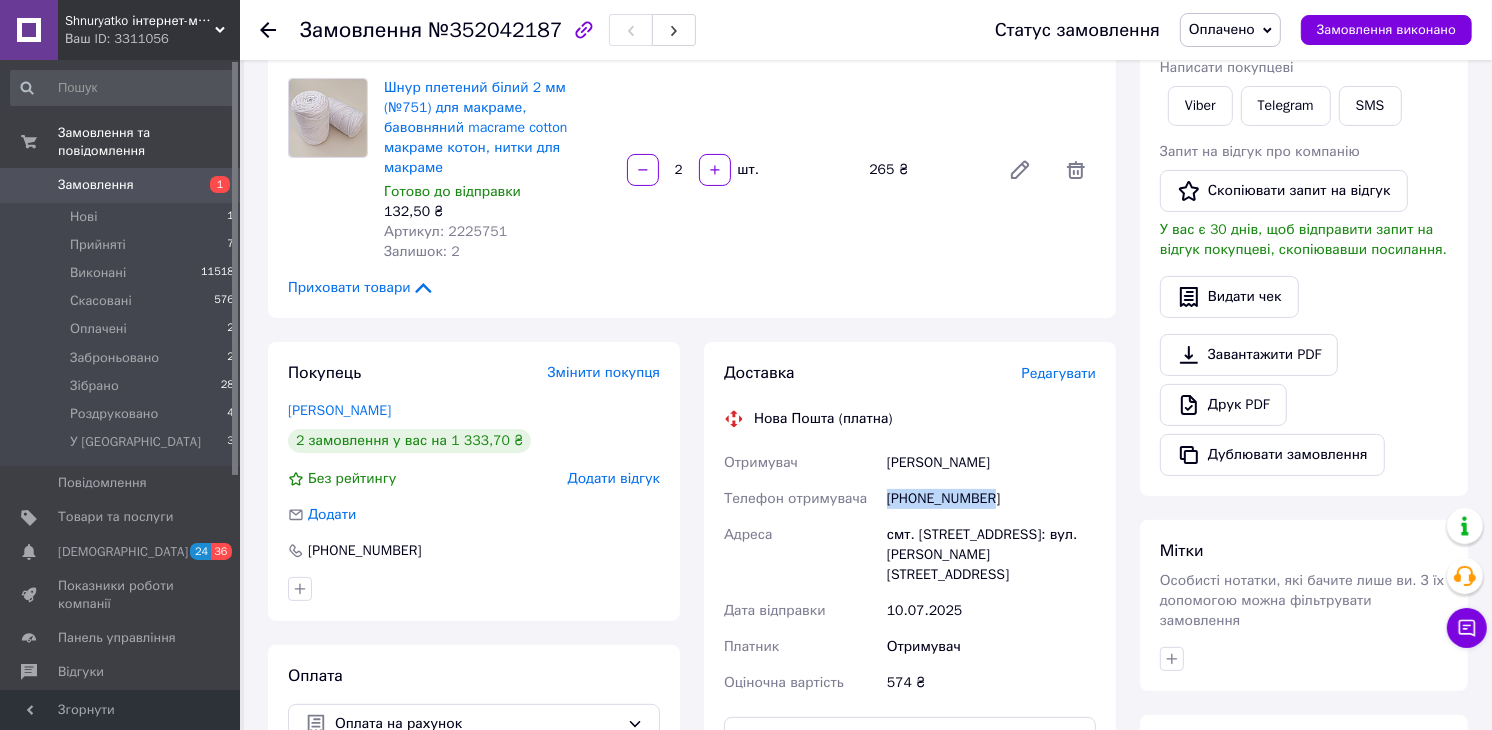 copy on "Телефон отримувача [PHONE_NUMBER]" 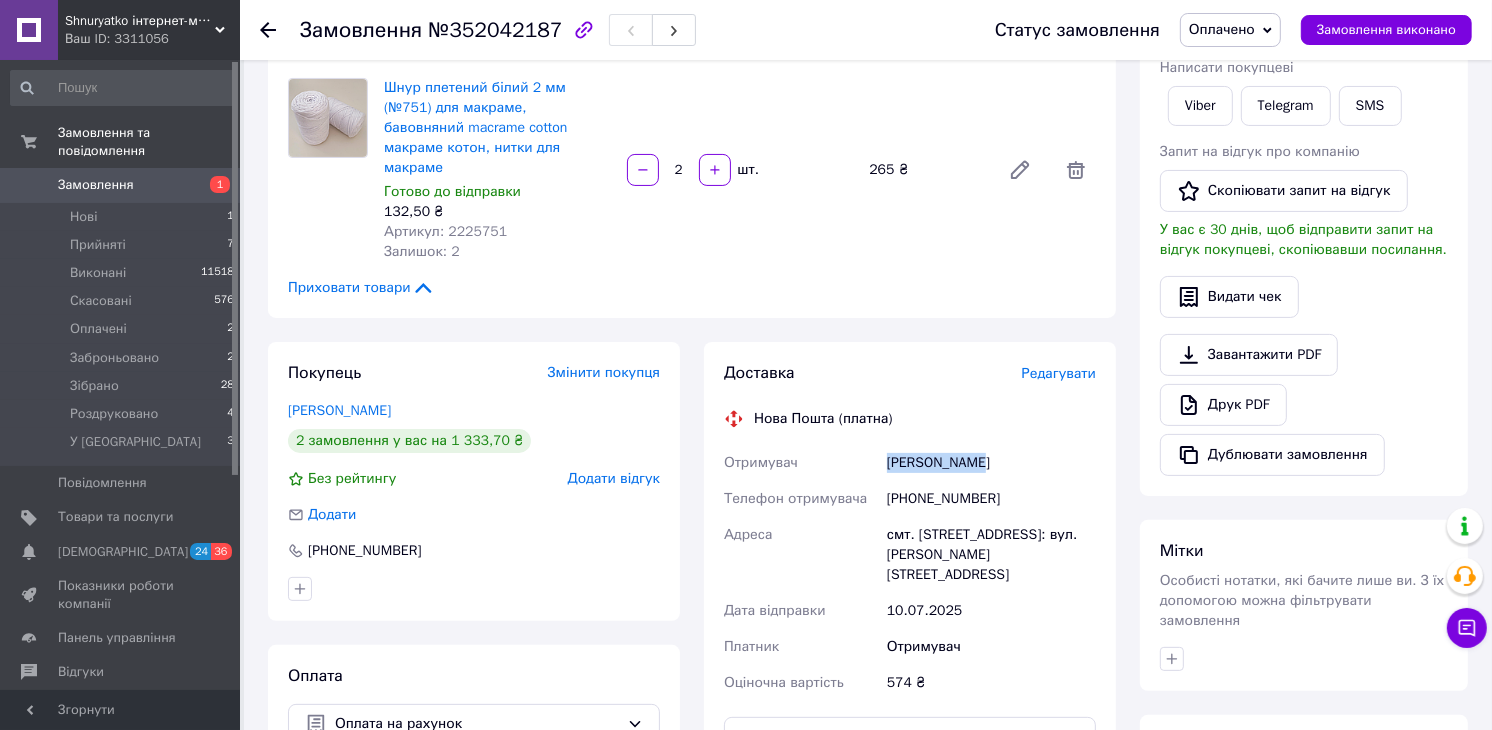 drag, startPoint x: 990, startPoint y: 437, endPoint x: 884, endPoint y: 441, distance: 106.07545 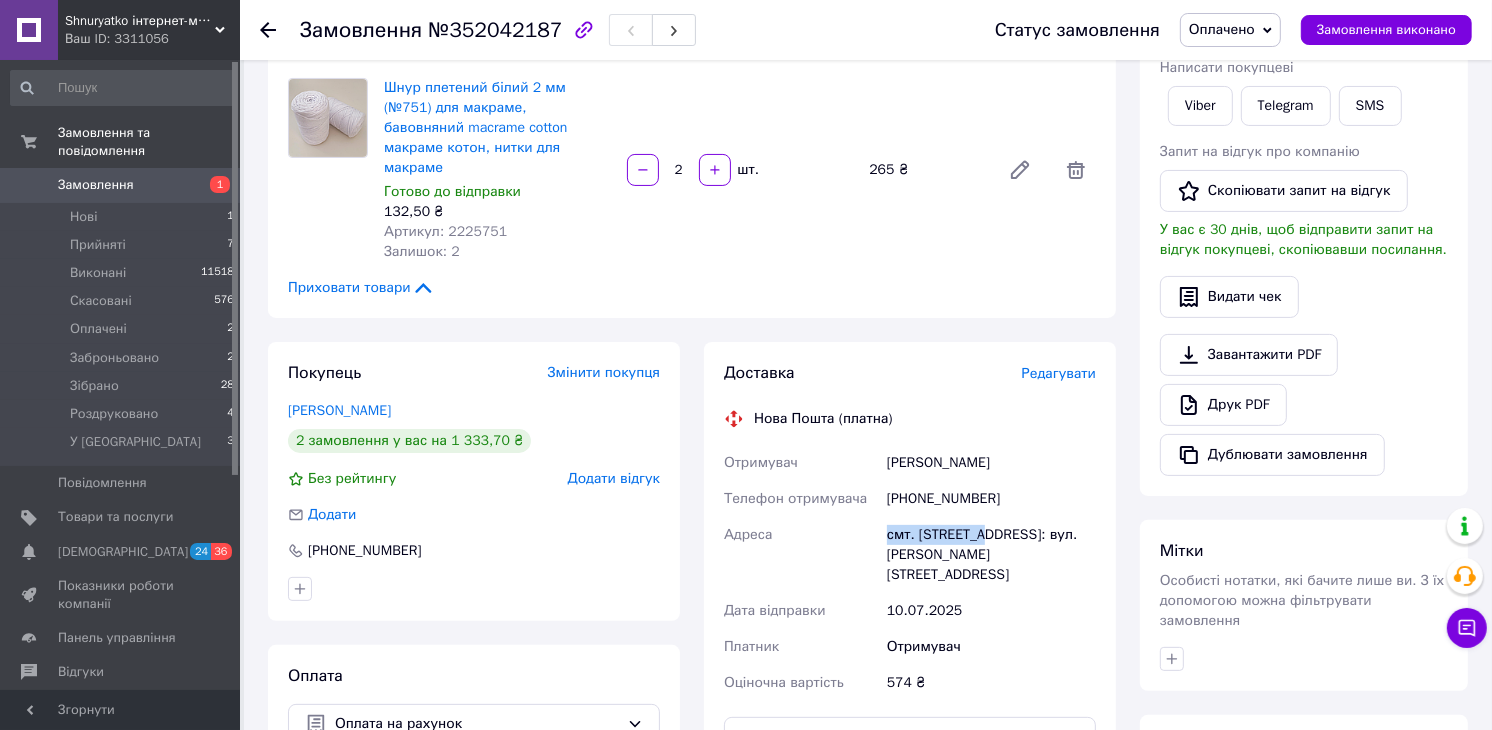 drag, startPoint x: 881, startPoint y: 512, endPoint x: 977, endPoint y: 512, distance: 96 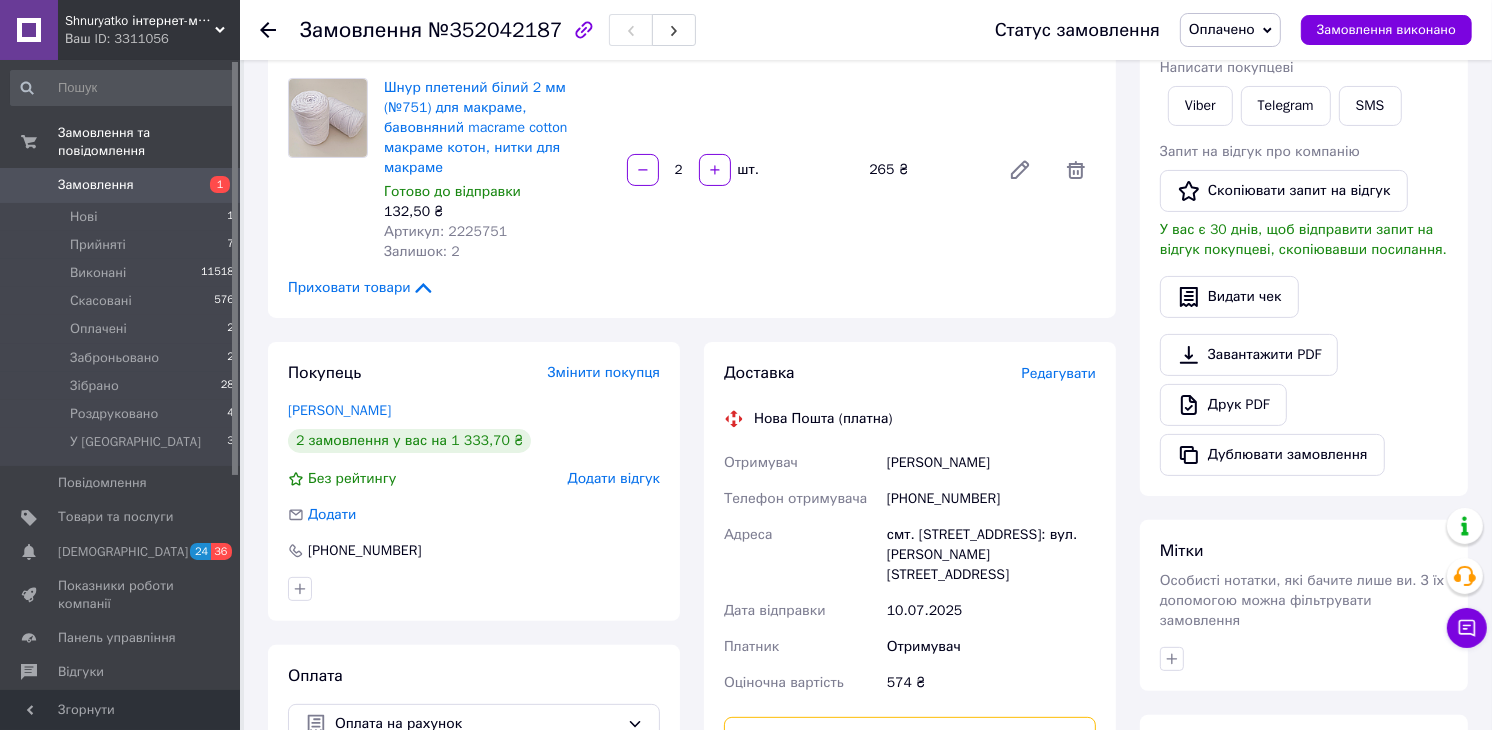 click at bounding box center (910, 737) 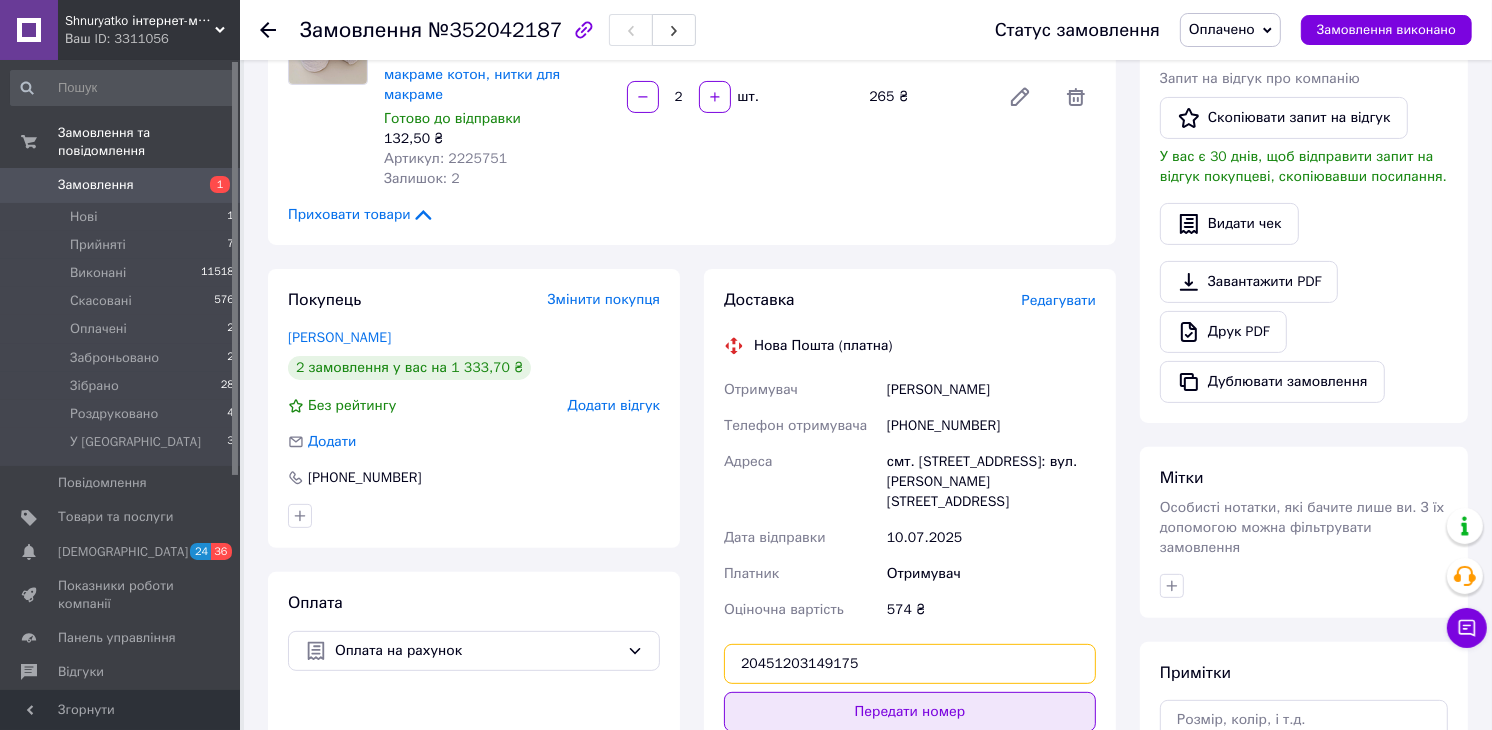scroll, scrollTop: 444, scrollLeft: 0, axis: vertical 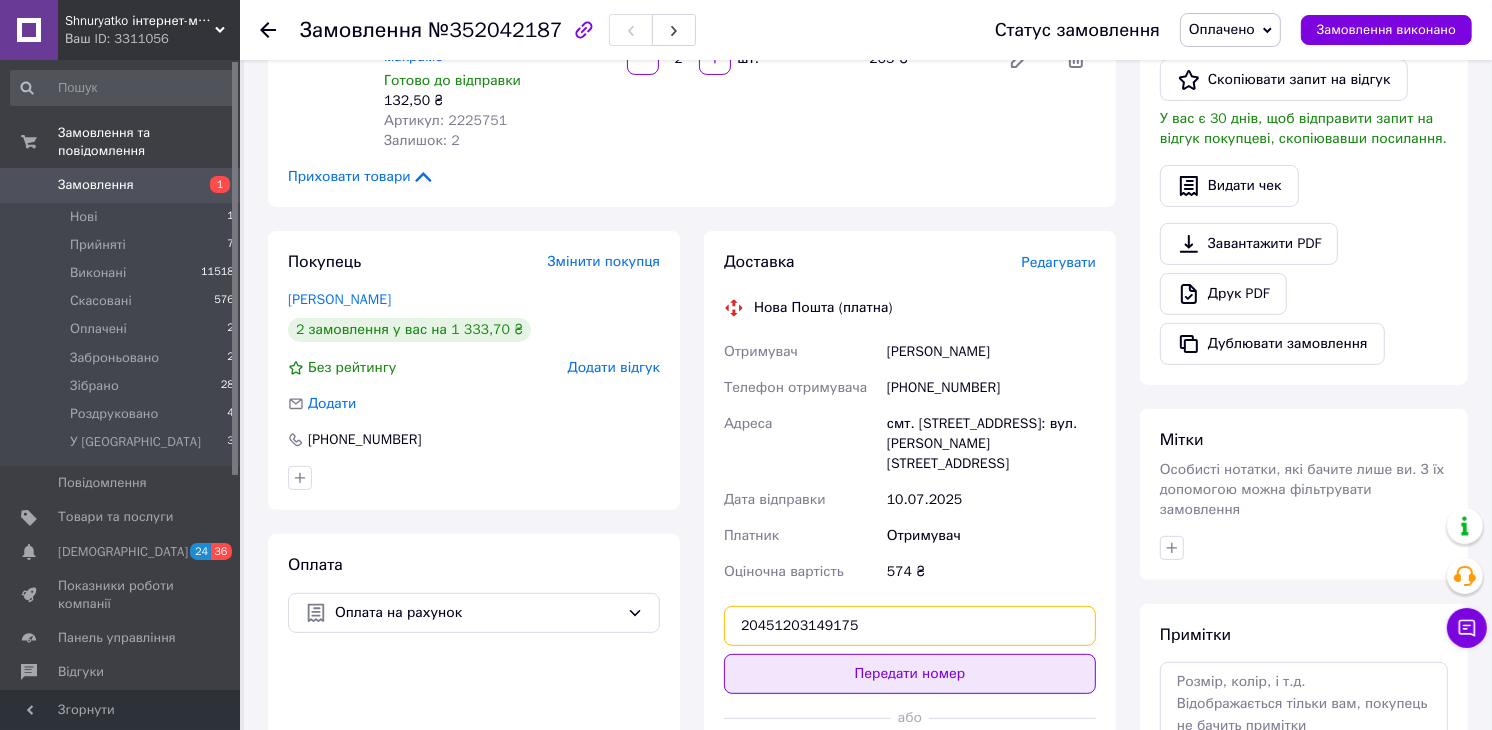type on "20451203149175" 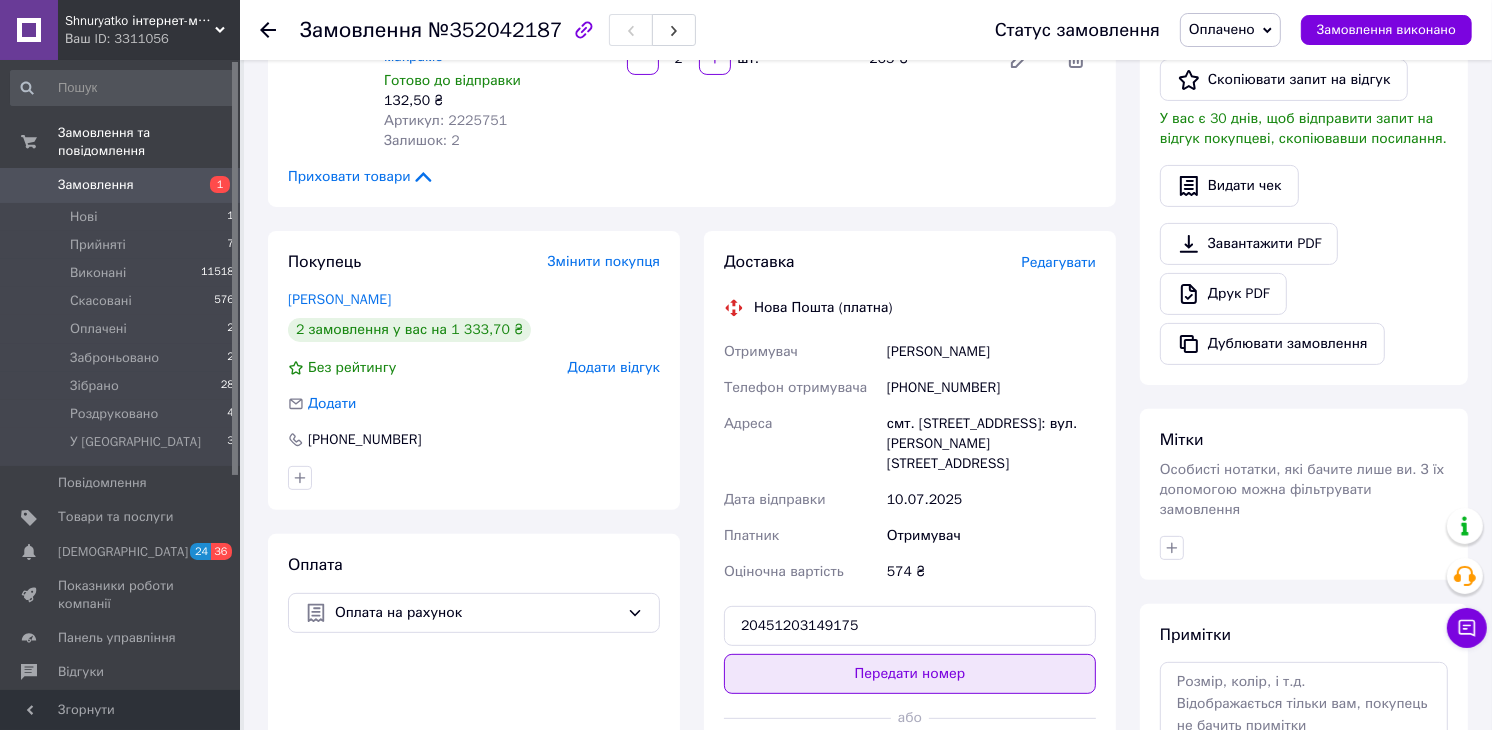 click on "Передати номер" at bounding box center (910, 674) 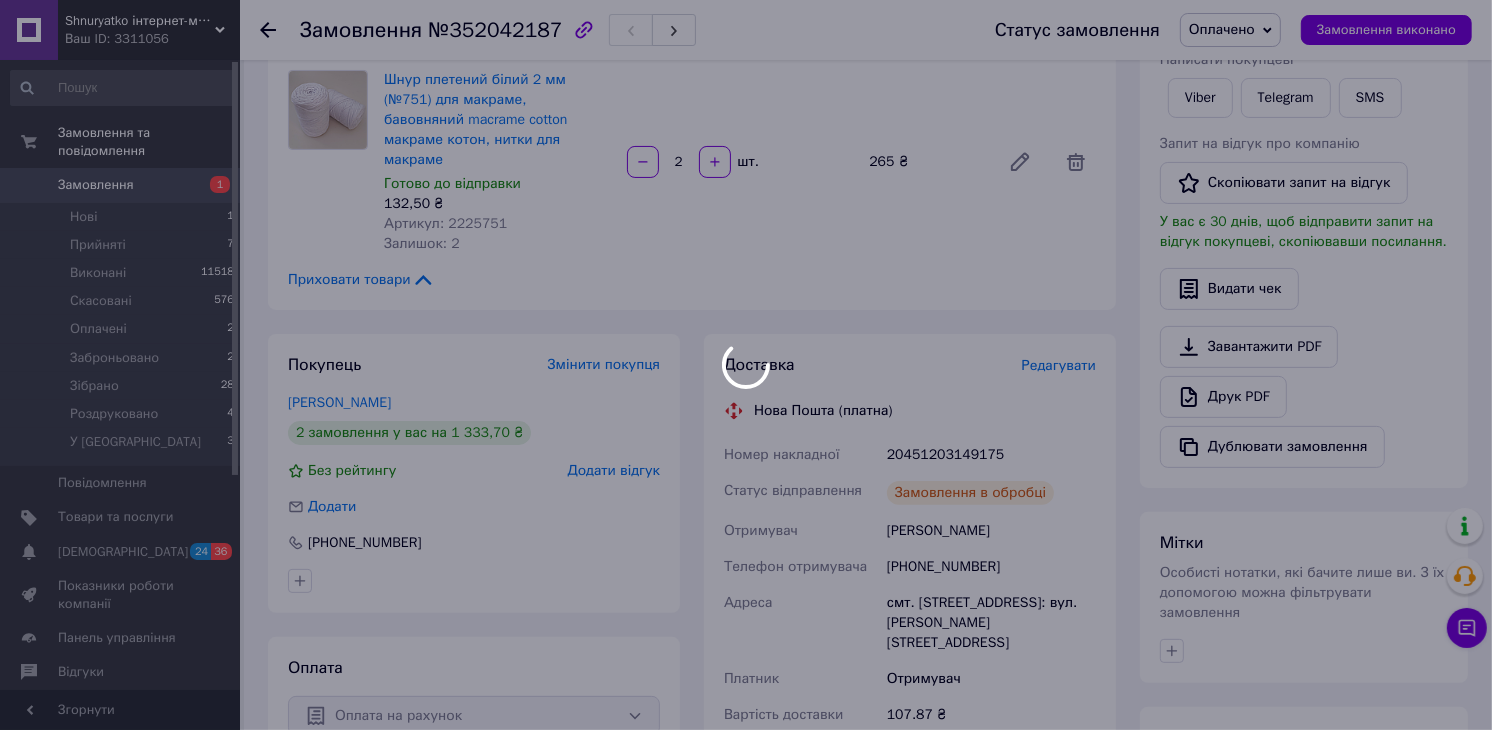 scroll, scrollTop: 222, scrollLeft: 0, axis: vertical 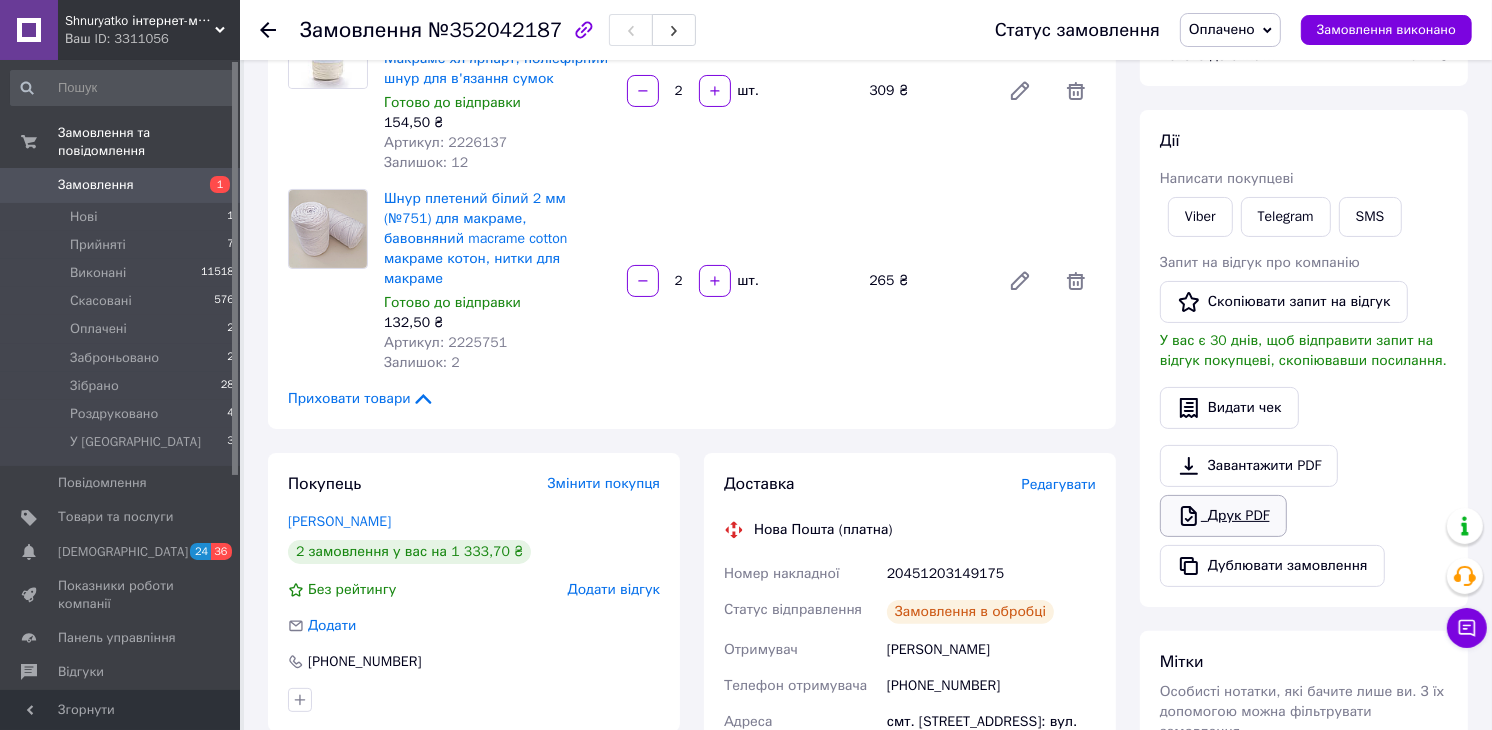 click on "Друк PDF" at bounding box center (1223, 516) 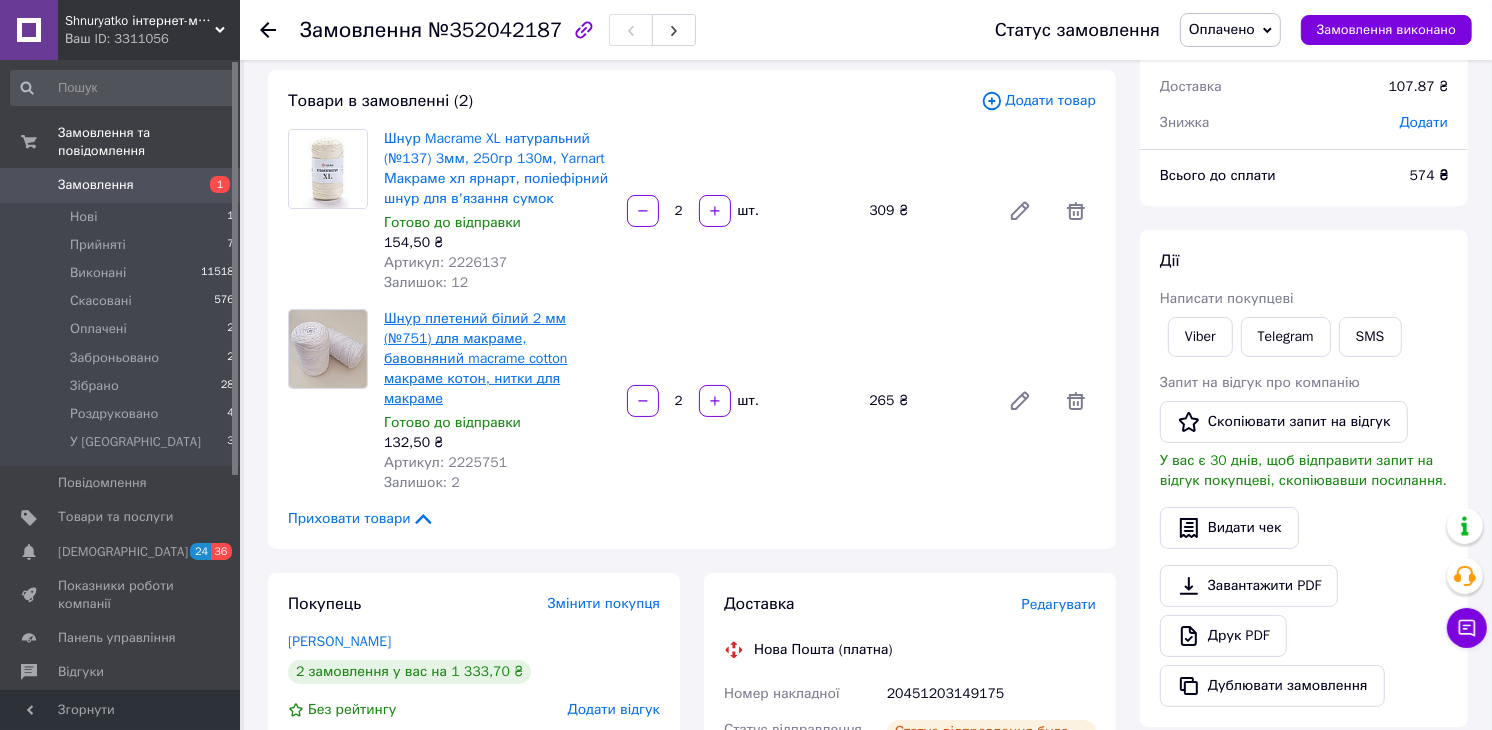 scroll, scrollTop: 0, scrollLeft: 0, axis: both 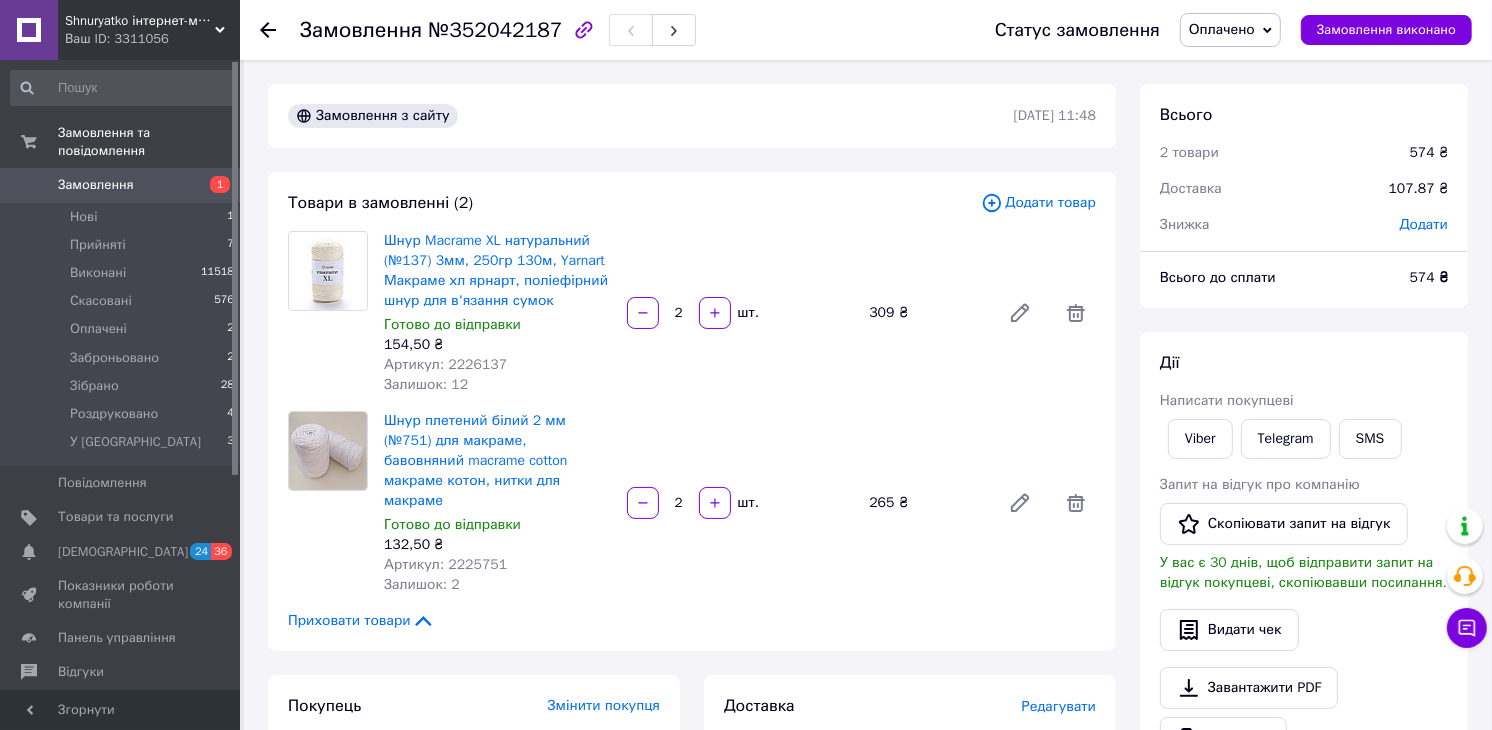 drag, startPoint x: 1240, startPoint y: 35, endPoint x: 1255, endPoint y: 40, distance: 15.811388 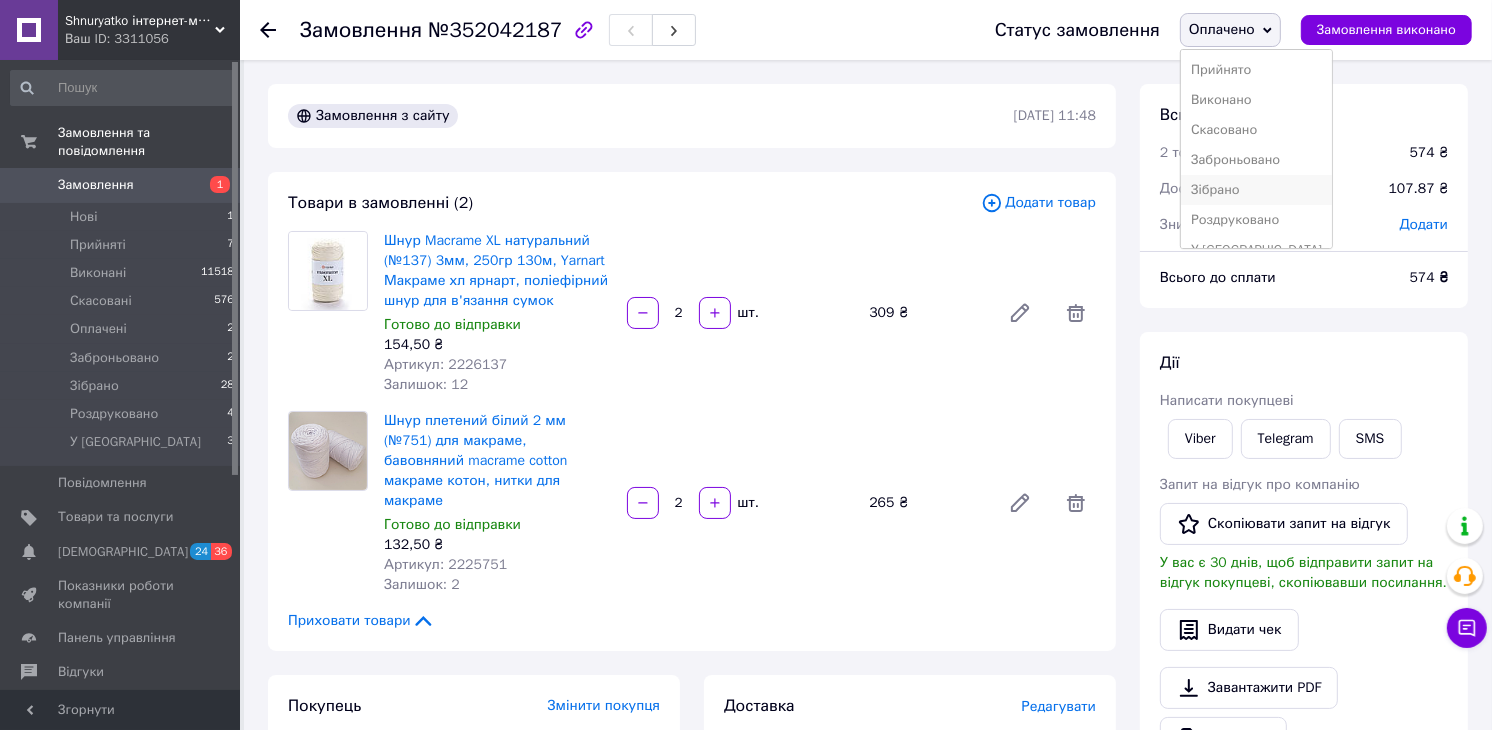 click on "Зібрано" at bounding box center (1256, 190) 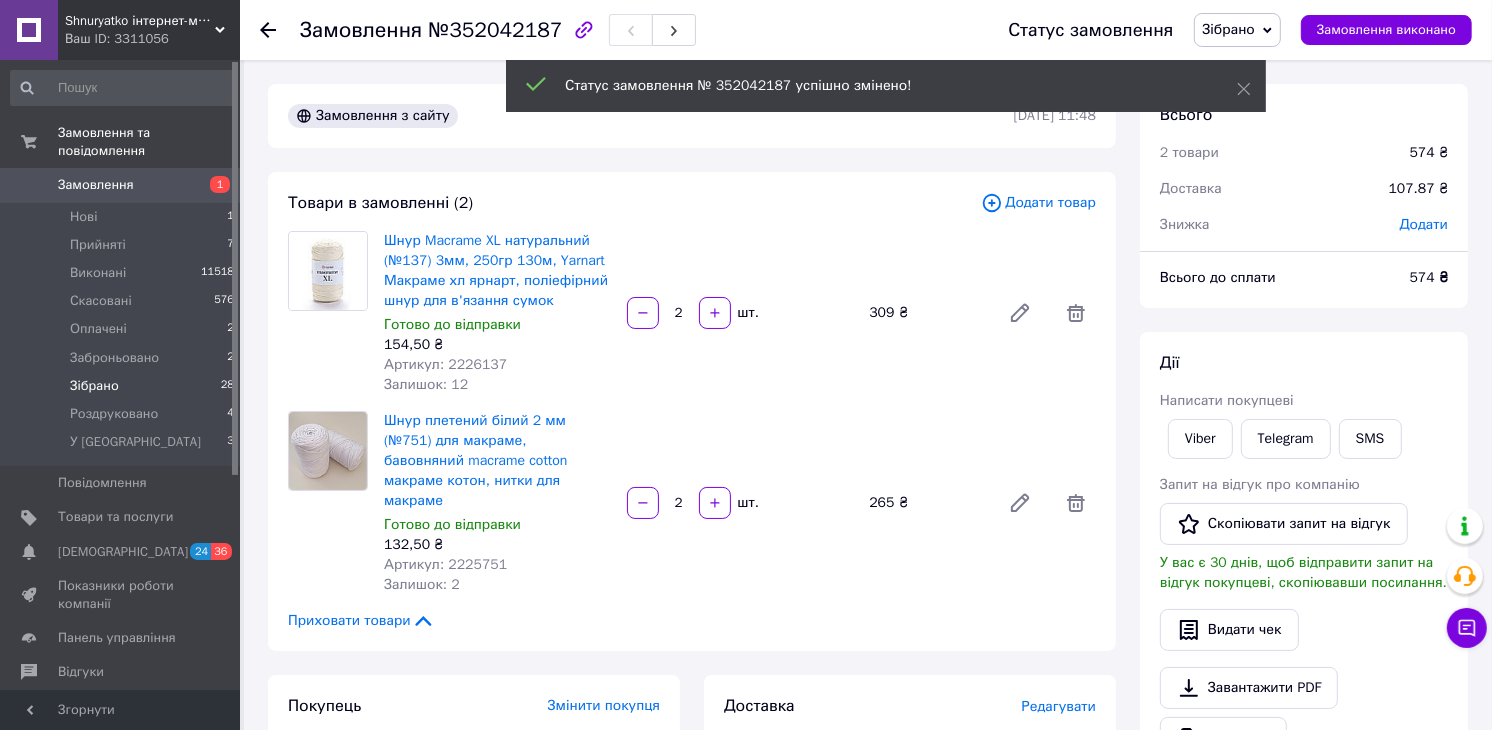 click on "Зібрано 28" at bounding box center (123, 386) 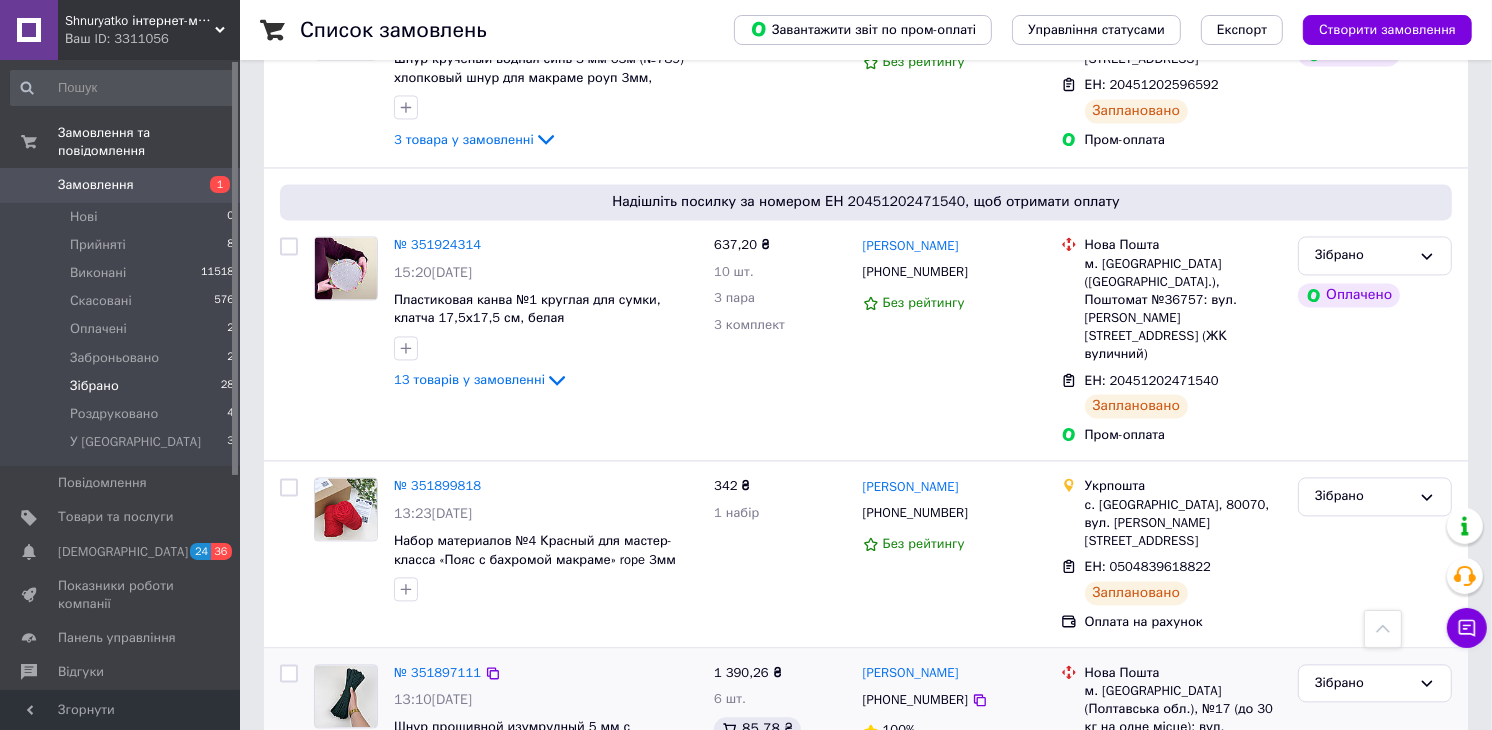 scroll, scrollTop: 3555, scrollLeft: 0, axis: vertical 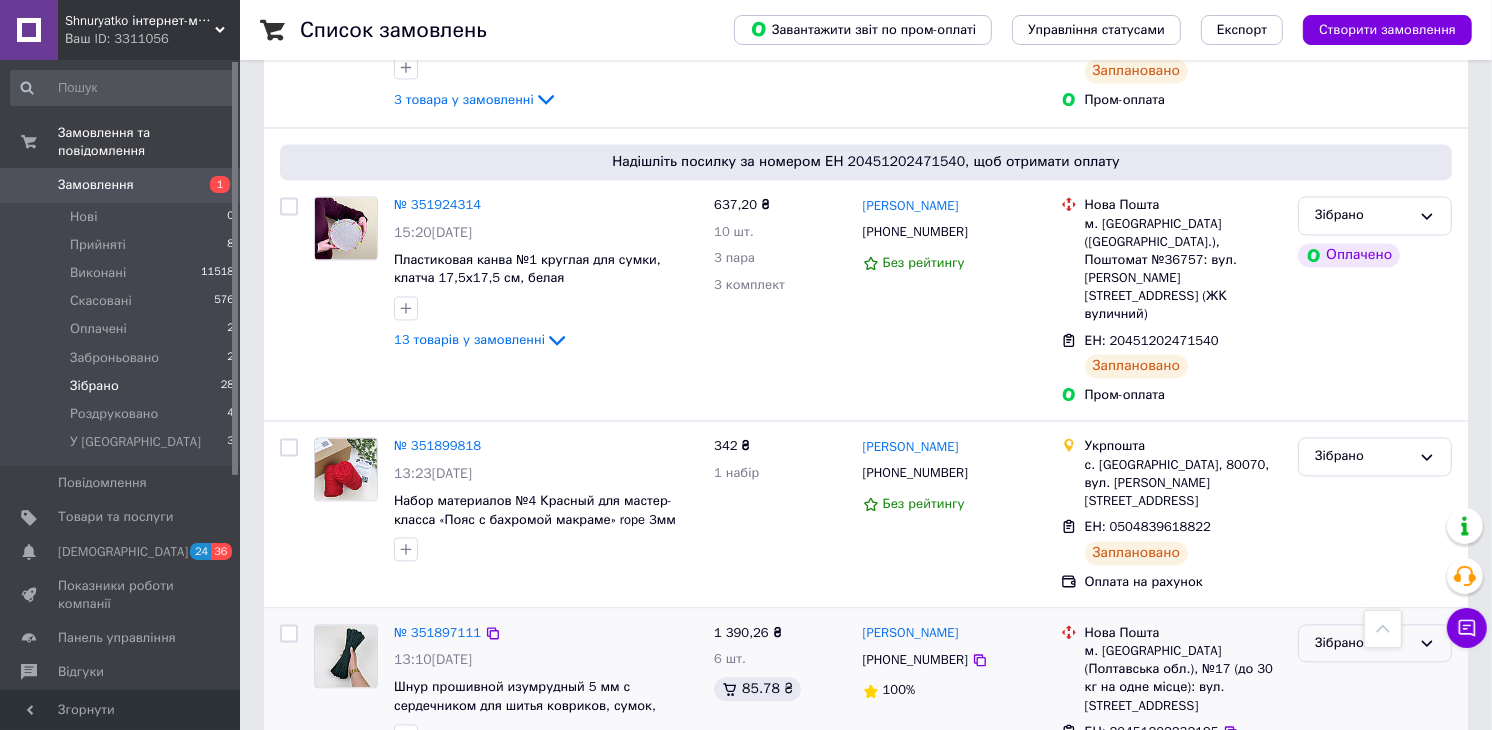 click on "Зібрано" at bounding box center (1363, 643) 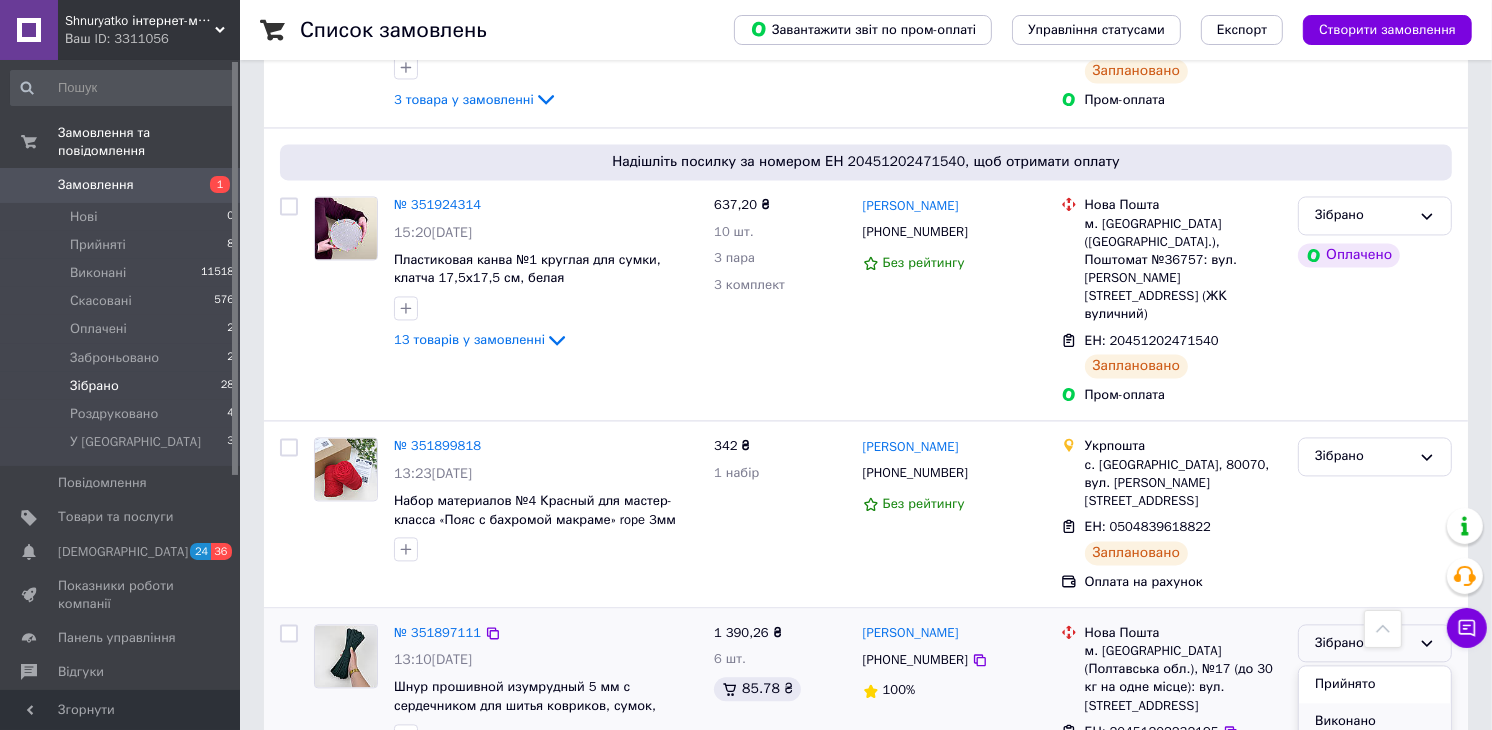 click on "Виконано" at bounding box center [1375, 721] 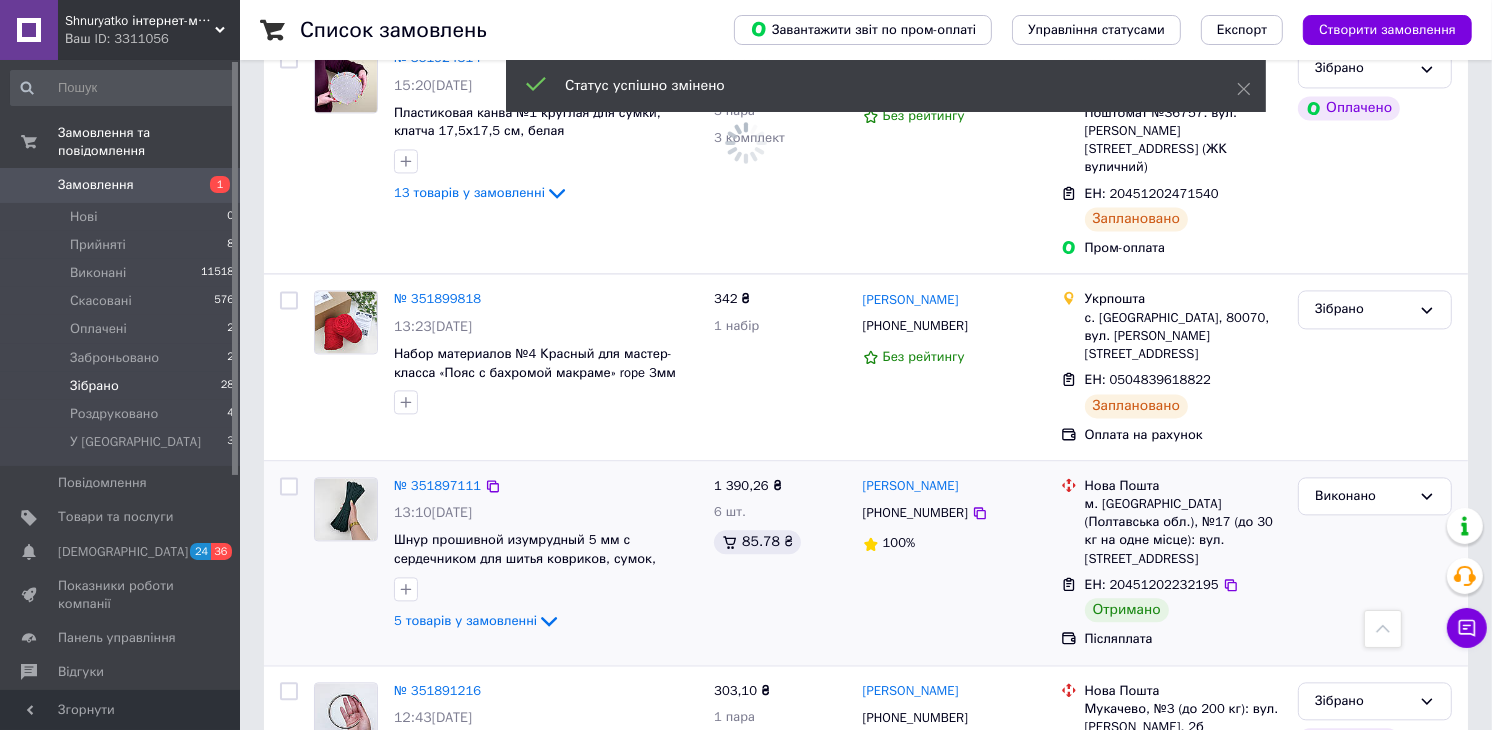 scroll, scrollTop: 3704, scrollLeft: 0, axis: vertical 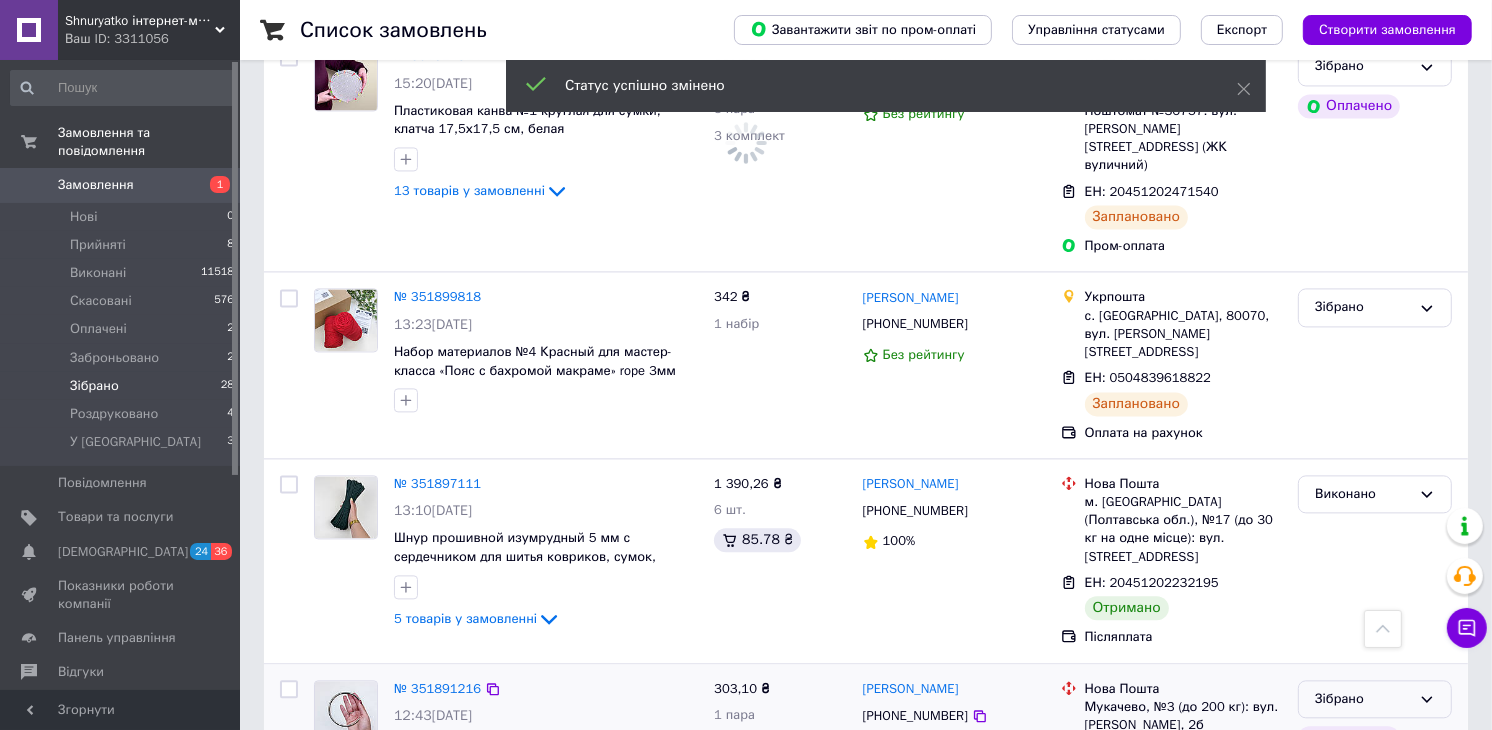 click on "Зібрано" at bounding box center (1363, 699) 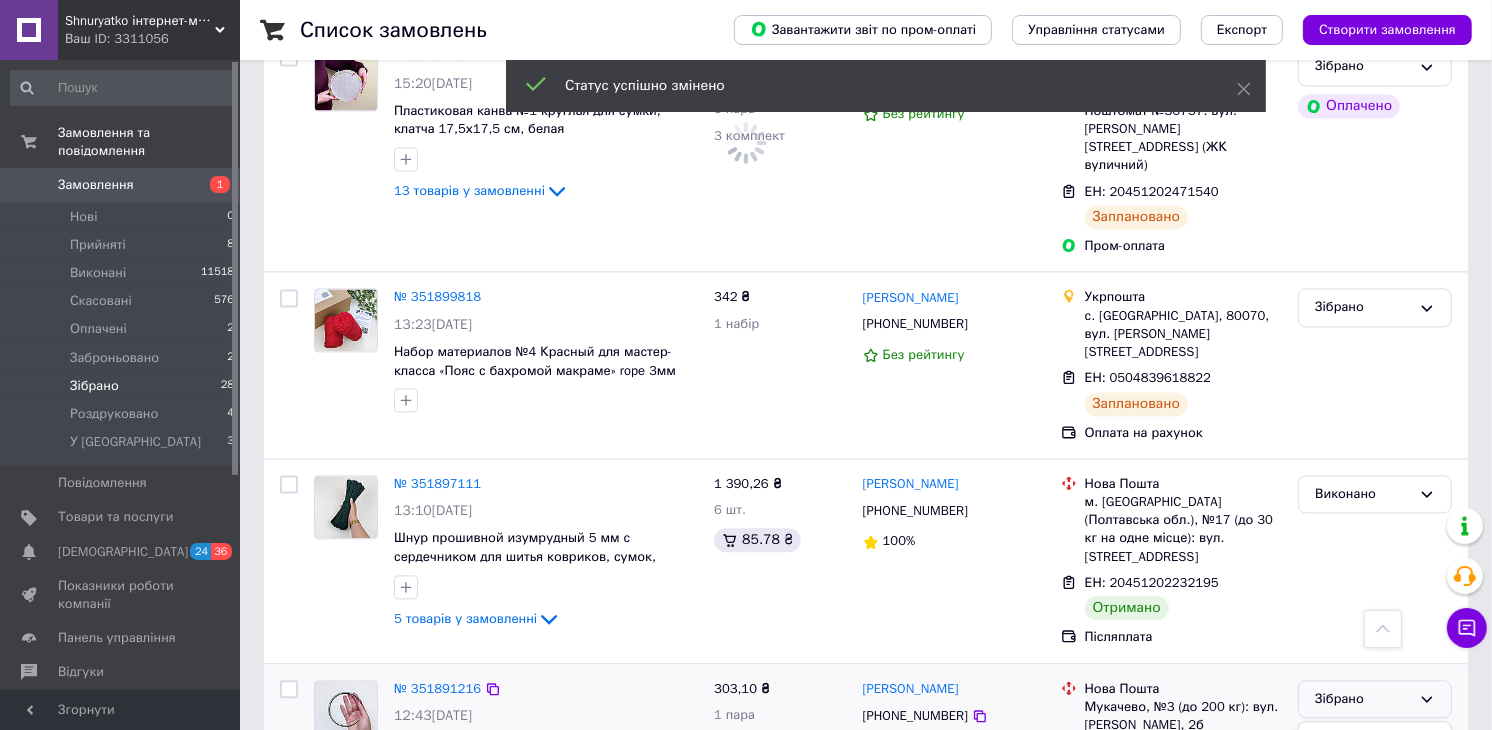 click on "Виконано" at bounding box center (1375, 777) 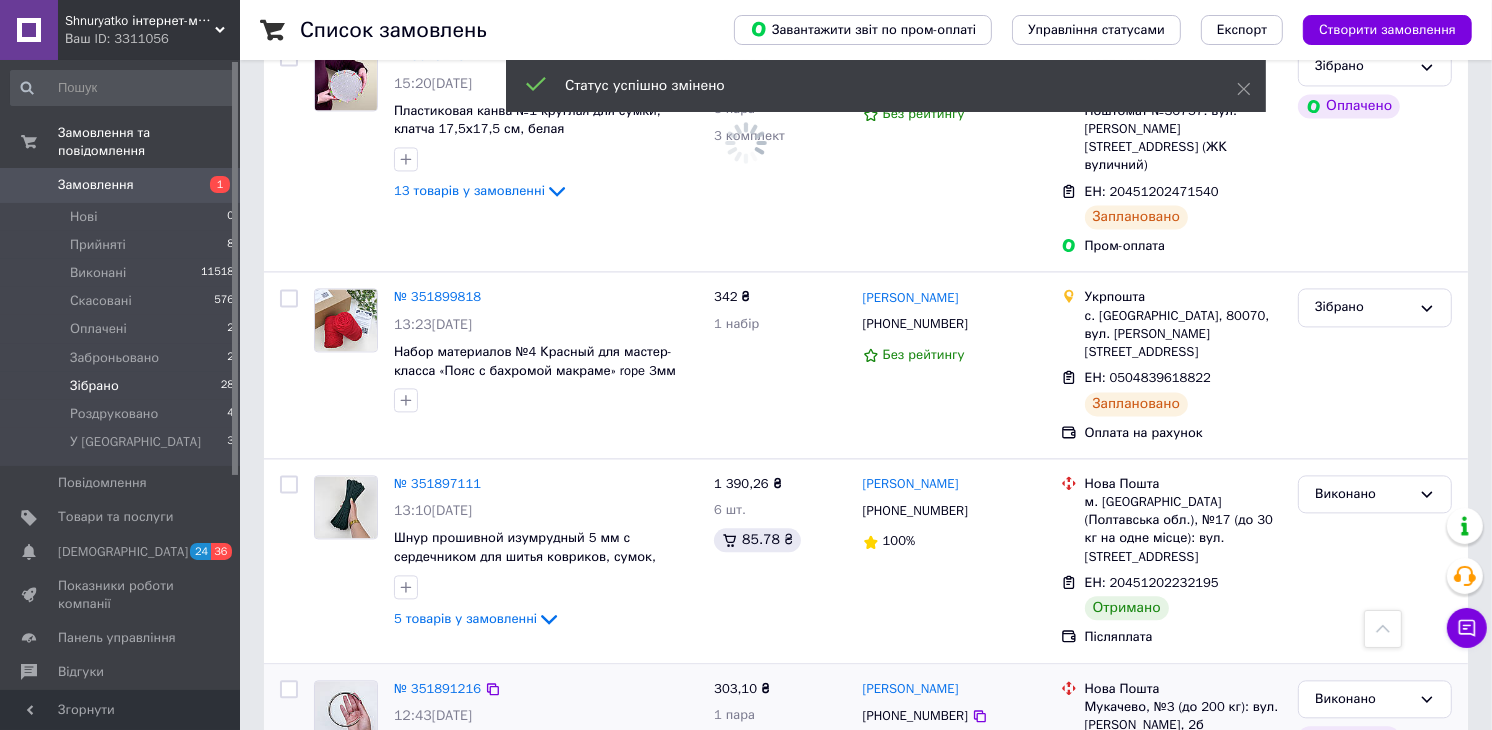 click on "Наступна" at bounding box center [405, 896] 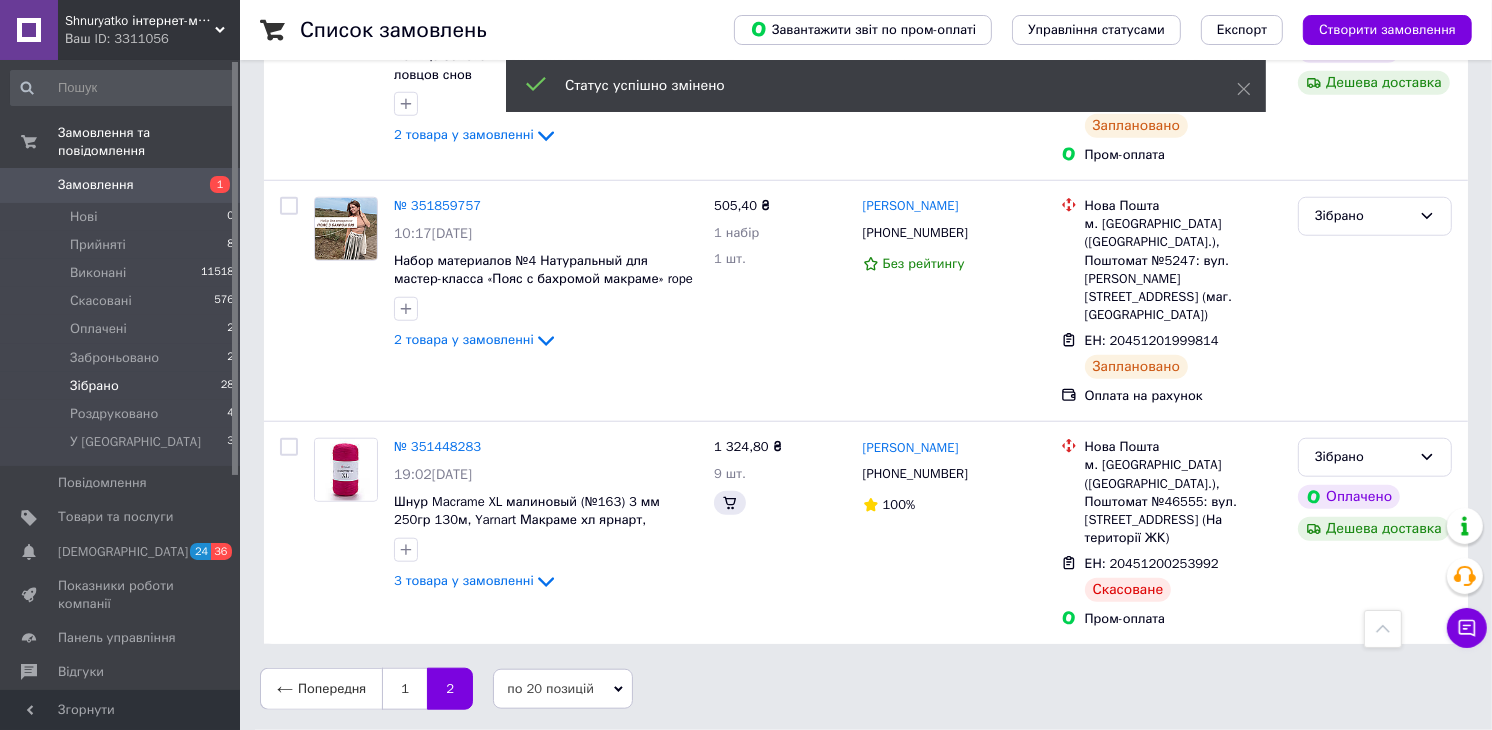 scroll, scrollTop: 0, scrollLeft: 0, axis: both 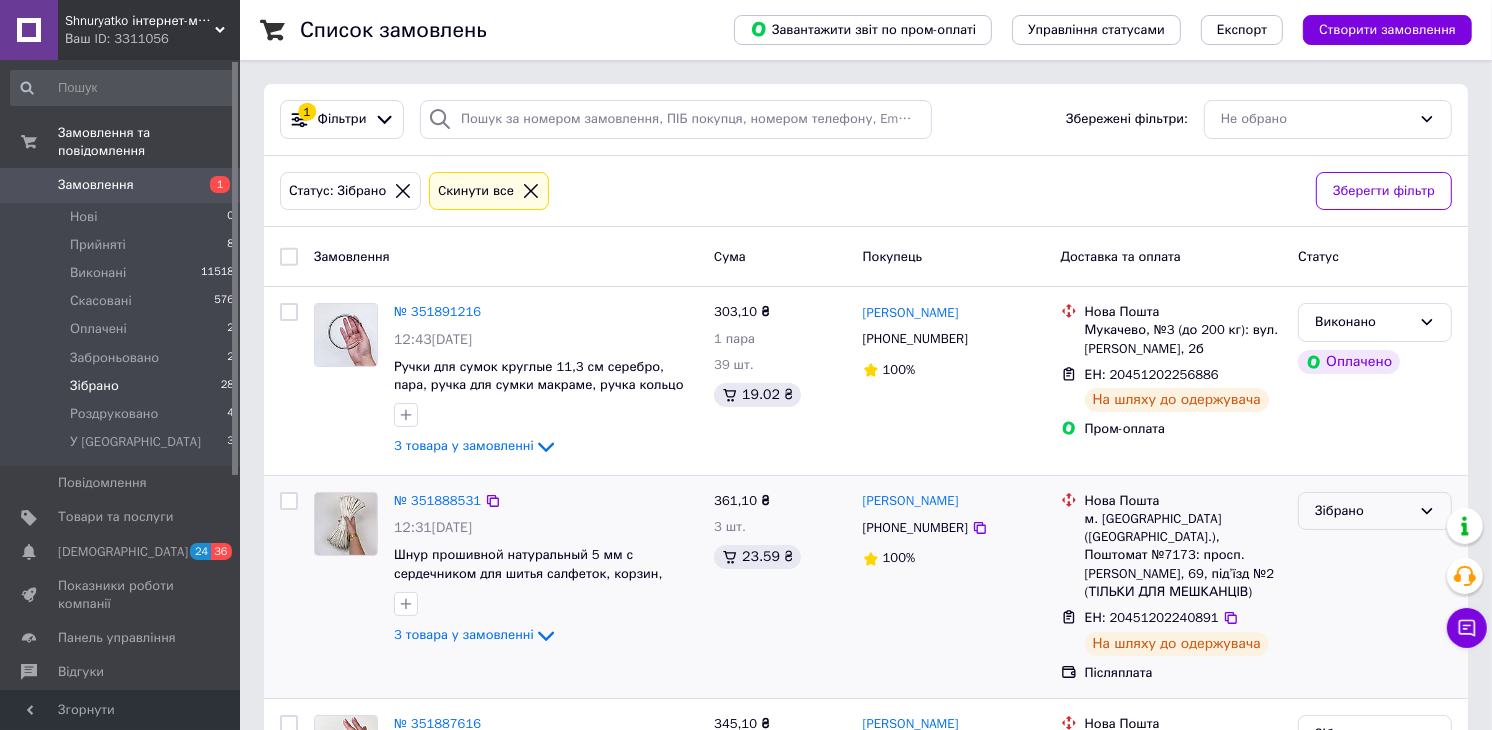 click on "Зібрано" at bounding box center [1375, 511] 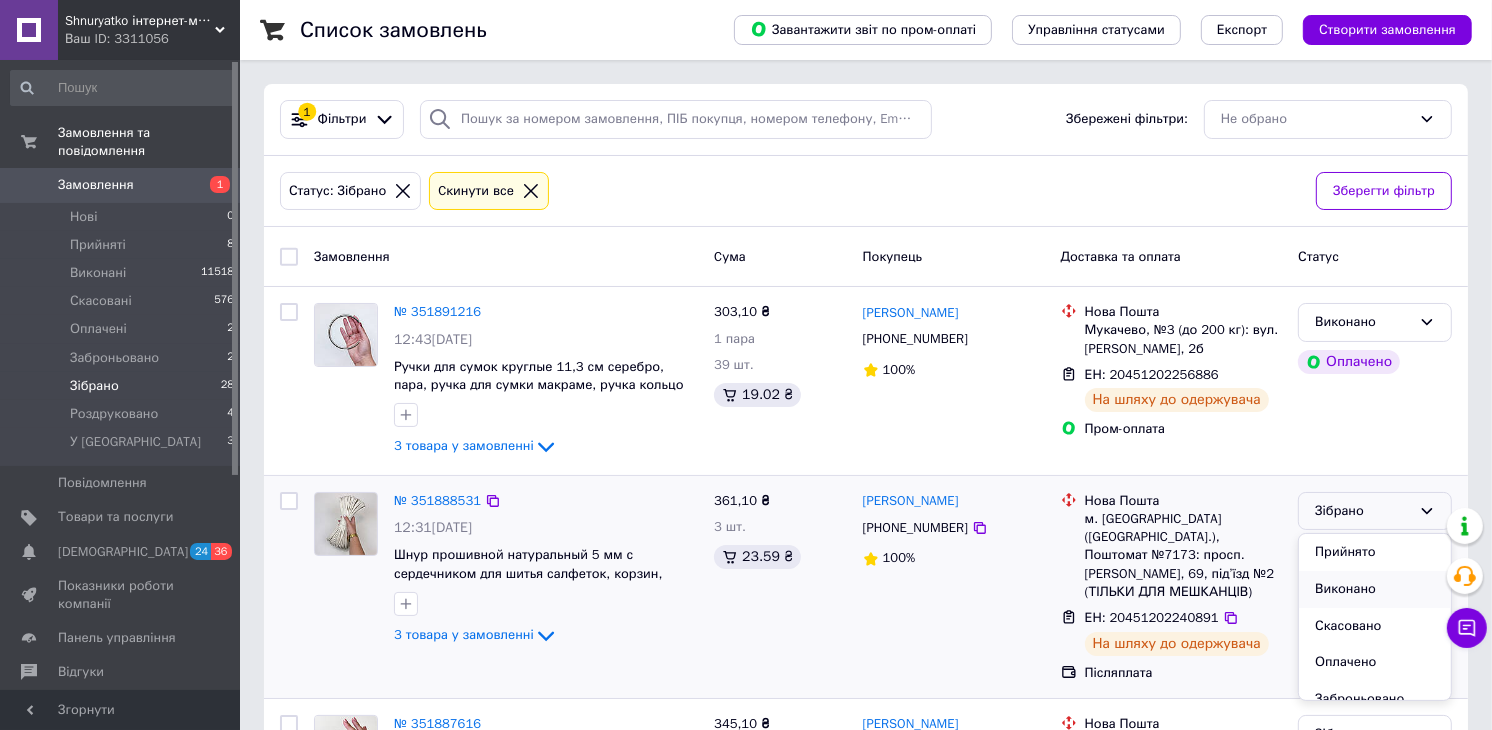 click on "Виконано" at bounding box center (1375, 589) 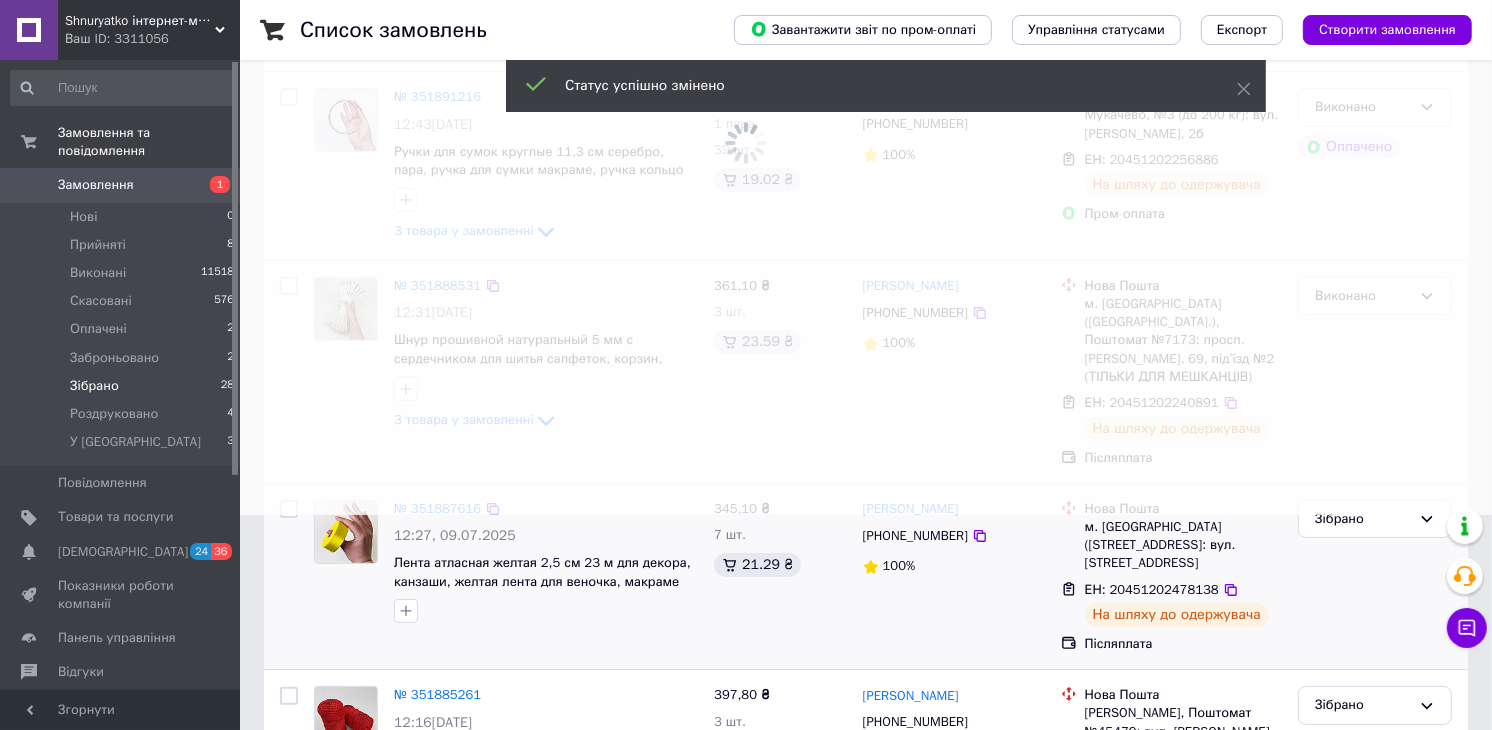 scroll, scrollTop: 222, scrollLeft: 0, axis: vertical 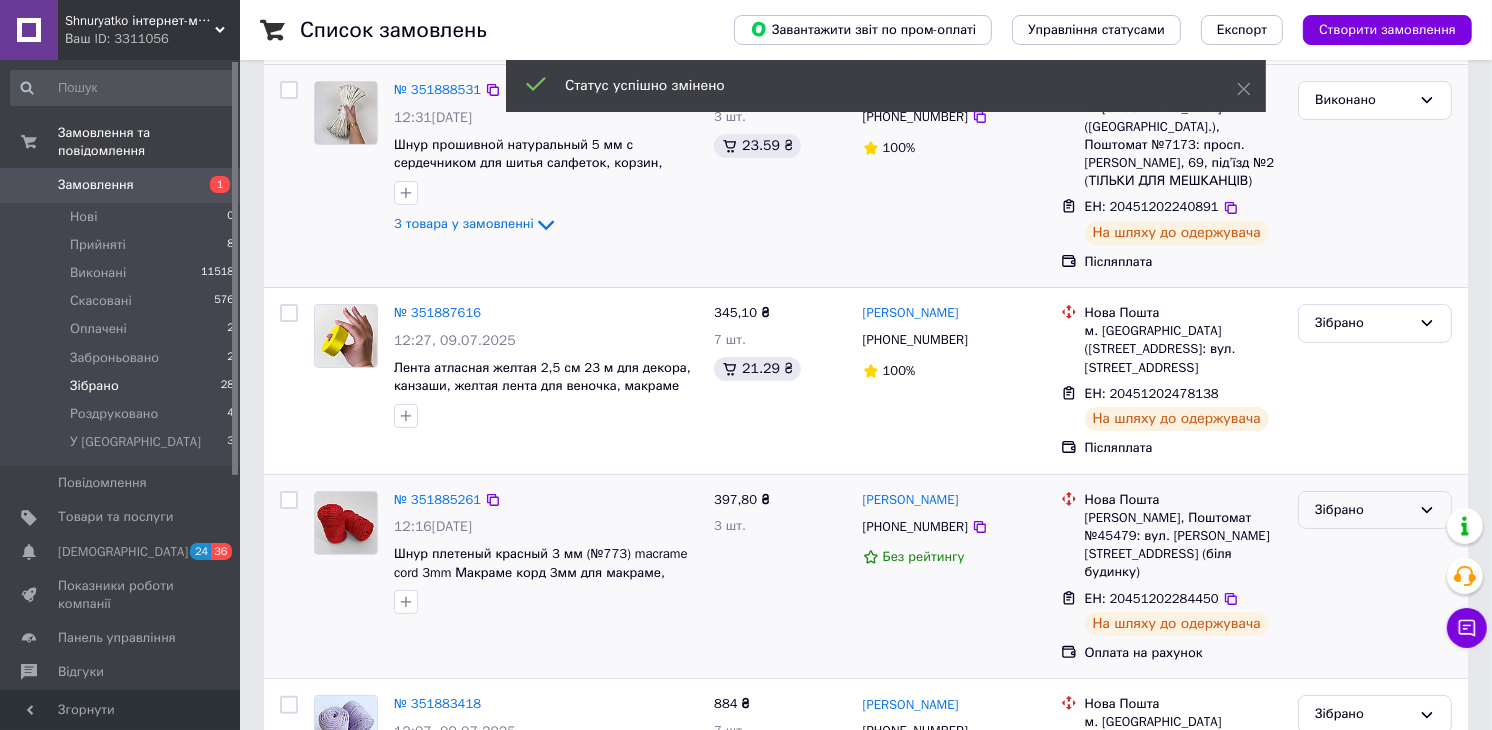 click on "Зібрано" at bounding box center (1363, 510) 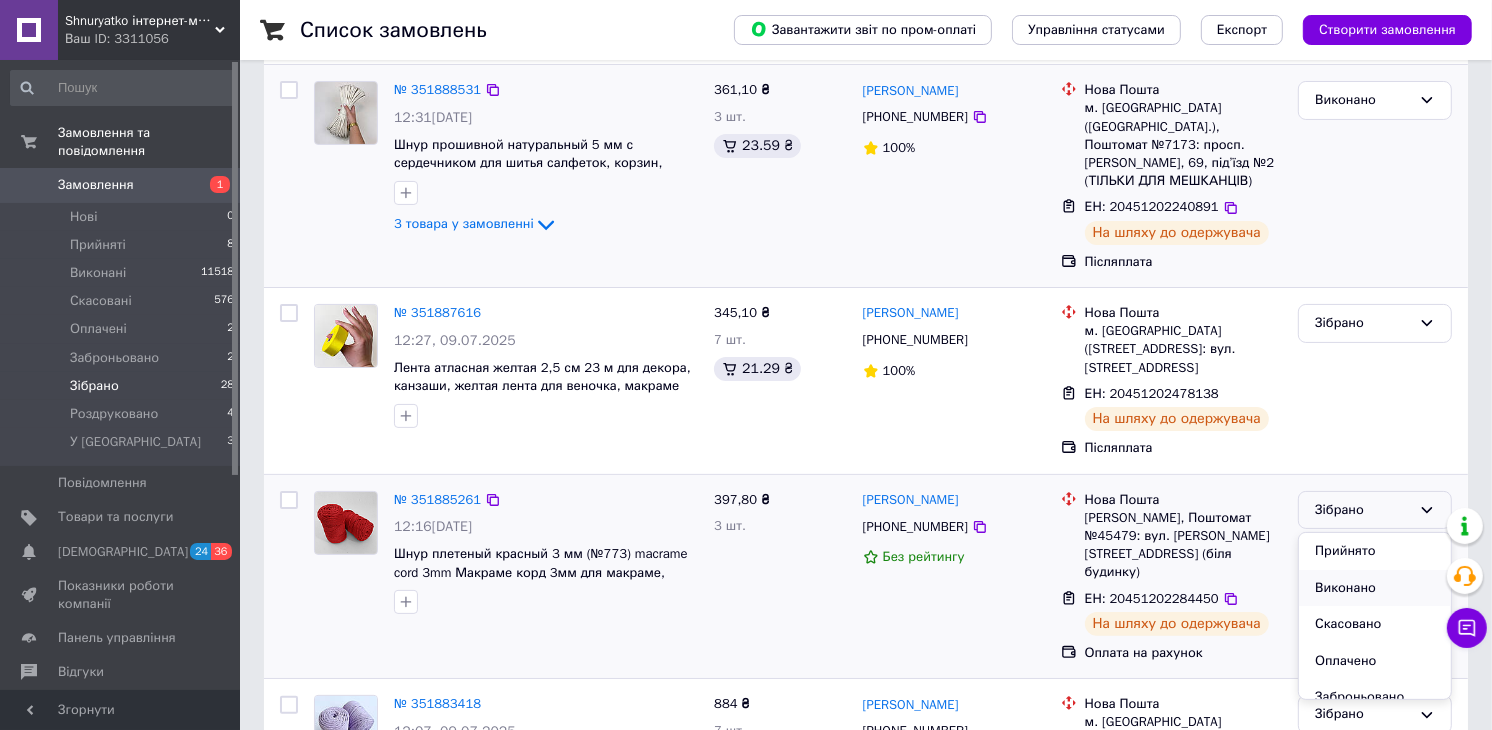 click on "Виконано" at bounding box center (1375, 588) 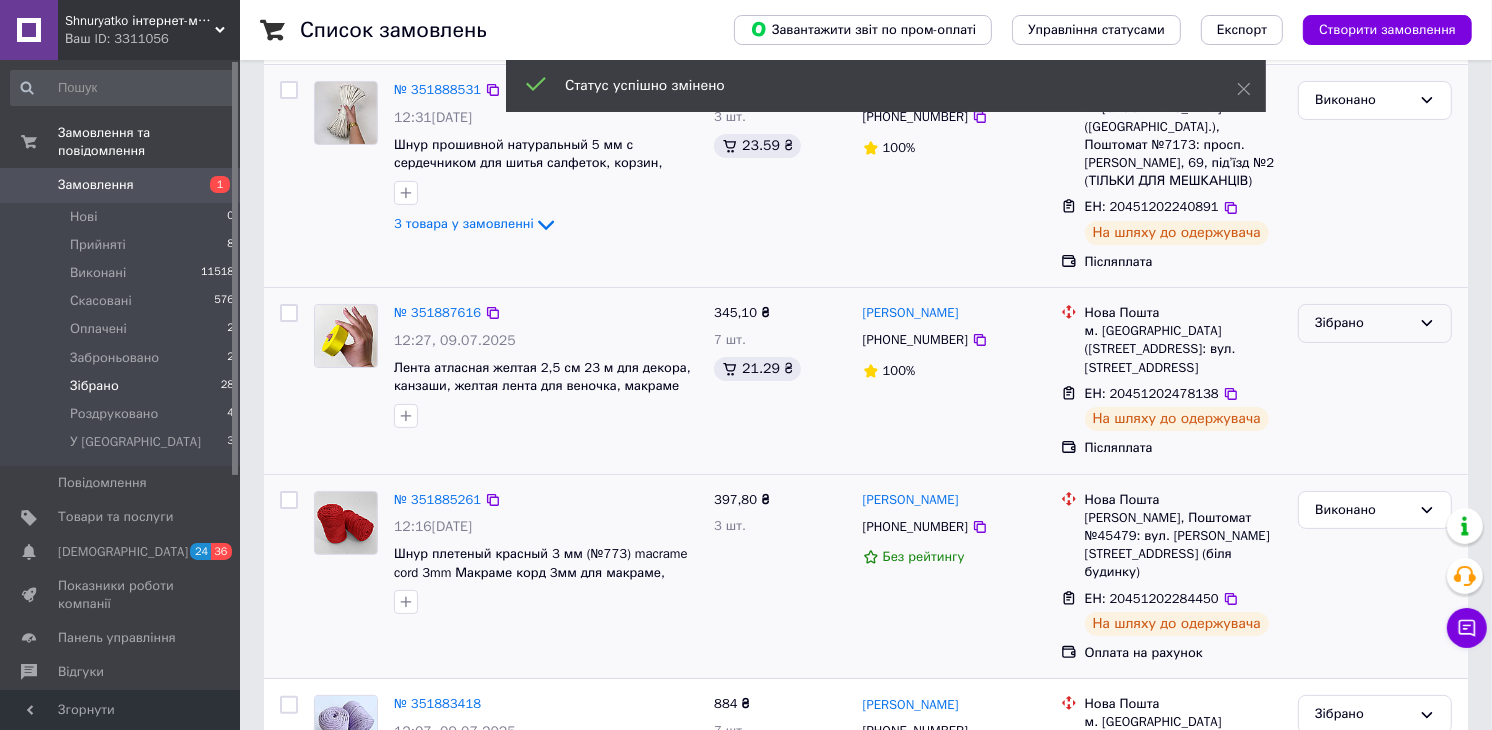 click on "Зібрано" at bounding box center [1363, 323] 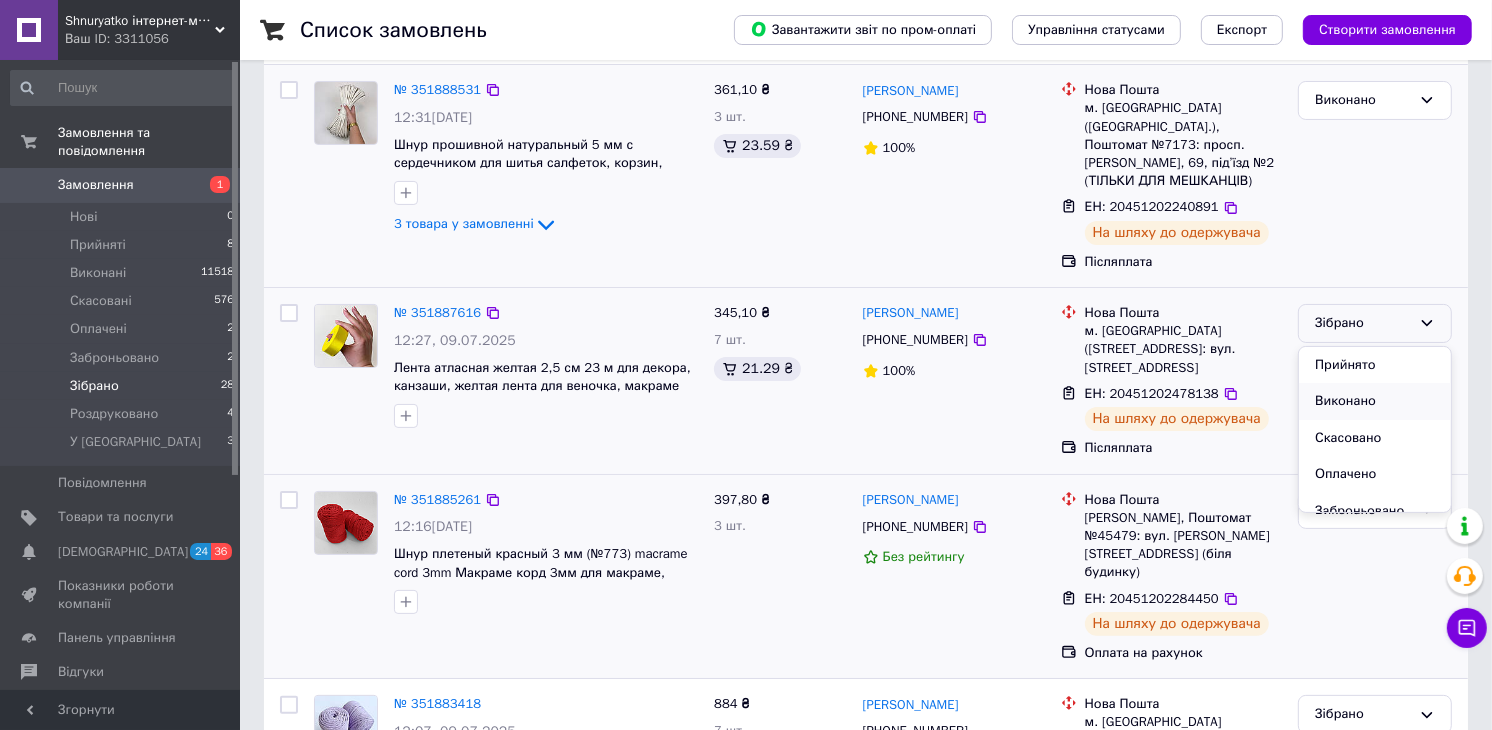 click on "Виконано" at bounding box center (1375, 401) 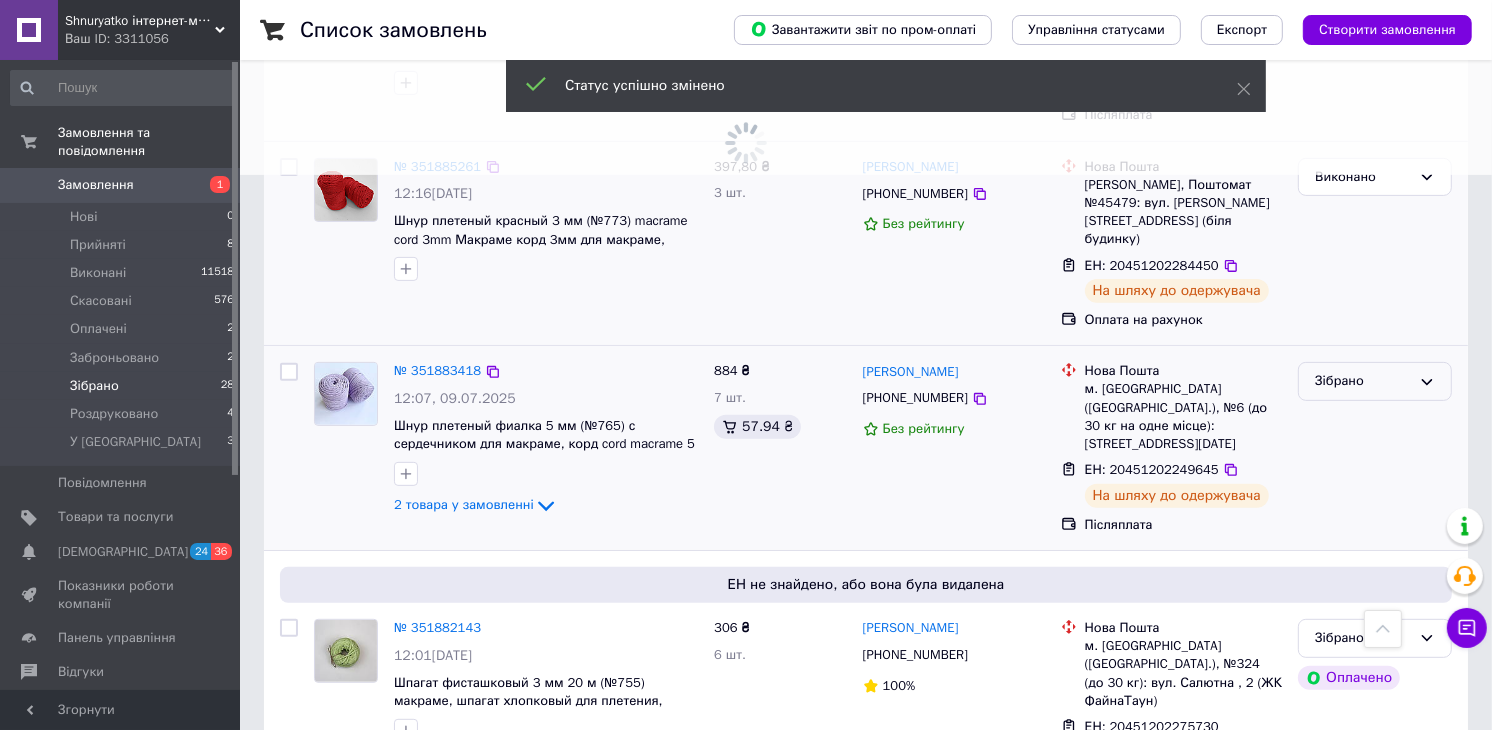 click on "Зібрано" at bounding box center [1363, 381] 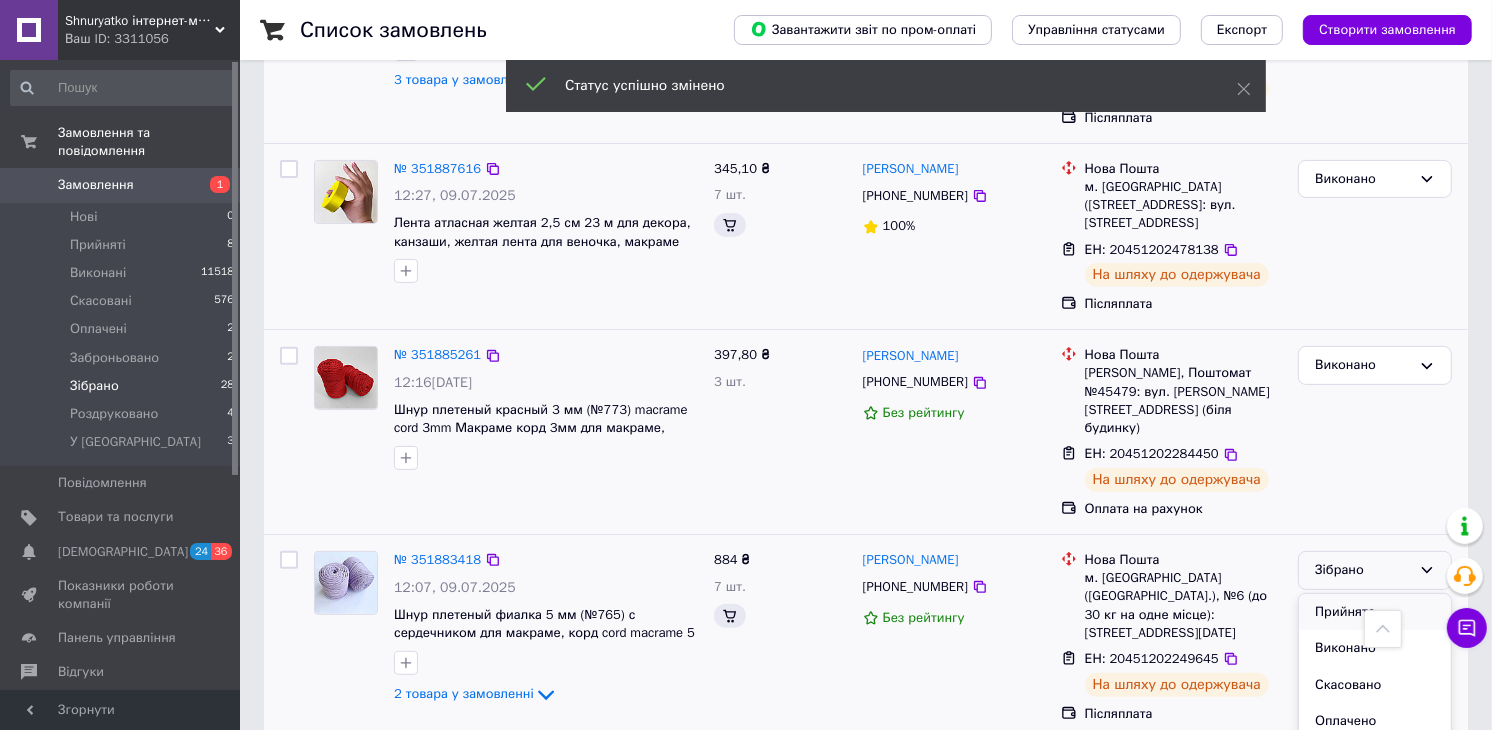 scroll, scrollTop: 744, scrollLeft: 0, axis: vertical 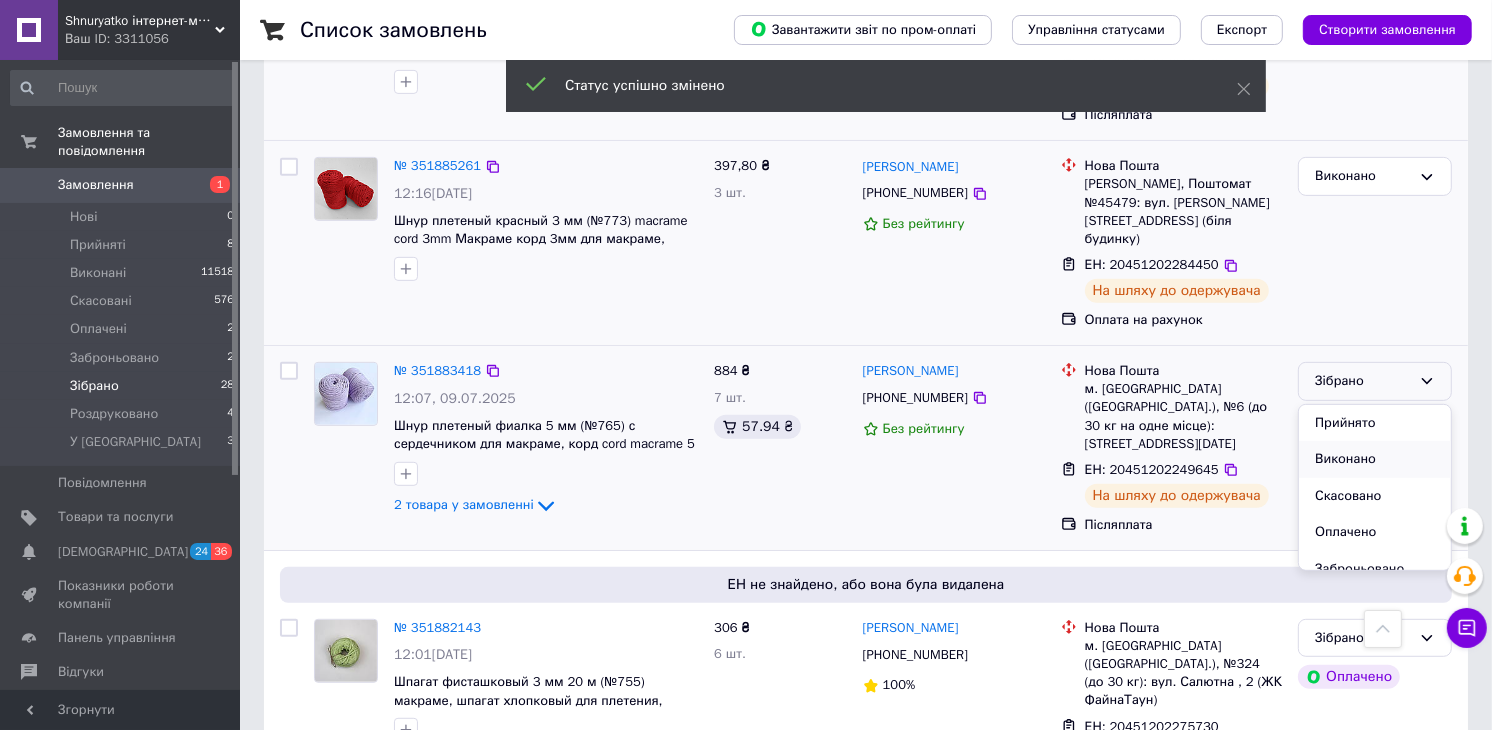 click on "Виконано" at bounding box center (1375, 459) 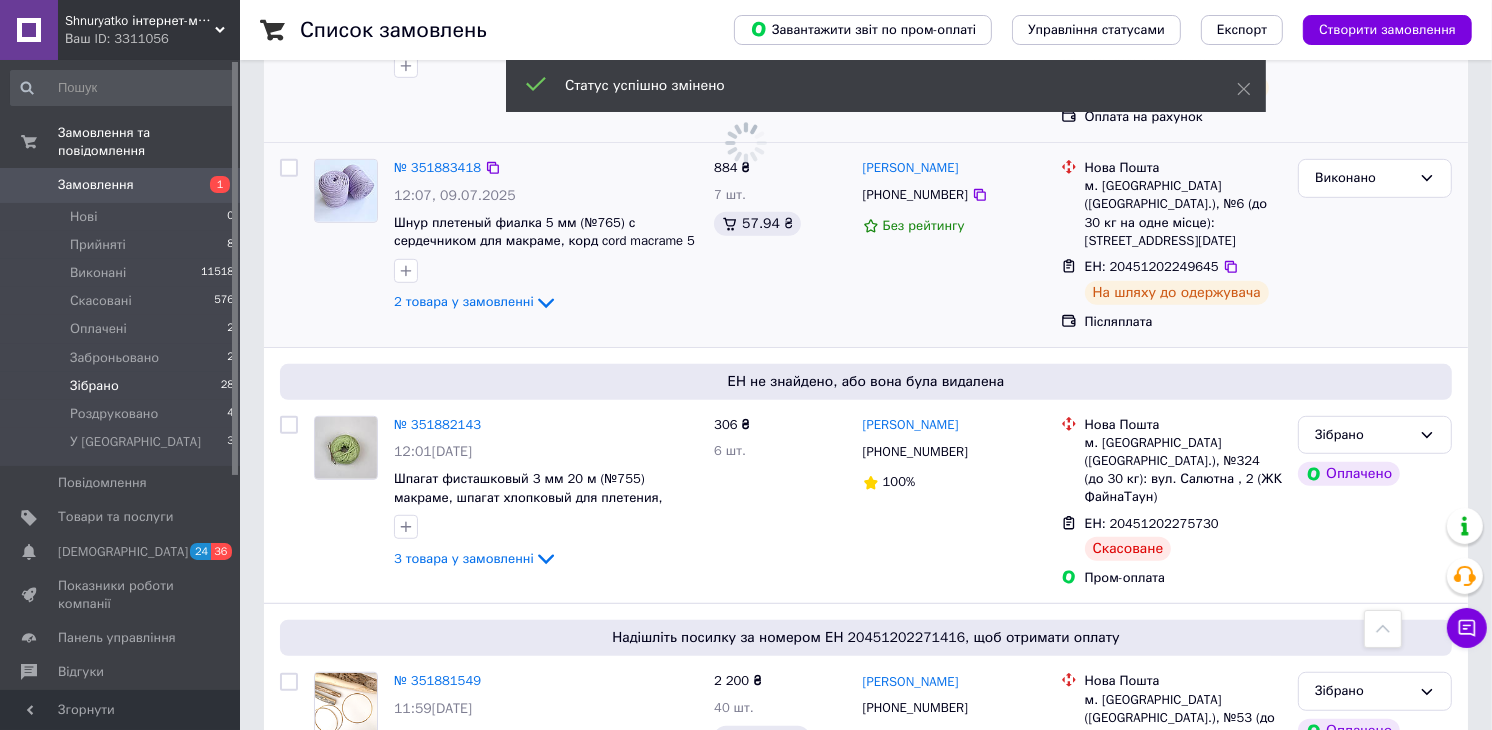 scroll, scrollTop: 966, scrollLeft: 0, axis: vertical 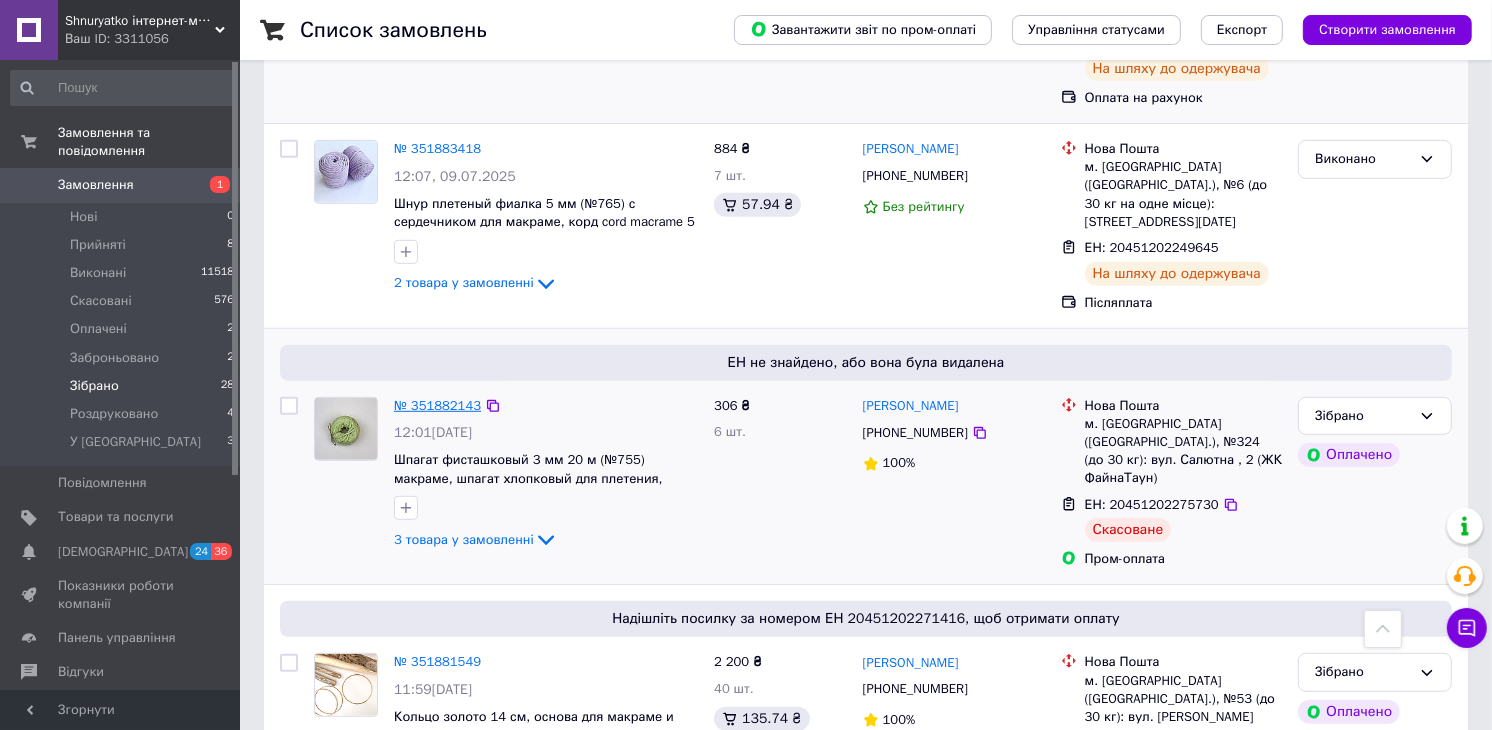 click on "№ 351882143" at bounding box center (437, 405) 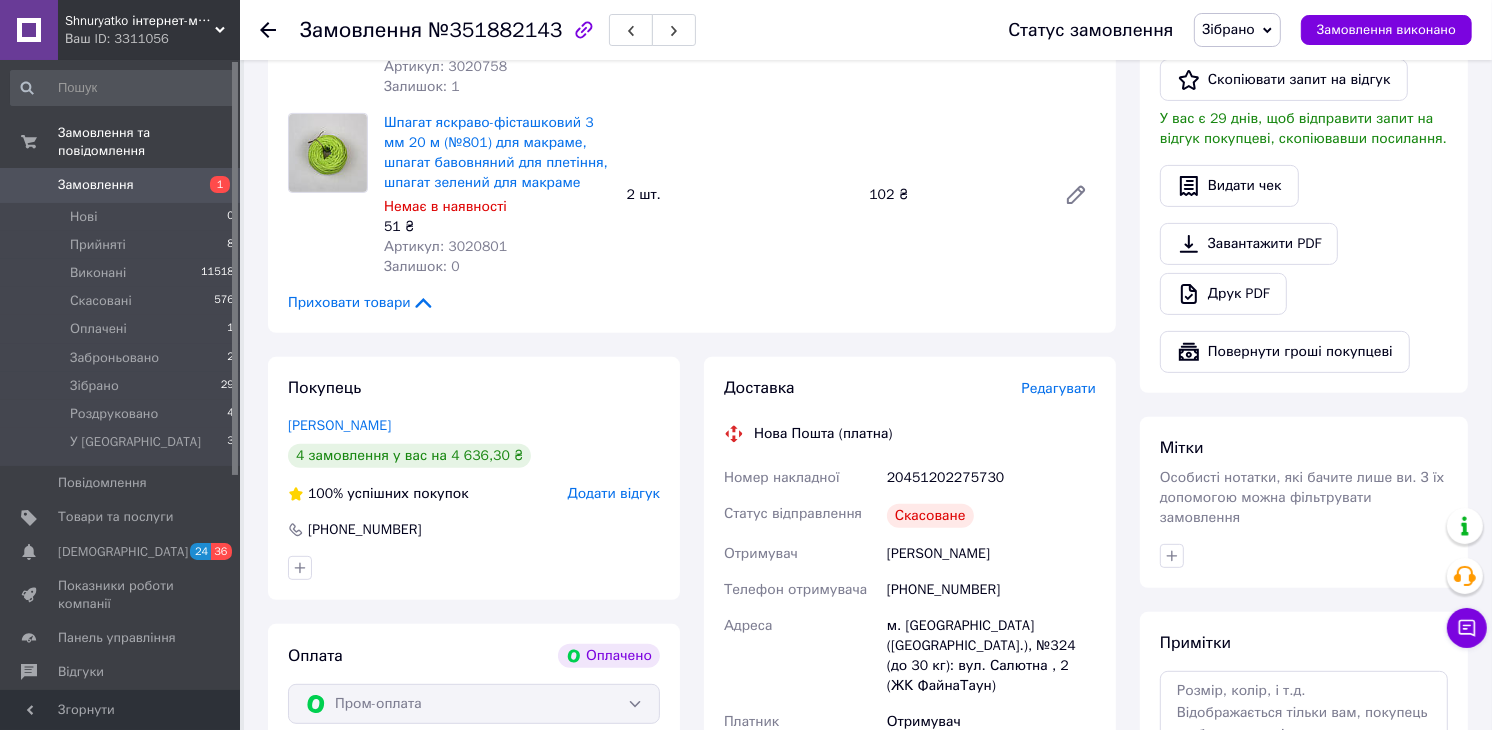scroll, scrollTop: 633, scrollLeft: 0, axis: vertical 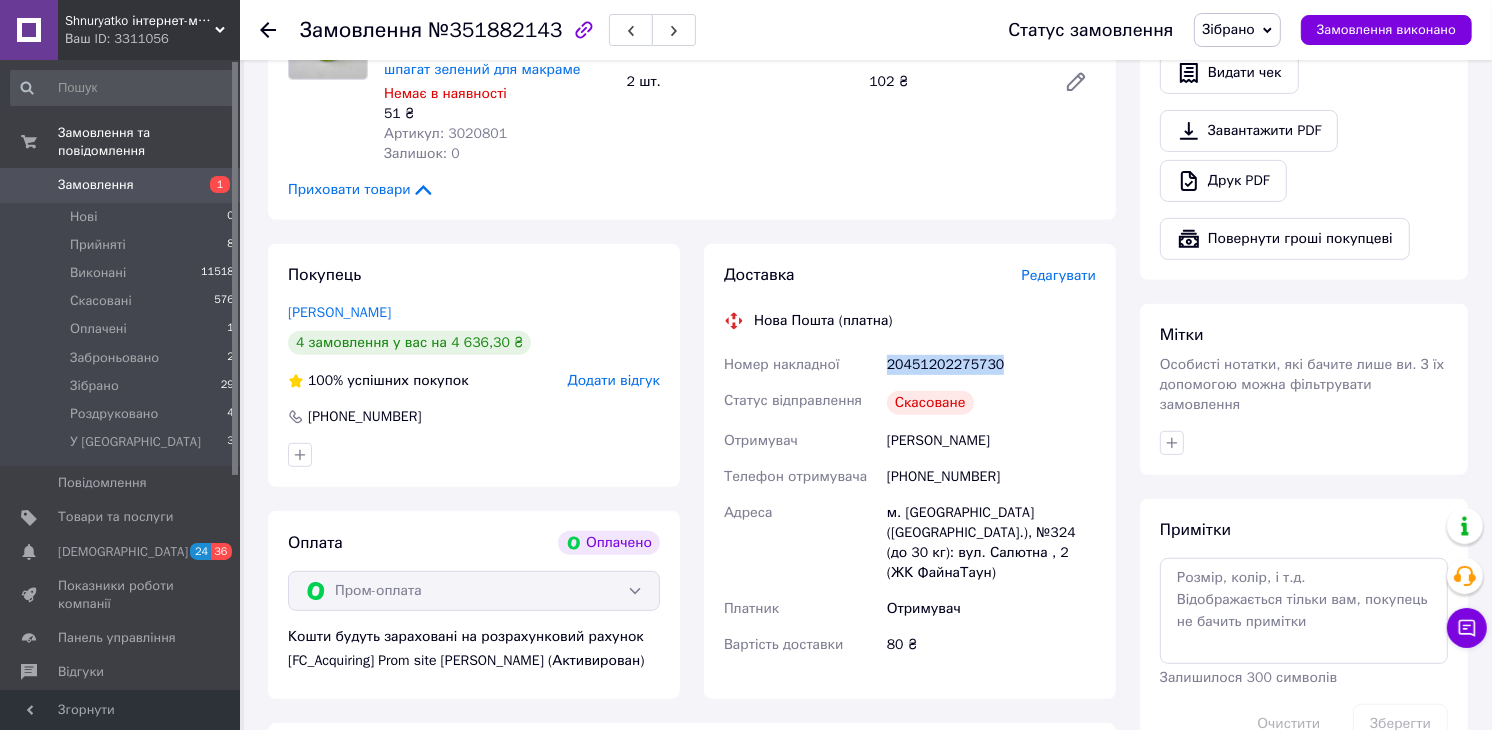 drag, startPoint x: 992, startPoint y: 365, endPoint x: 876, endPoint y: 372, distance: 116.21101 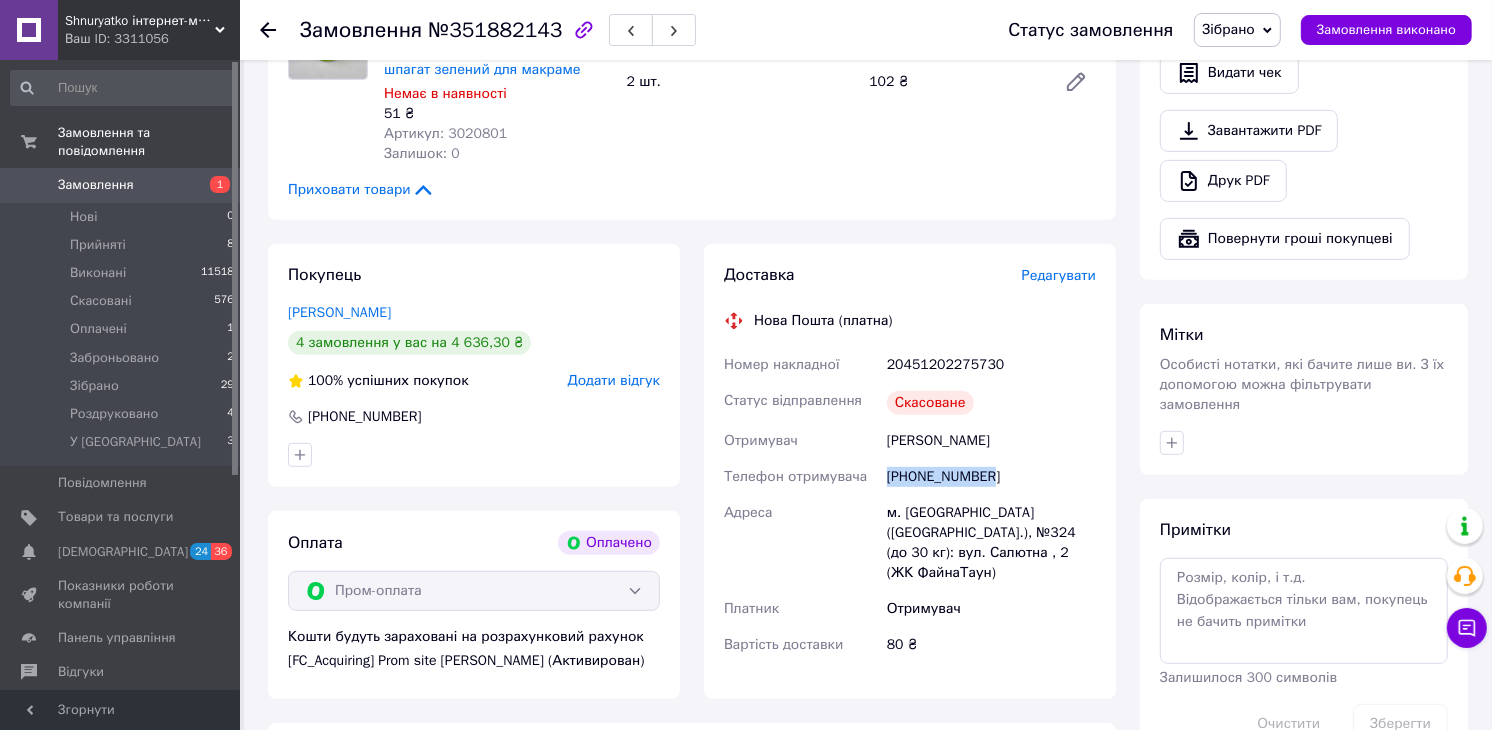 drag, startPoint x: 996, startPoint y: 476, endPoint x: 885, endPoint y: 477, distance: 111.0045 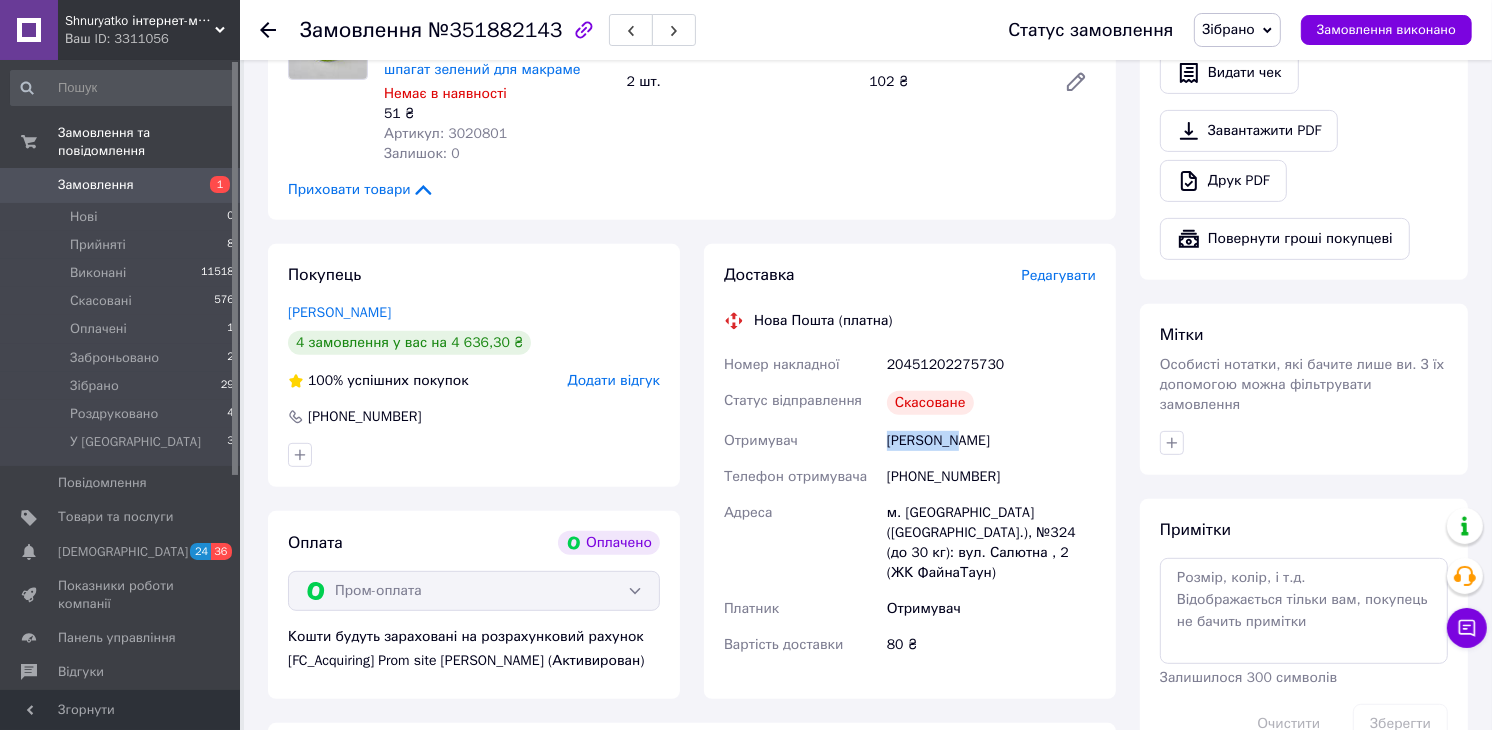 drag, startPoint x: 957, startPoint y: 441, endPoint x: 892, endPoint y: 443, distance: 65.03076 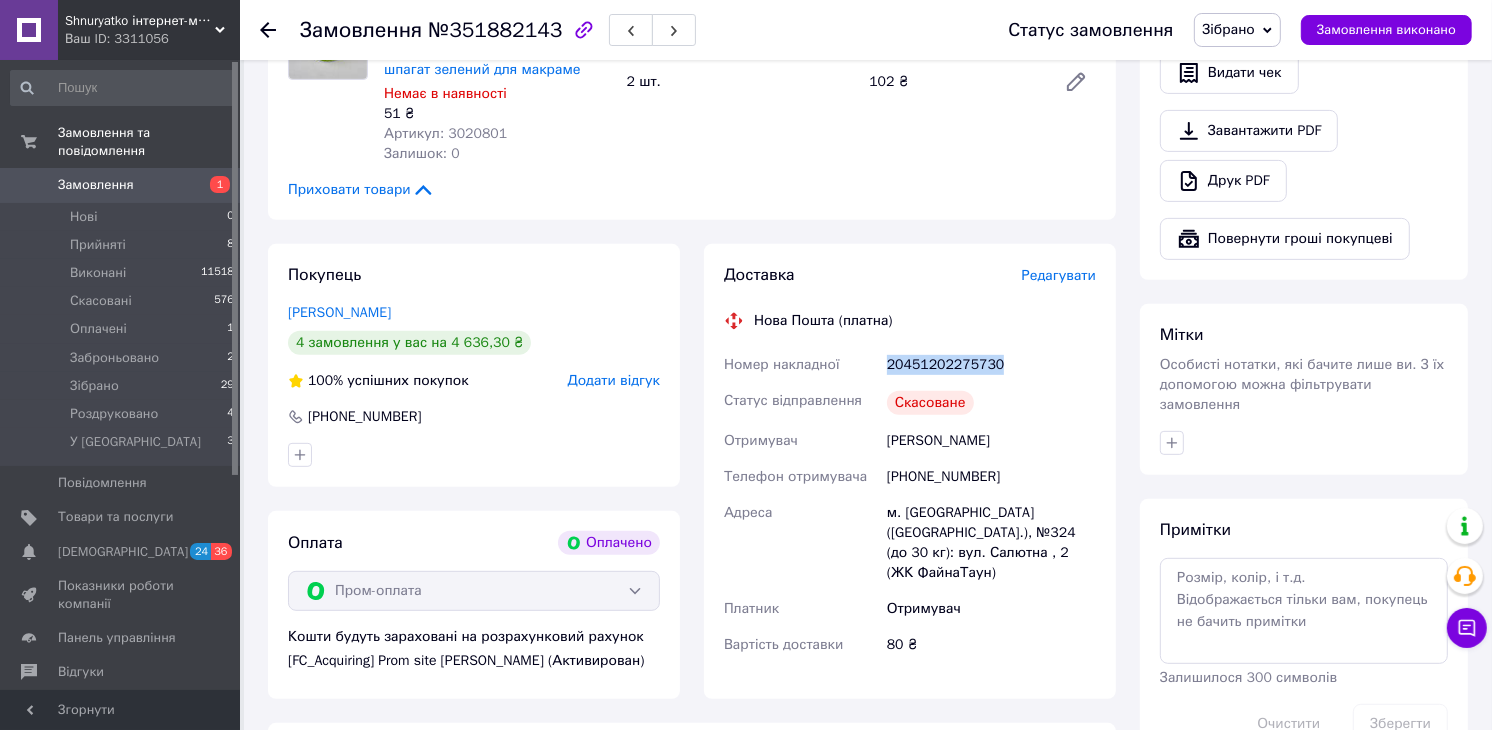 drag, startPoint x: 985, startPoint y: 365, endPoint x: 908, endPoint y: 354, distance: 77.781746 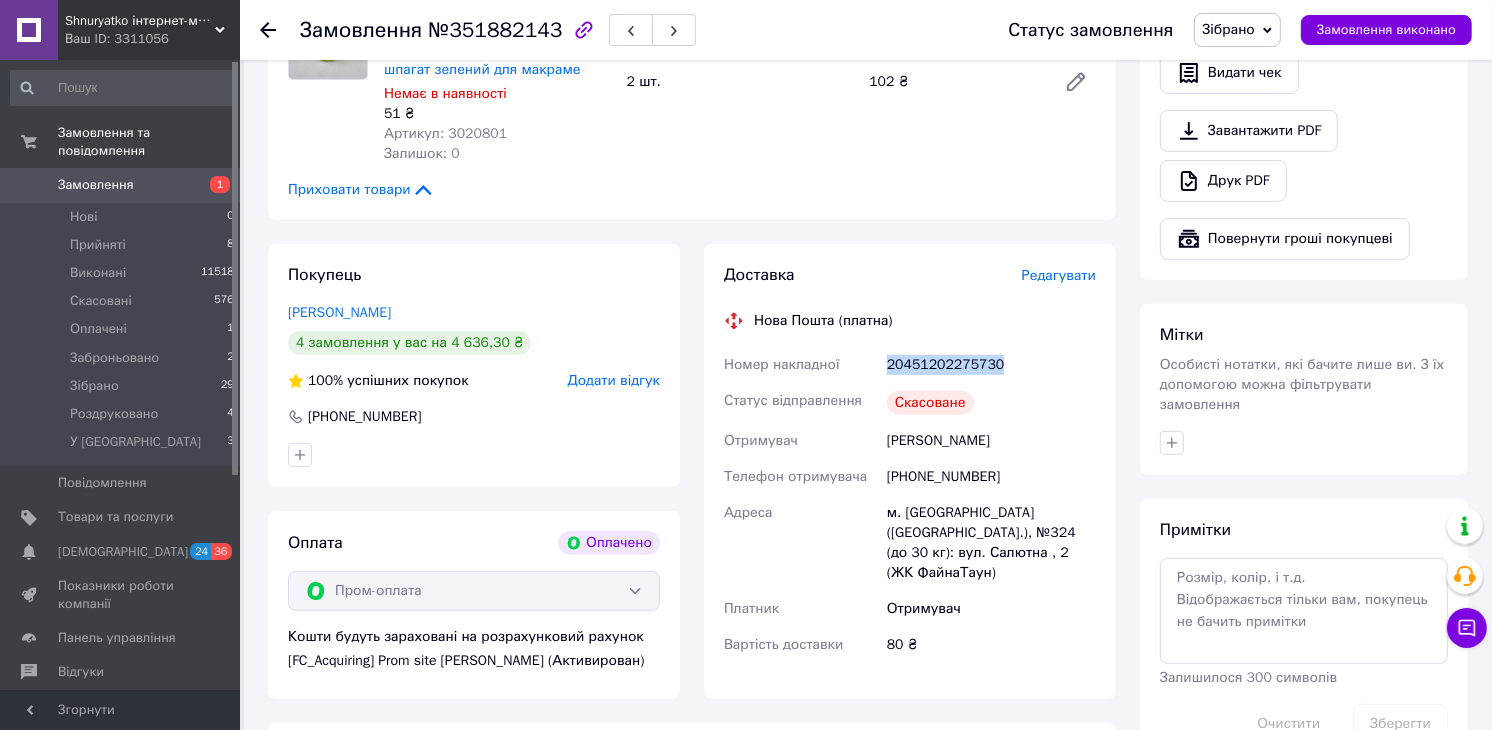 copy on "Номер накладної 20451202275730" 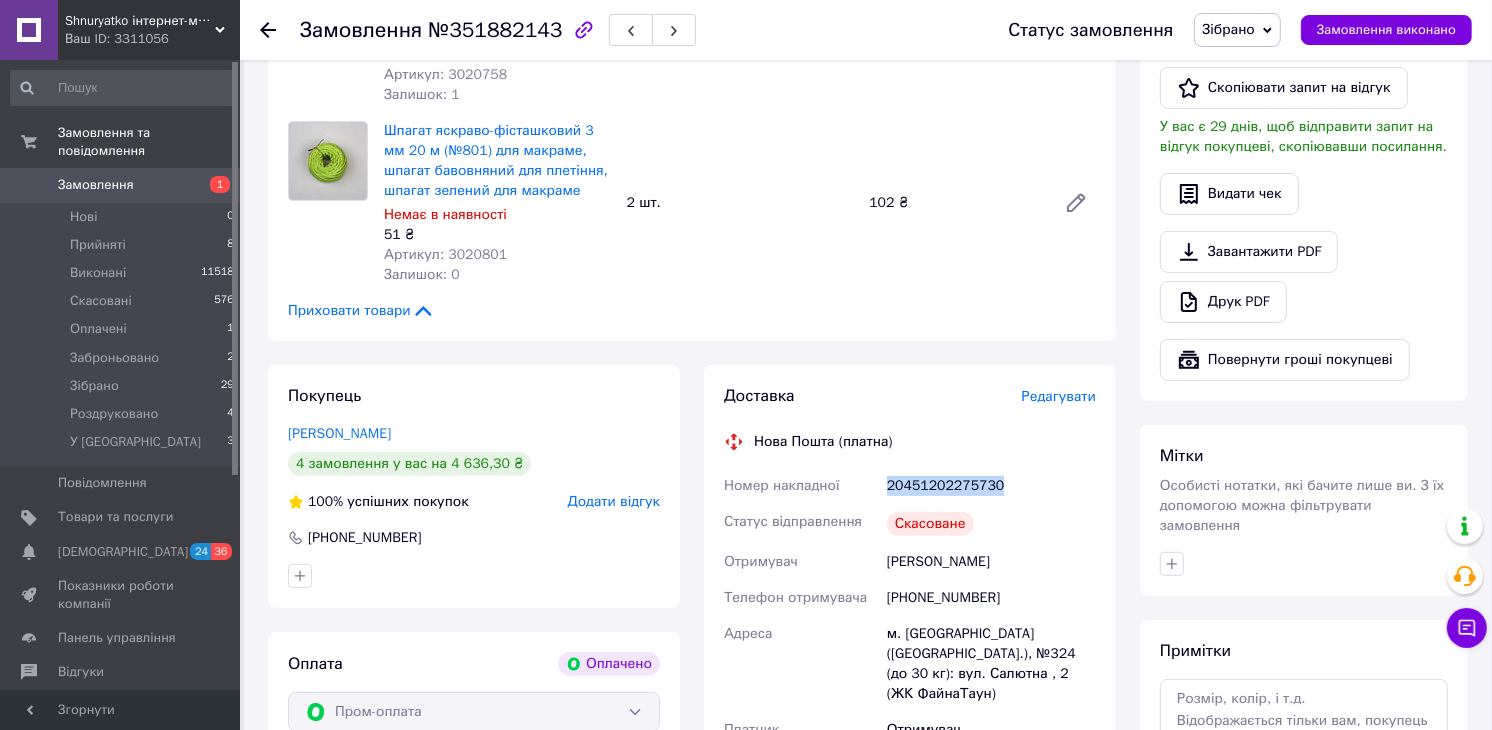 scroll, scrollTop: 77, scrollLeft: 0, axis: vertical 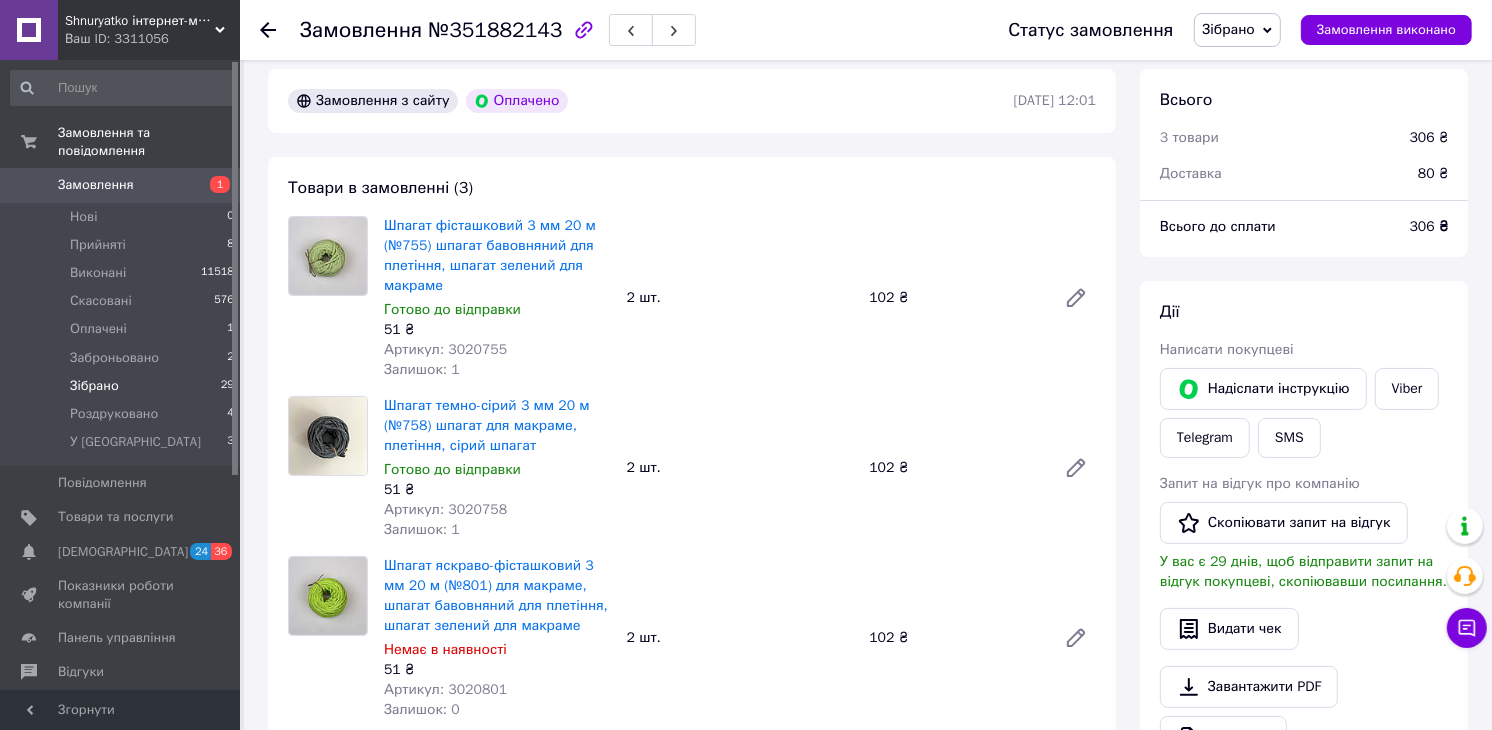 click on "Зібрано 29" at bounding box center (123, 386) 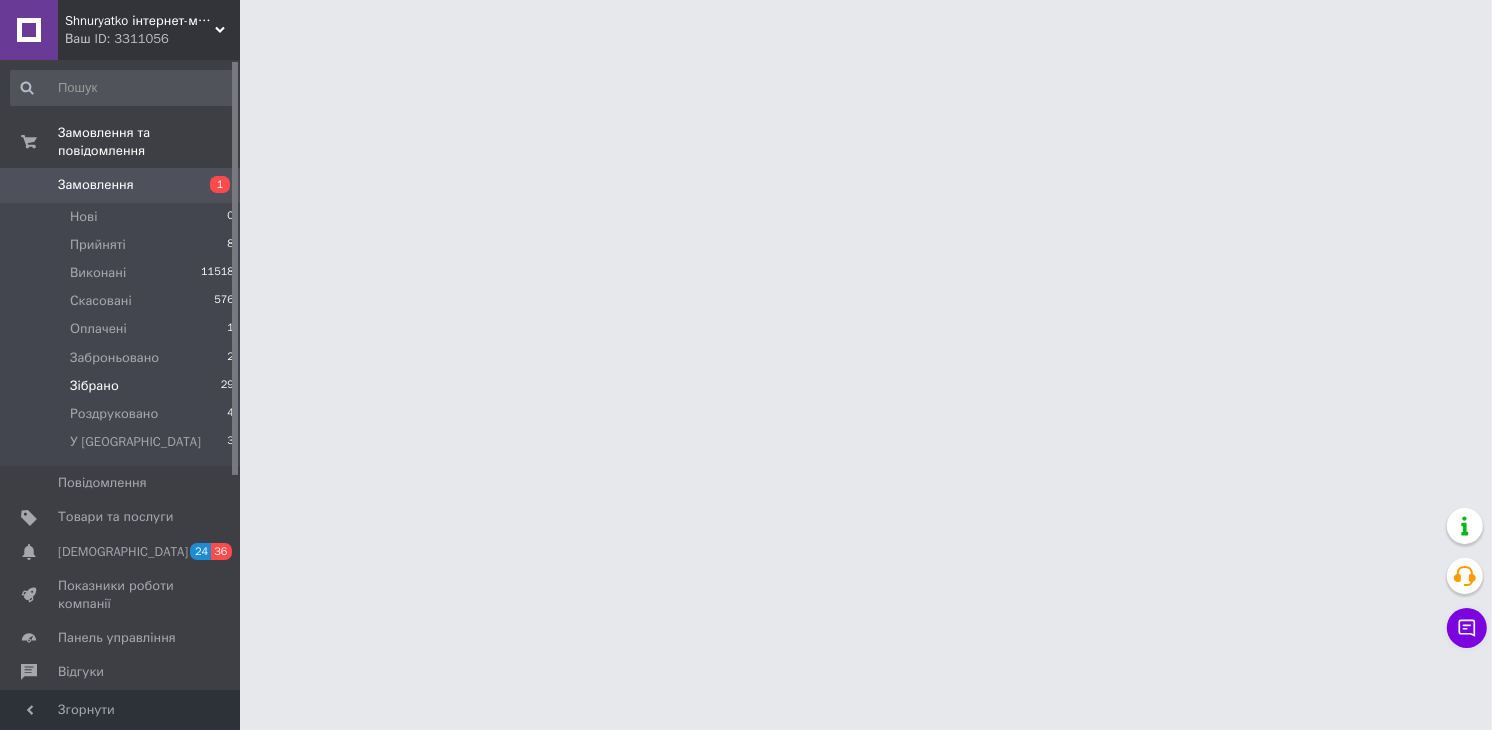 scroll, scrollTop: 0, scrollLeft: 0, axis: both 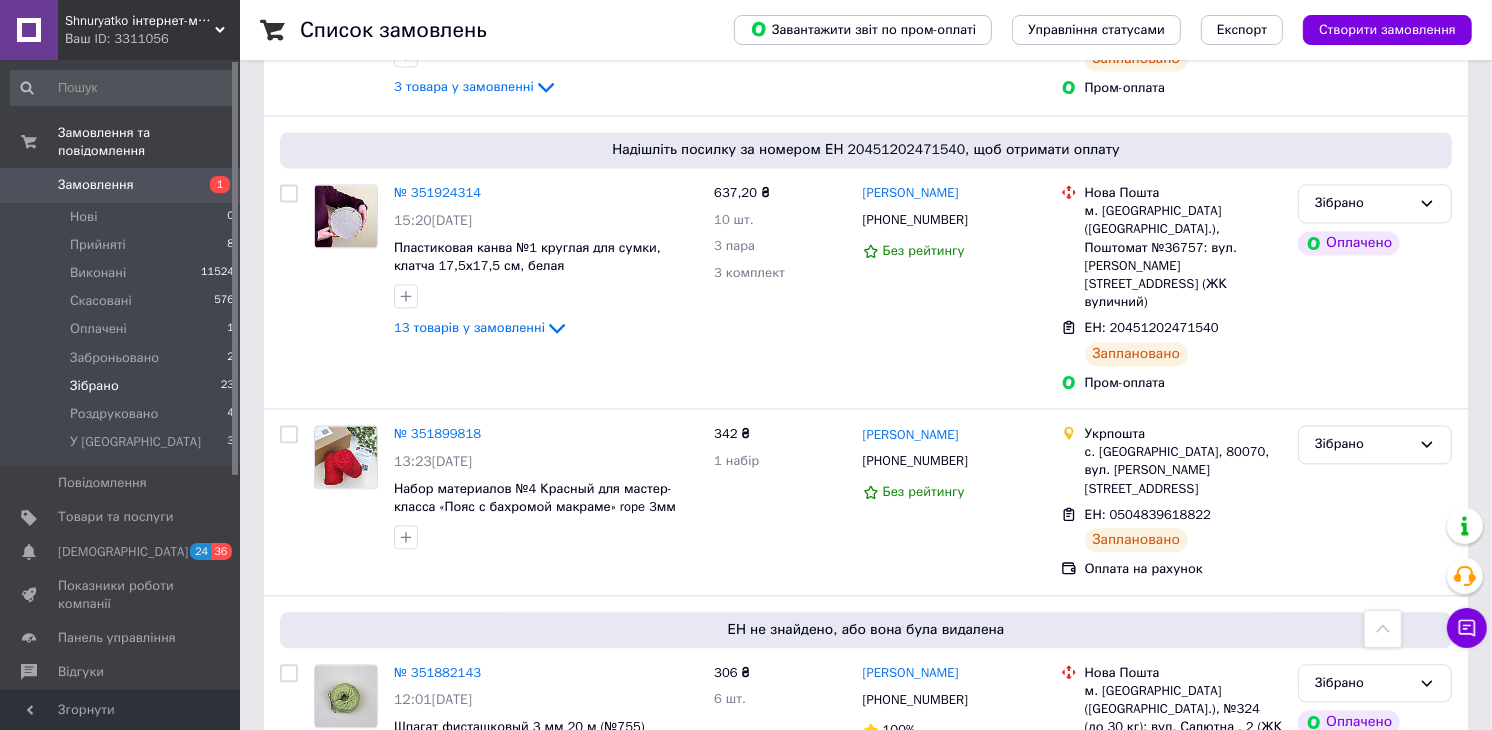 click on "Наступна" at bounding box center (405, 896) 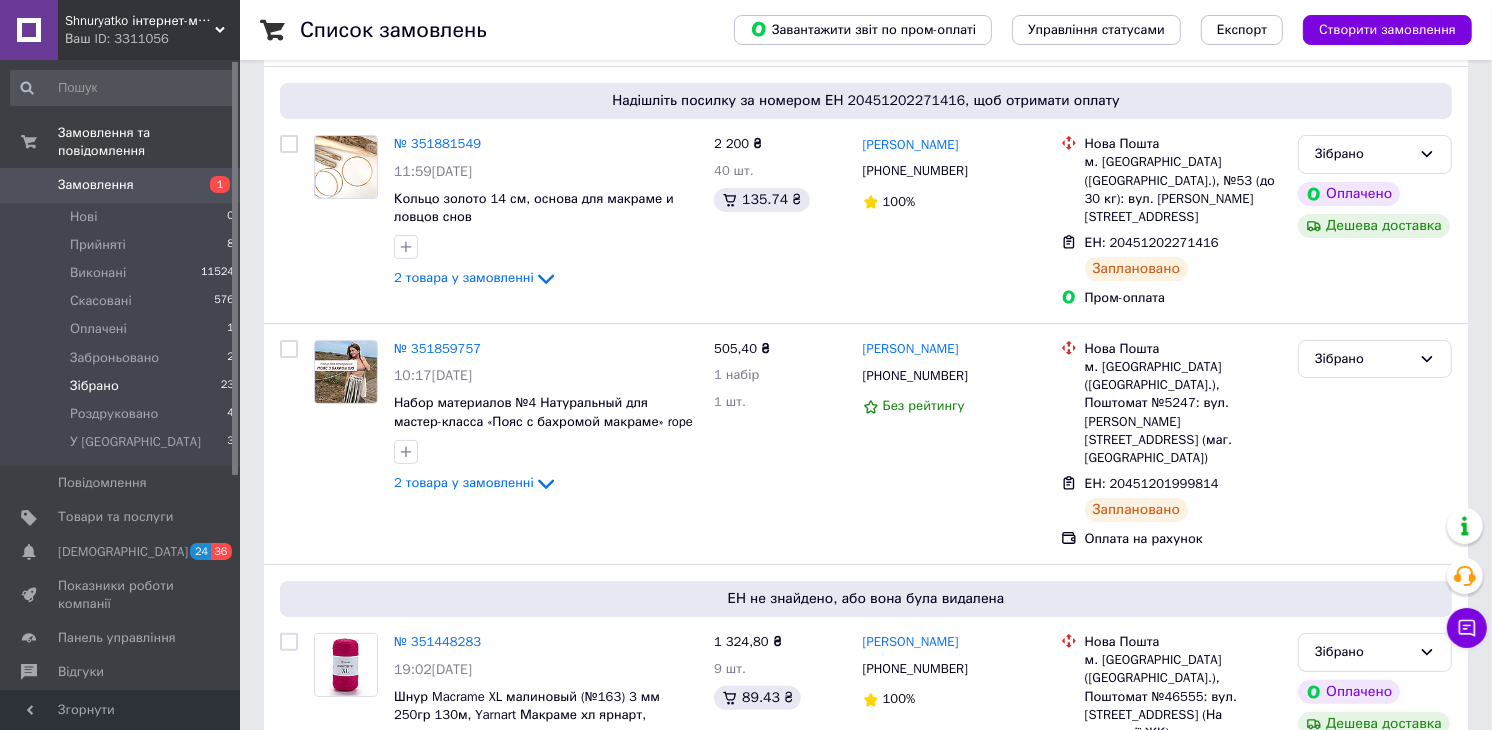 scroll, scrollTop: 314, scrollLeft: 0, axis: vertical 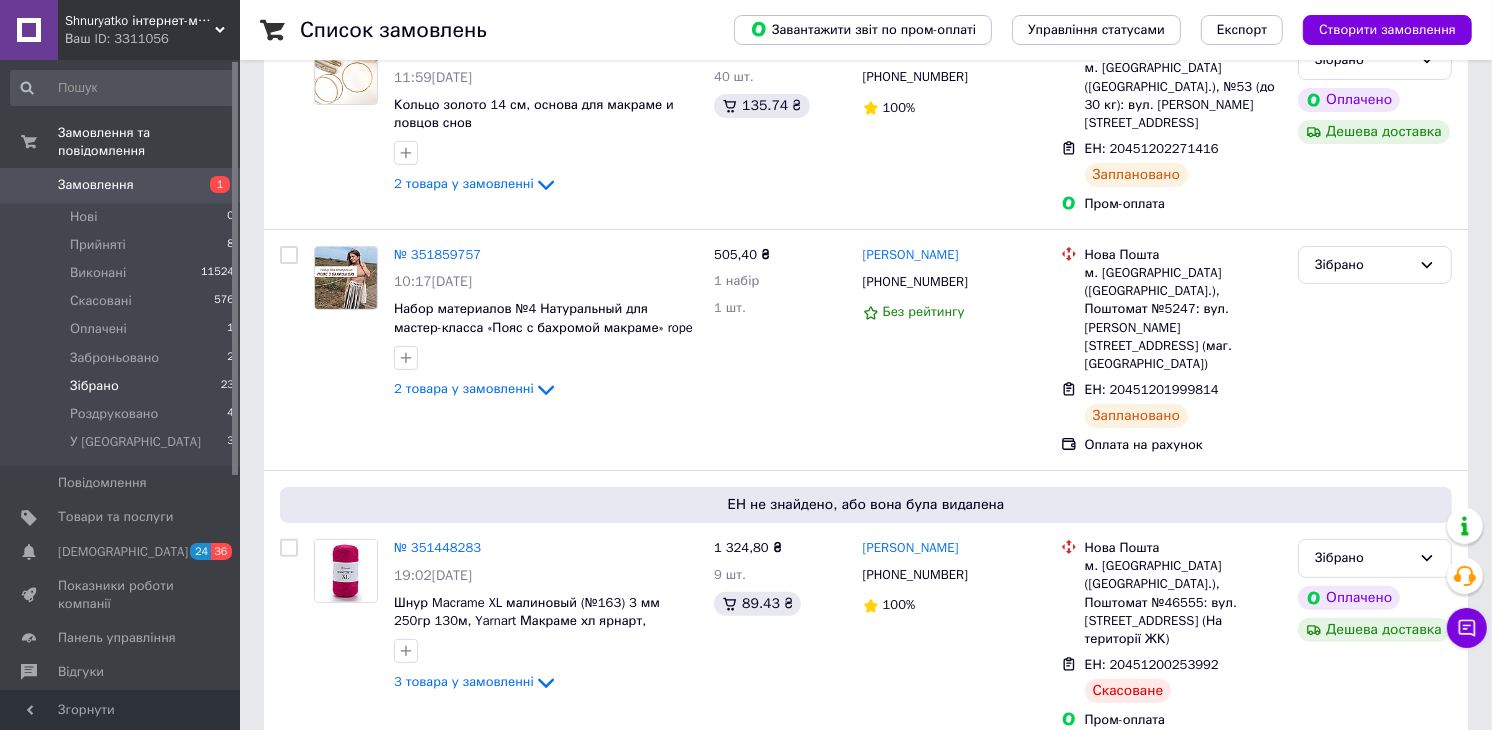 click on "Попередня" at bounding box center [321, 790] 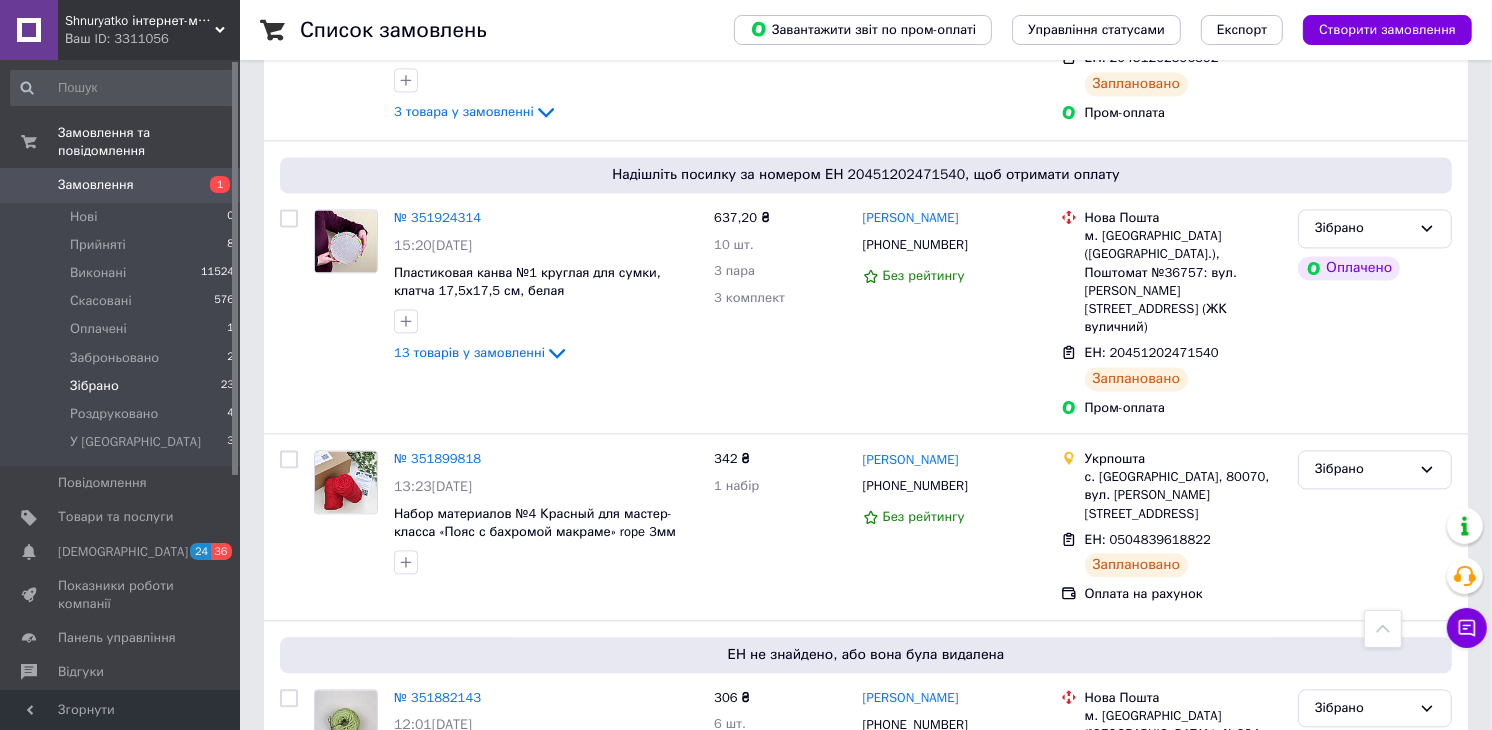 scroll, scrollTop: 3756, scrollLeft: 0, axis: vertical 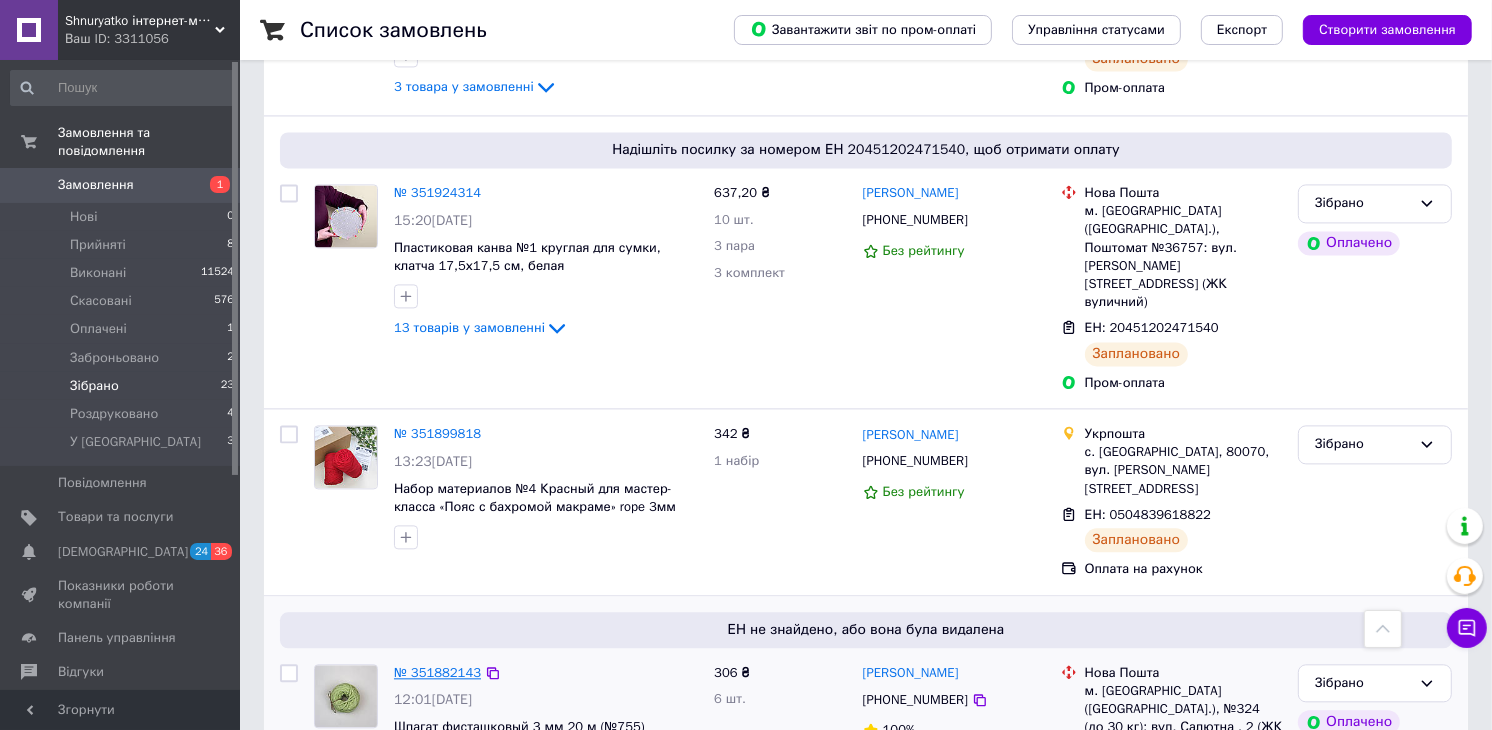 click on "№ 351882143" at bounding box center (437, 672) 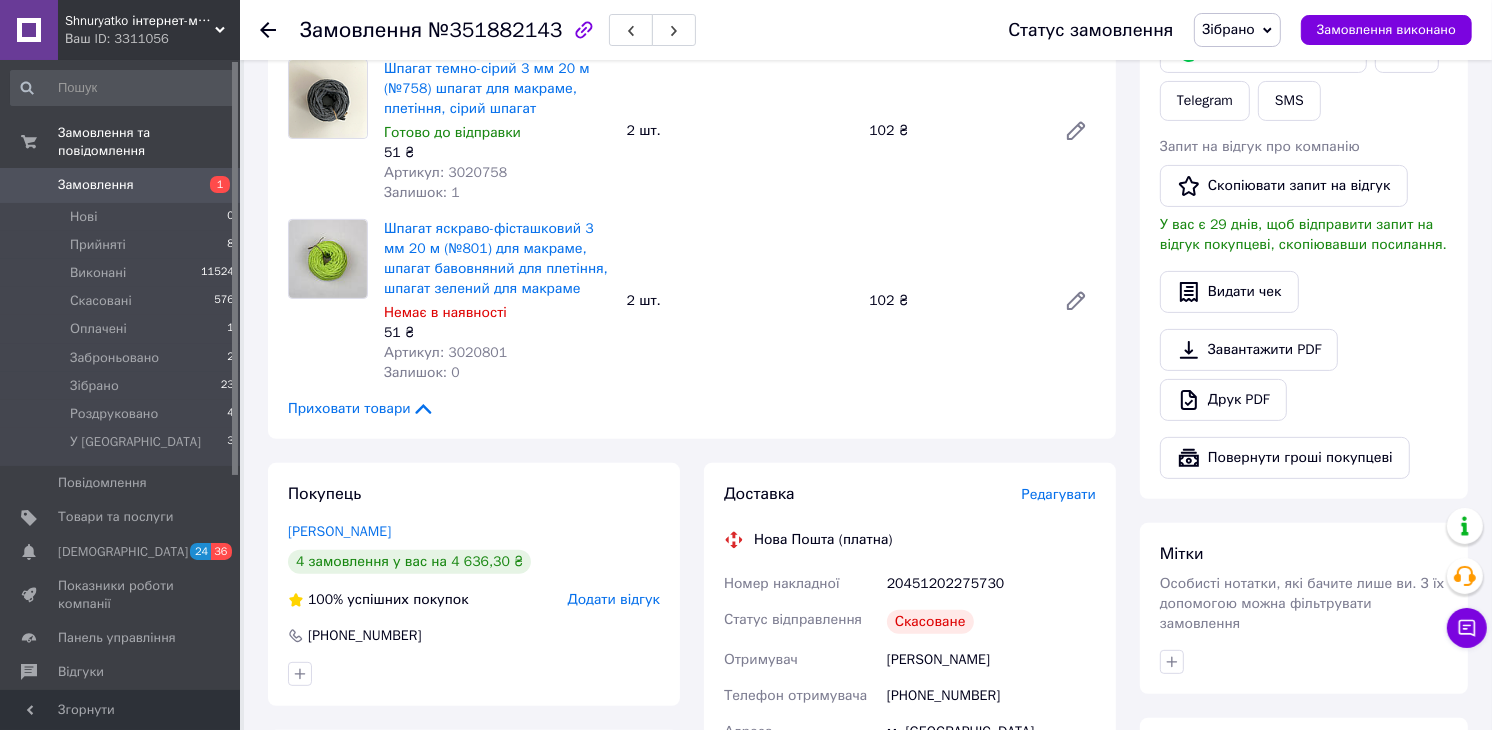 scroll, scrollTop: 418, scrollLeft: 0, axis: vertical 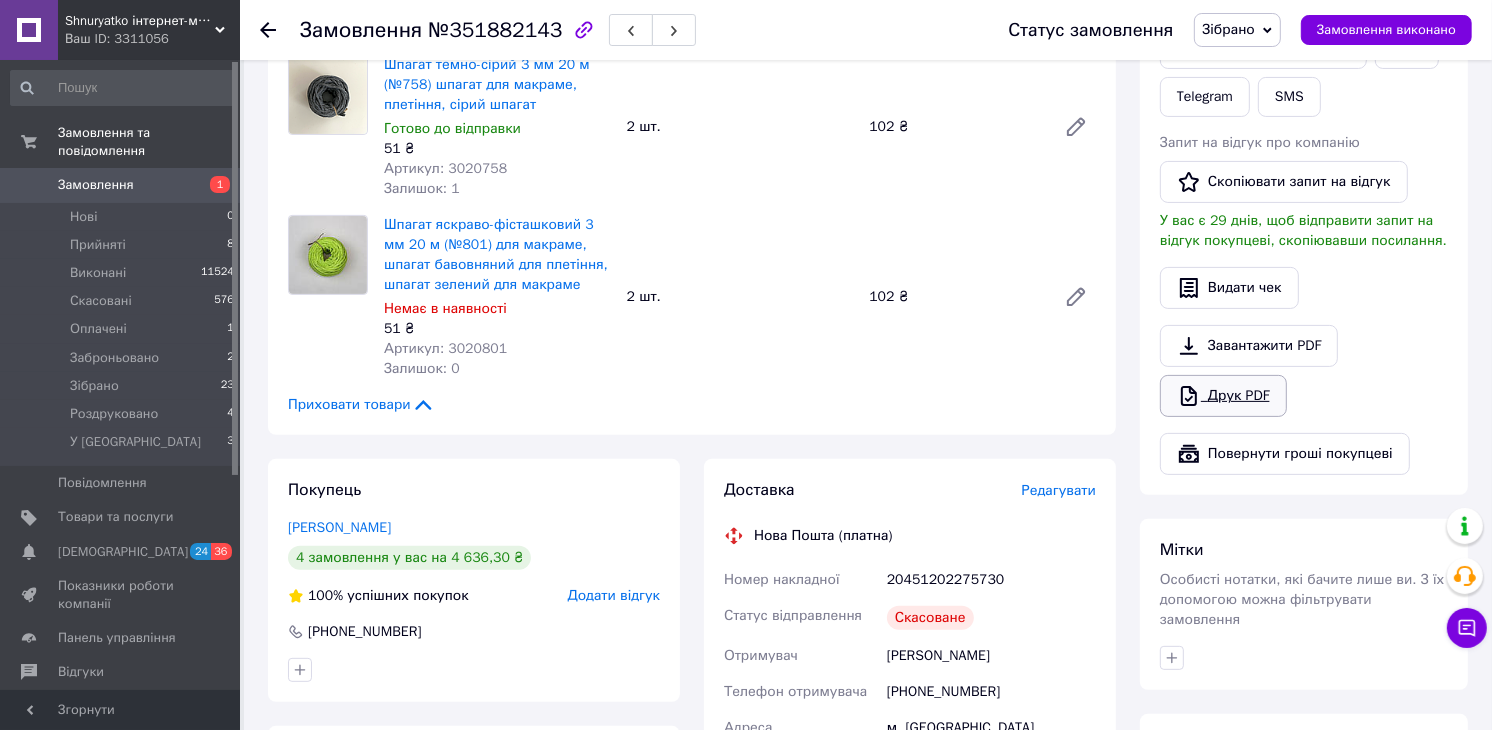 click on "Друк PDF" at bounding box center (1223, 396) 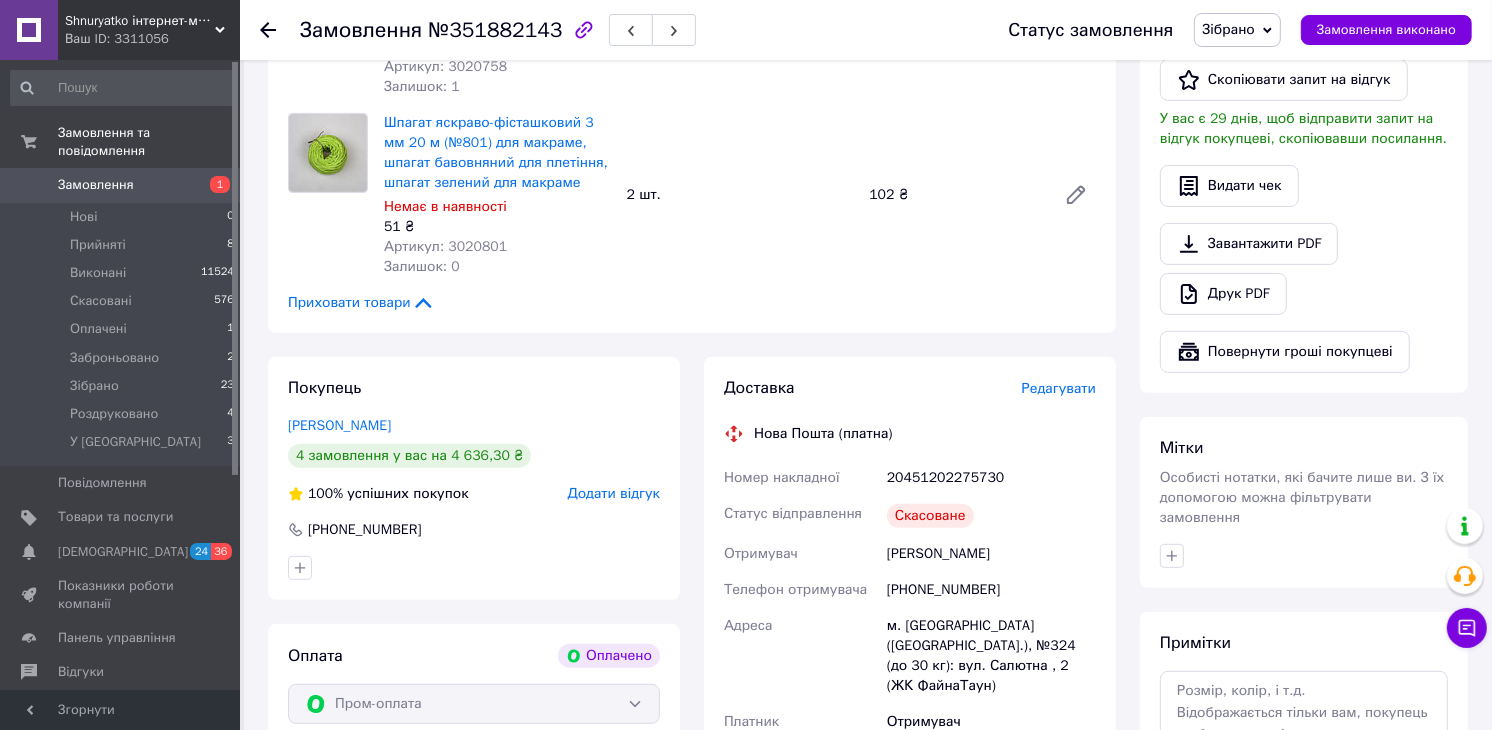 scroll, scrollTop: 641, scrollLeft: 0, axis: vertical 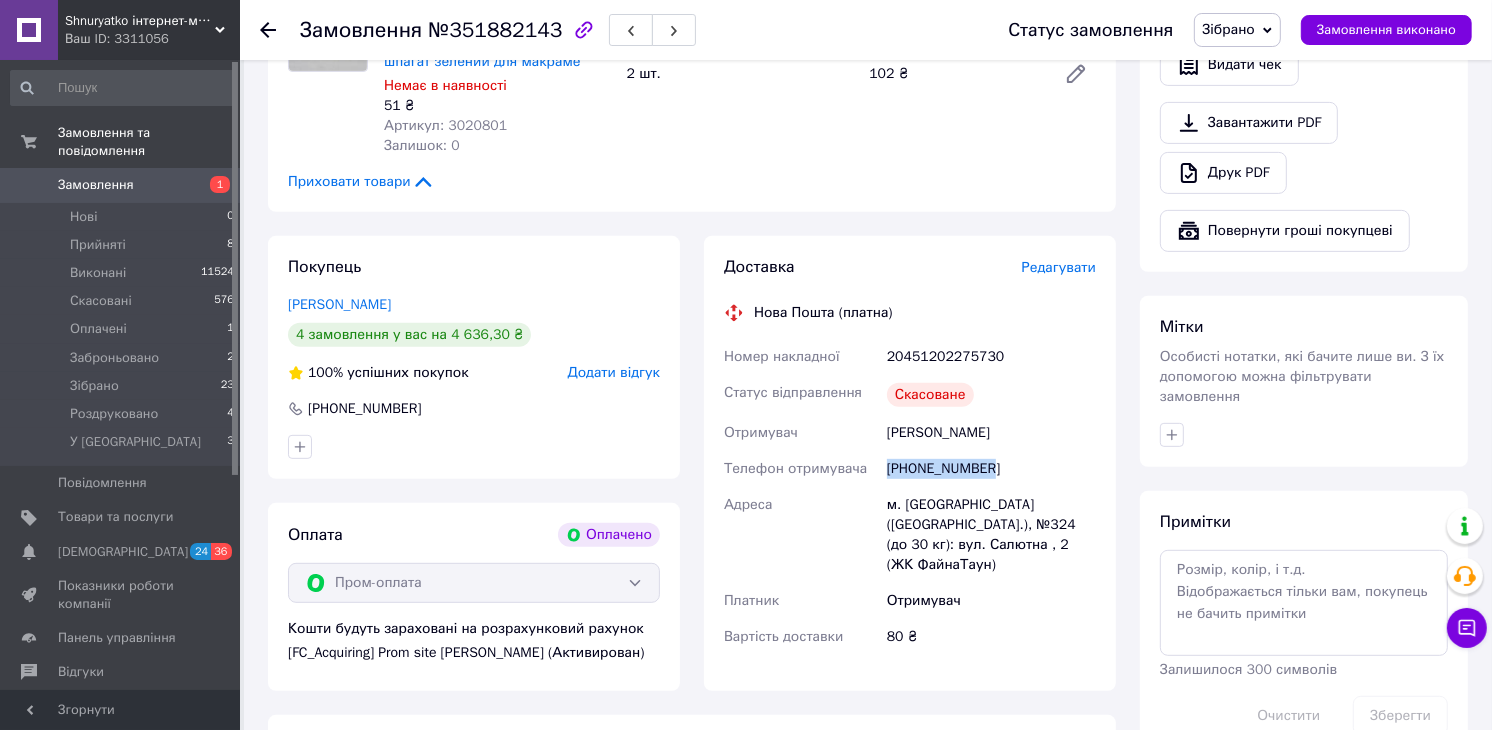drag, startPoint x: 992, startPoint y: 466, endPoint x: 883, endPoint y: 472, distance: 109.165016 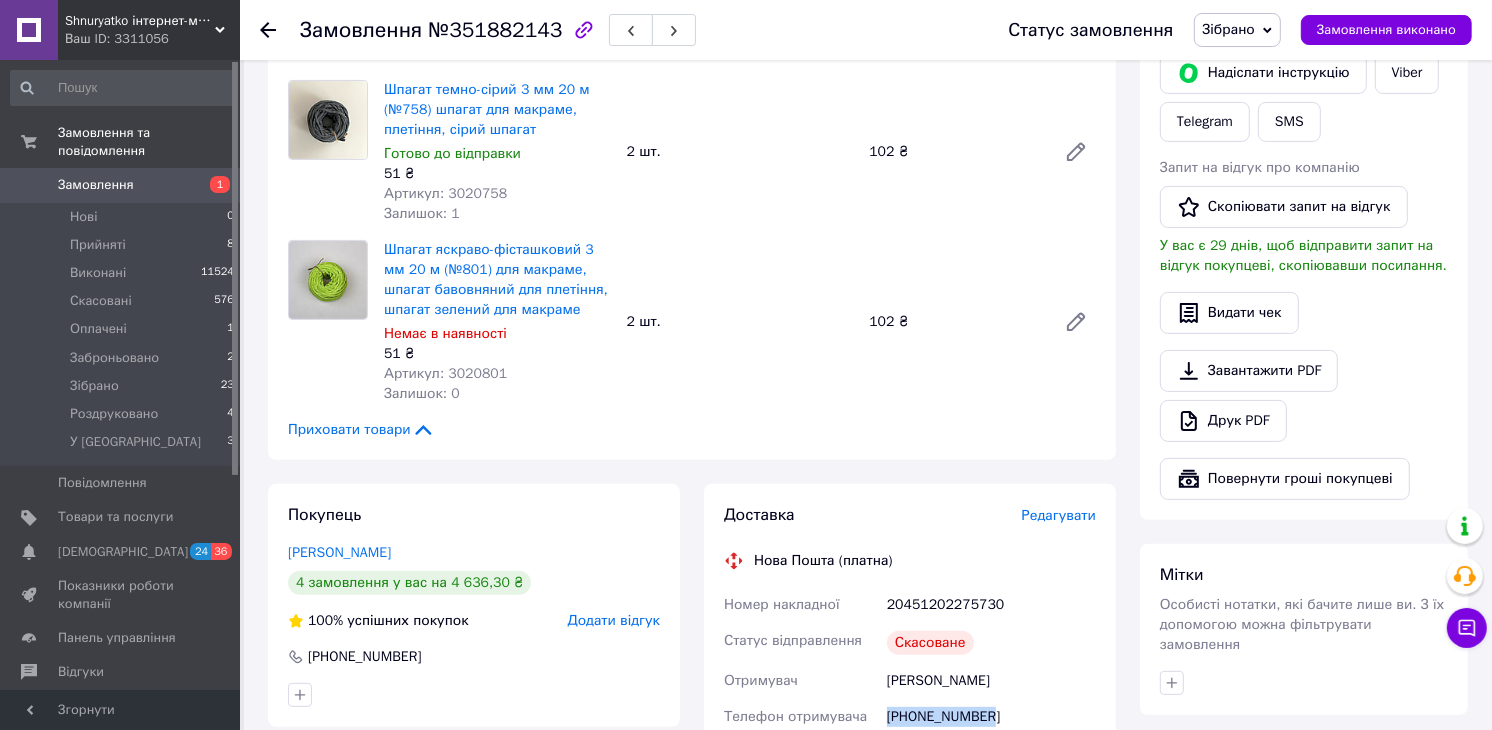 scroll, scrollTop: 641, scrollLeft: 0, axis: vertical 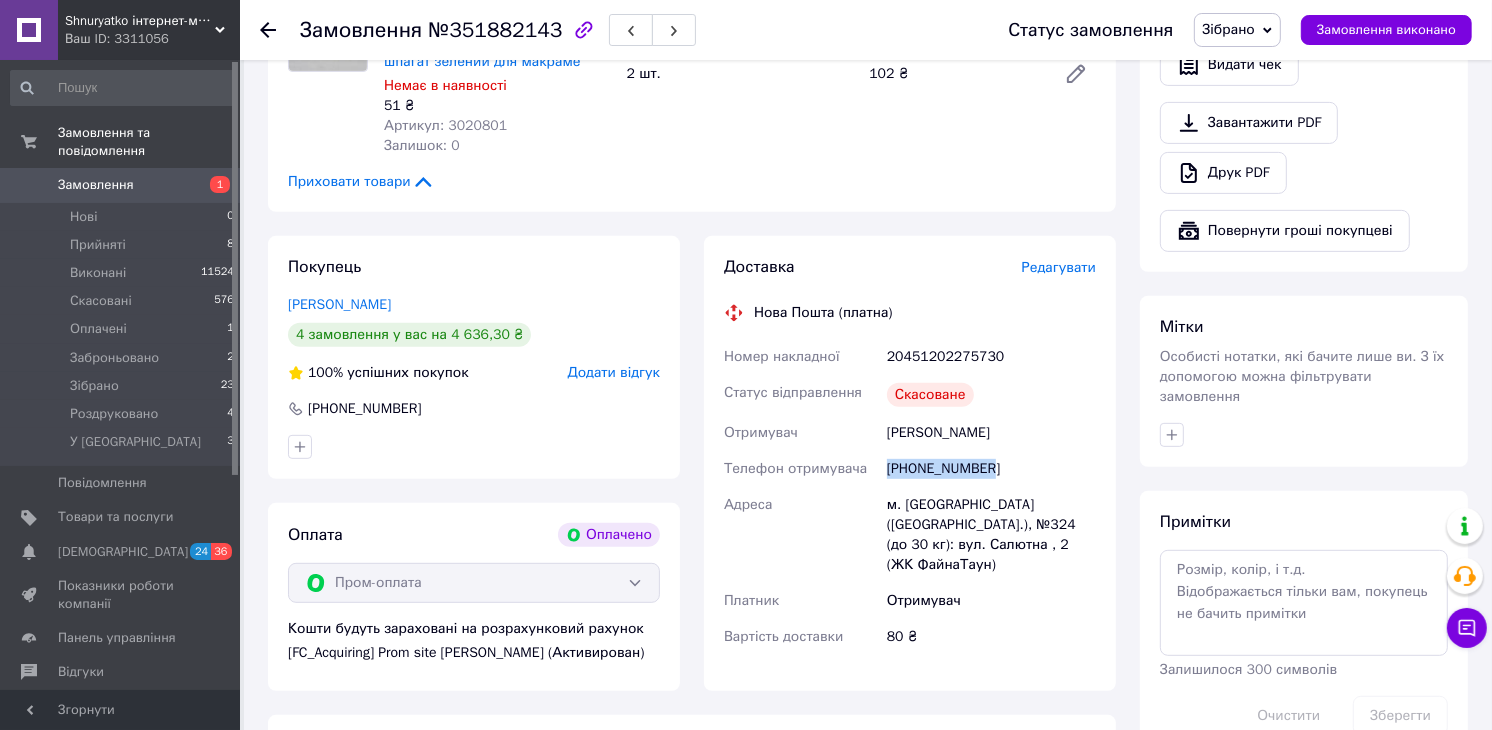 drag, startPoint x: 1001, startPoint y: 440, endPoint x: 875, endPoint y: 440, distance: 126 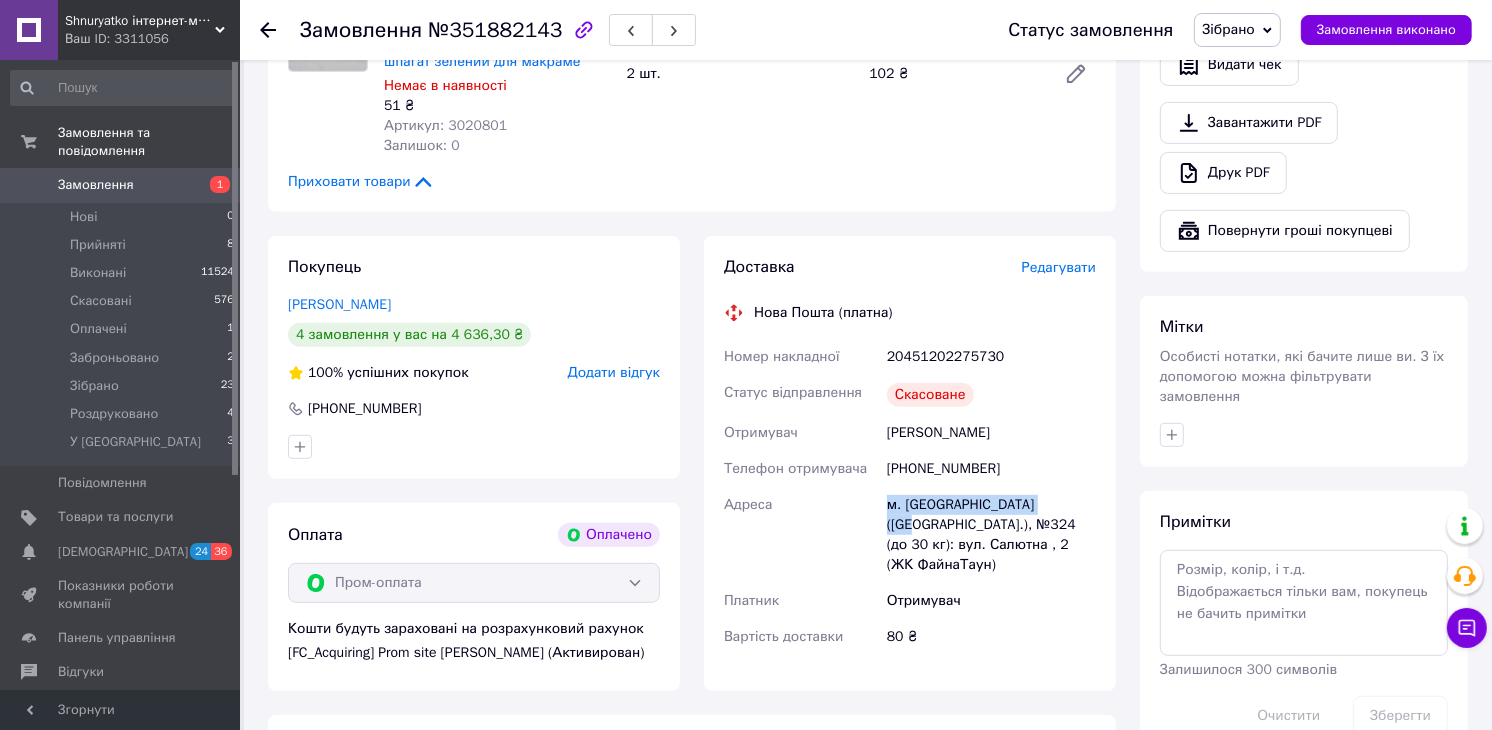 drag, startPoint x: 912, startPoint y: 508, endPoint x: 1036, endPoint y: 501, distance: 124.197426 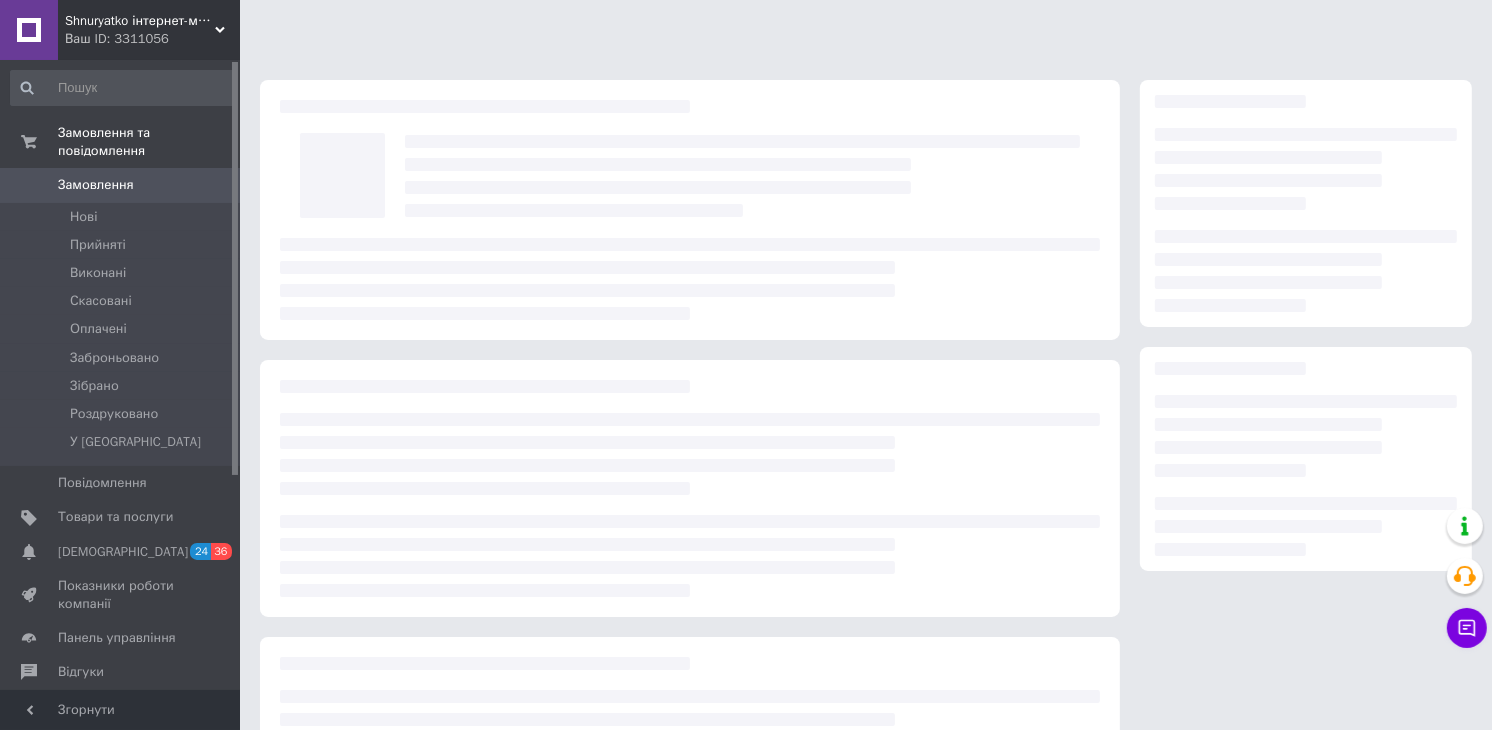 scroll, scrollTop: 183, scrollLeft: 0, axis: vertical 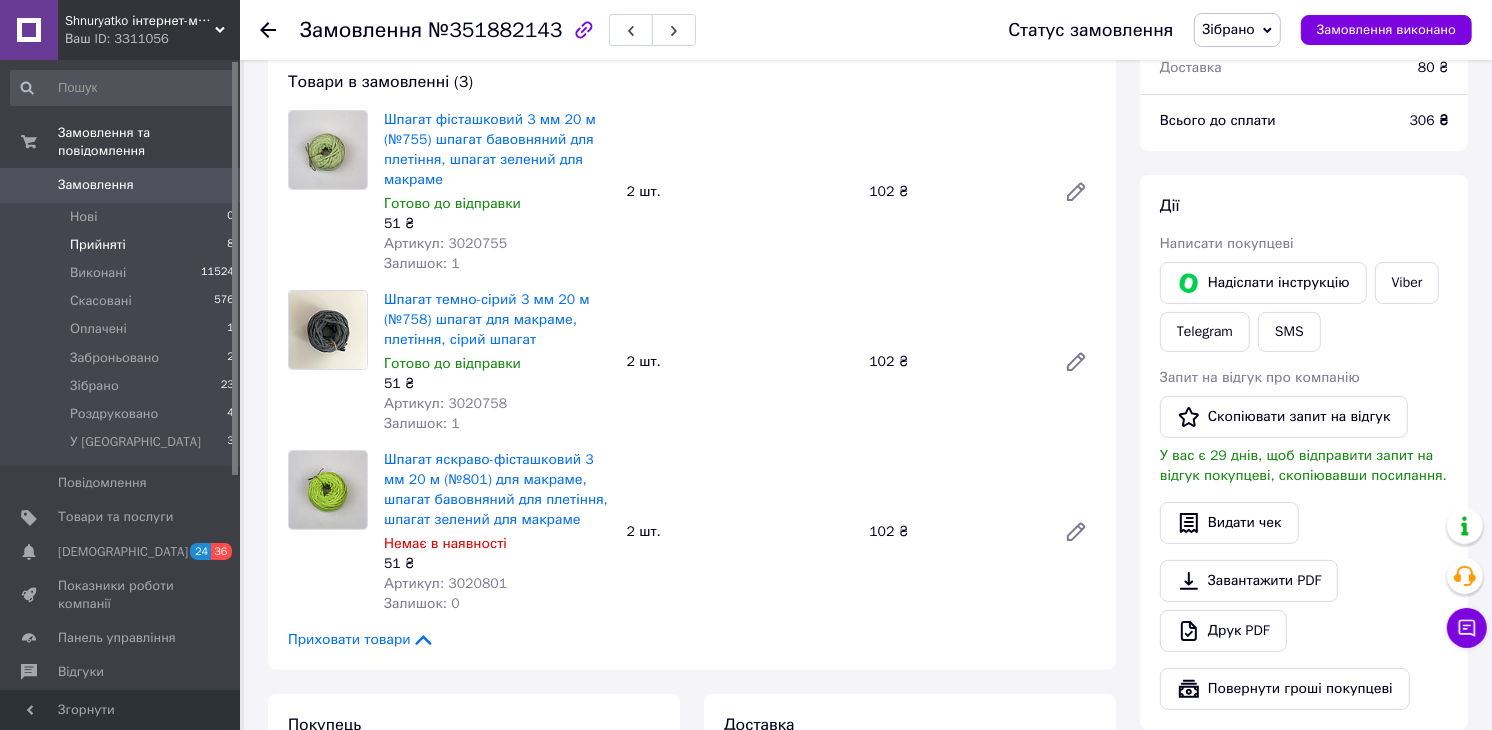click on "Прийняті" at bounding box center (98, 245) 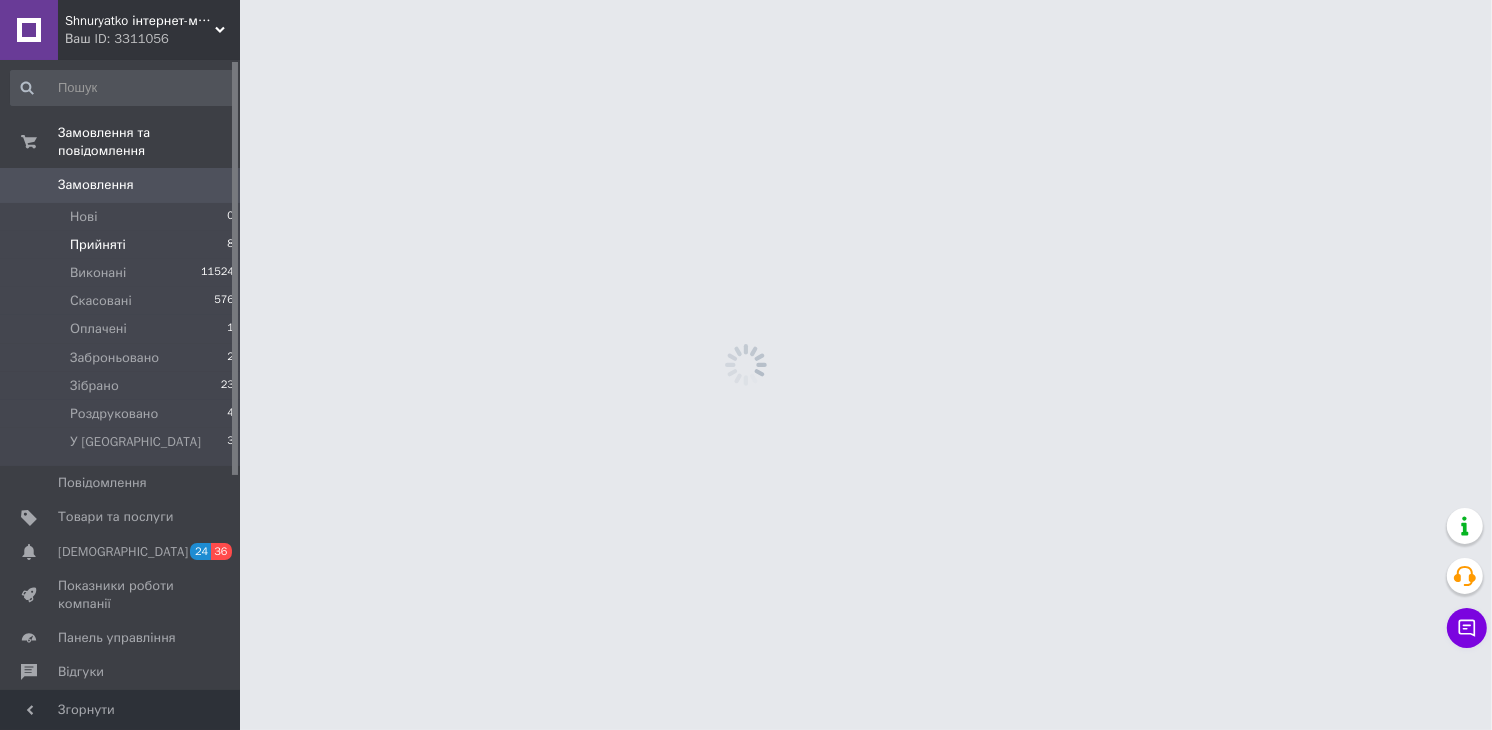scroll, scrollTop: 0, scrollLeft: 0, axis: both 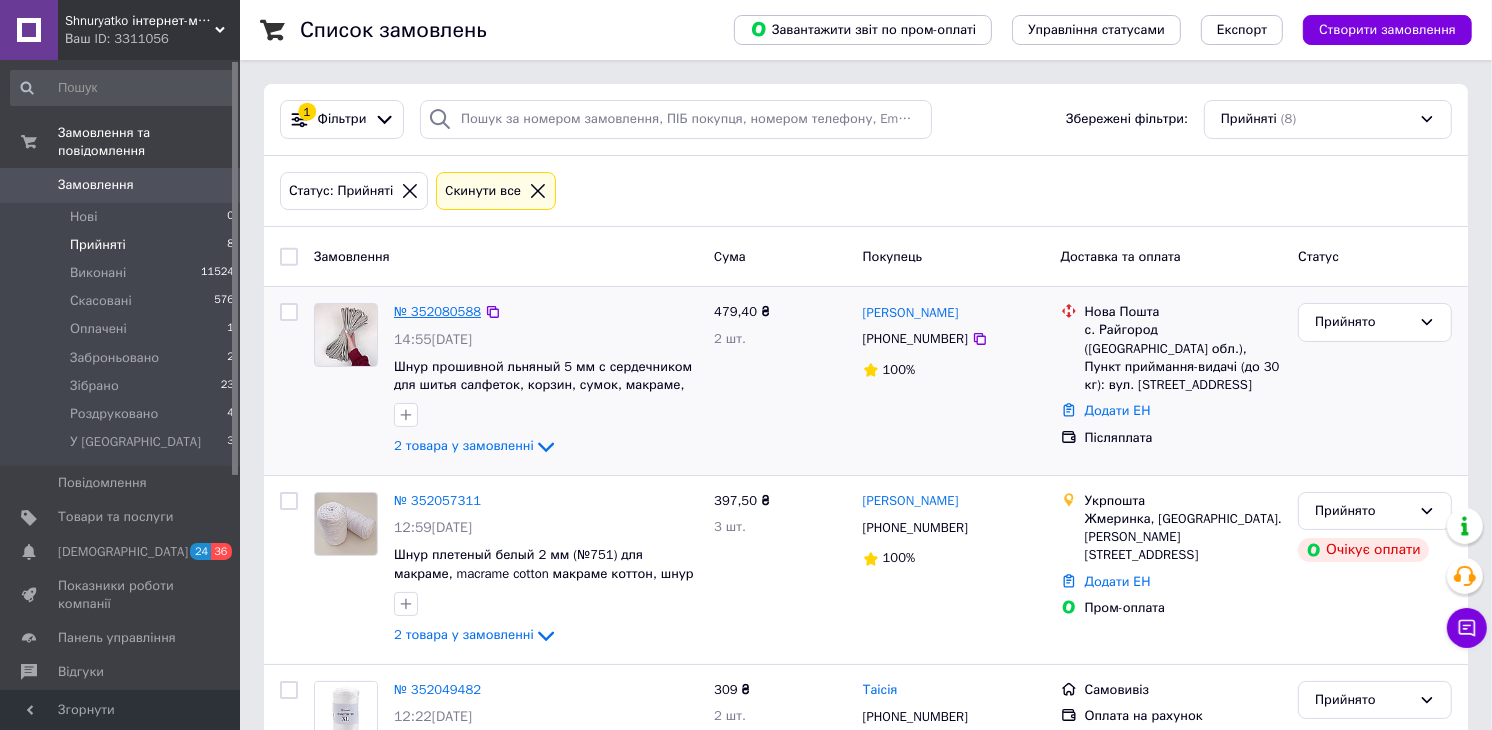 click on "№ 352080588" at bounding box center (437, 311) 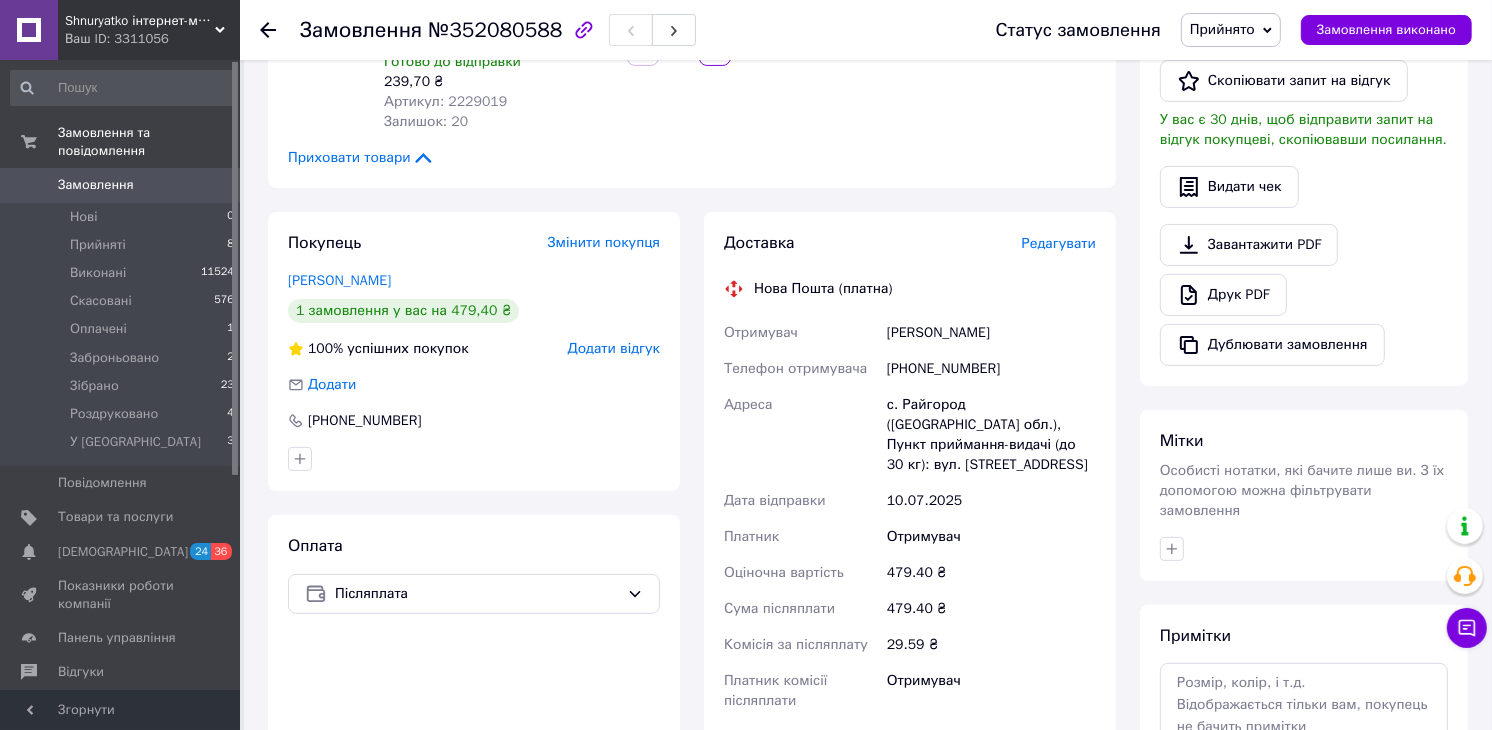 scroll, scrollTop: 444, scrollLeft: 0, axis: vertical 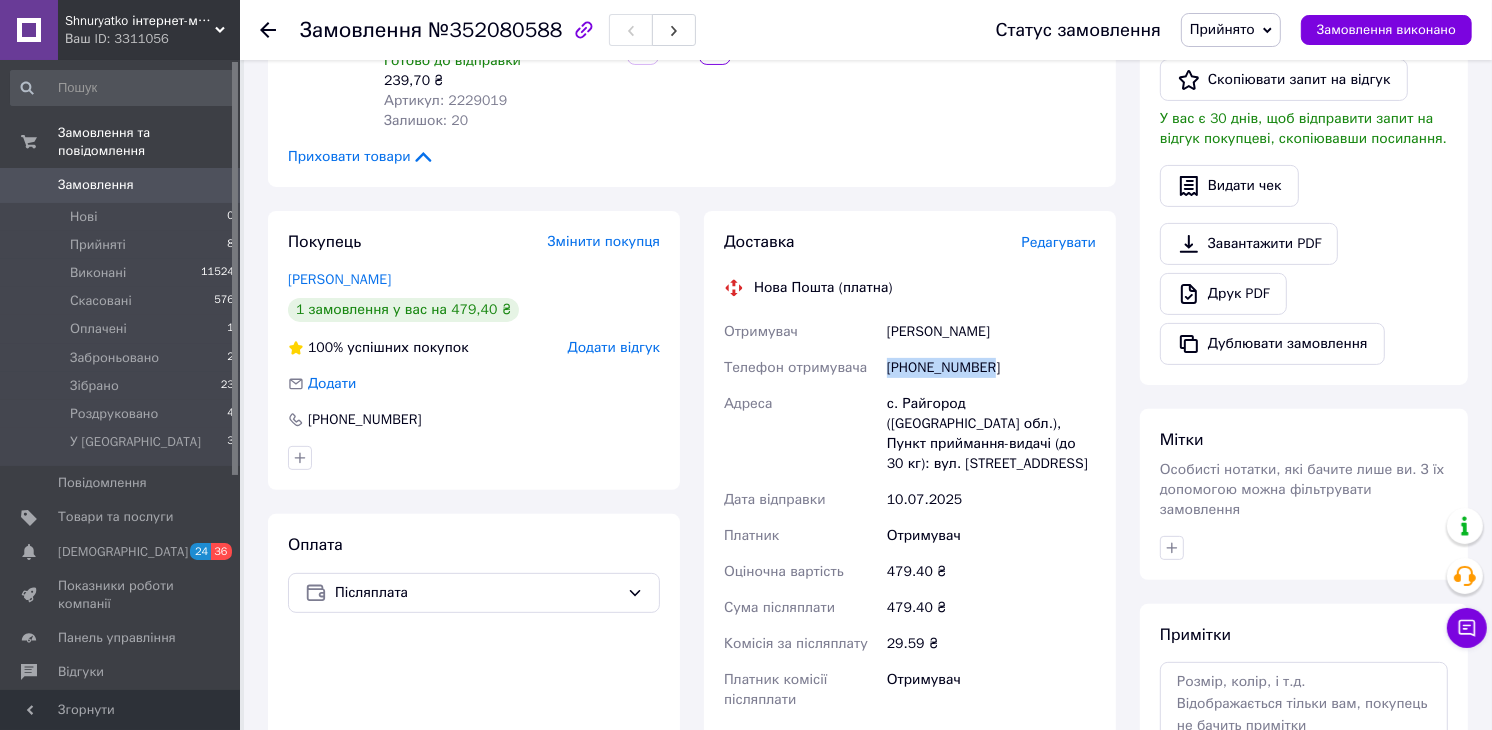 drag, startPoint x: 1005, startPoint y: 320, endPoint x: 885, endPoint y: 332, distance: 120.59851 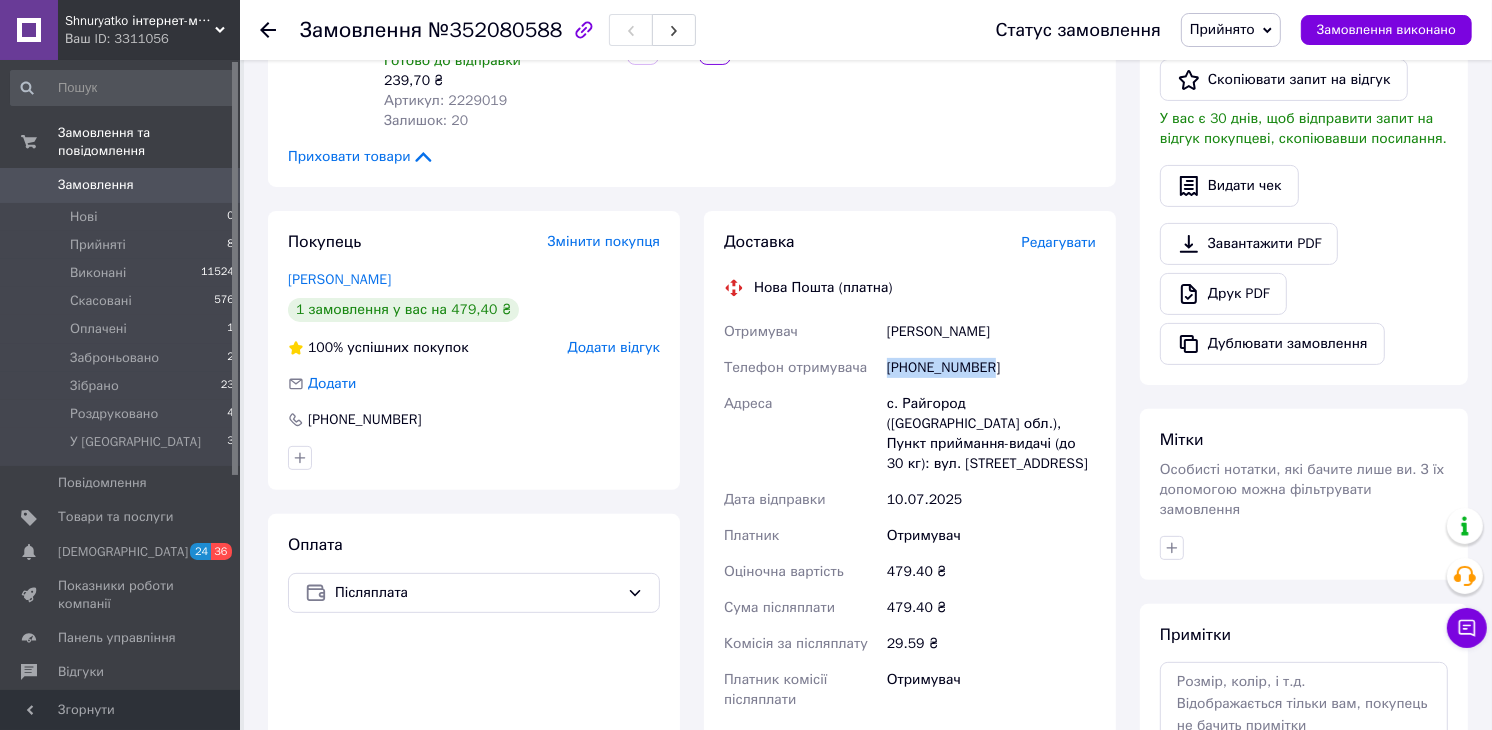 drag, startPoint x: 1024, startPoint y: 290, endPoint x: 890, endPoint y: 293, distance: 134.03358 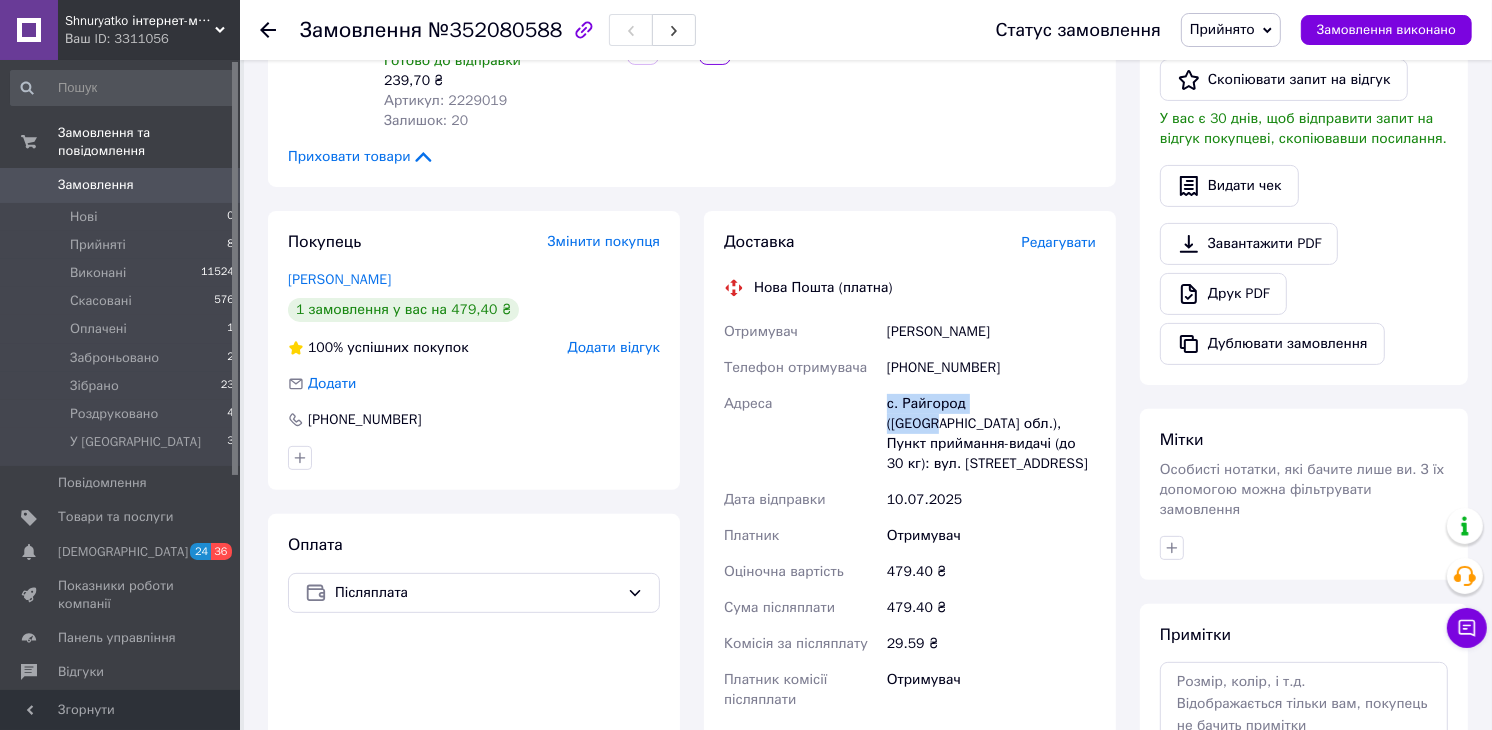 drag, startPoint x: 950, startPoint y: 363, endPoint x: 1014, endPoint y: 362, distance: 64.00781 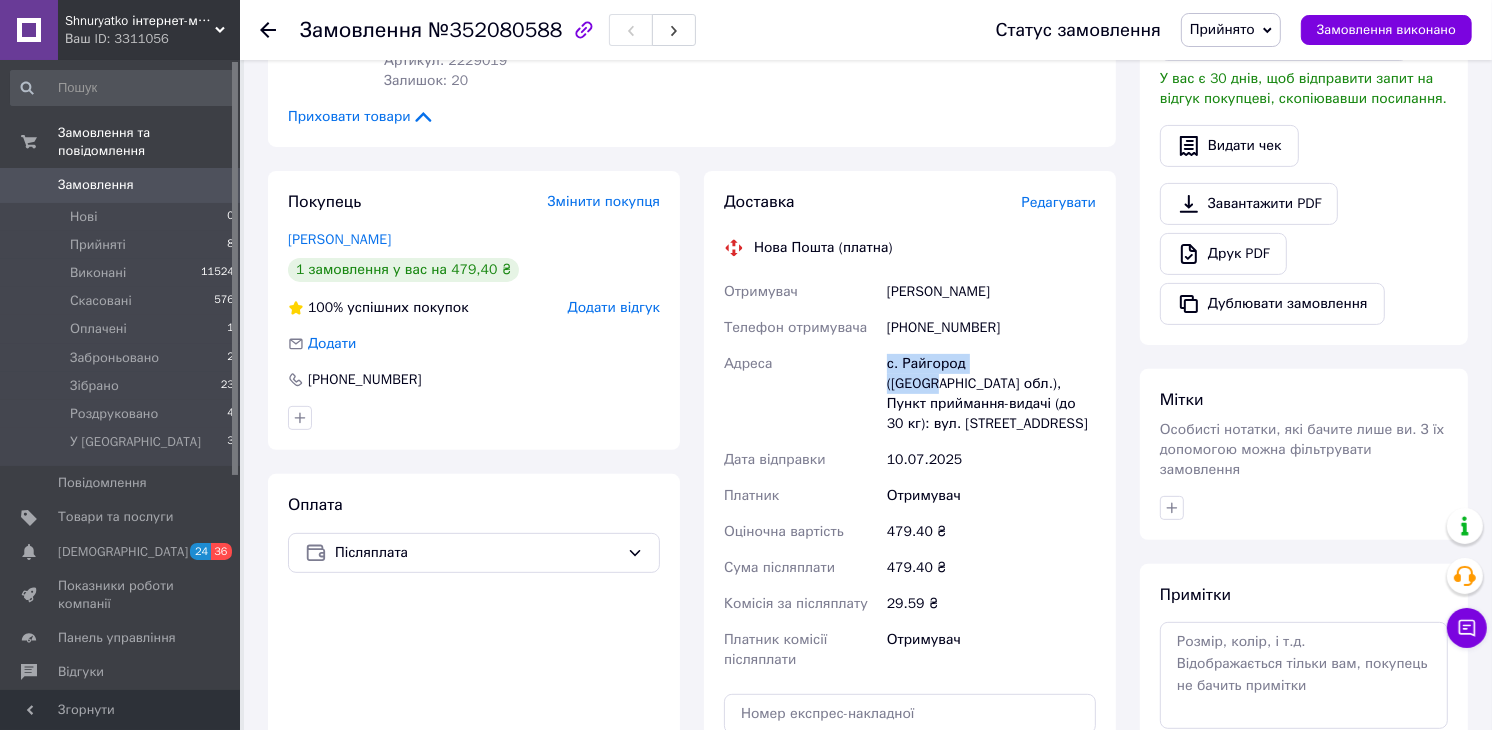 scroll, scrollTop: 555, scrollLeft: 0, axis: vertical 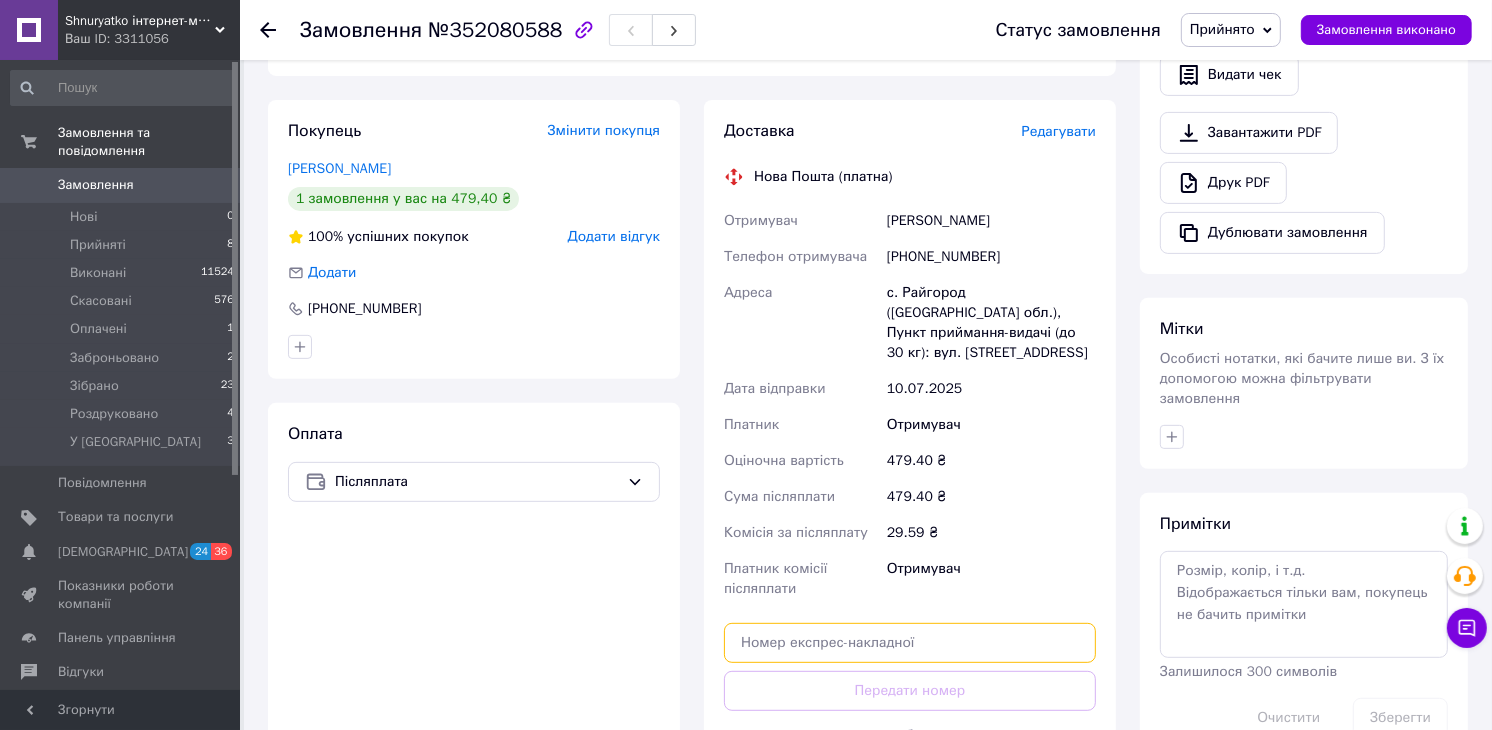 click at bounding box center (910, 643) 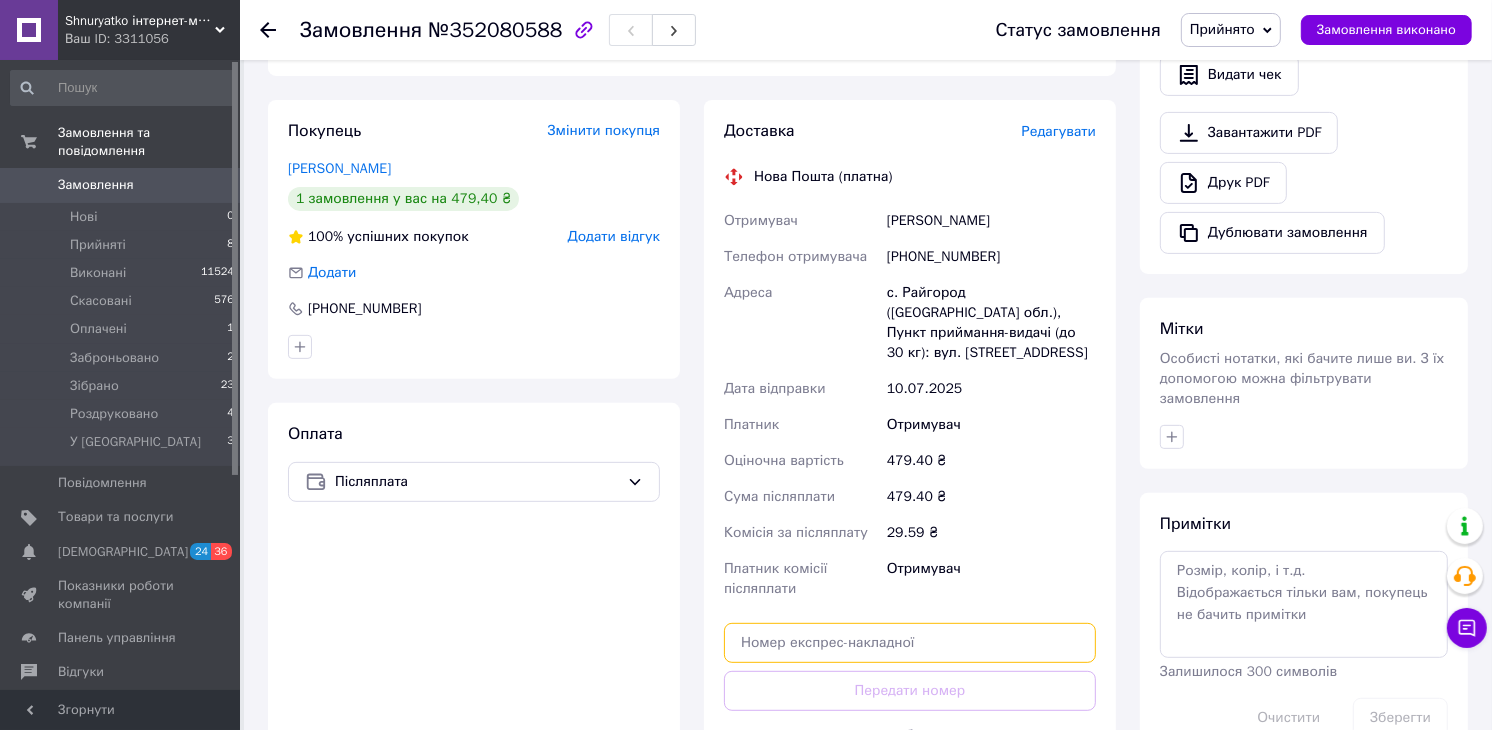 paste on "20451203158570" 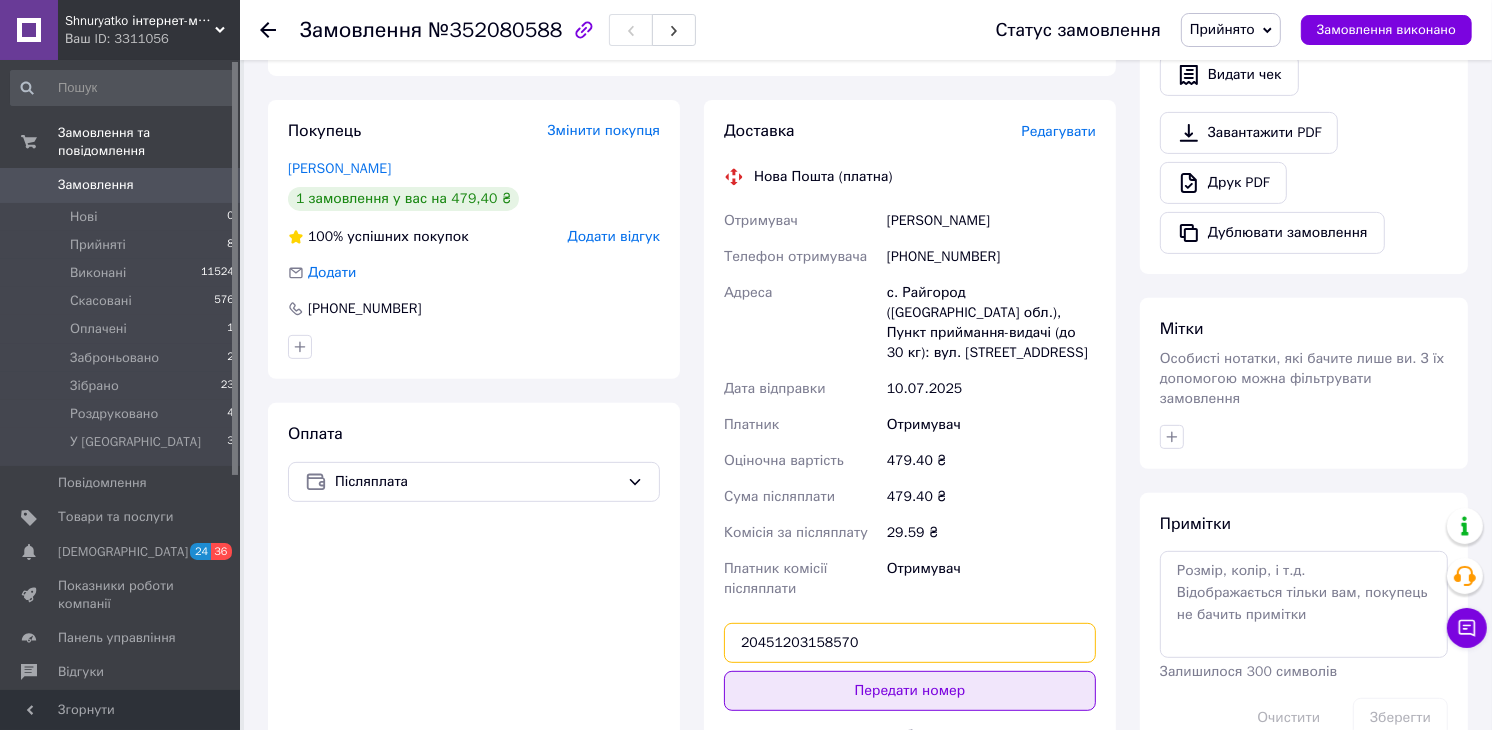type on "20451203158570" 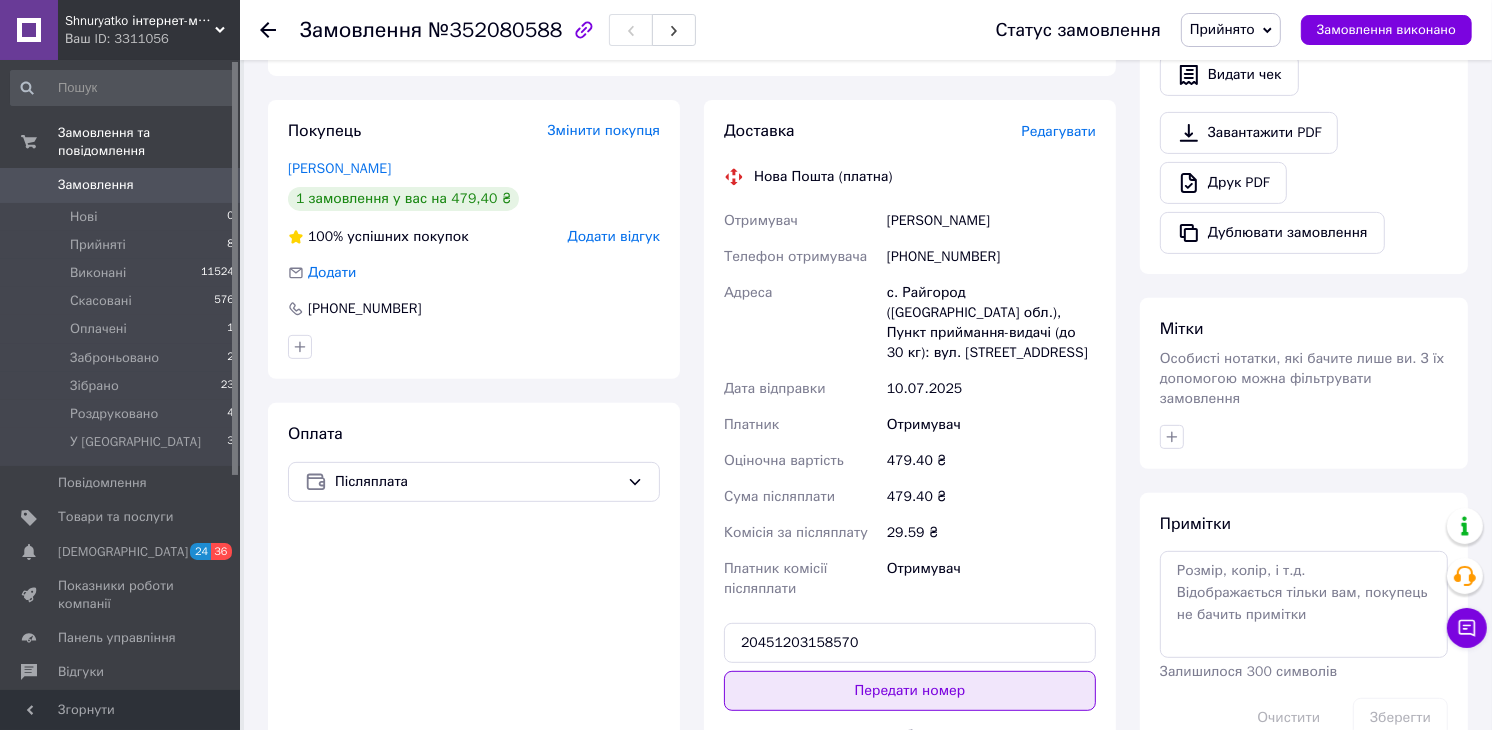 click on "Передати номер" at bounding box center [910, 691] 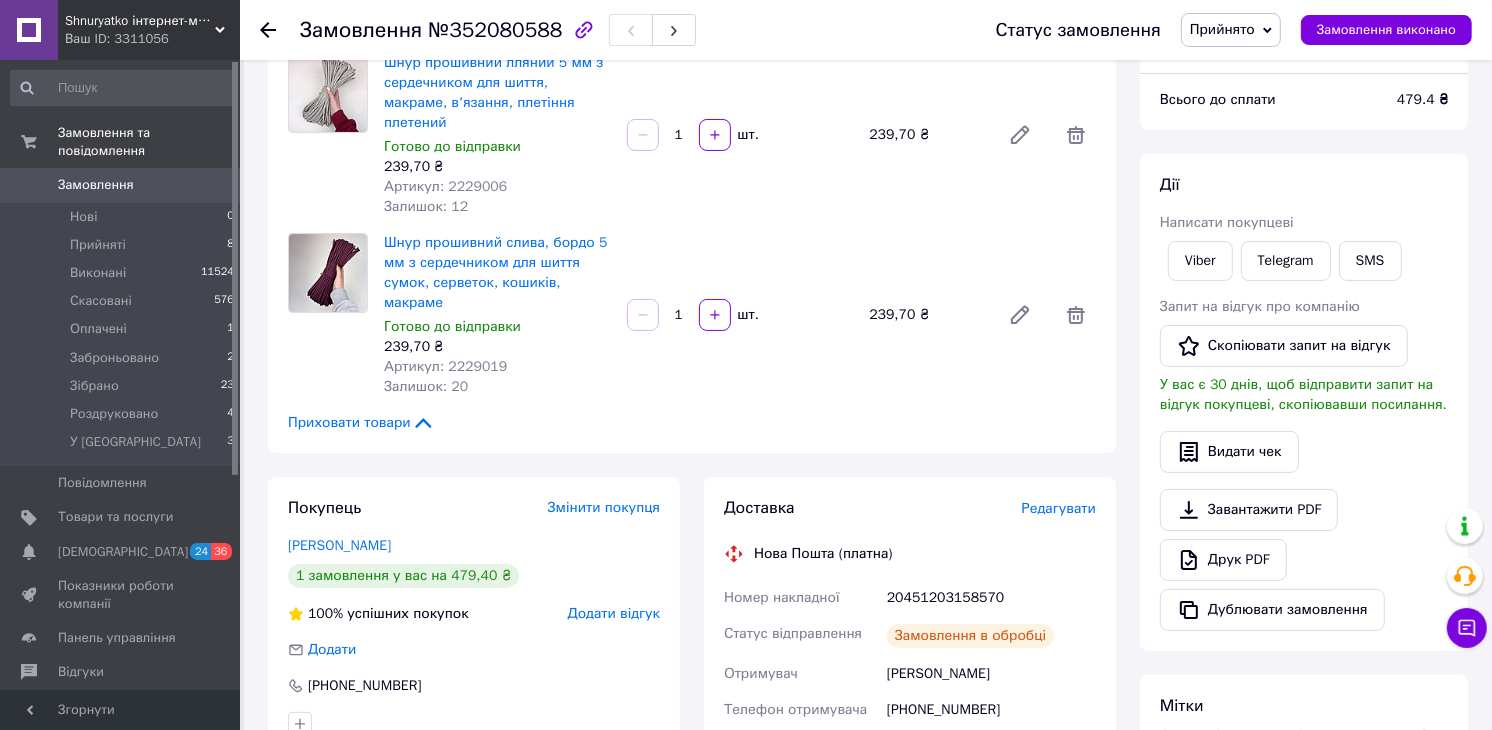 scroll, scrollTop: 333, scrollLeft: 0, axis: vertical 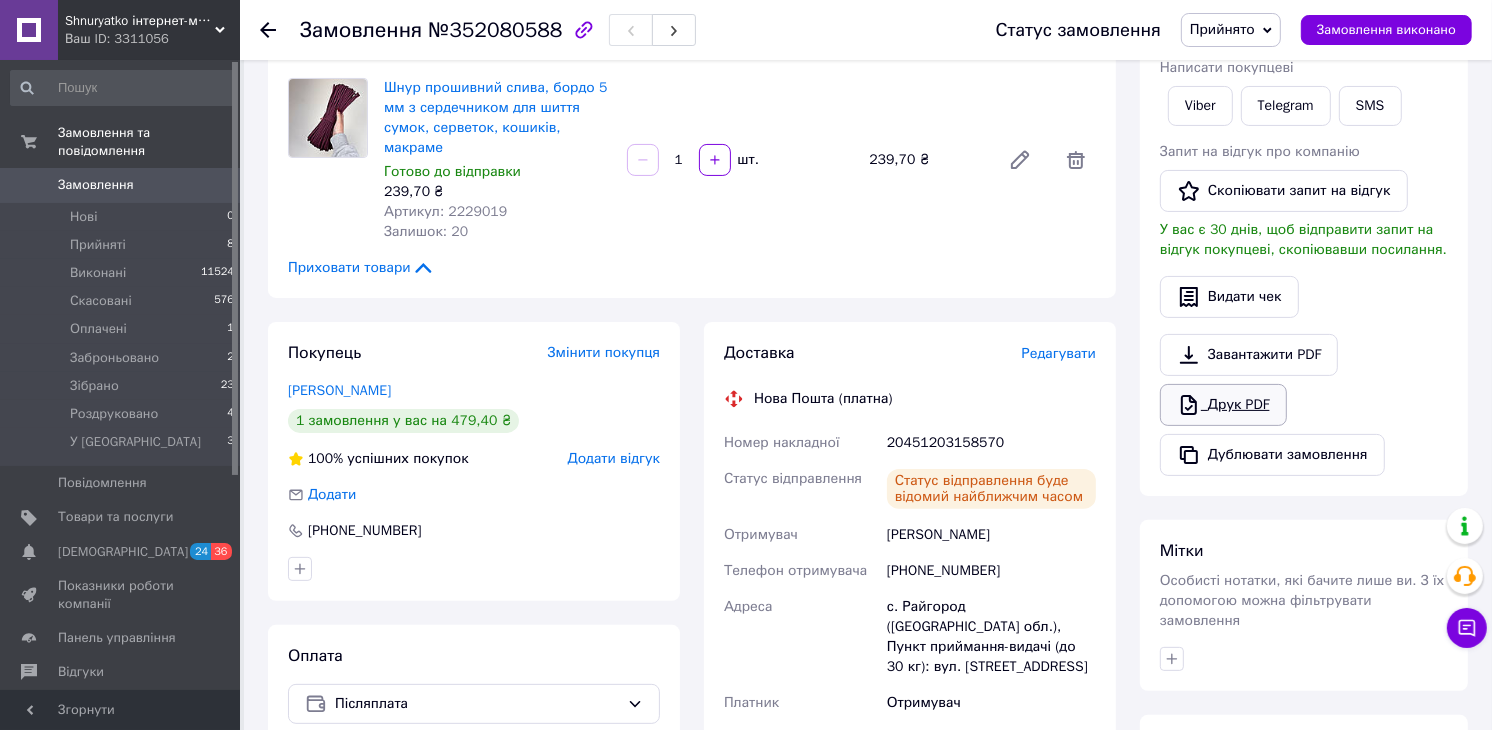 click on "Друк PDF" at bounding box center [1223, 405] 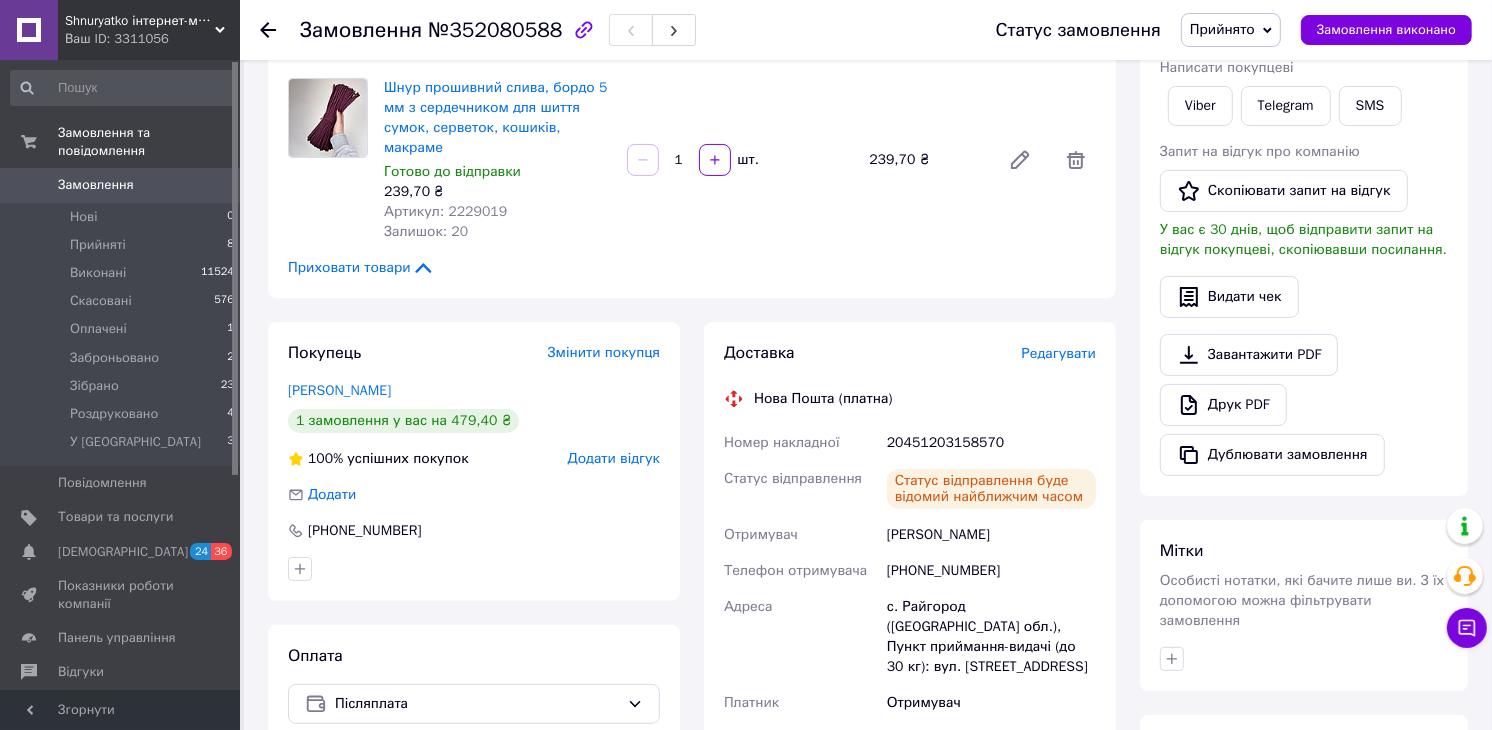 click on "Прийнято" at bounding box center [1231, 30] 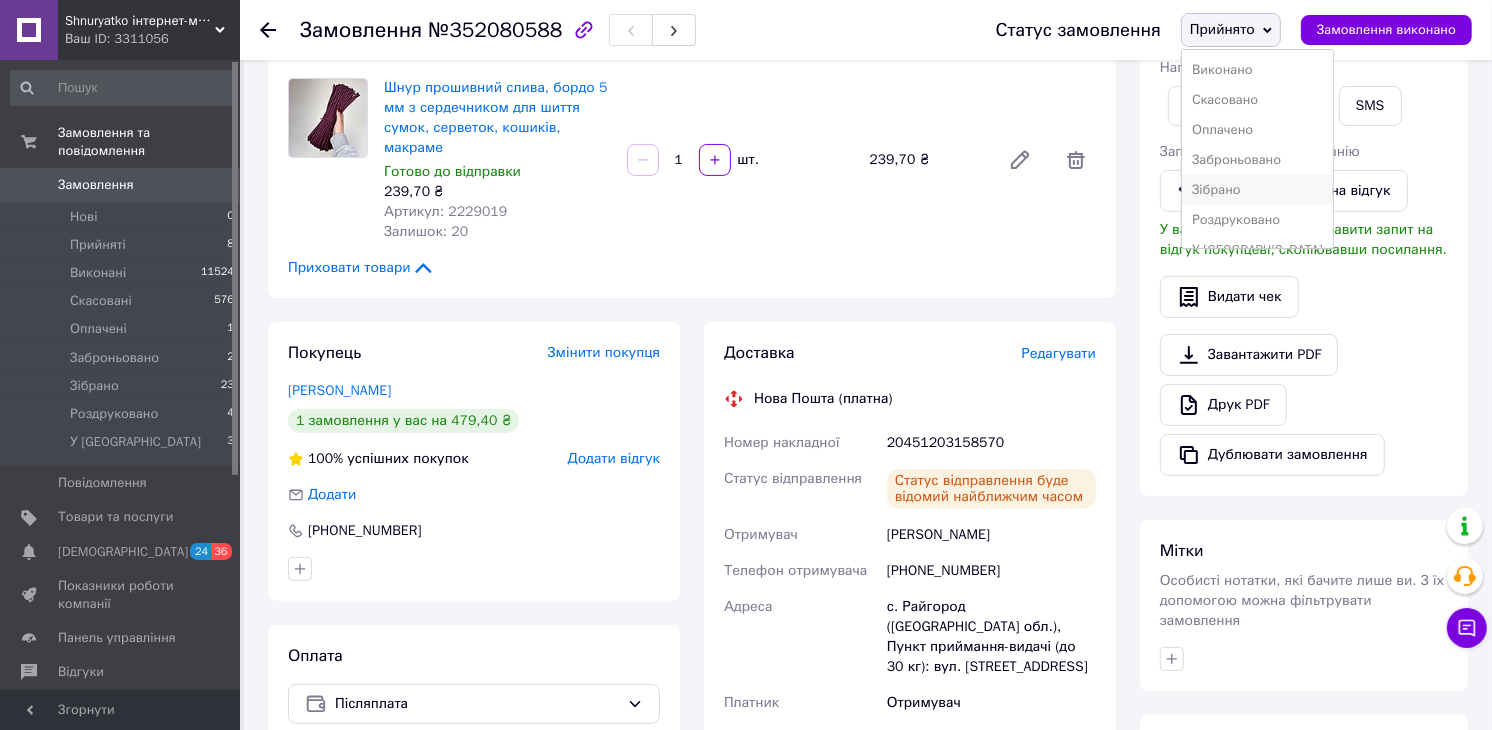 click on "Зібрано" at bounding box center [1257, 190] 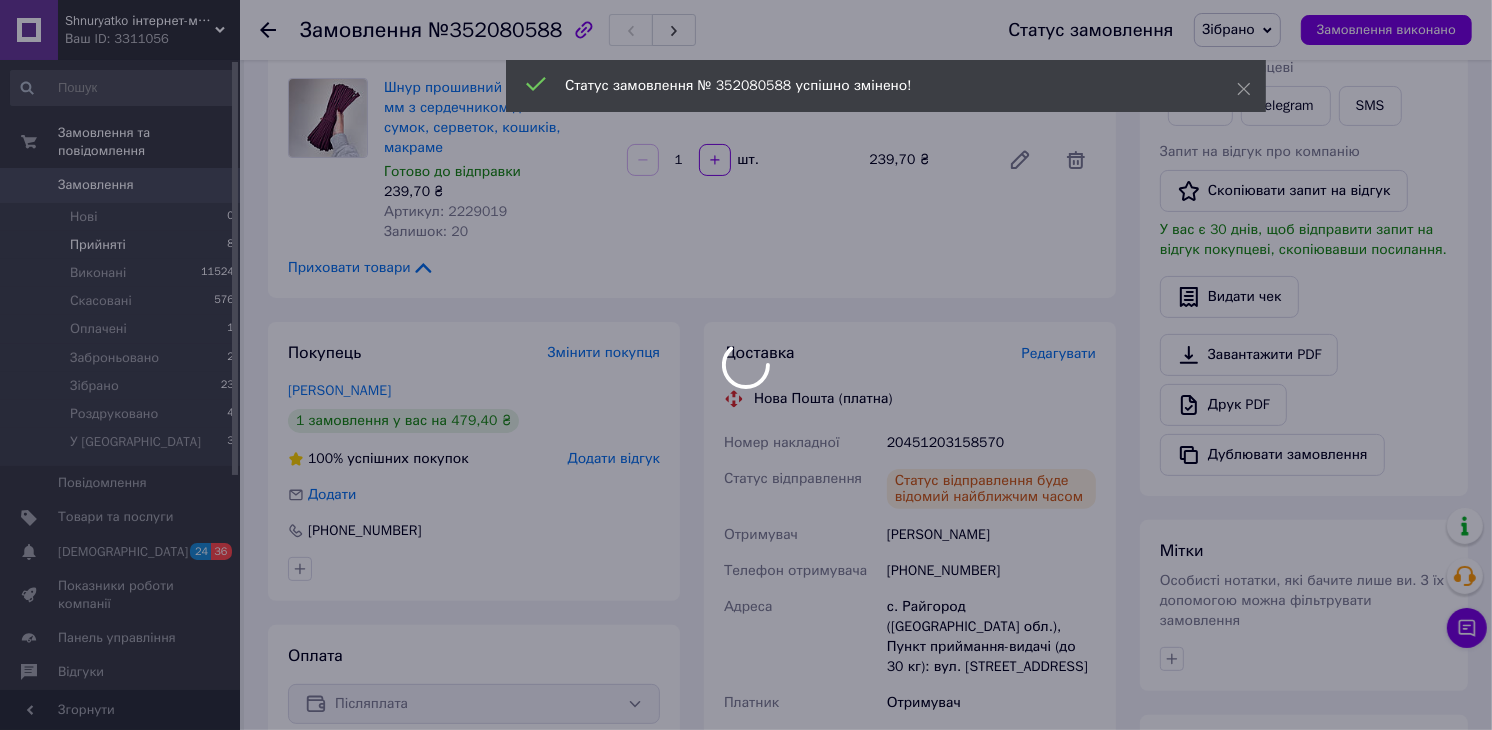 click at bounding box center [746, 365] 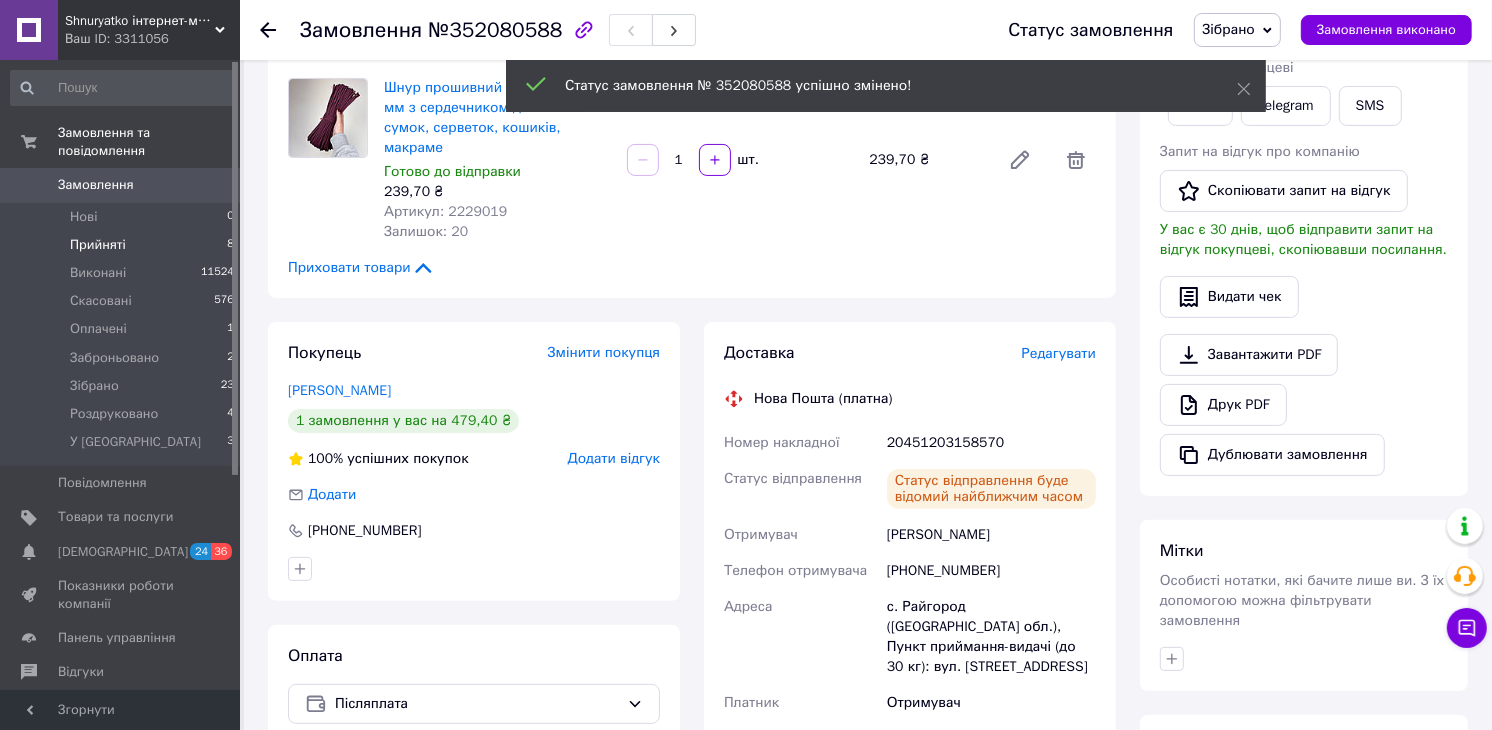 click on "Прийняті" at bounding box center [98, 245] 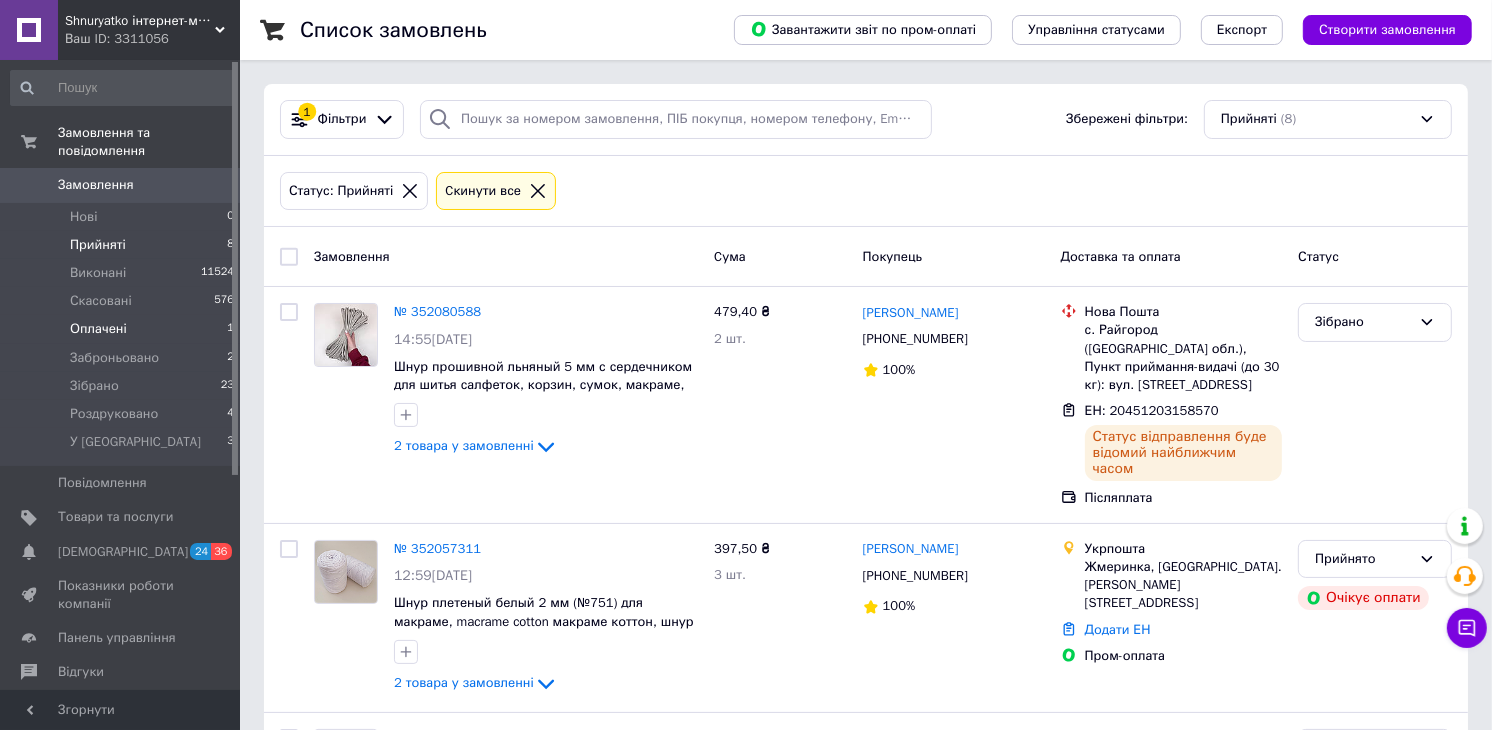 click on "Оплачені 1" at bounding box center (123, 329) 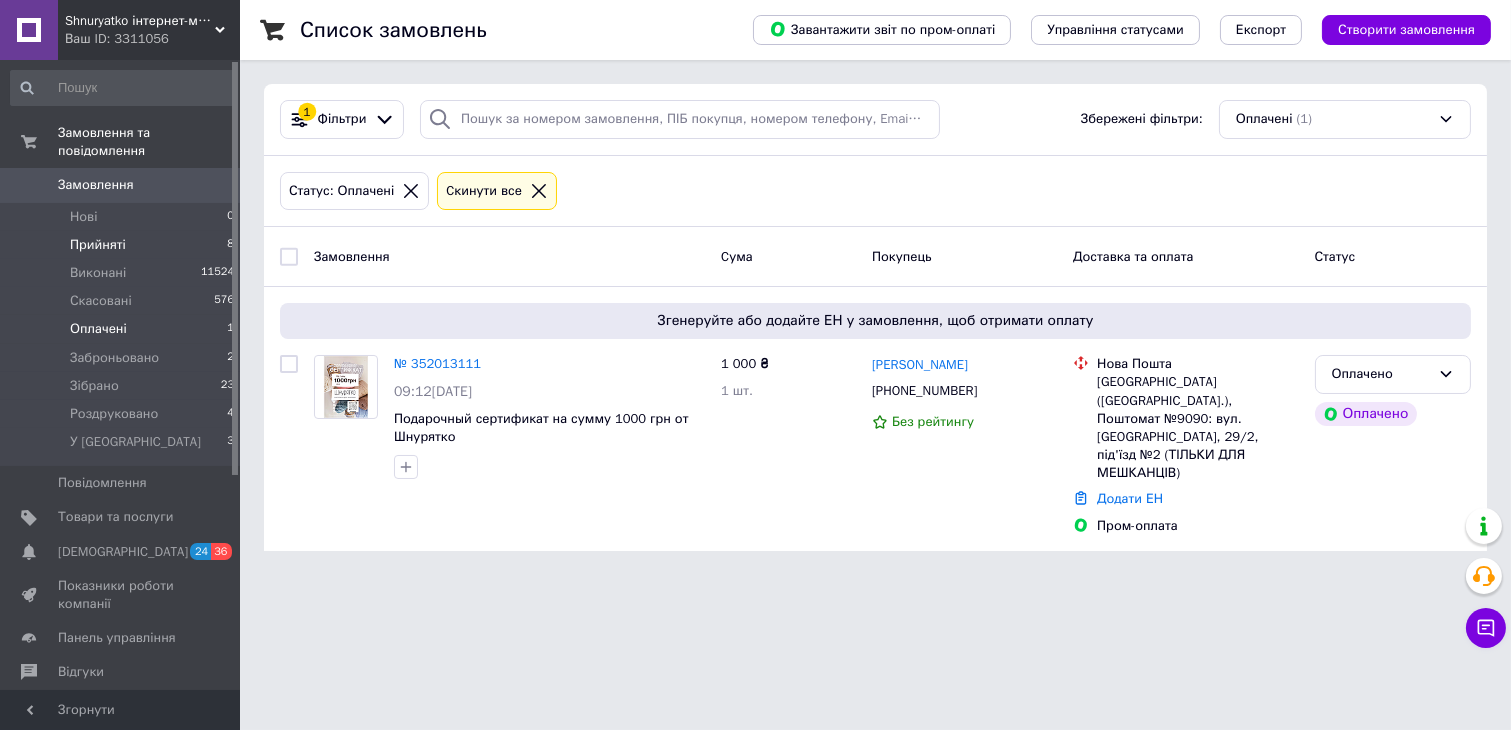click on "Прийняті 8" at bounding box center [123, 245] 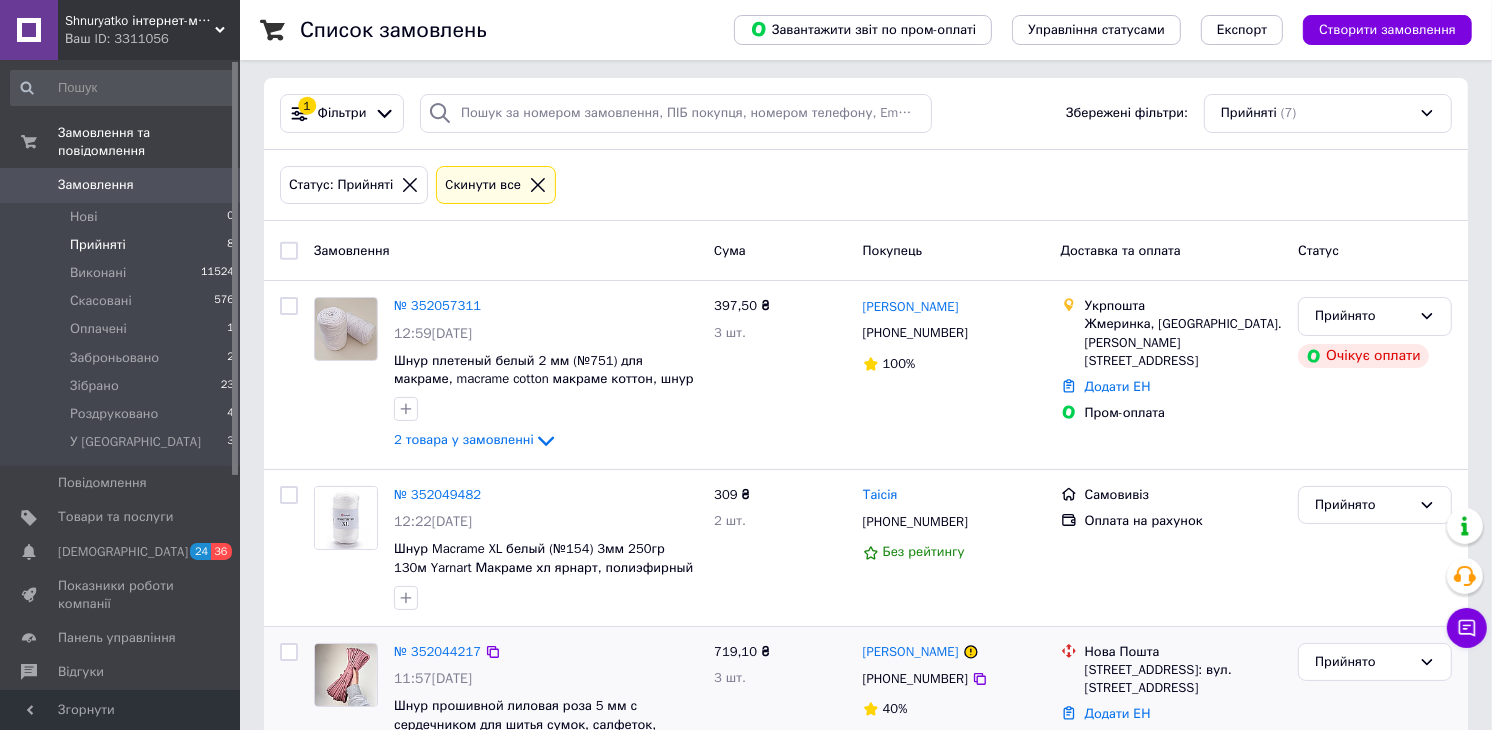 scroll, scrollTop: 0, scrollLeft: 0, axis: both 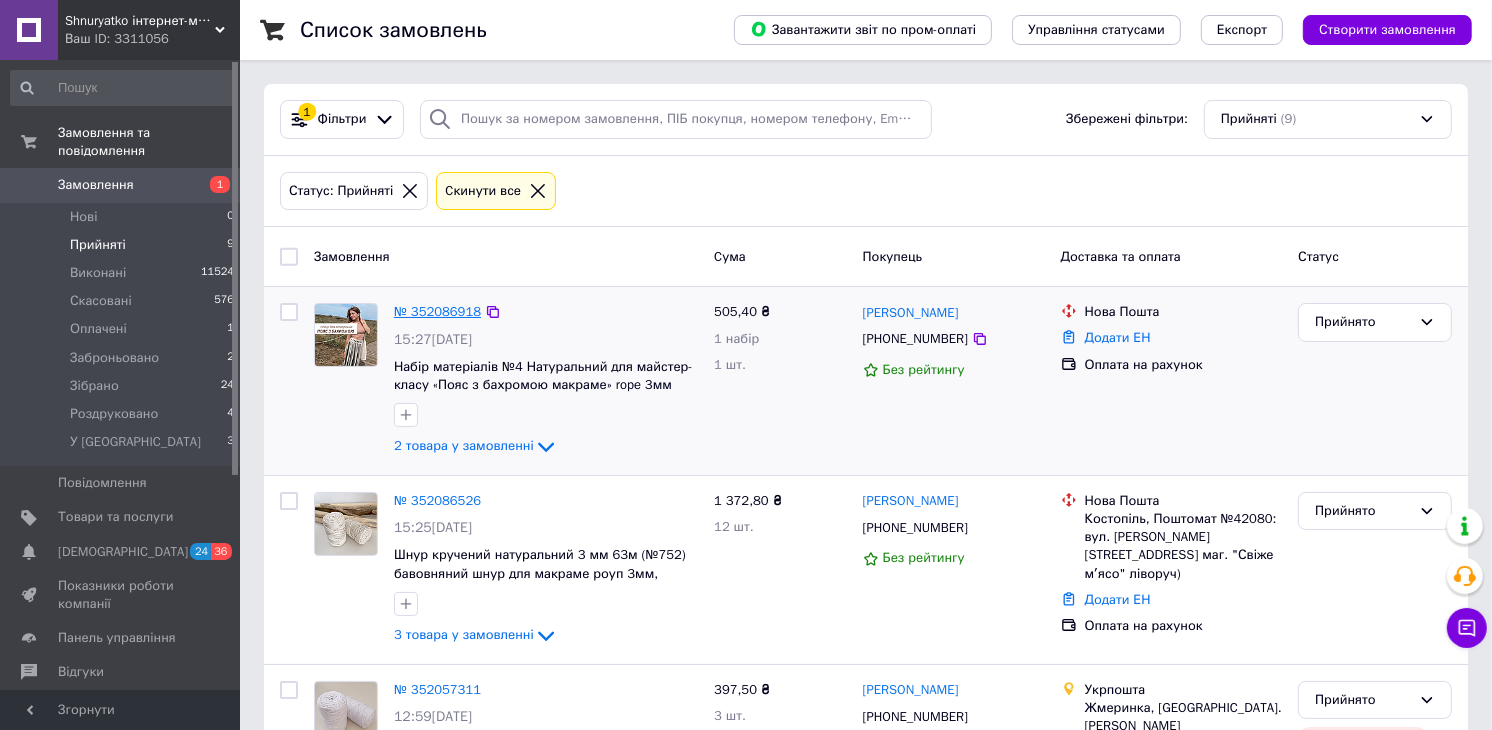 click on "№ 352086918" at bounding box center (437, 311) 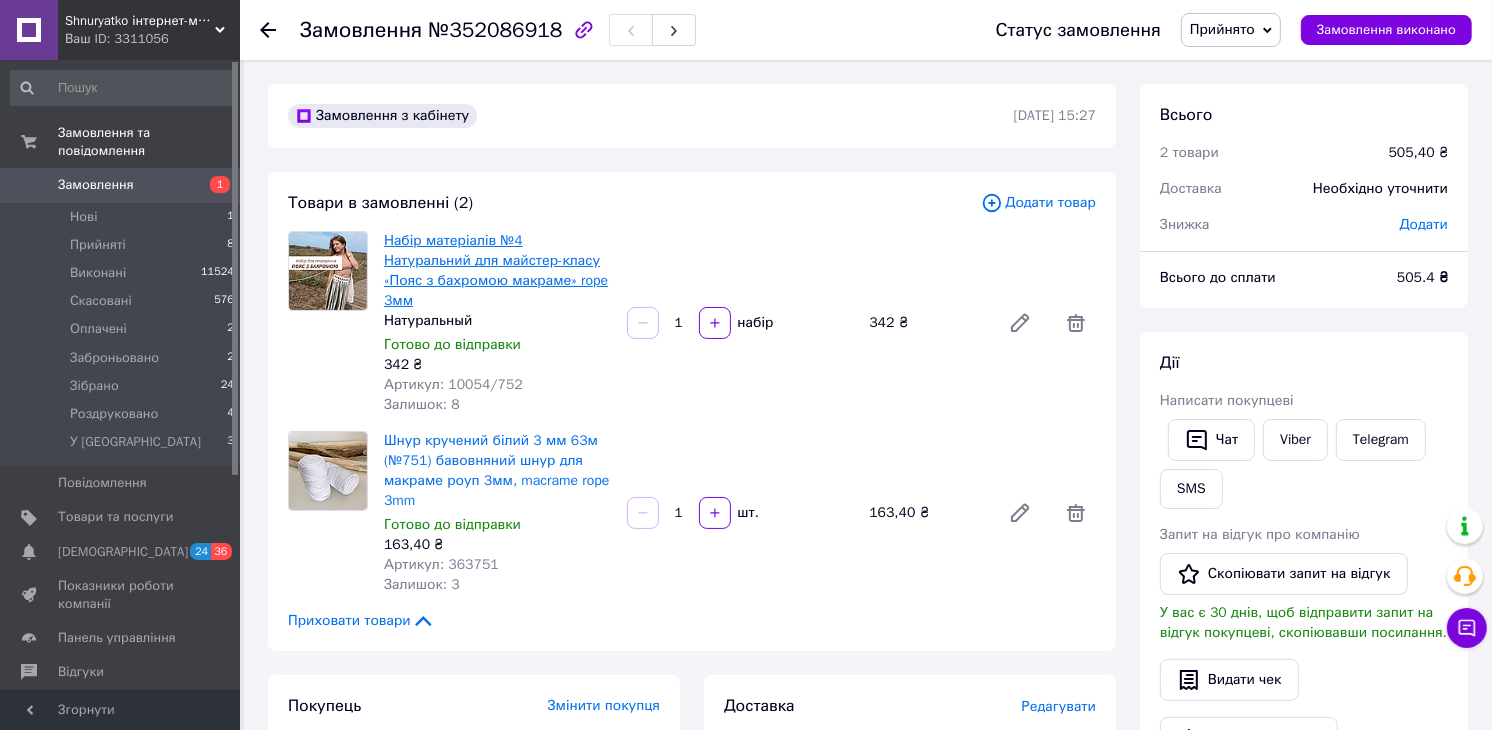 click on "Набір матеріалів №4 Натуральний для майстер-класу «Пояс з бахромою макраме»  rope 3мм" at bounding box center [496, 270] 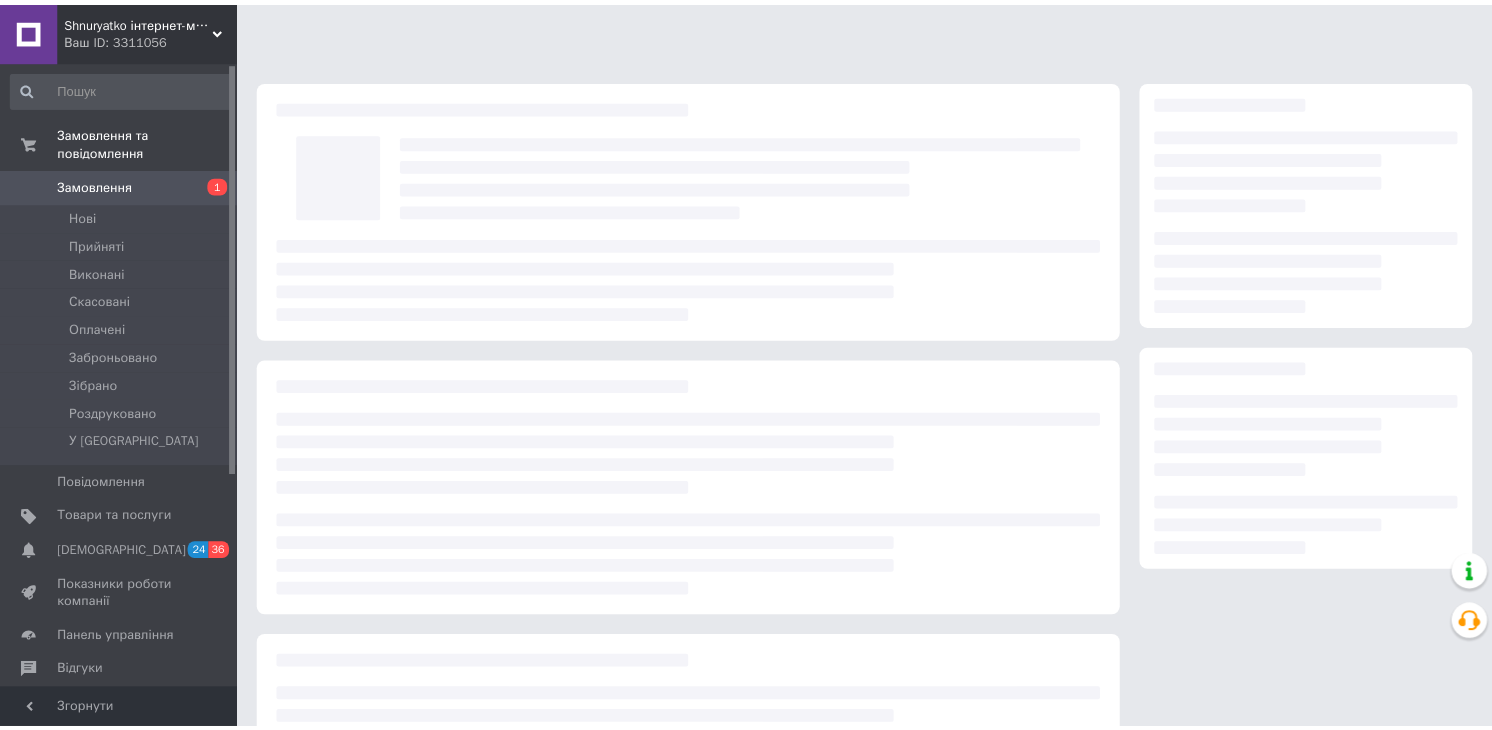 scroll, scrollTop: 0, scrollLeft: 0, axis: both 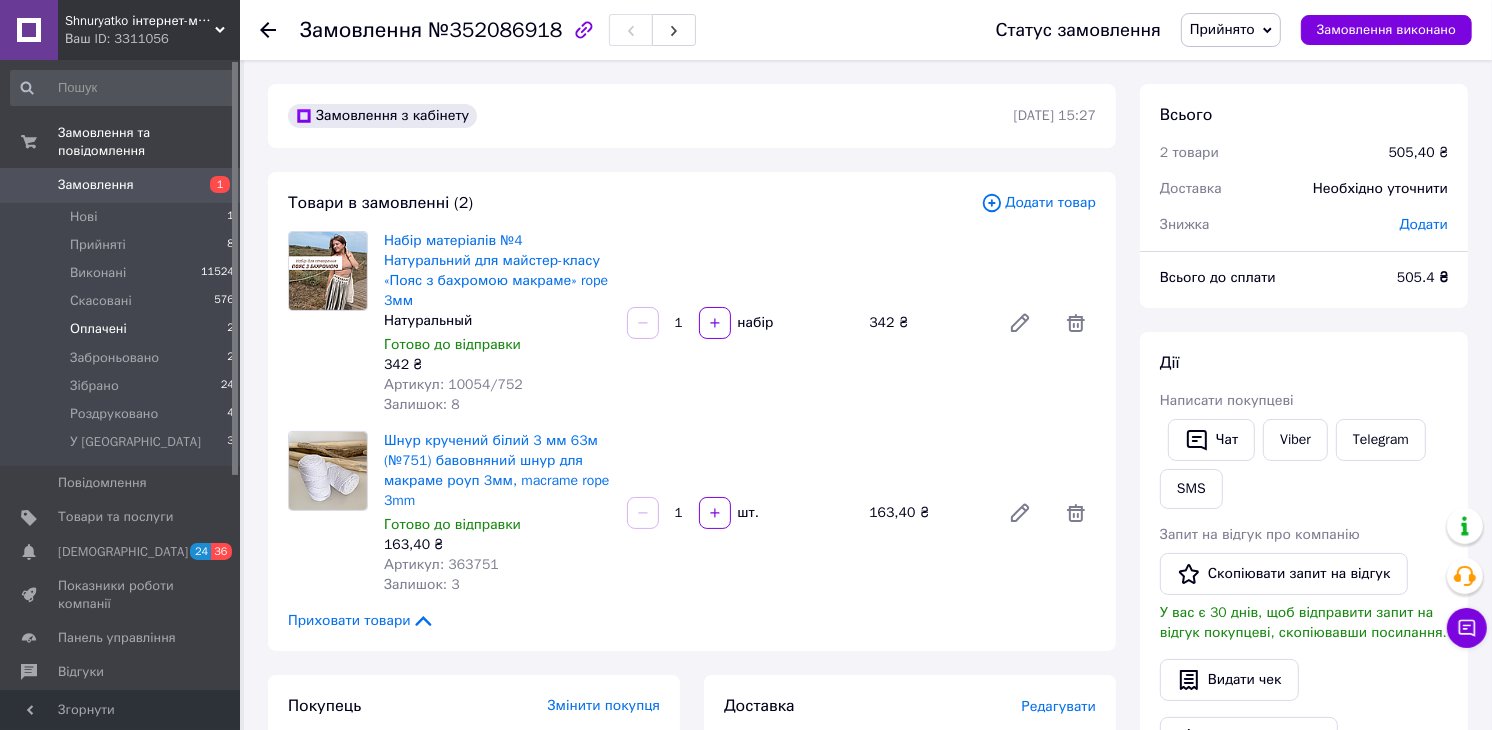 click on "Оплачені 2" at bounding box center [123, 329] 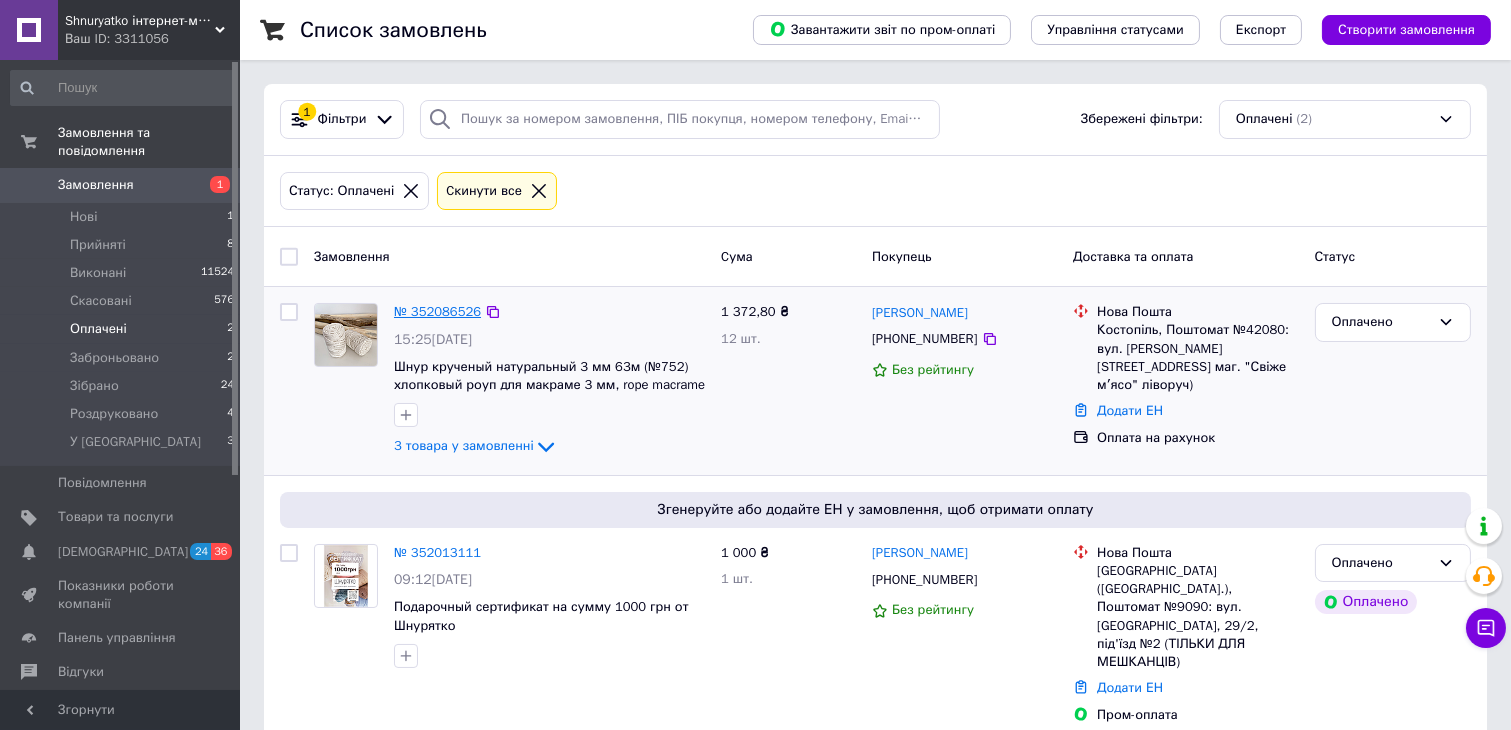 click on "№ 352086526" at bounding box center (437, 311) 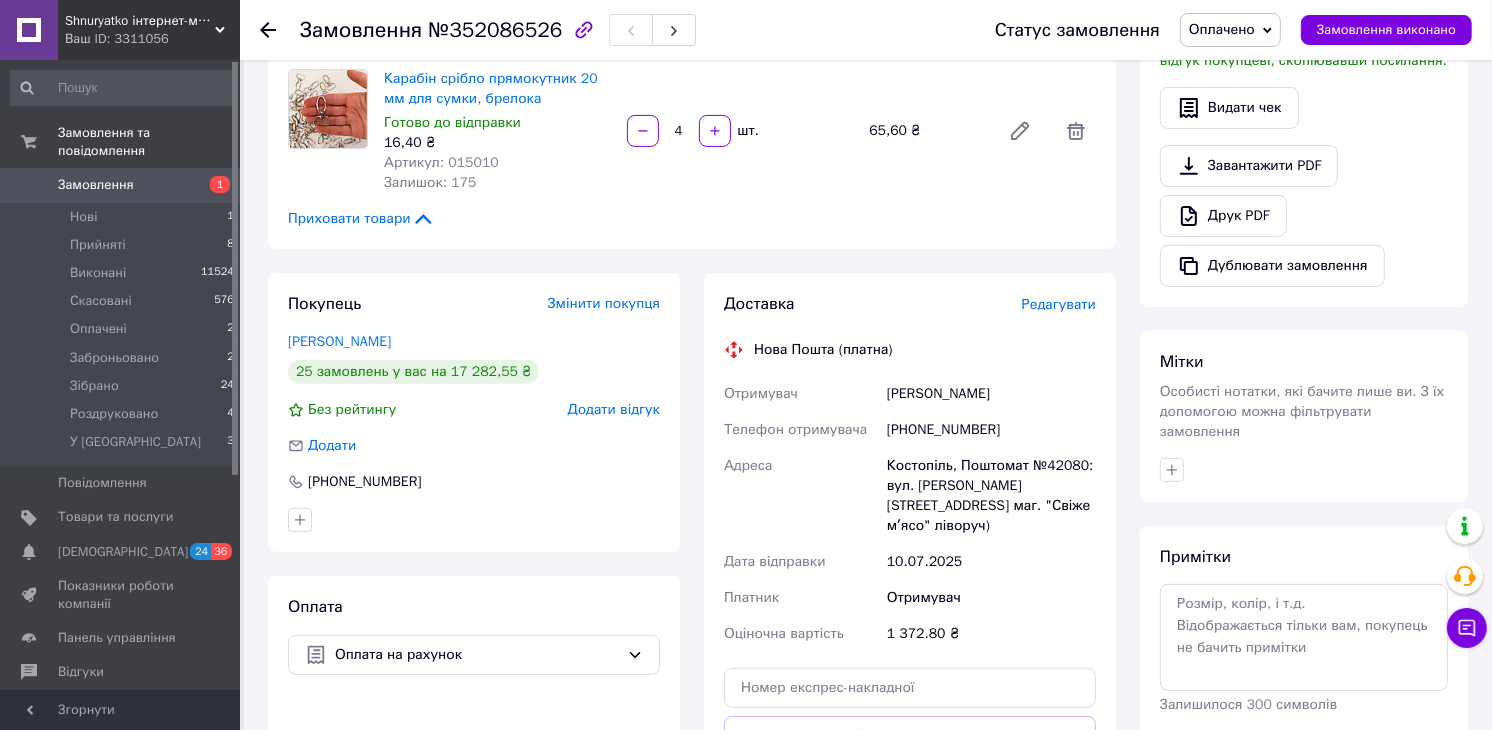 scroll, scrollTop: 555, scrollLeft: 0, axis: vertical 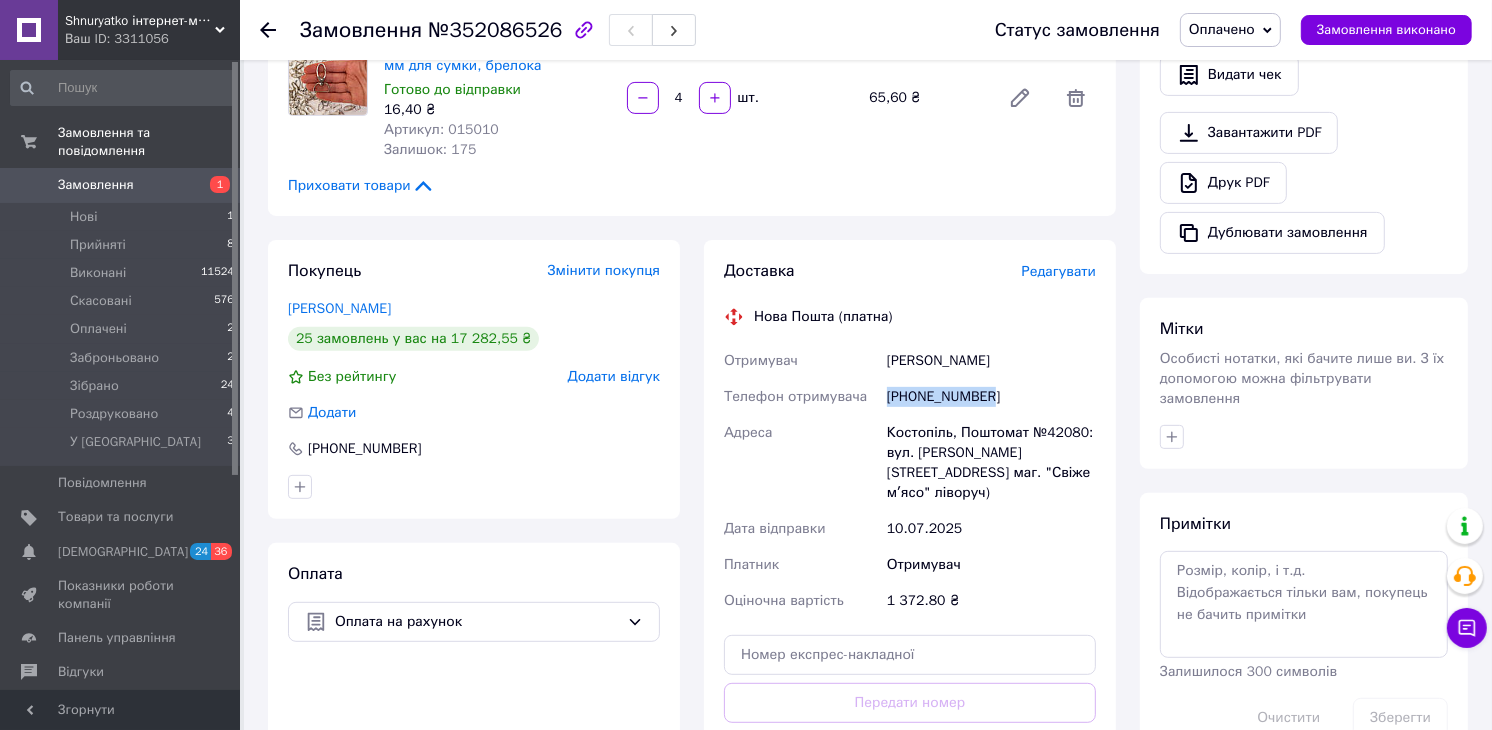 drag, startPoint x: 1000, startPoint y: 395, endPoint x: 877, endPoint y: 396, distance: 123.00407 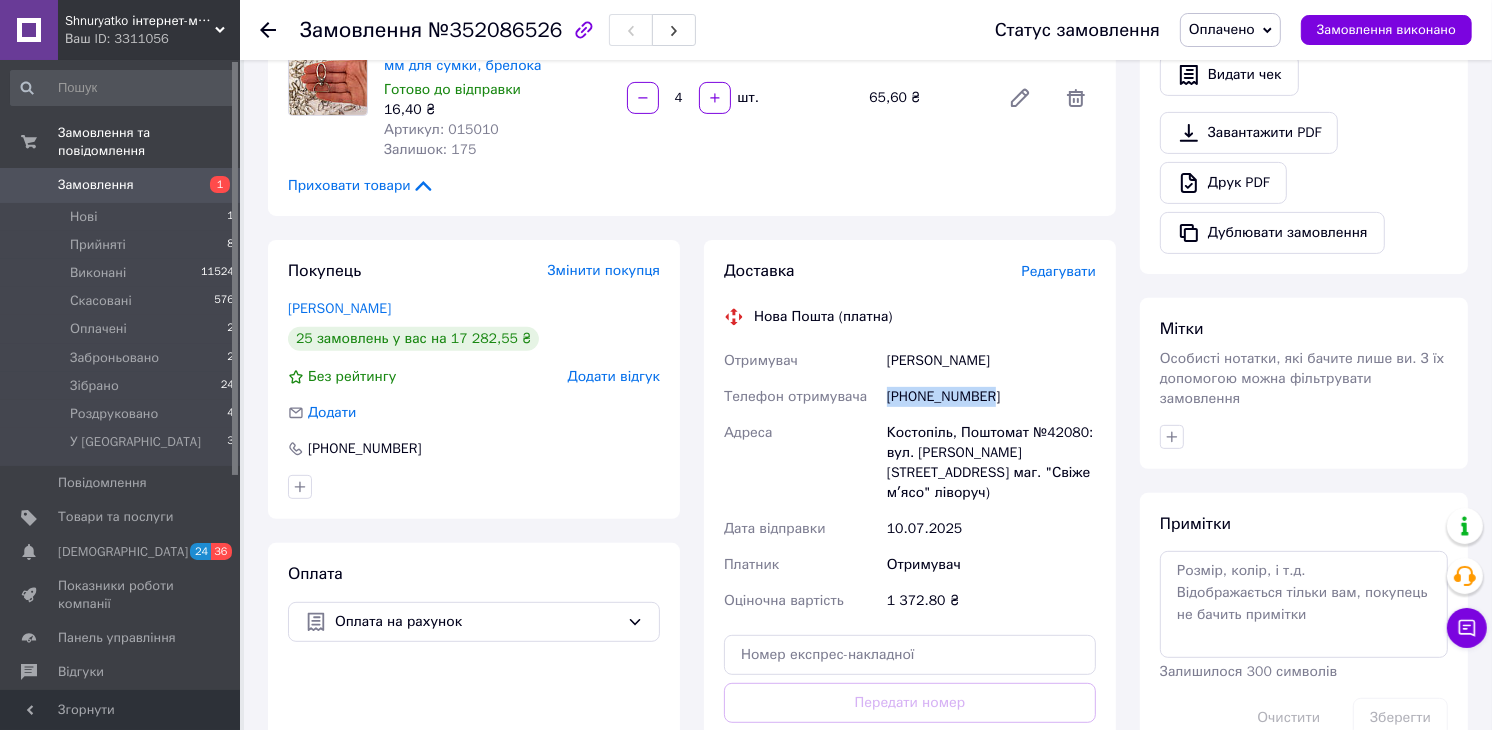 copy on "Телефон отримувача +380969329374" 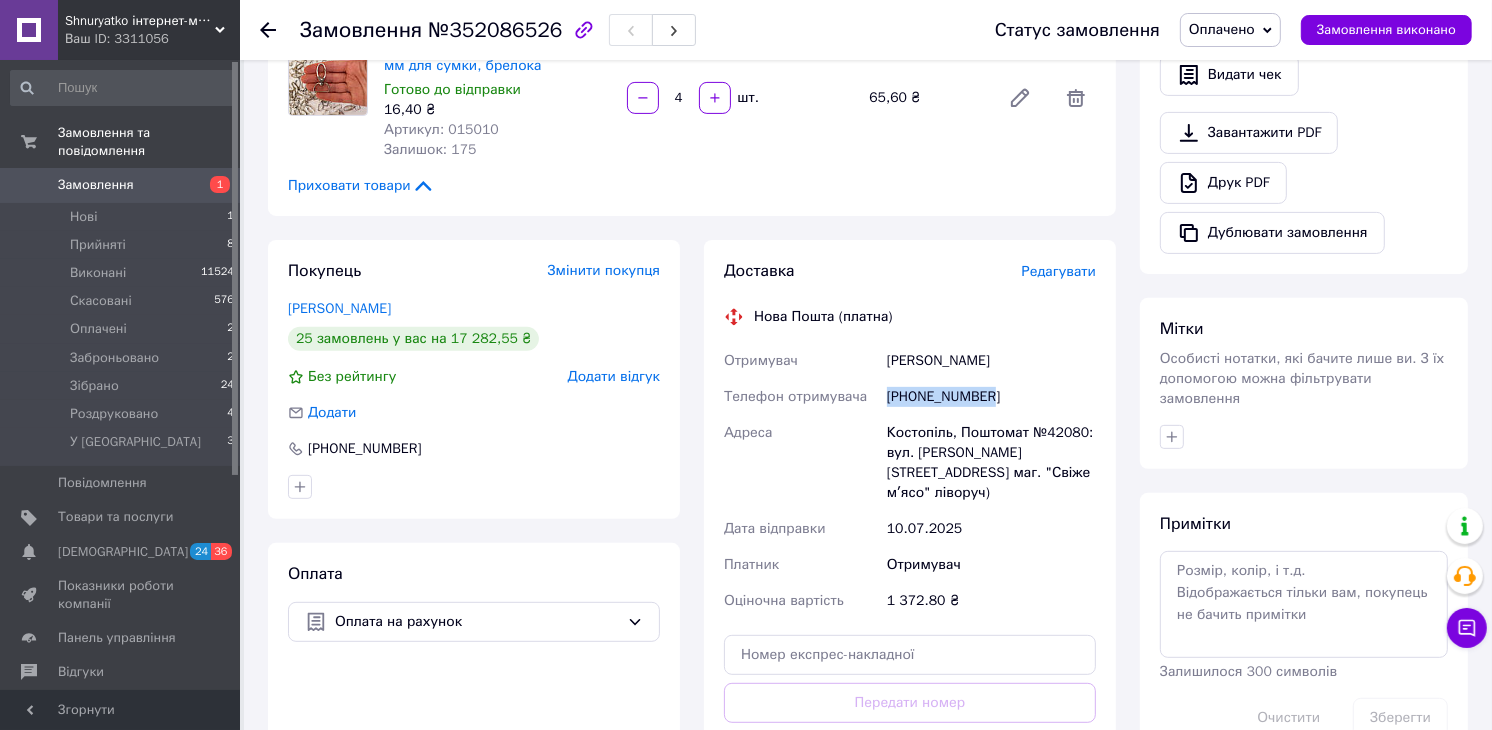 drag, startPoint x: 1035, startPoint y: 361, endPoint x: 890, endPoint y: 355, distance: 145.12408 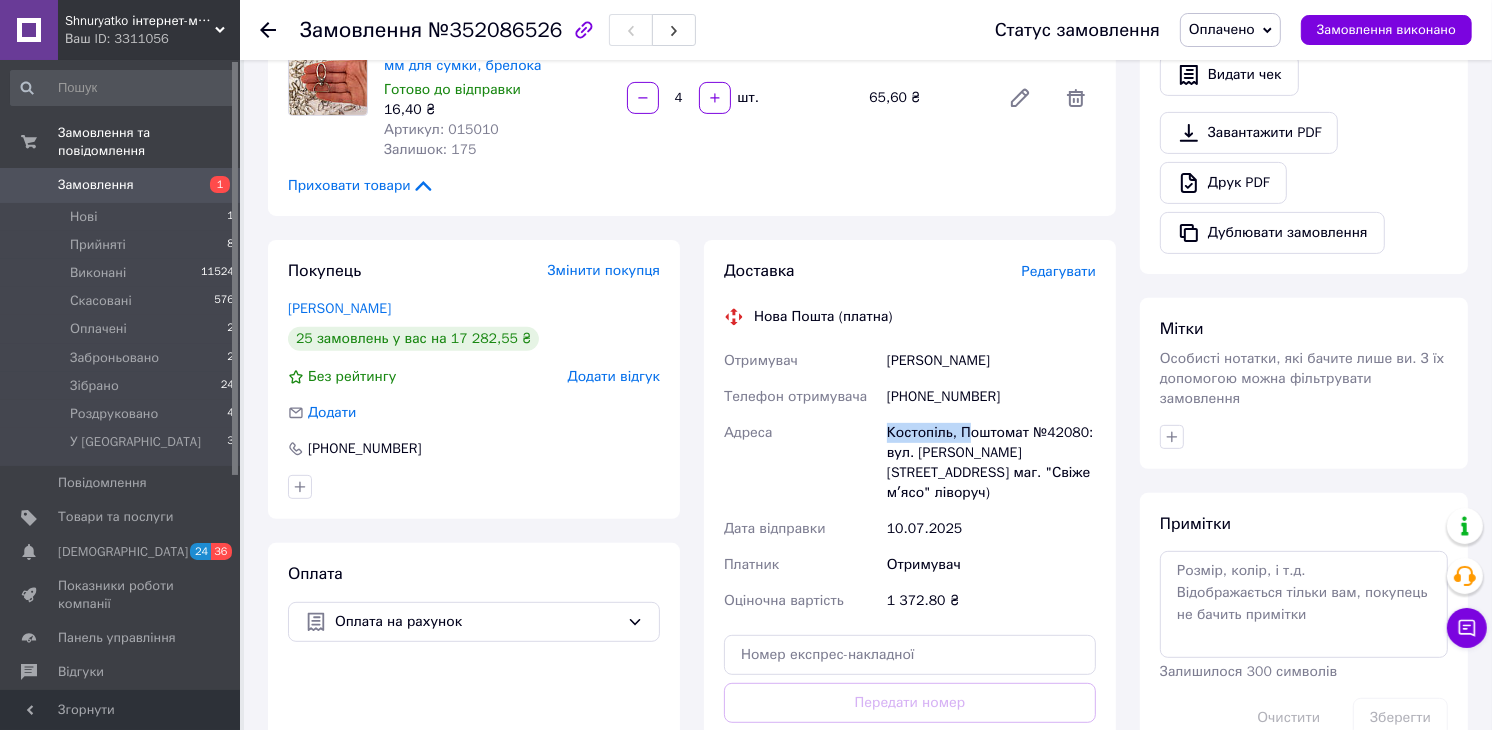 drag, startPoint x: 881, startPoint y: 428, endPoint x: 935, endPoint y: 425, distance: 54.08327 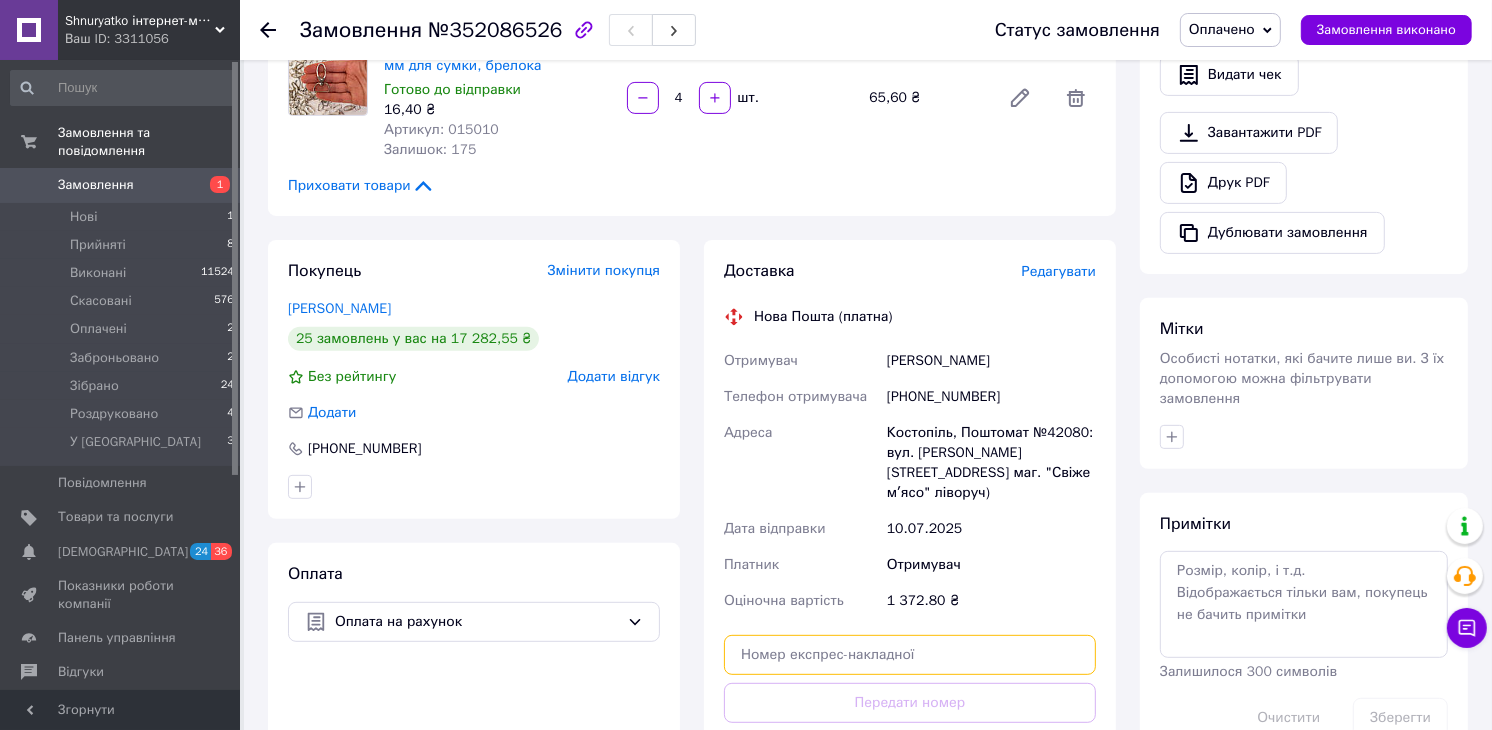 click at bounding box center [910, 655] 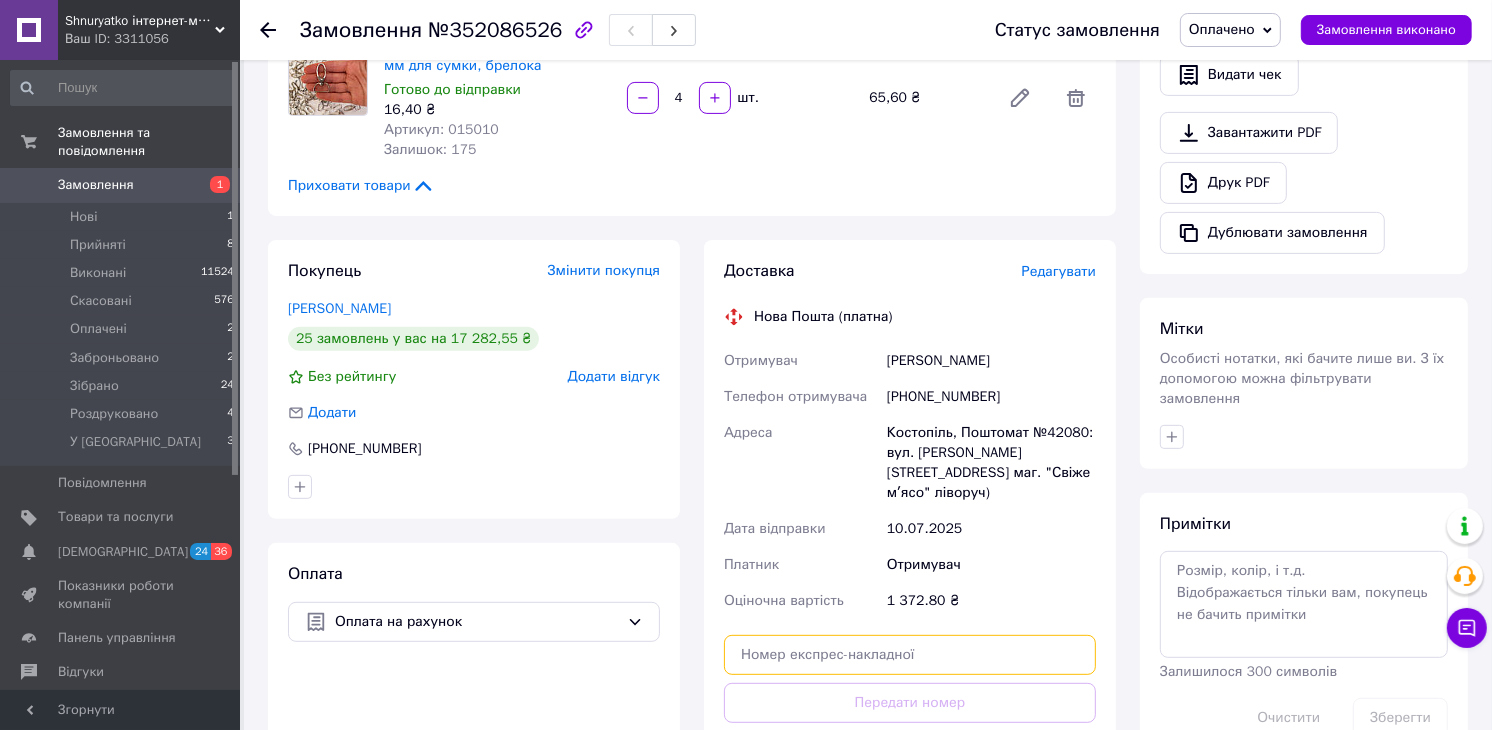 paste on "20451203204879" 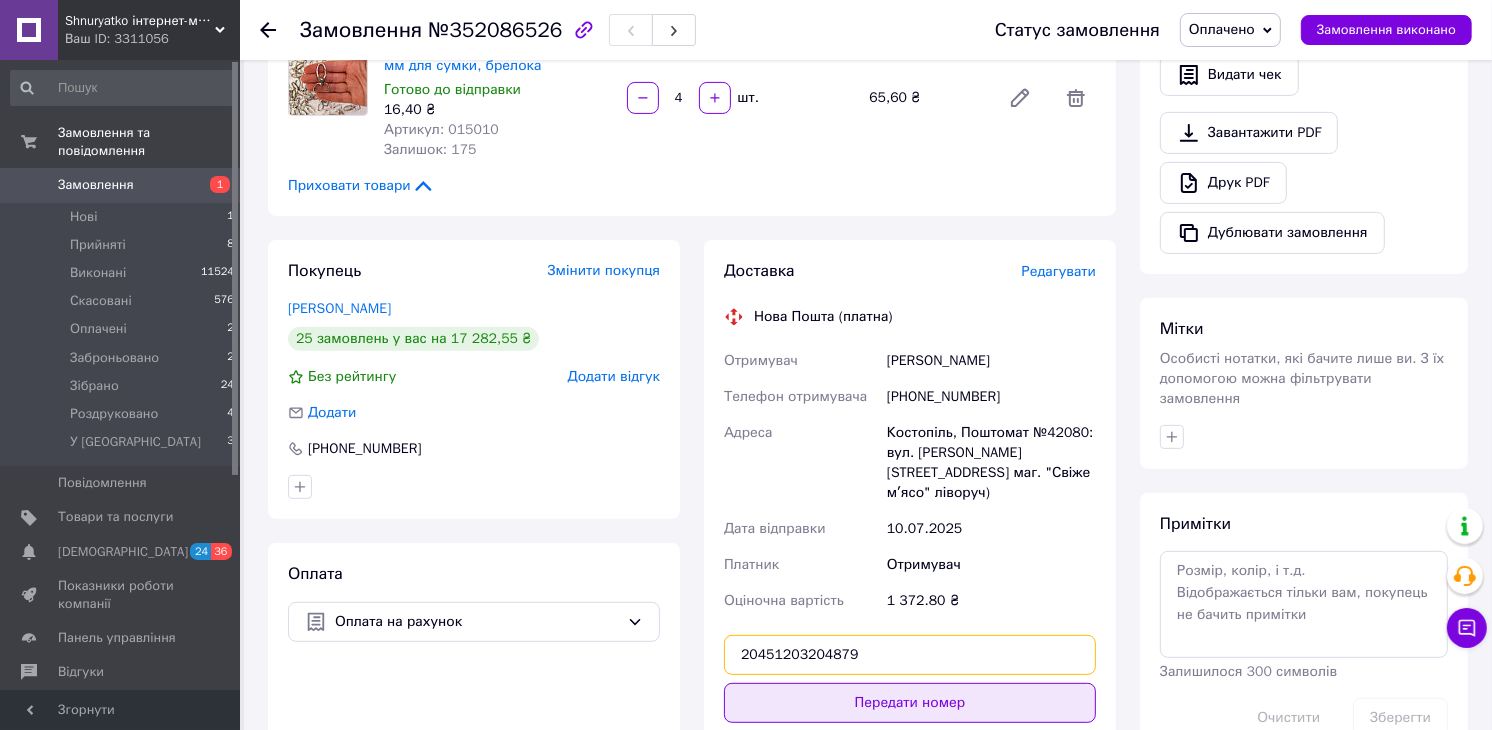 type on "20451203204879" 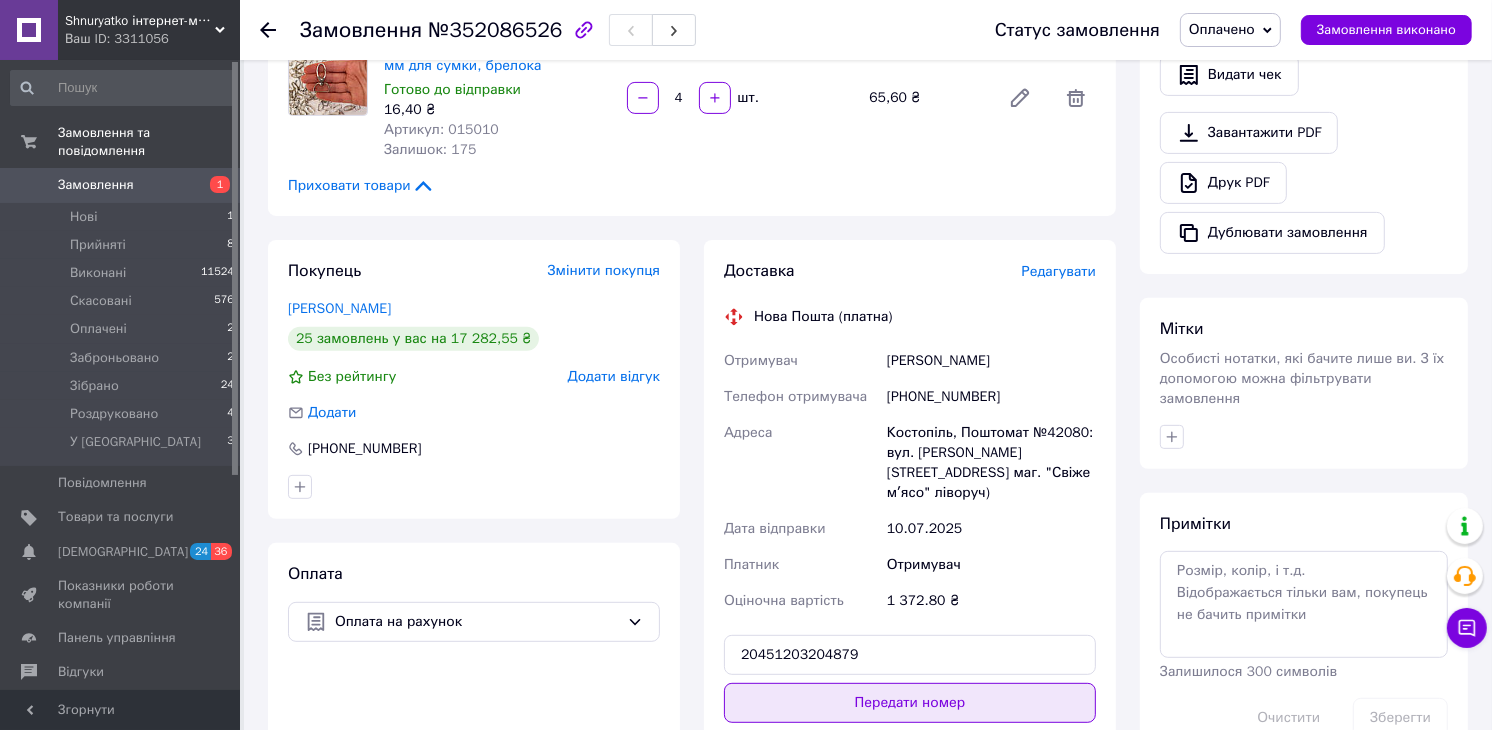 click on "Передати номер" at bounding box center [910, 703] 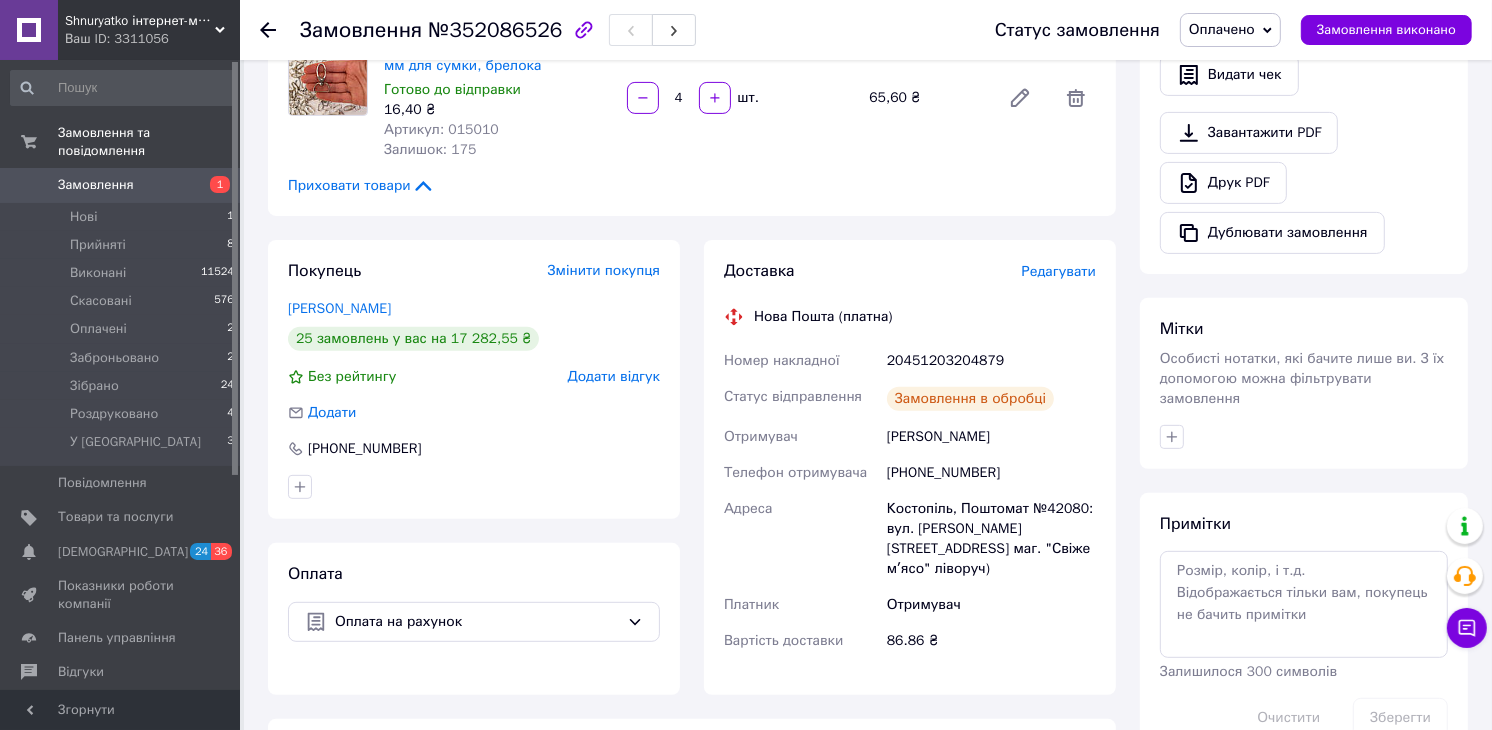 scroll, scrollTop: 111, scrollLeft: 0, axis: vertical 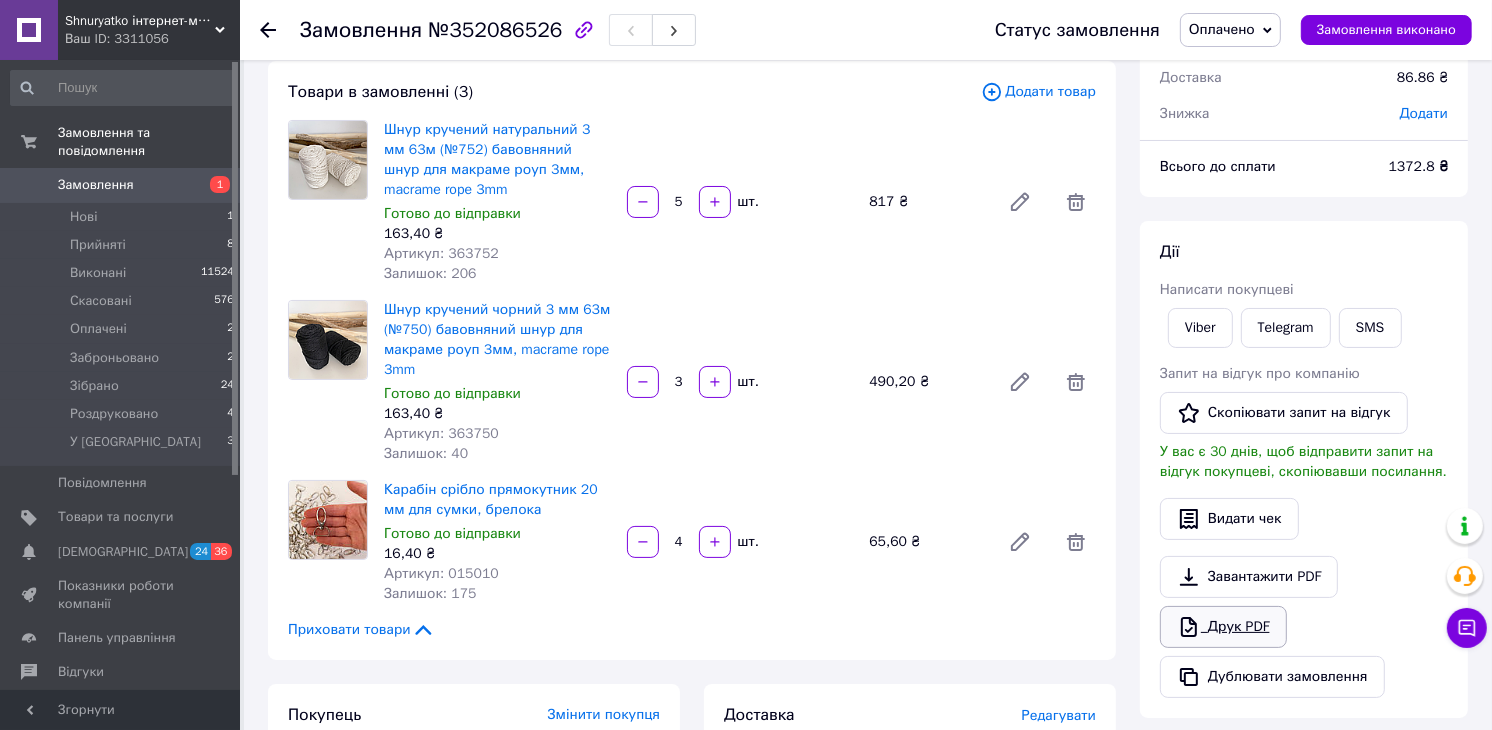 click on "Друк PDF" at bounding box center (1223, 627) 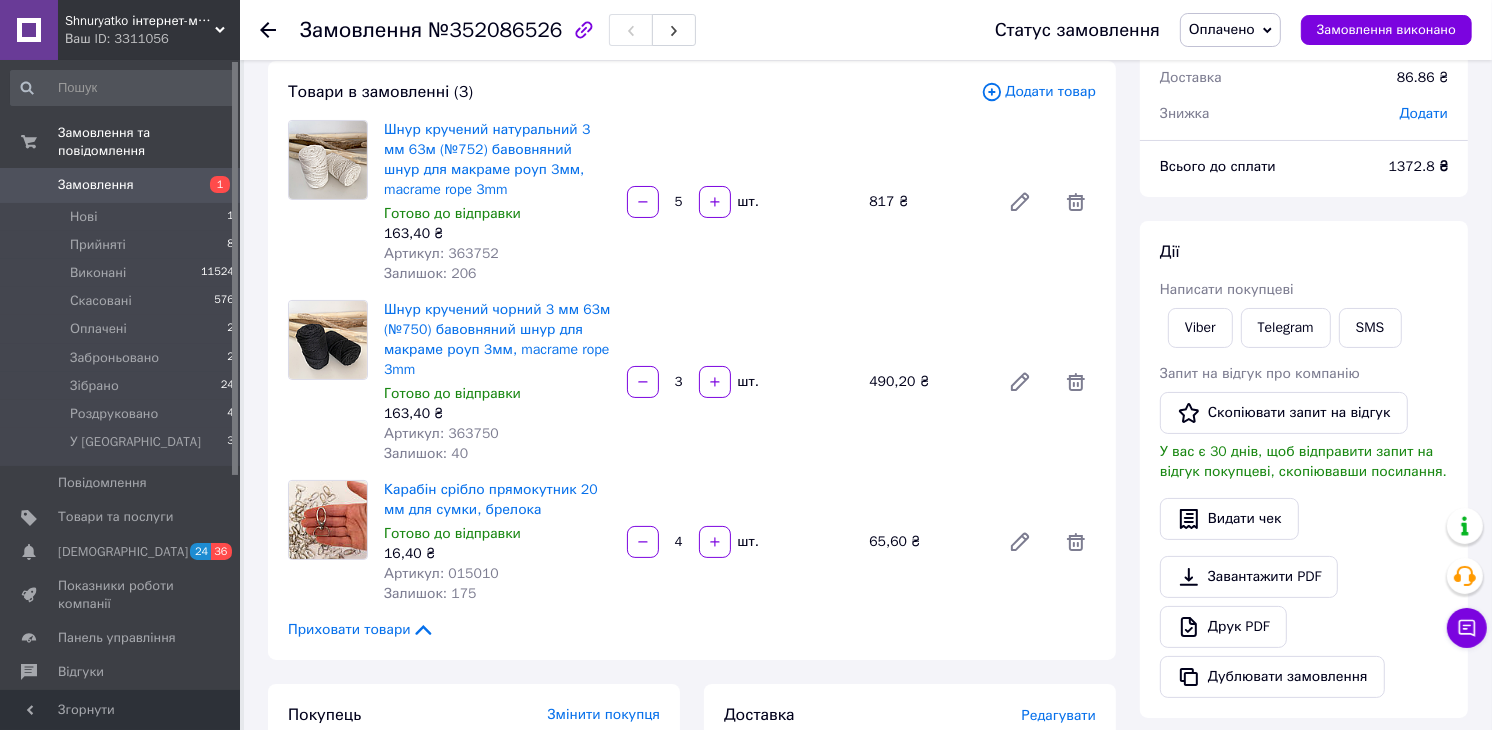click on "Оплачено" at bounding box center (1222, 29) 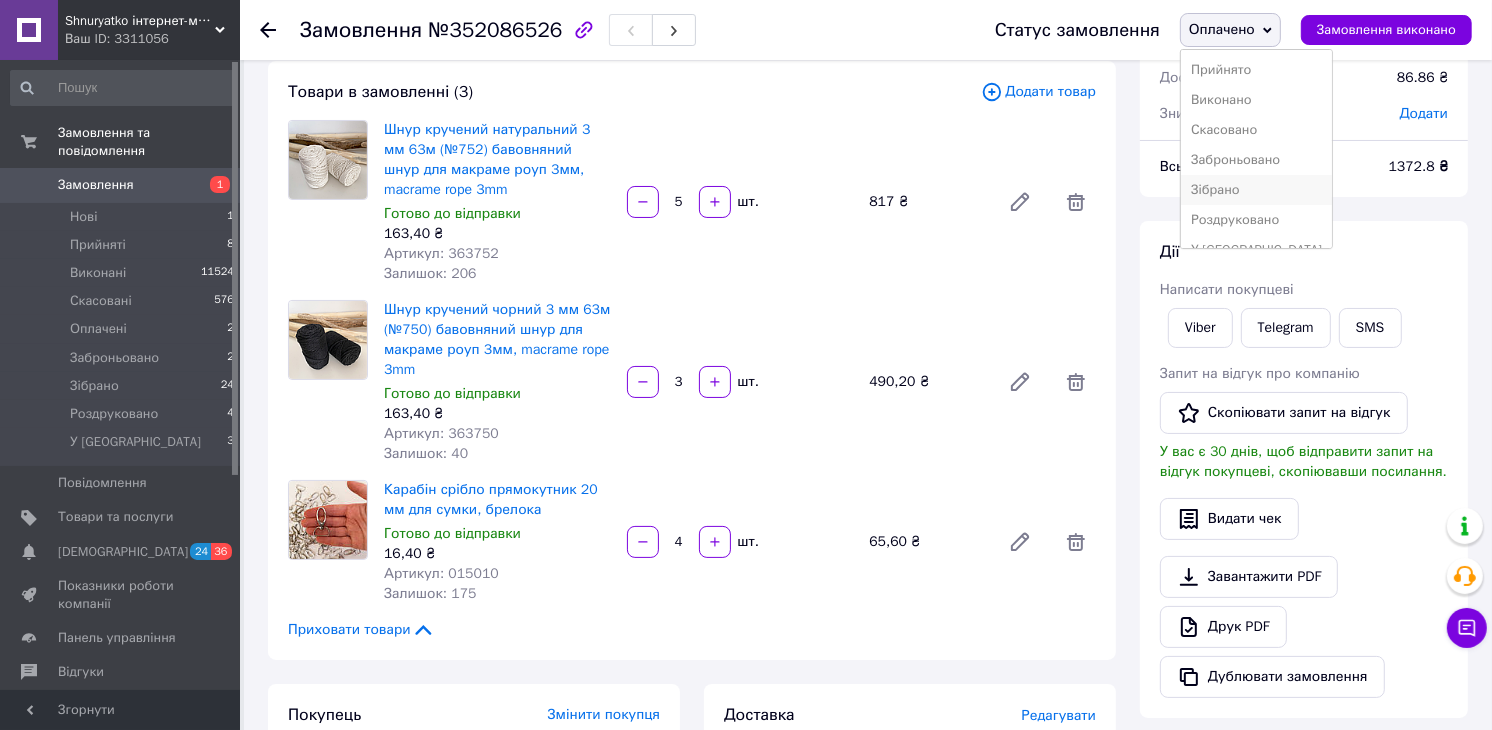 click on "Зібрано" at bounding box center [1256, 190] 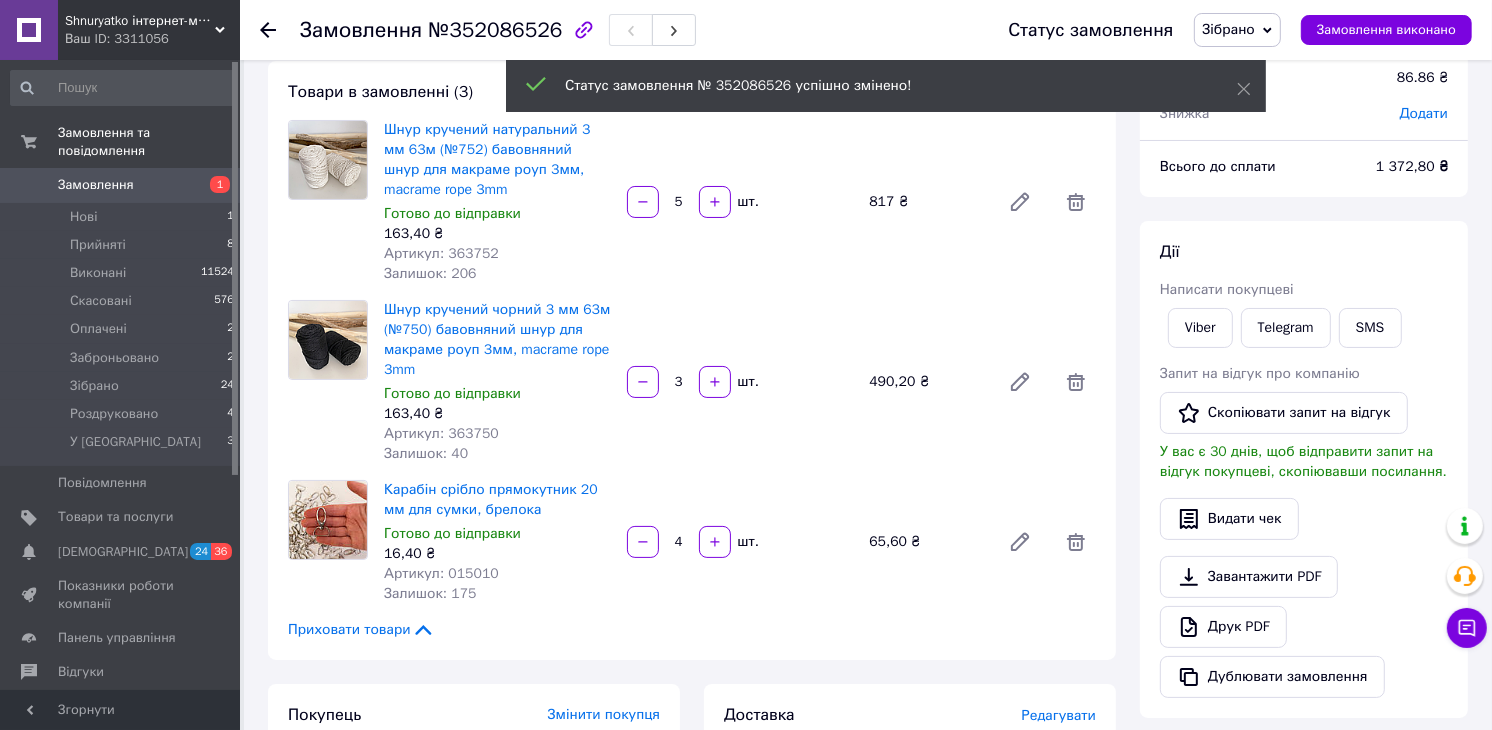 click on "Прийняті" at bounding box center (98, 245) 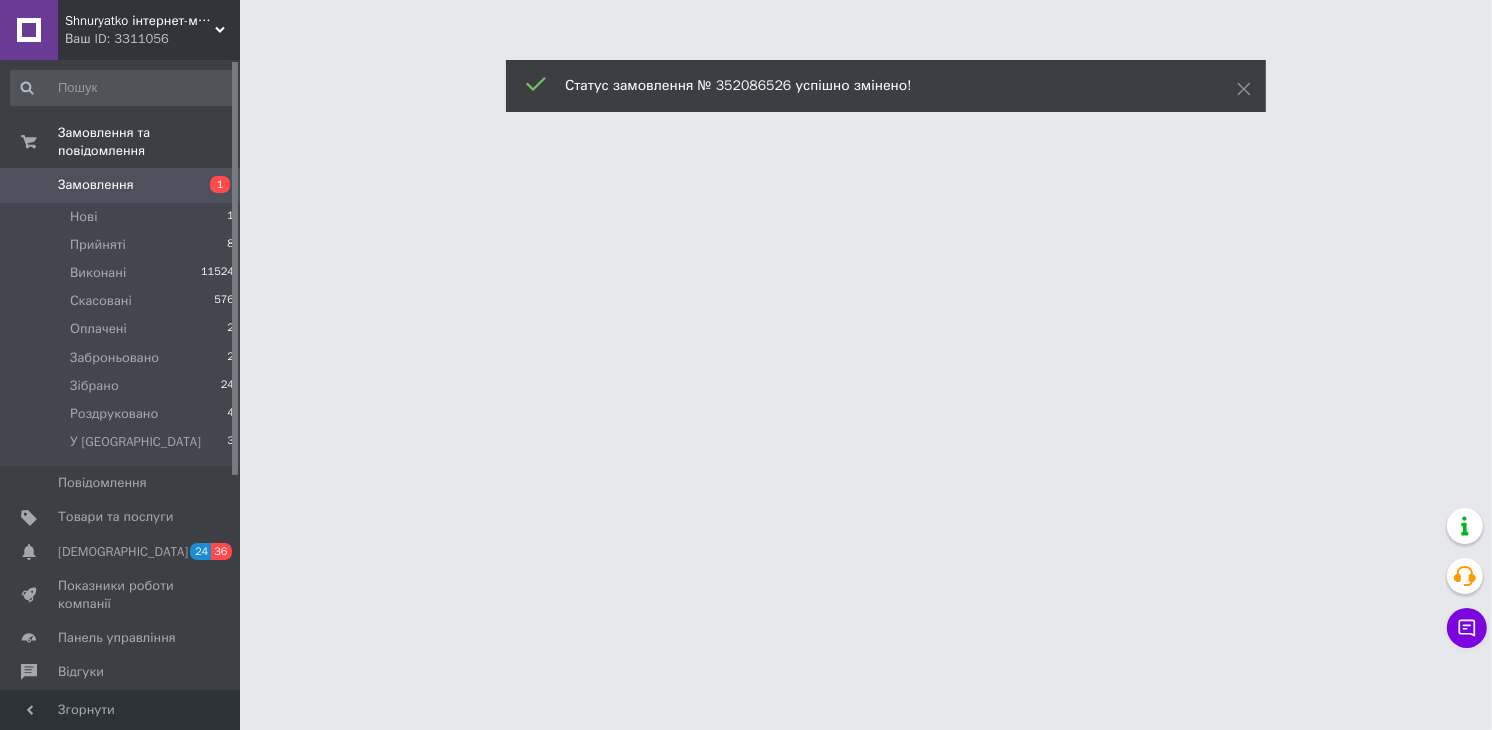 scroll, scrollTop: 0, scrollLeft: 0, axis: both 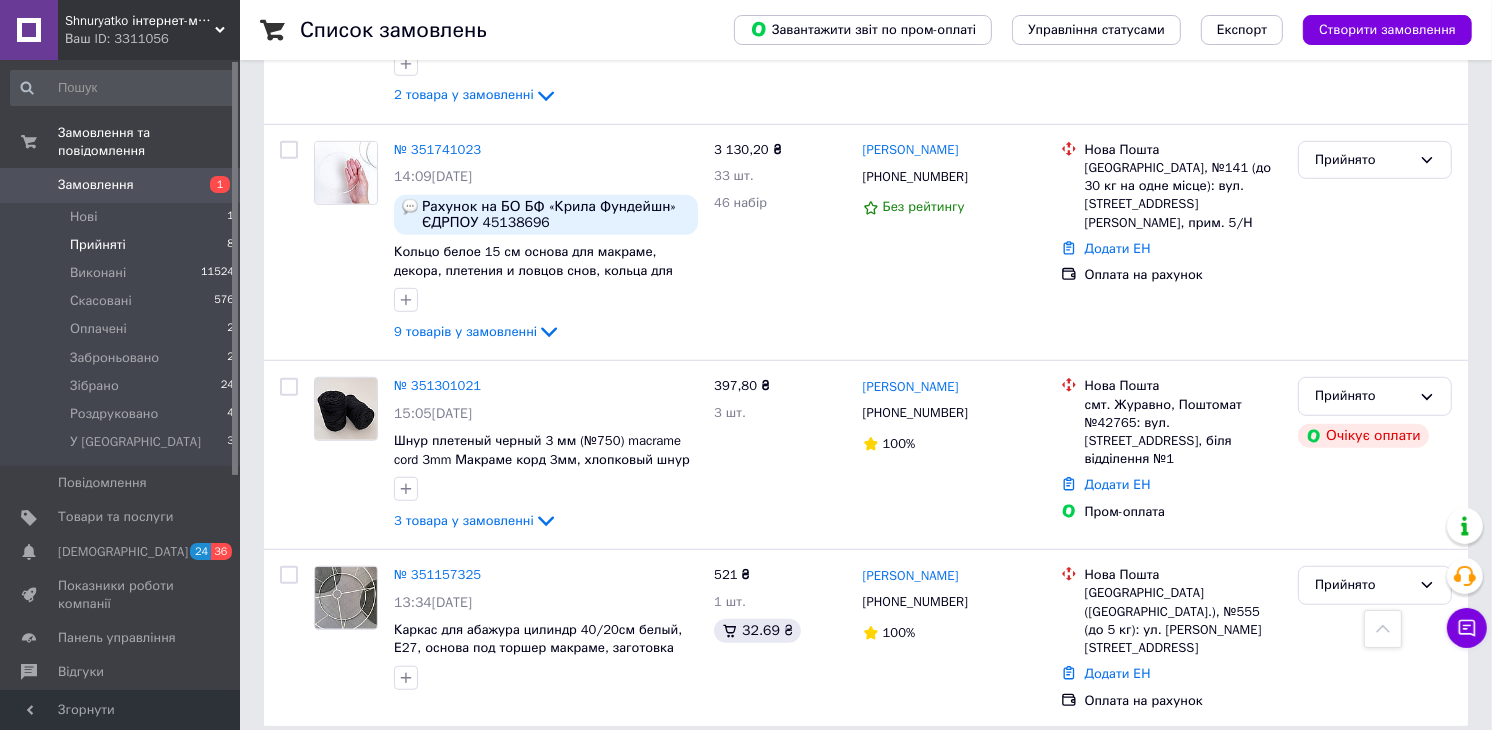 drag, startPoint x: 122, startPoint y: 206, endPoint x: 122, endPoint y: 228, distance: 22 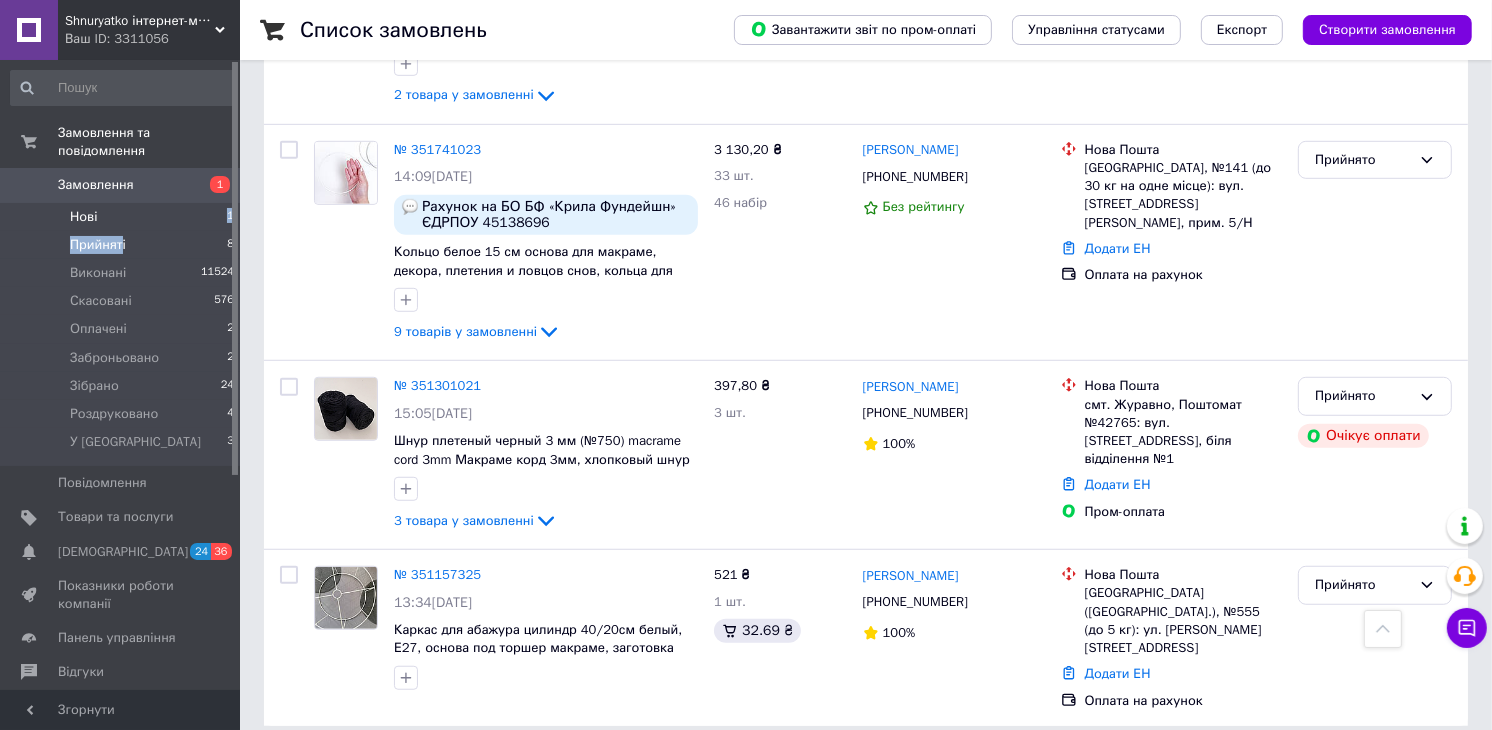 click on "Нові 1" at bounding box center [123, 217] 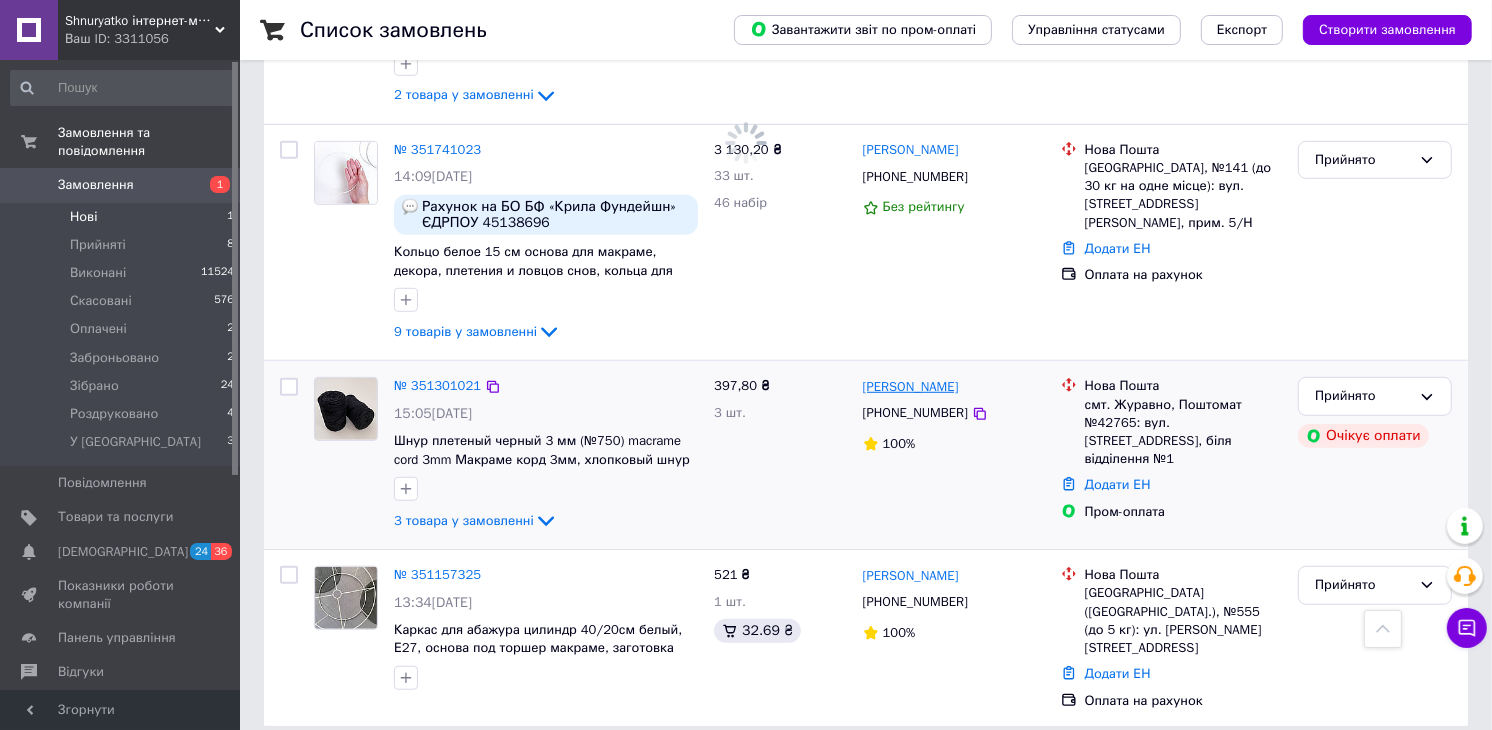 scroll, scrollTop: 0, scrollLeft: 0, axis: both 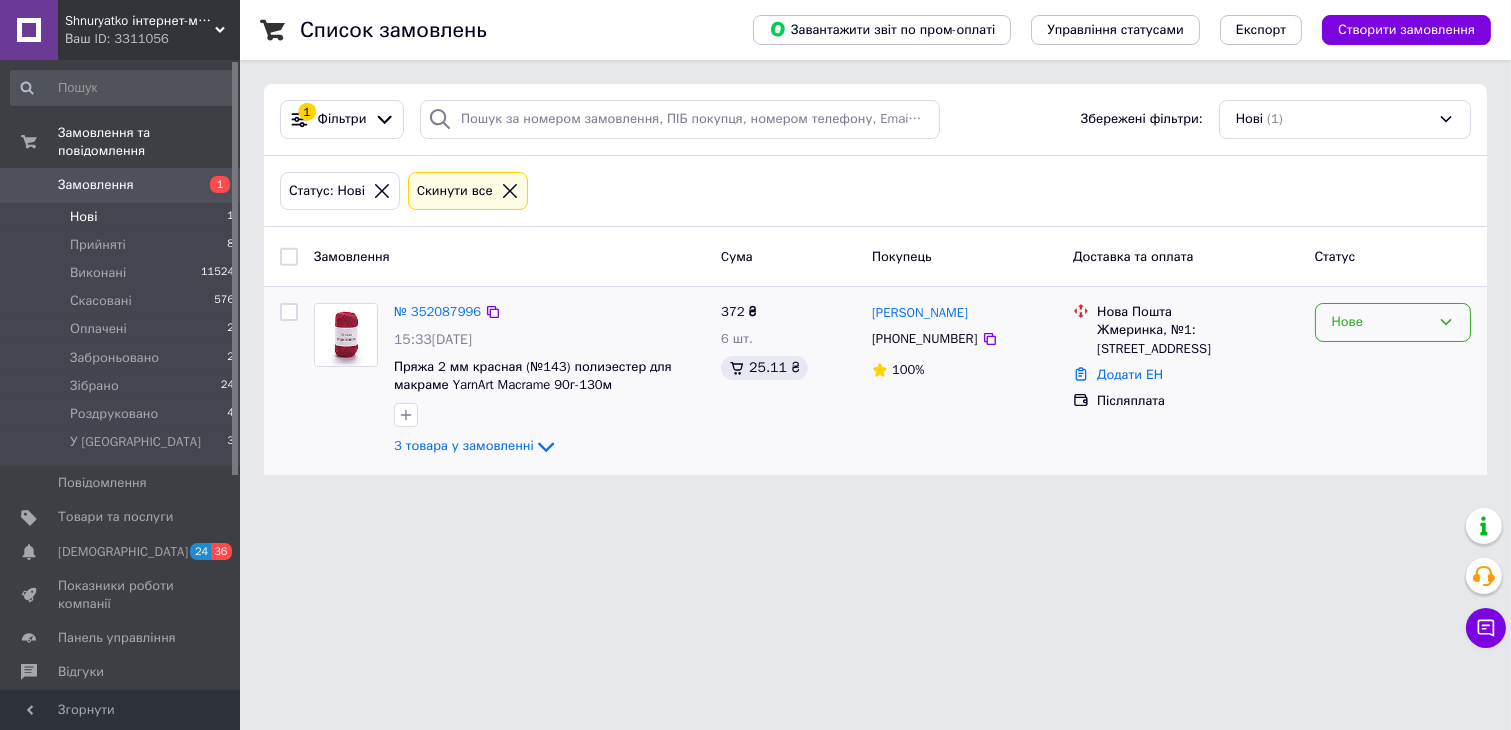 click on "Нове" at bounding box center (1381, 322) 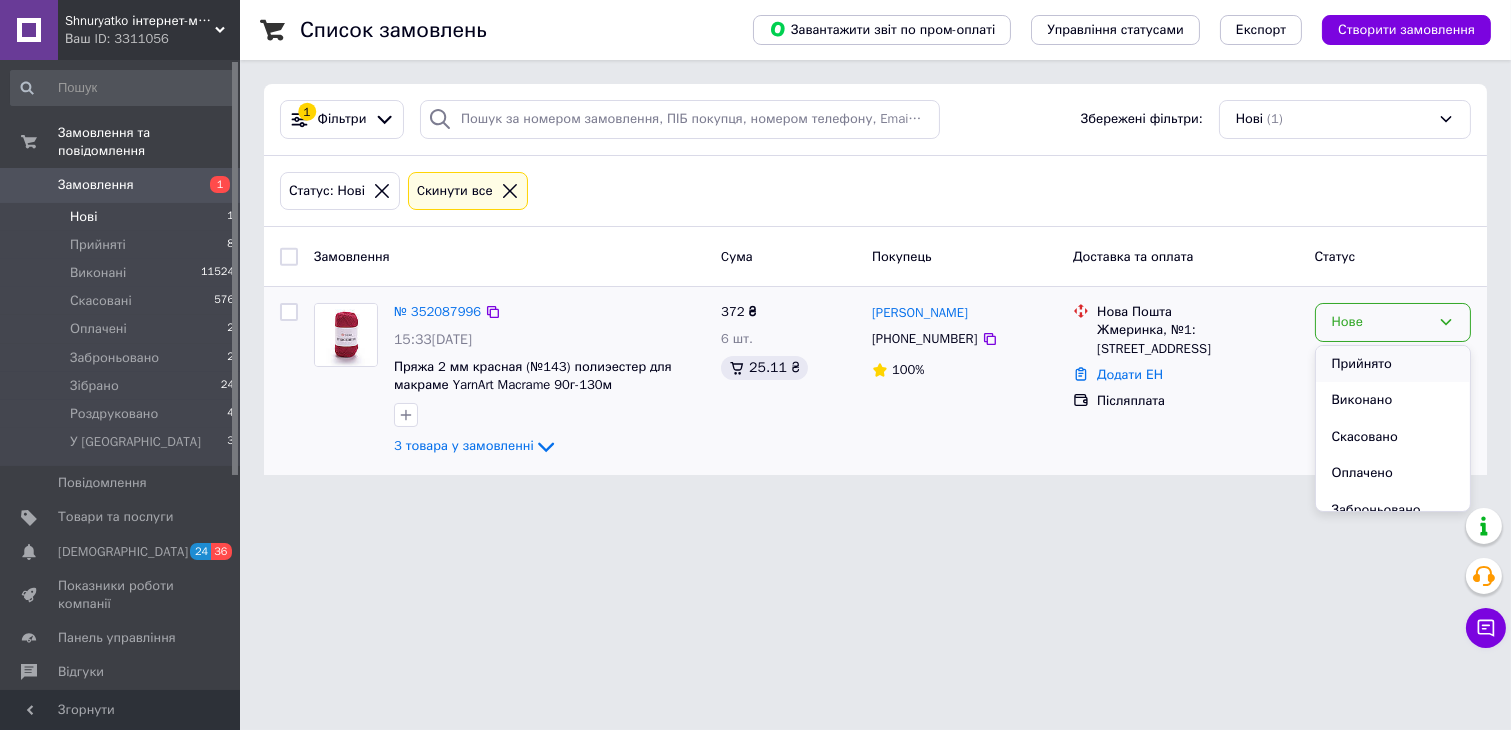 click on "Прийнято" at bounding box center (1393, 364) 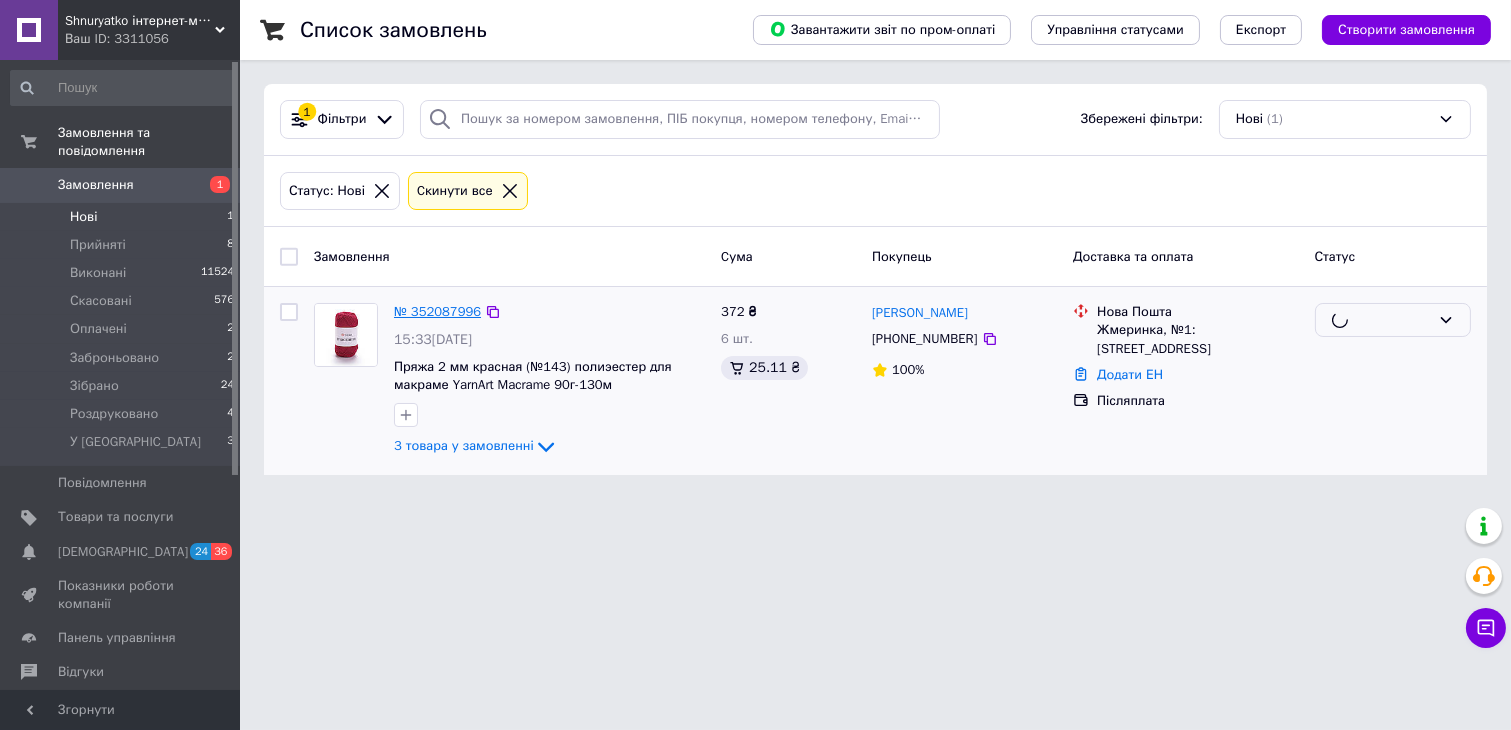 click on "№ 352087996" at bounding box center (437, 311) 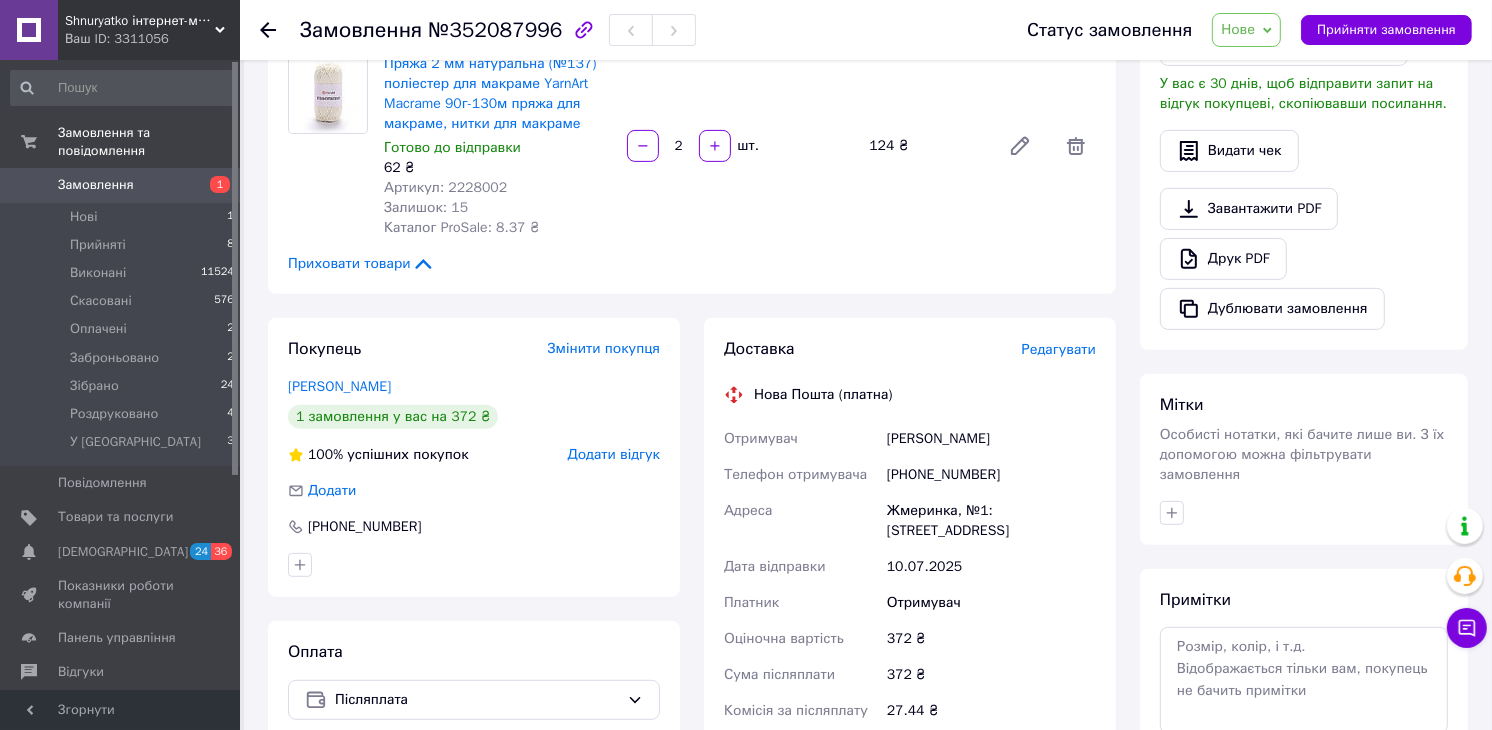 scroll, scrollTop: 777, scrollLeft: 0, axis: vertical 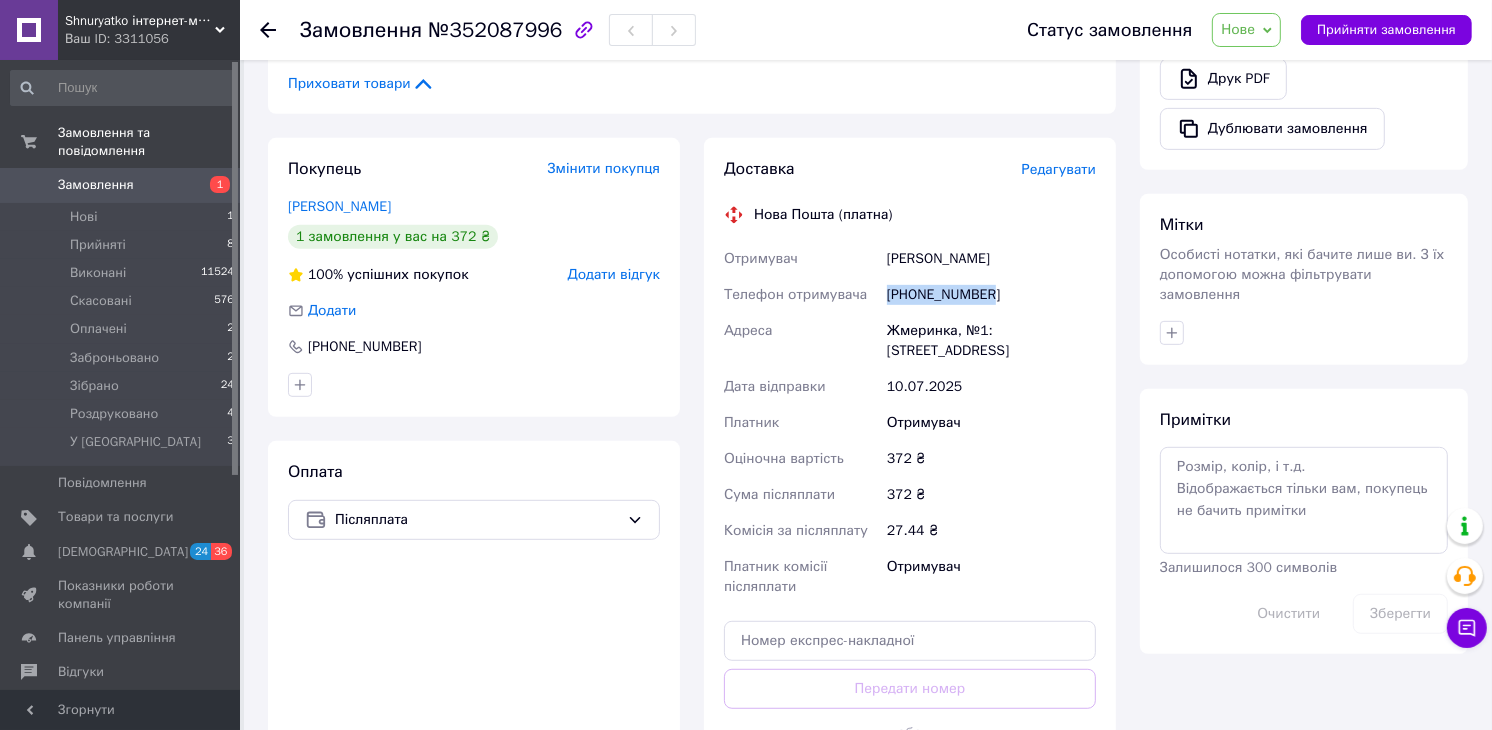 drag, startPoint x: 994, startPoint y: 290, endPoint x: 880, endPoint y: 284, distance: 114.15778 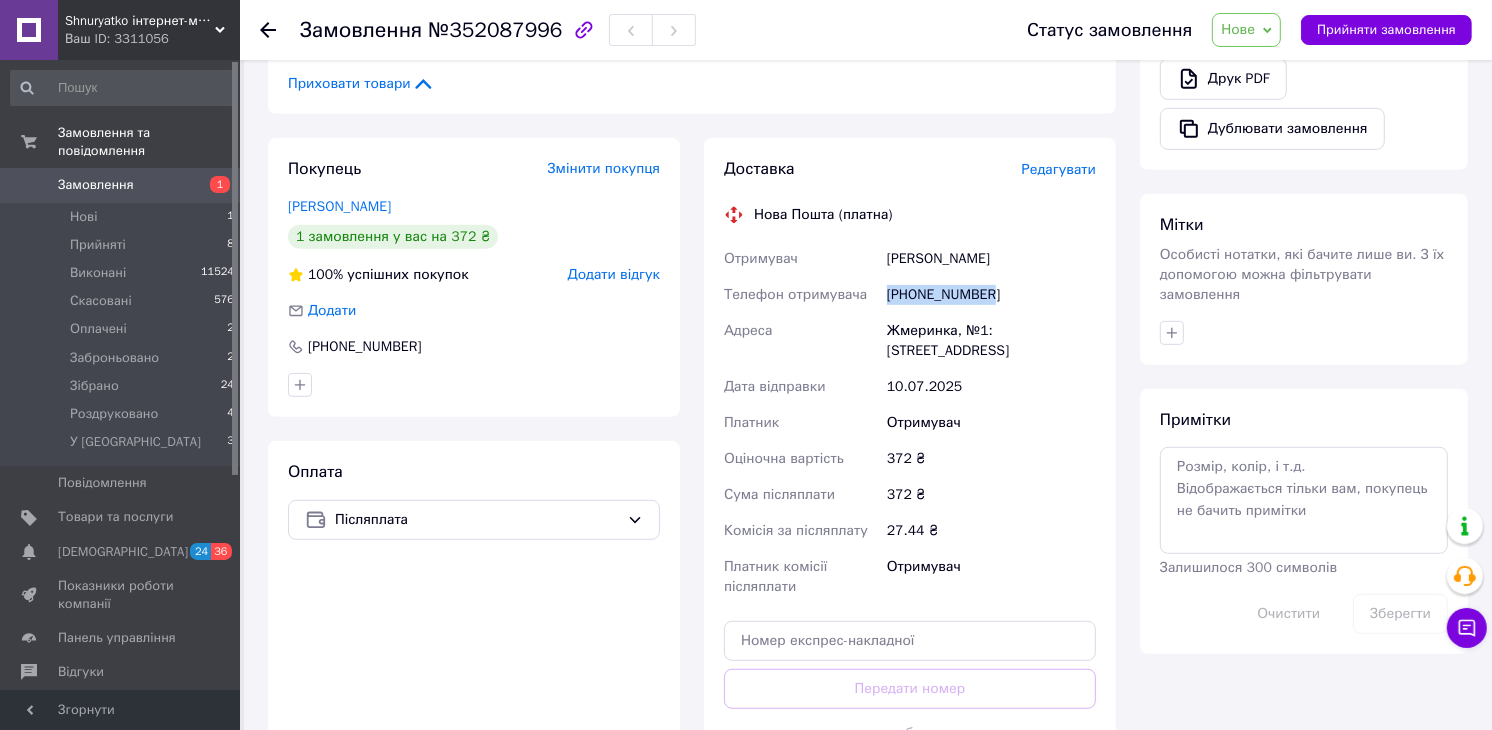 copy on "Телефон отримувача +380636068799" 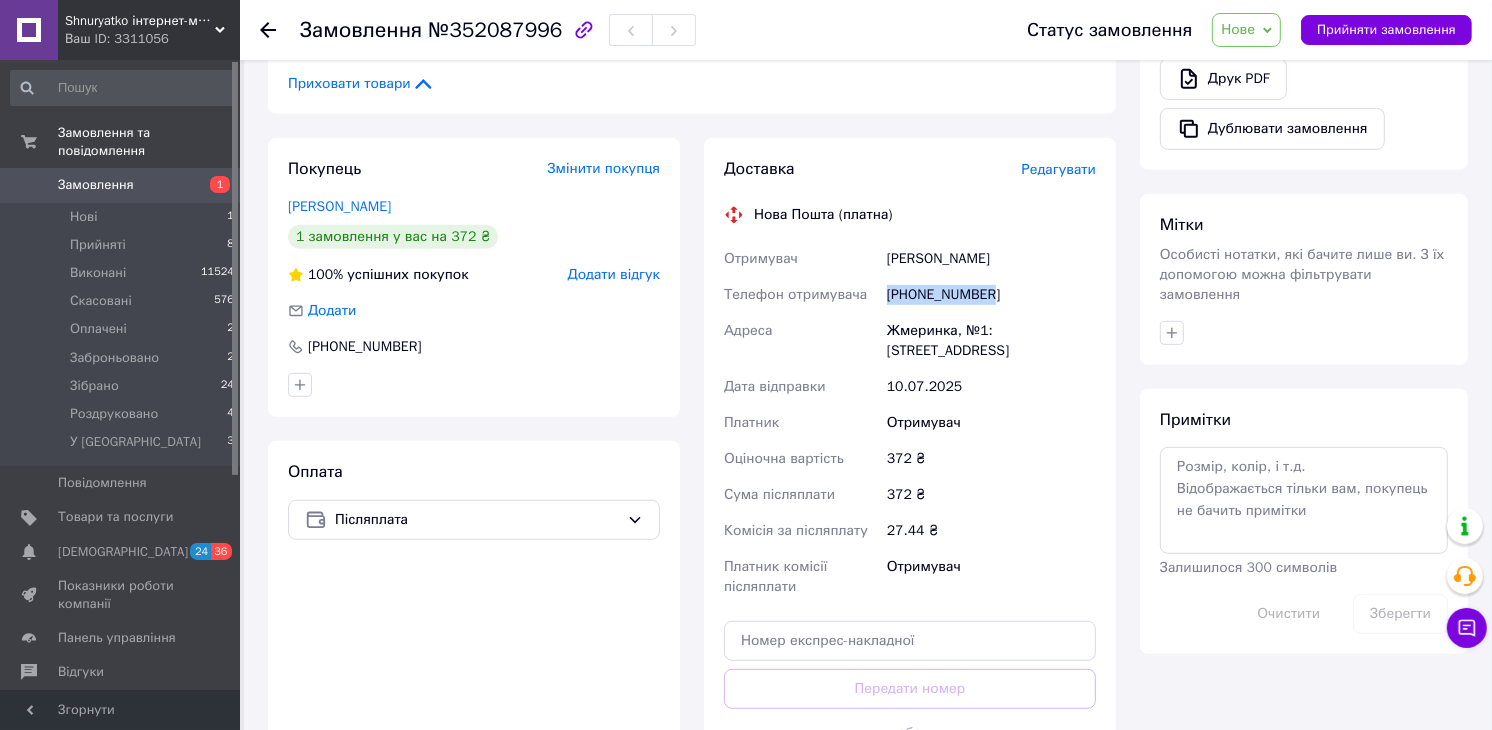 drag, startPoint x: 1000, startPoint y: 255, endPoint x: 888, endPoint y: 265, distance: 112.44554 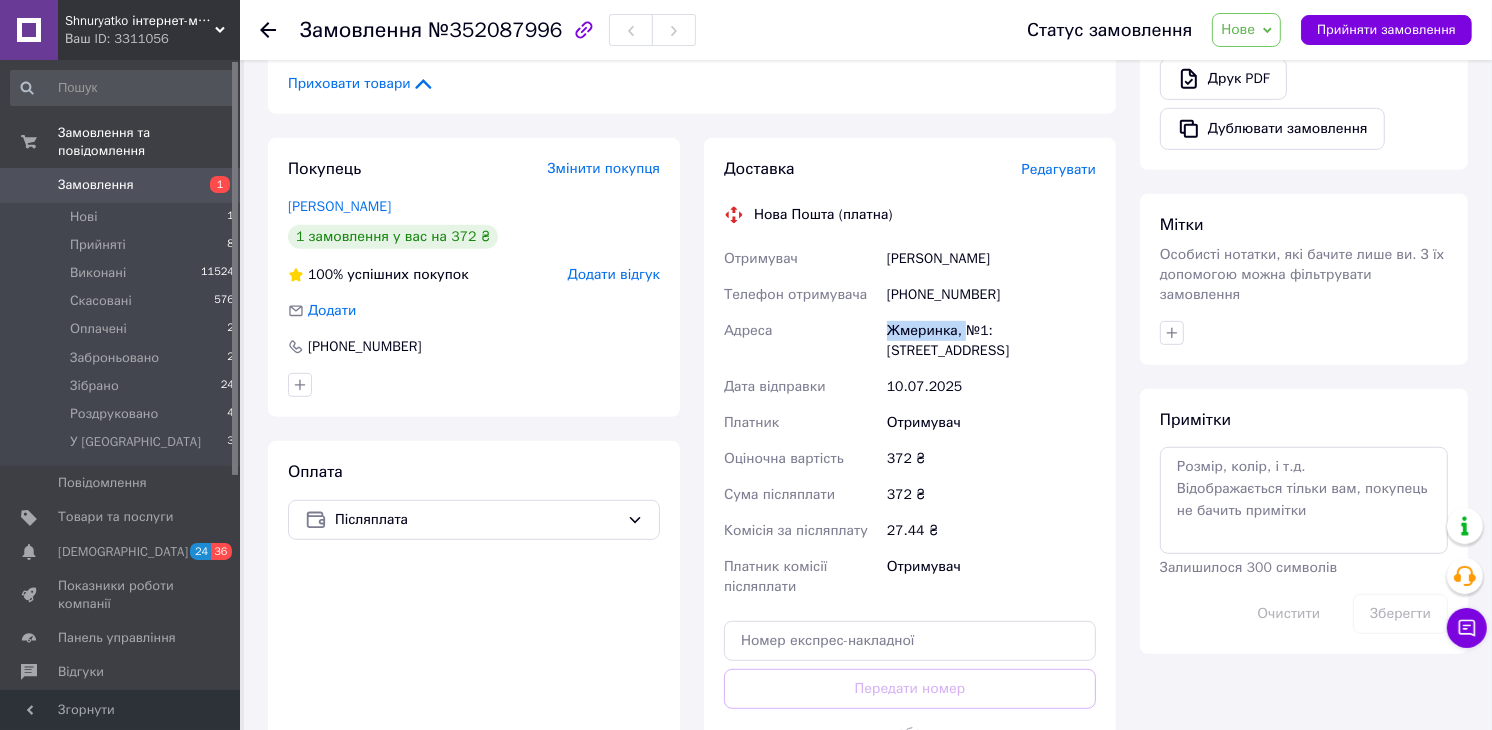 drag, startPoint x: 886, startPoint y: 326, endPoint x: 921, endPoint y: 321, distance: 35.35534 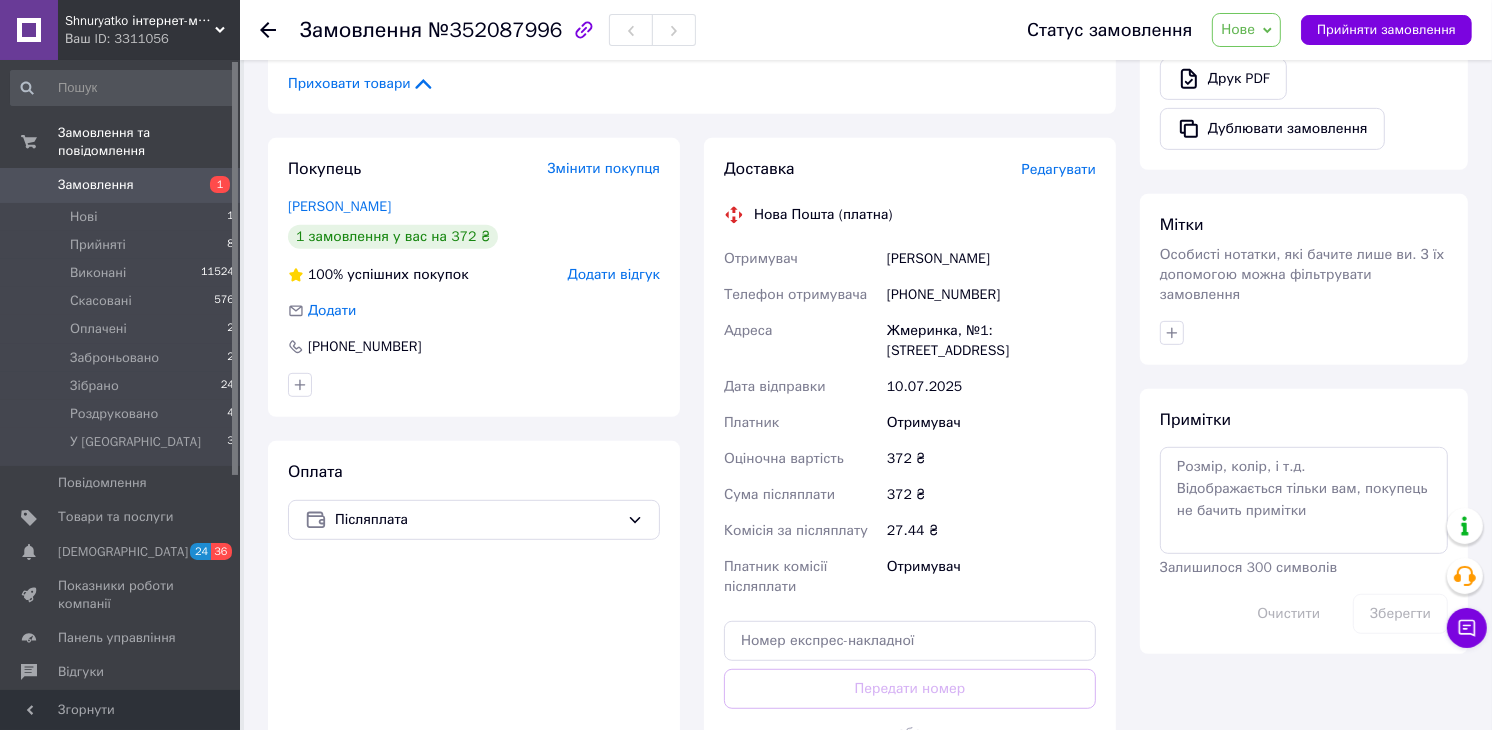 click on "Жмеринка, №1: проїзд Київський, 6а" at bounding box center (991, 341) 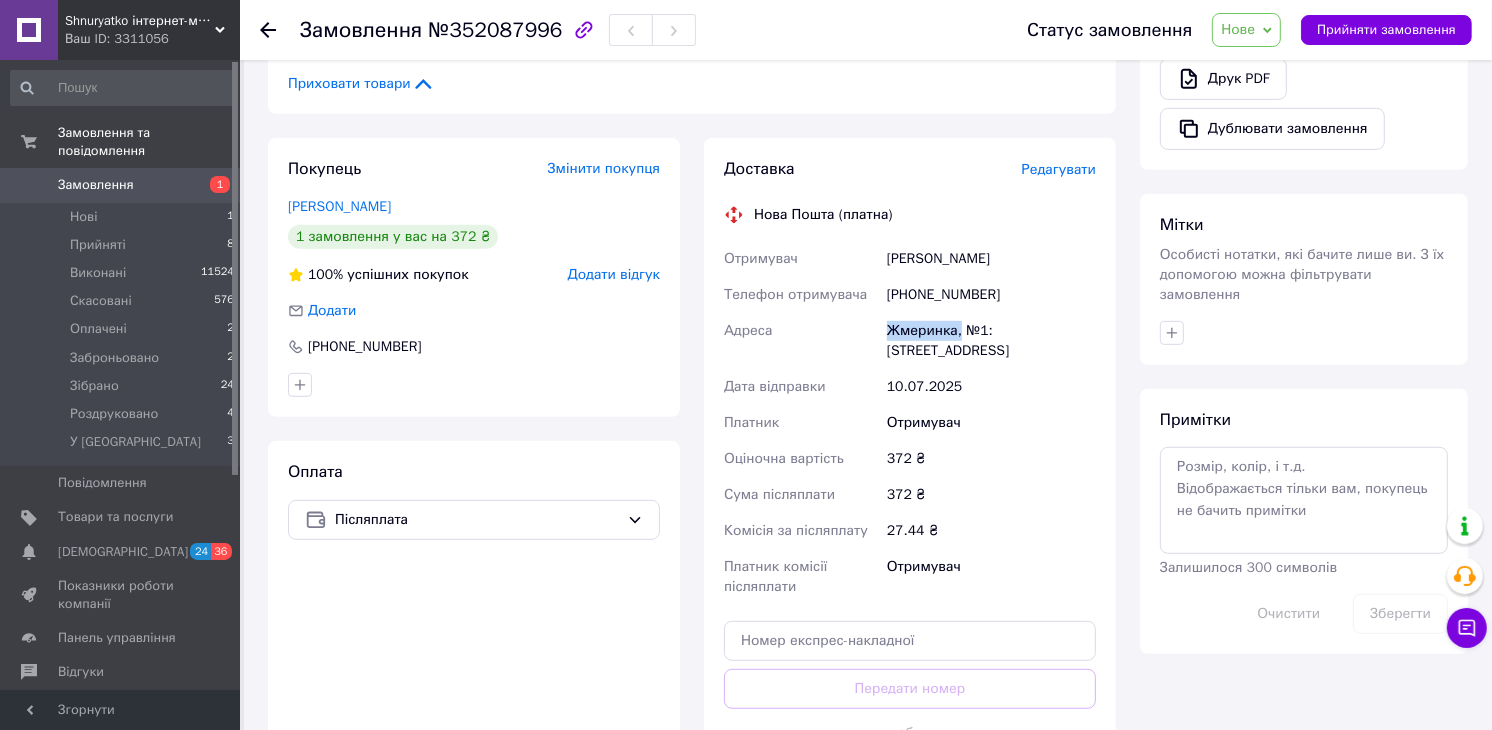 drag, startPoint x: 876, startPoint y: 327, endPoint x: 956, endPoint y: 331, distance: 80.09994 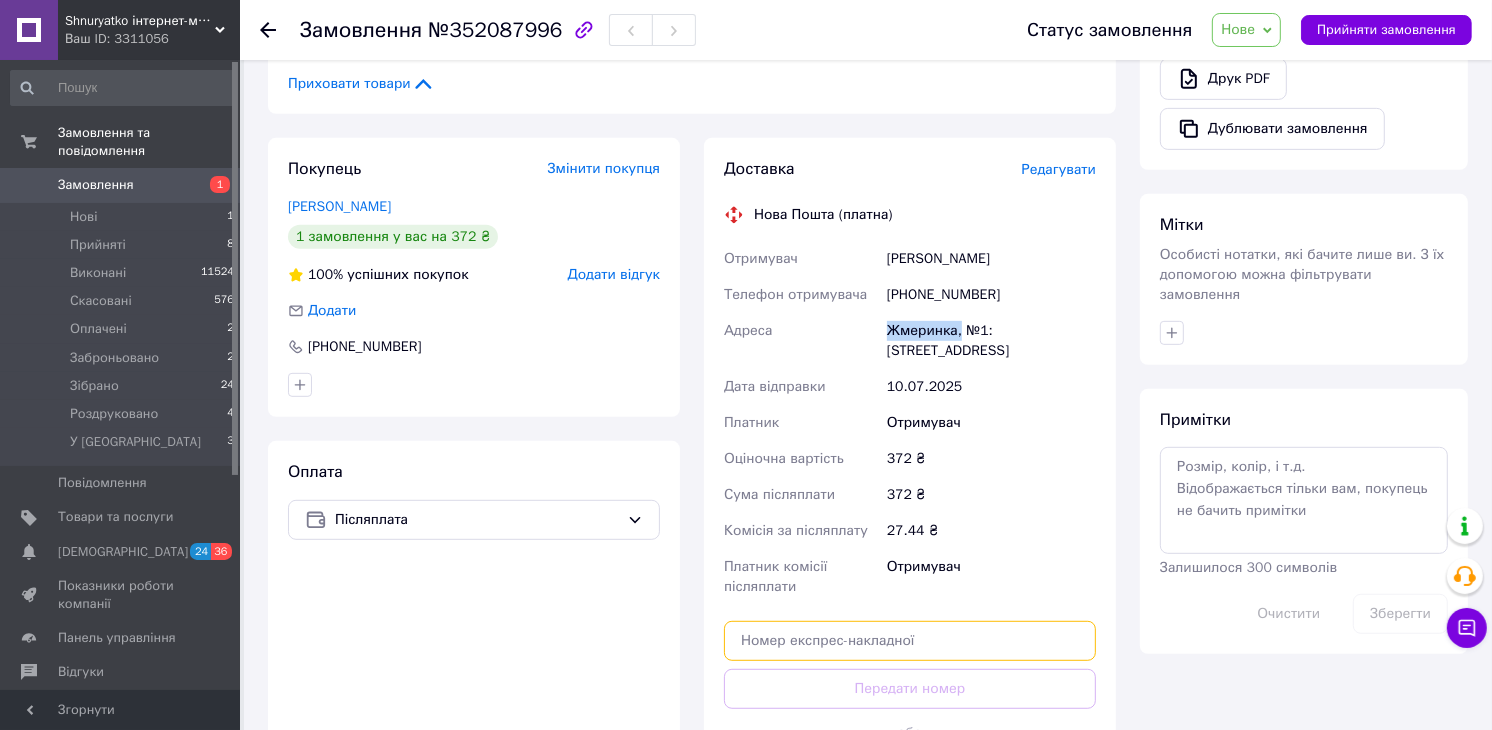 click at bounding box center (910, 641) 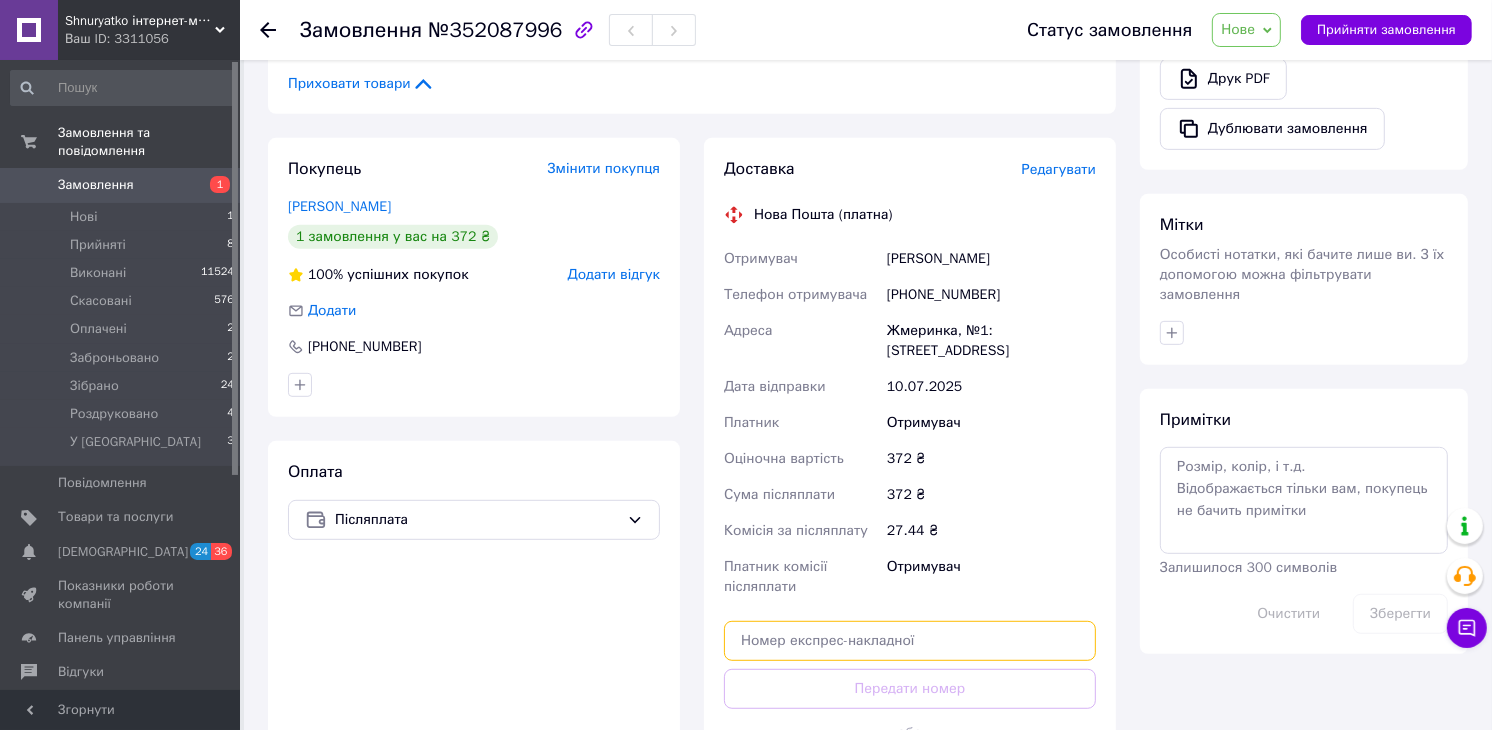 paste on "20451203207028" 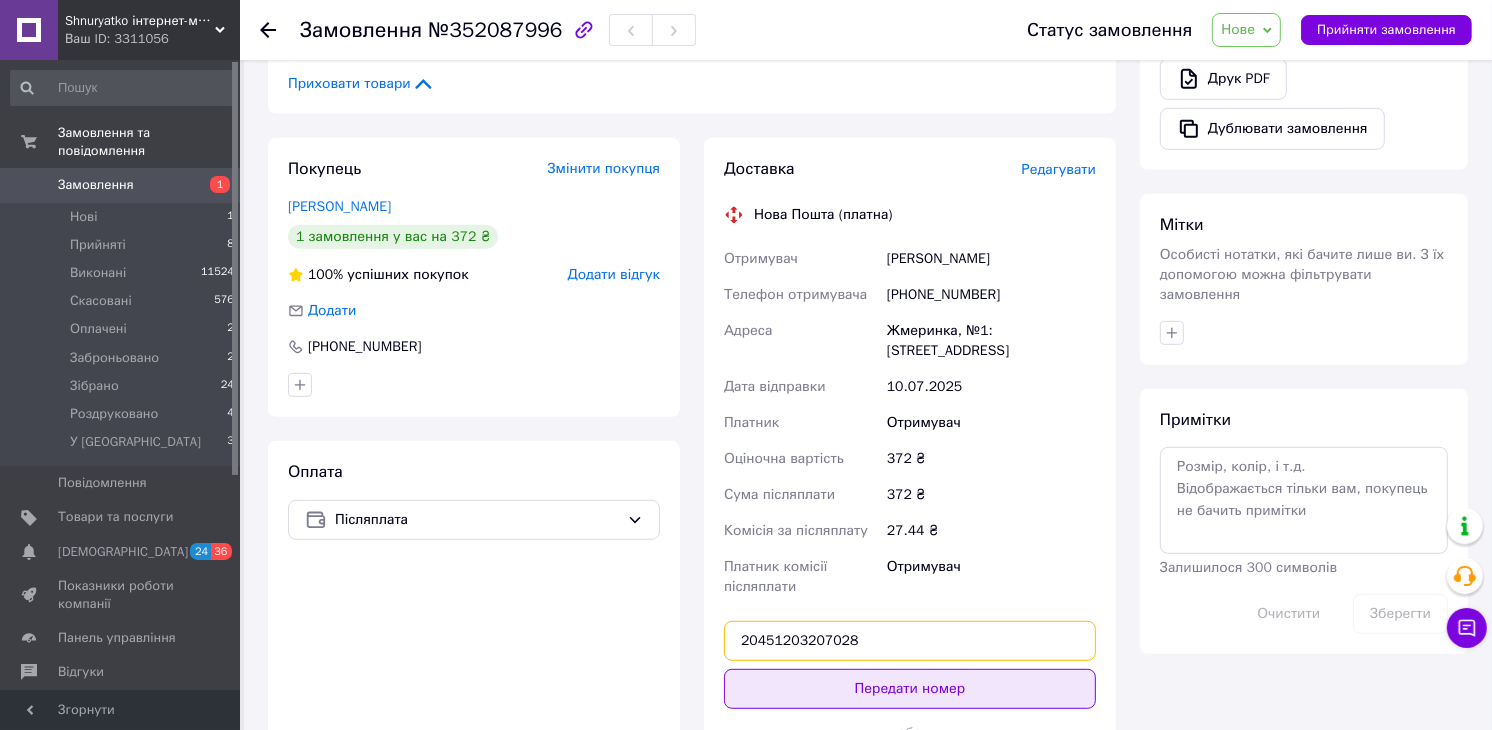 type on "20451203207028" 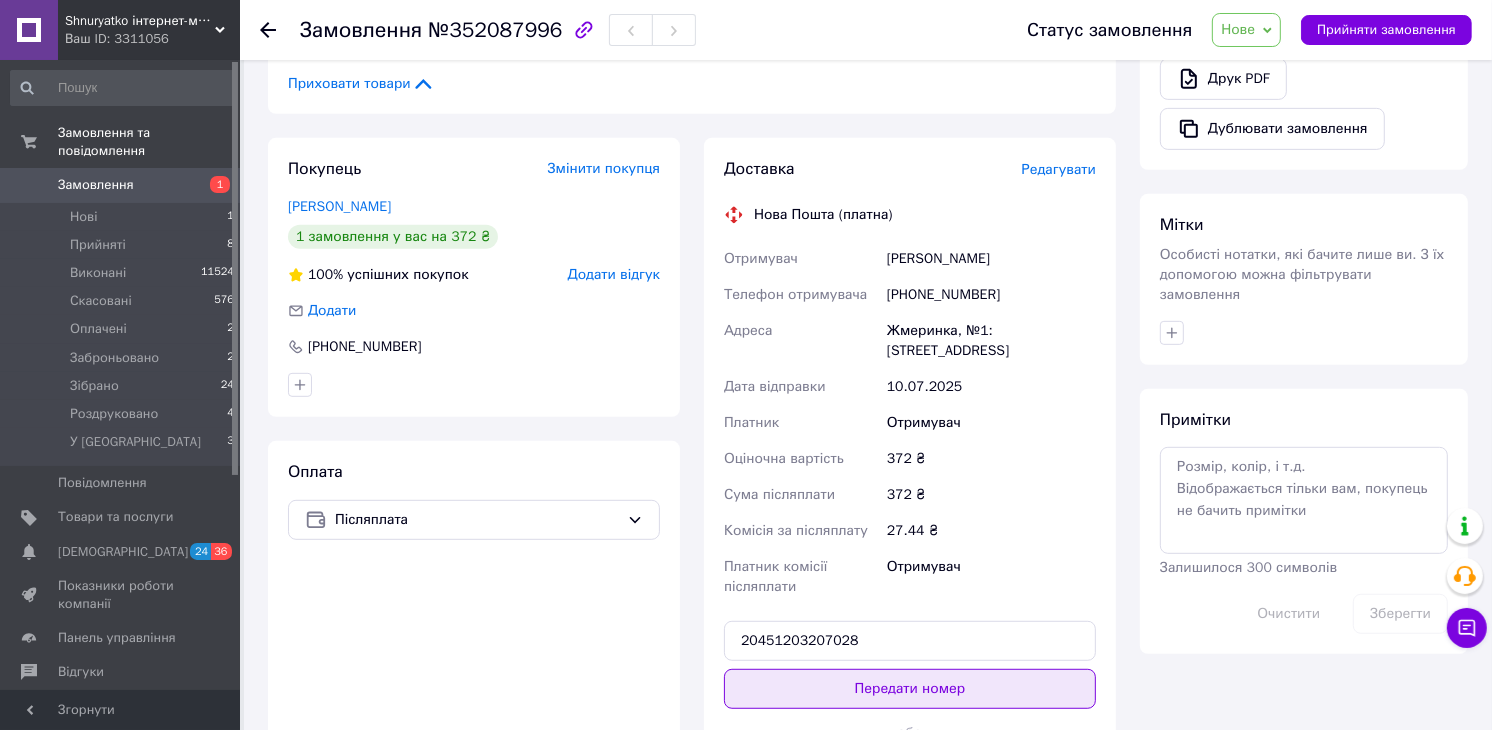 click on "Передати номер" at bounding box center (910, 689) 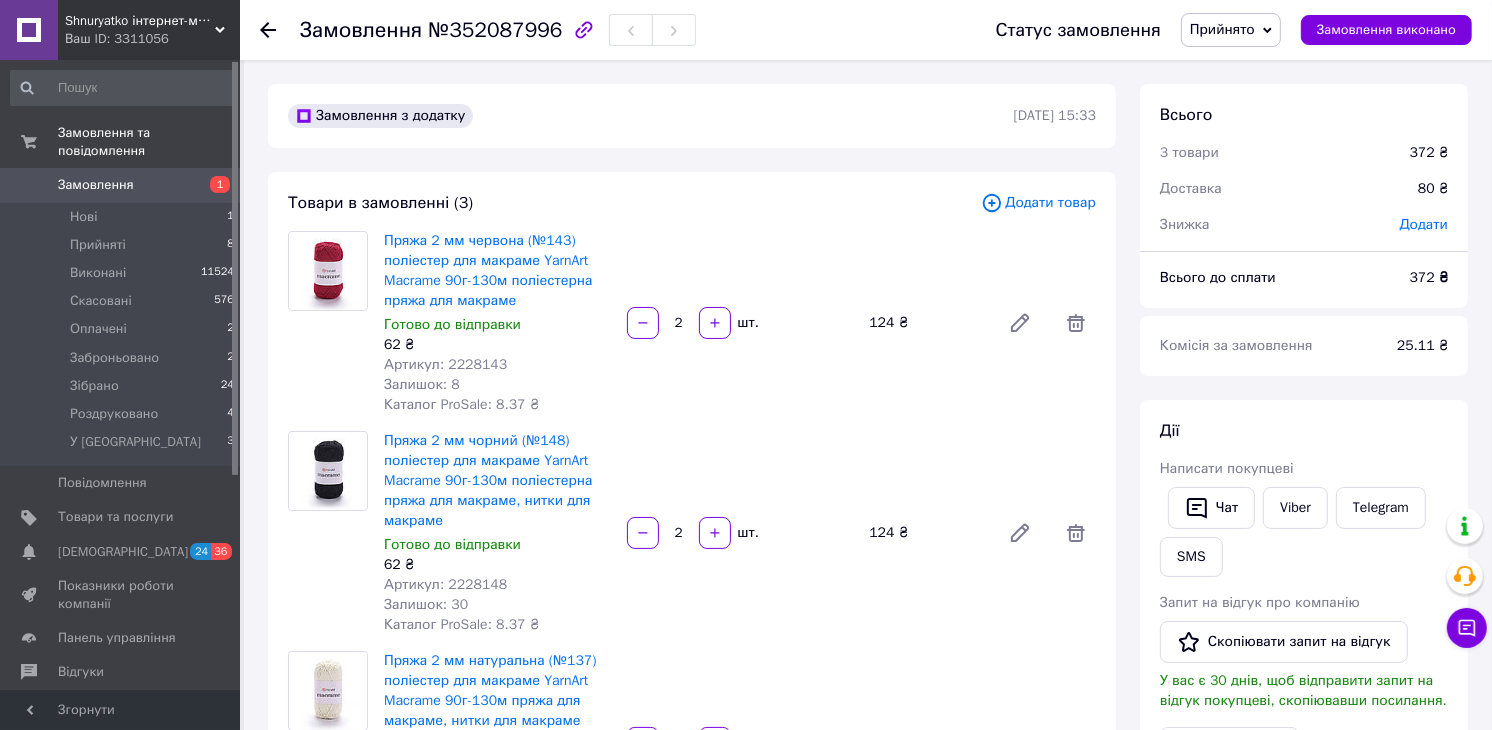 scroll, scrollTop: 222, scrollLeft: 0, axis: vertical 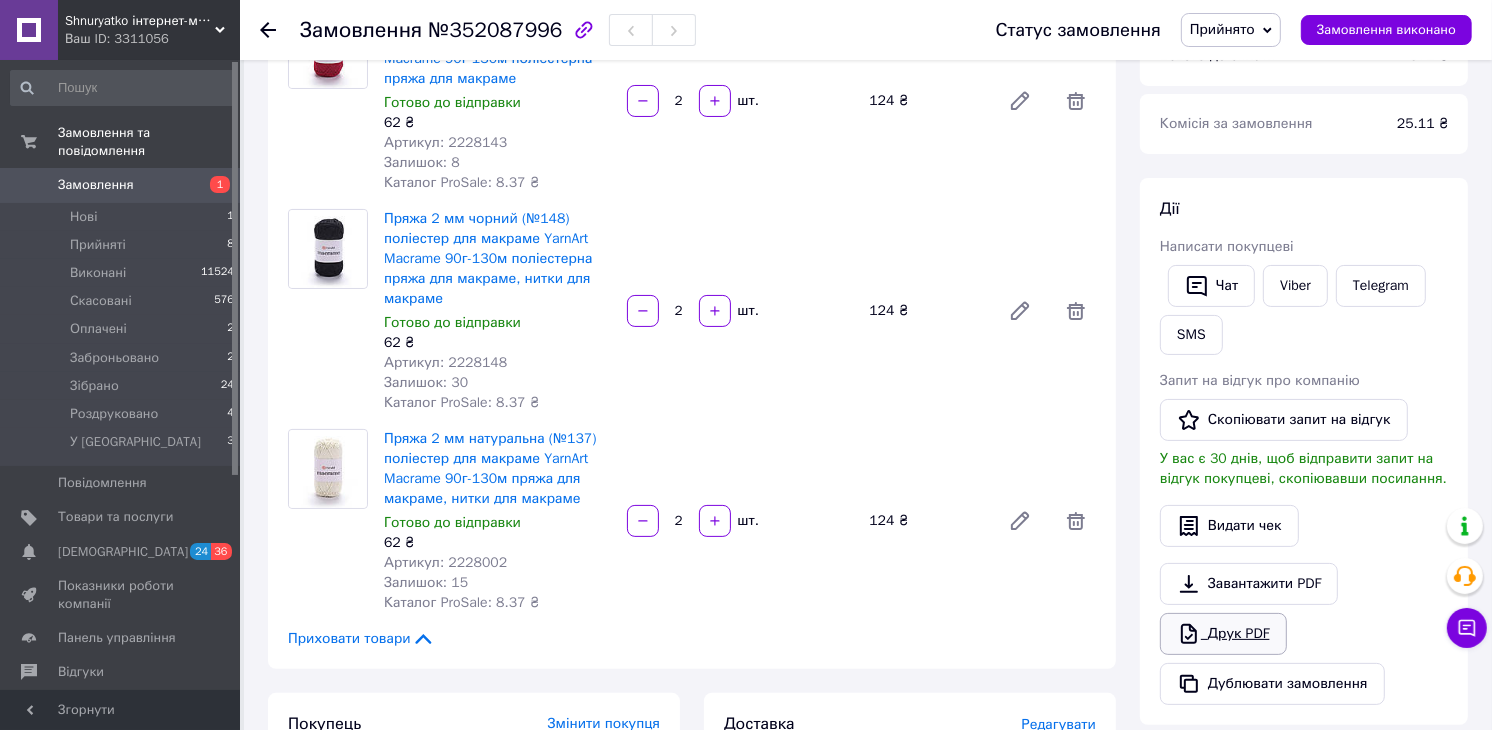 click on "Друк PDF" at bounding box center [1223, 634] 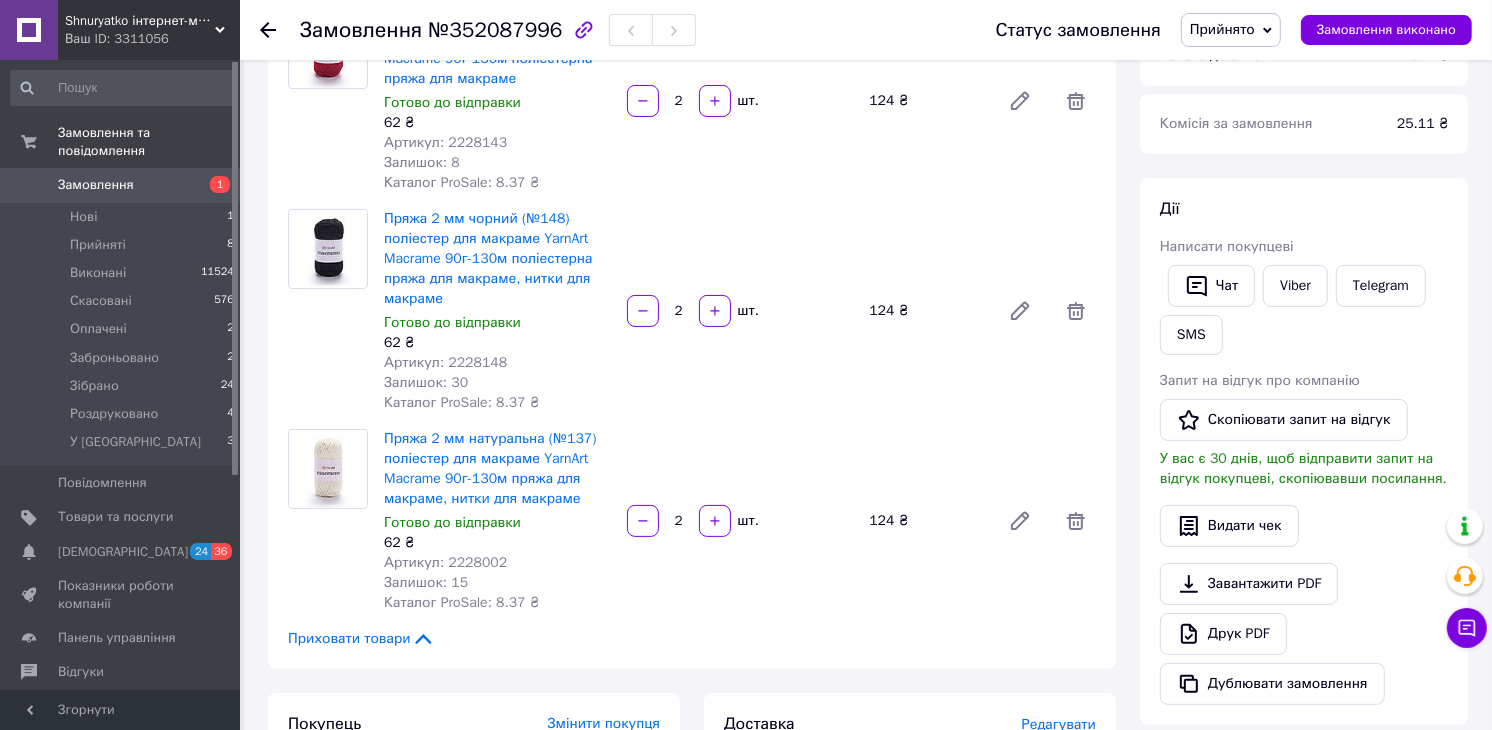 click on "Прийнято" at bounding box center (1222, 29) 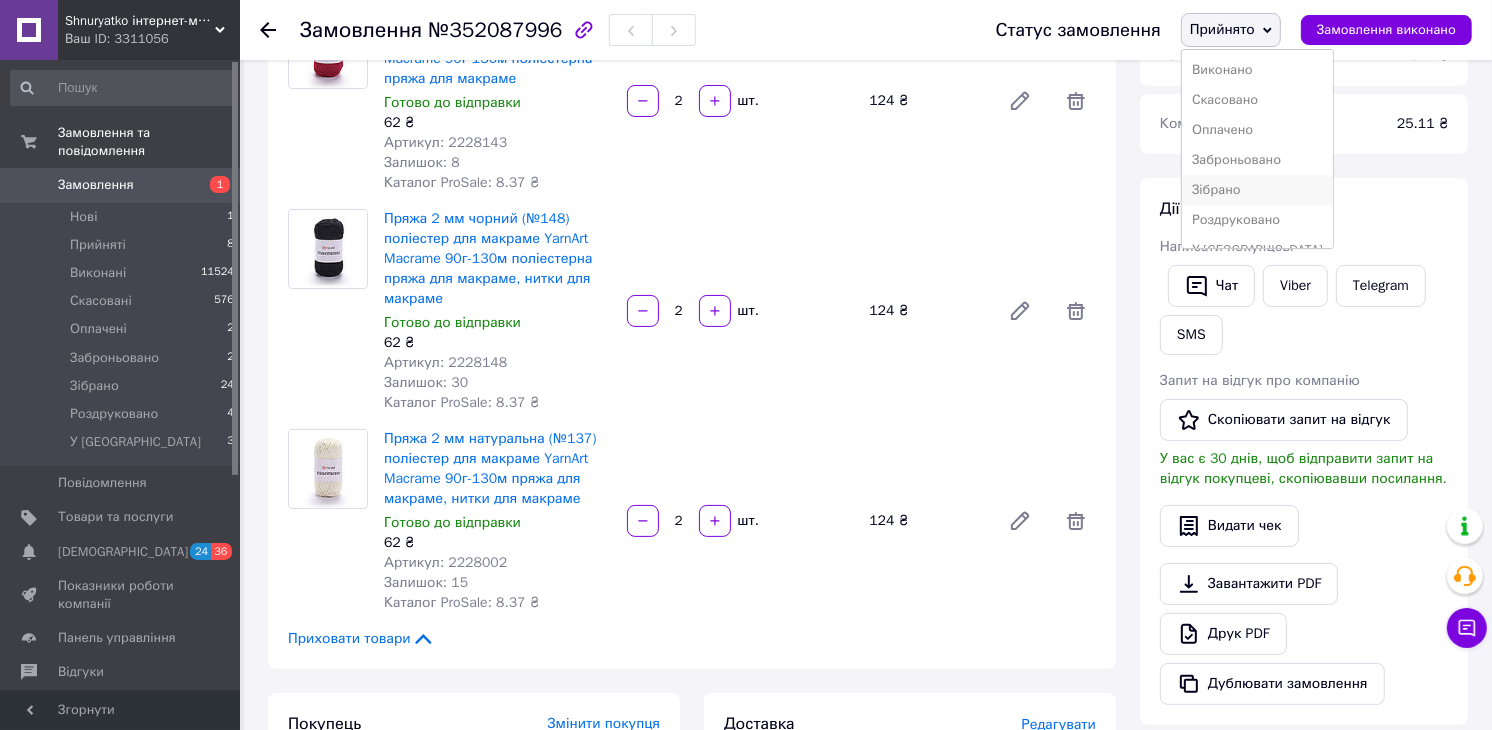 click on "Зібрано" at bounding box center (1257, 190) 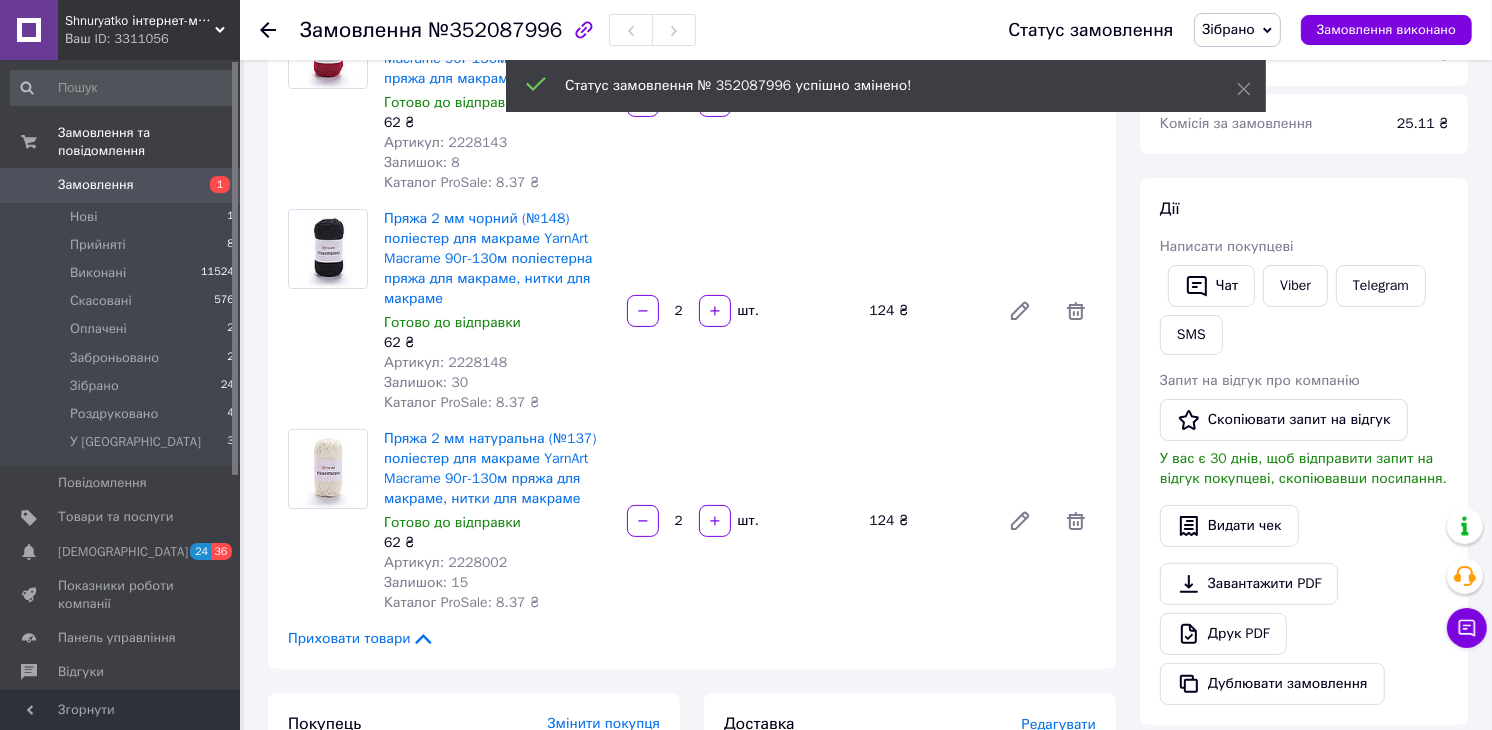 click on "Прийняті 8" at bounding box center (123, 245) 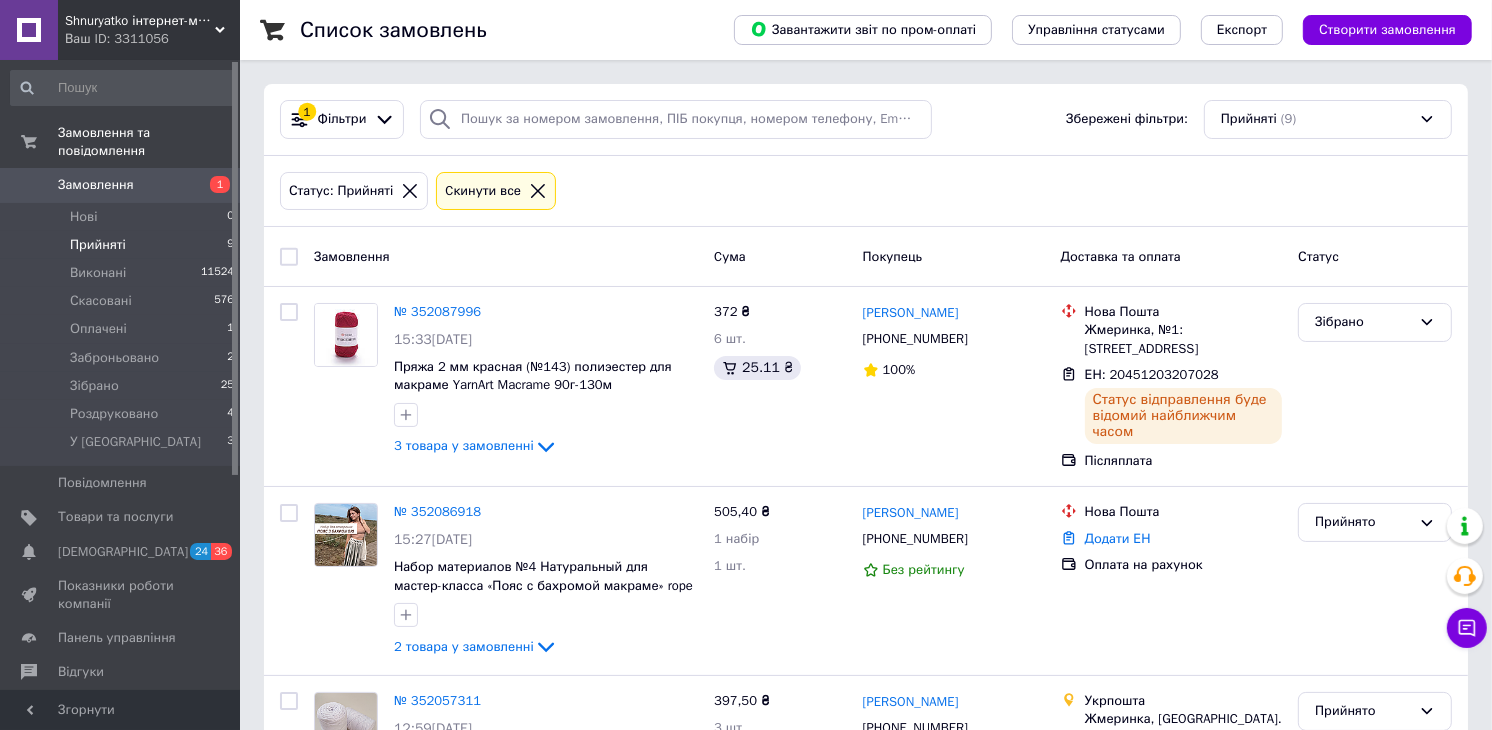 click on "Прийняті" at bounding box center [98, 245] 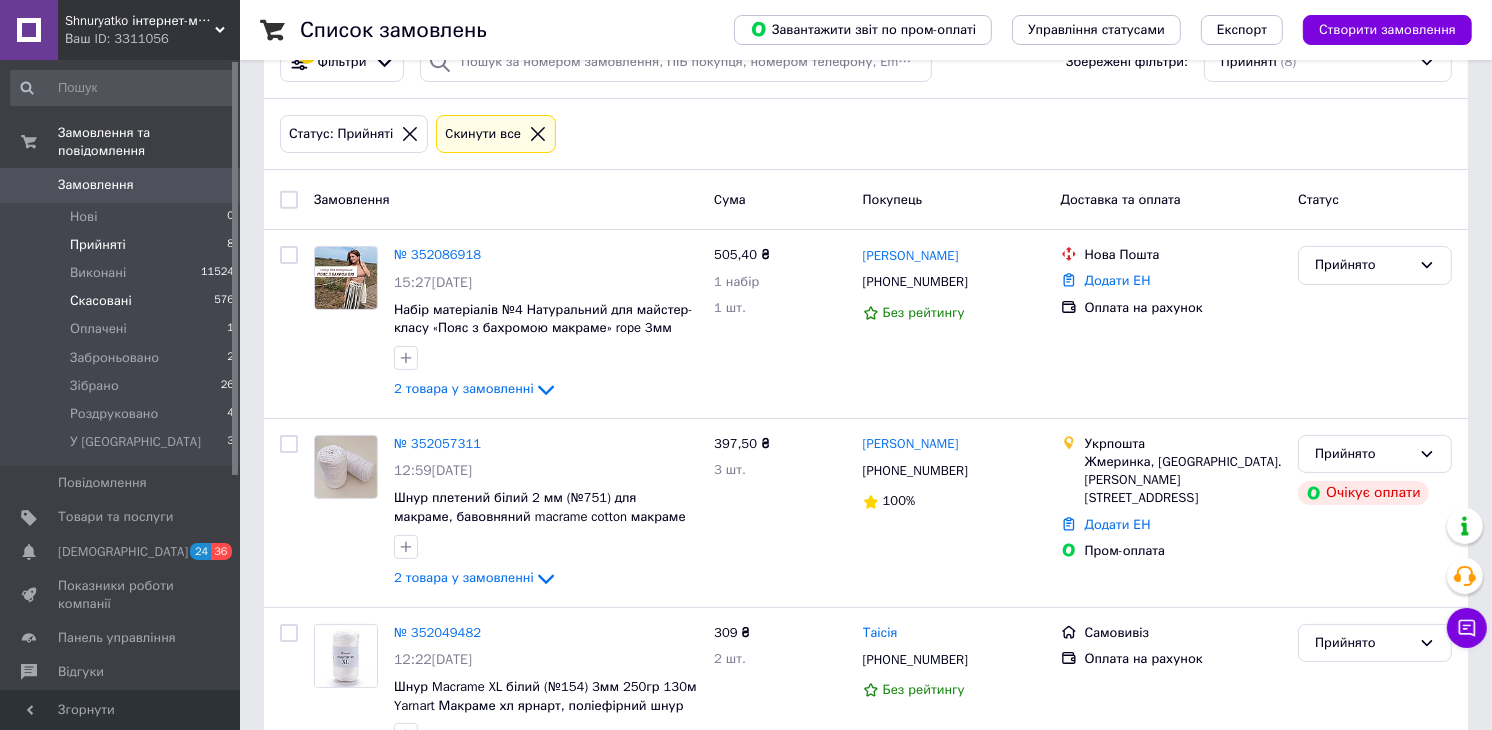 scroll, scrollTop: 0, scrollLeft: 0, axis: both 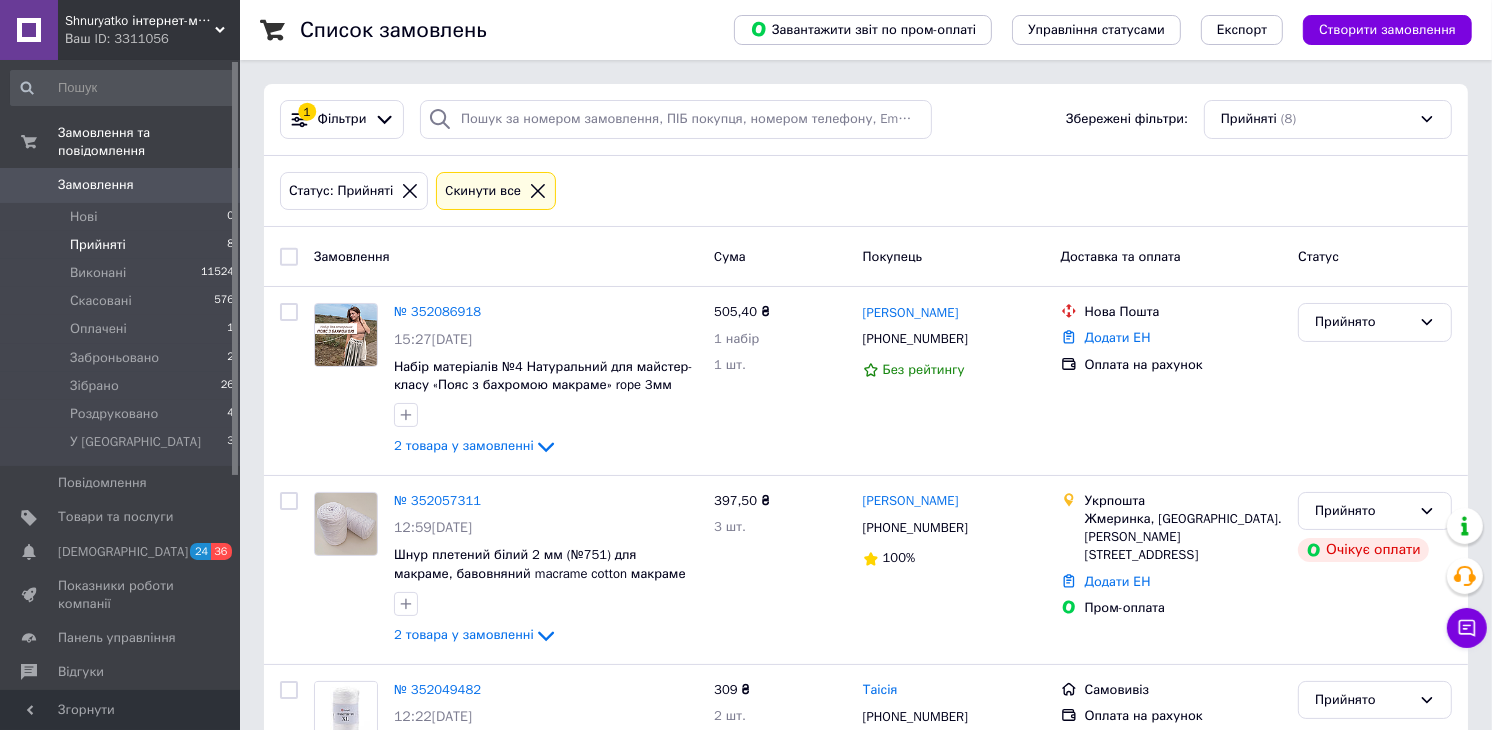 click on "Прийняті 8" at bounding box center [123, 245] 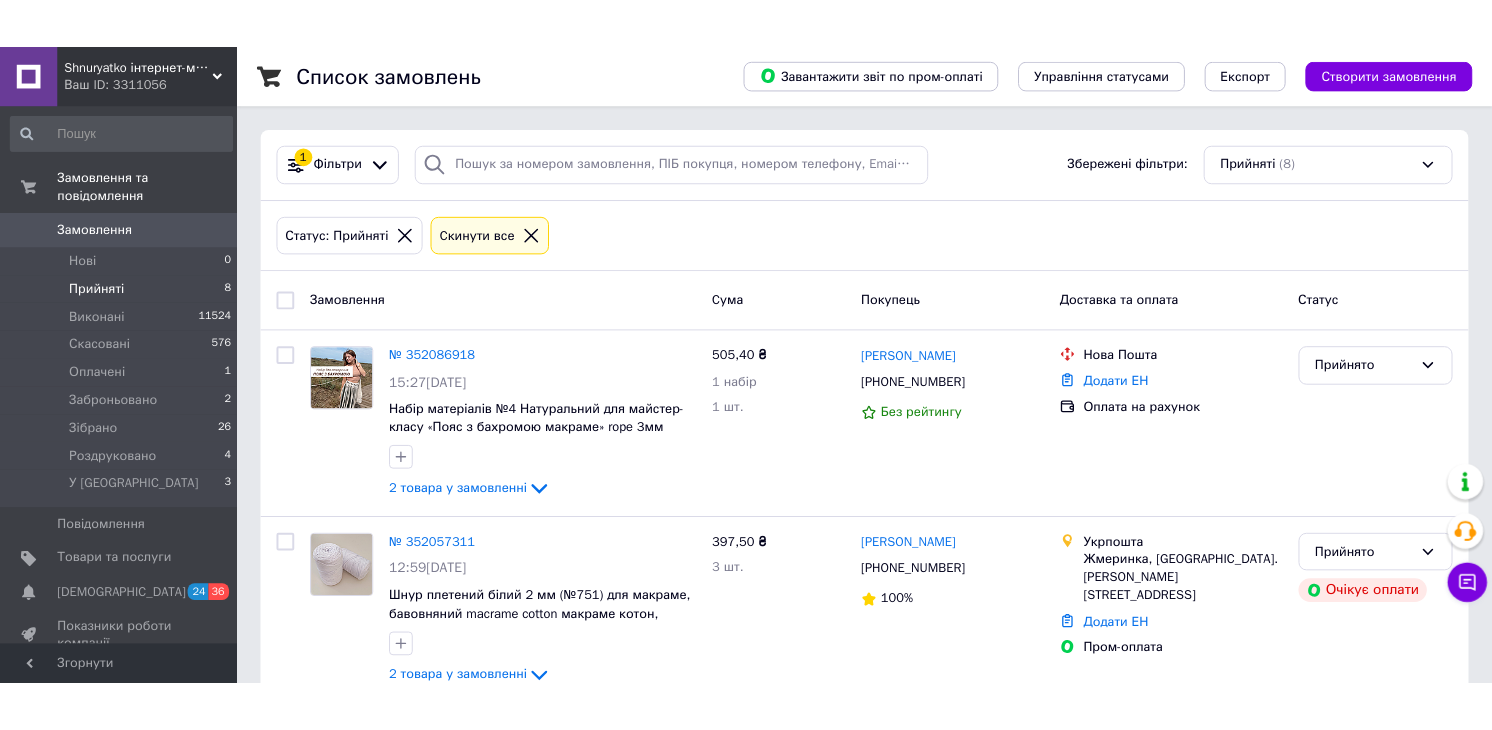 scroll, scrollTop: 0, scrollLeft: 0, axis: both 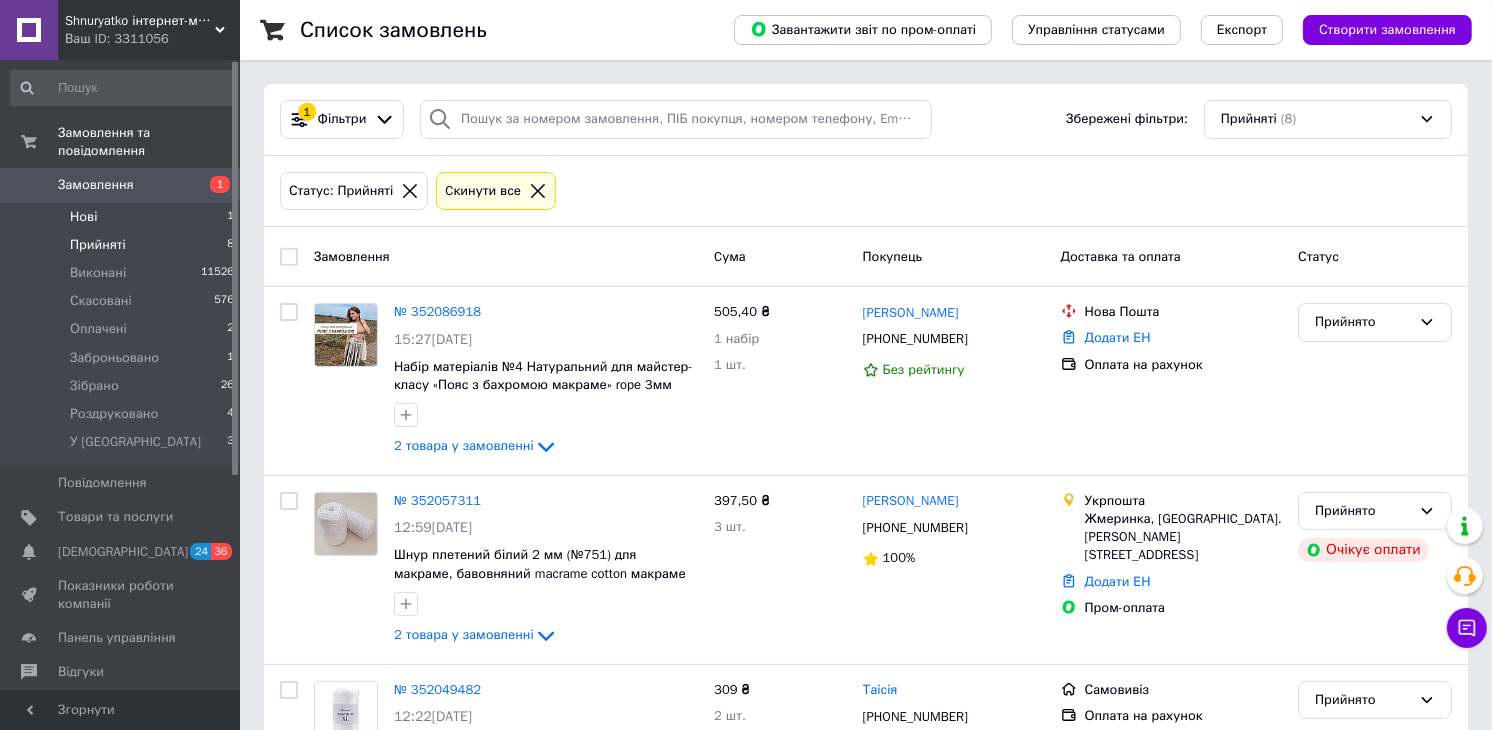 click on "Нові" at bounding box center [83, 217] 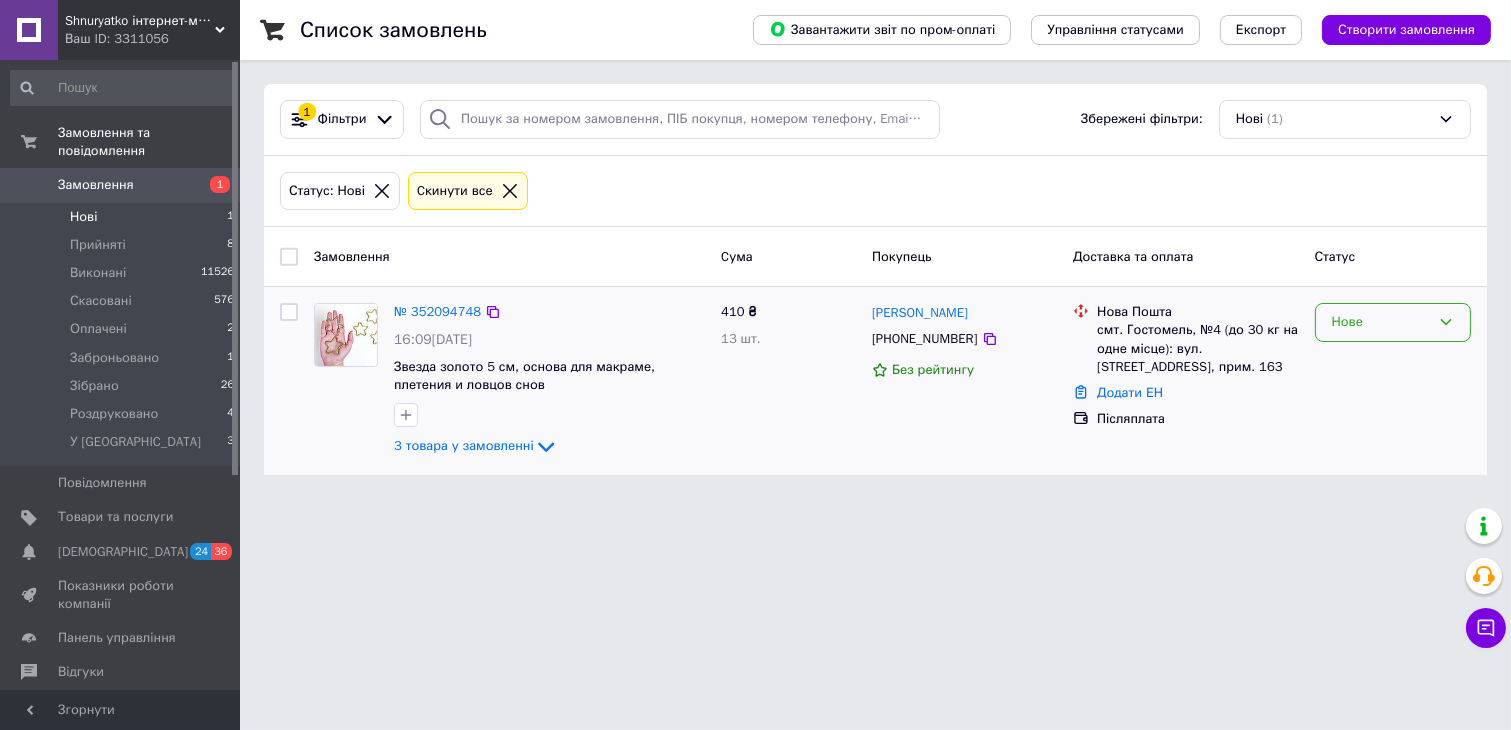 drag, startPoint x: 1401, startPoint y: 324, endPoint x: 1392, endPoint y: 337, distance: 15.811388 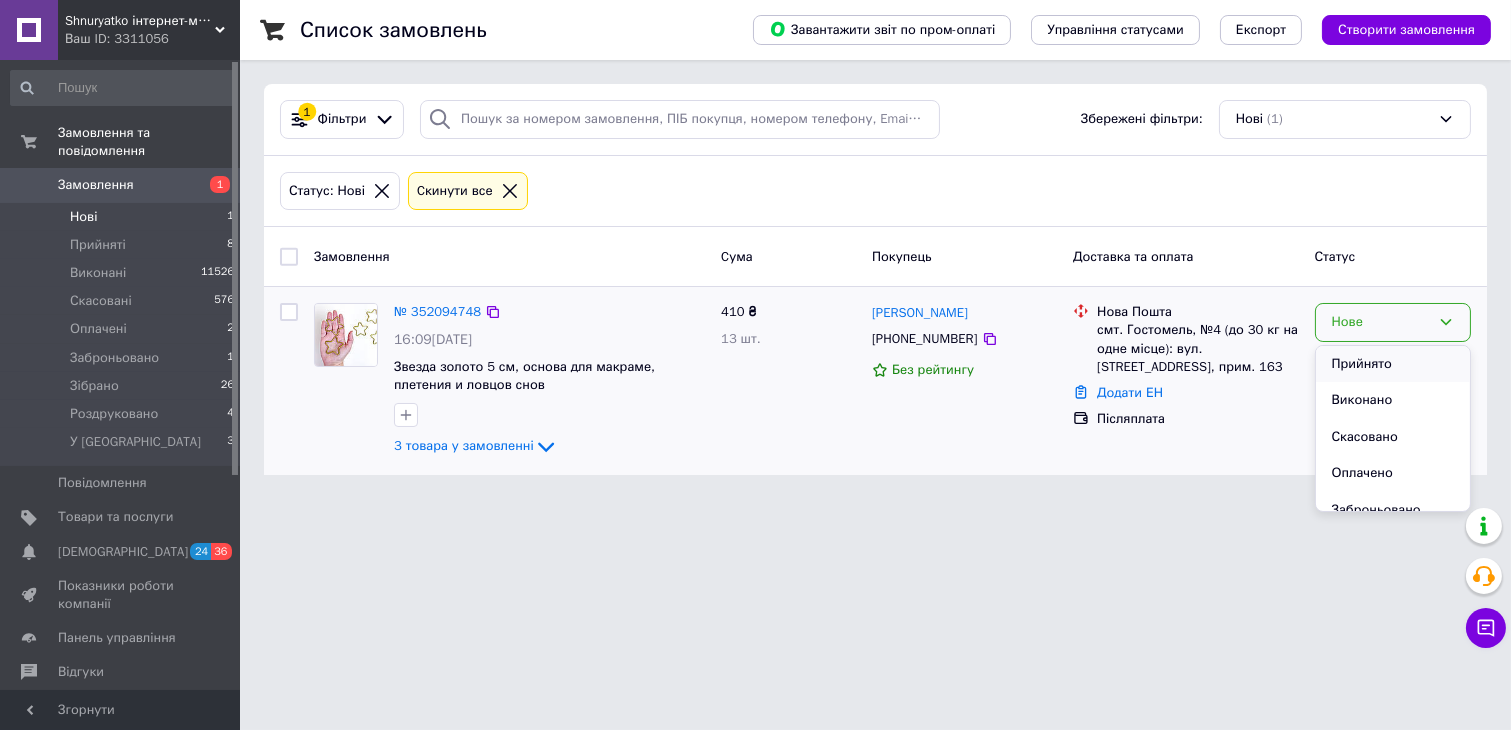 click on "Прийнято" at bounding box center [1393, 364] 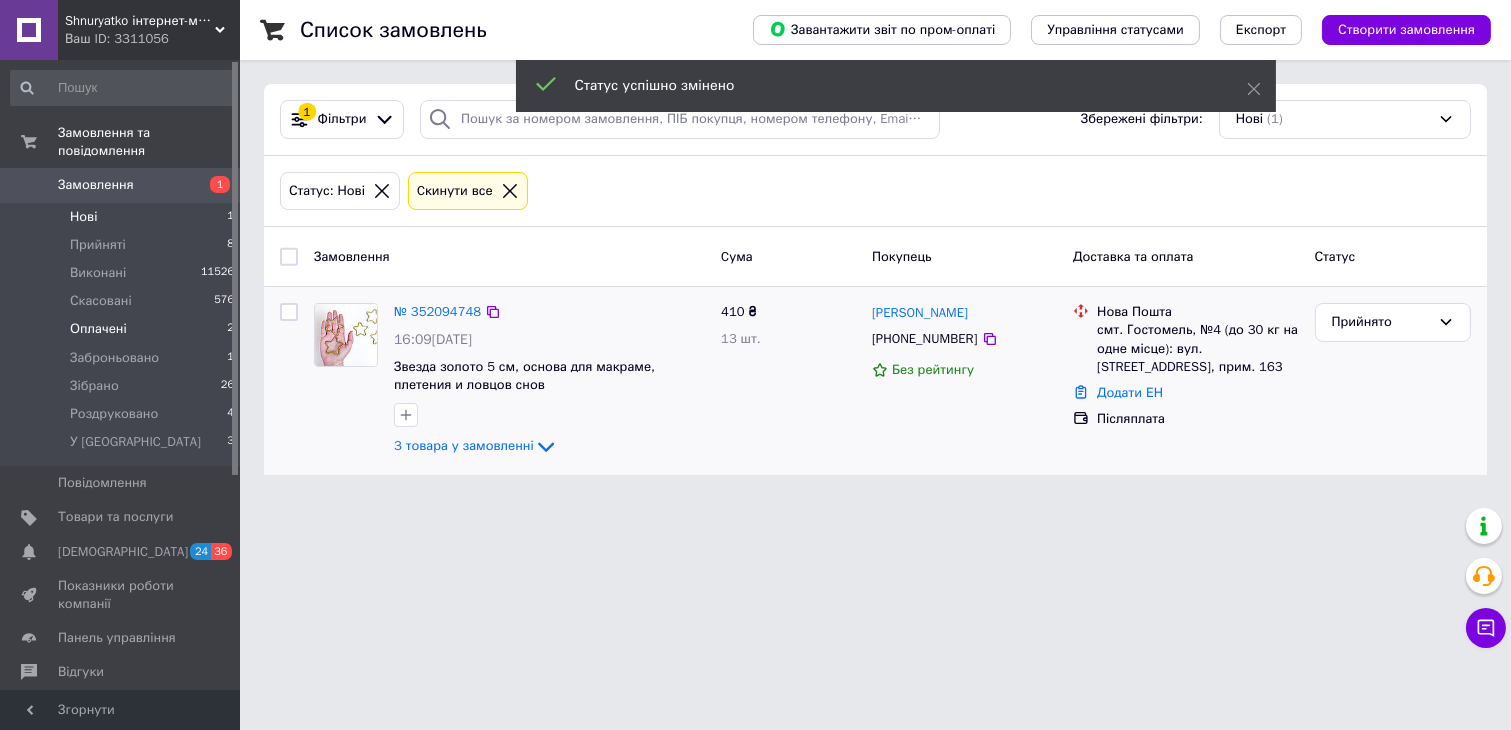 click on "Оплачені 2" at bounding box center [123, 329] 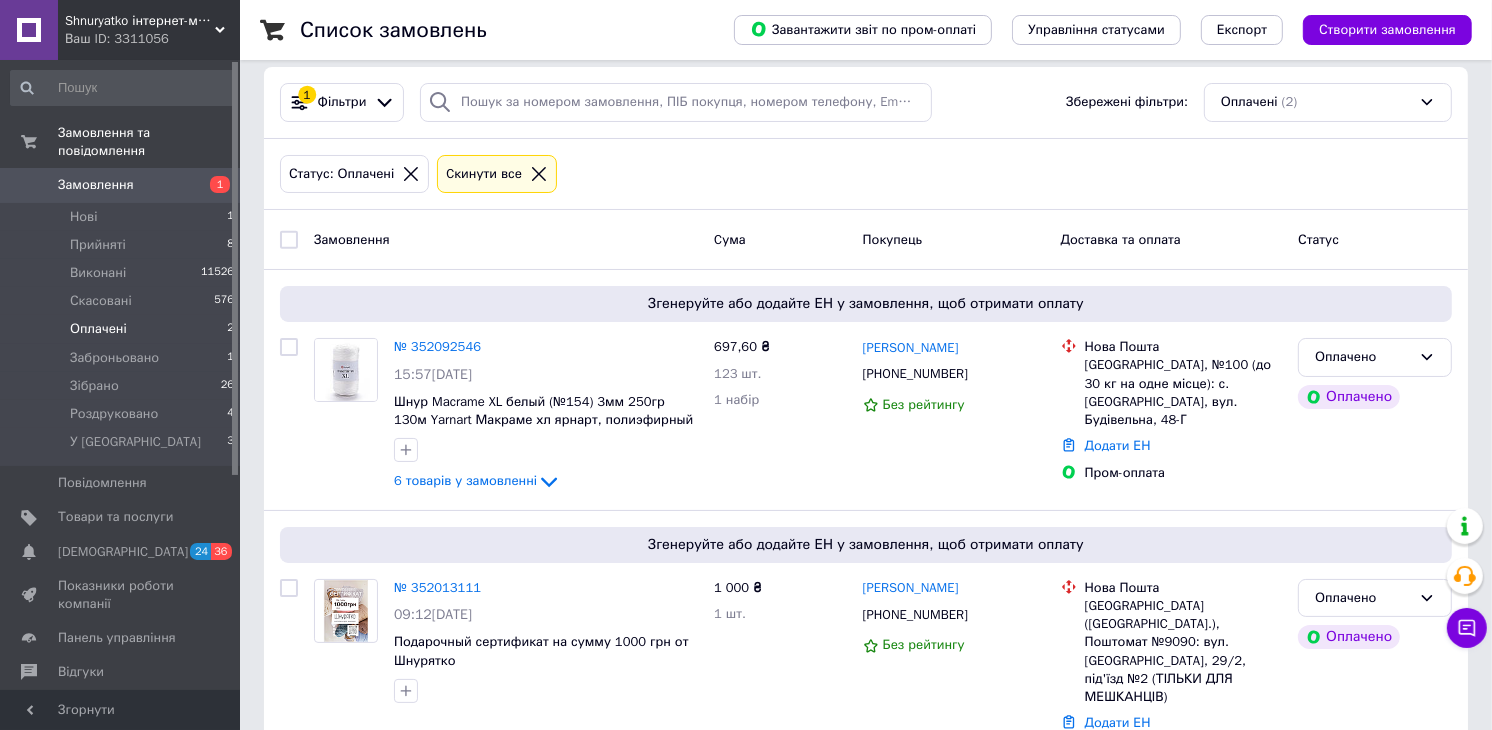 scroll, scrollTop: 0, scrollLeft: 0, axis: both 